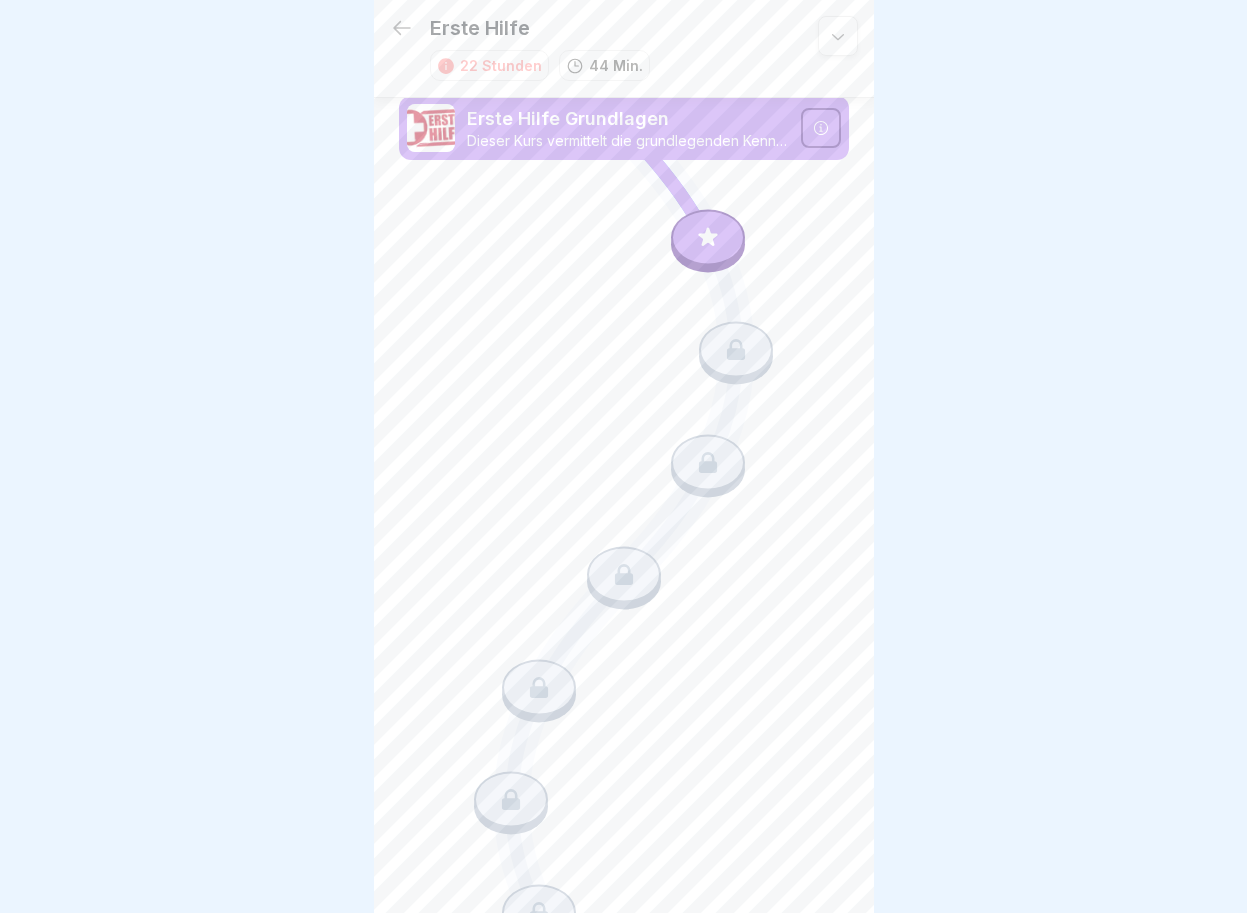 scroll, scrollTop: 0, scrollLeft: 0, axis: both 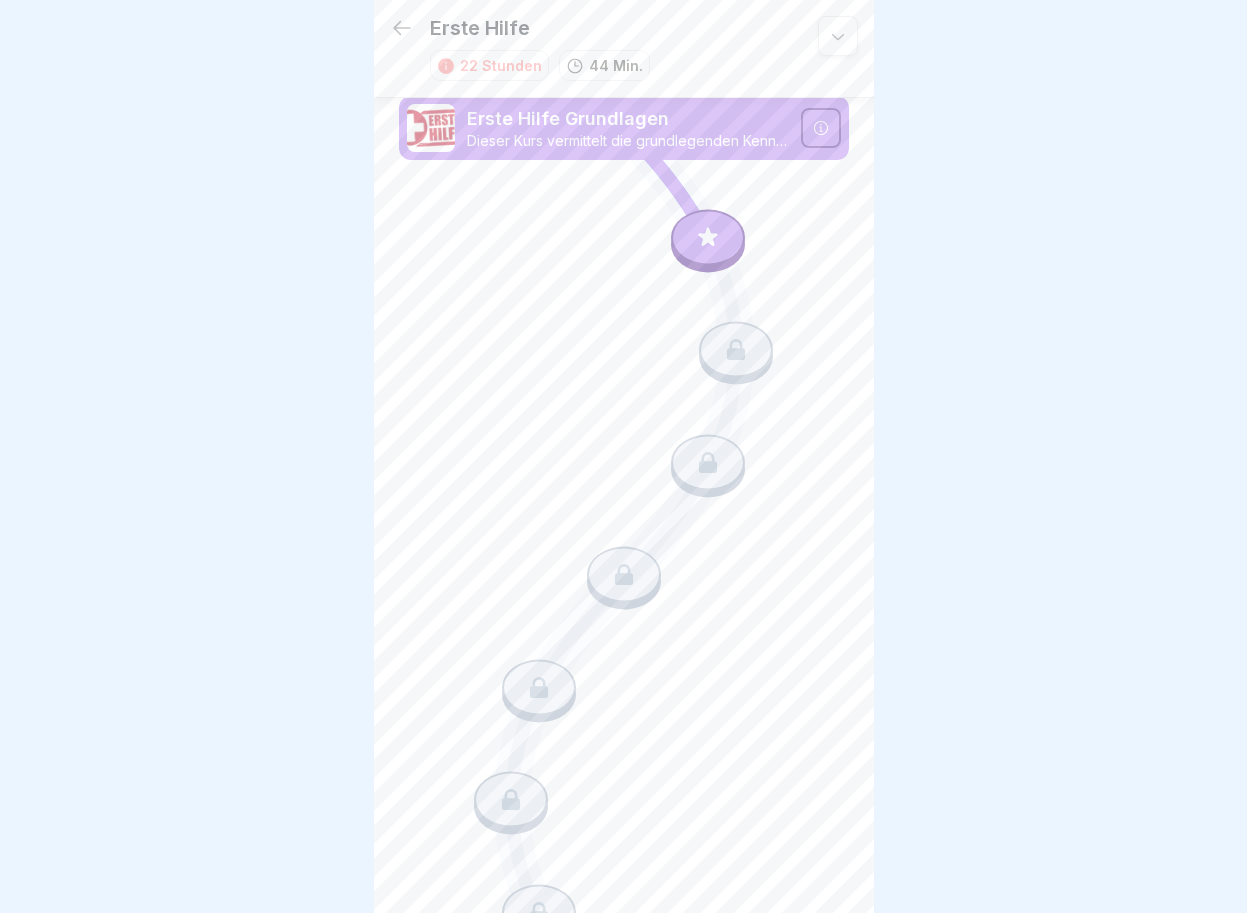 click at bounding box center [708, 237] 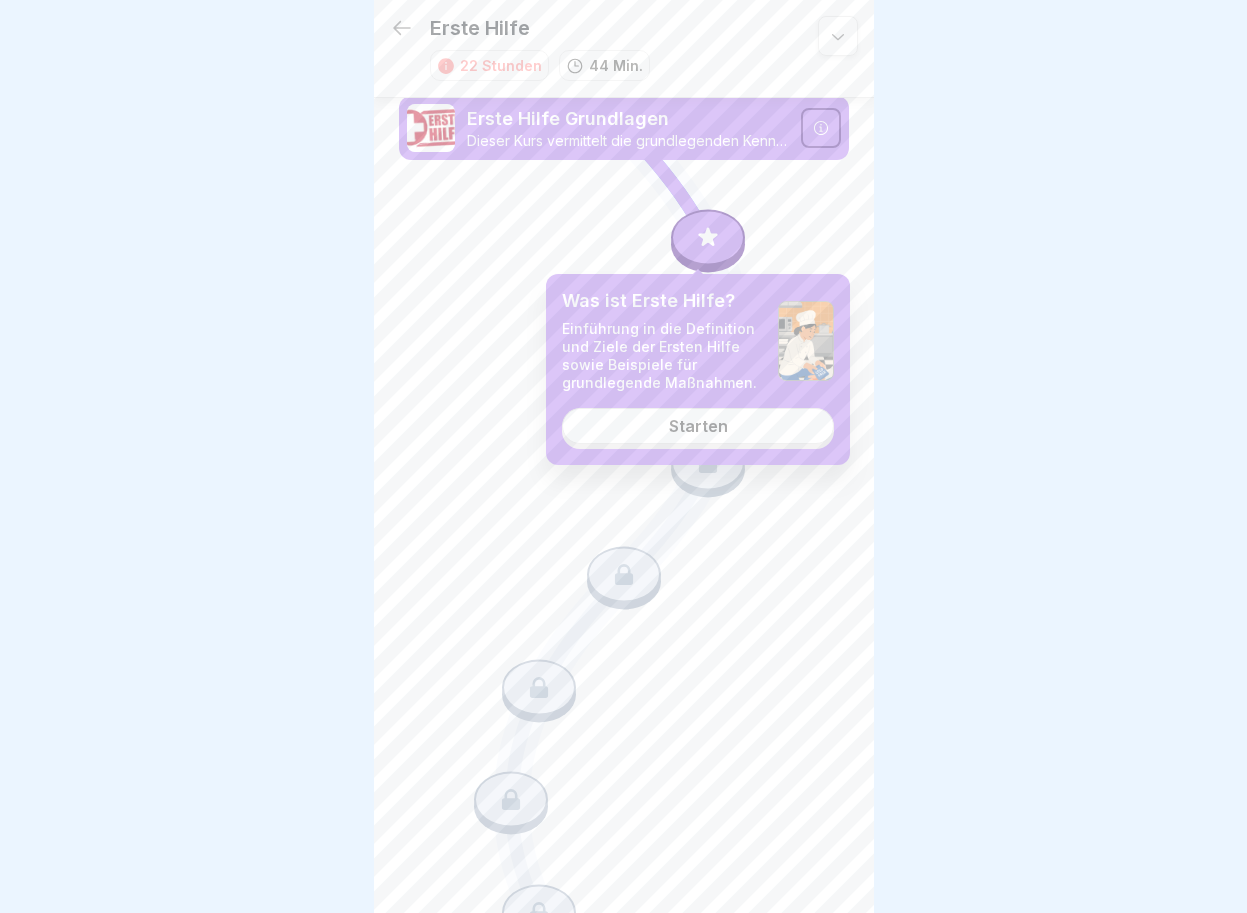 click on "Starten" at bounding box center (698, 426) 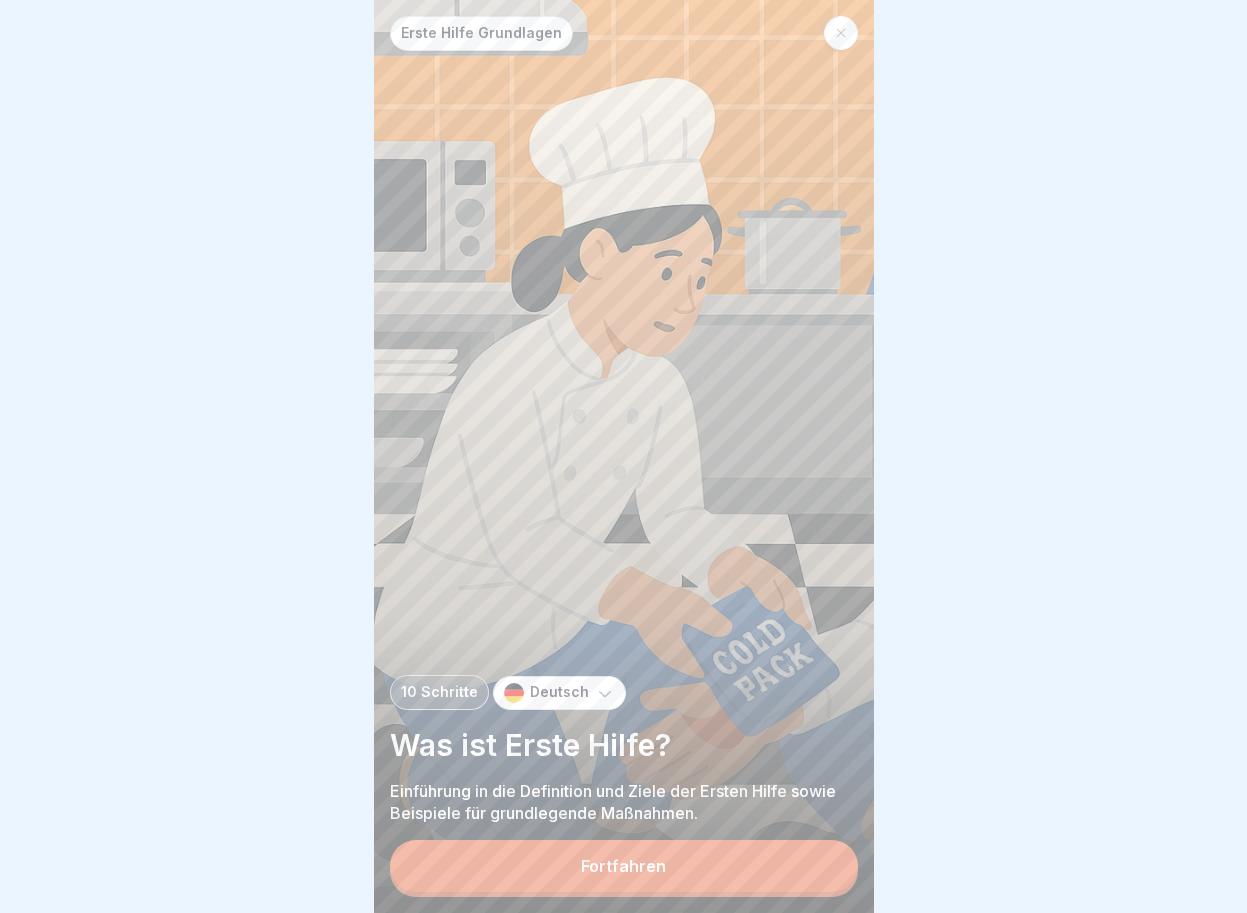 click 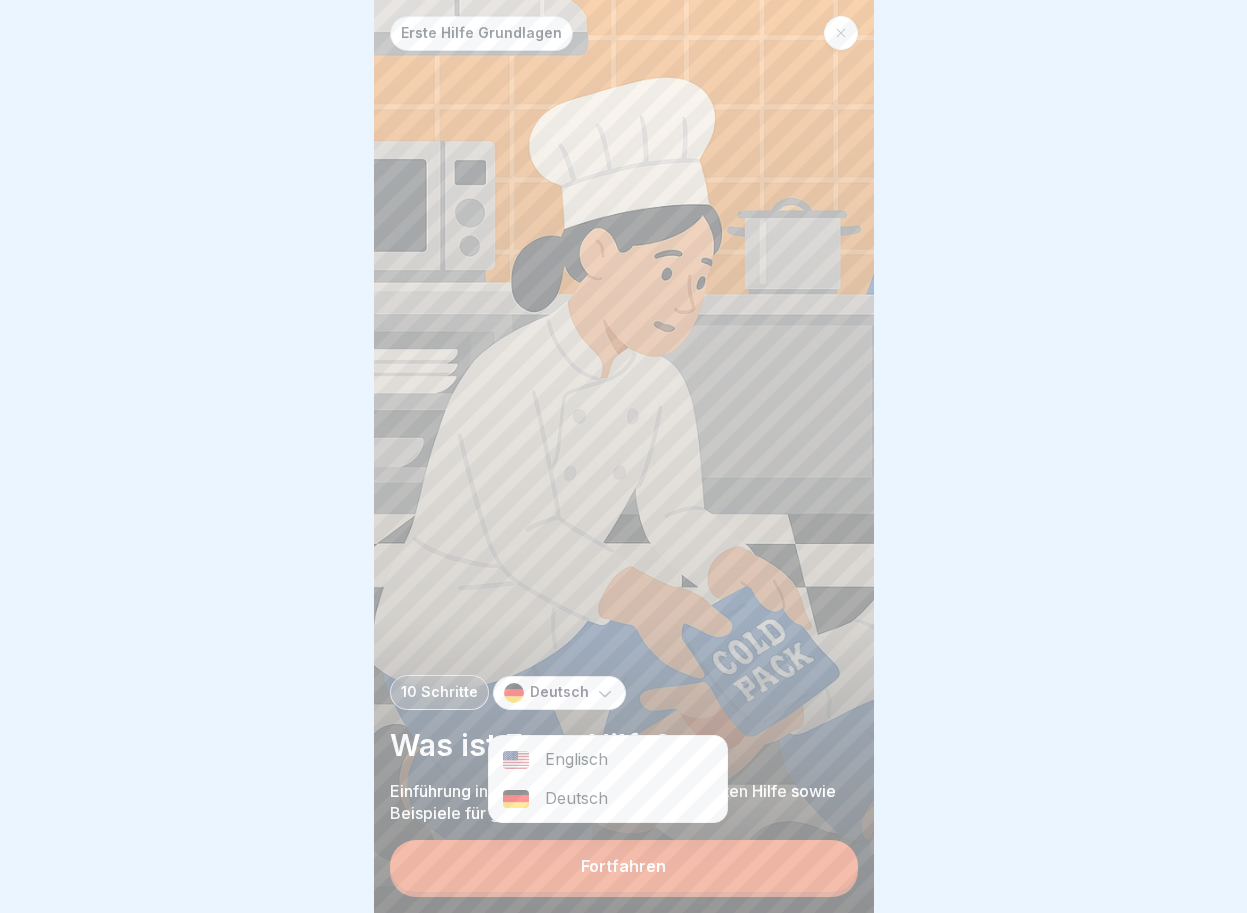 click on "Englisch" at bounding box center [608, 759] 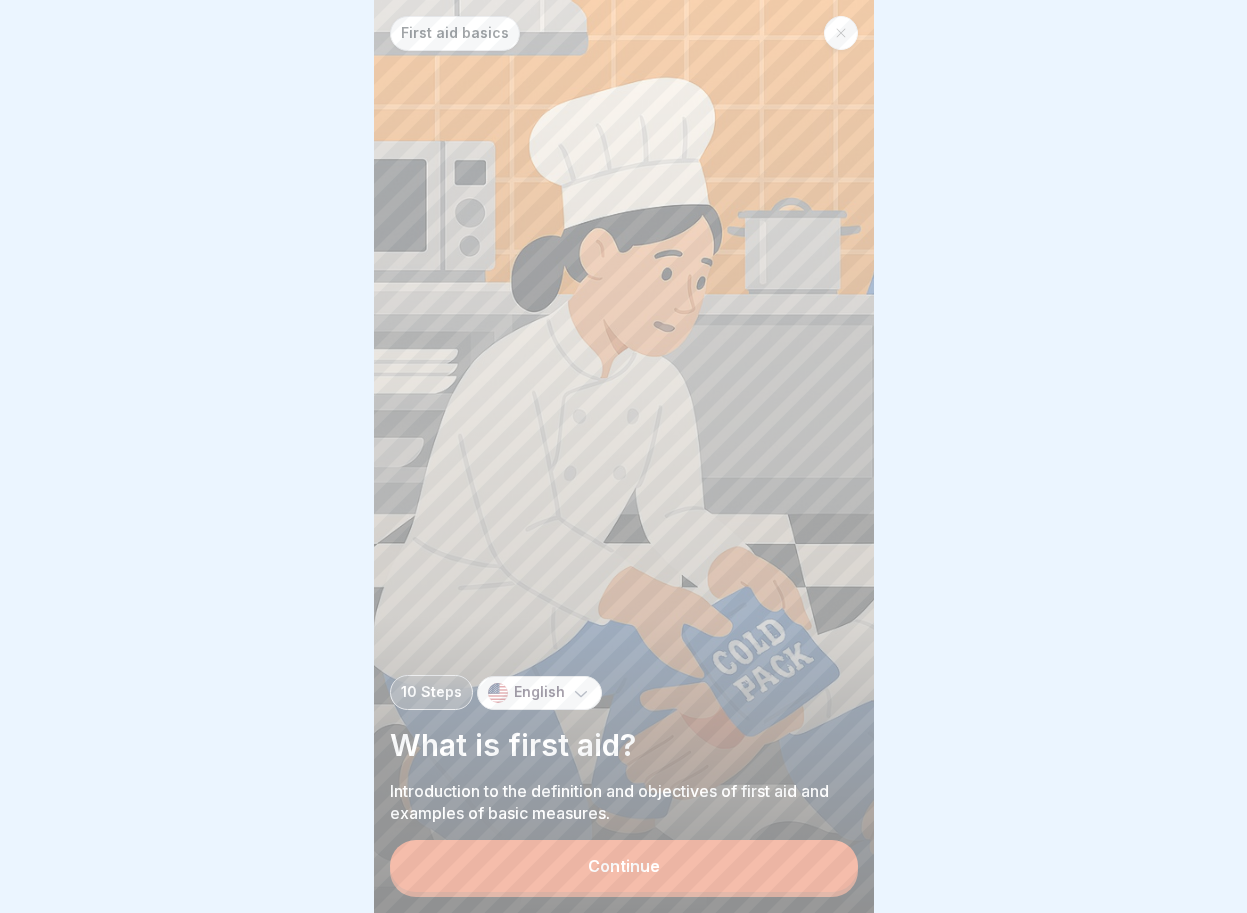 click on "Continue" at bounding box center (624, 866) 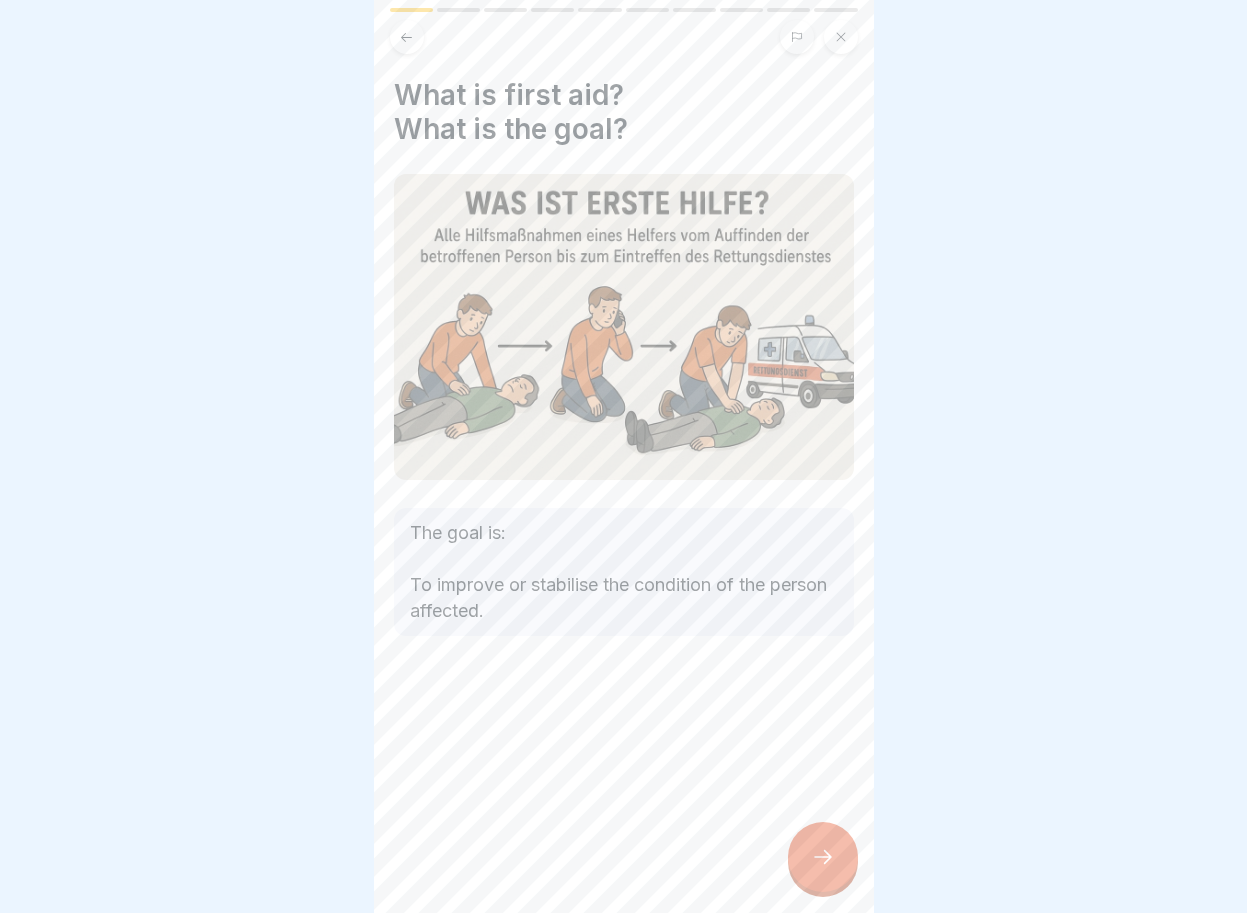 click 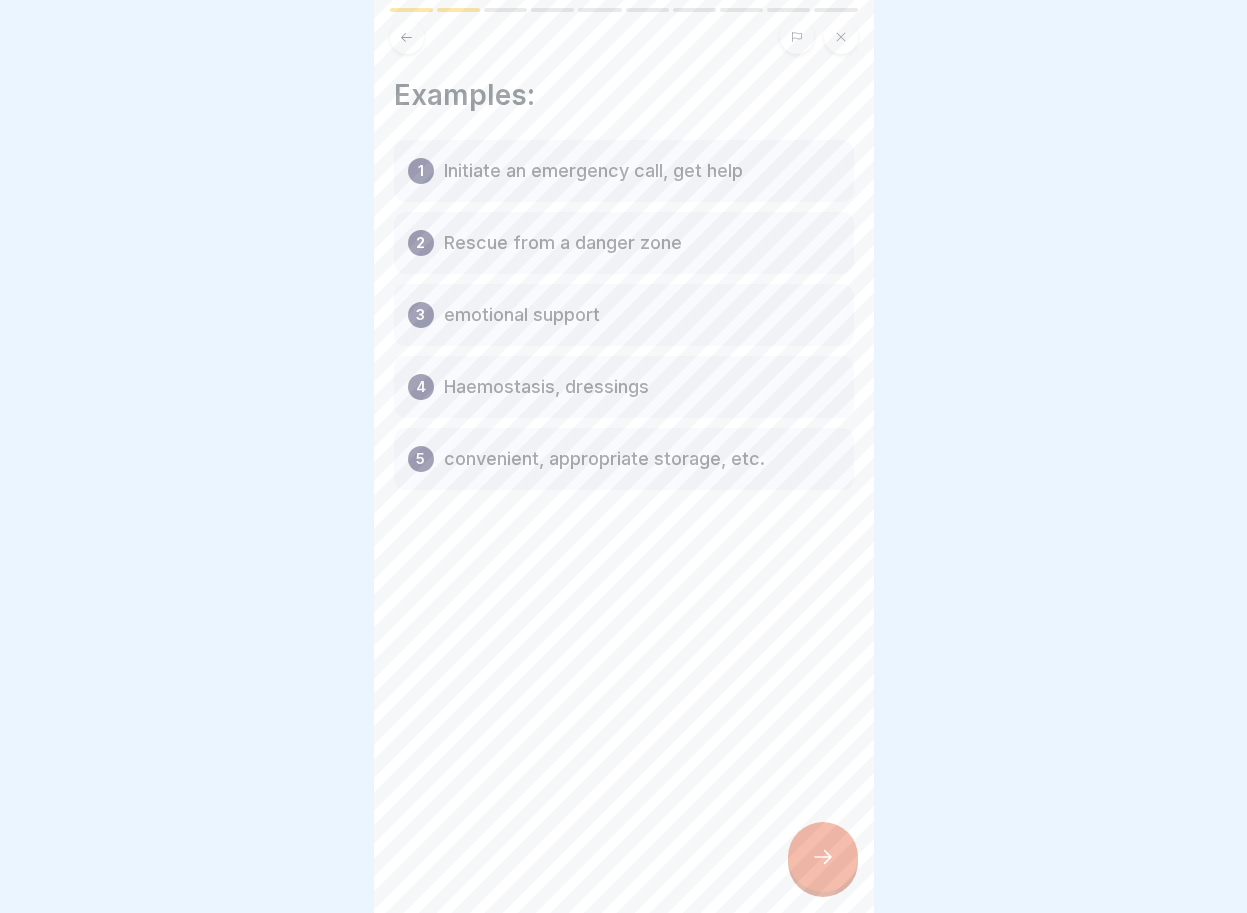 click at bounding box center [407, 37] 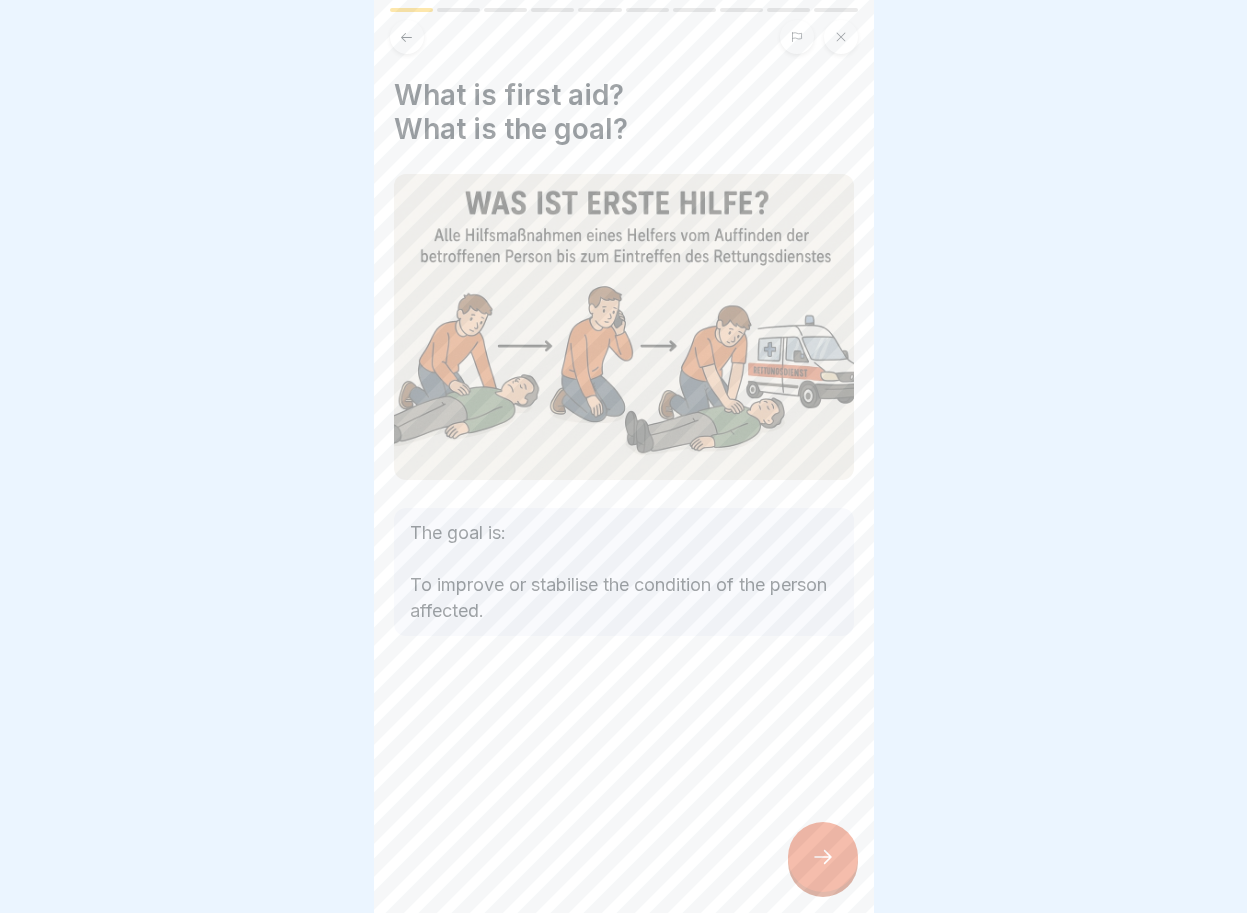 click 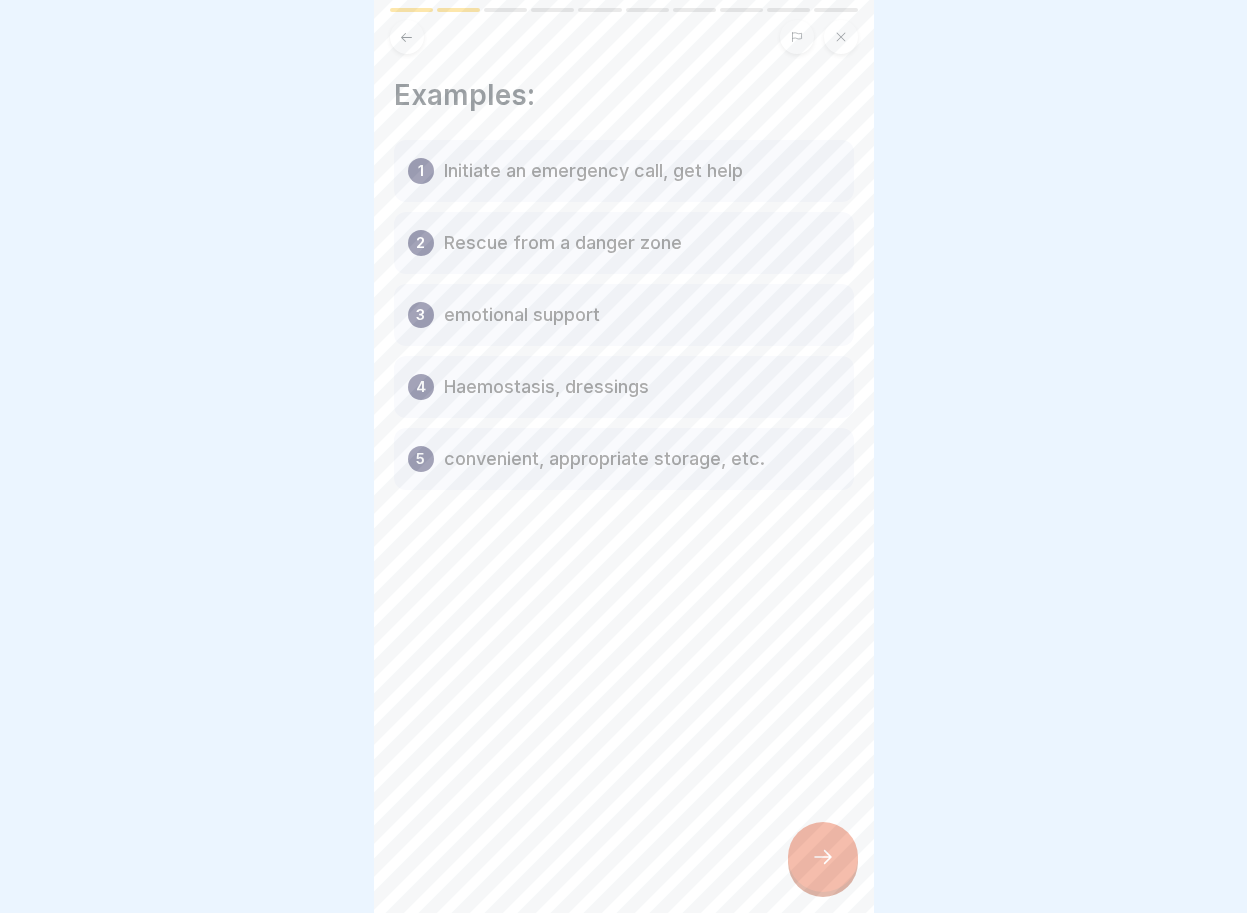 click 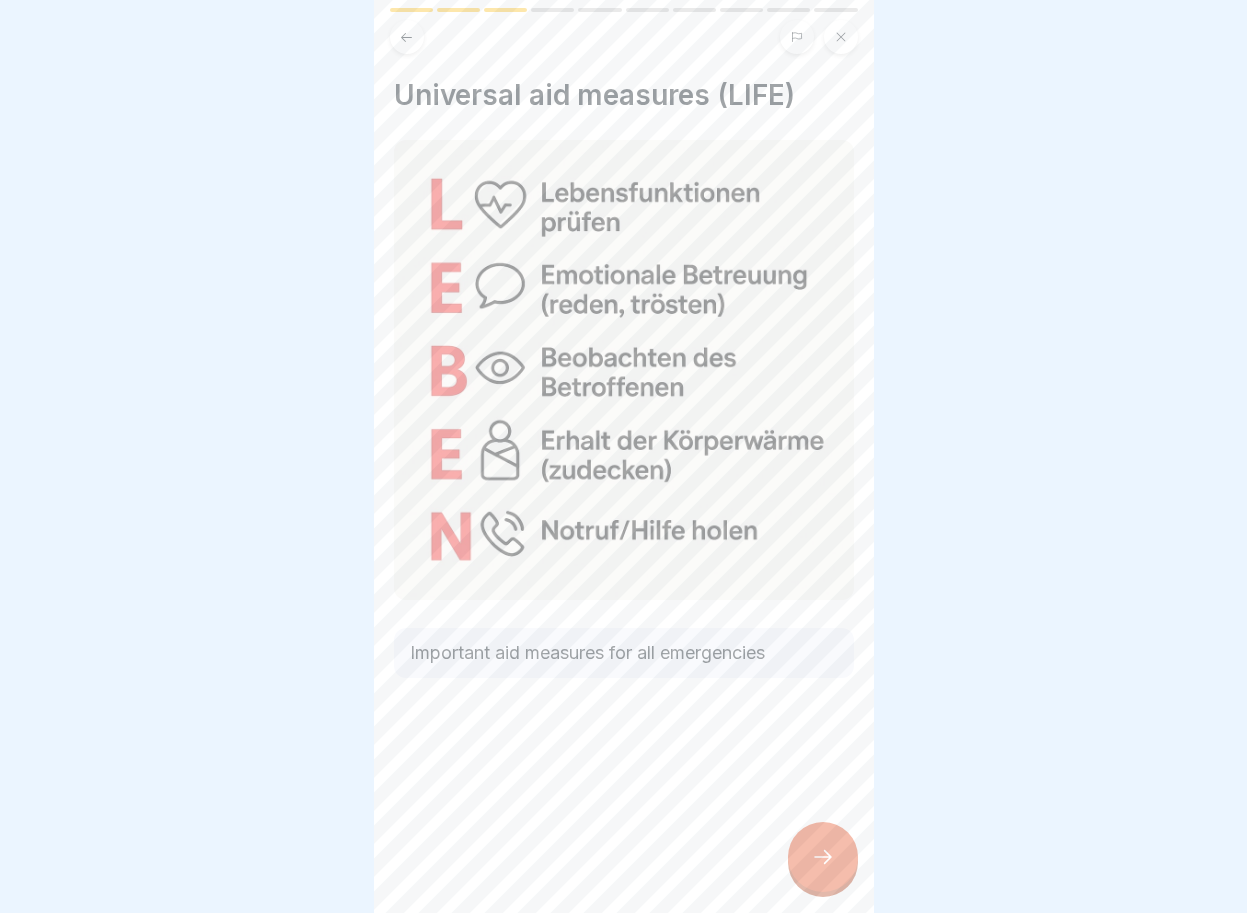 click at bounding box center [823, 857] 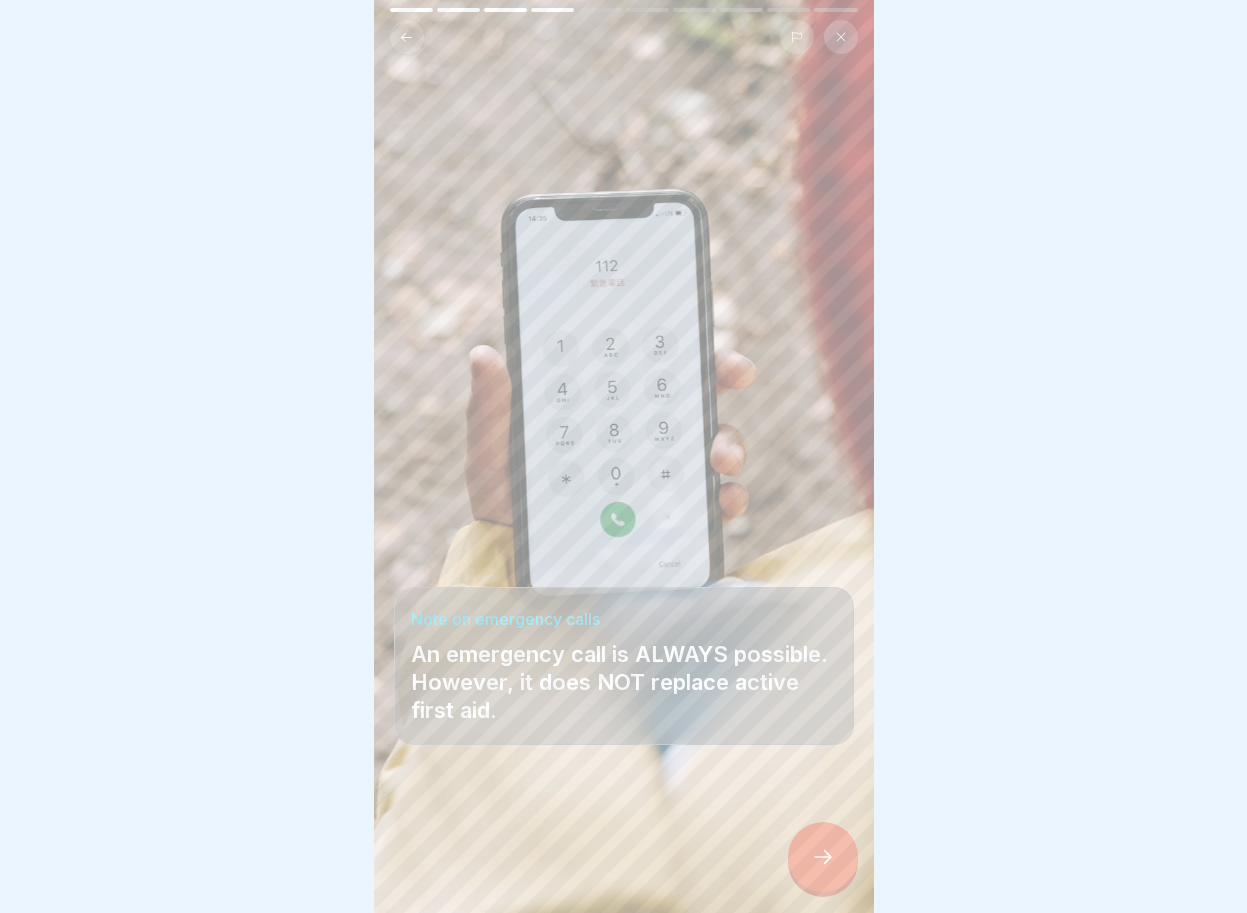 click at bounding box center [823, 857] 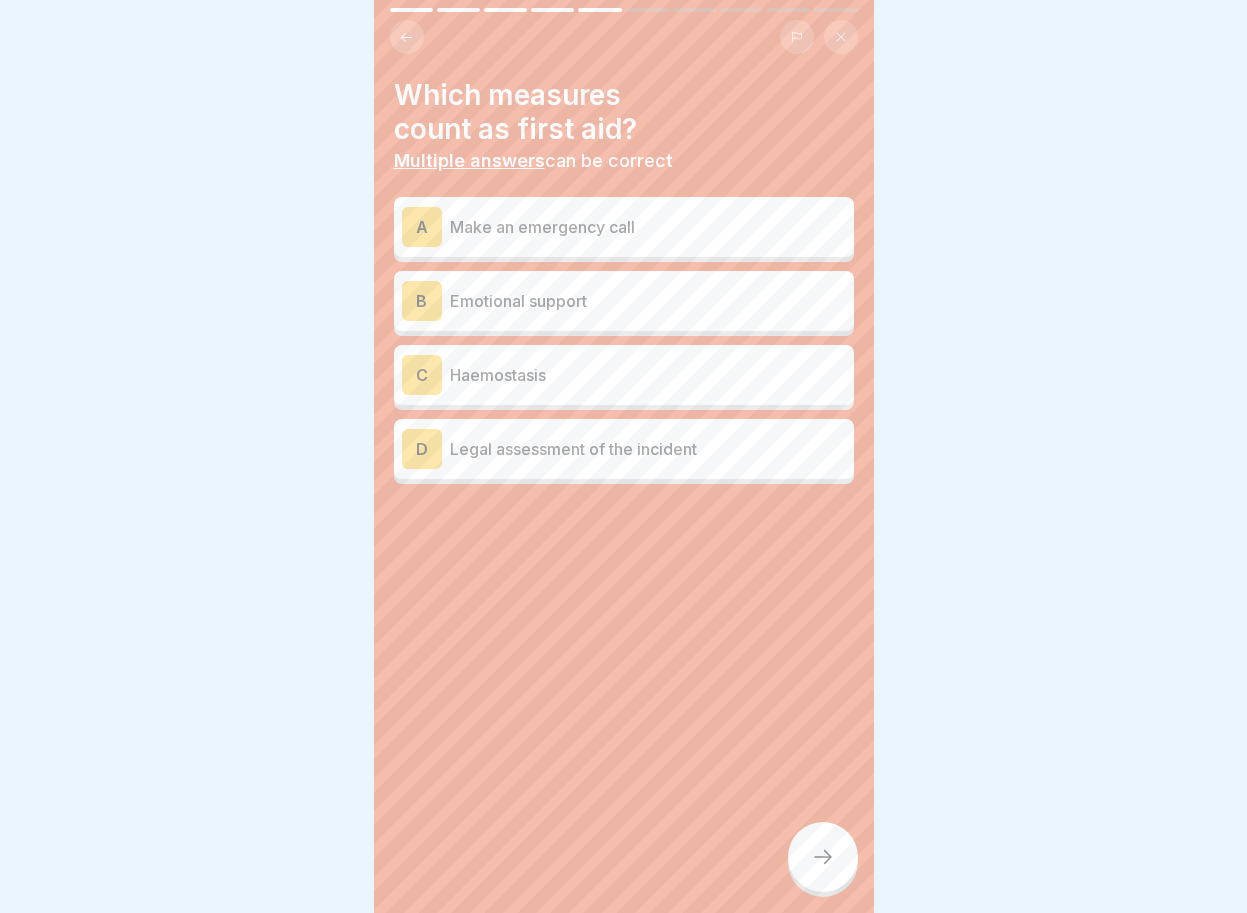 click on "A" at bounding box center (422, 227) 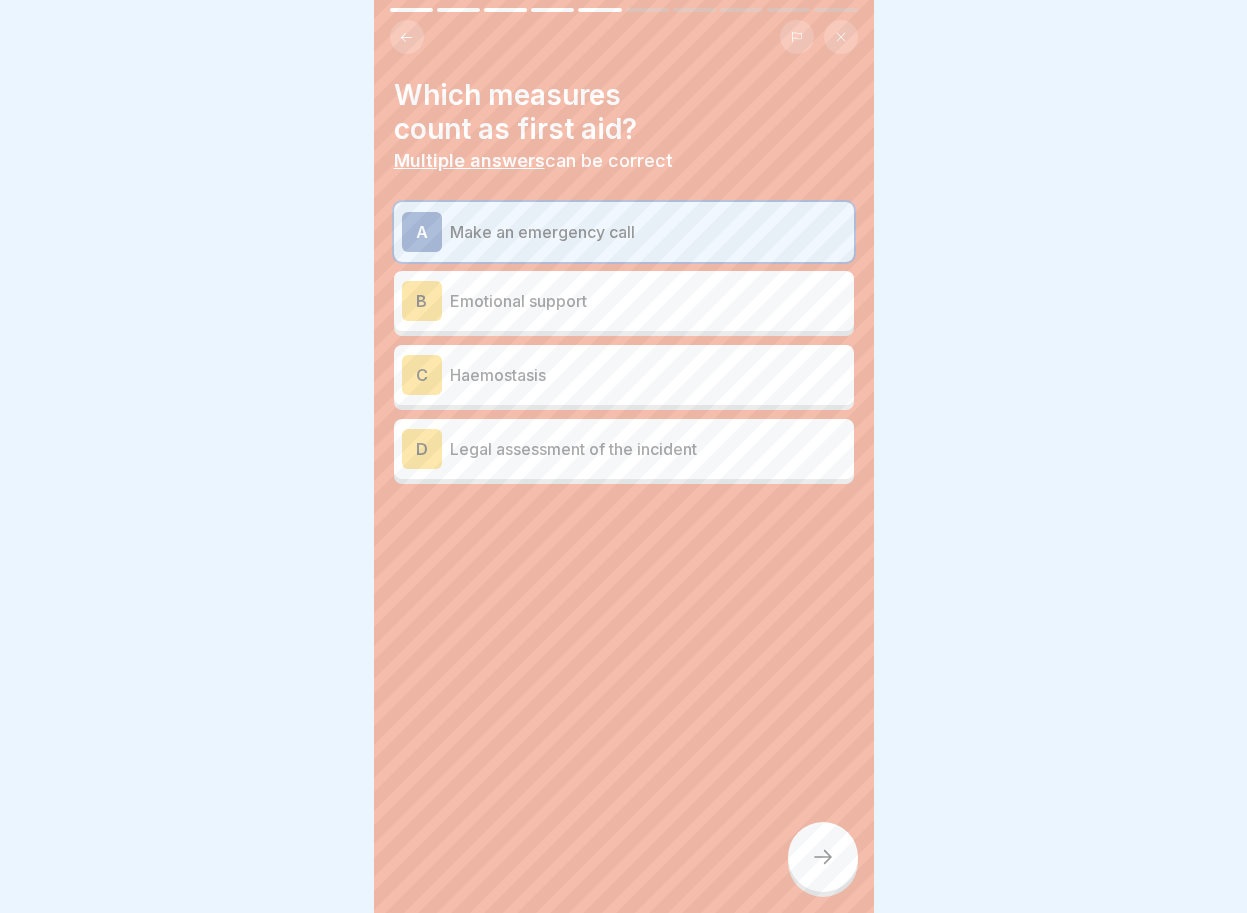 click on "C" at bounding box center [422, 375] 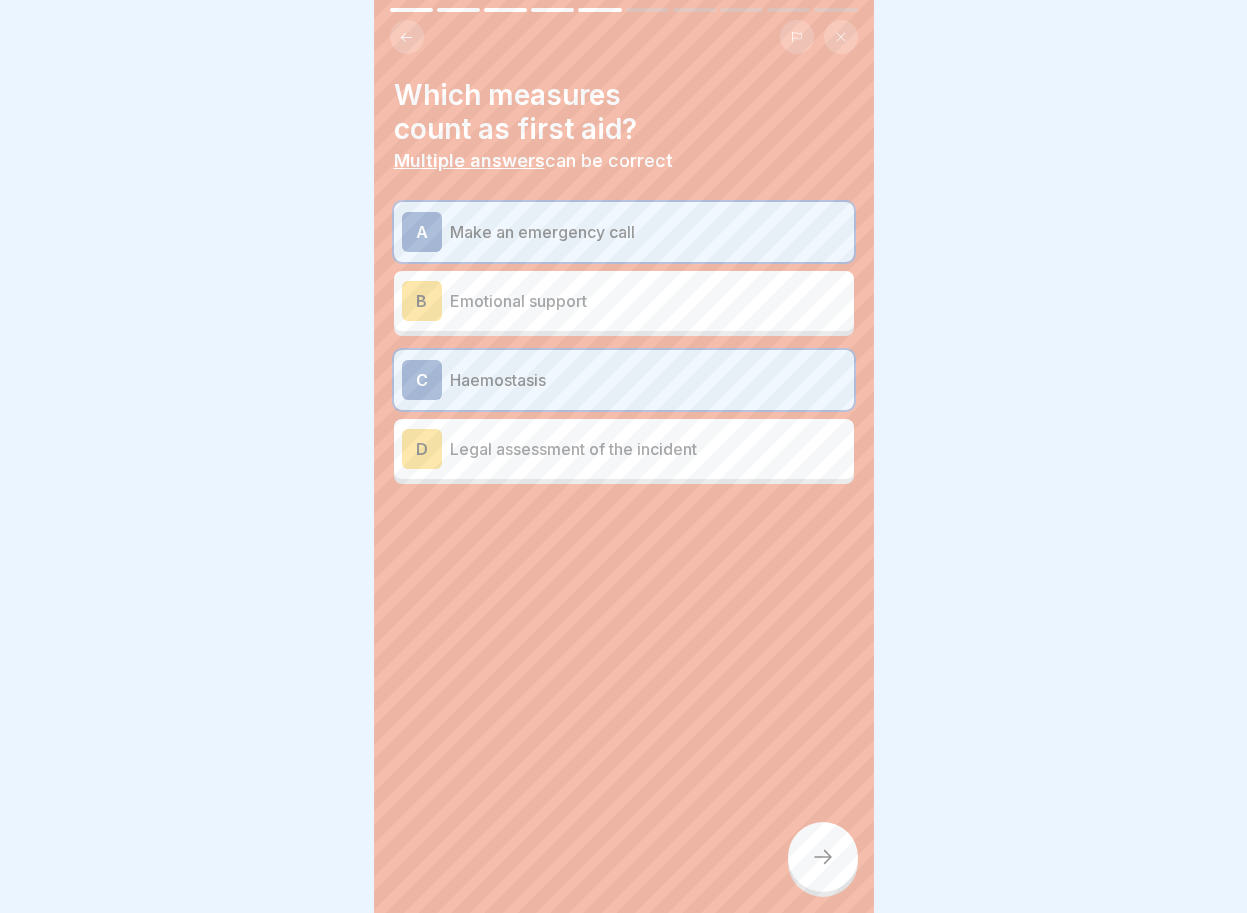 click 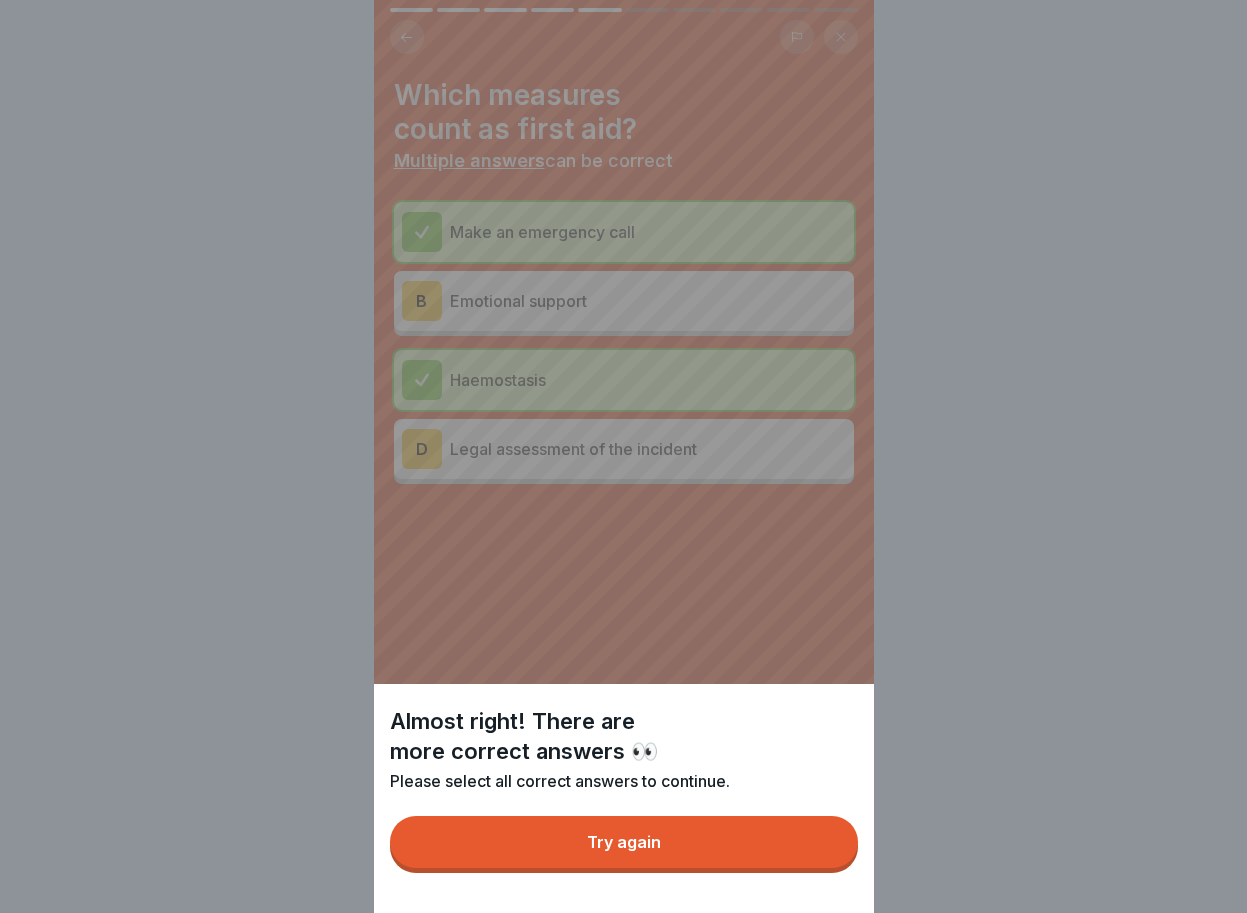click on "Try again" at bounding box center [624, 842] 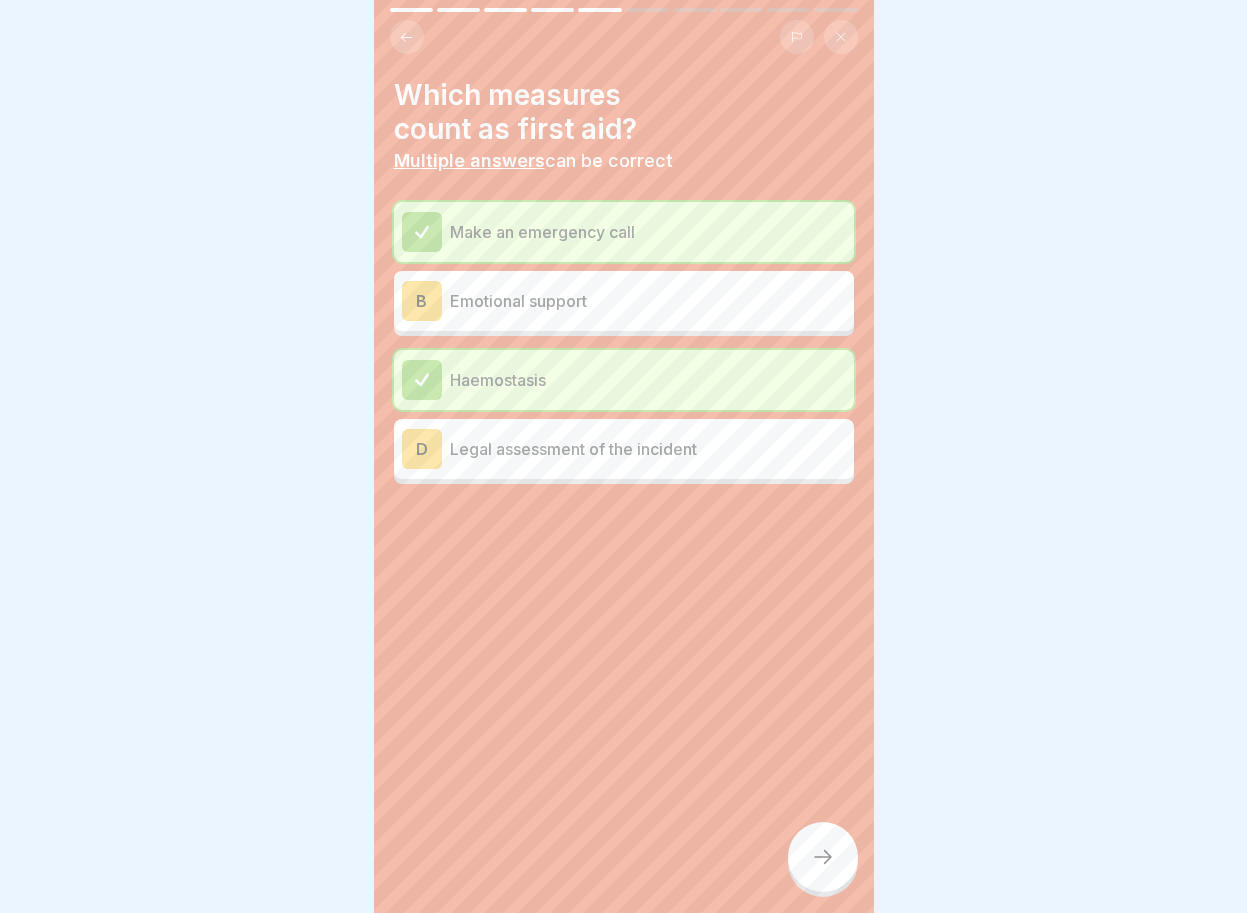 click on "D" at bounding box center [422, 449] 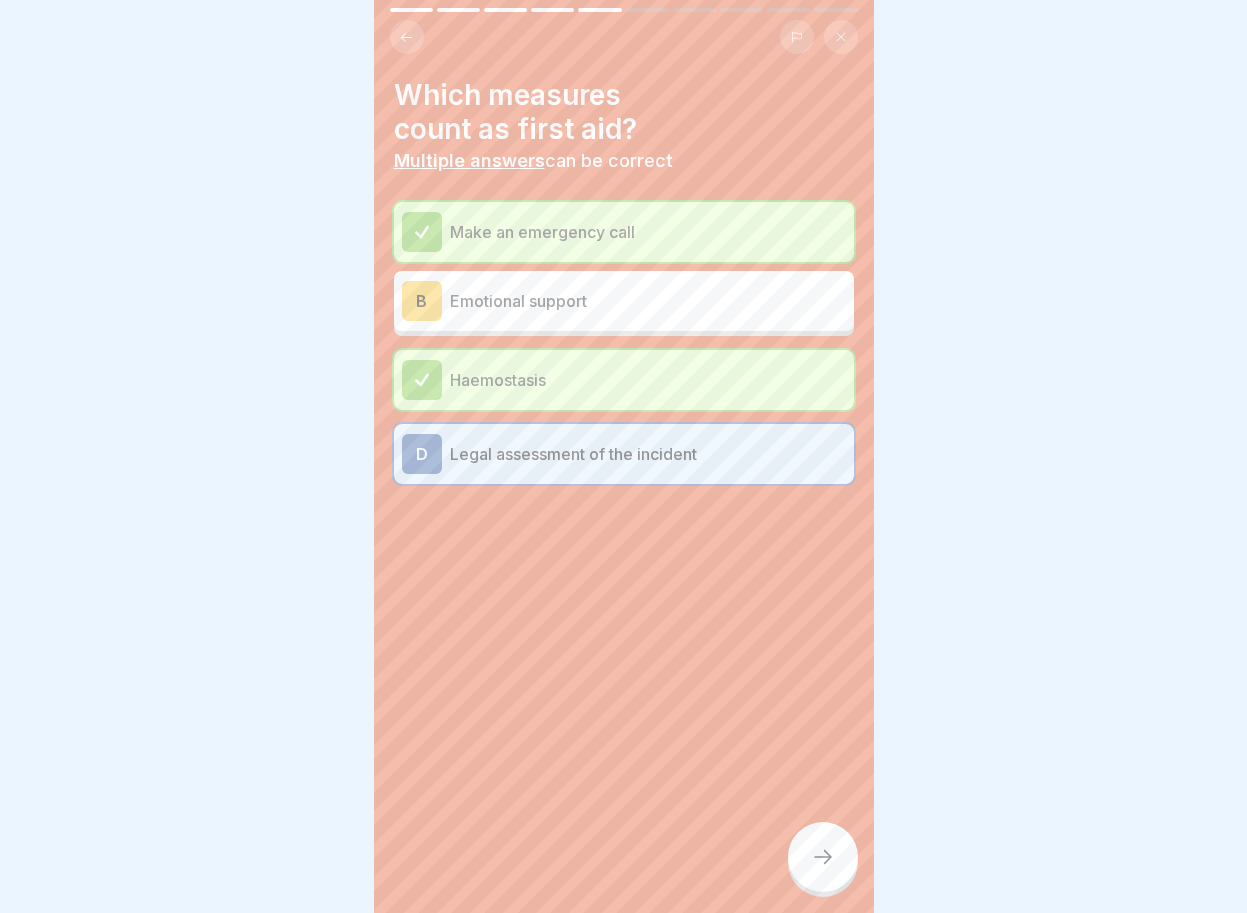 click 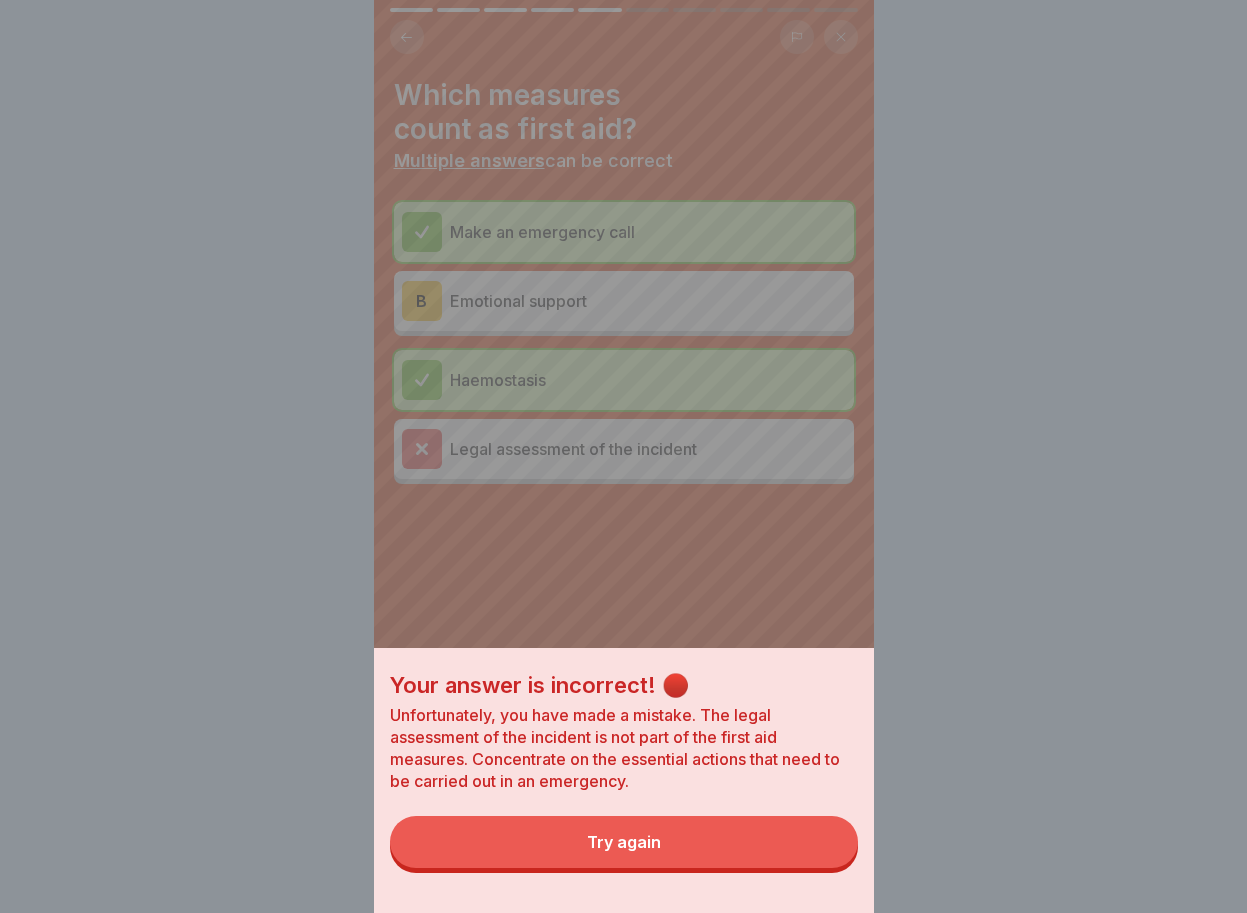 click on "Try again" at bounding box center [624, 842] 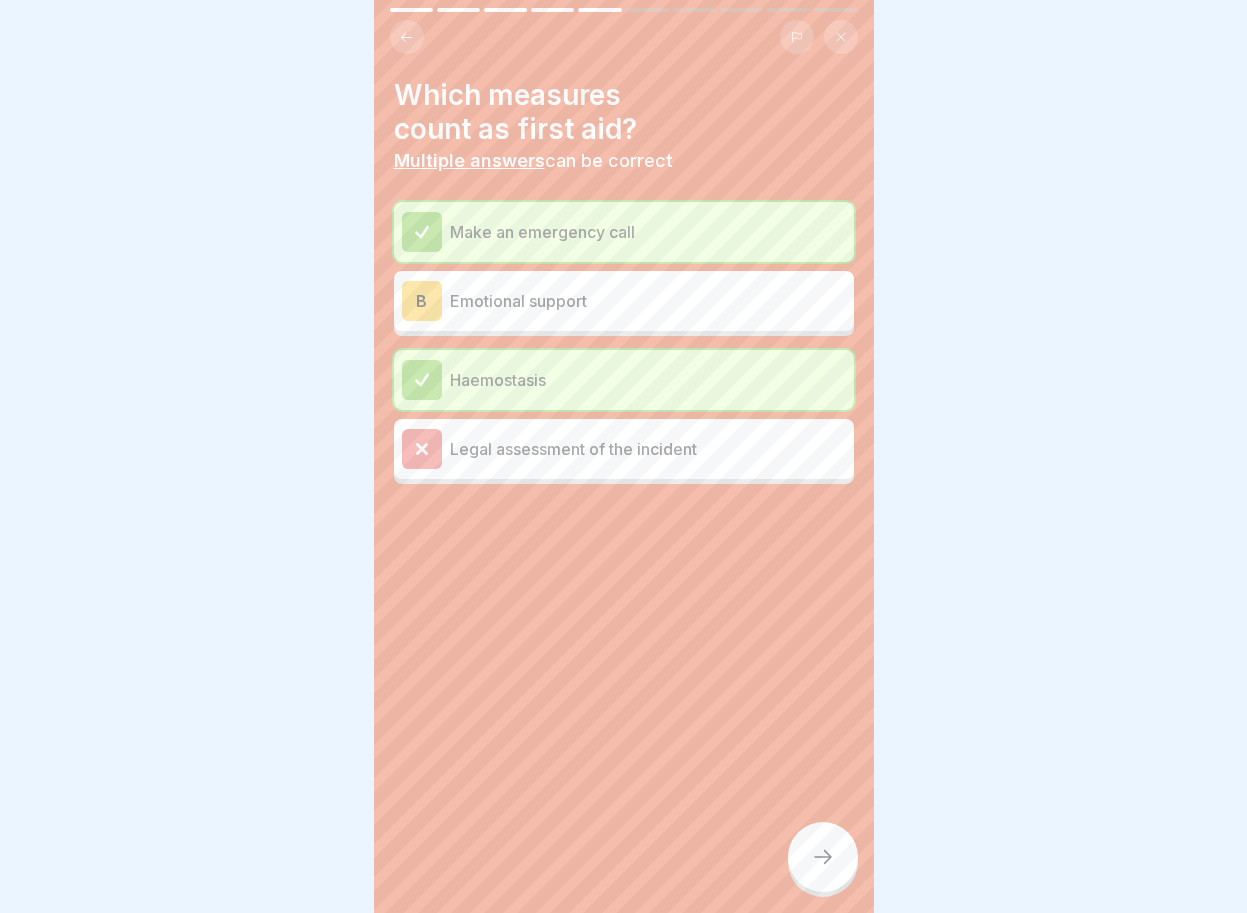 click at bounding box center (422, 449) 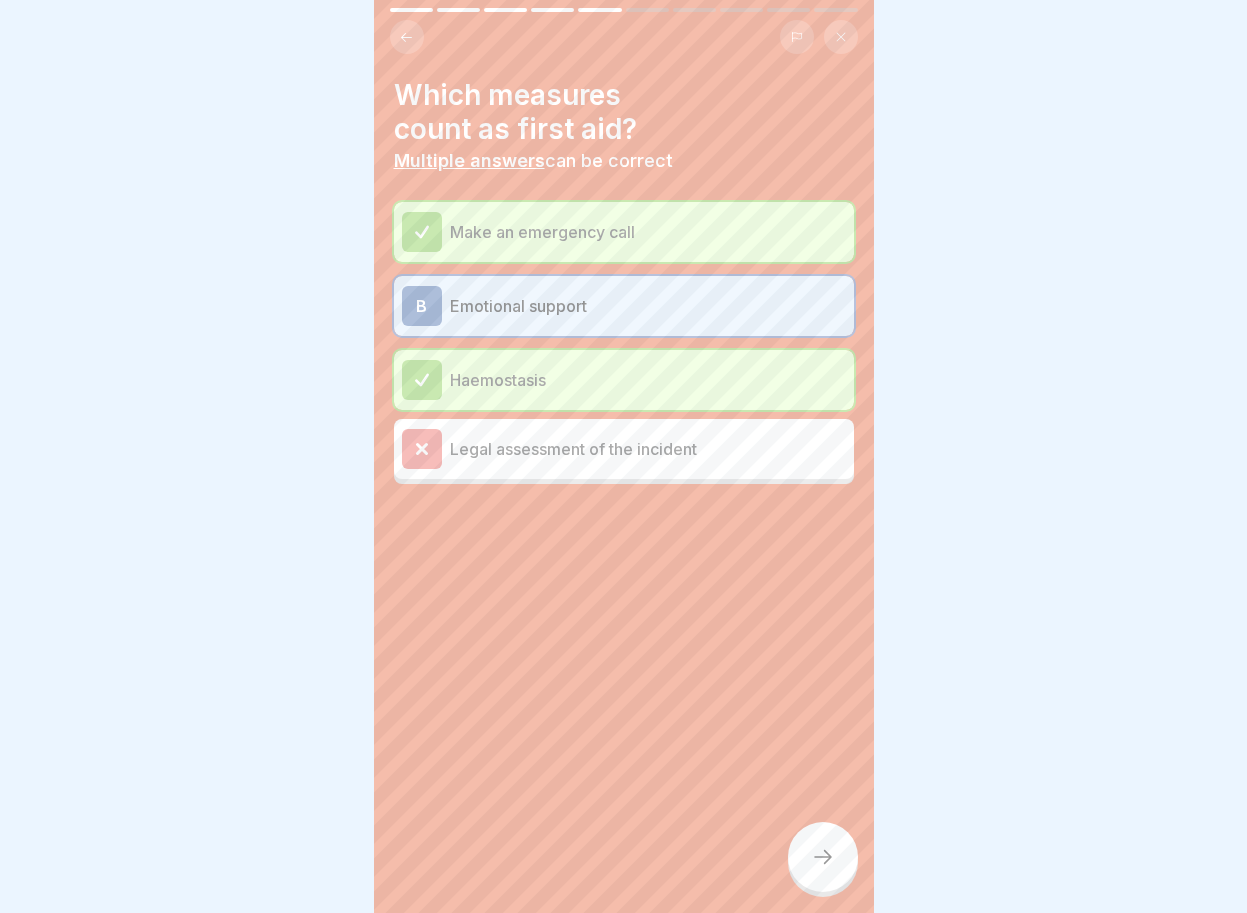 click 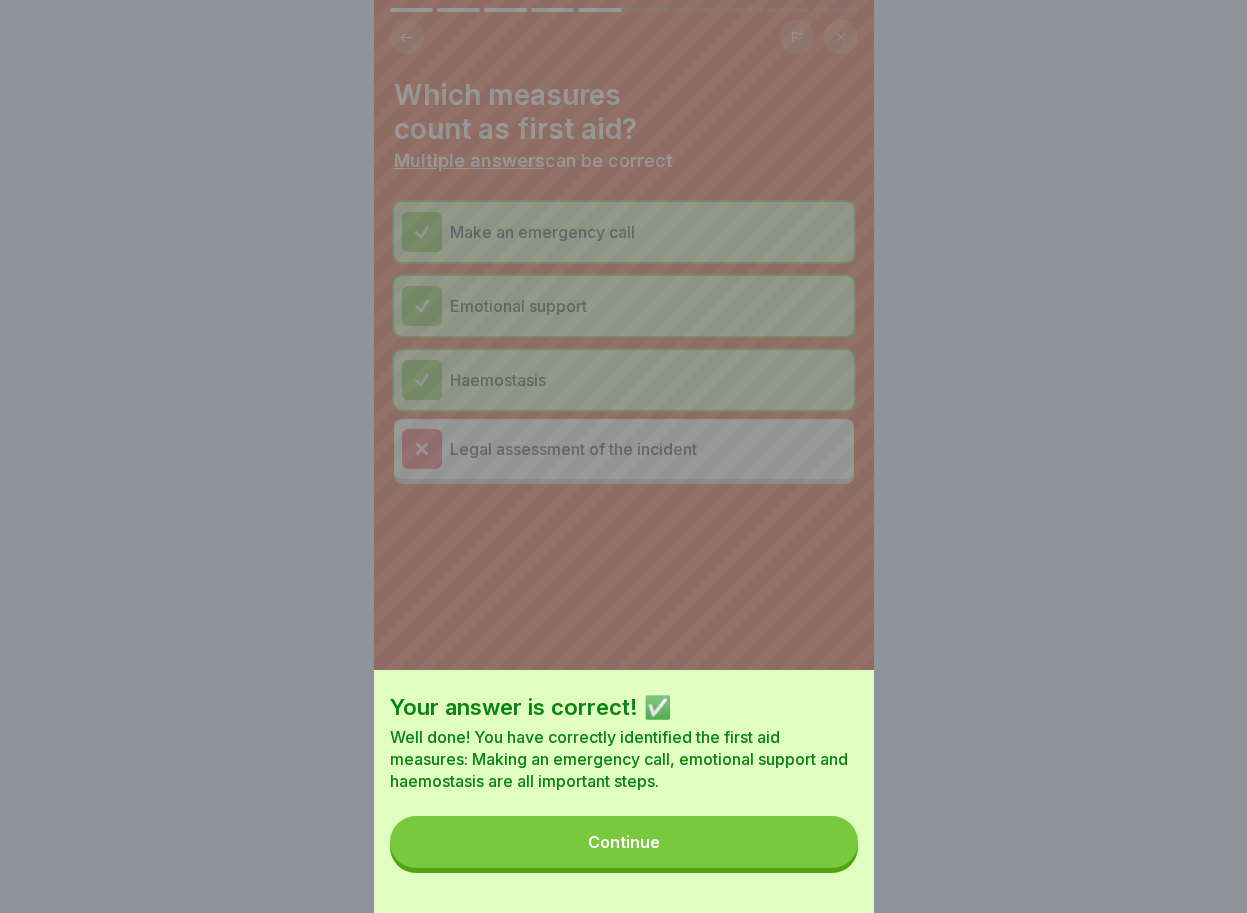 click on "Continue" at bounding box center (624, 842) 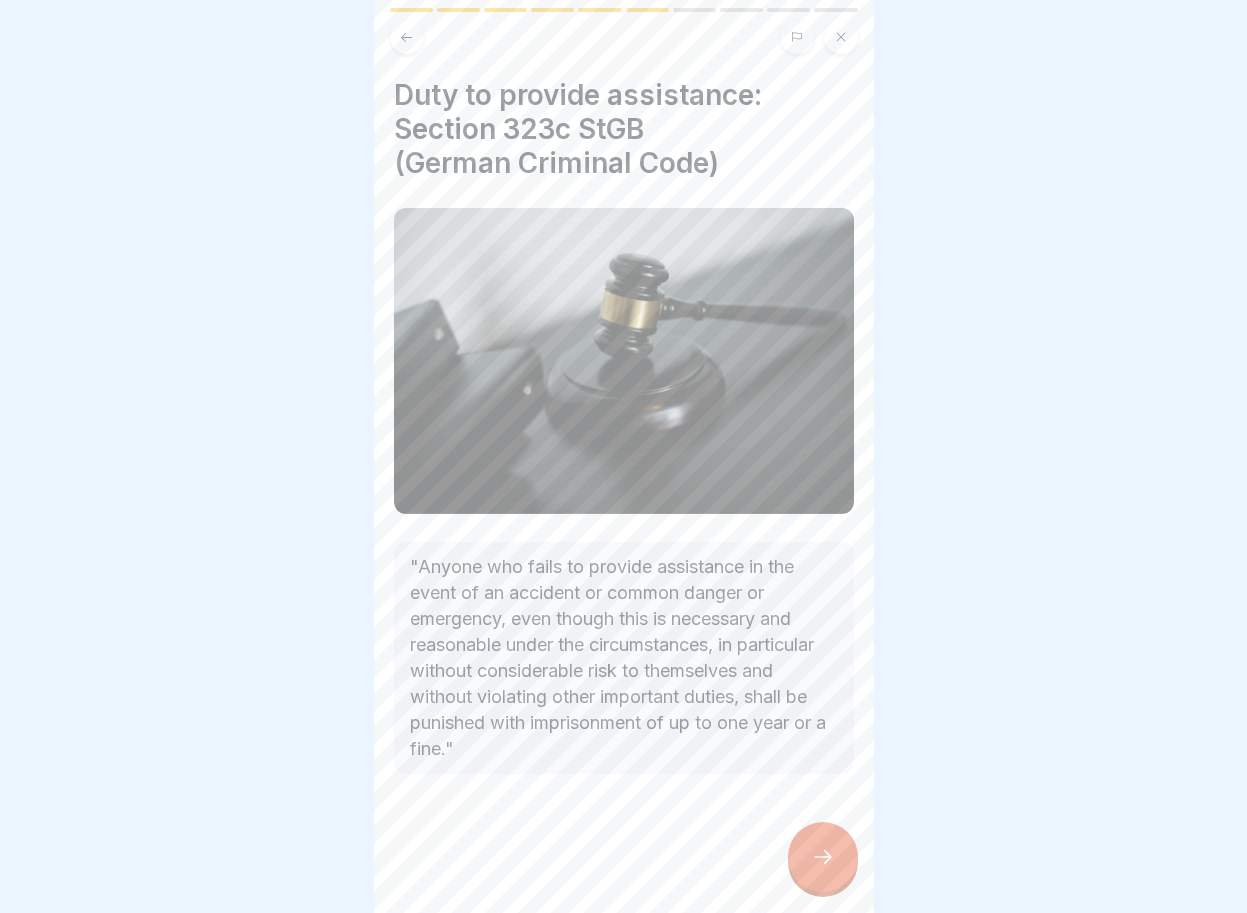 drag, startPoint x: 821, startPoint y: 885, endPoint x: 866, endPoint y: 893, distance: 45.705578 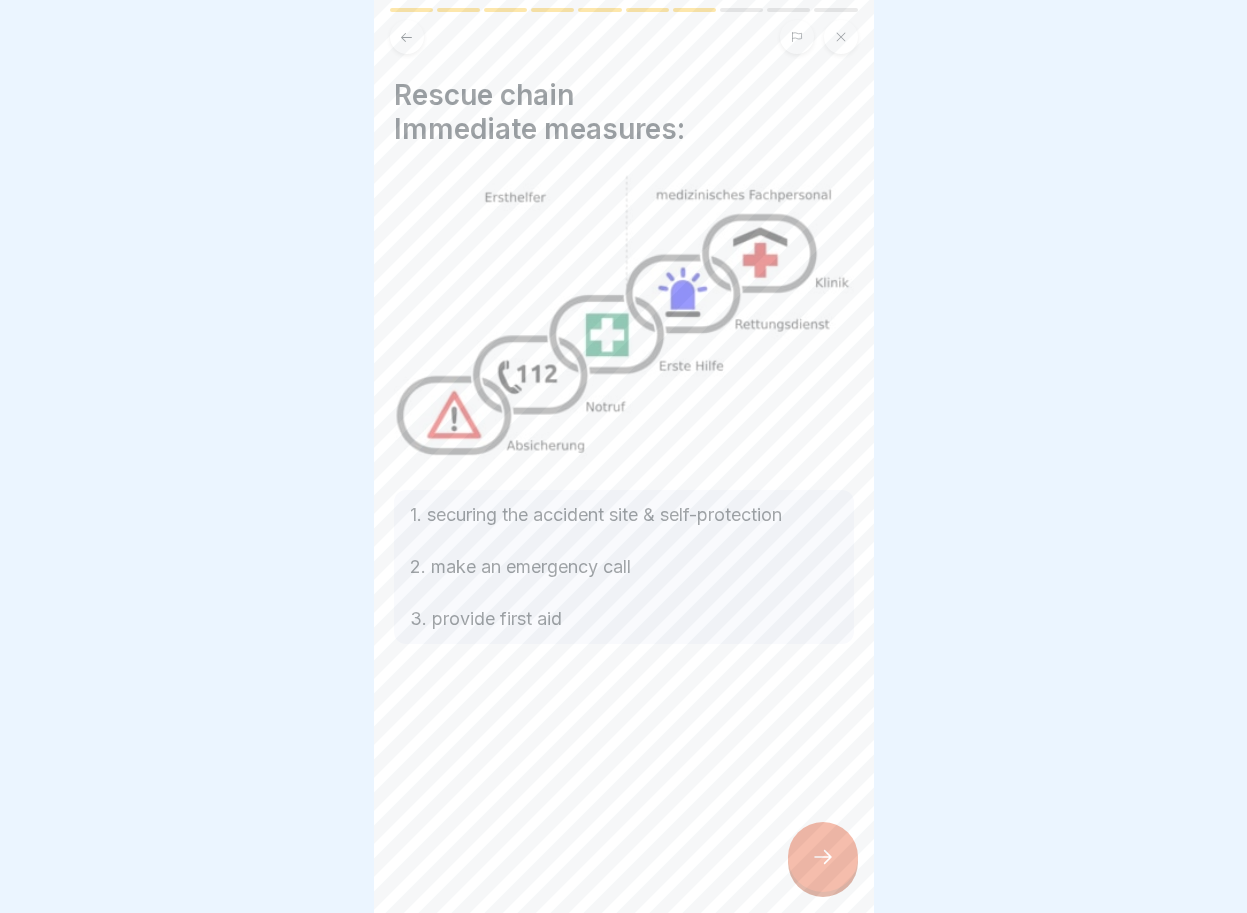 click 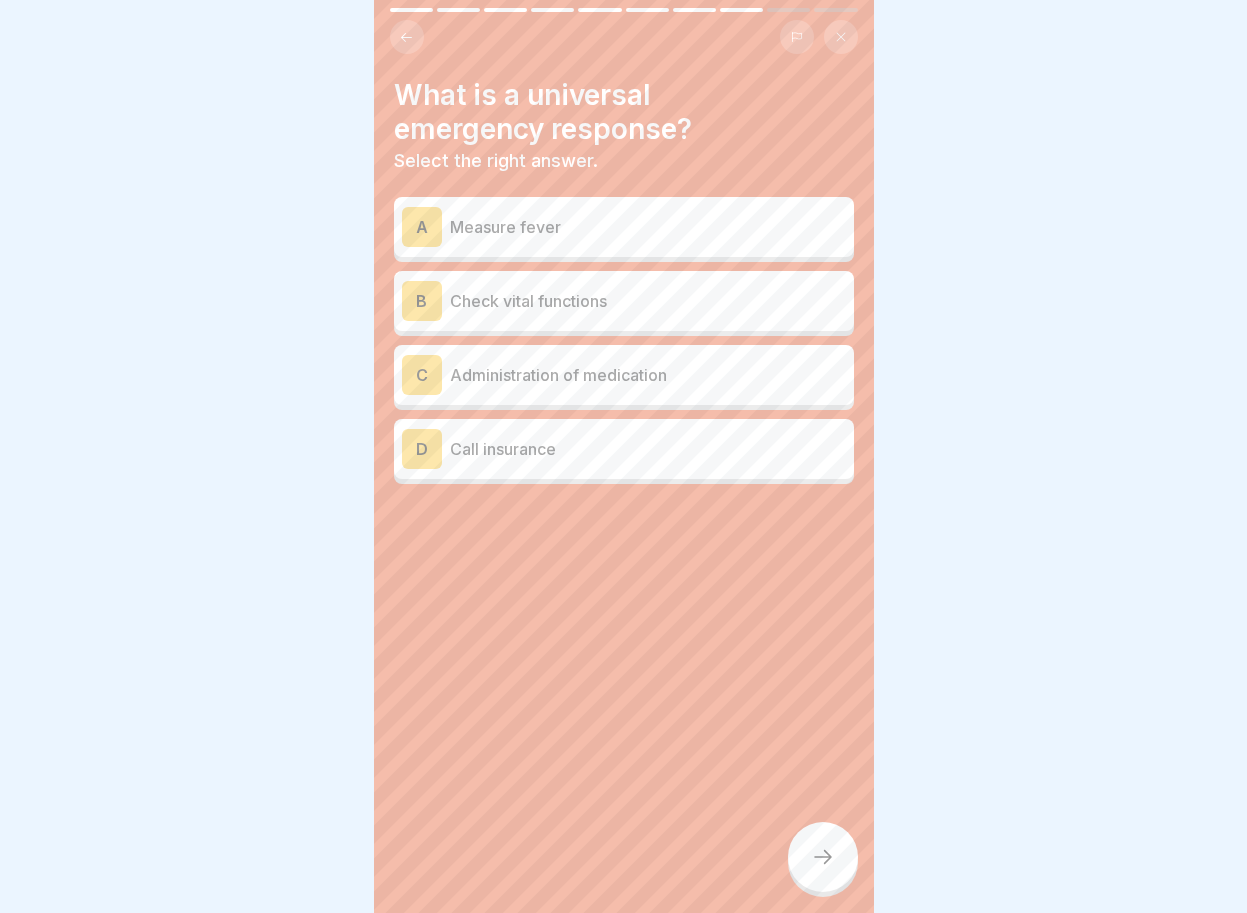 click on "C" at bounding box center (422, 375) 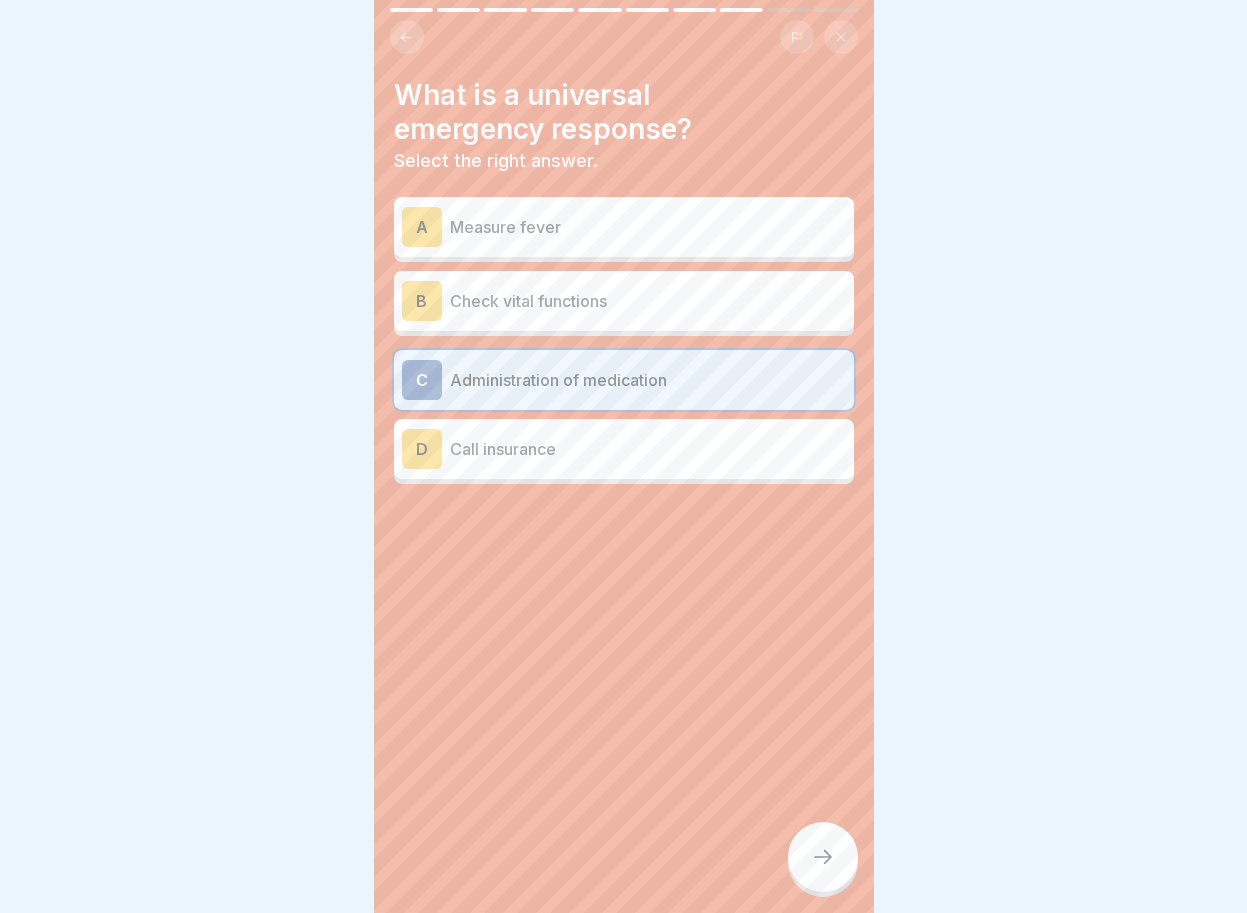 click 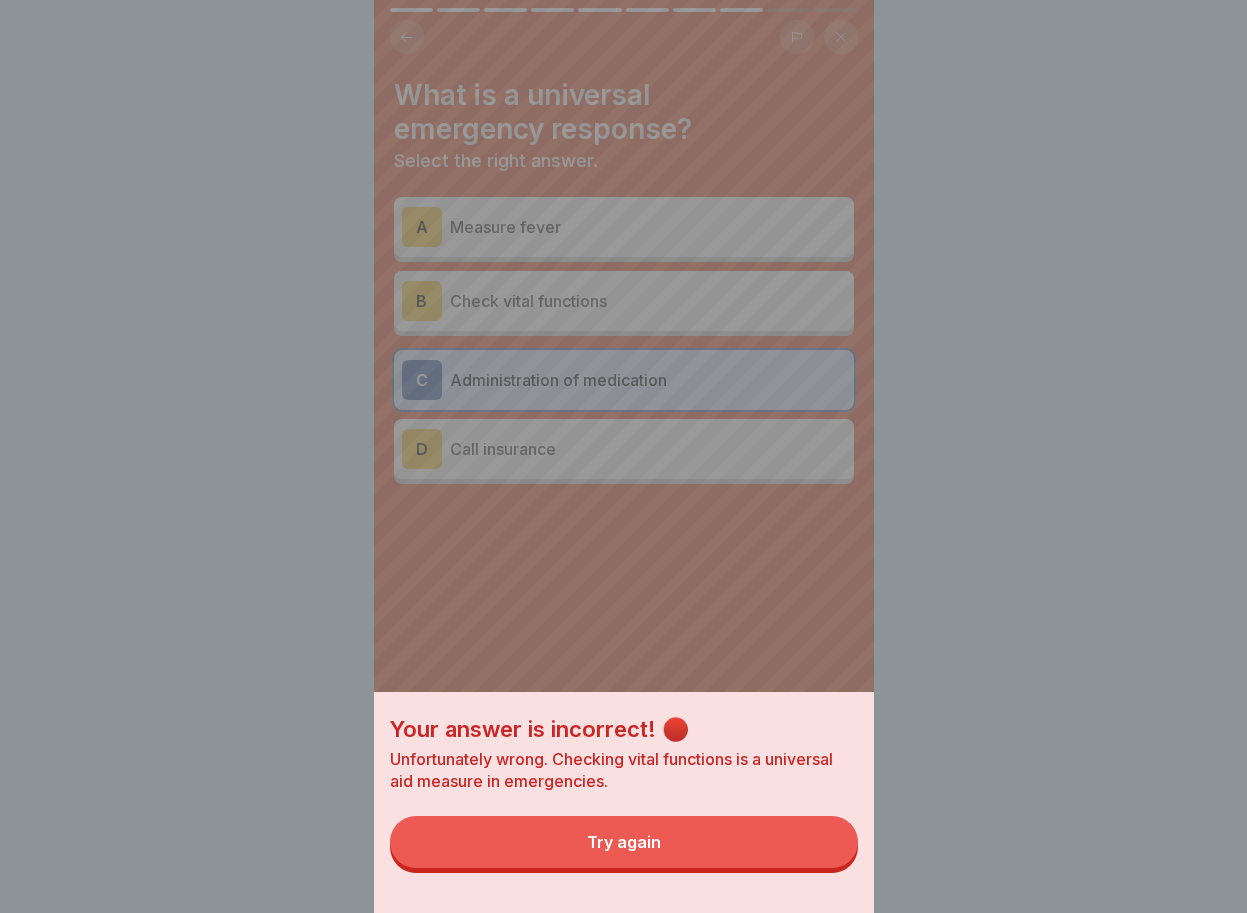 click on "Try again" at bounding box center (624, 842) 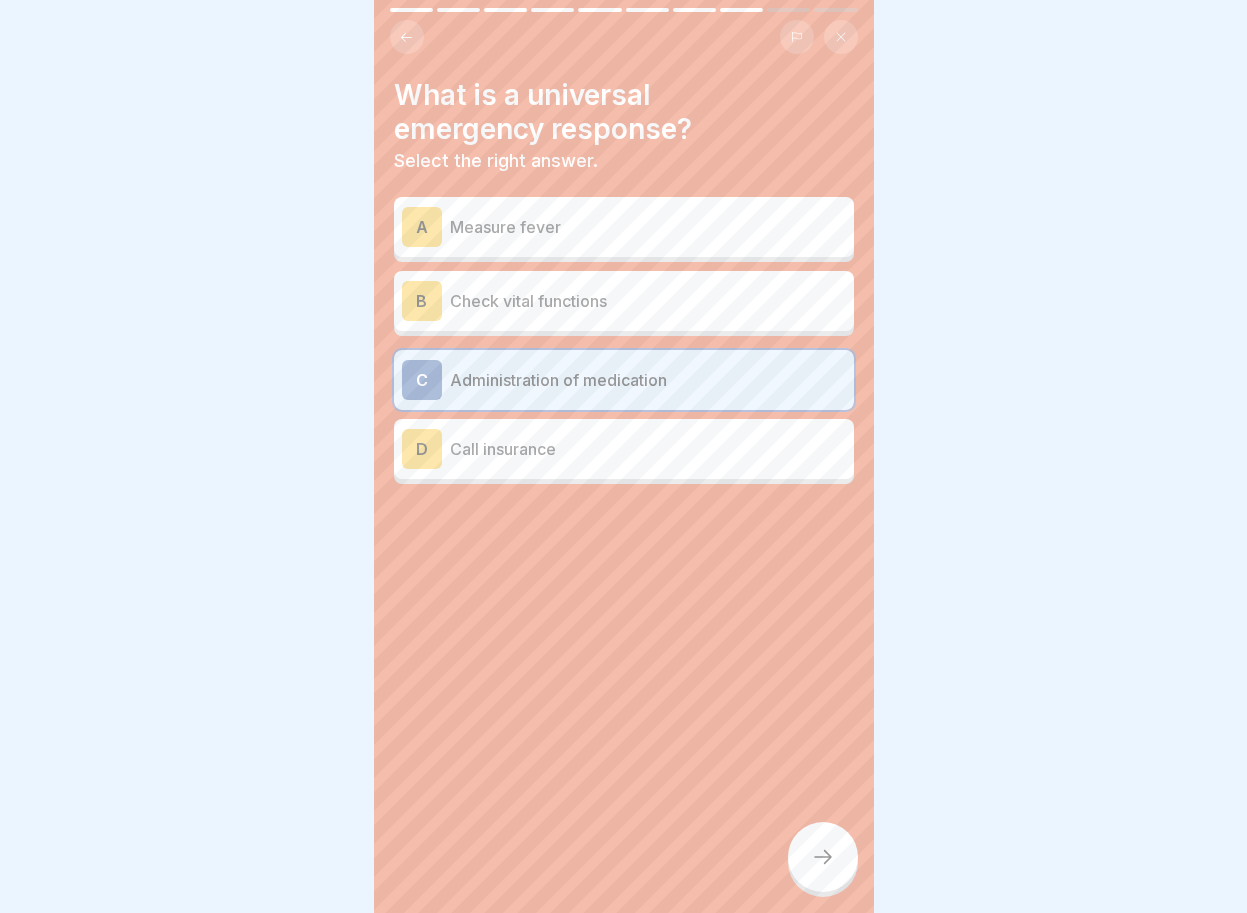 click on "B" at bounding box center [422, 301] 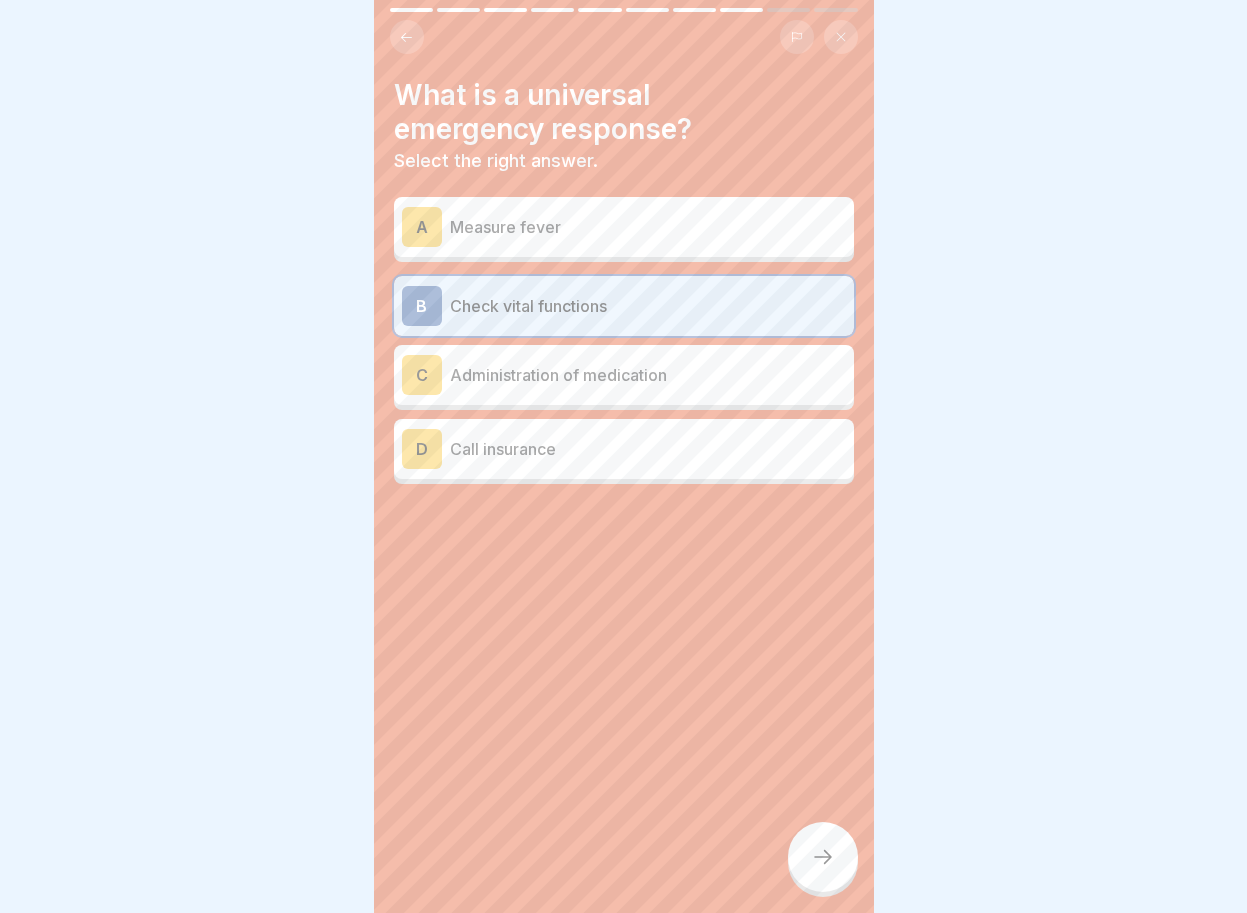 click 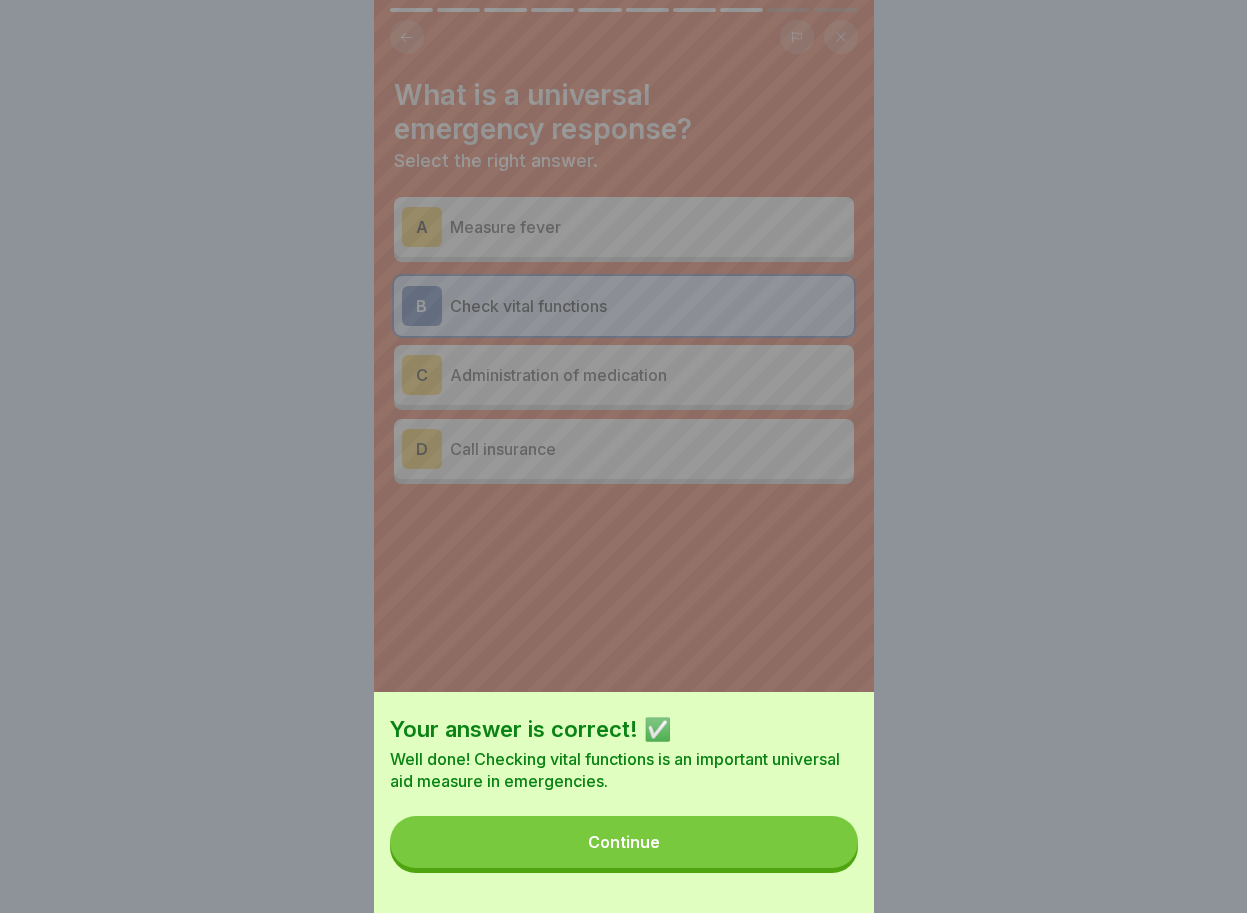 click on "Continue" at bounding box center [624, 842] 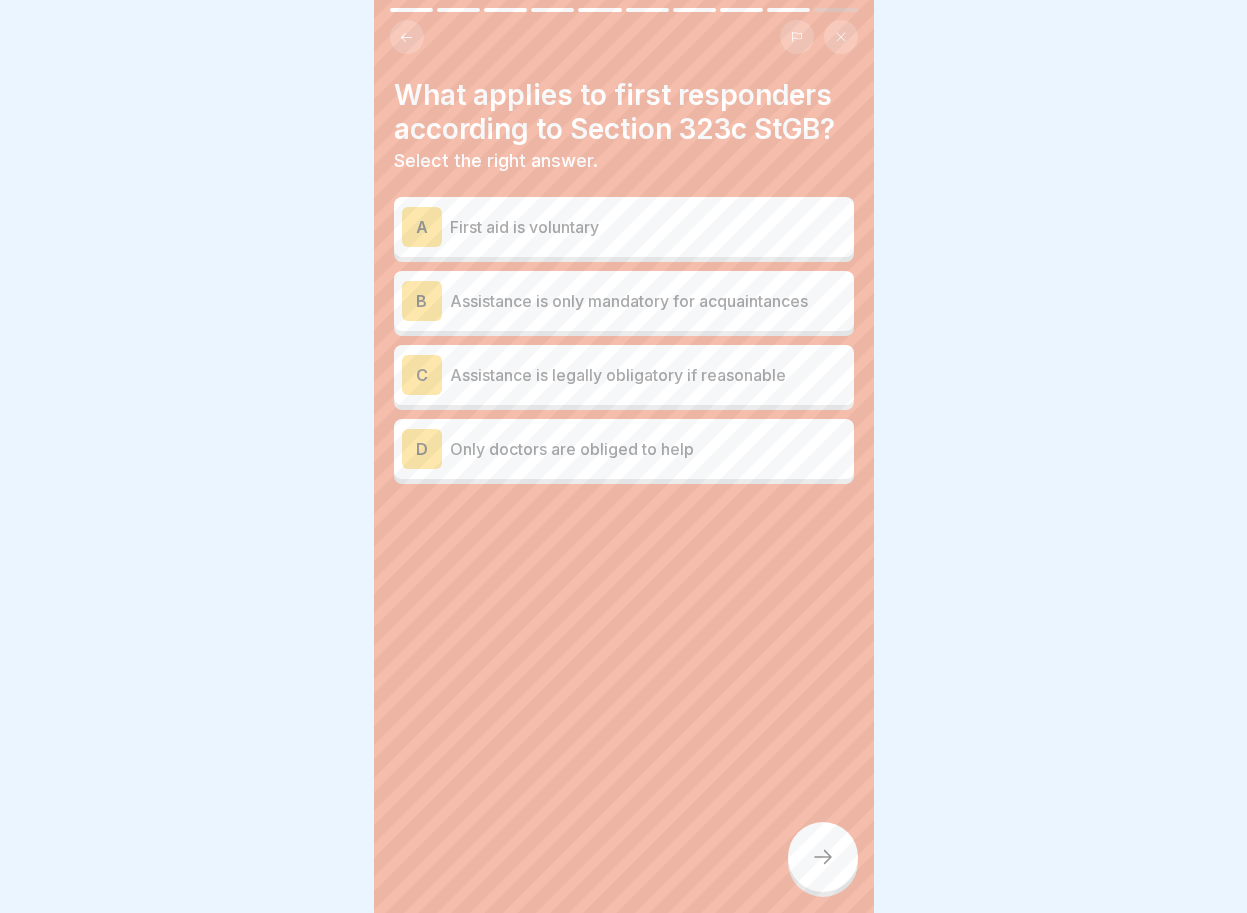 click on "C" at bounding box center (422, 375) 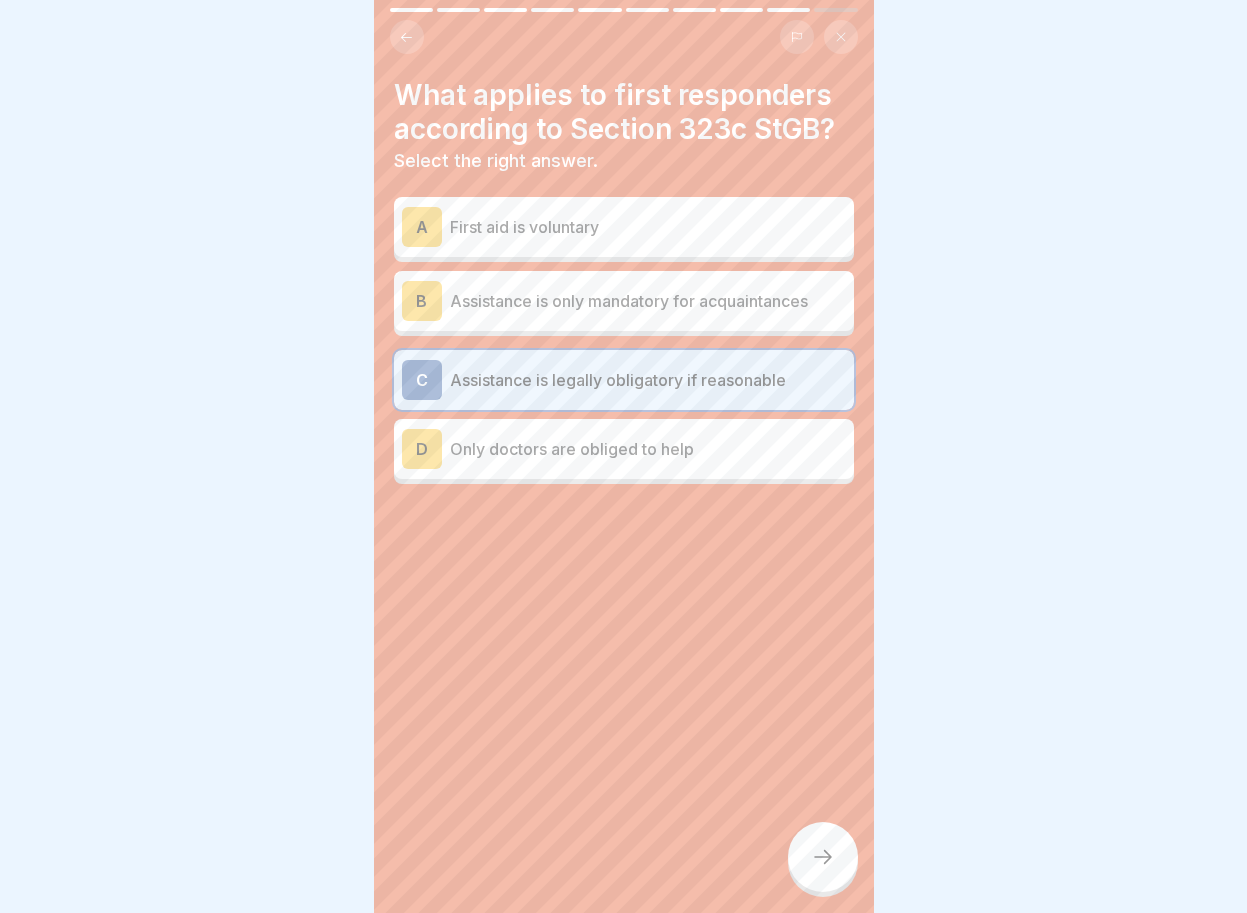 click at bounding box center [823, 857] 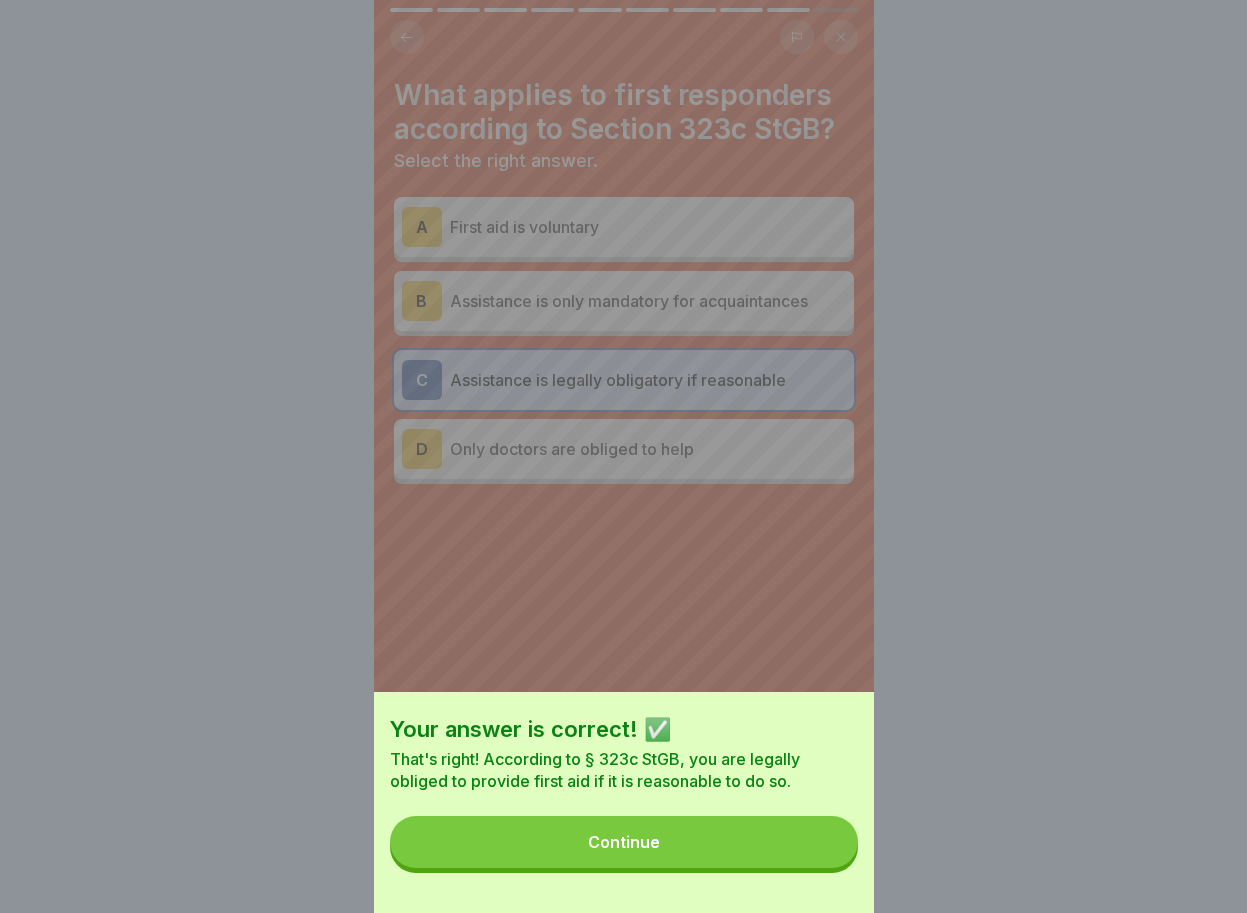click on "Continue" at bounding box center (624, 842) 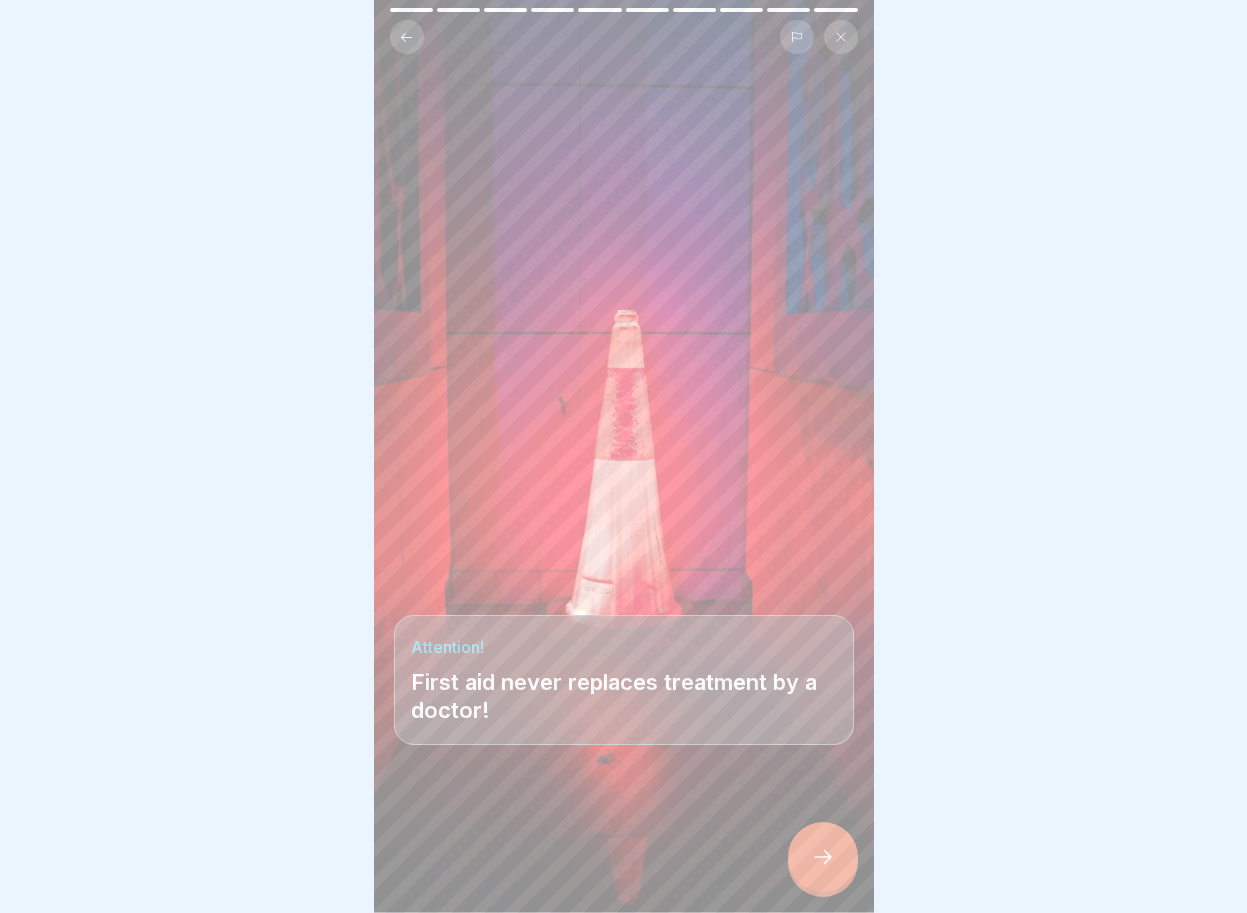 click at bounding box center [823, 857] 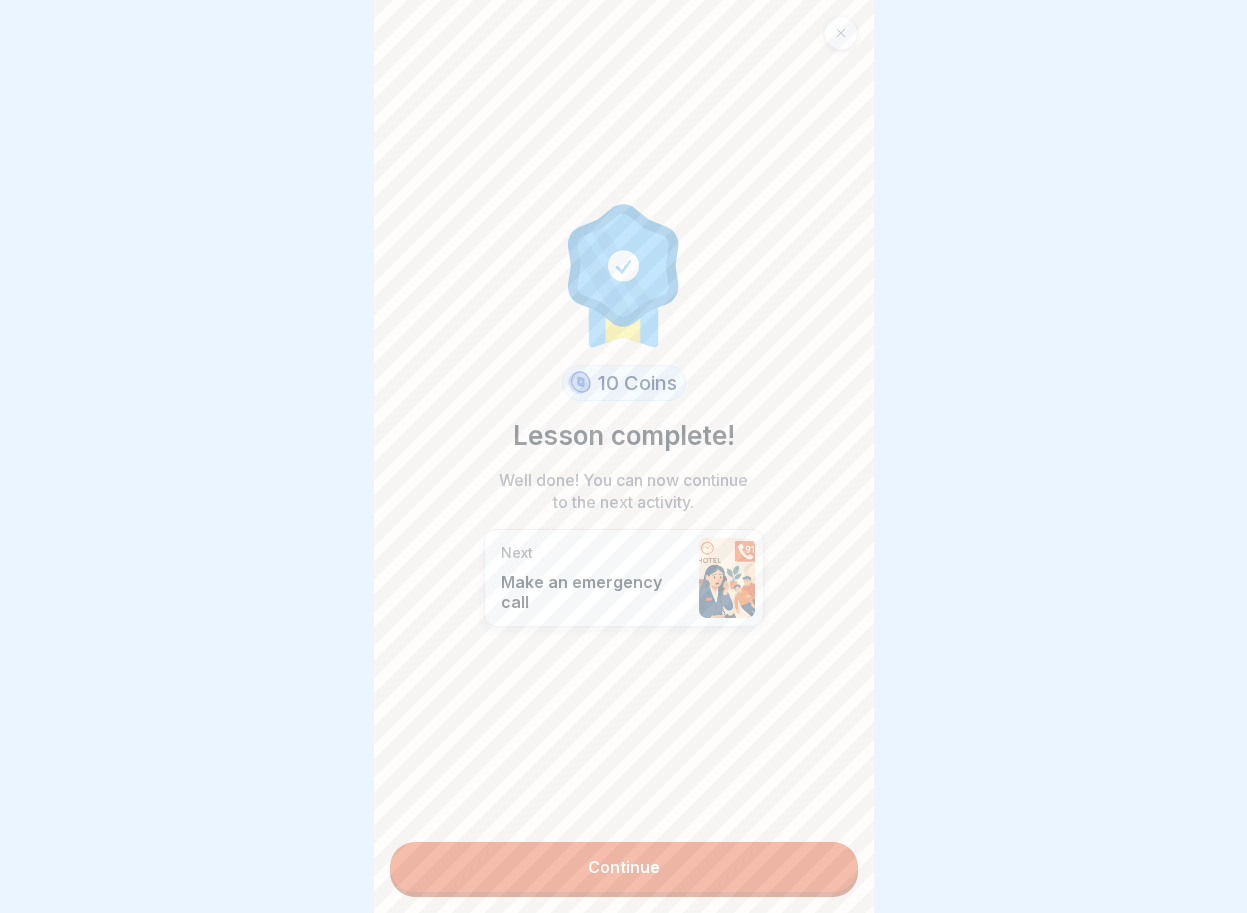 click on "Continue" at bounding box center (624, 867) 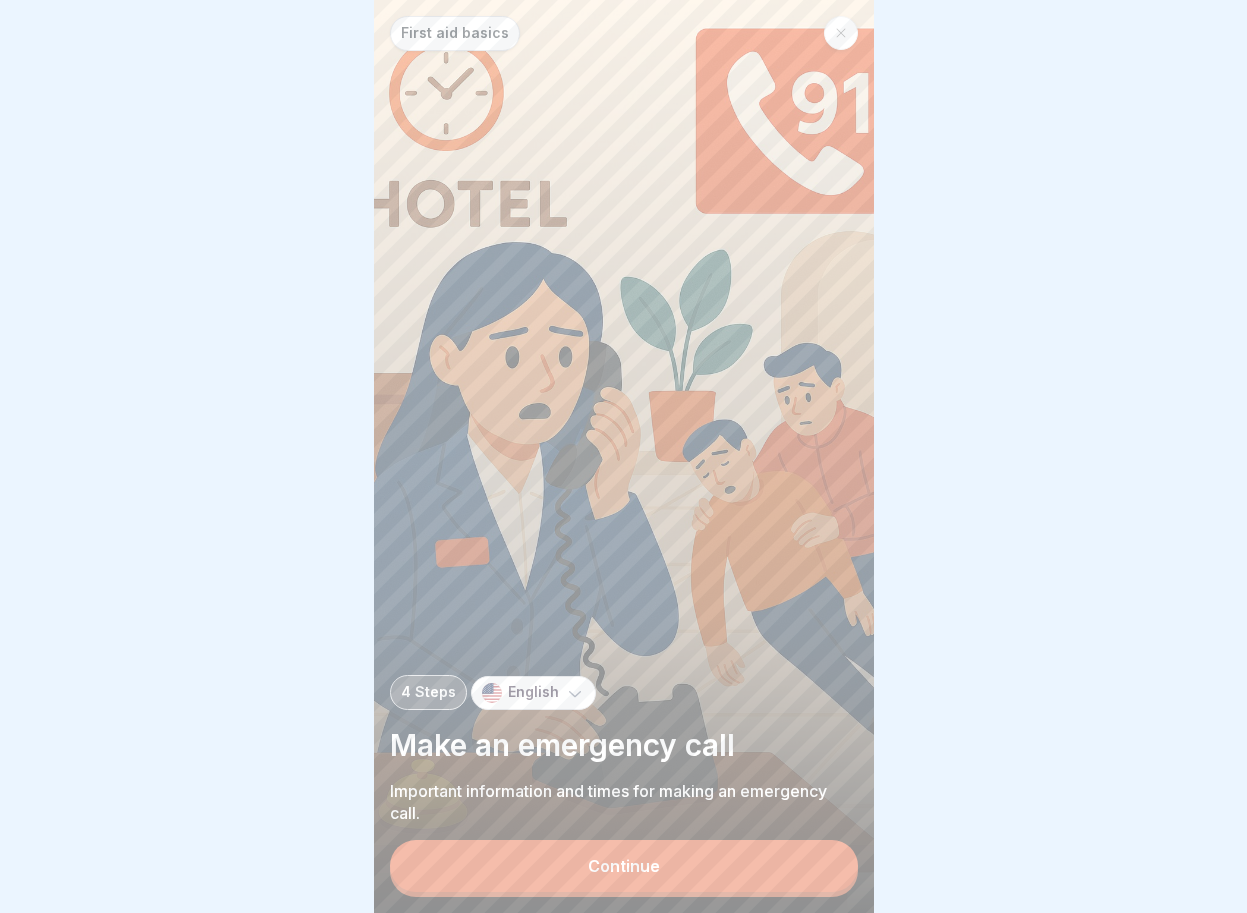 click on "Continue" at bounding box center (624, 866) 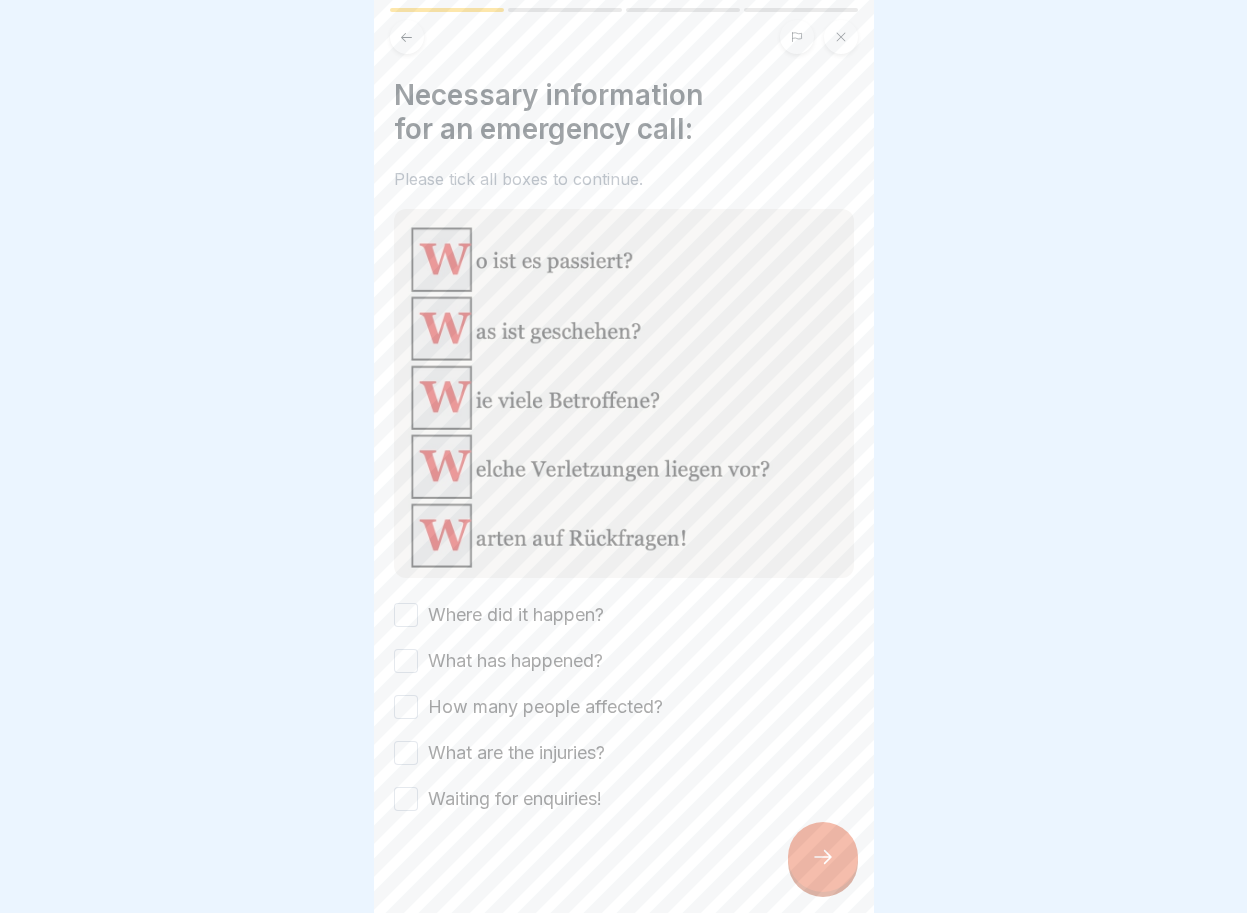 click at bounding box center (624, 393) 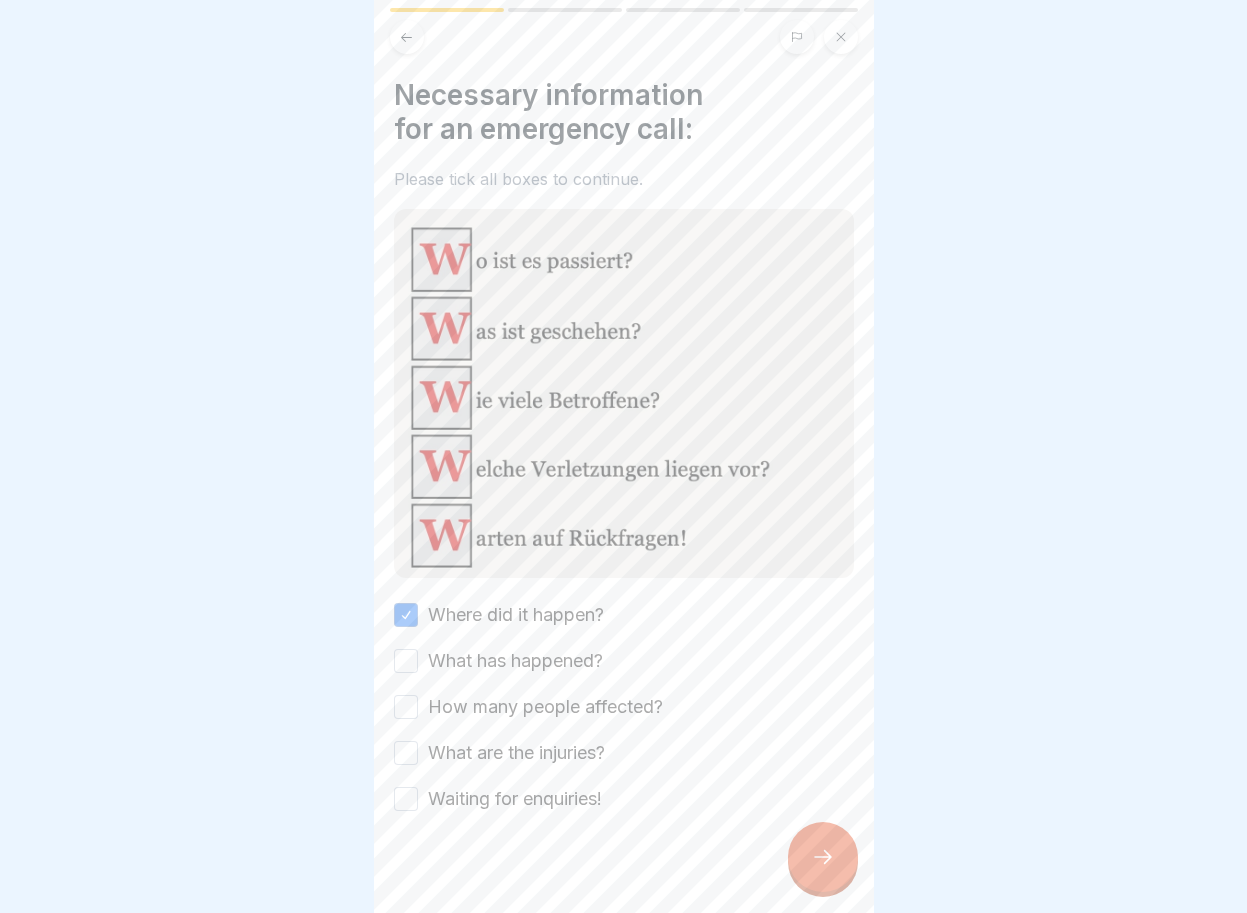 drag, startPoint x: 404, startPoint y: 644, endPoint x: 404, endPoint y: 664, distance: 20 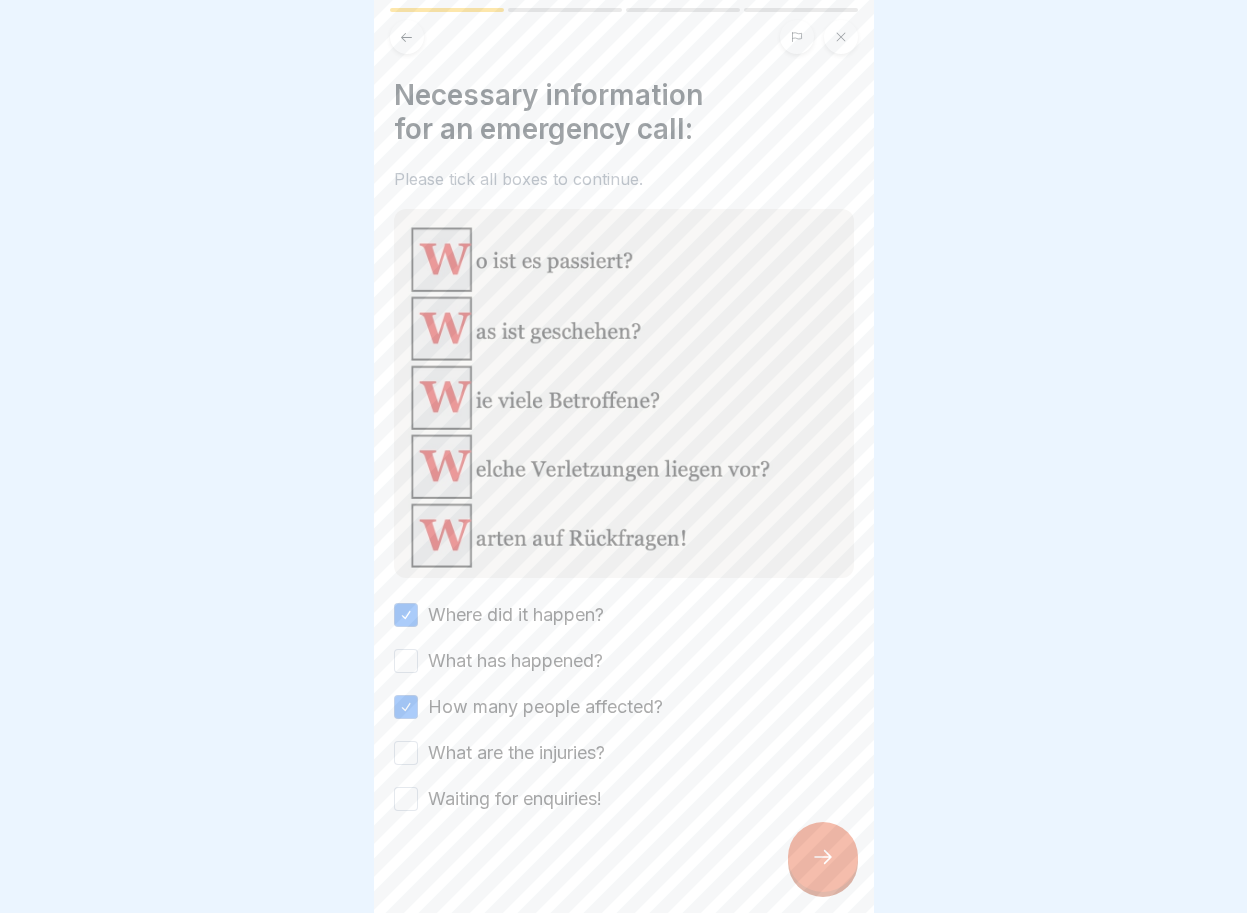 click on "What are the injuries?" at bounding box center (406, 753) 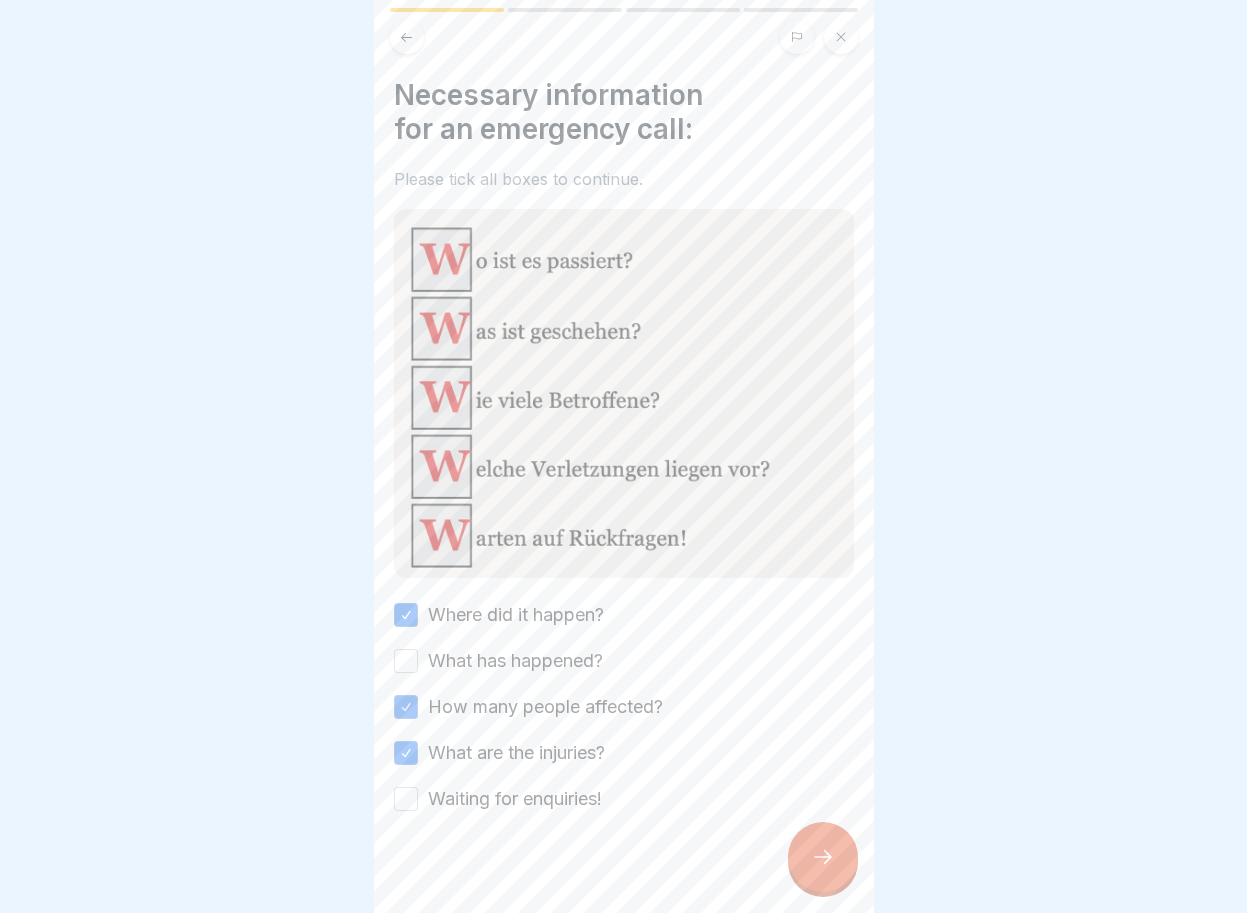 click on "Waiting for enquiries!" at bounding box center [406, 799] 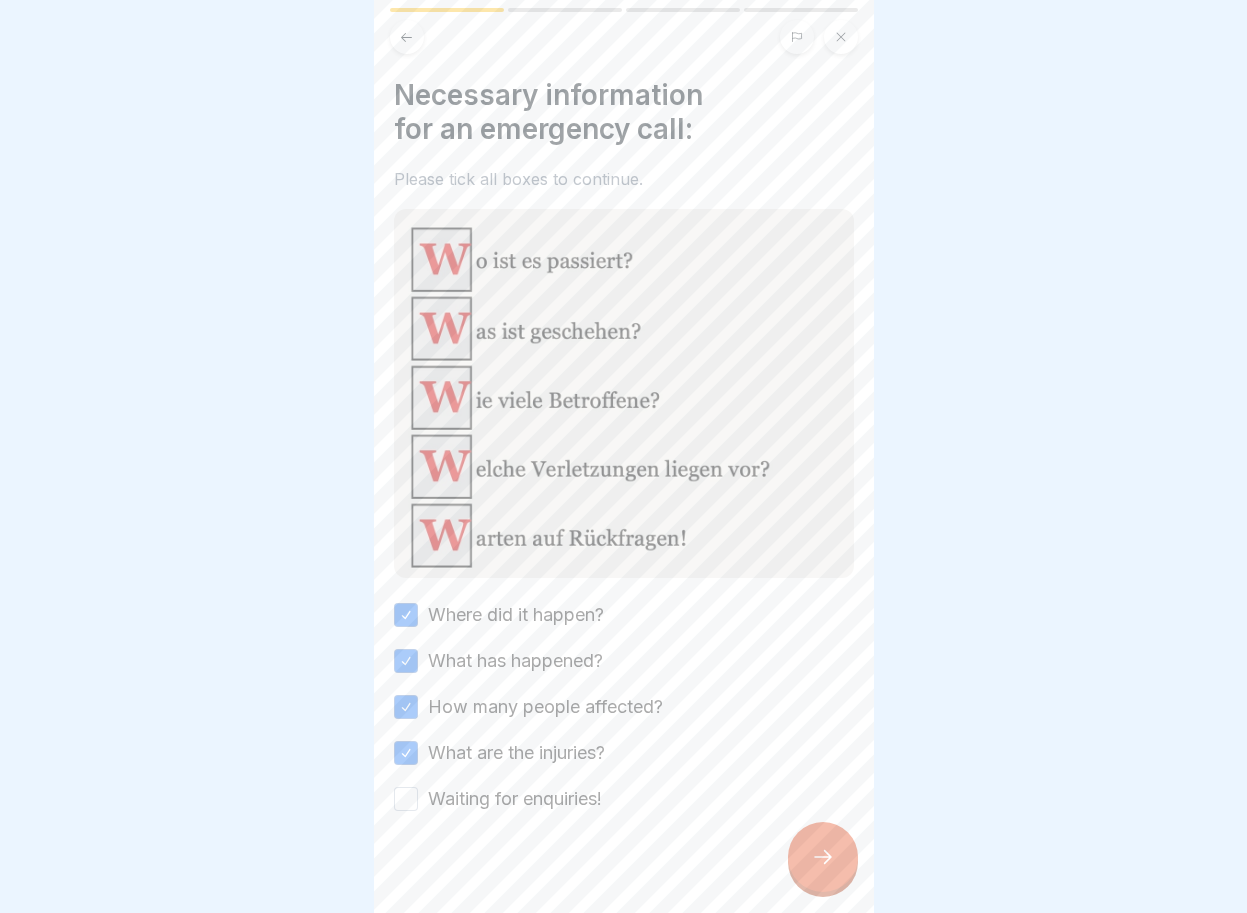 click on "Waiting for enquiries!" at bounding box center (406, 799) 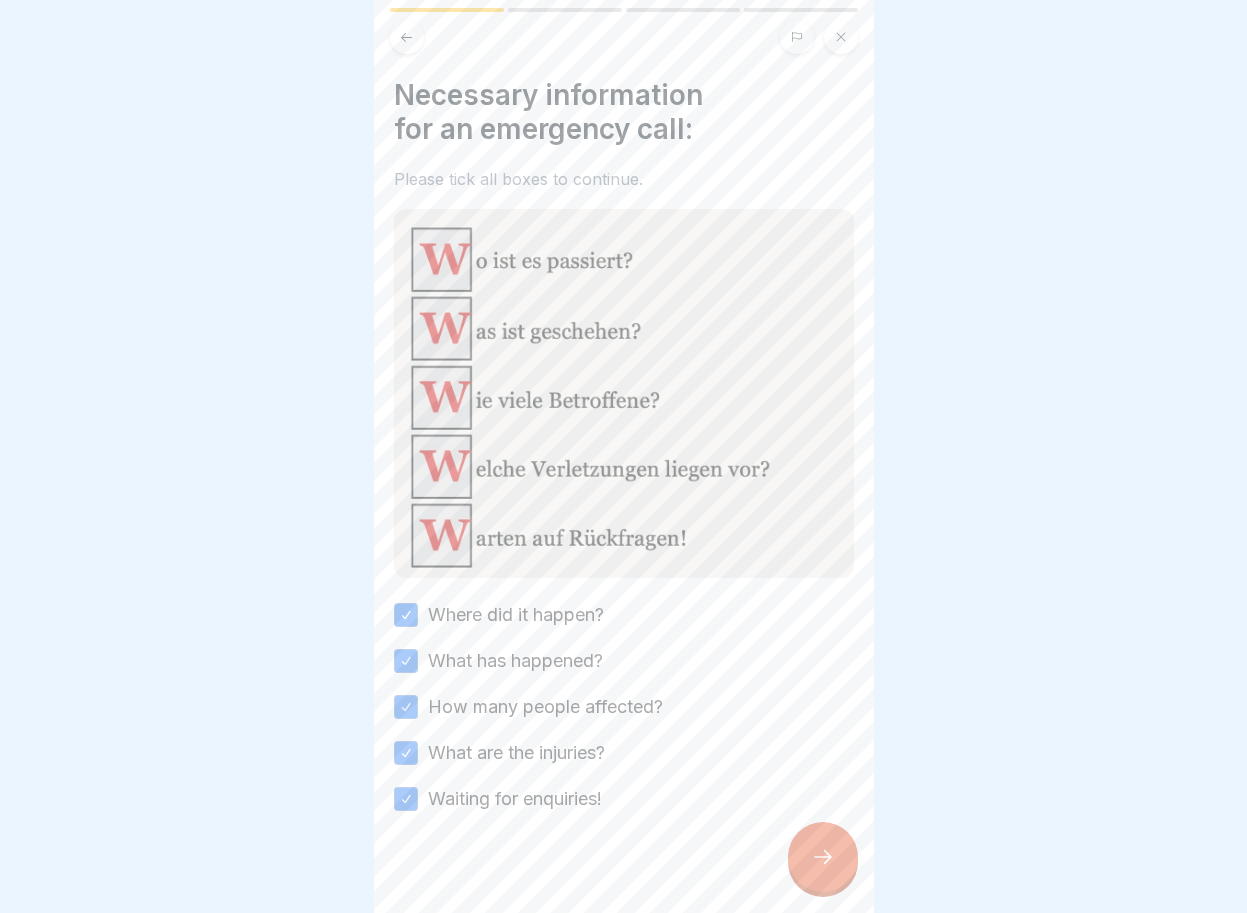 click at bounding box center (823, 857) 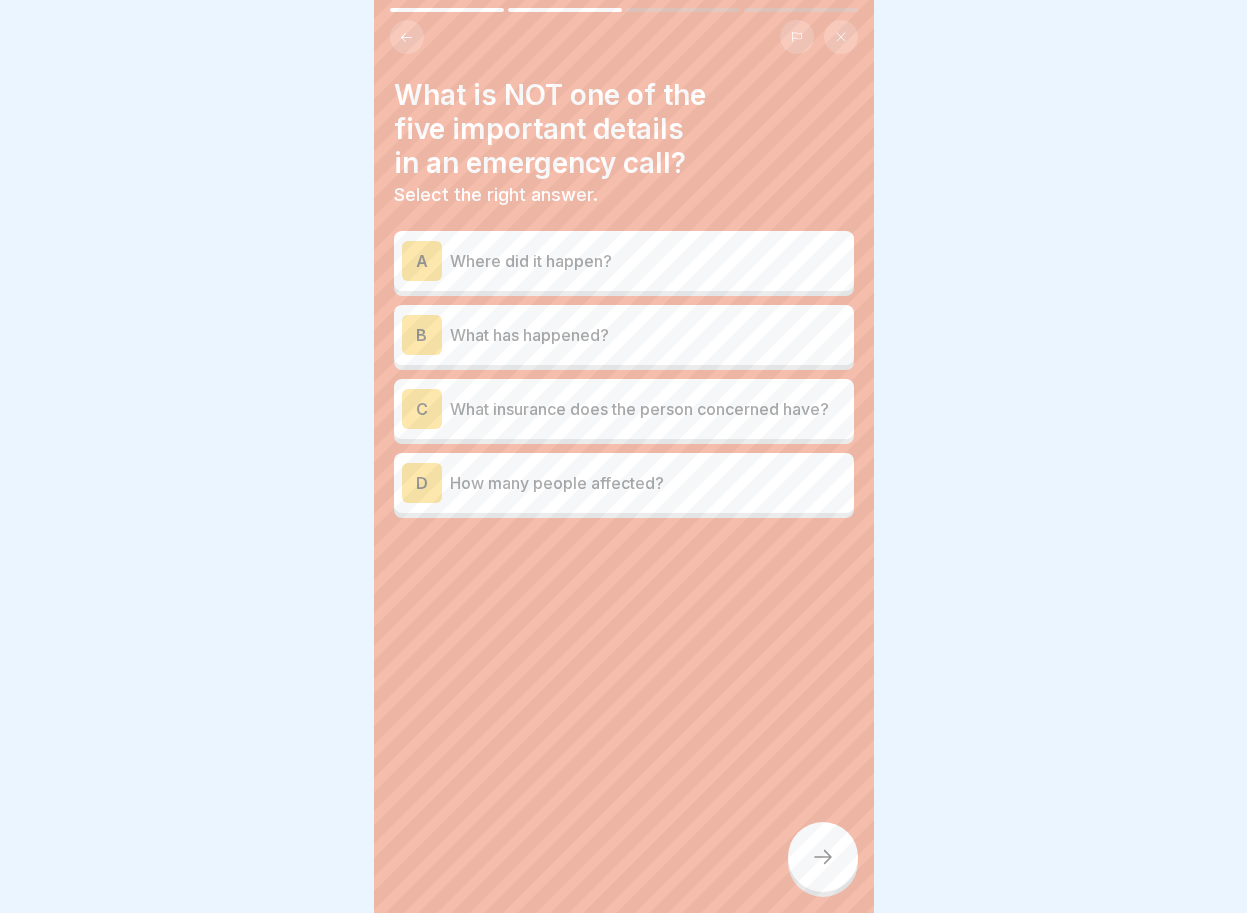 click on "C" at bounding box center [422, 409] 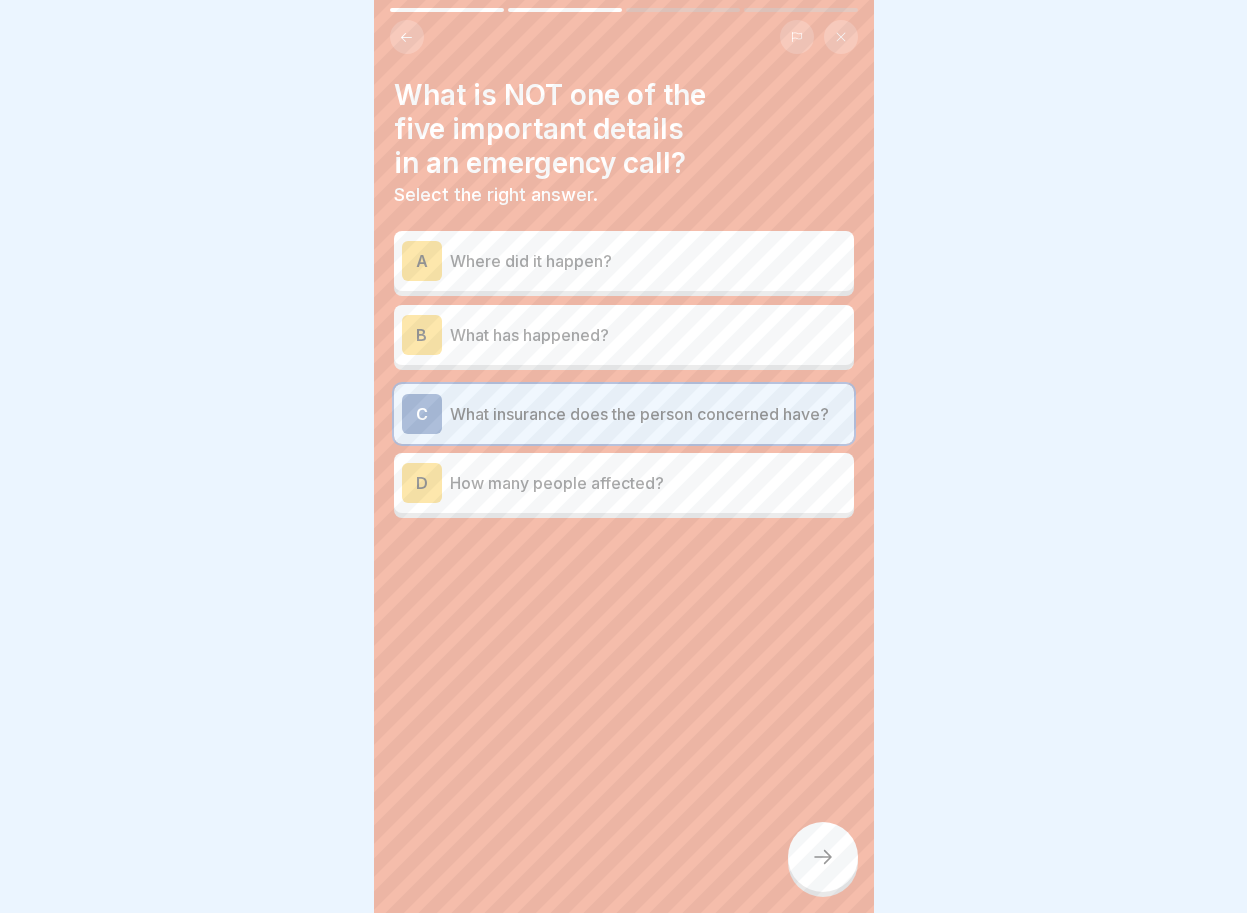 click at bounding box center [823, 857] 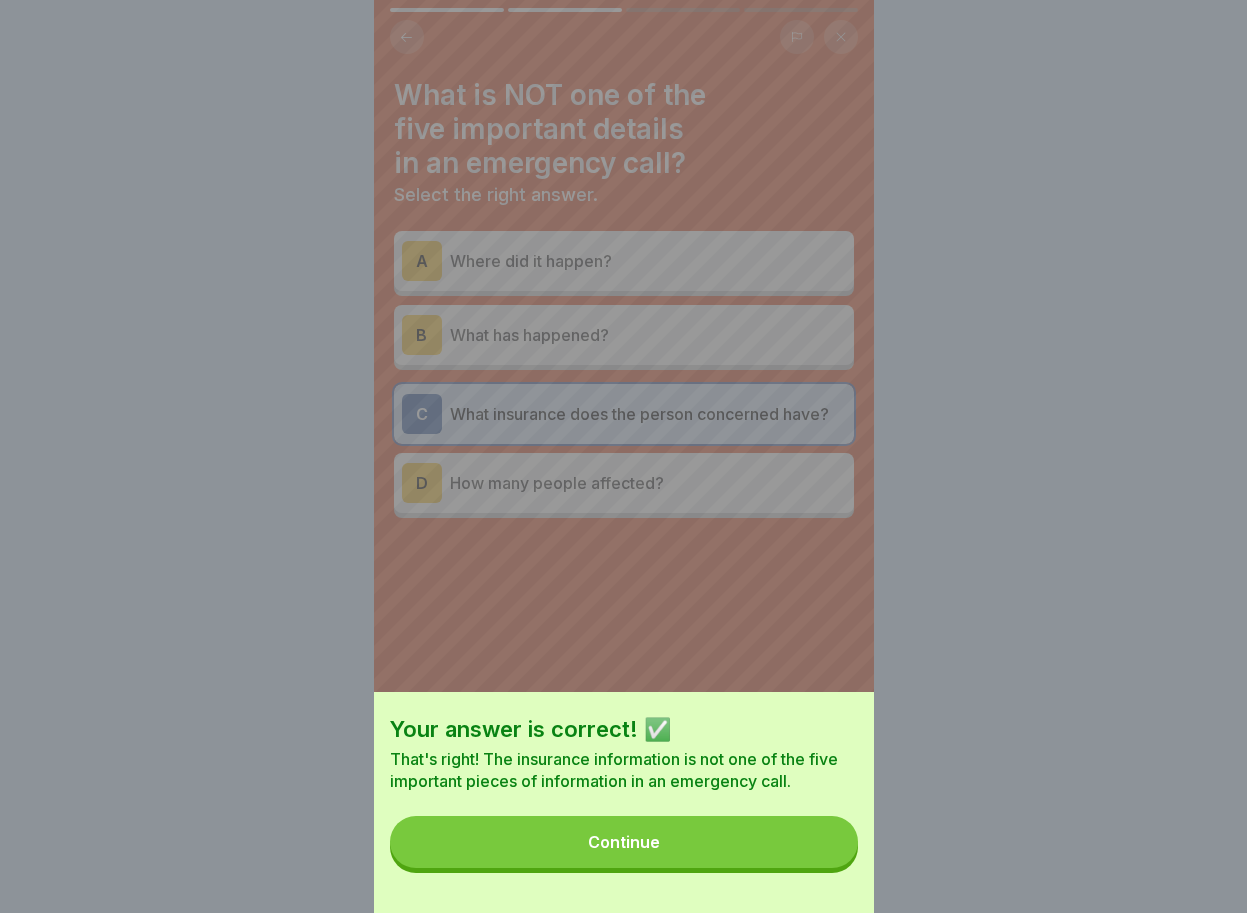 click on "Continue" at bounding box center (624, 842) 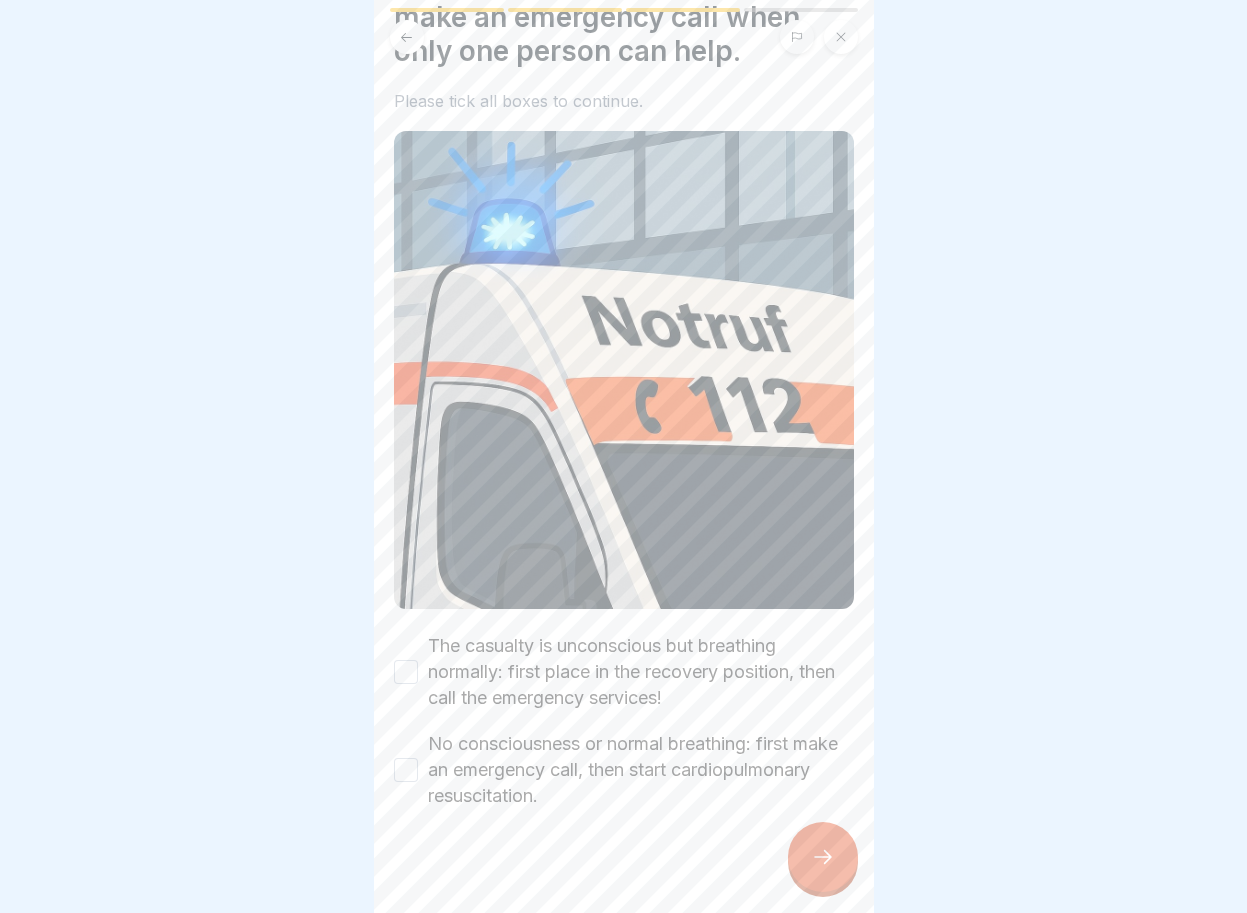 scroll, scrollTop: 0, scrollLeft: 0, axis: both 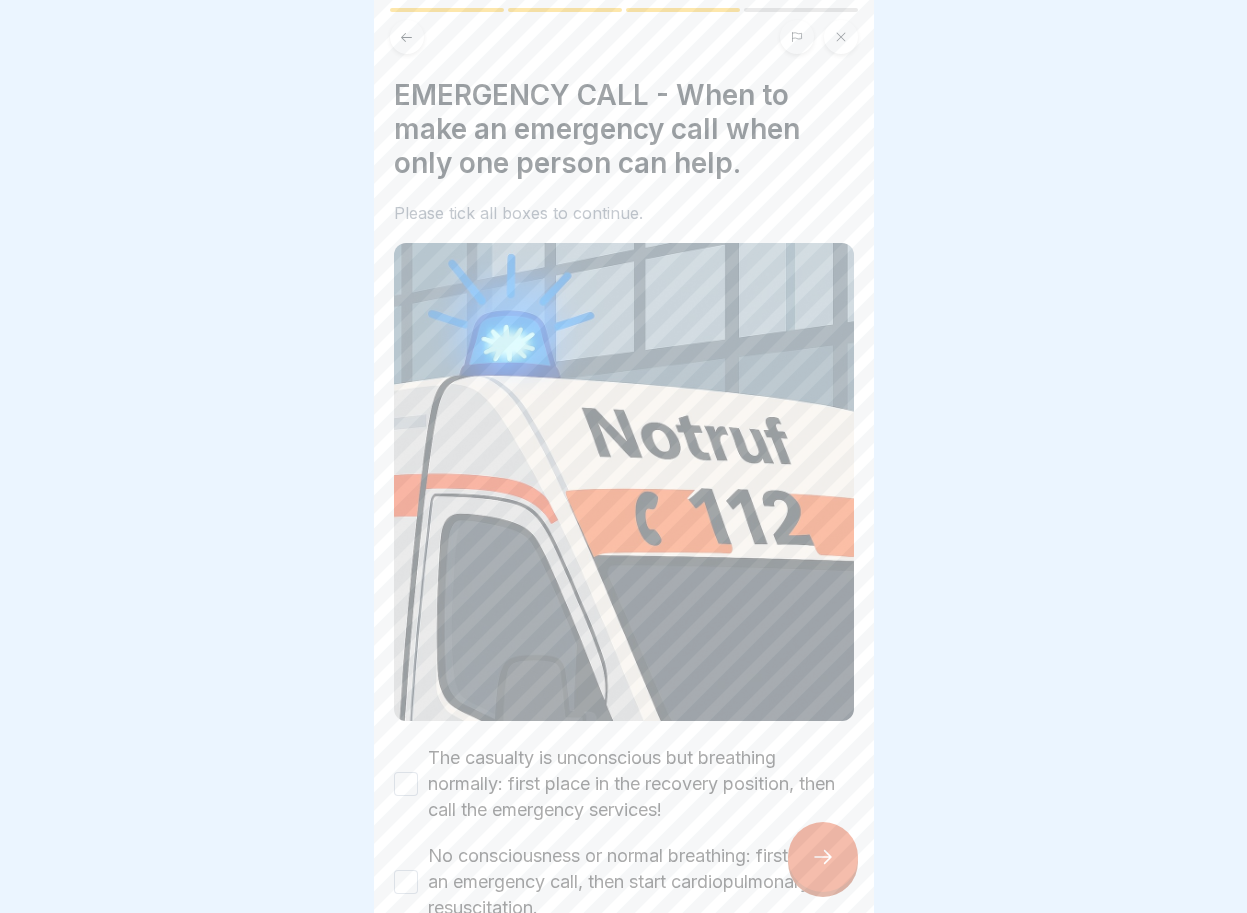 click on "First aid basics 4 Steps English Make an emergency call Important information and times for making an emergency call. Continue Necessary information for an emergency call: Please tick all boxes to continue. Where did it happen? What has happened? How many people affected? What are the injuries? Waiting for enquiries! What is NOT one of the five important details in an emergency call? Select the right answer. A Where did it happen? B What has happened? C What insurance does the person concerned have? D How many people affected? EMERGENCY CALL - When to make an emergency call when only one person can help. Please tick all boxes to continue. The casualty is unconscious but breathing normally: first place in the recovery position, then call the emergency services! No consciousness or normal breathing: first make an emergency call, then start cardiopulmonary resuscitation. What are the correct steps to take if no breathing or consciousness can be detected? Multiple answers  can be correct A B C D 10 Coins Next" at bounding box center (623, 456) 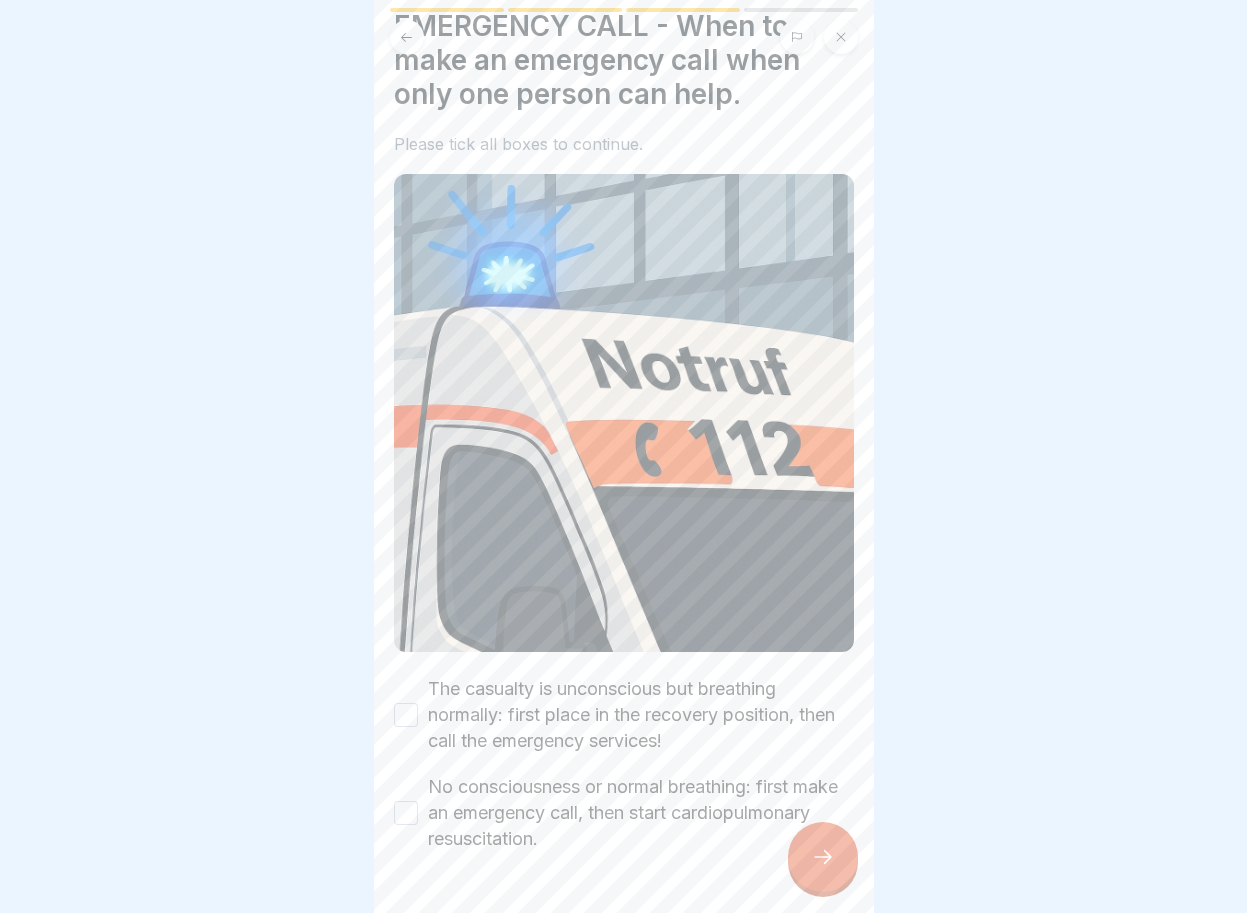 scroll, scrollTop: 71, scrollLeft: 0, axis: vertical 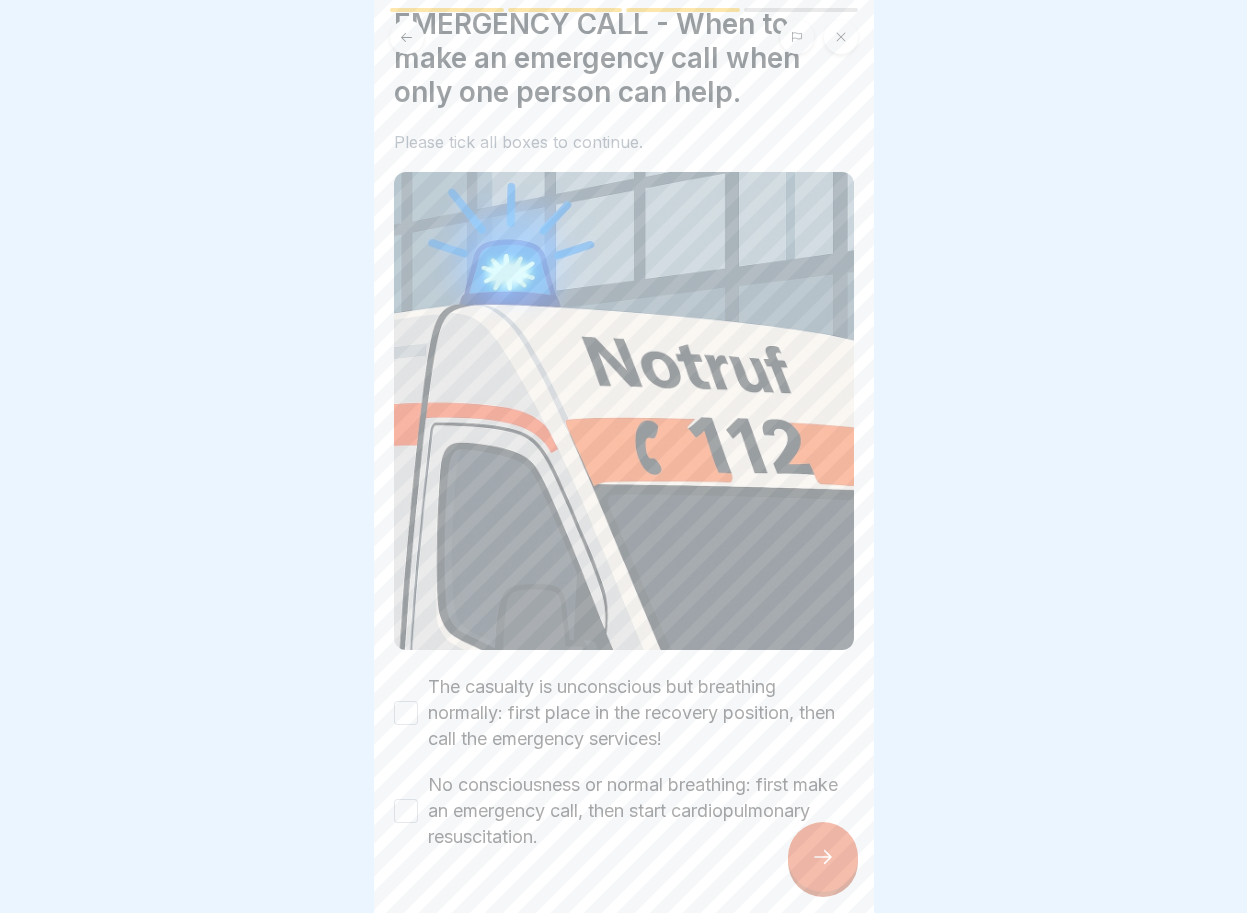 drag, startPoint x: 397, startPoint y: 697, endPoint x: 466, endPoint y: 699, distance: 69.02898 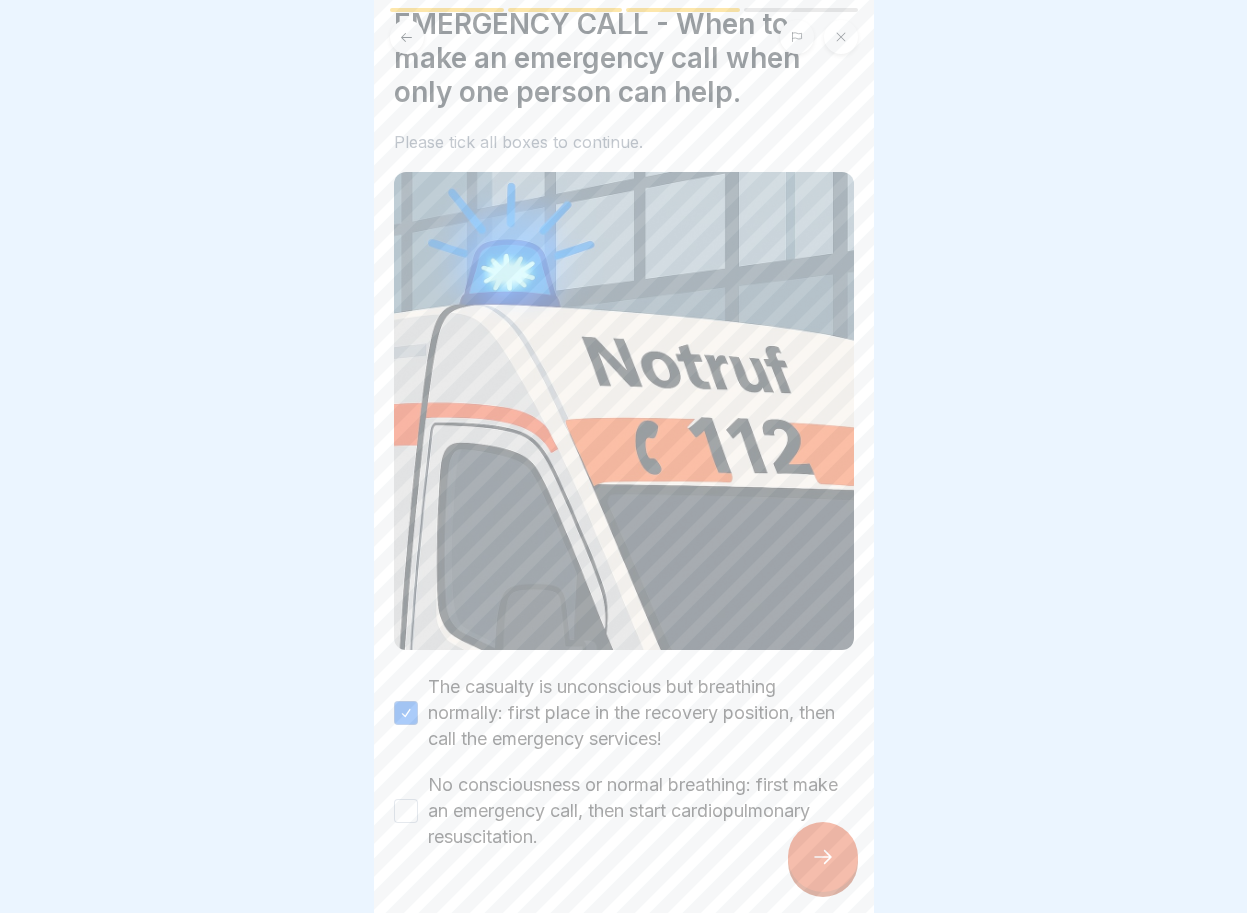 click at bounding box center [823, 857] 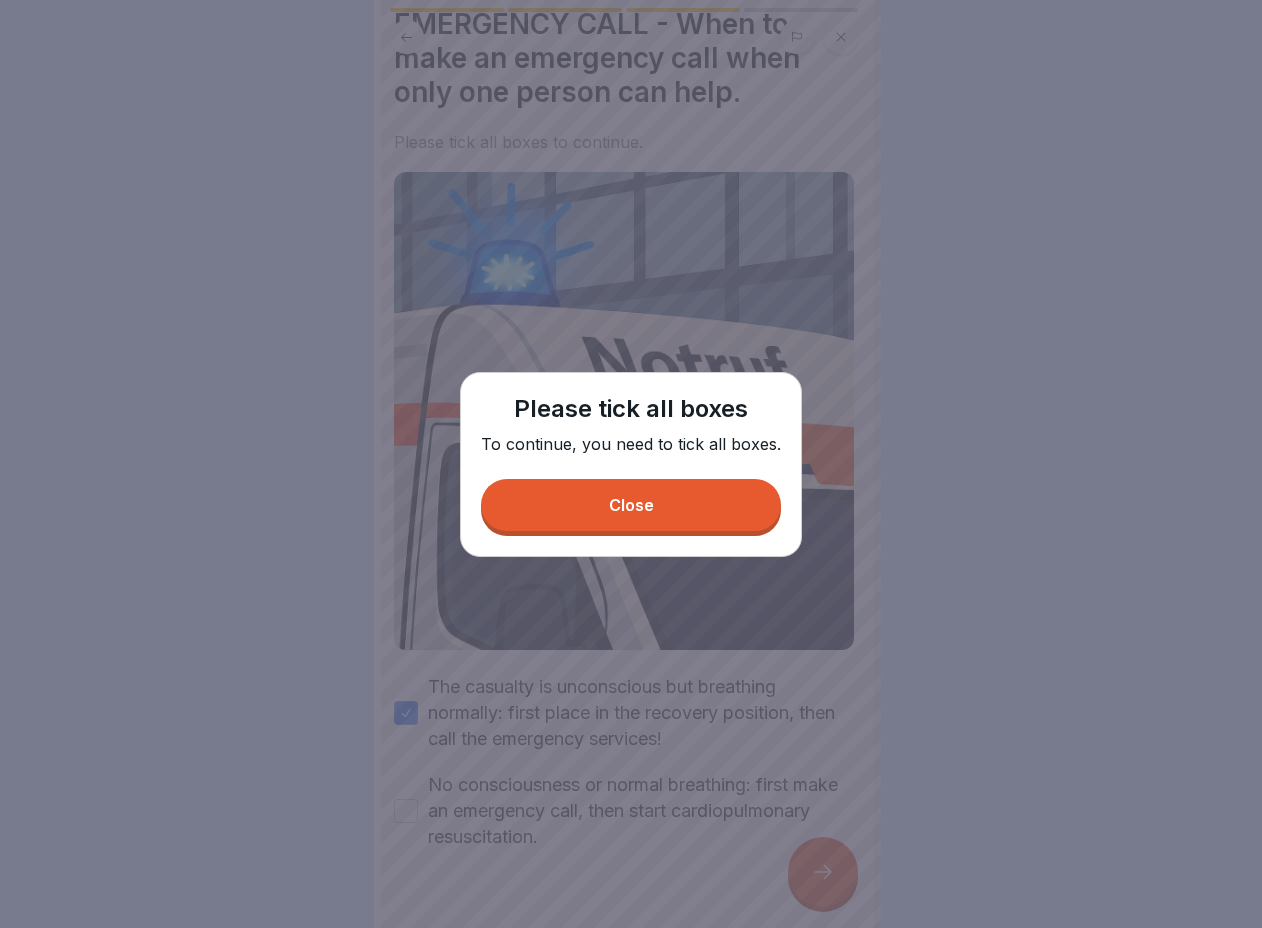 click on "Close" at bounding box center (631, 505) 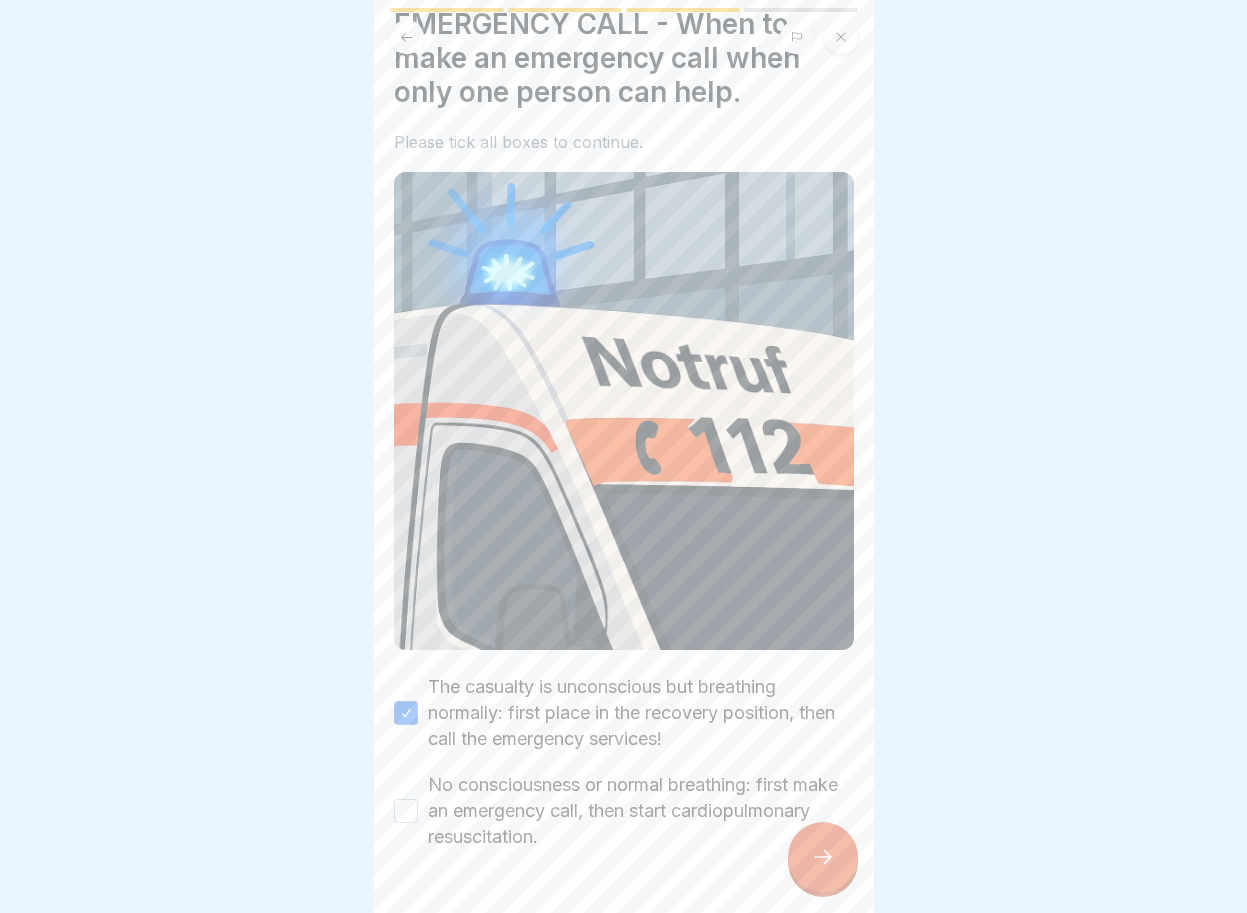 drag, startPoint x: 410, startPoint y: 795, endPoint x: 428, endPoint y: 804, distance: 20.12461 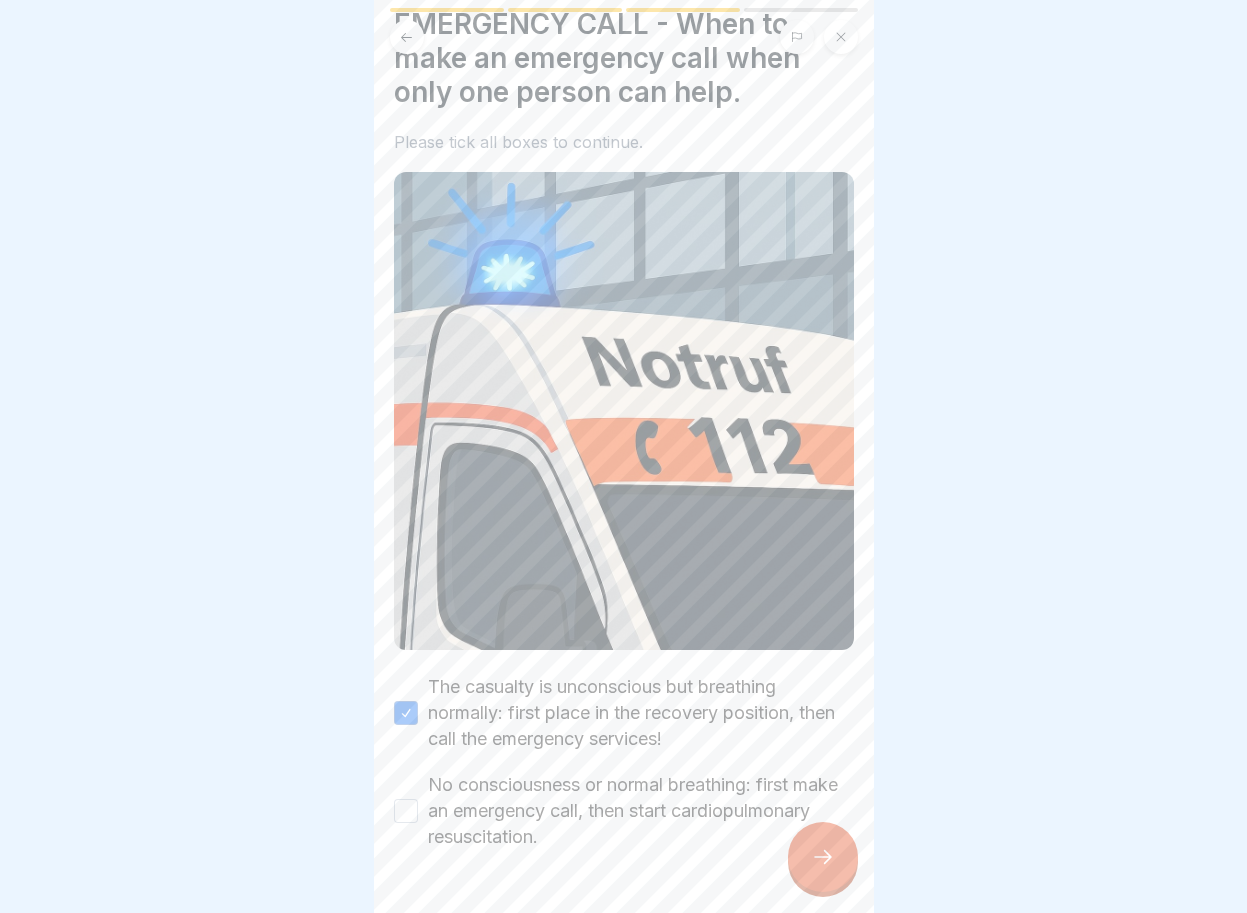 click on "No consciousness or normal breathing: first make an emergency call, then start cardiopulmonary resuscitation." at bounding box center (406, 811) 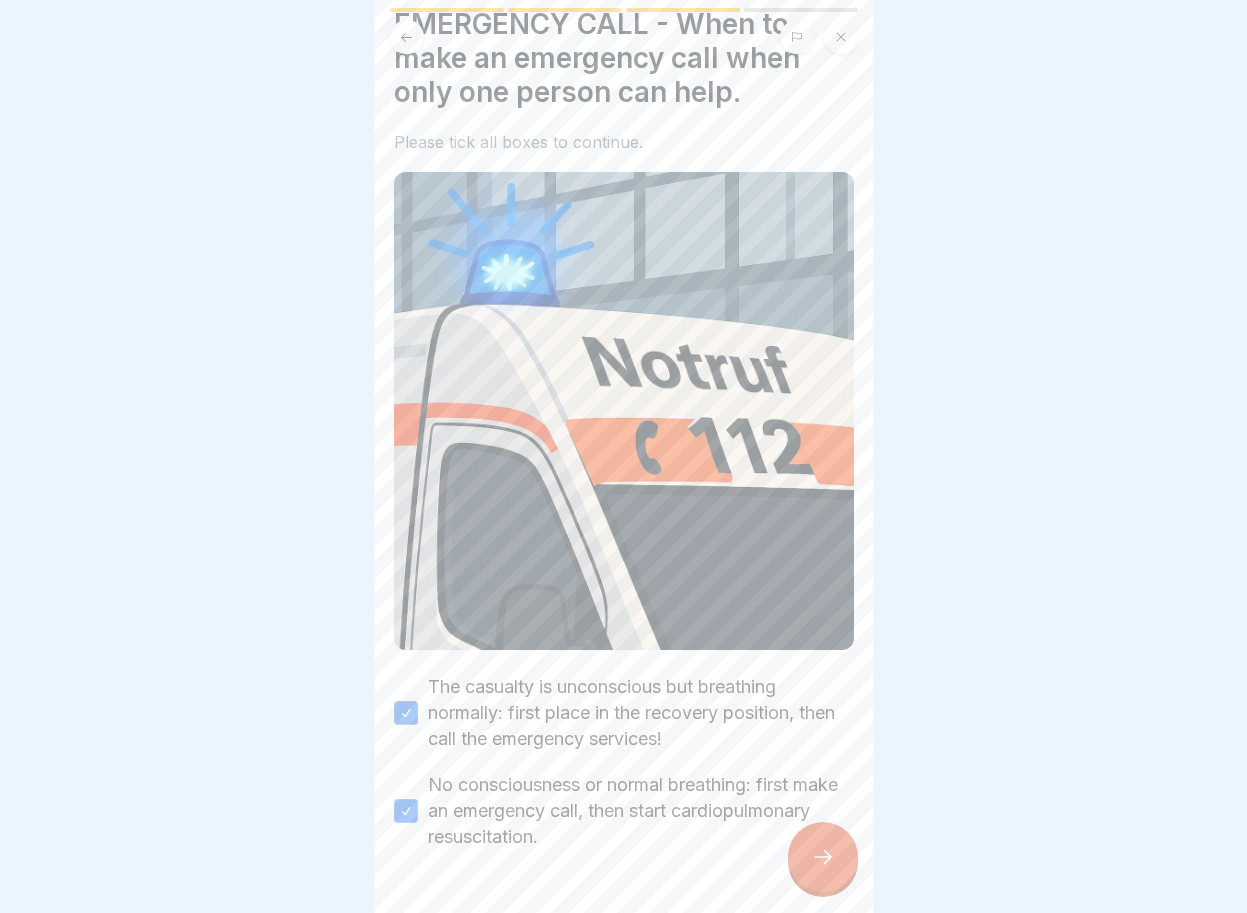 click at bounding box center (823, 857) 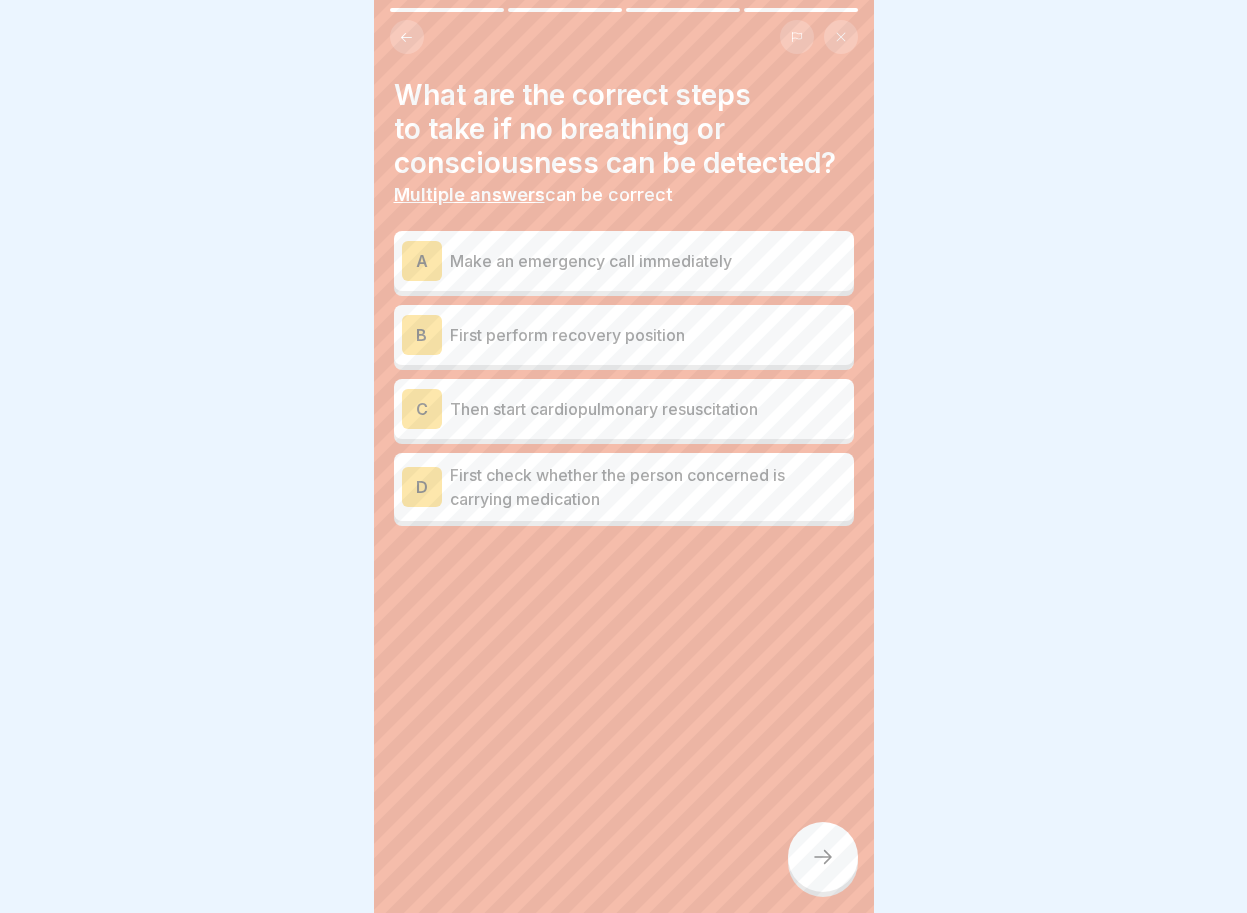 click on "A" at bounding box center (422, 261) 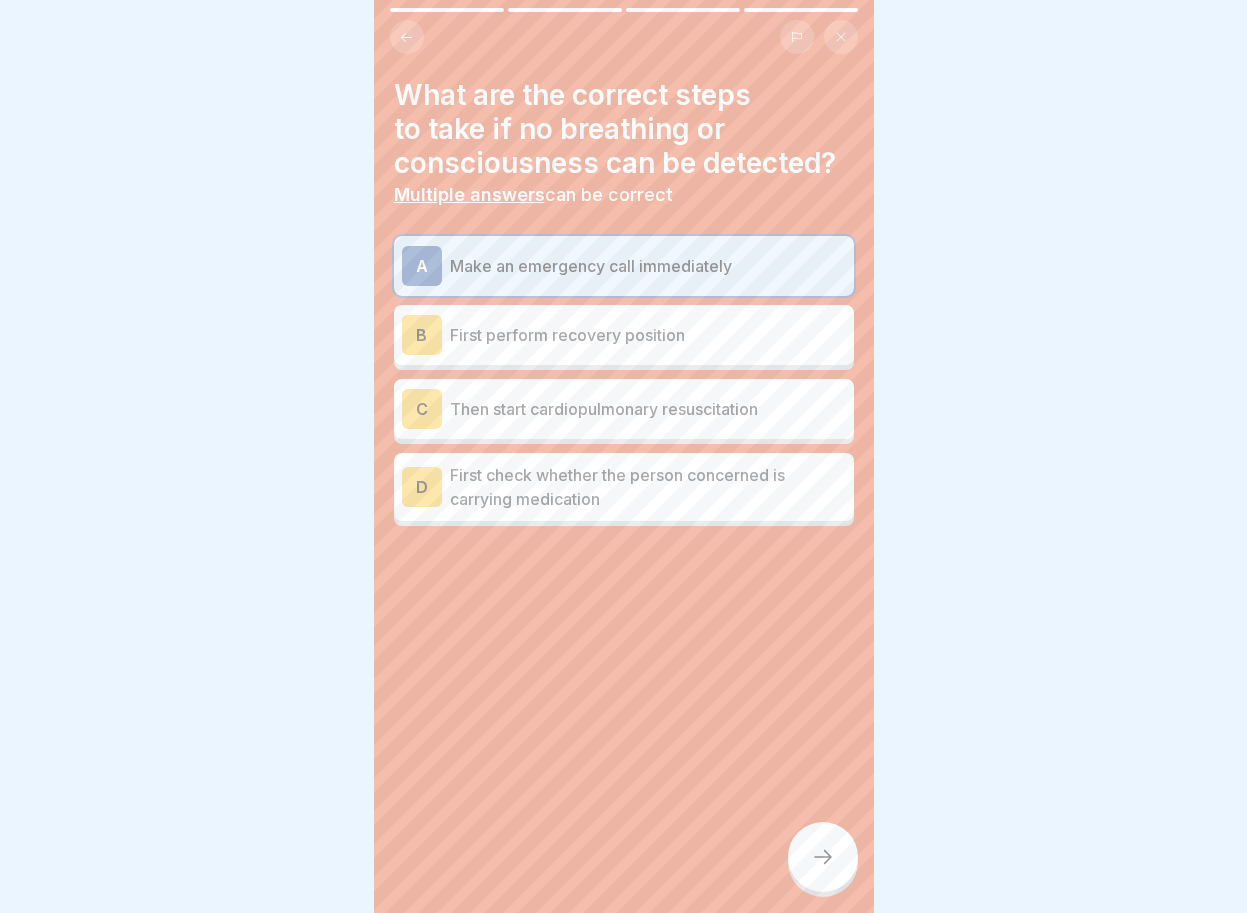 click on "B" at bounding box center (422, 335) 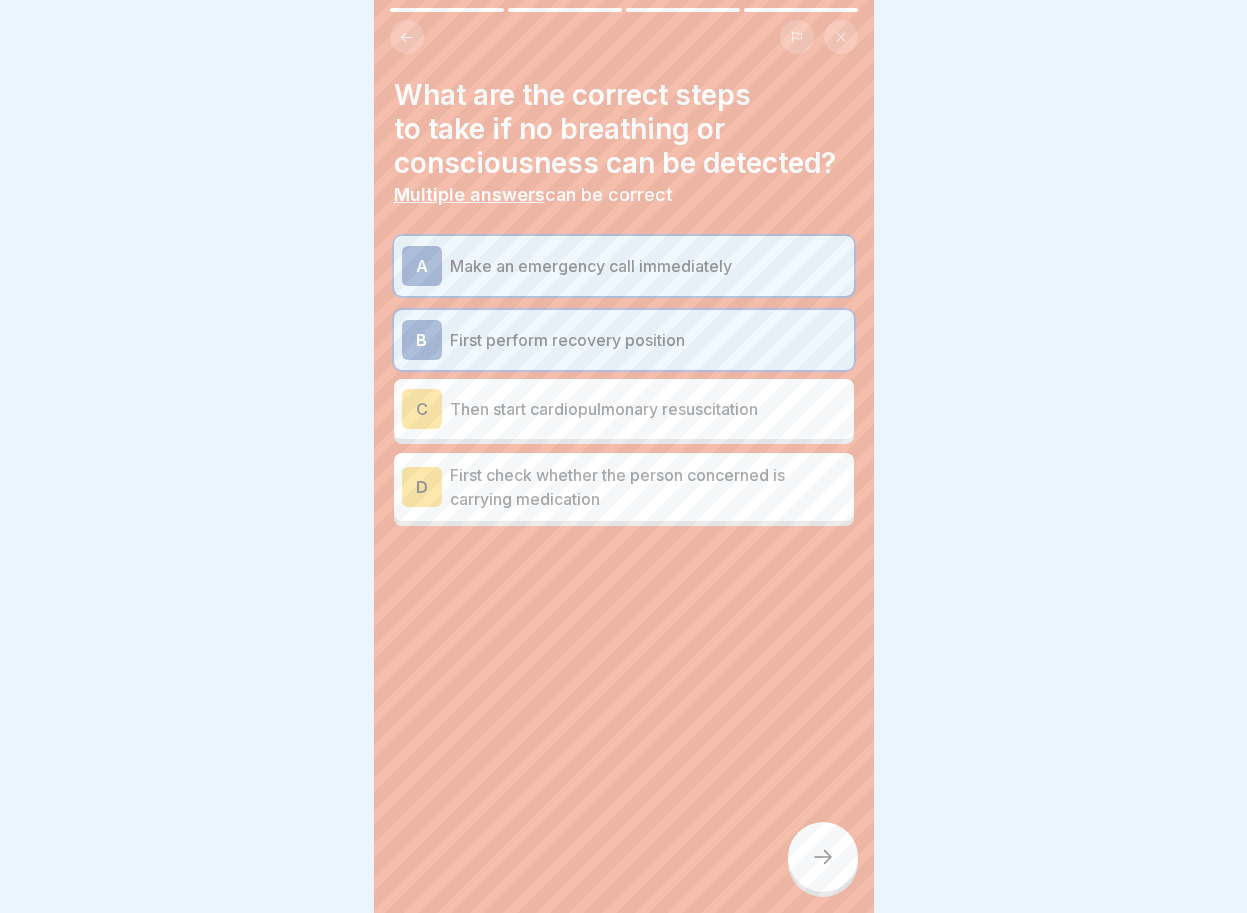 click on "C" at bounding box center (422, 409) 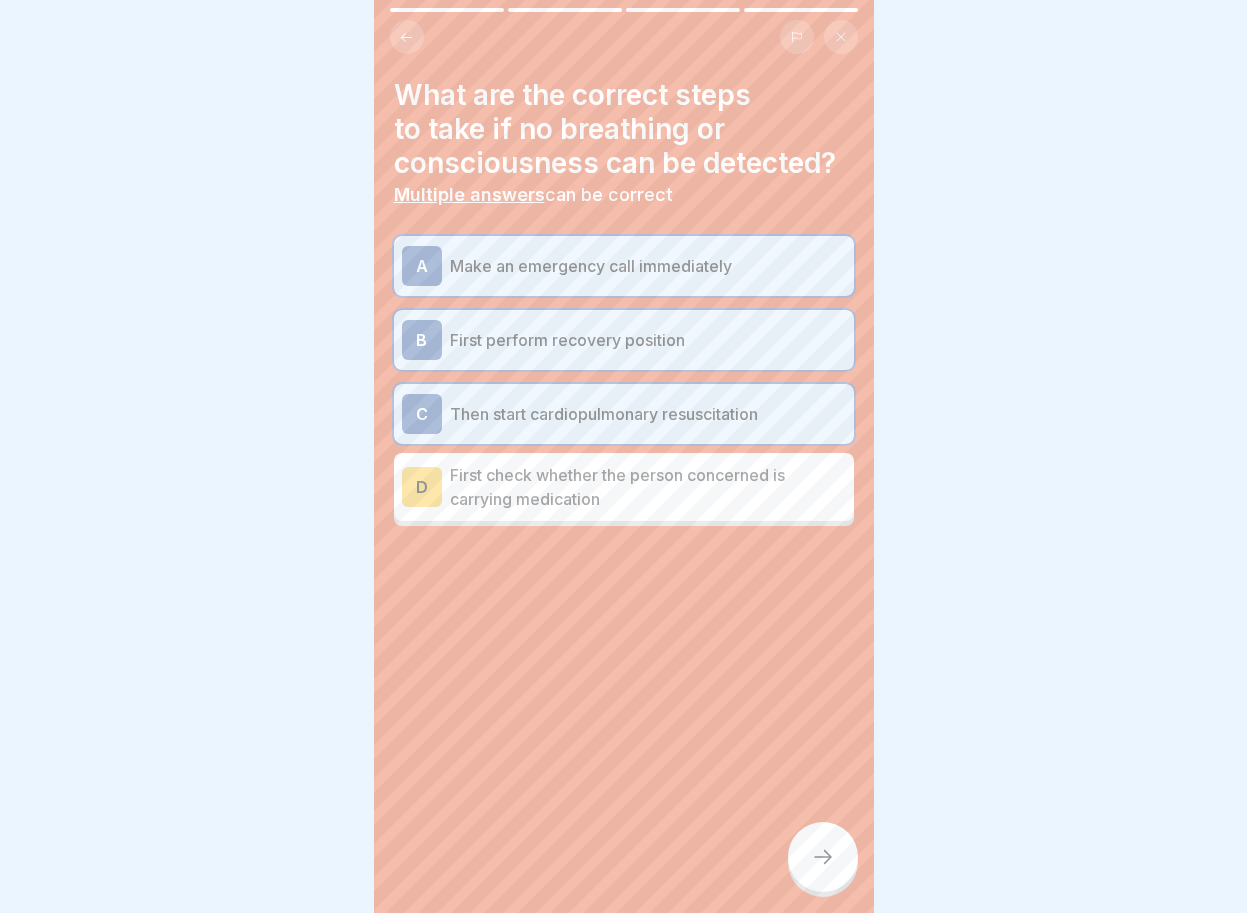 click on "D" at bounding box center (422, 487) 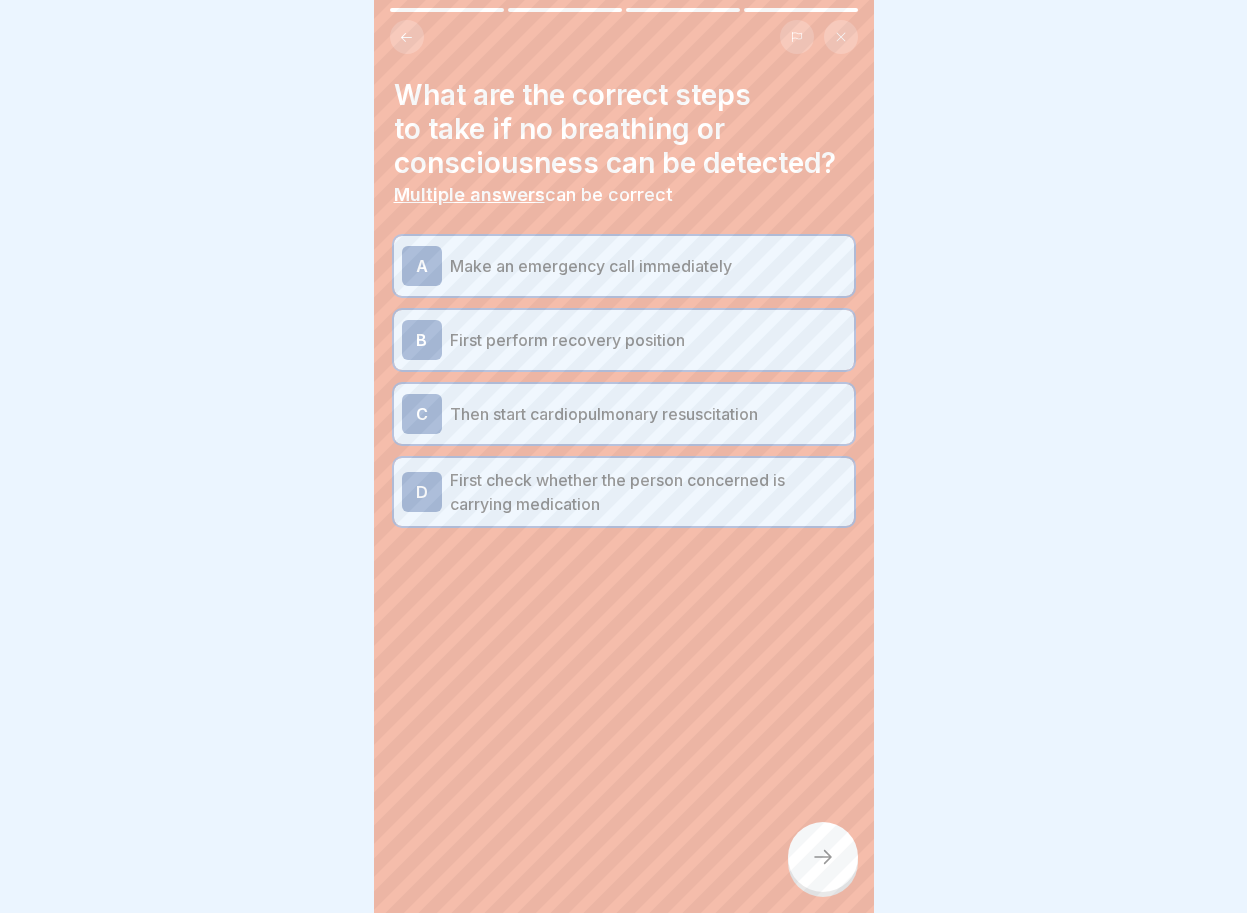 click at bounding box center [823, 857] 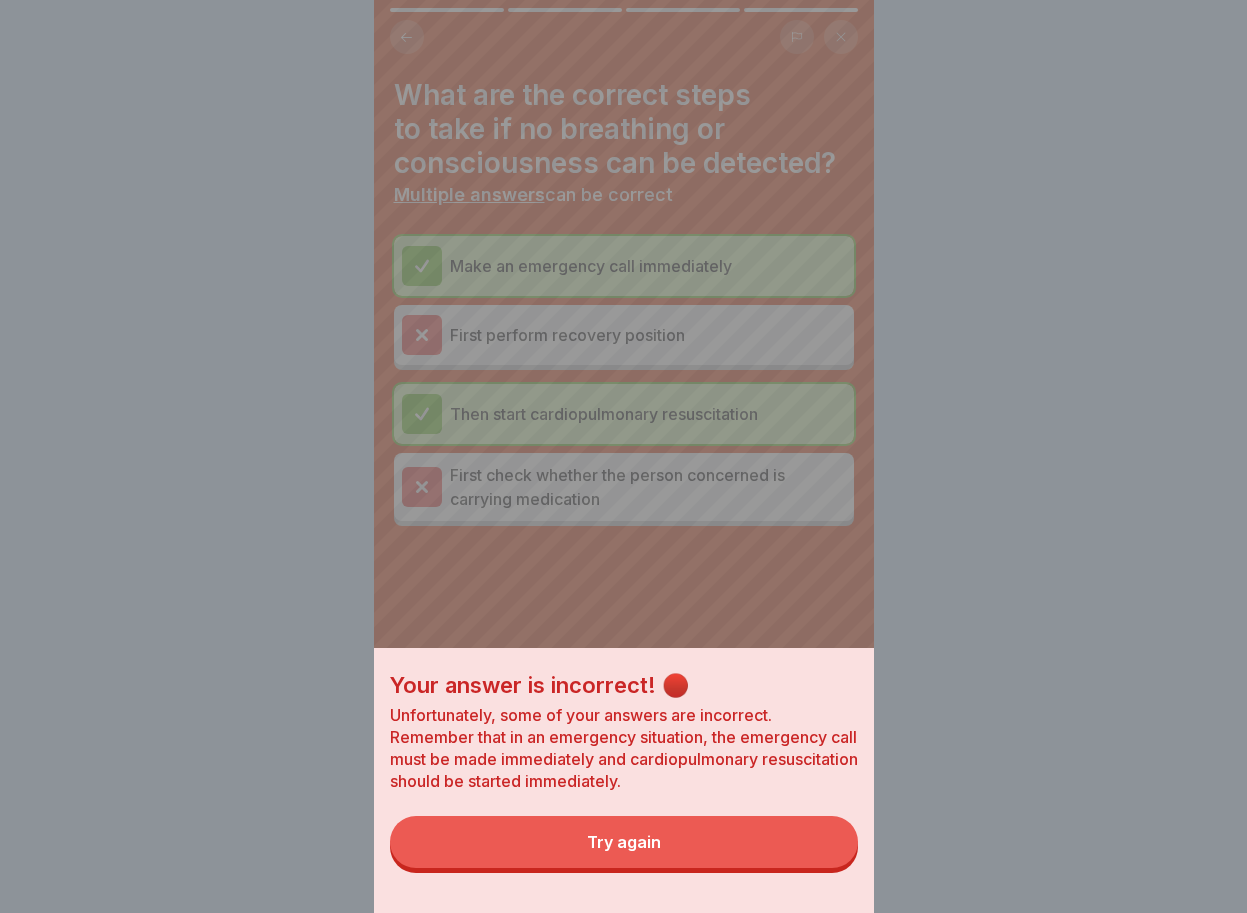 click on "Try again" at bounding box center (624, 842) 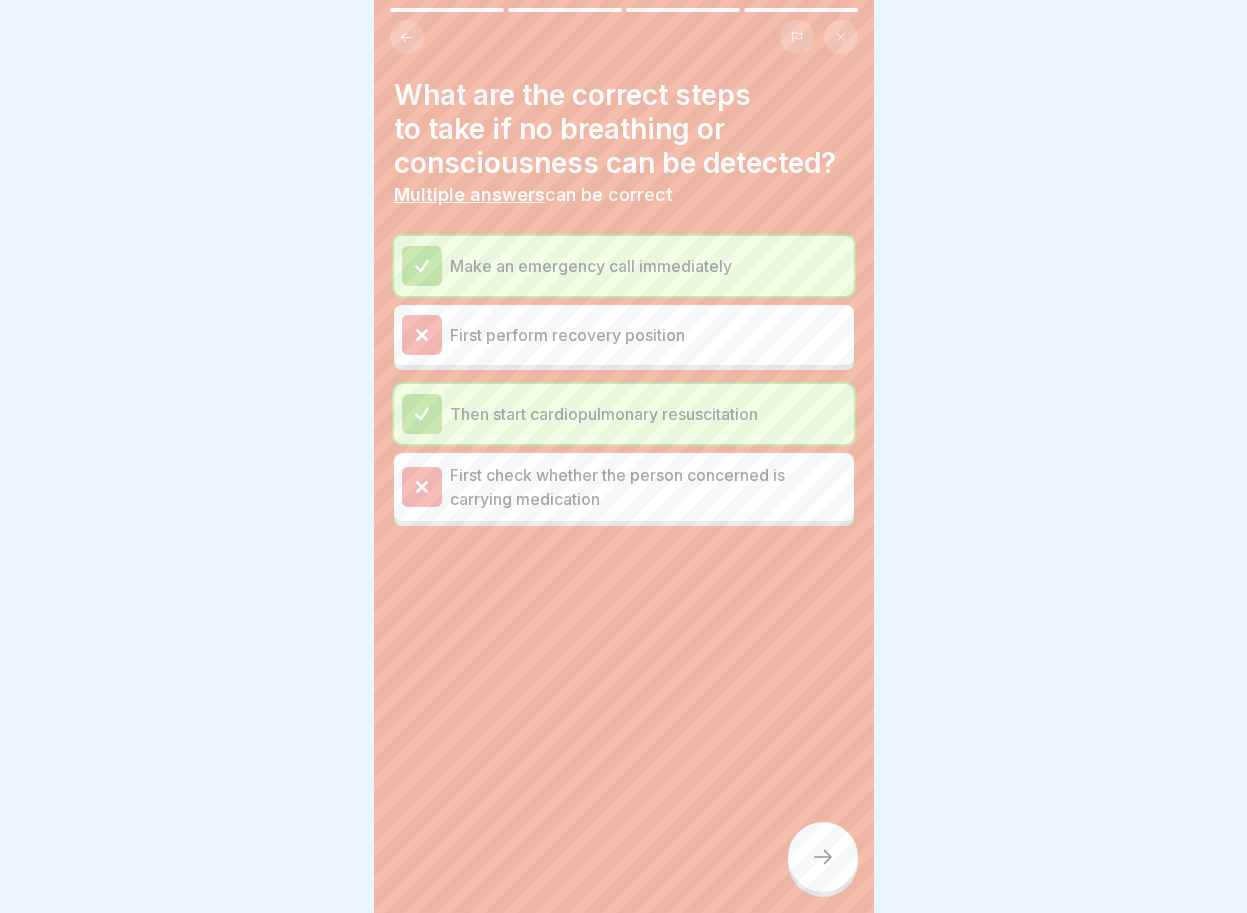 click 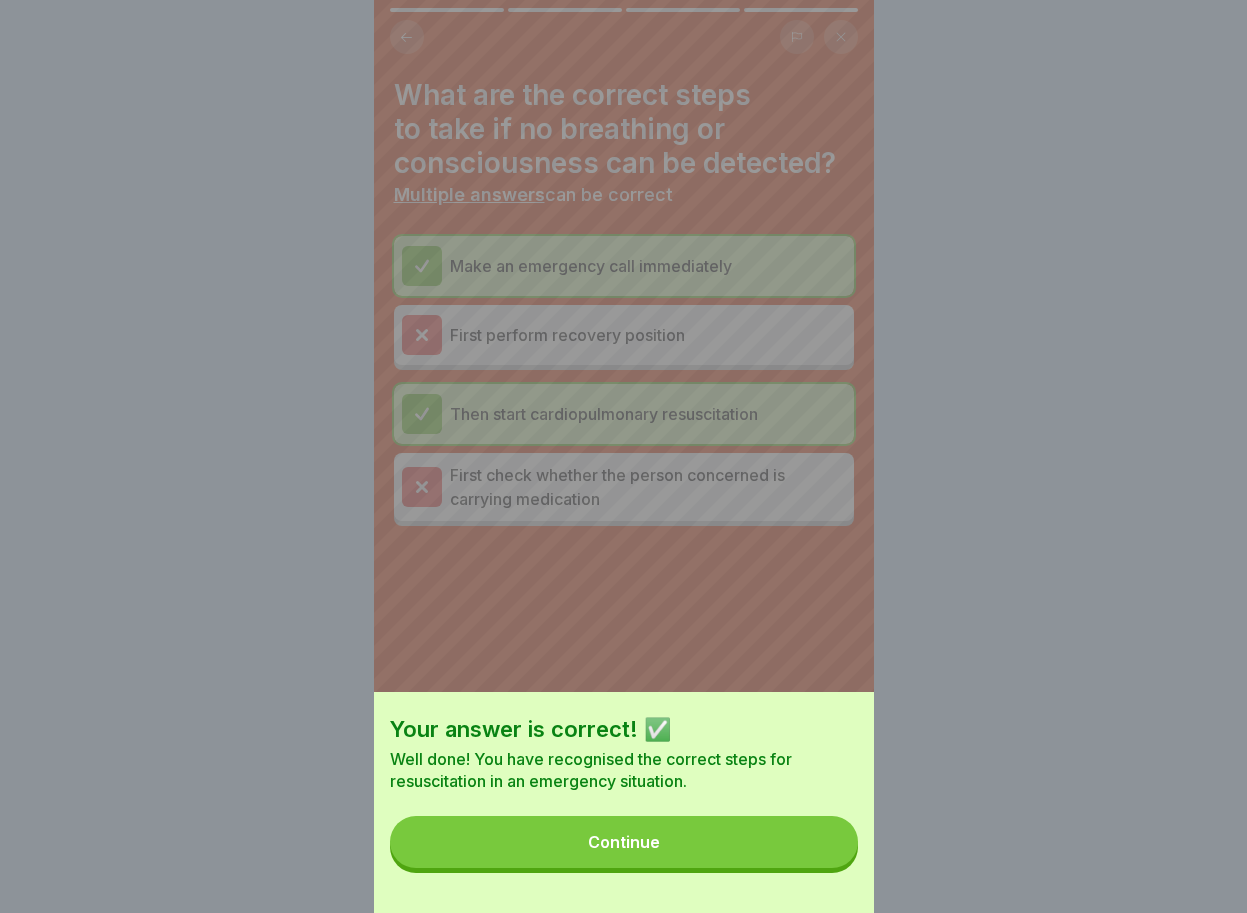 click on "Continue" at bounding box center (624, 842) 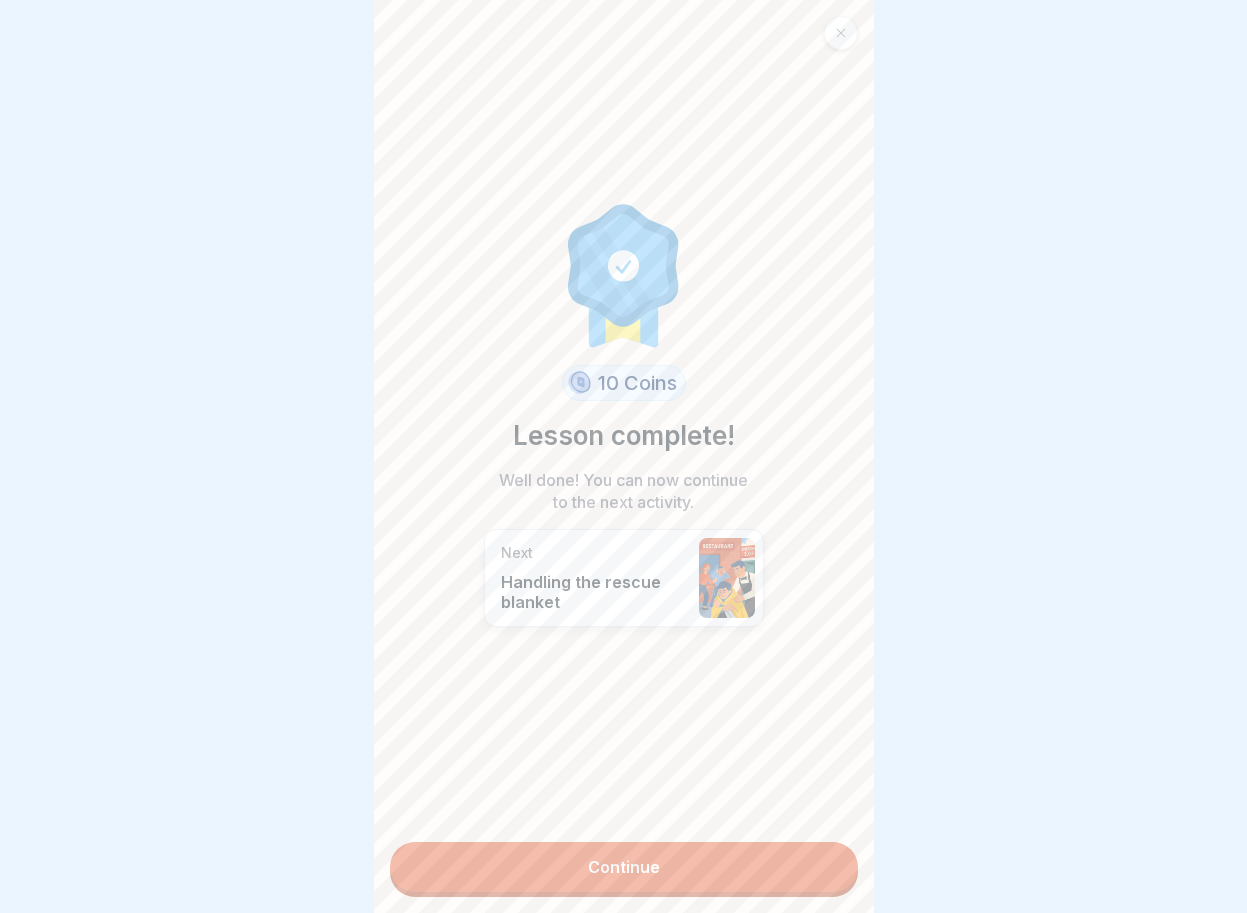 click on "Continue" at bounding box center (624, 867) 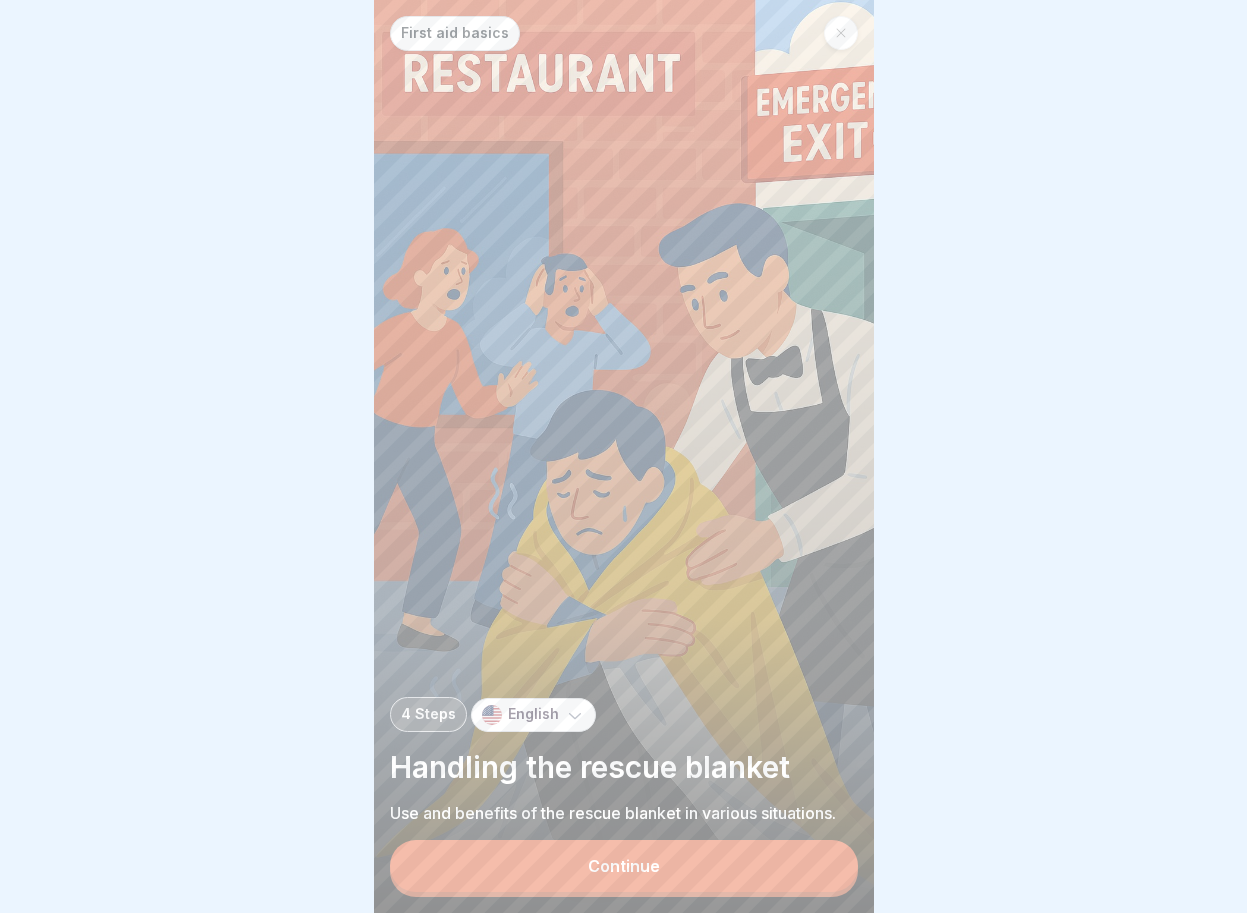 click on "Continue" at bounding box center [624, 866] 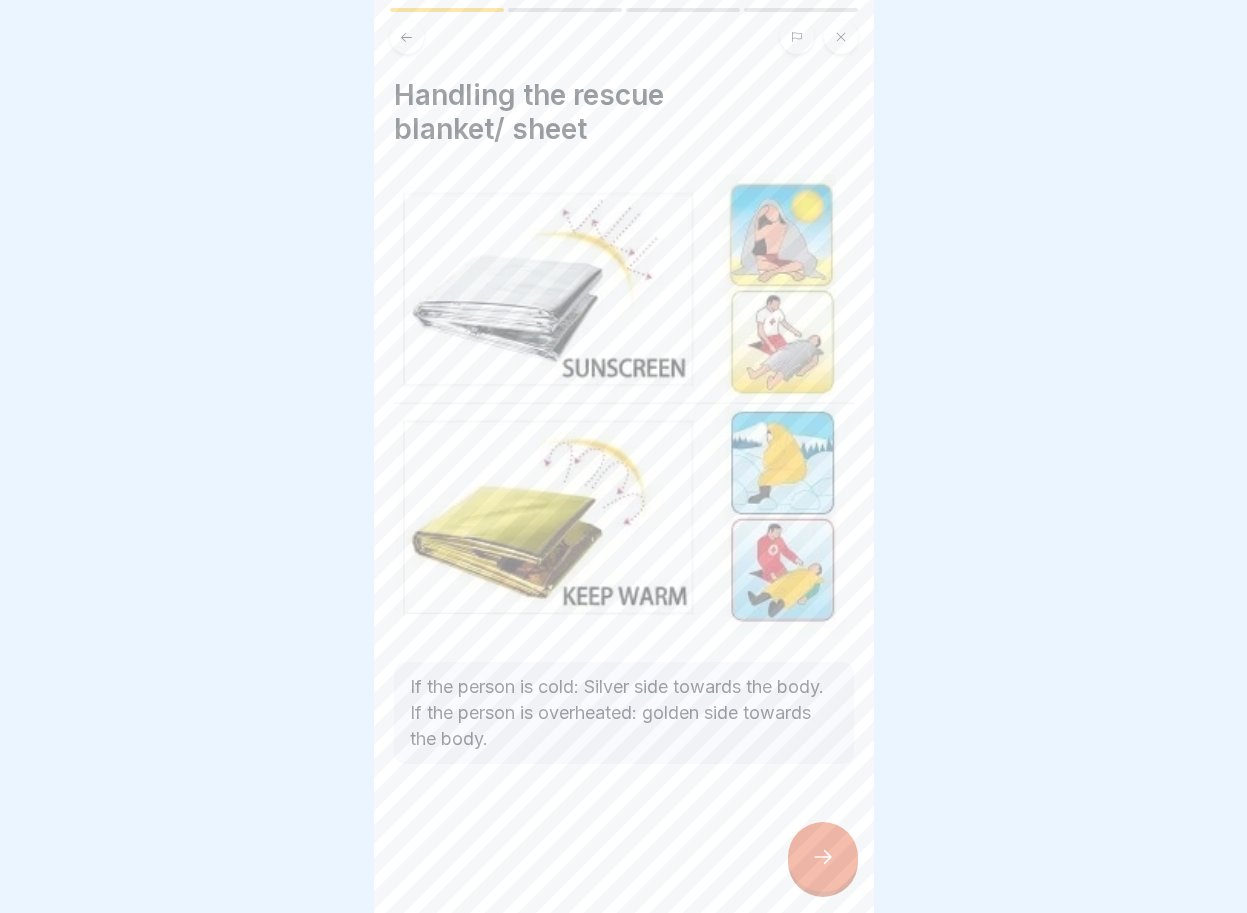 click 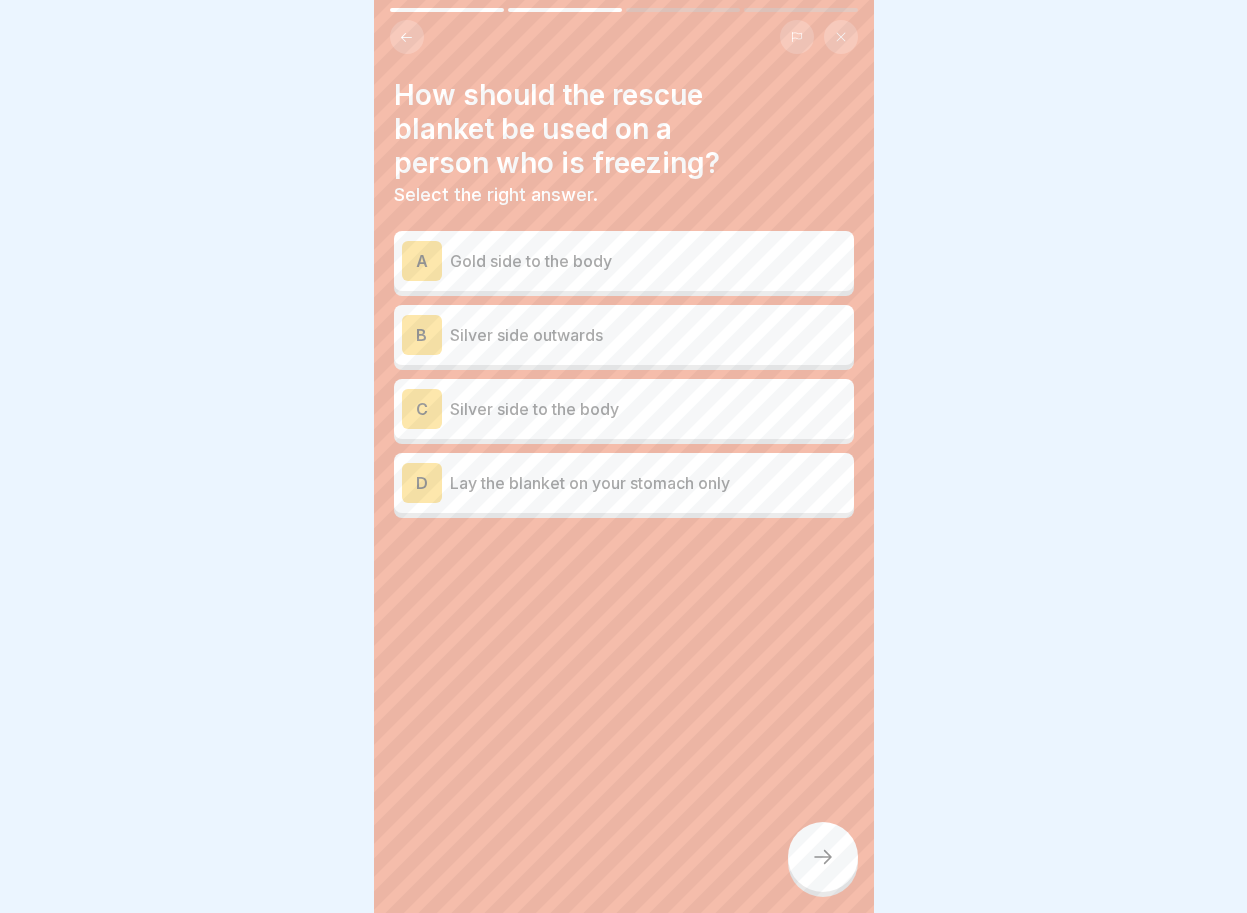 click on "A" at bounding box center (422, 261) 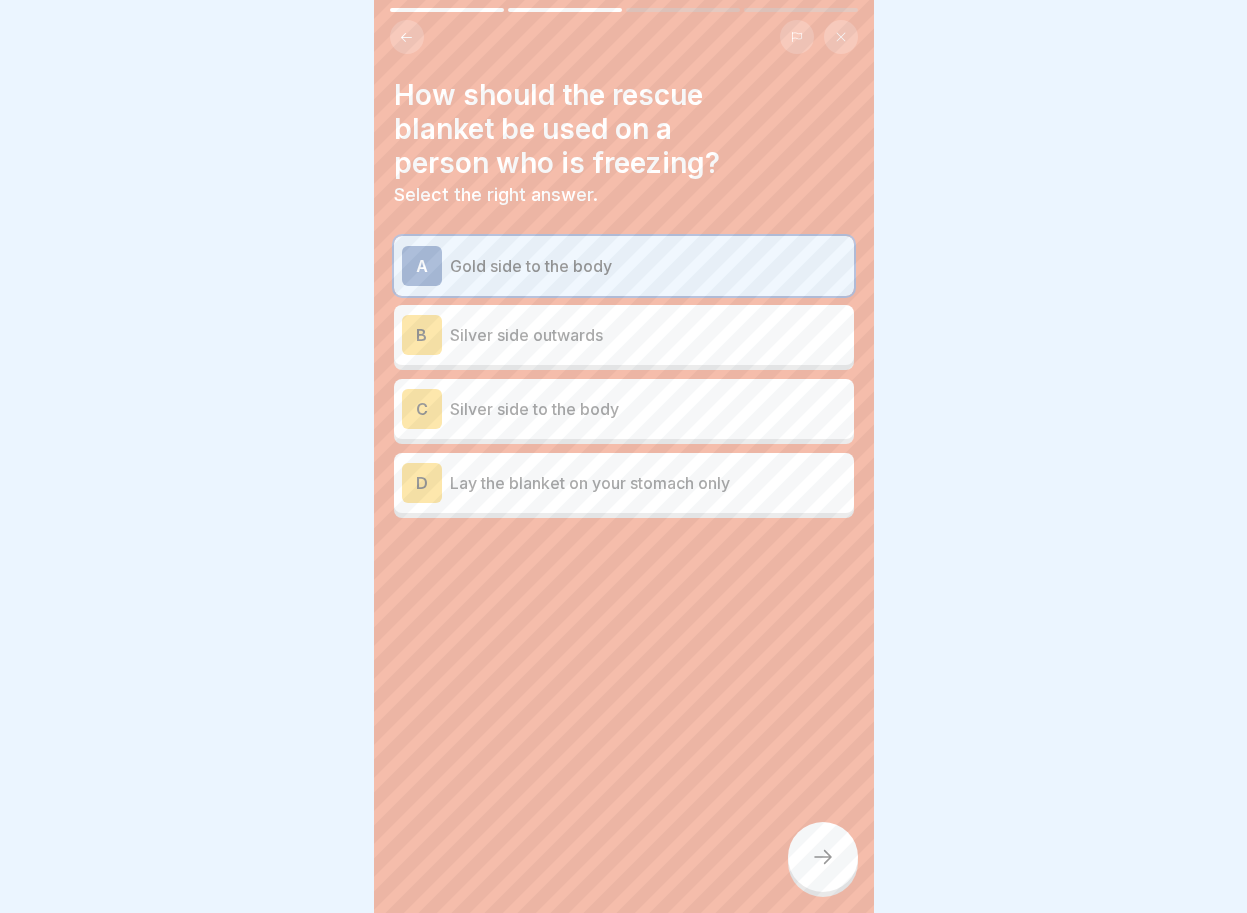 click on "B" at bounding box center [422, 335] 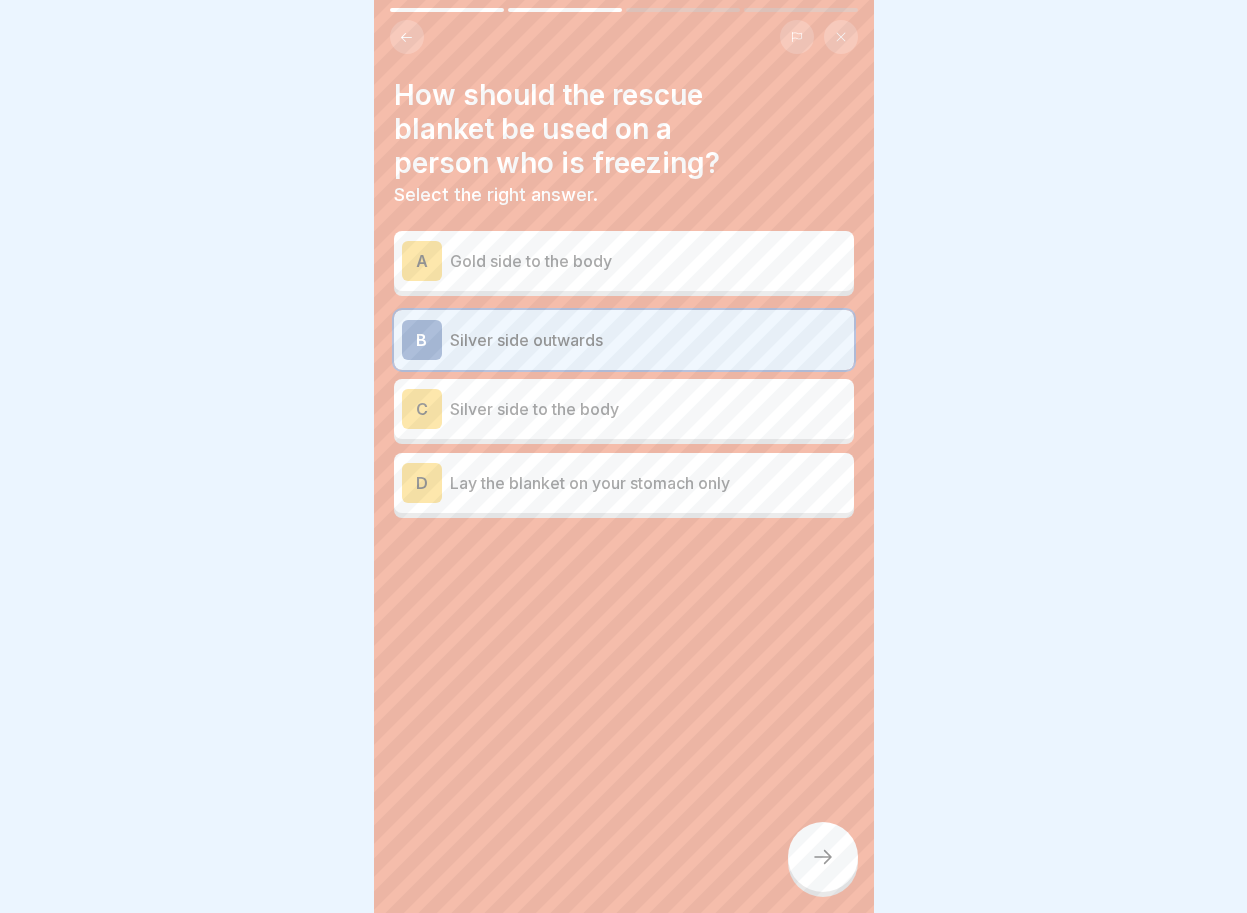 click on "A" at bounding box center [422, 261] 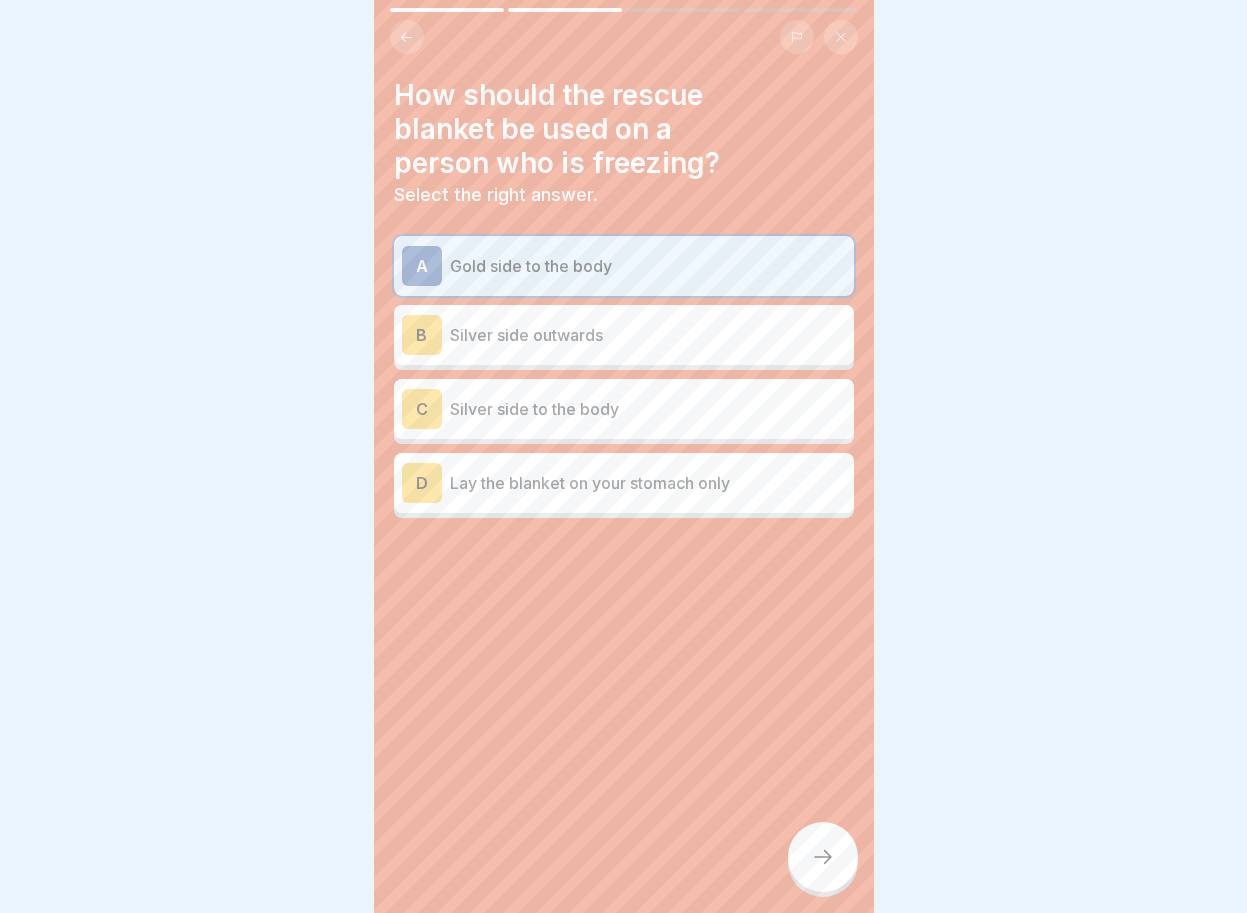 click on "B" at bounding box center [422, 335] 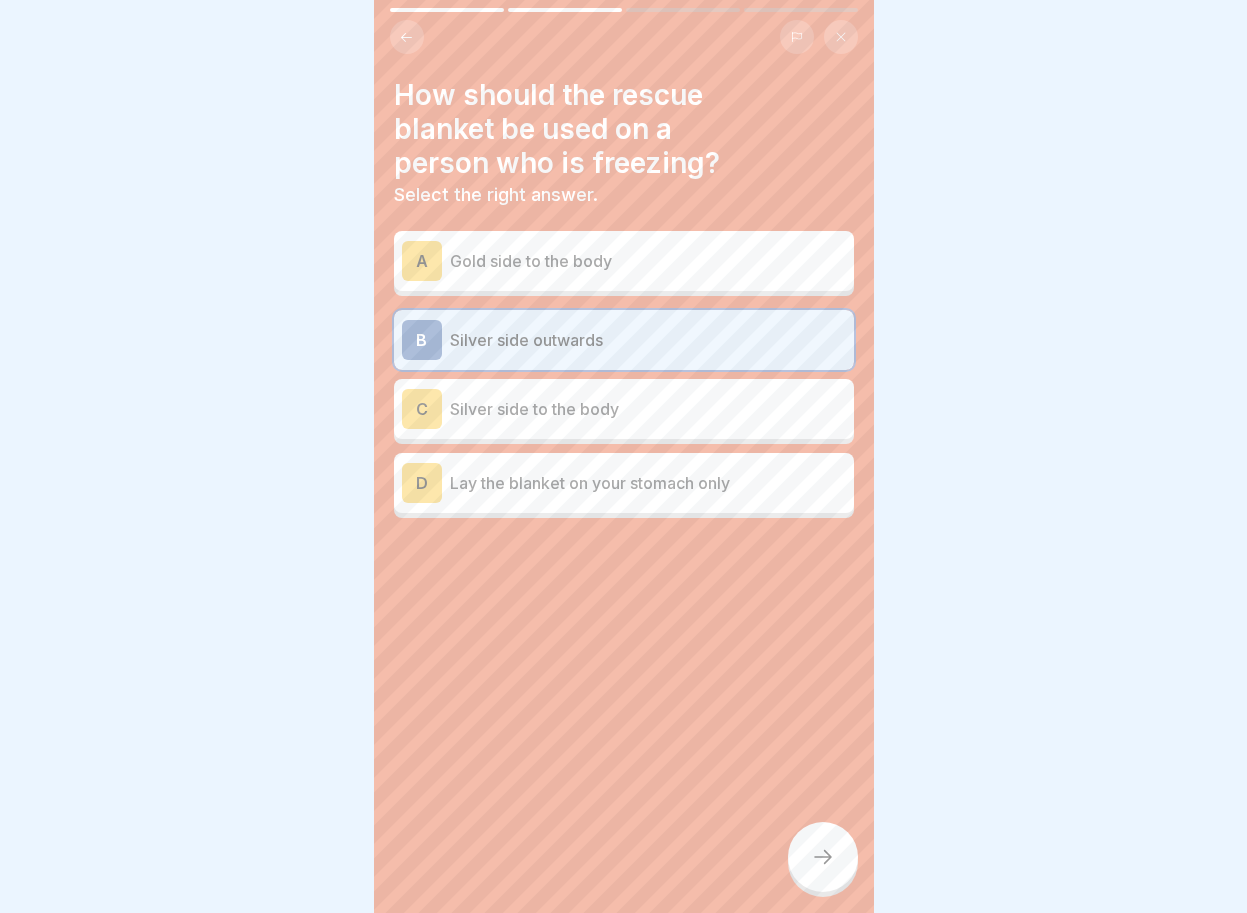 click 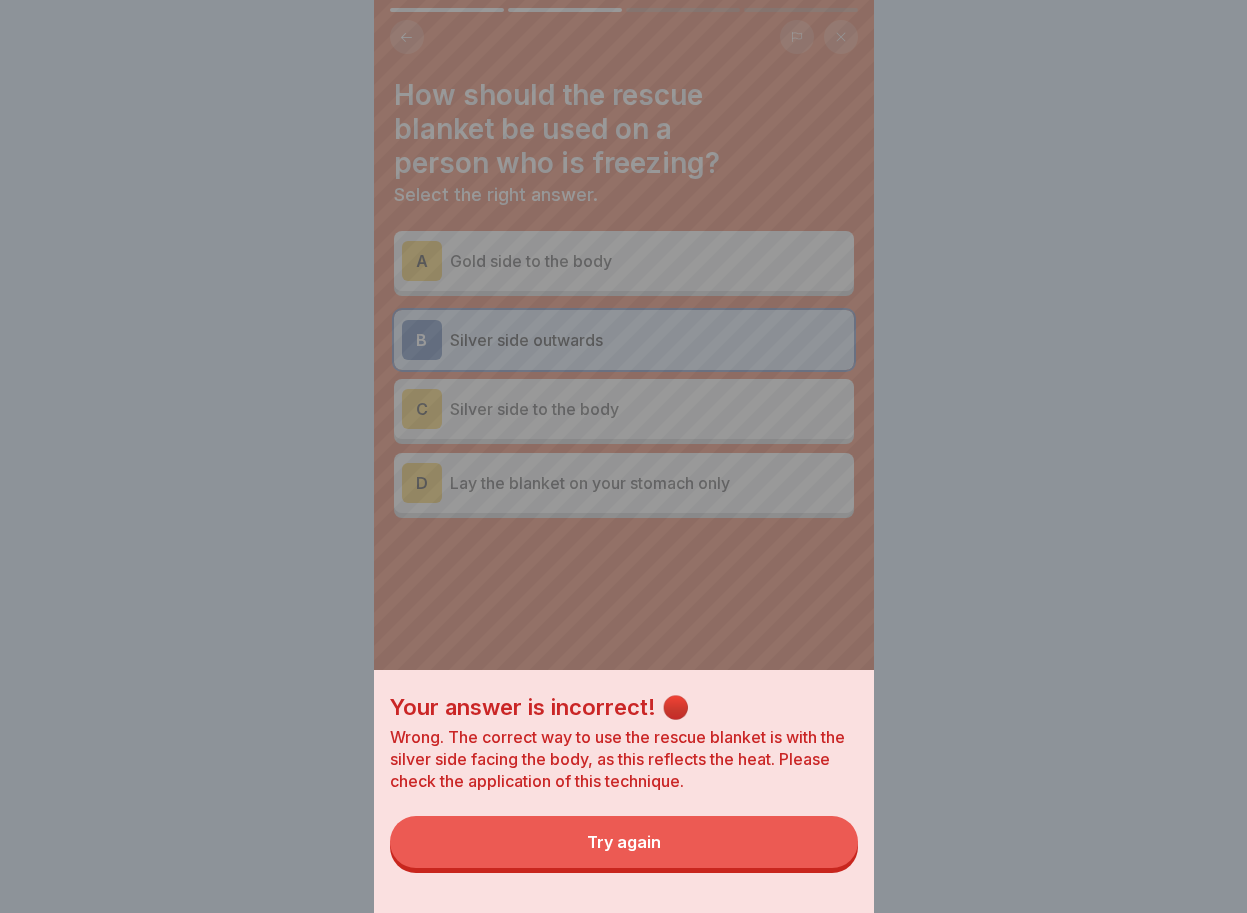 click on "Try again" at bounding box center (624, 842) 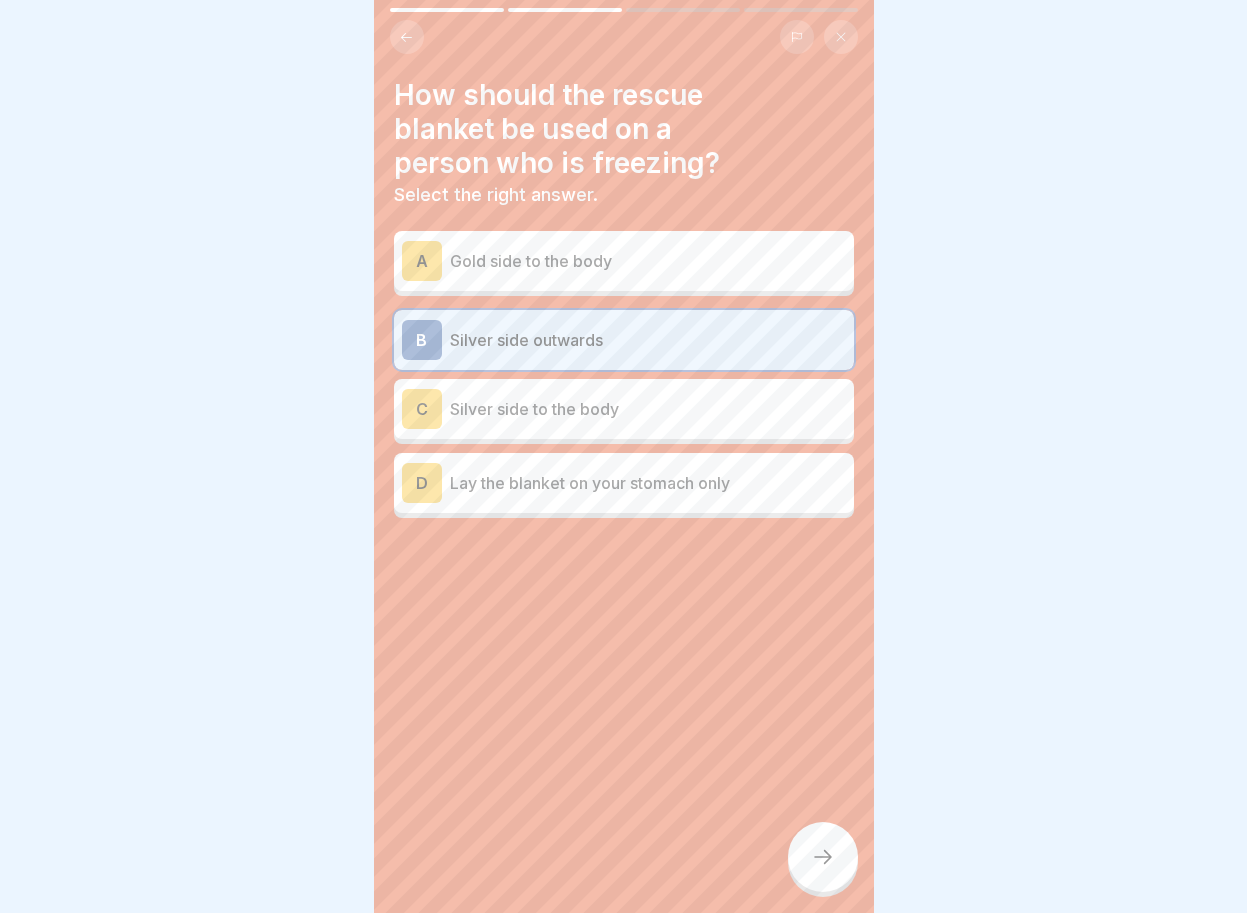 click on "A" at bounding box center (422, 261) 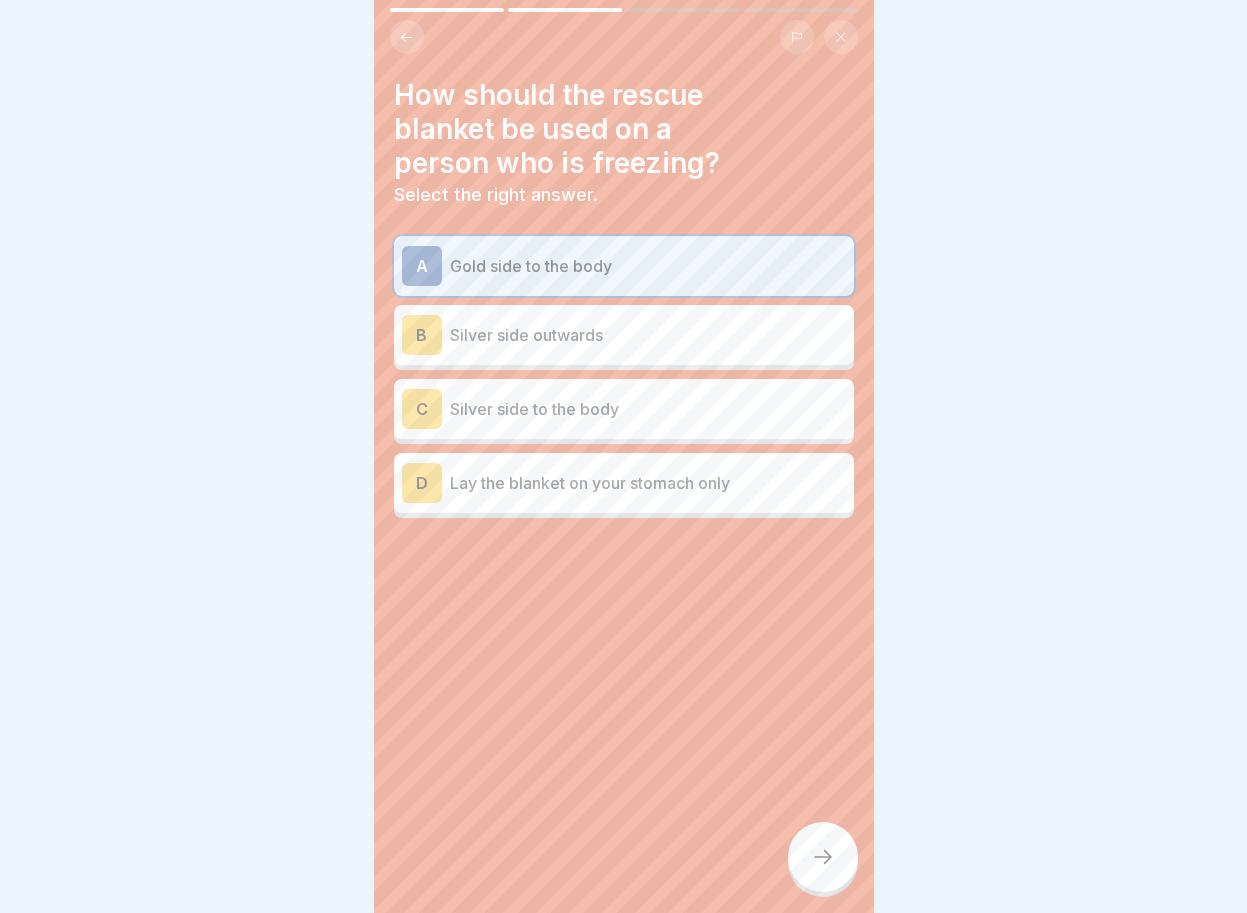 click at bounding box center (823, 857) 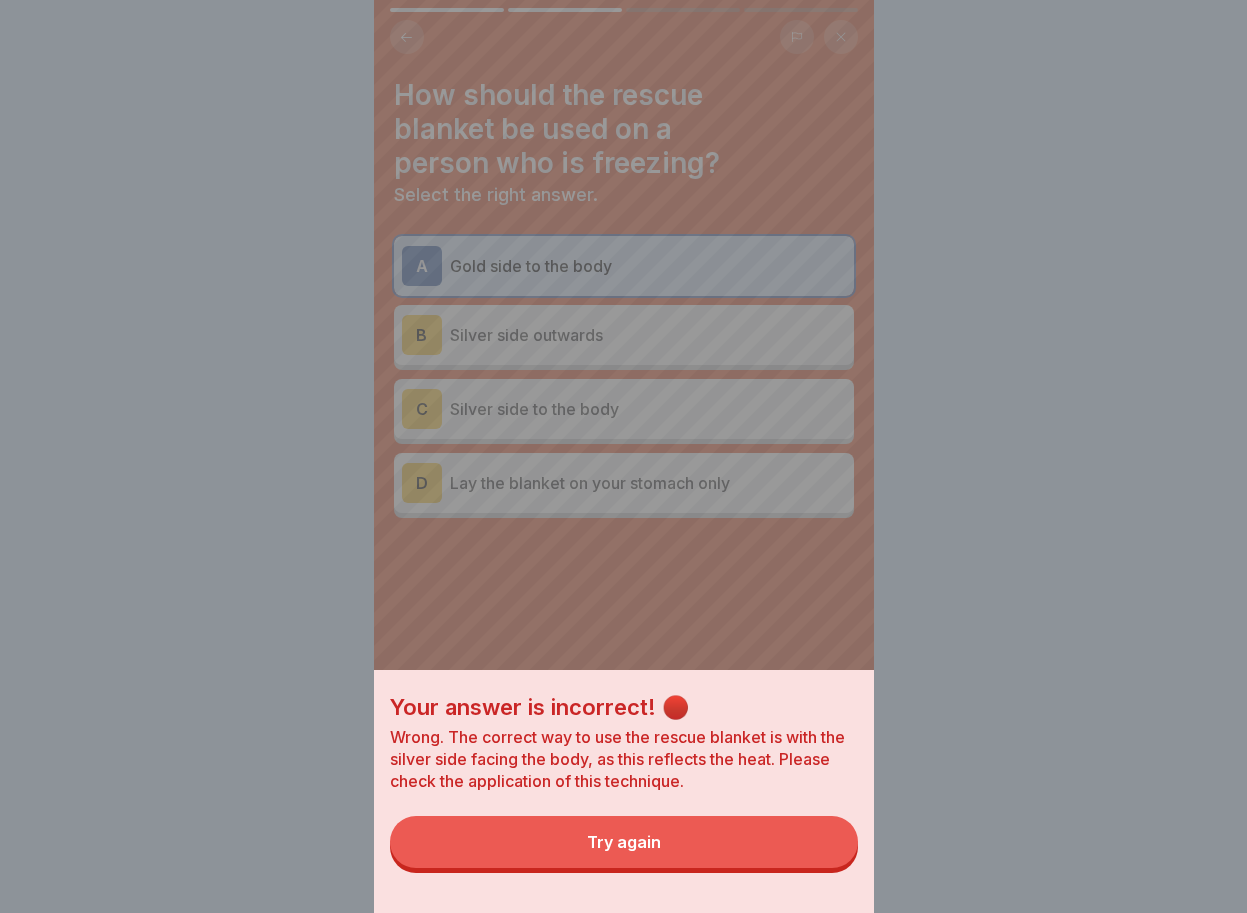 click on "Try again" at bounding box center (624, 842) 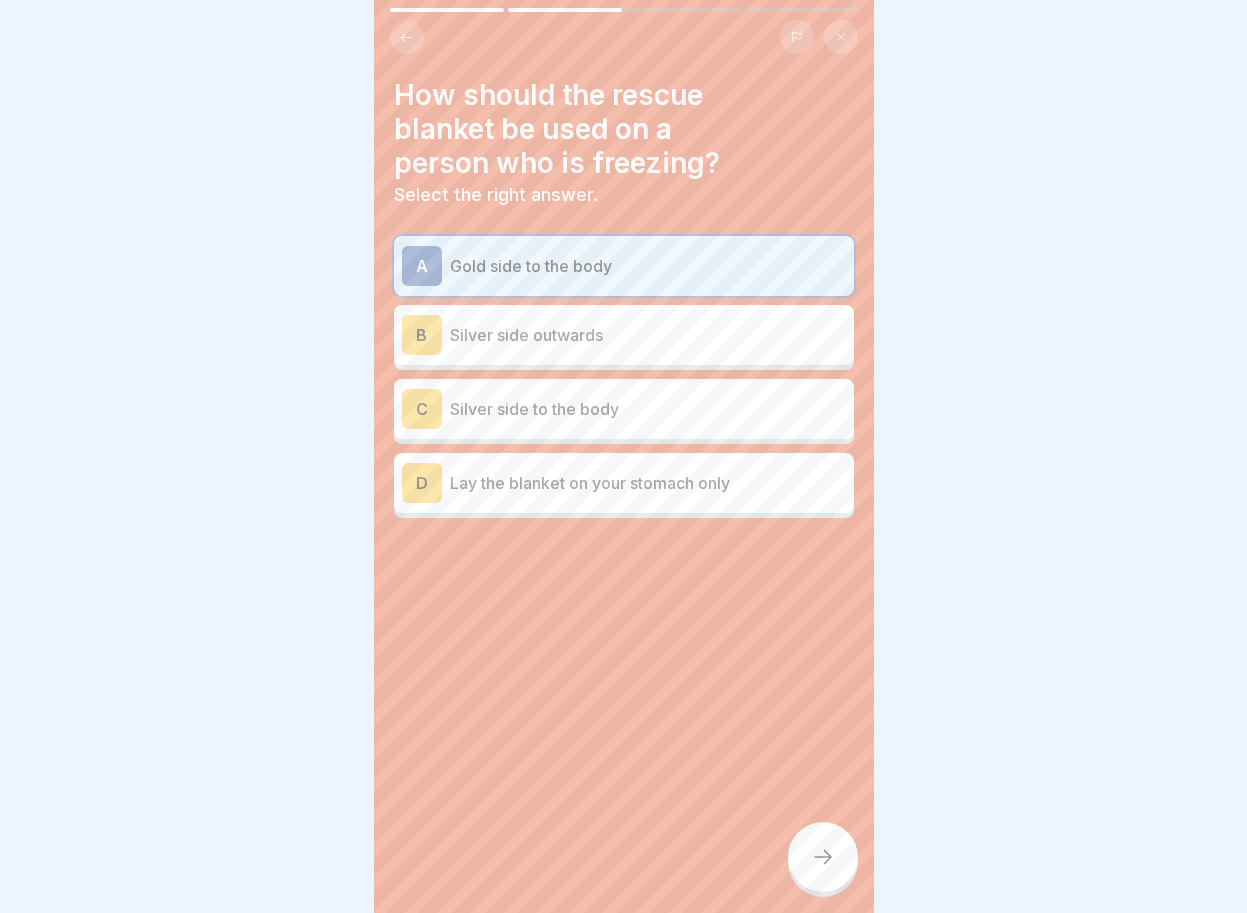 click on "B" at bounding box center [422, 335] 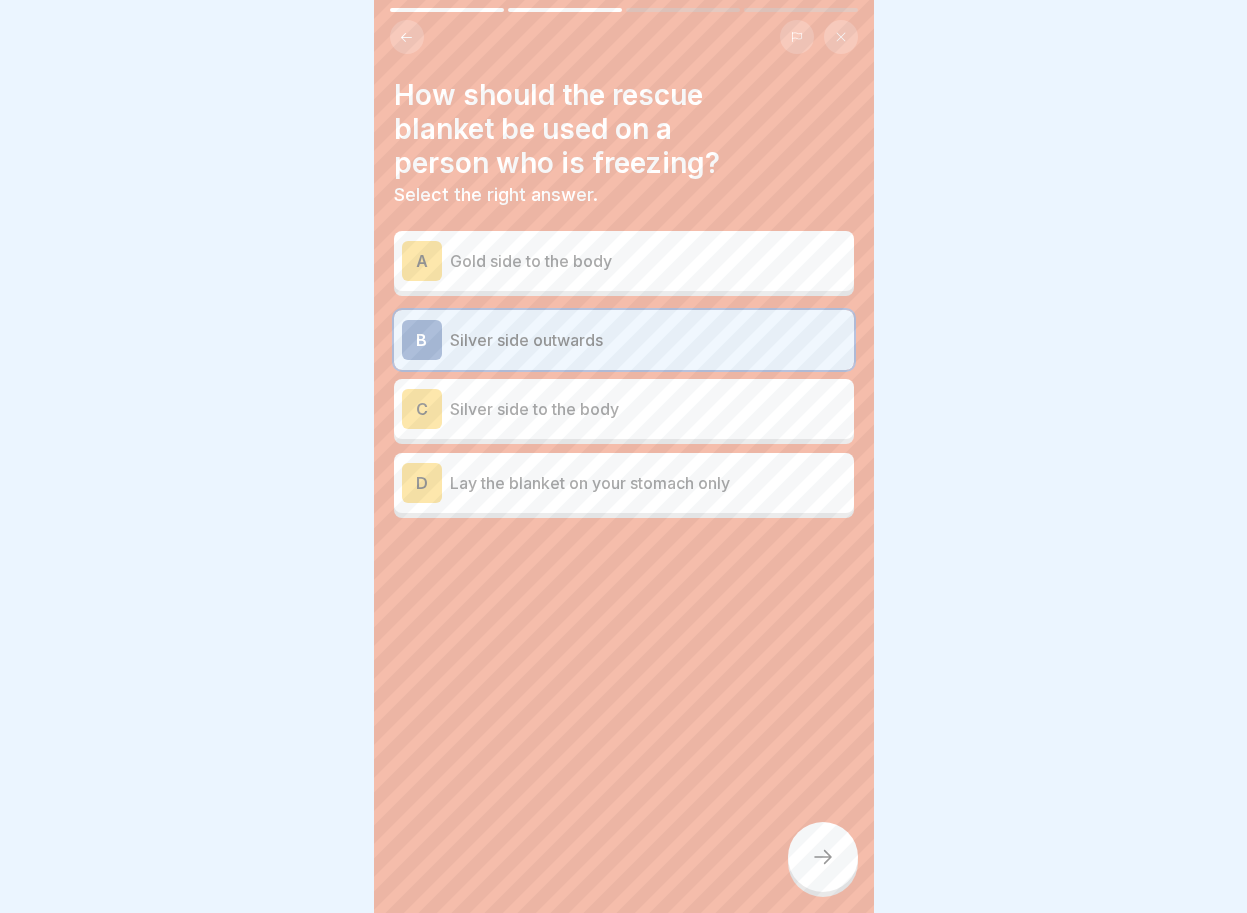 click on "B" at bounding box center [422, 340] 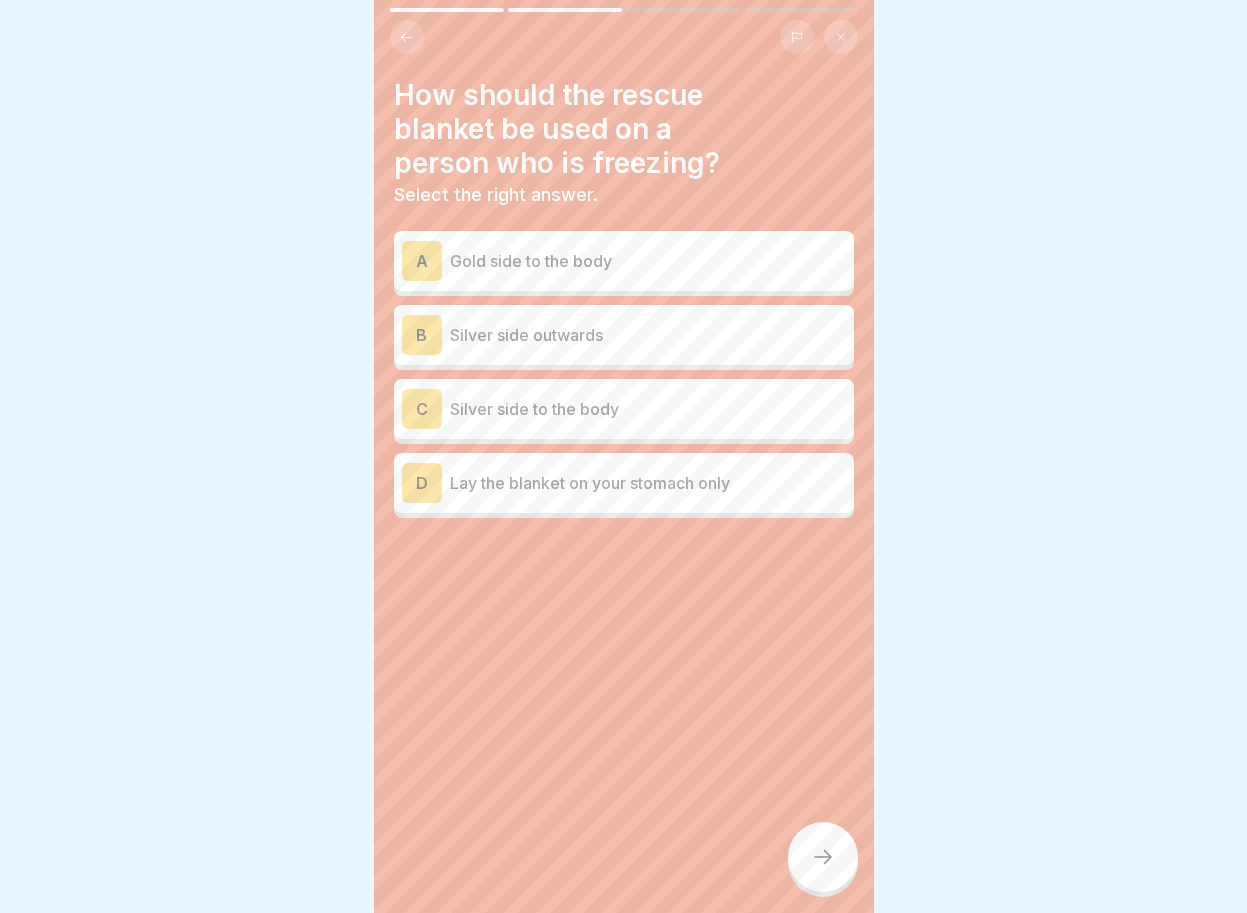 click on "A" at bounding box center (422, 261) 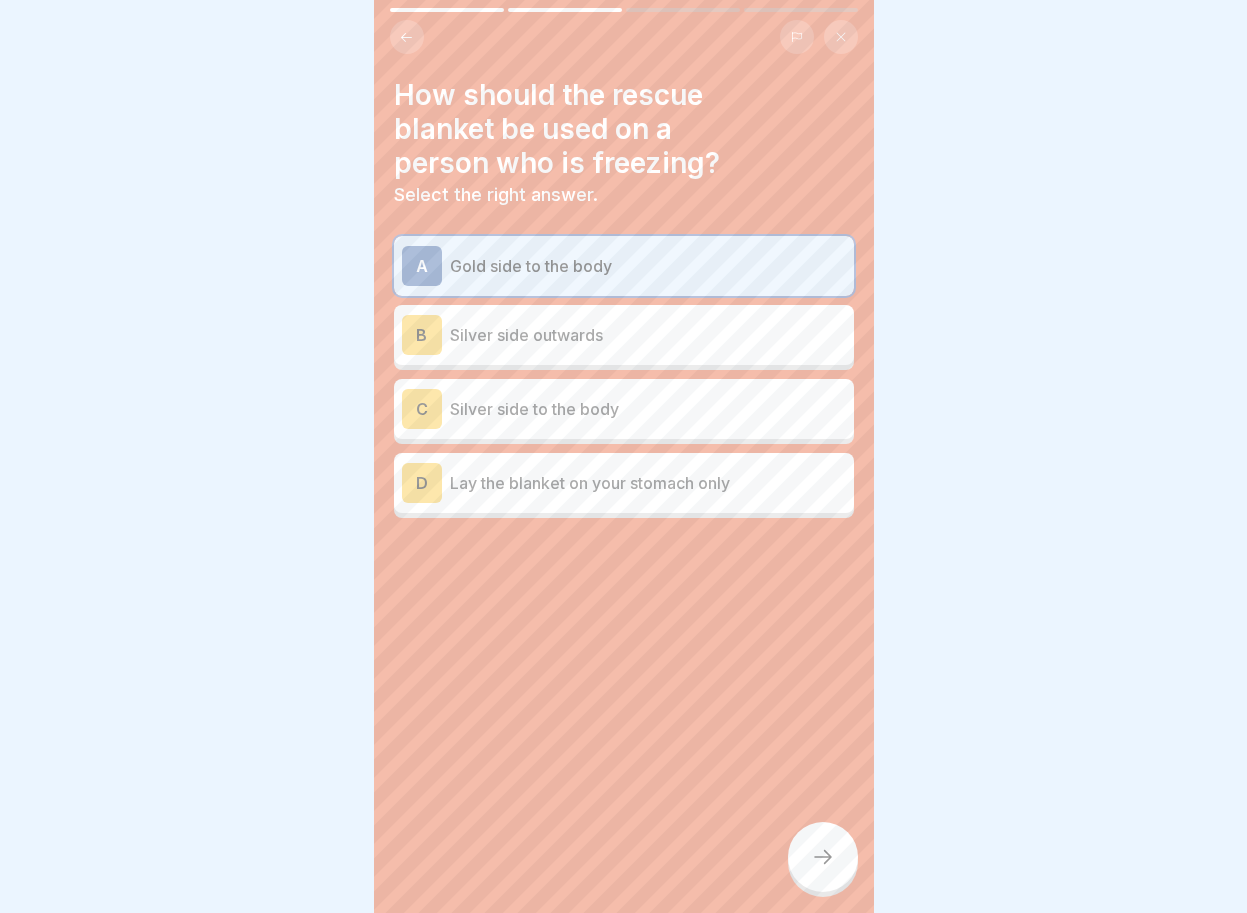 click on "B" at bounding box center (422, 335) 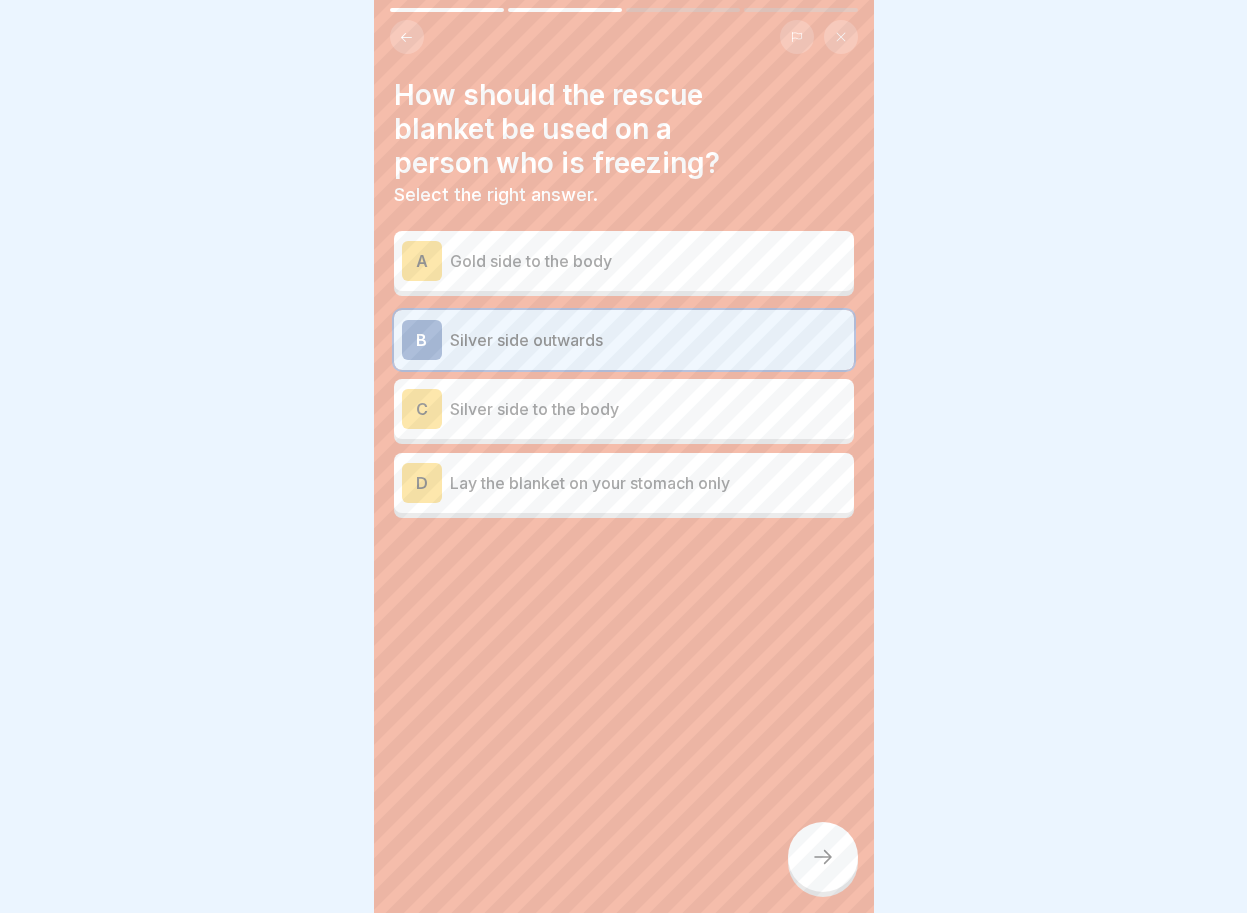click on "C" at bounding box center (422, 409) 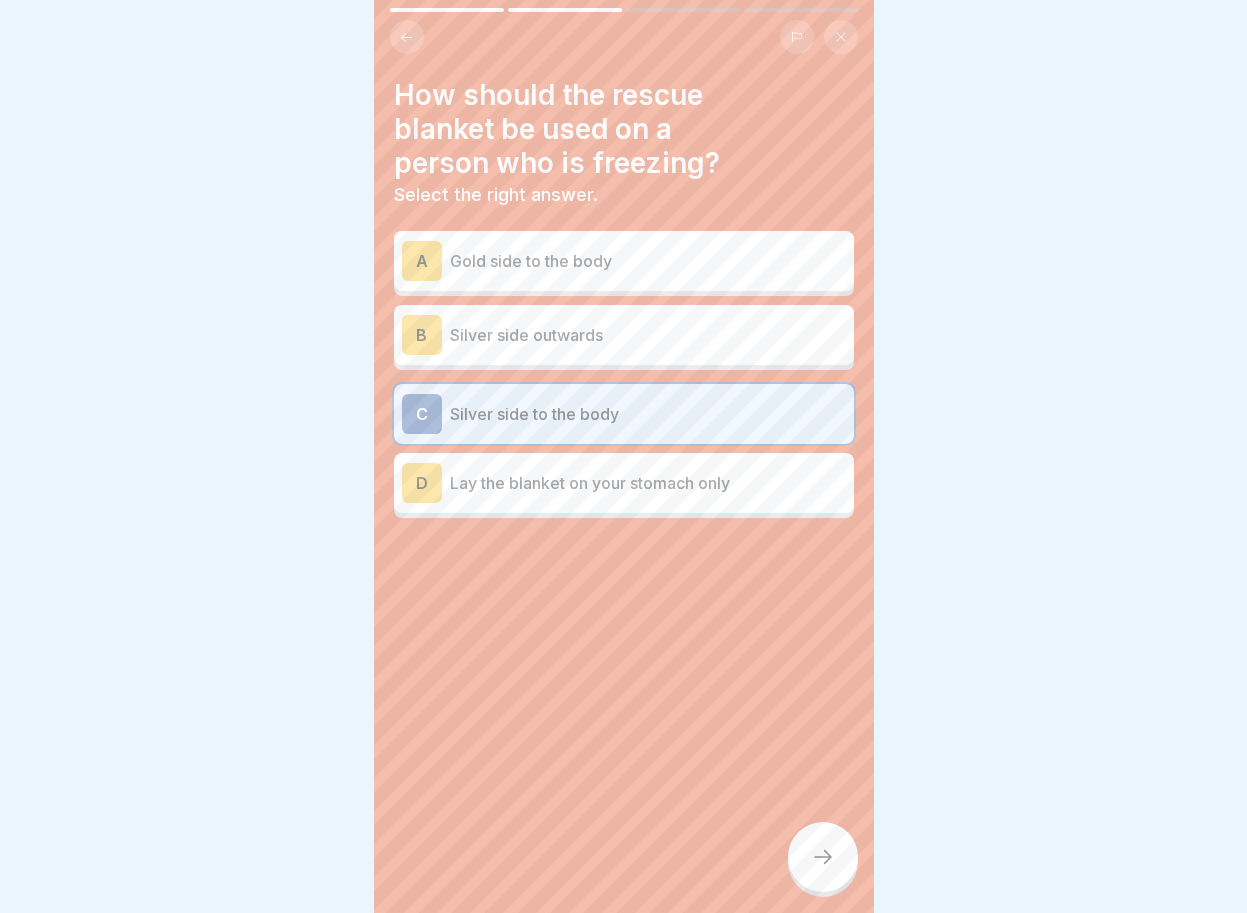 click 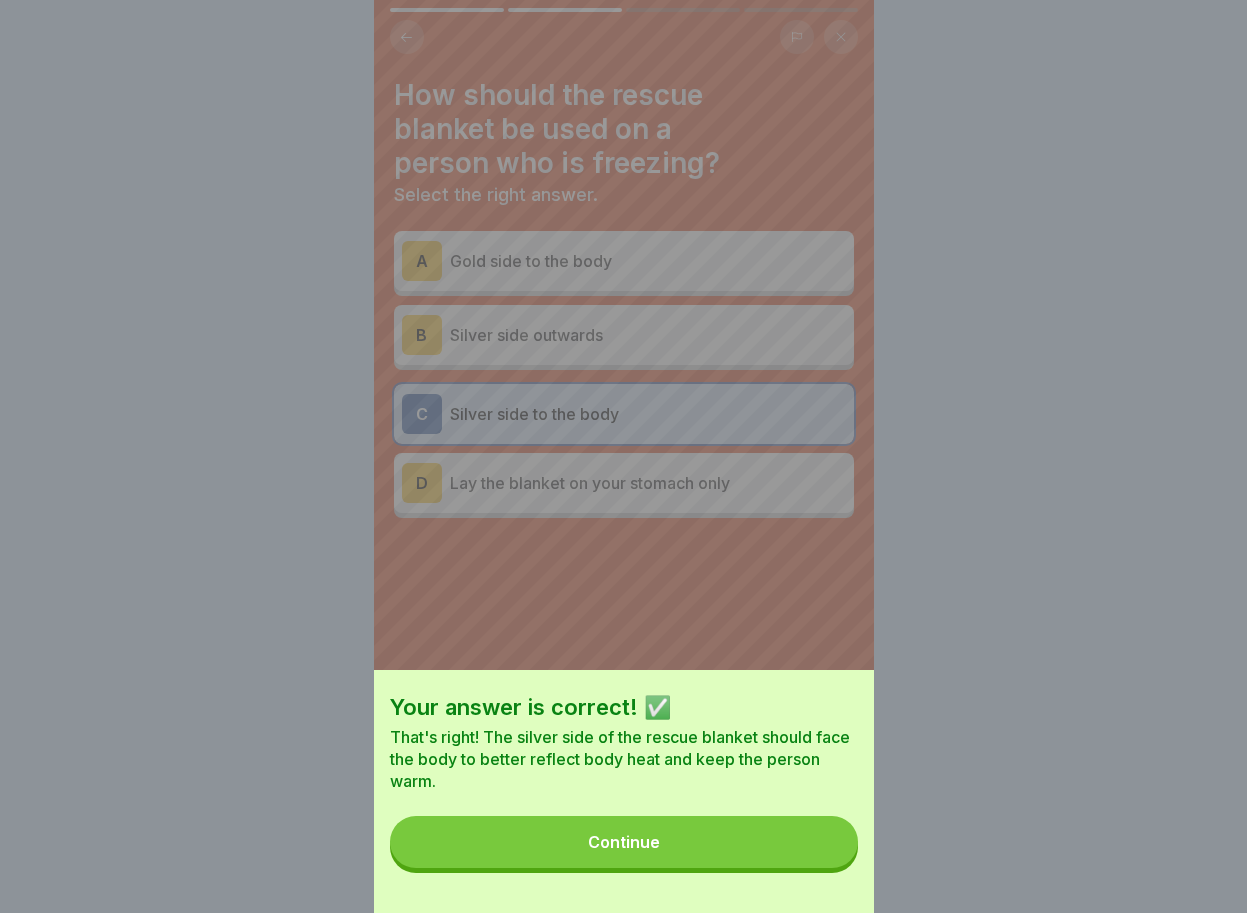 click on "Continue" at bounding box center (624, 842) 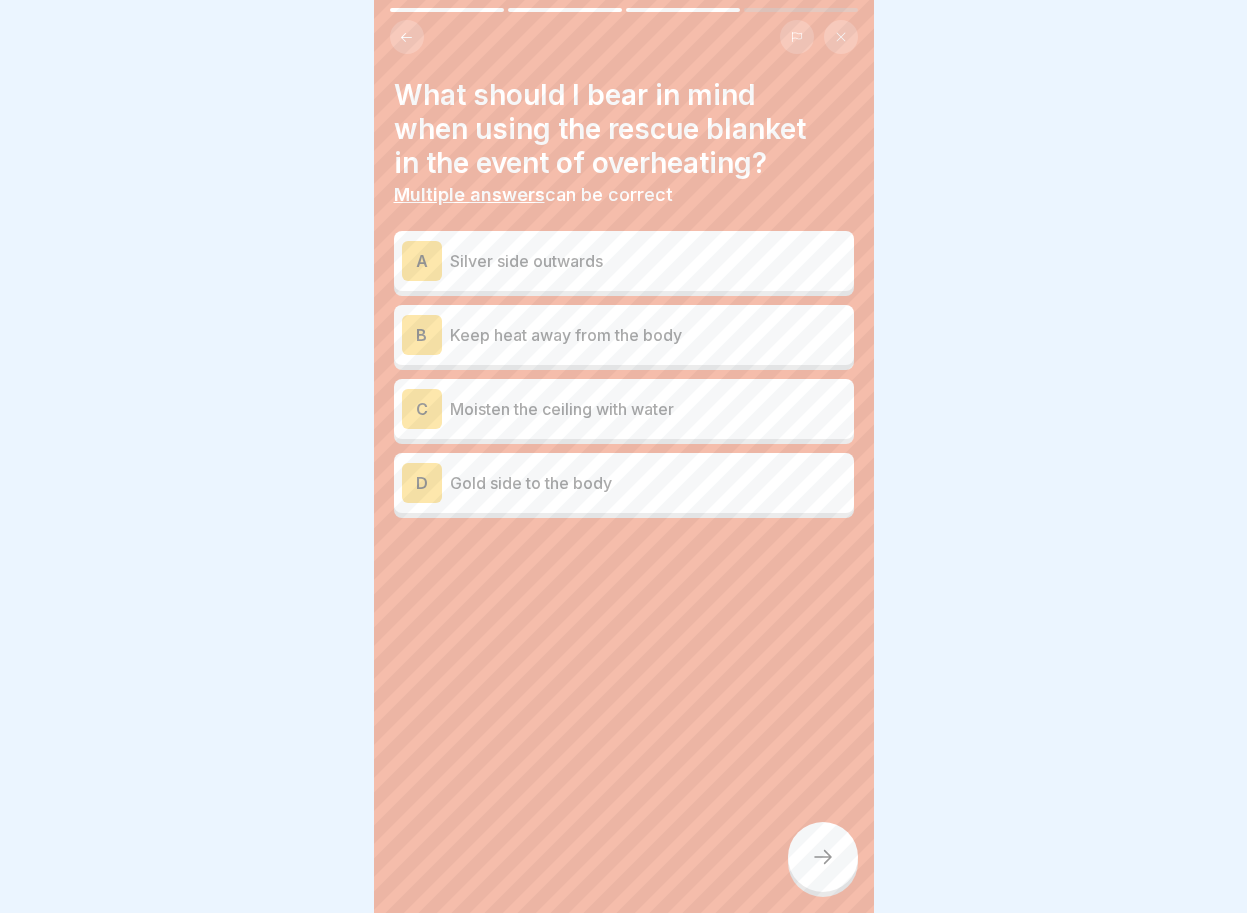 click on "A" at bounding box center (422, 261) 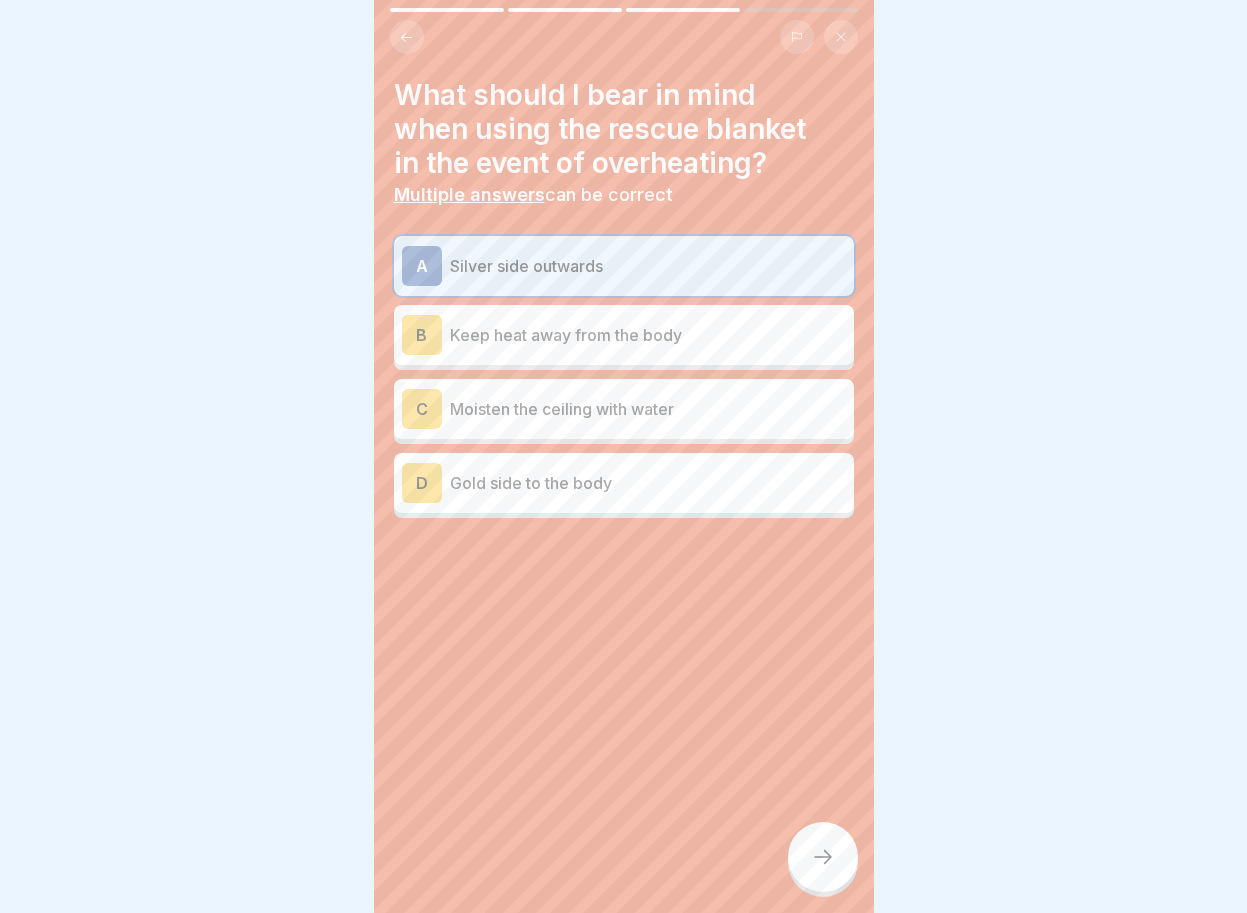 click on "B" at bounding box center (422, 335) 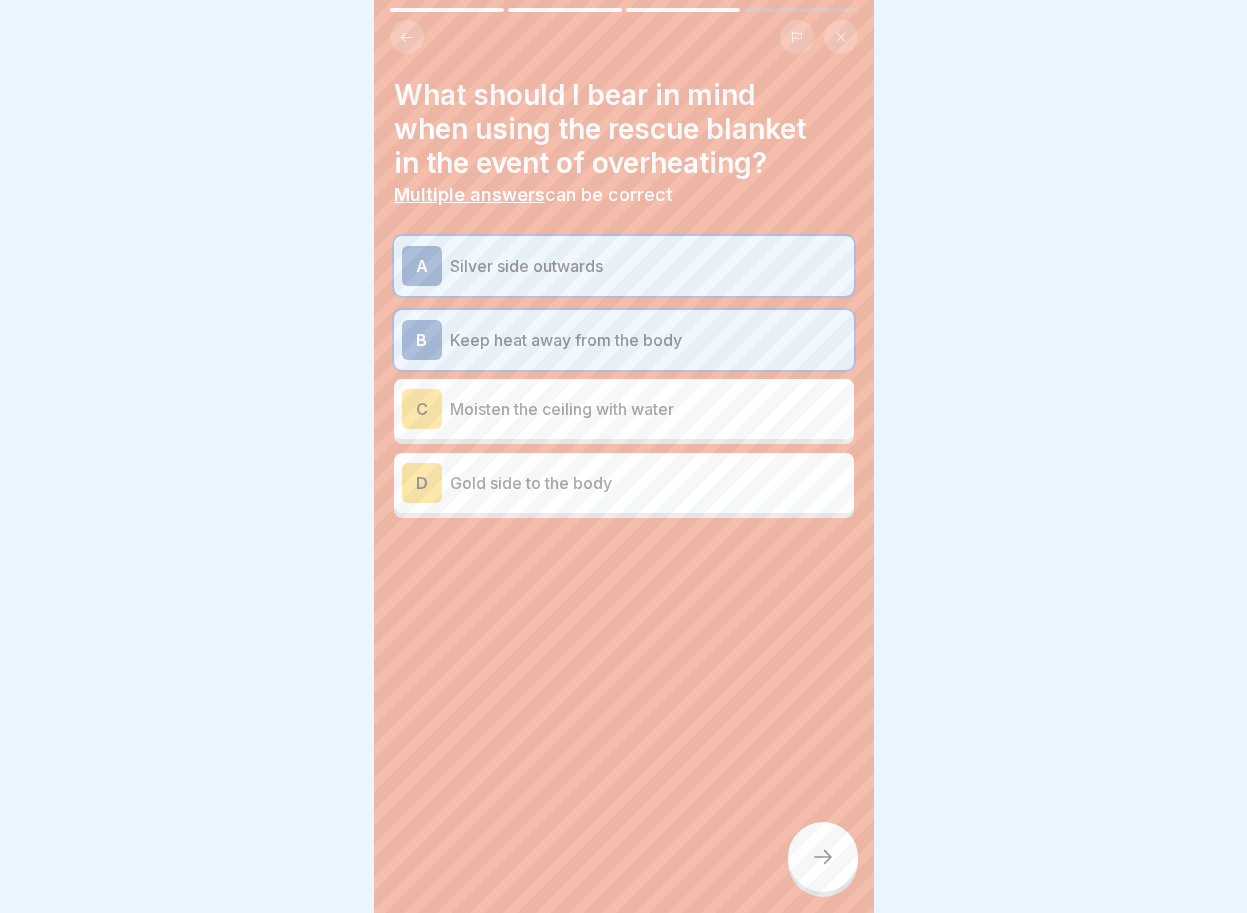 click 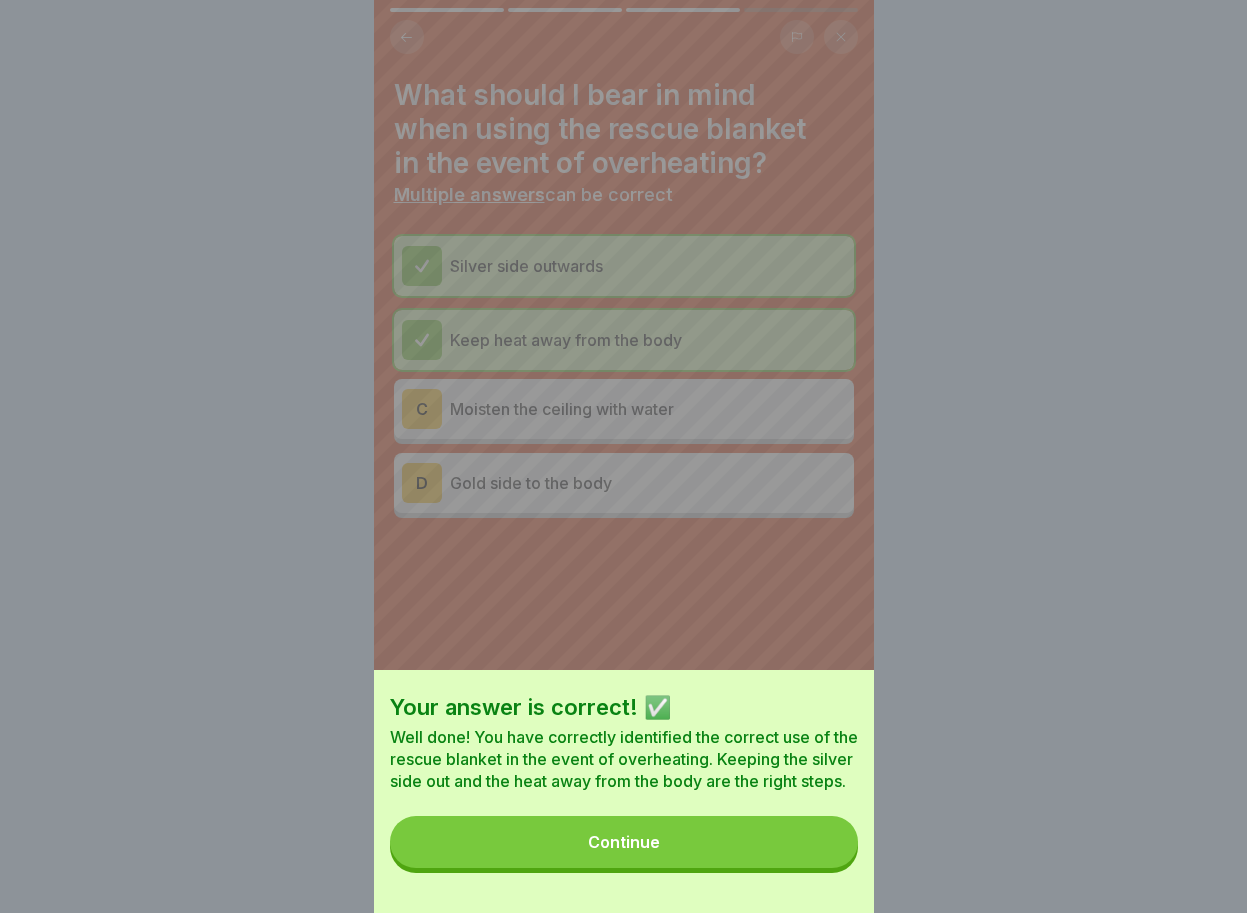 click on "Continue" at bounding box center [624, 842] 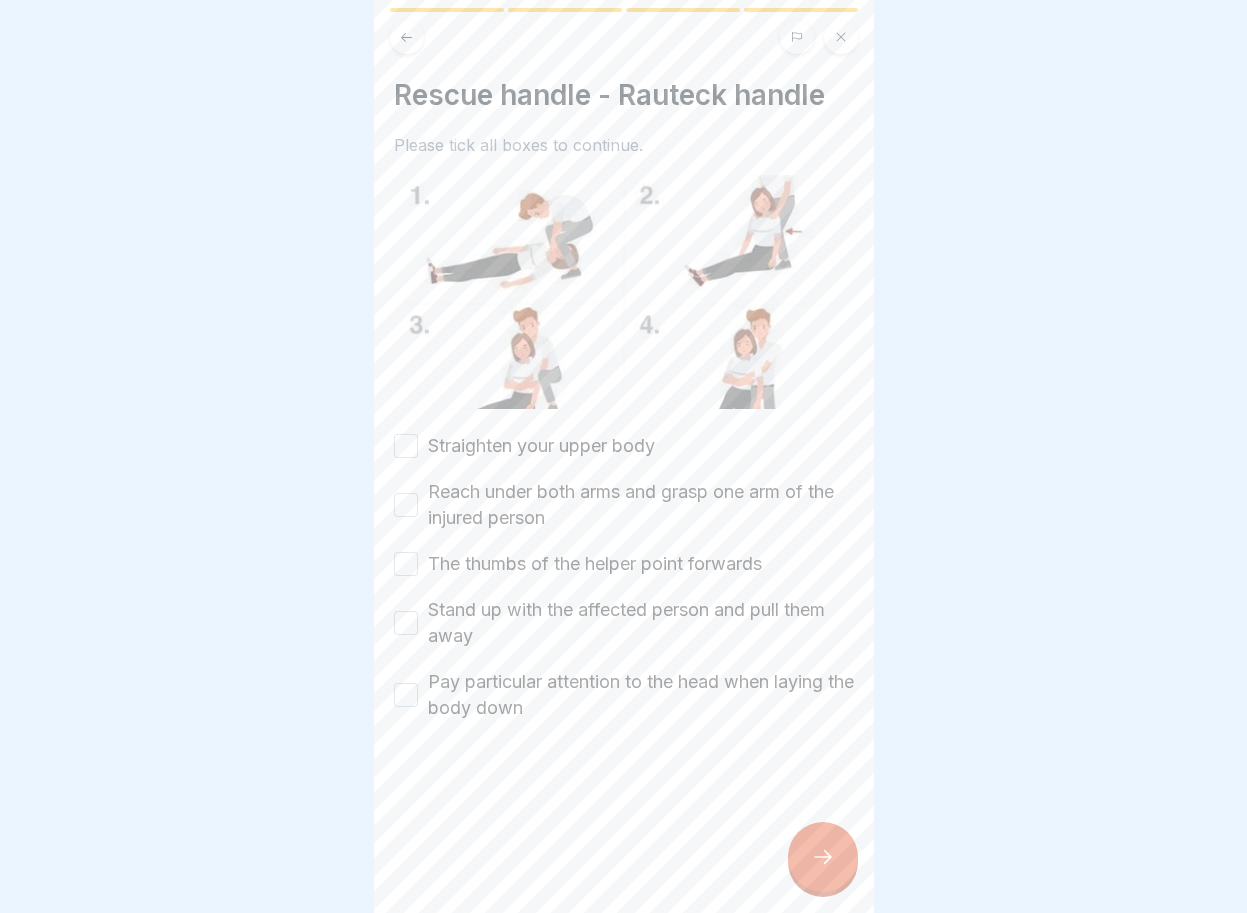click on "Straighten your upper body" at bounding box center (406, 446) 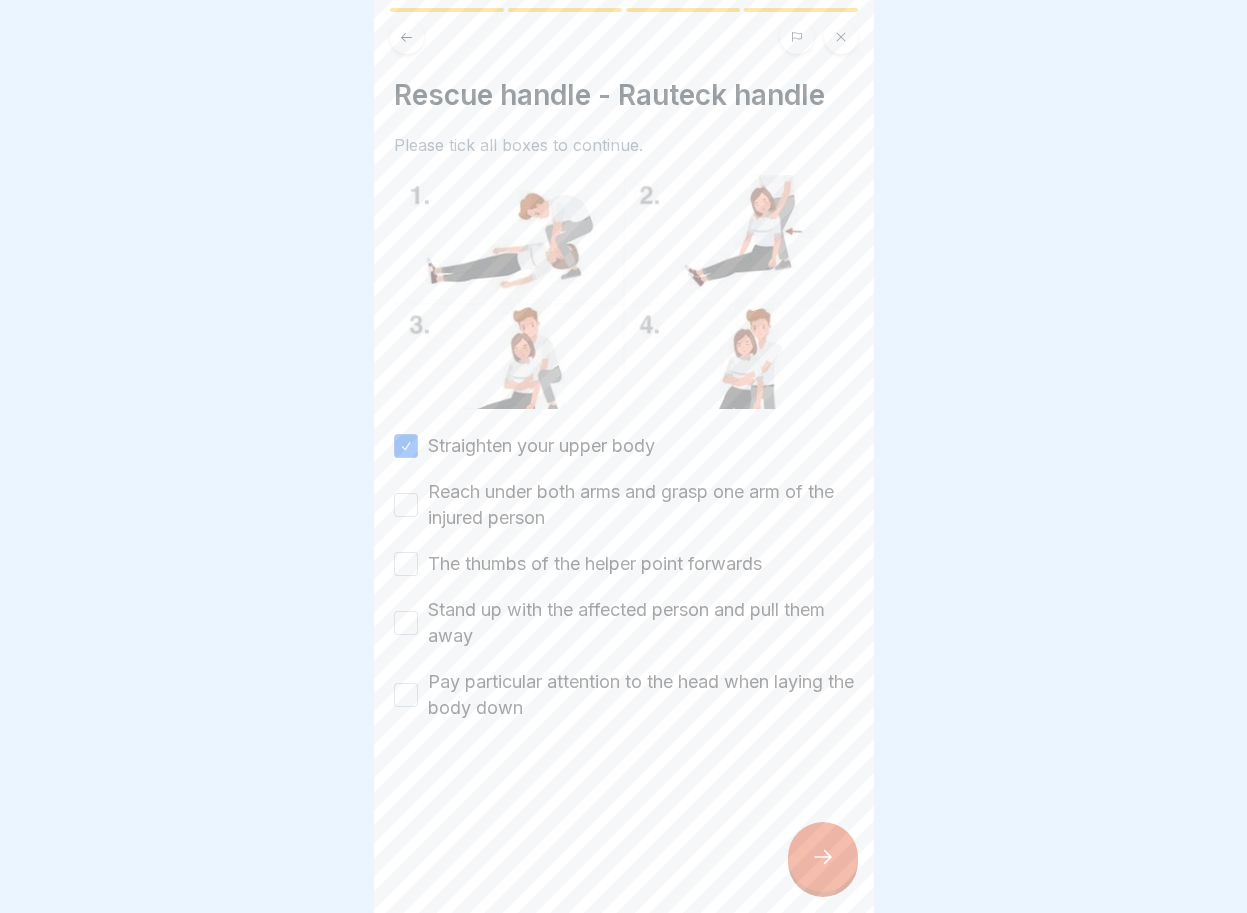 click on "Reach under both arms and grasp one arm of the injured person" at bounding box center [406, 505] 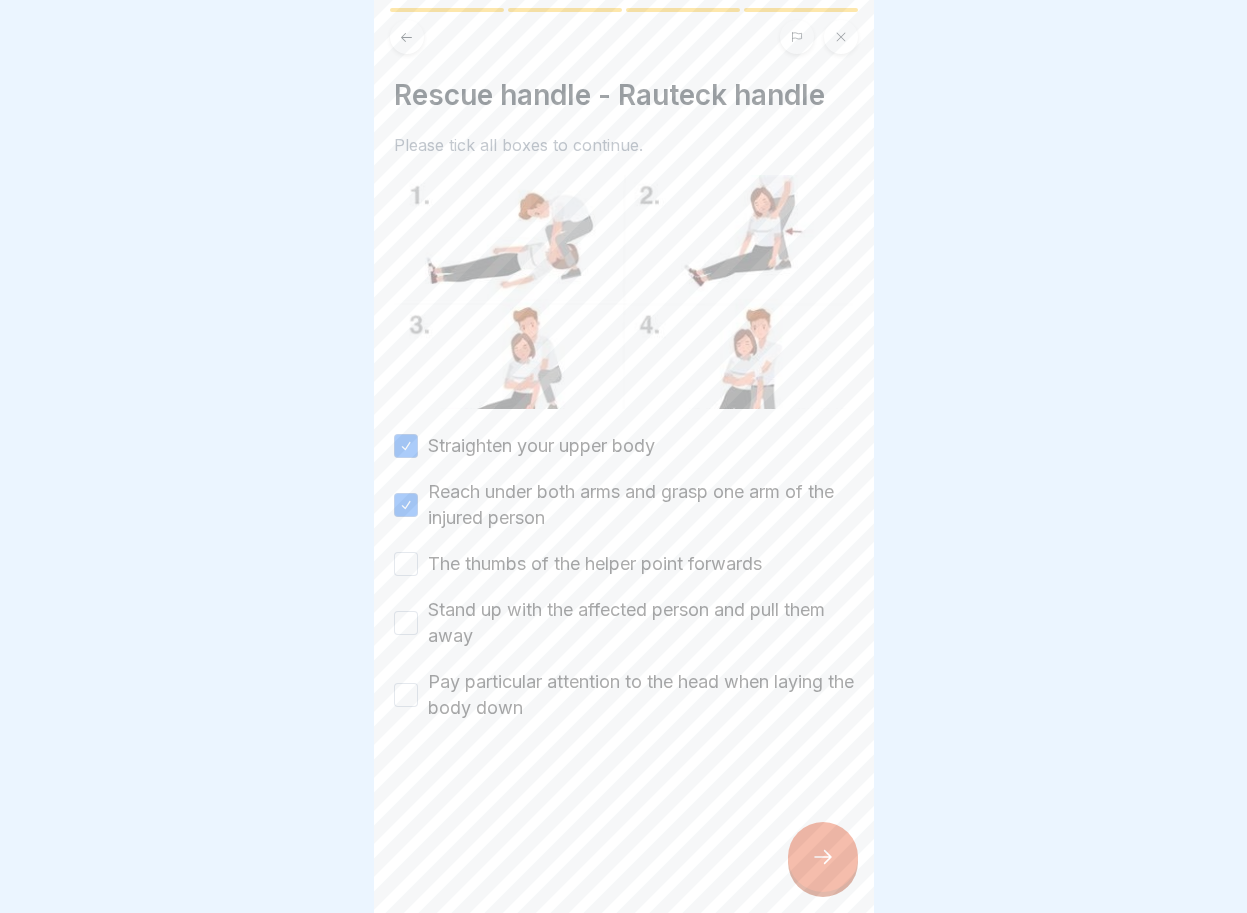 click on "The thumbs of the helper point forwards" at bounding box center [406, 564] 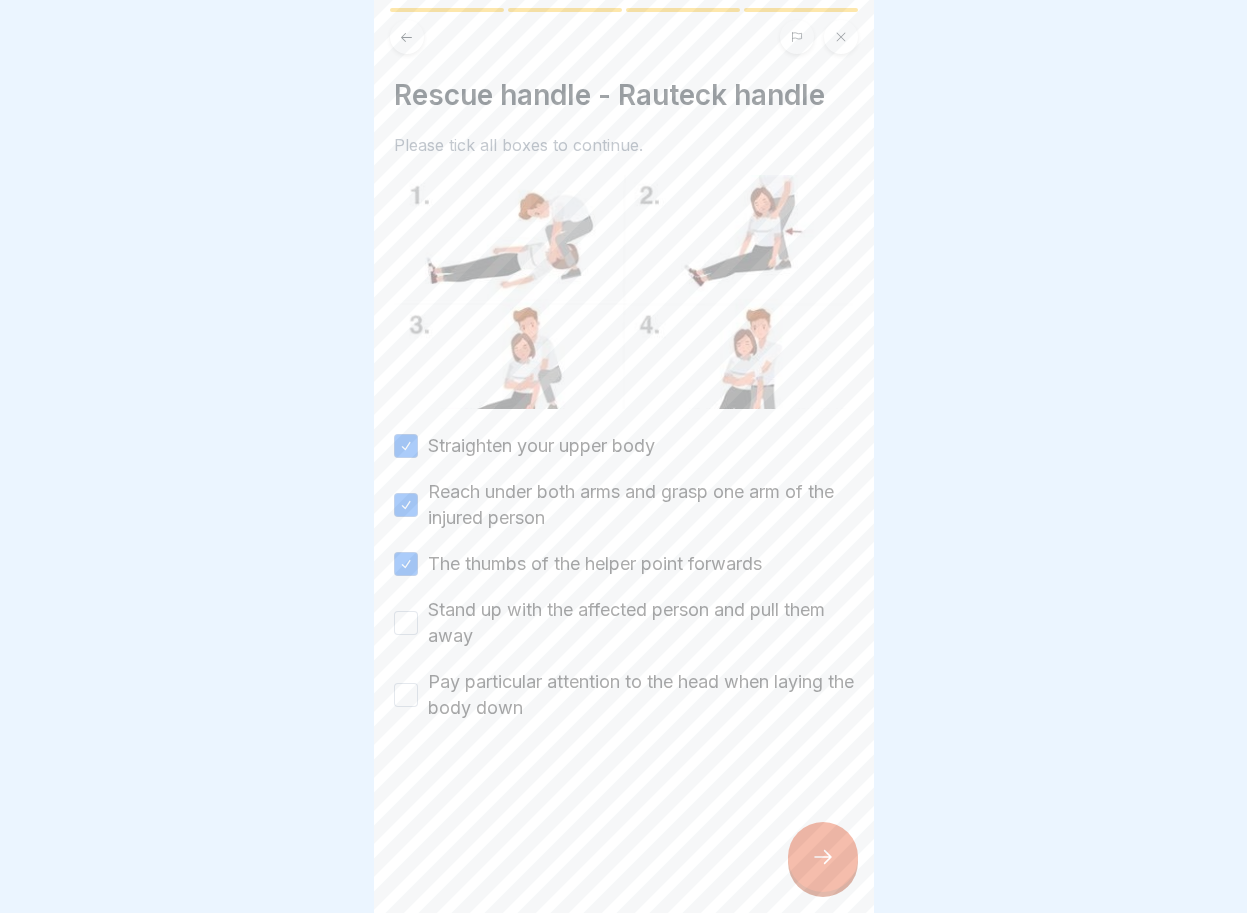 click on "Stand up with the affected person and pull them away" at bounding box center [406, 623] 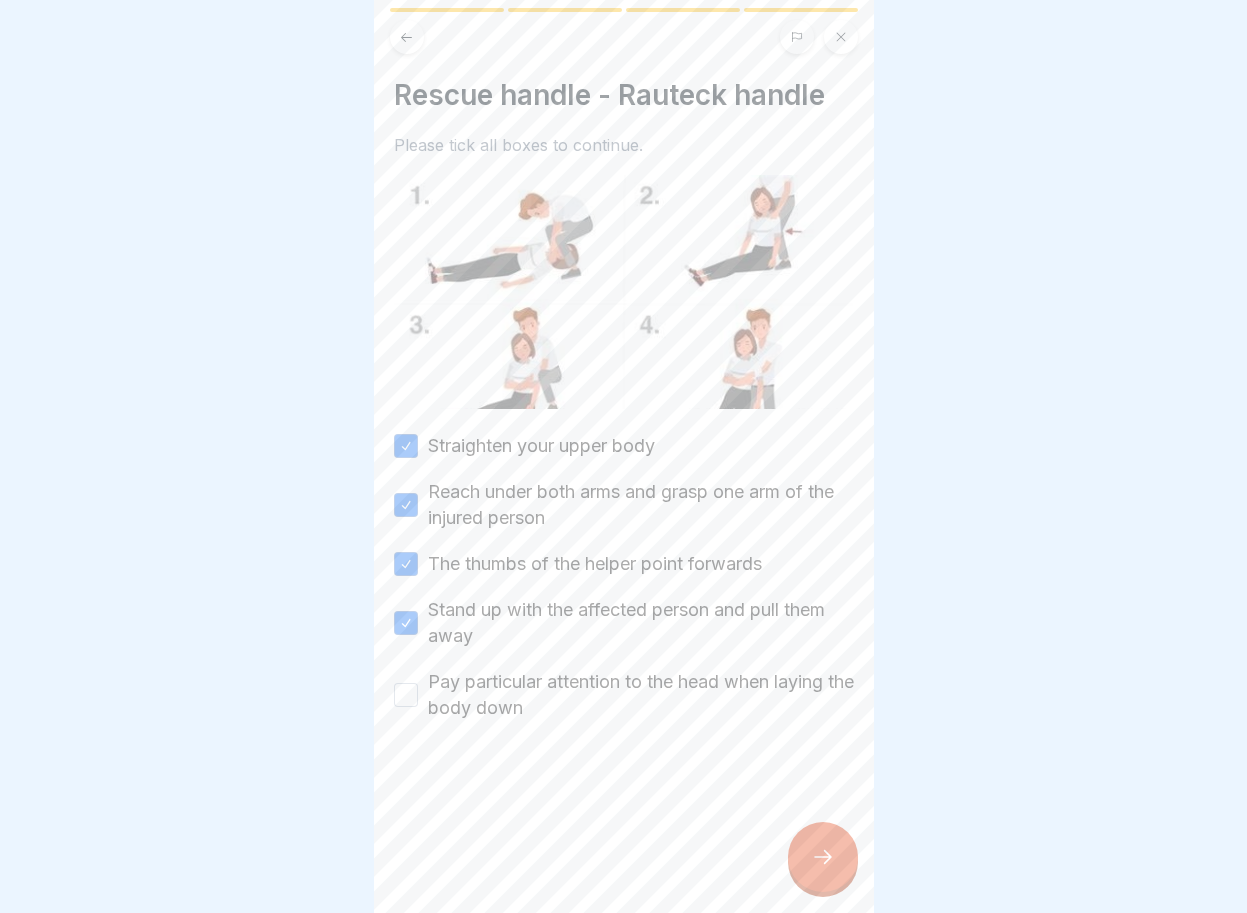 click on "Pay particular attention to the head when laying the body down" at bounding box center (406, 695) 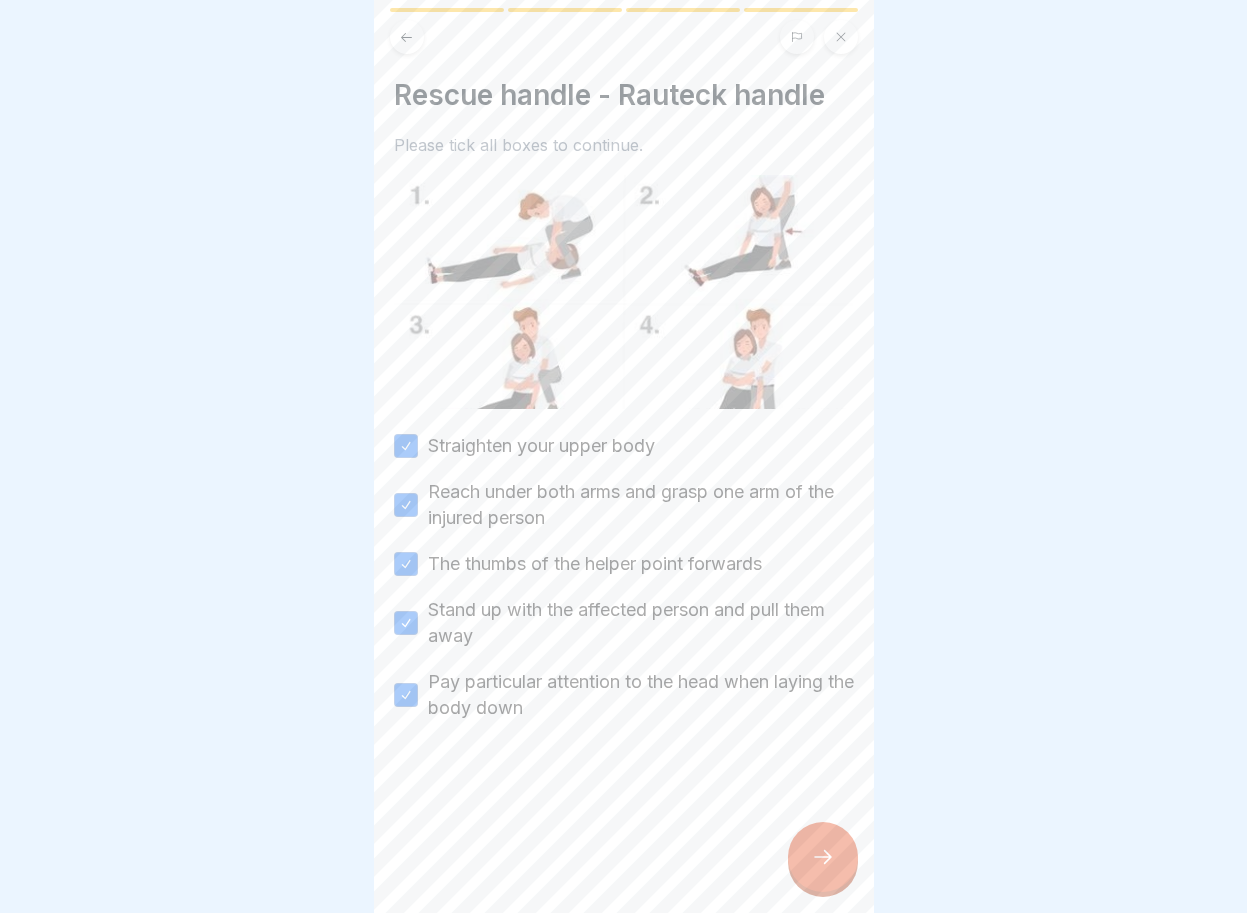 click at bounding box center (823, 857) 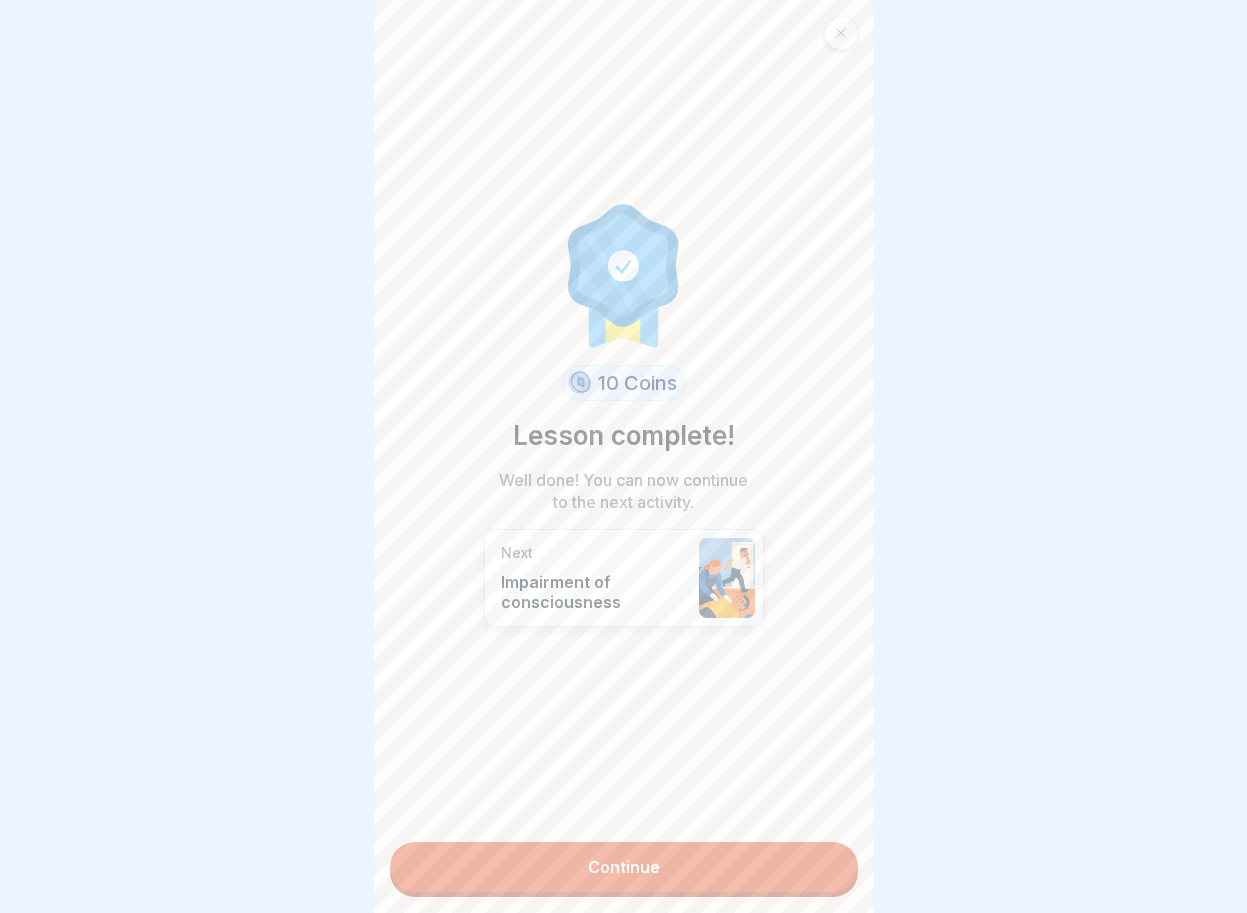 click on "Continue" at bounding box center [624, 867] 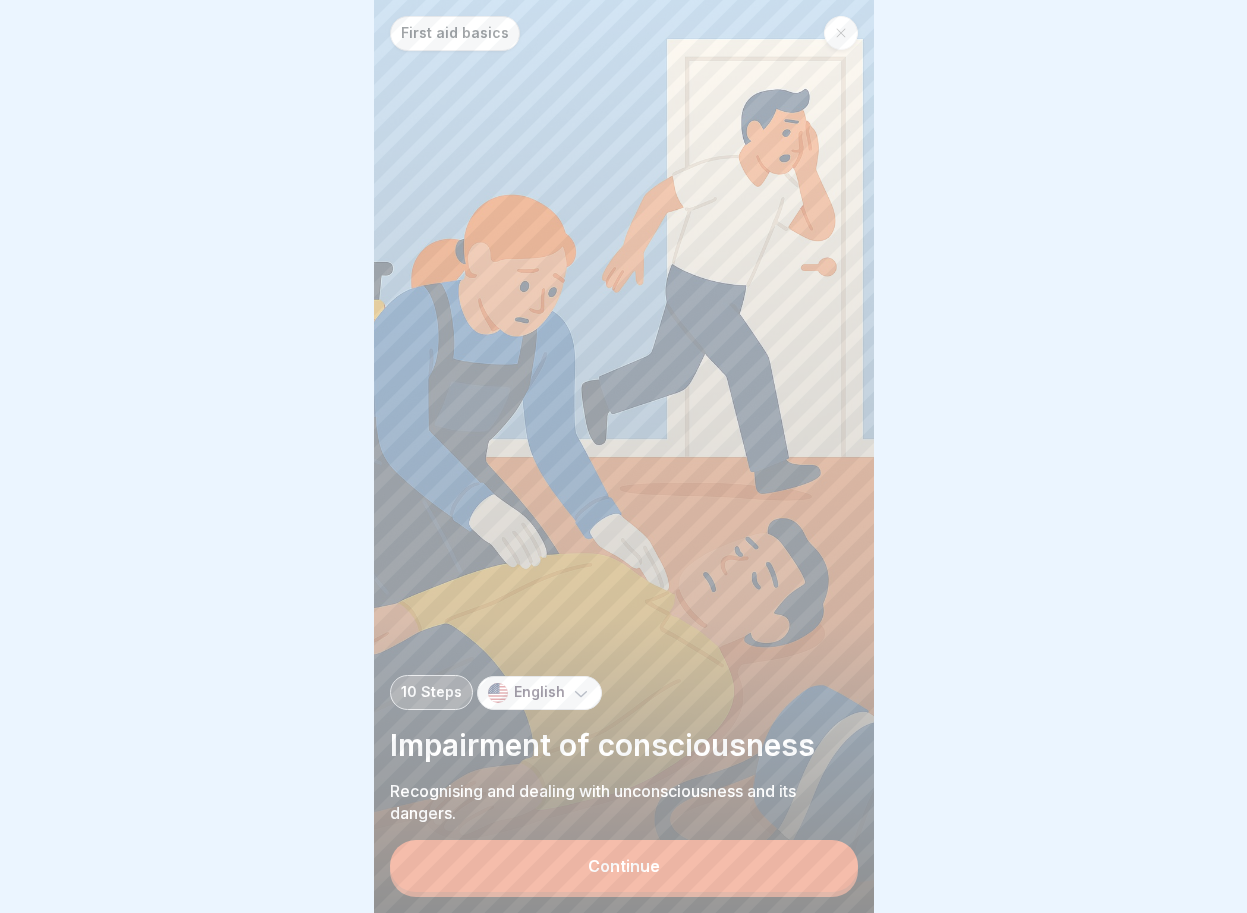 click on "Continue" at bounding box center [624, 866] 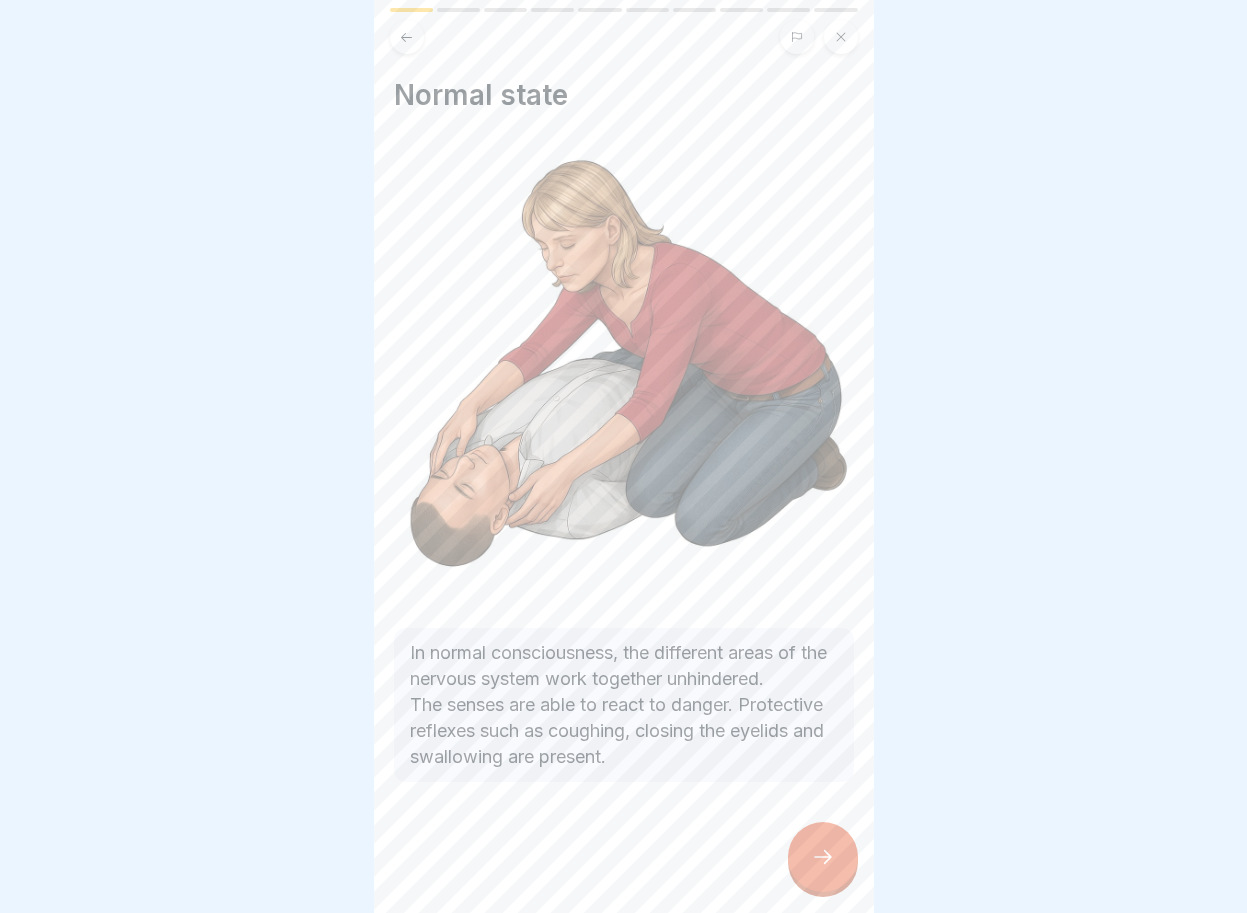 click 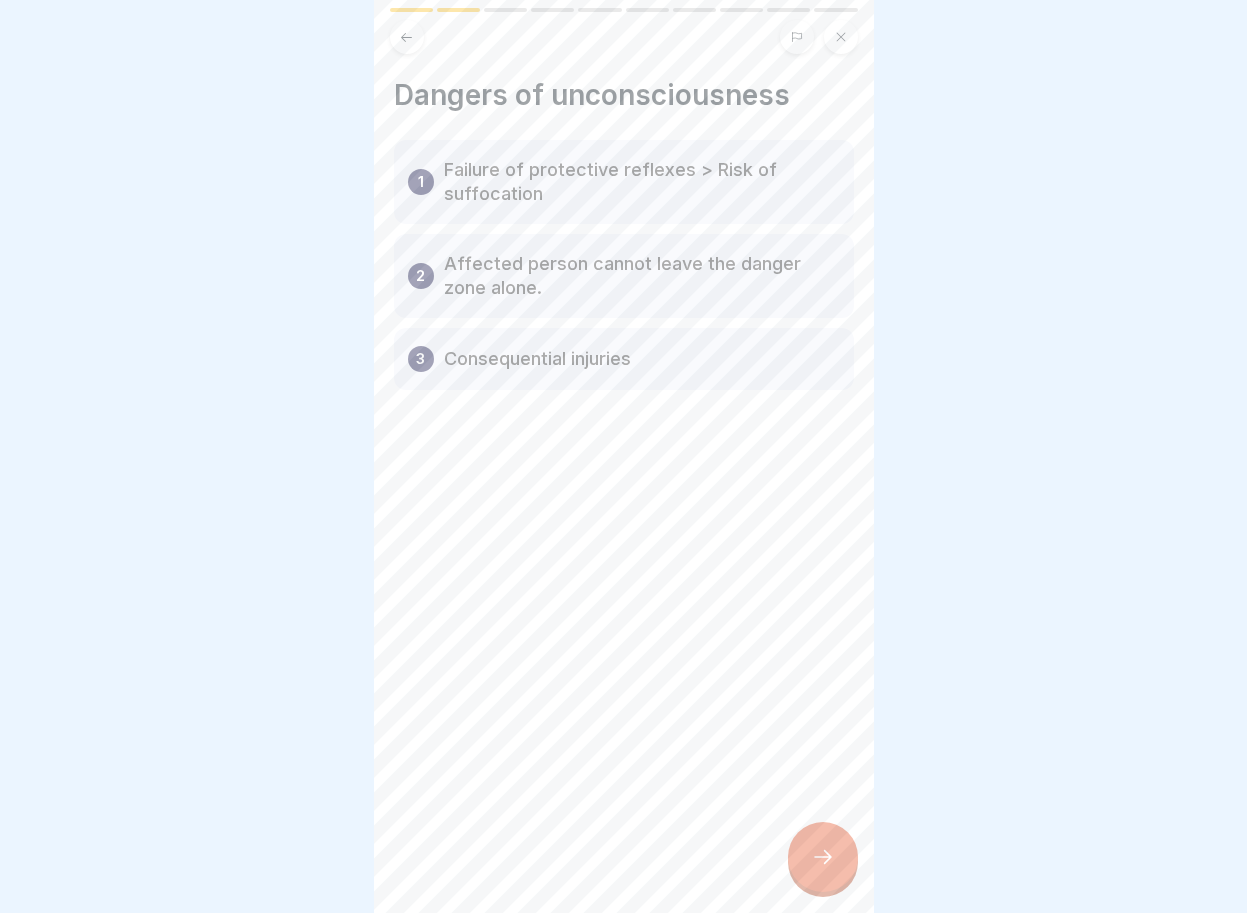 click 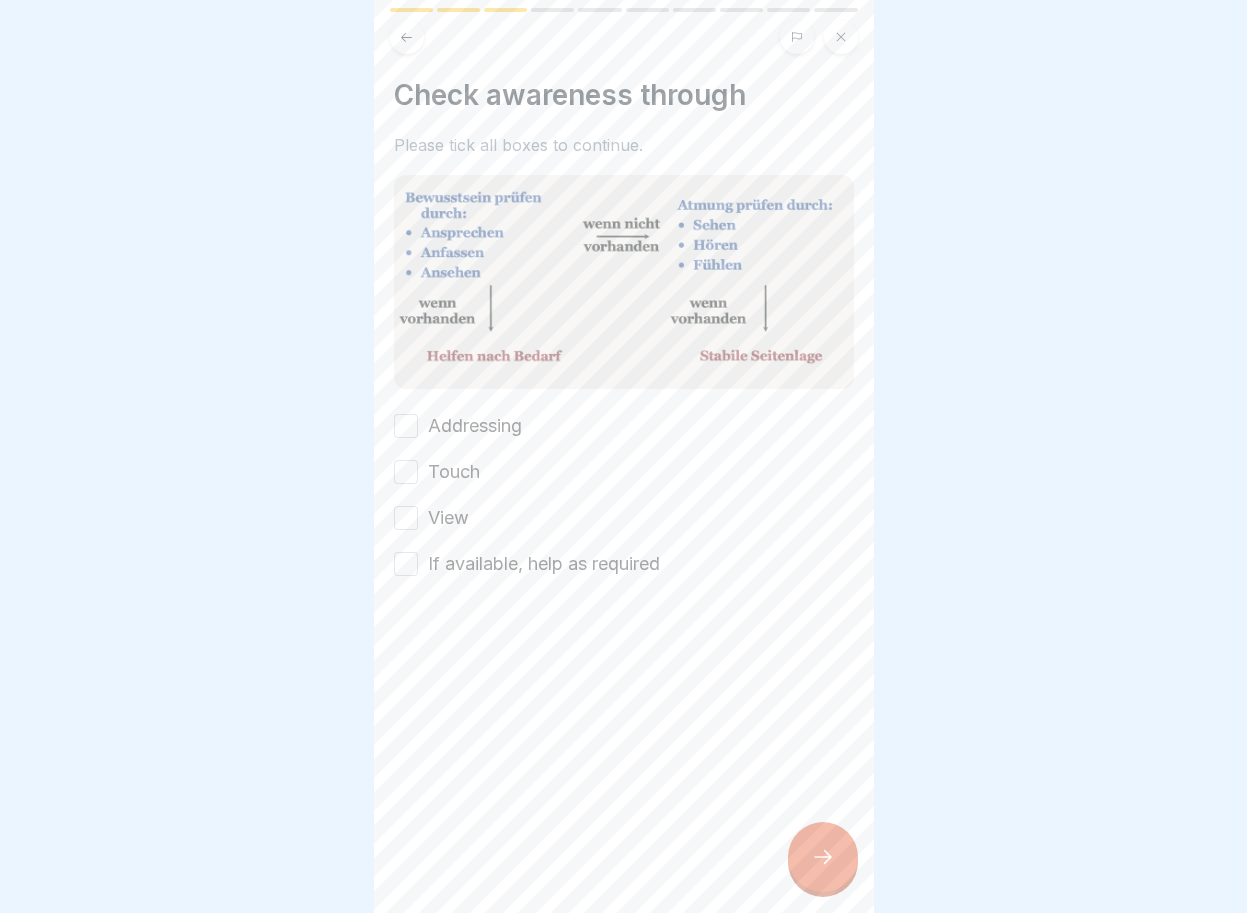 click on "Addressing" at bounding box center [406, 426] 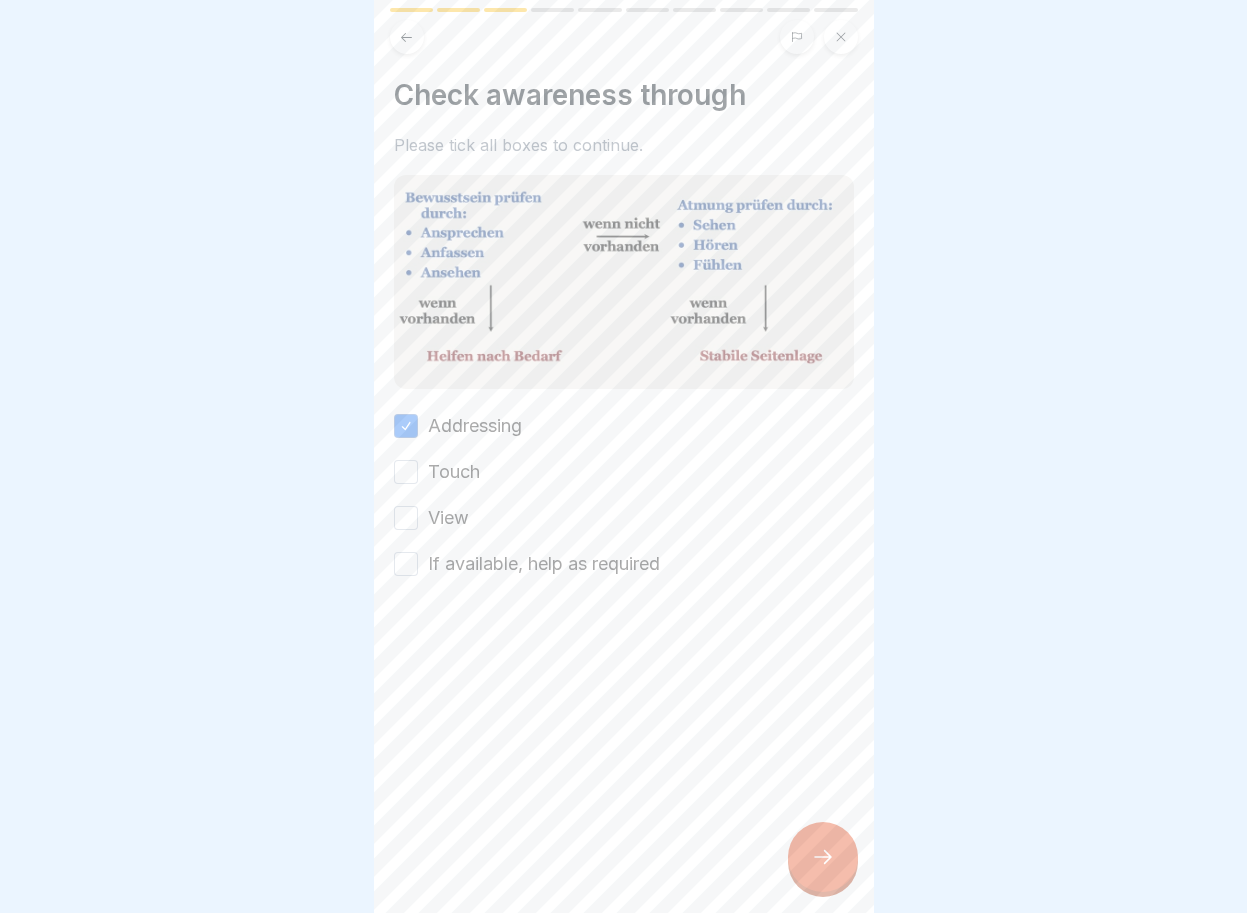 click on "Touch" at bounding box center [406, 472] 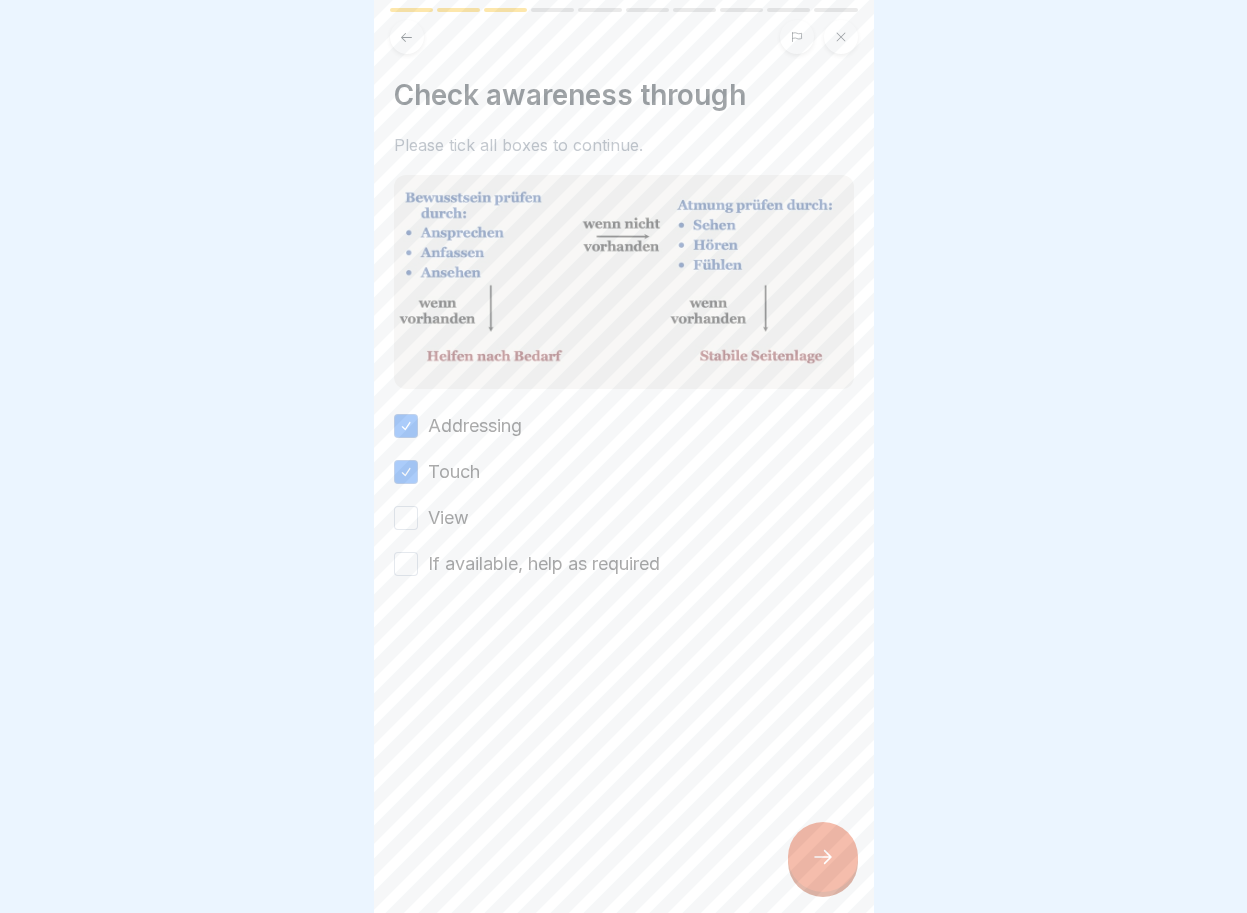 click on "View" at bounding box center [406, 518] 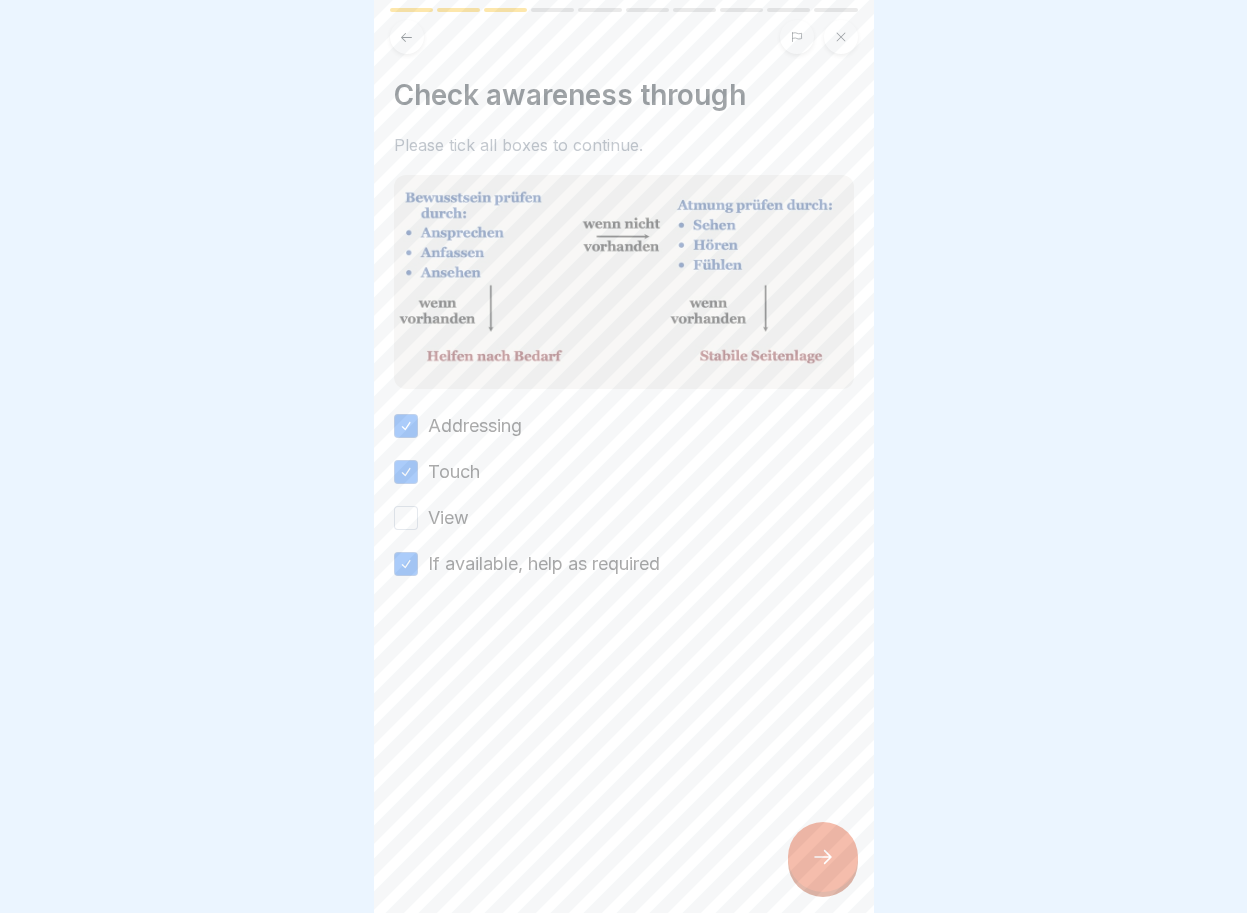 click at bounding box center [823, 857] 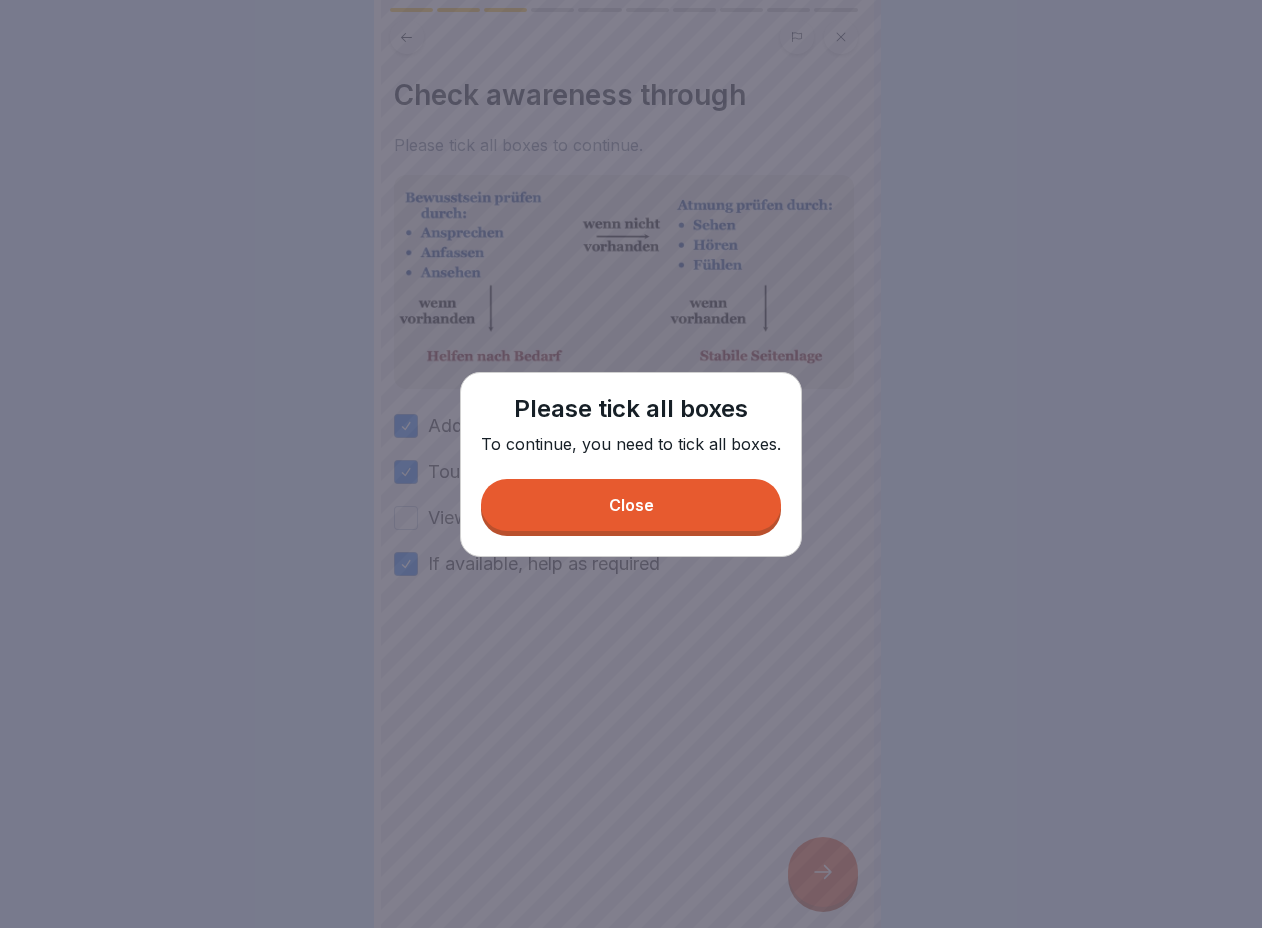 click on "Close" at bounding box center [631, 505] 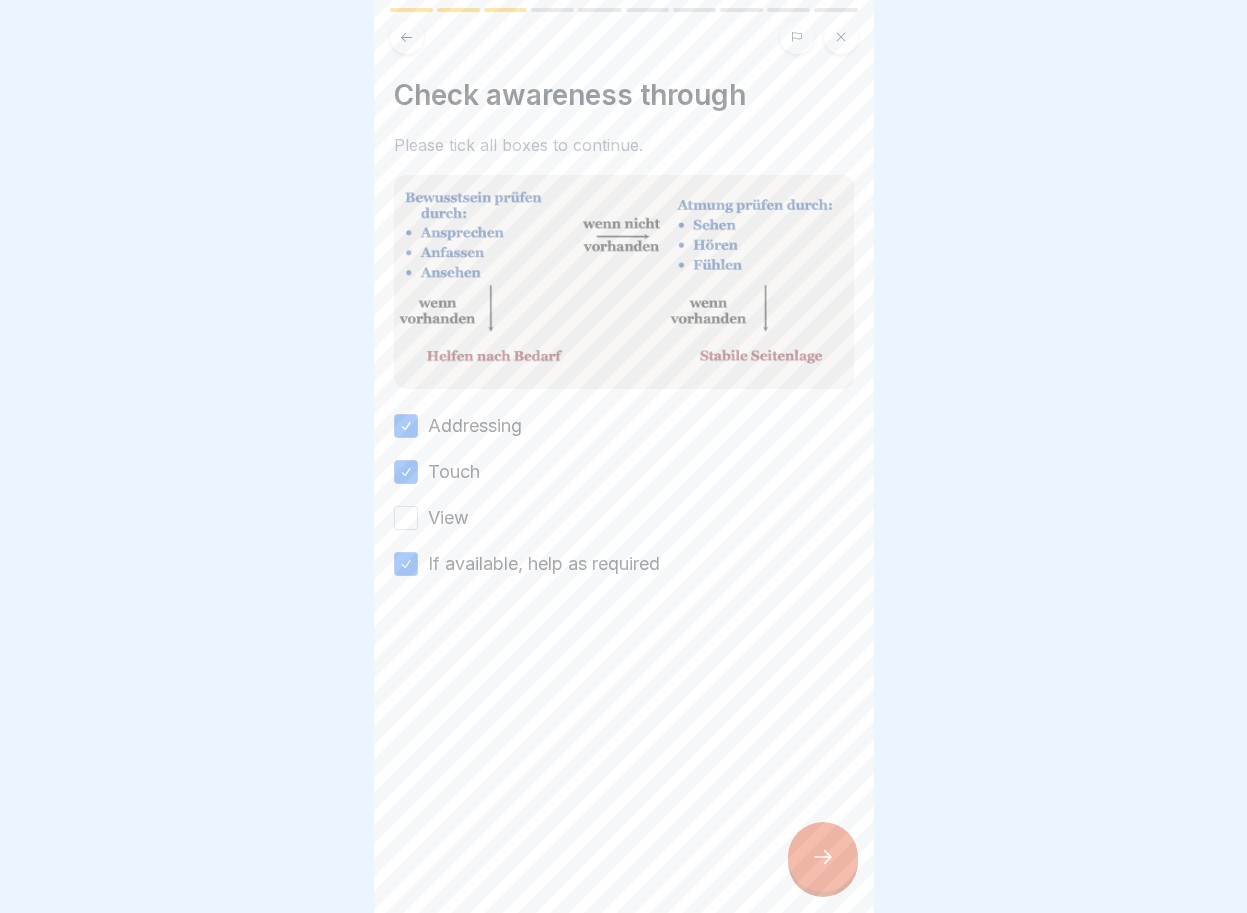 click on "View" at bounding box center [406, 518] 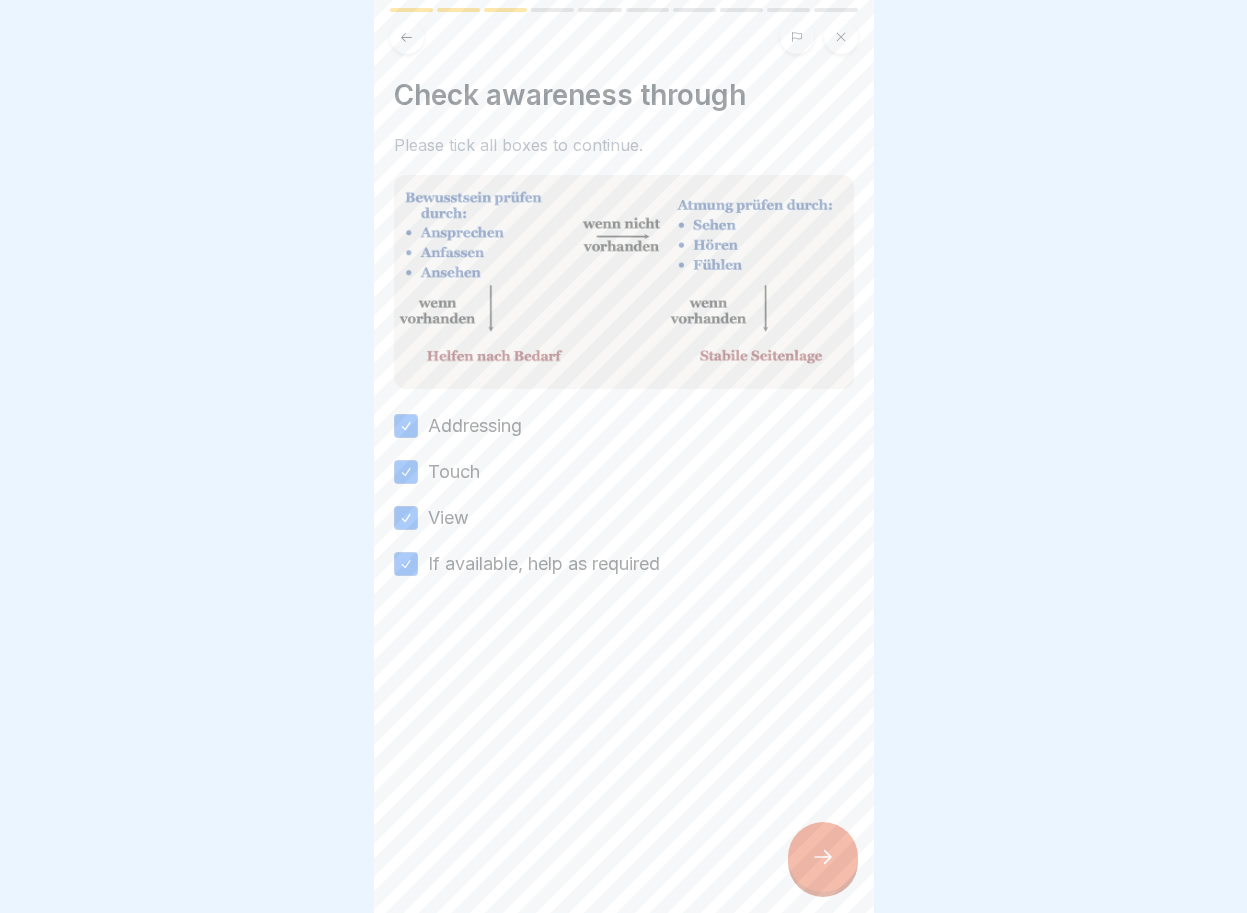 click at bounding box center (823, 857) 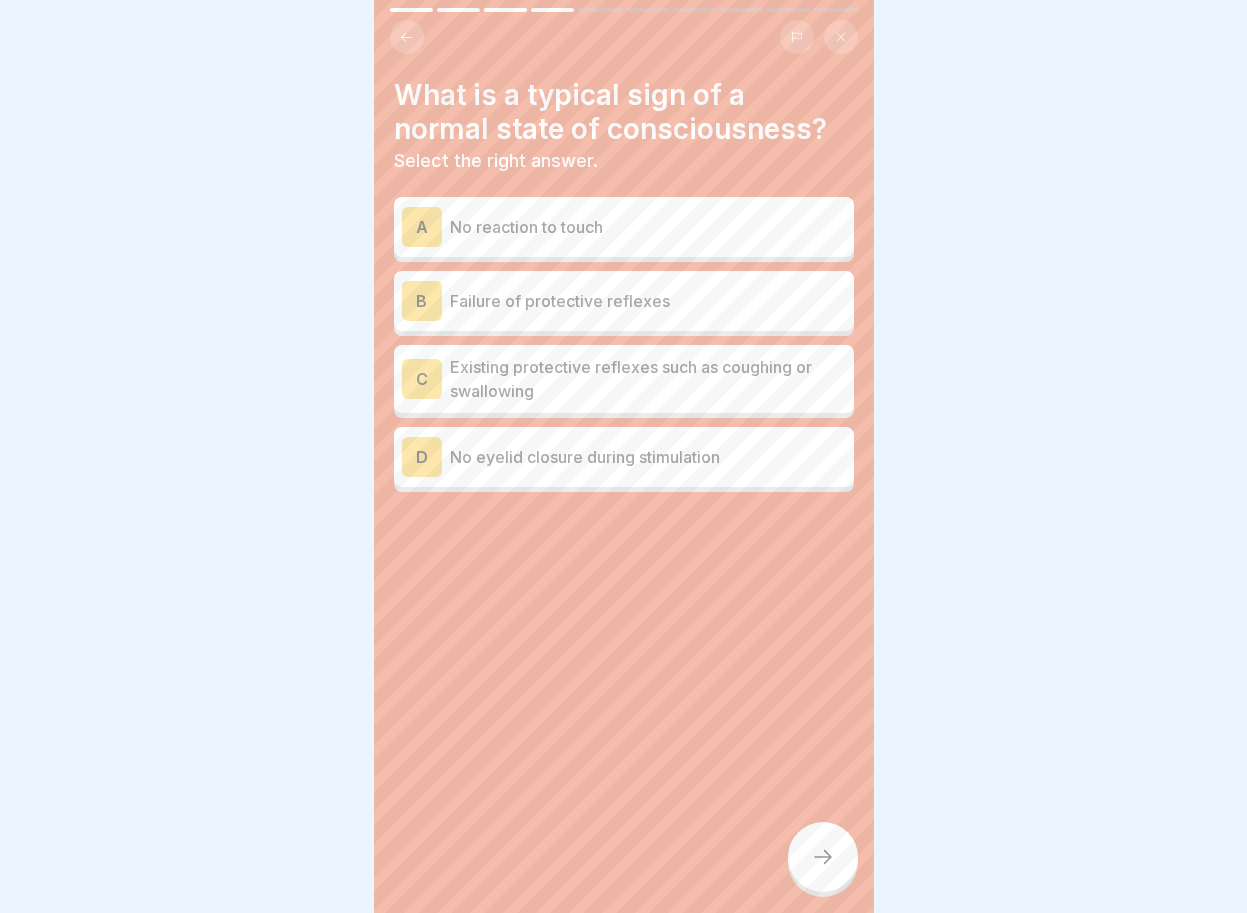 click on "A" at bounding box center (422, 227) 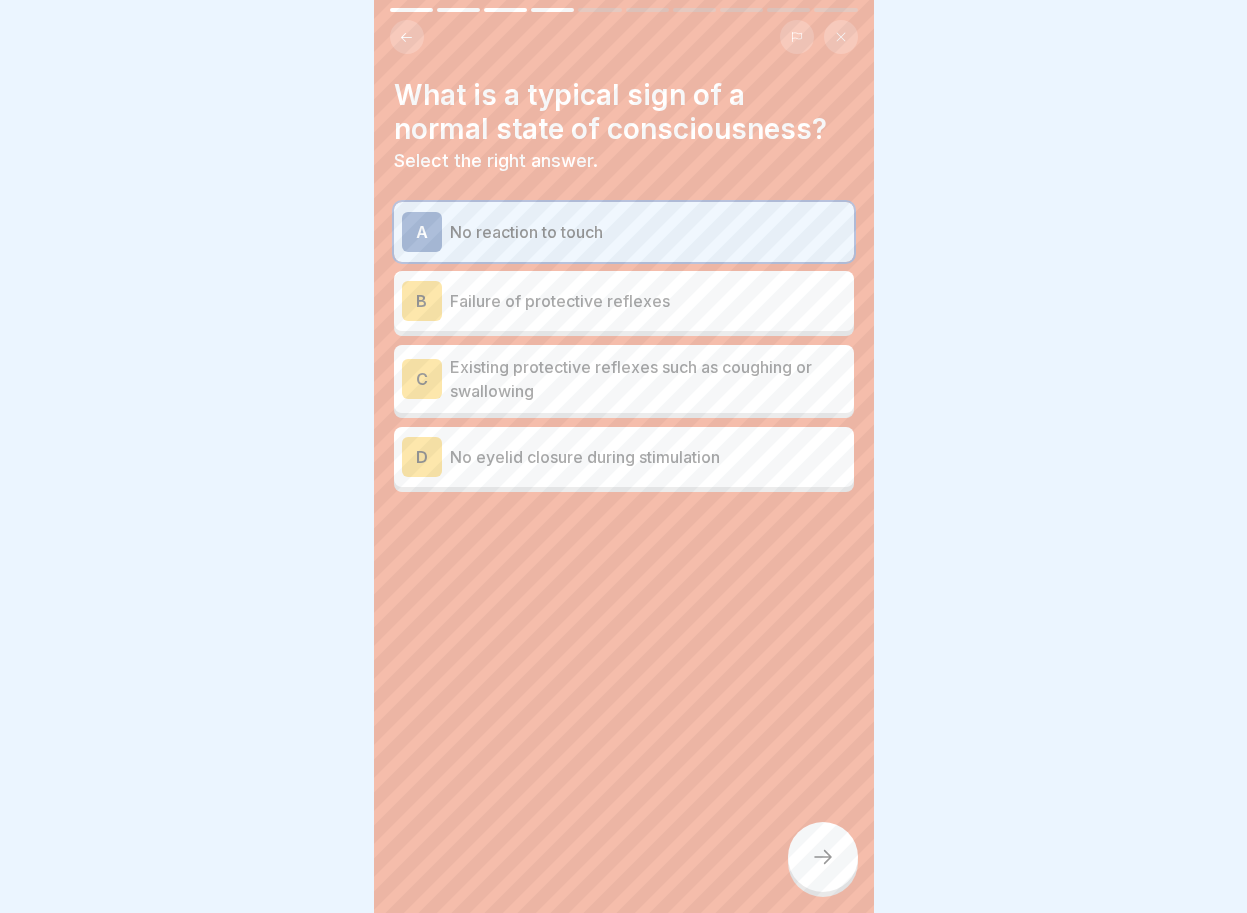 click on "B" at bounding box center [422, 301] 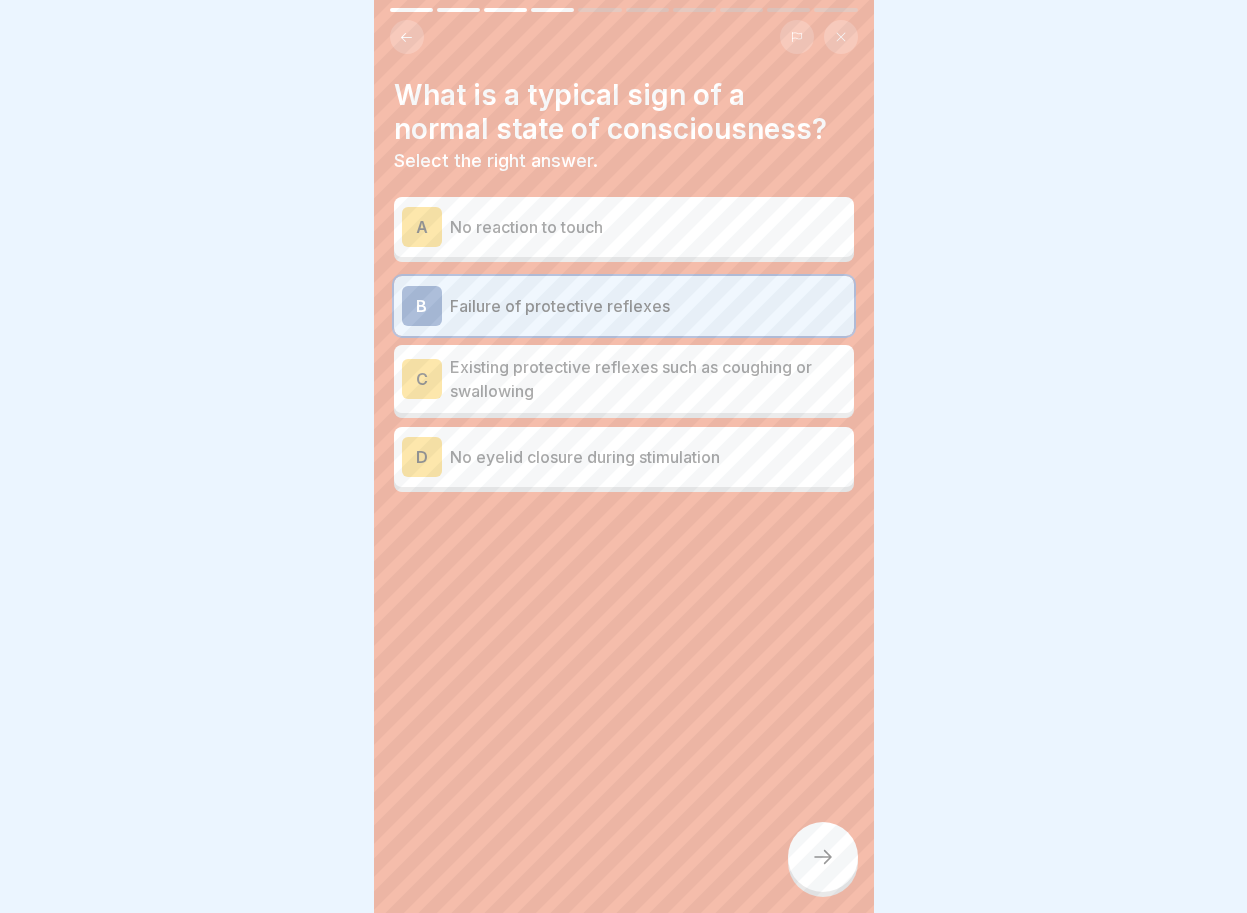 click 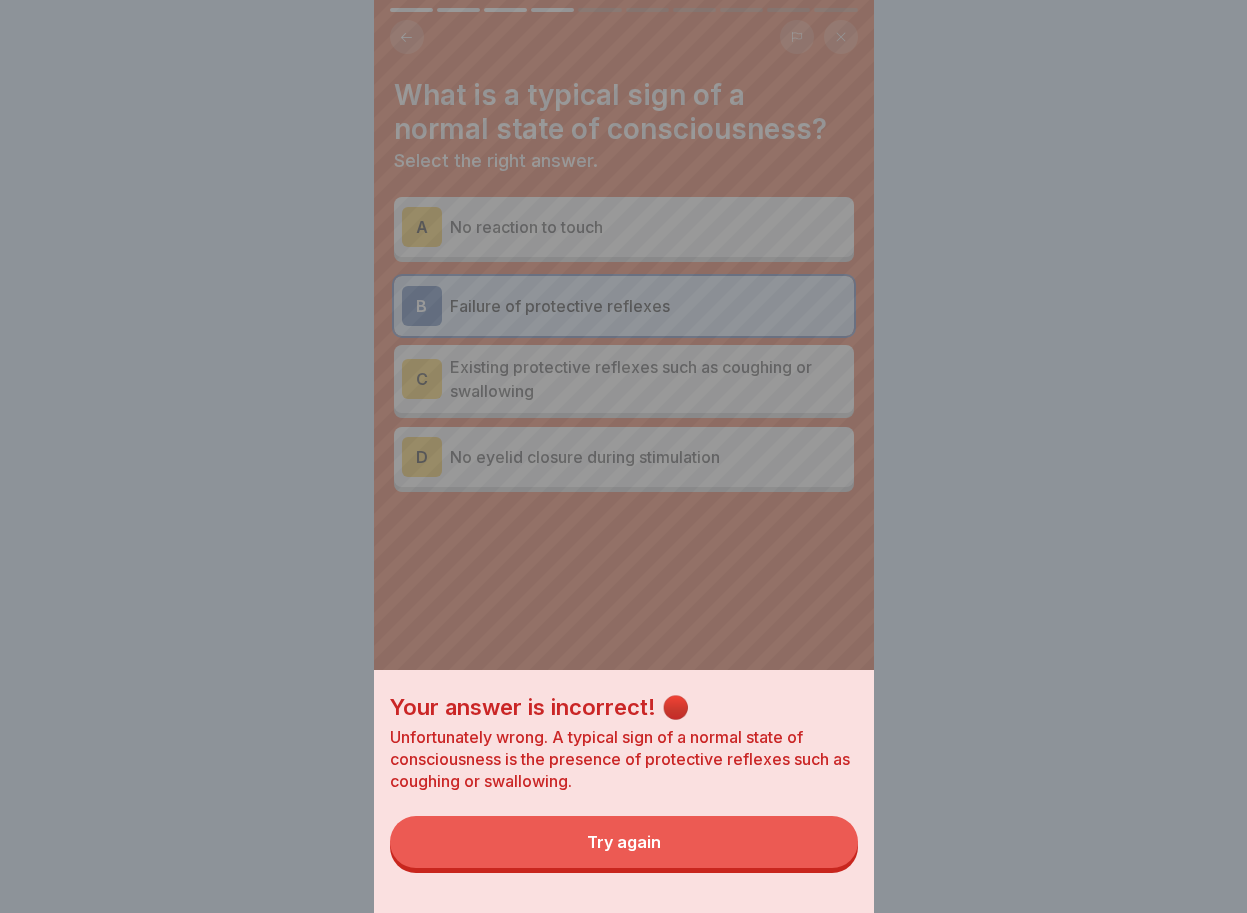 drag, startPoint x: 662, startPoint y: 848, endPoint x: 540, endPoint y: 545, distance: 326.63895 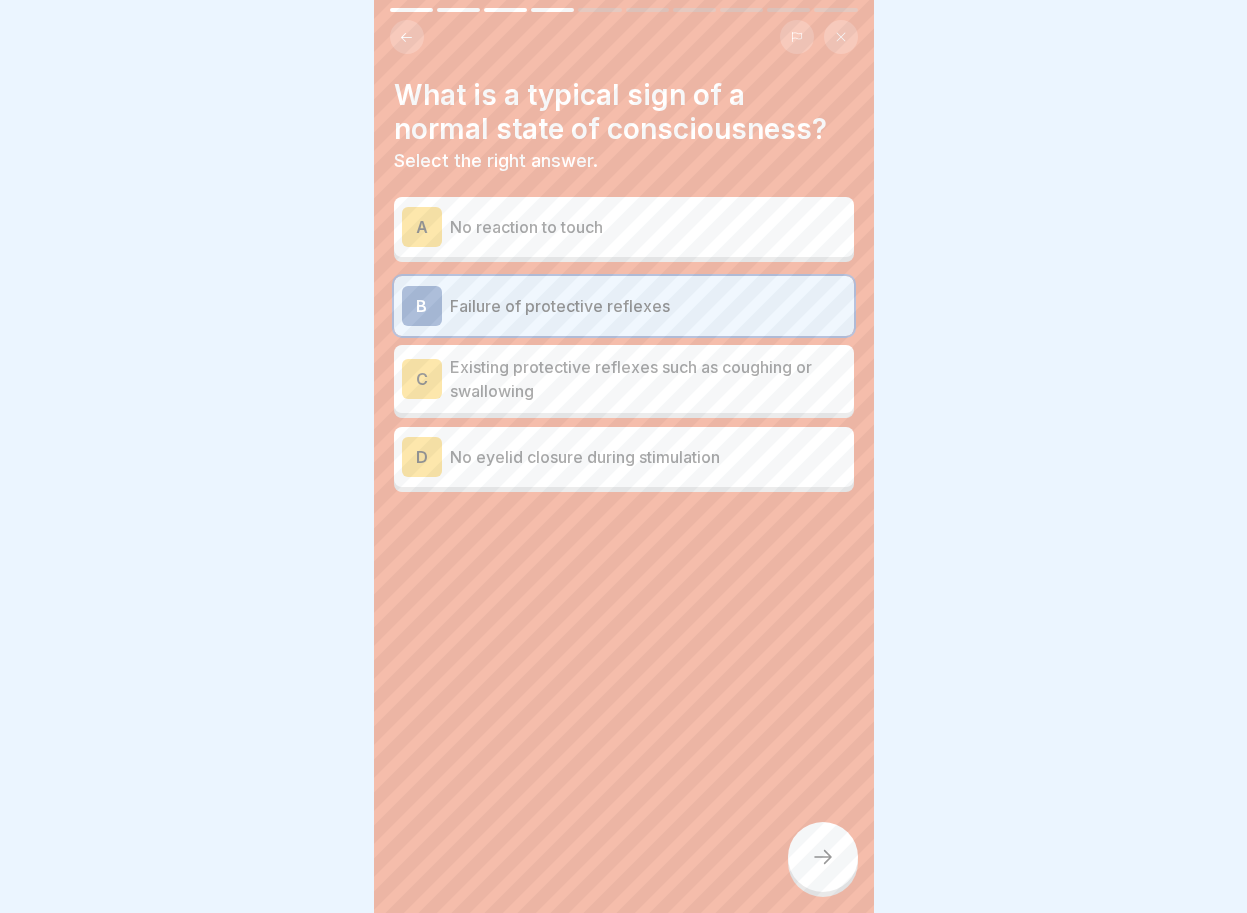click on "C" at bounding box center [422, 379] 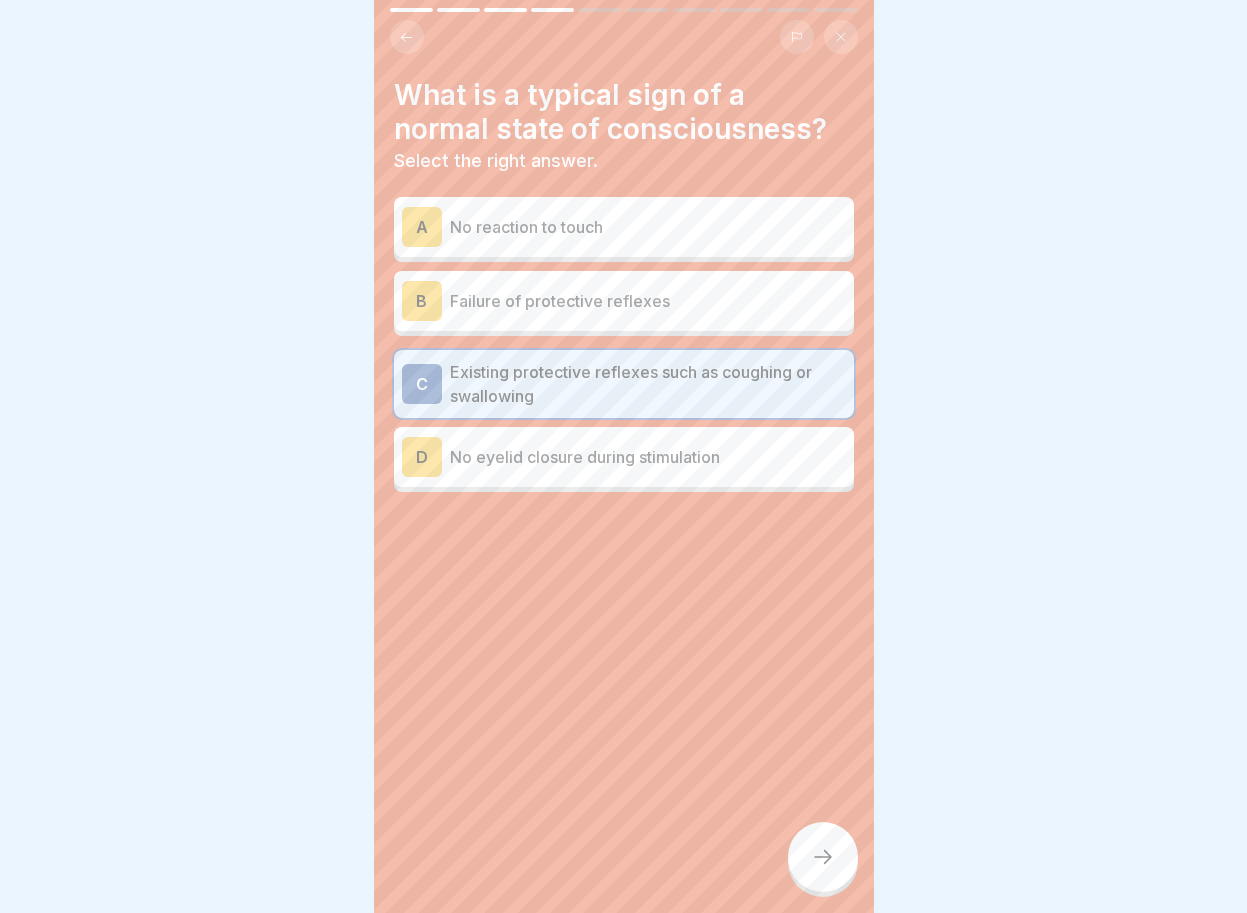 click at bounding box center [823, 857] 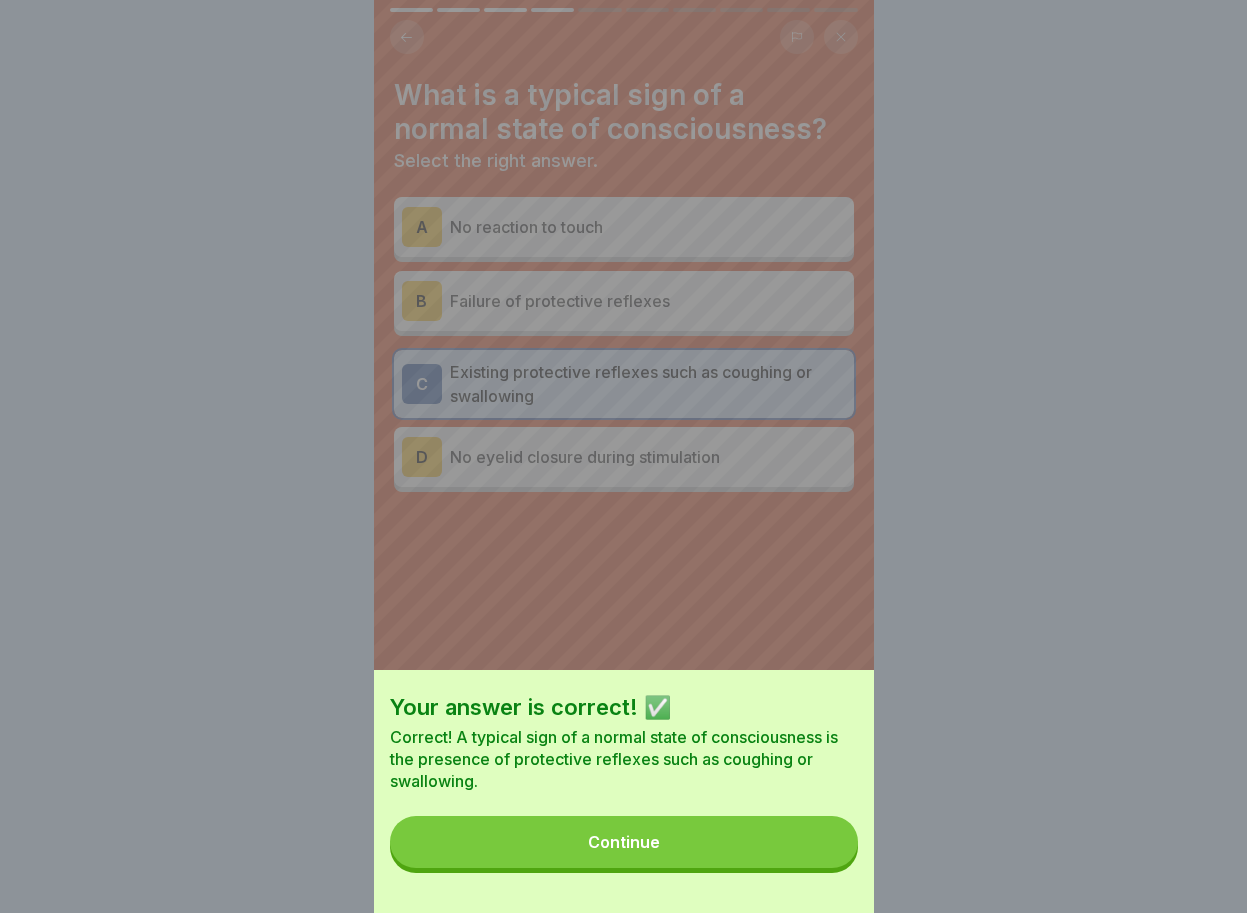 click on "Continue" at bounding box center [624, 842] 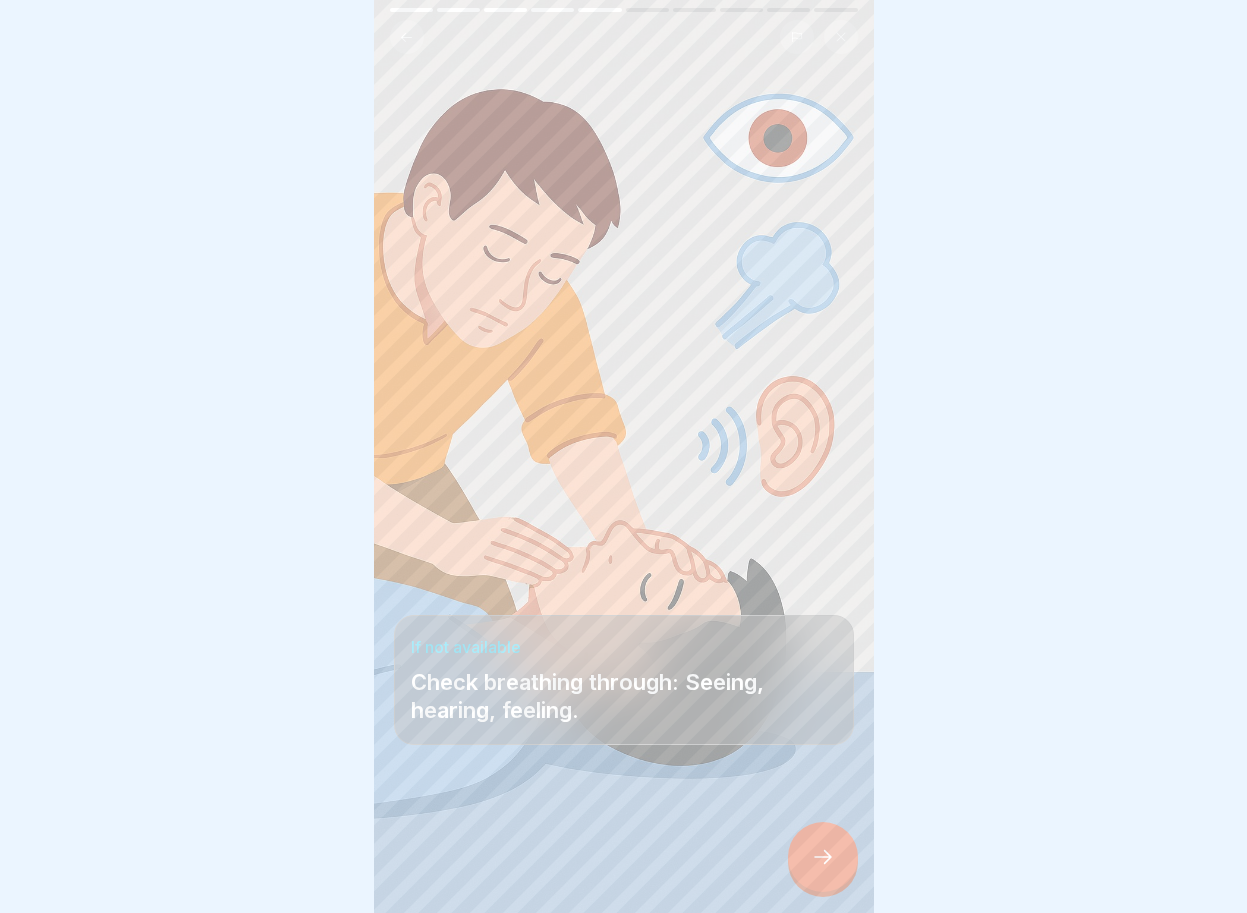 click 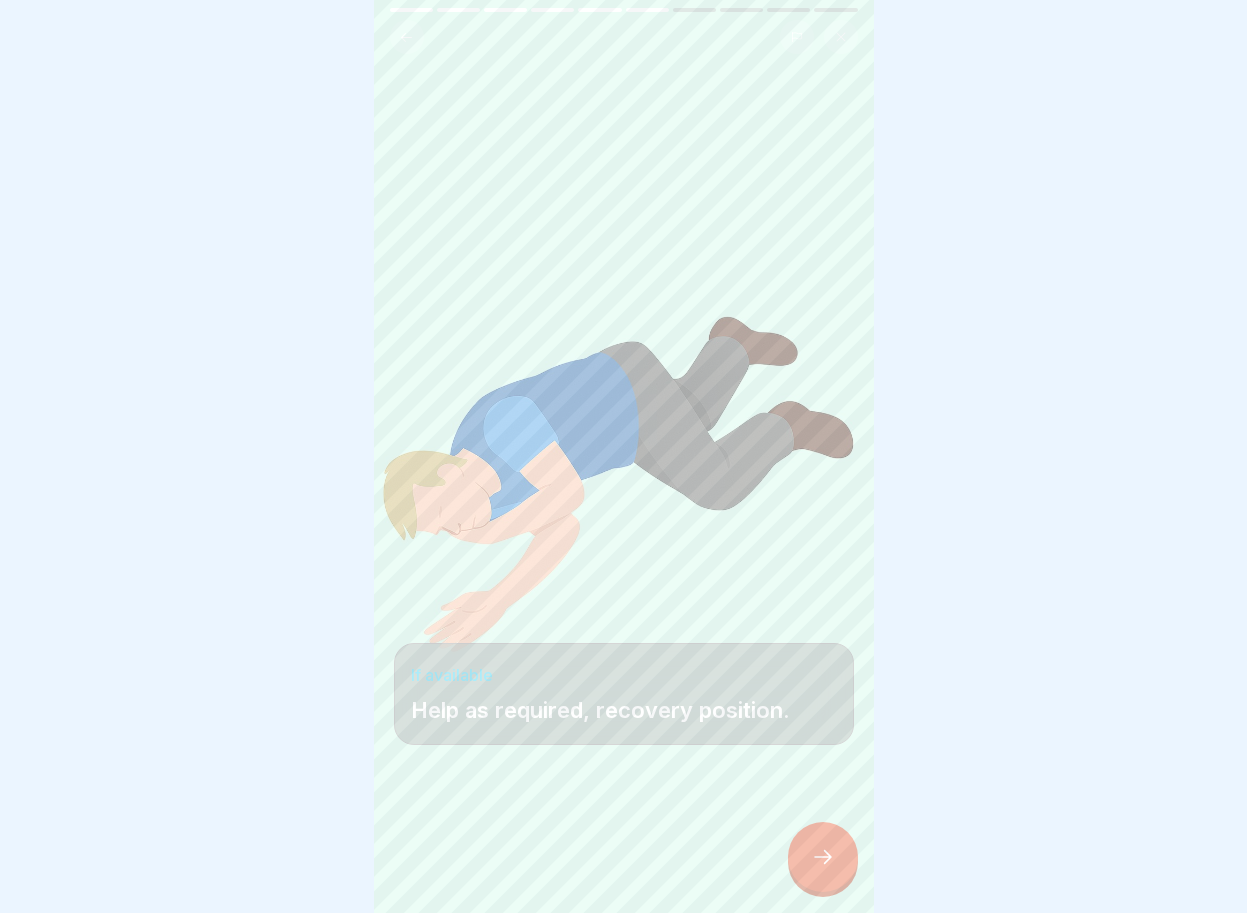 click 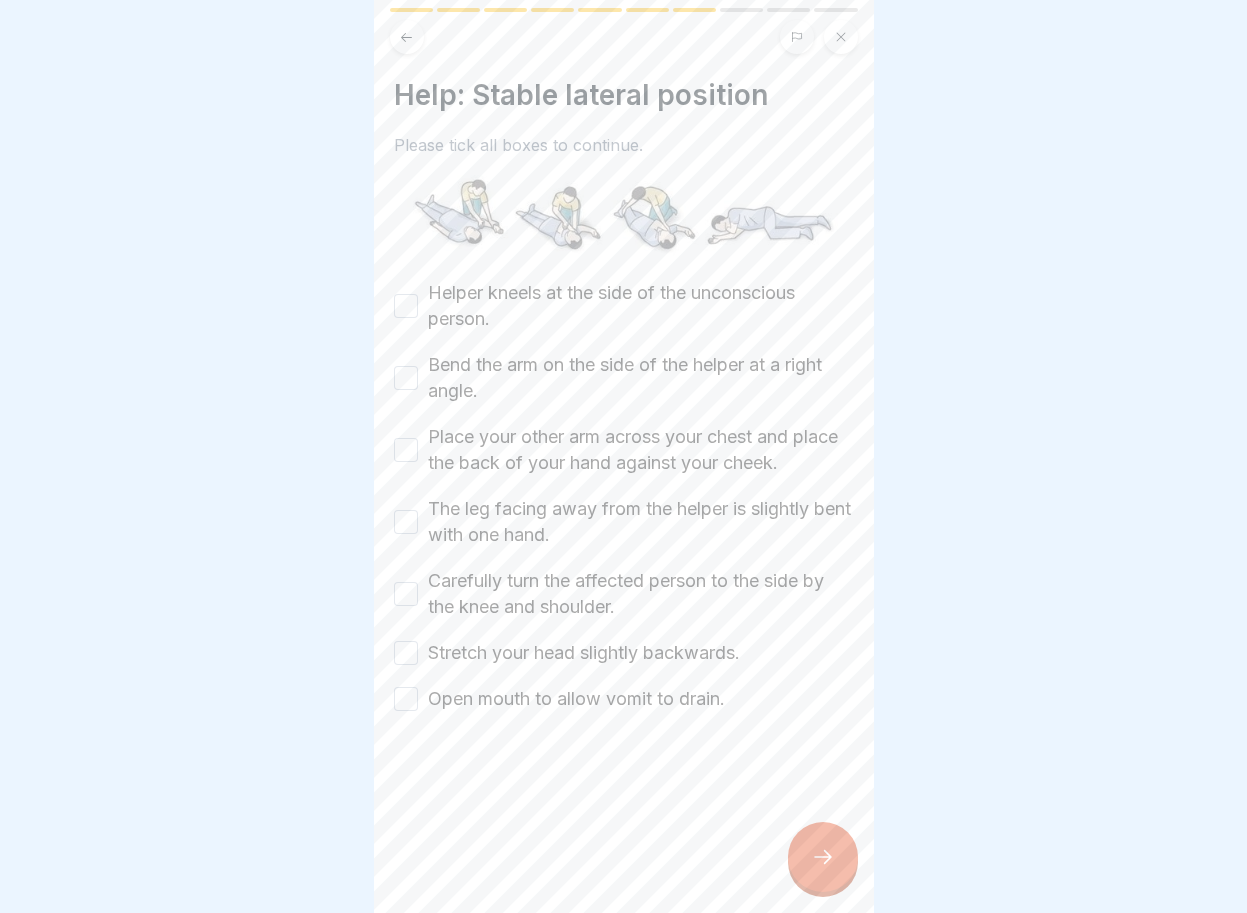 click on "Helper kneels at the side of the unconscious person." at bounding box center [406, 306] 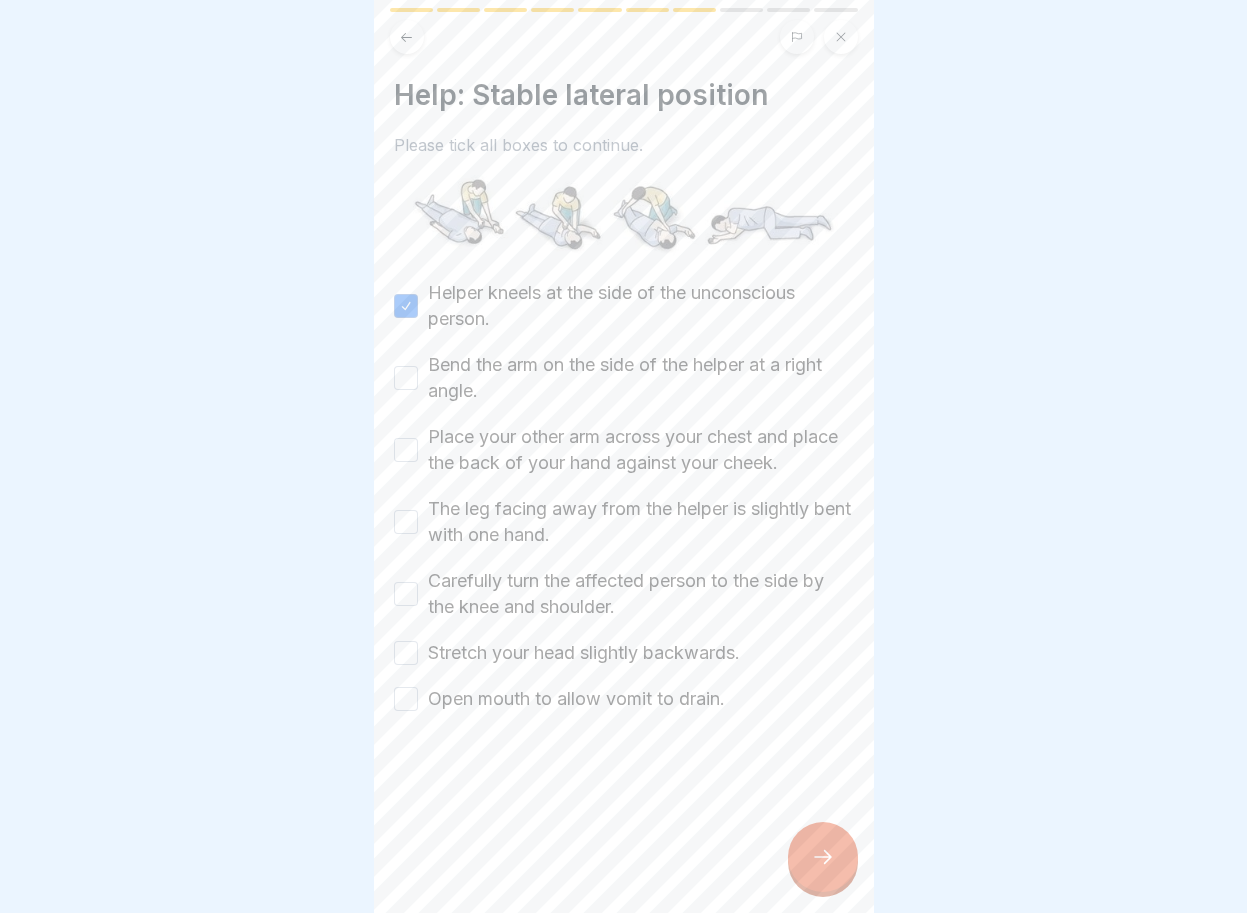 click on "Bend the arm on the side of the helper at a right angle." at bounding box center [406, 378] 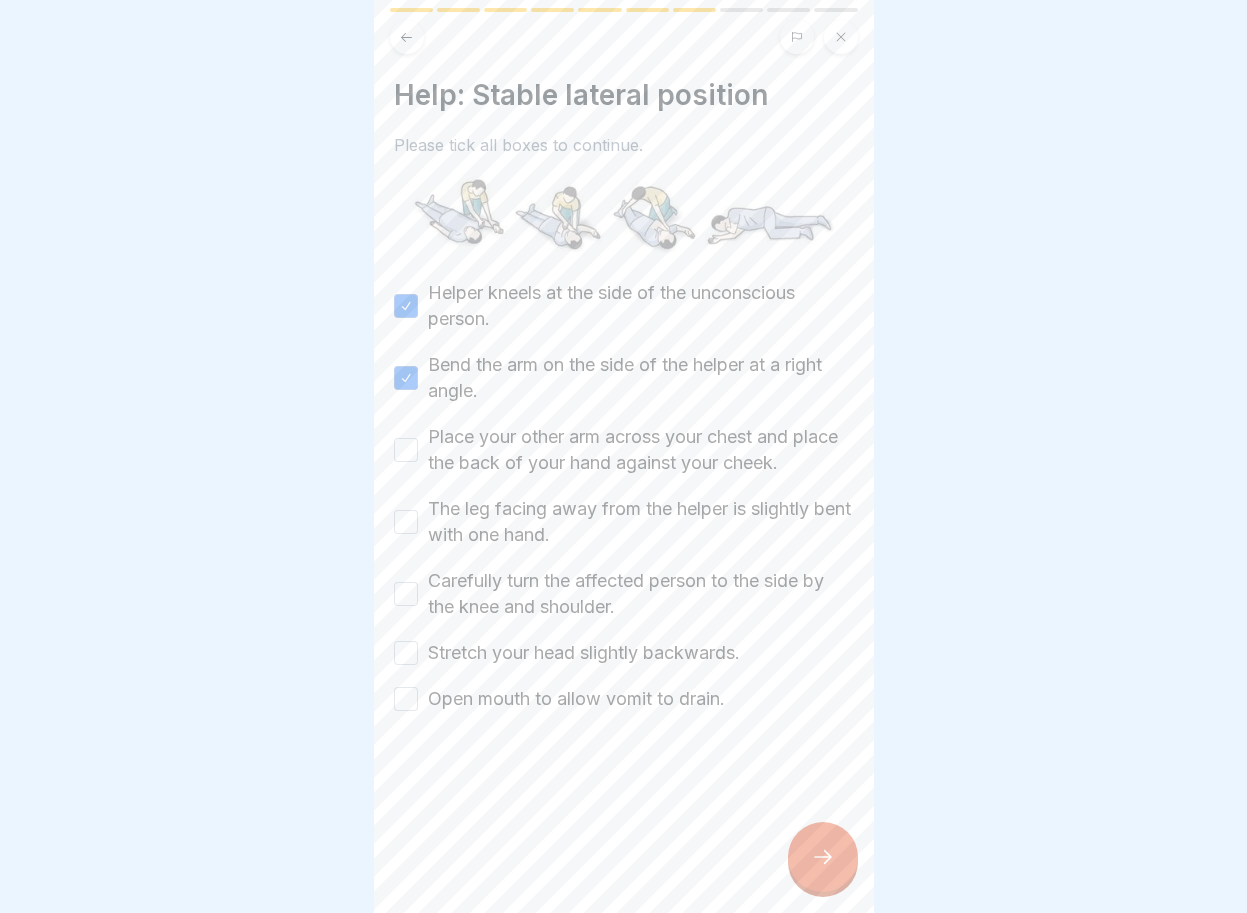click on "Place your other arm across your chest and place the back of your hand against your cheek." at bounding box center (406, 450) 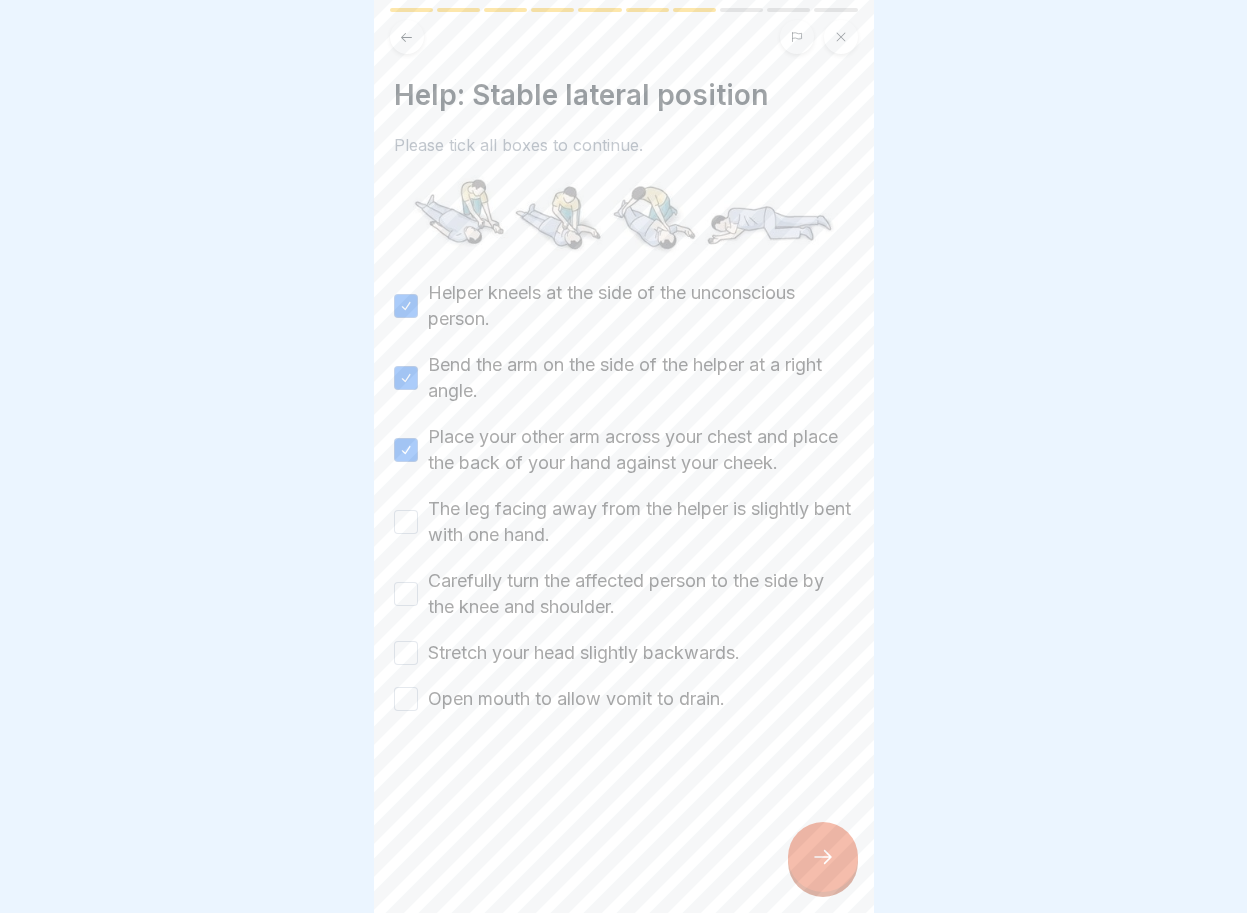 click on "The leg facing away from the helper is slightly bent with one hand." at bounding box center [406, 522] 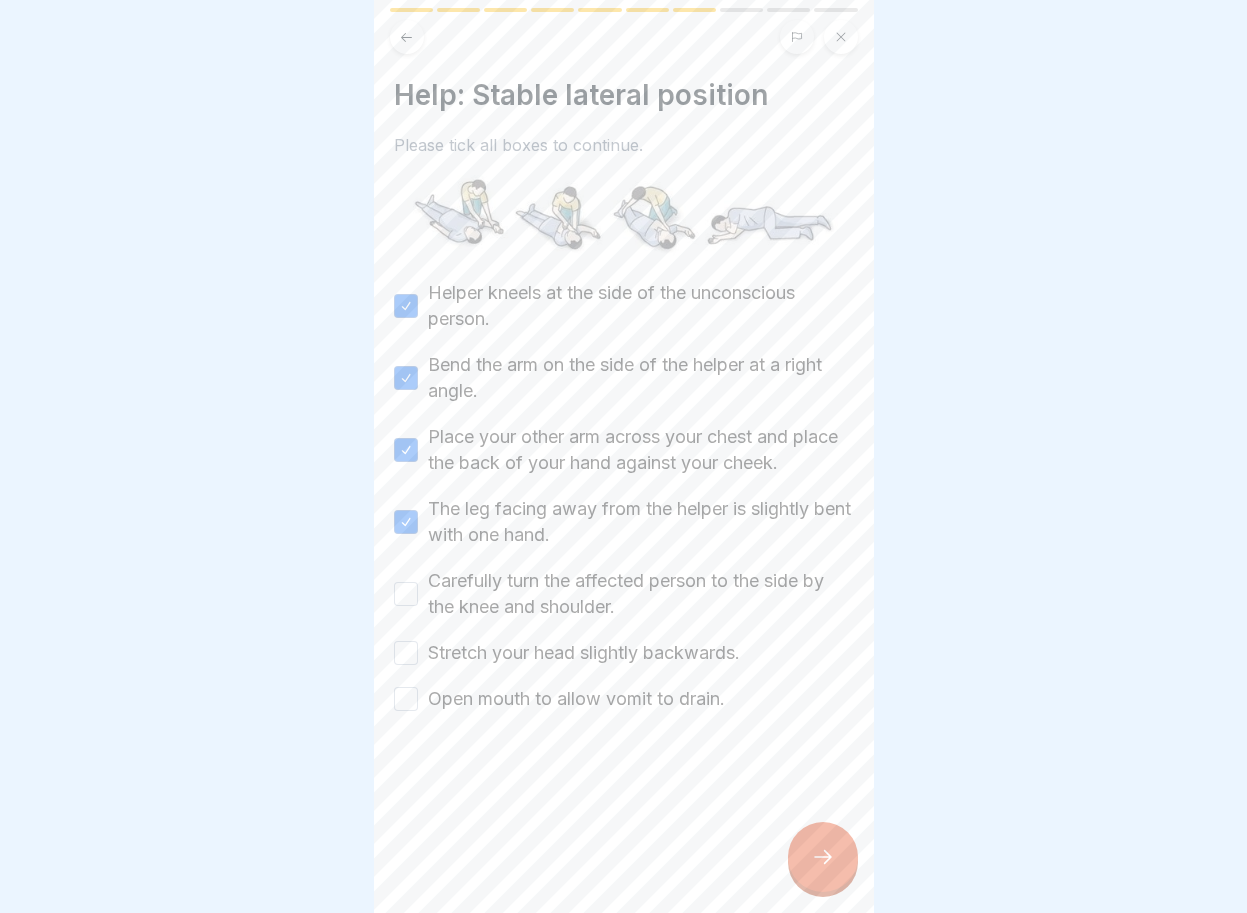 click on "Carefully turn the affected person to the side by the knee and shoulder." at bounding box center [406, 594] 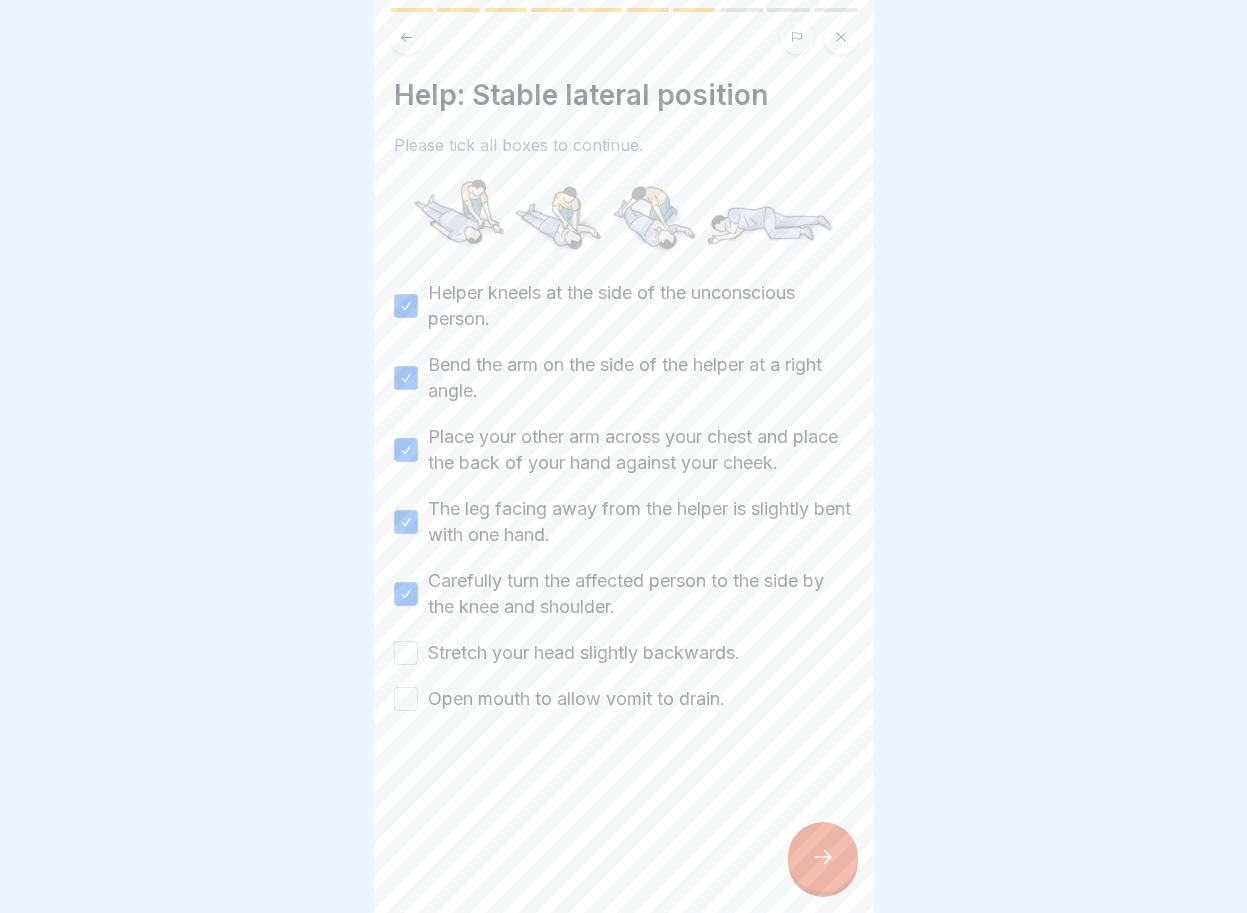 click on "Stretch your head slightly backwards." at bounding box center (406, 653) 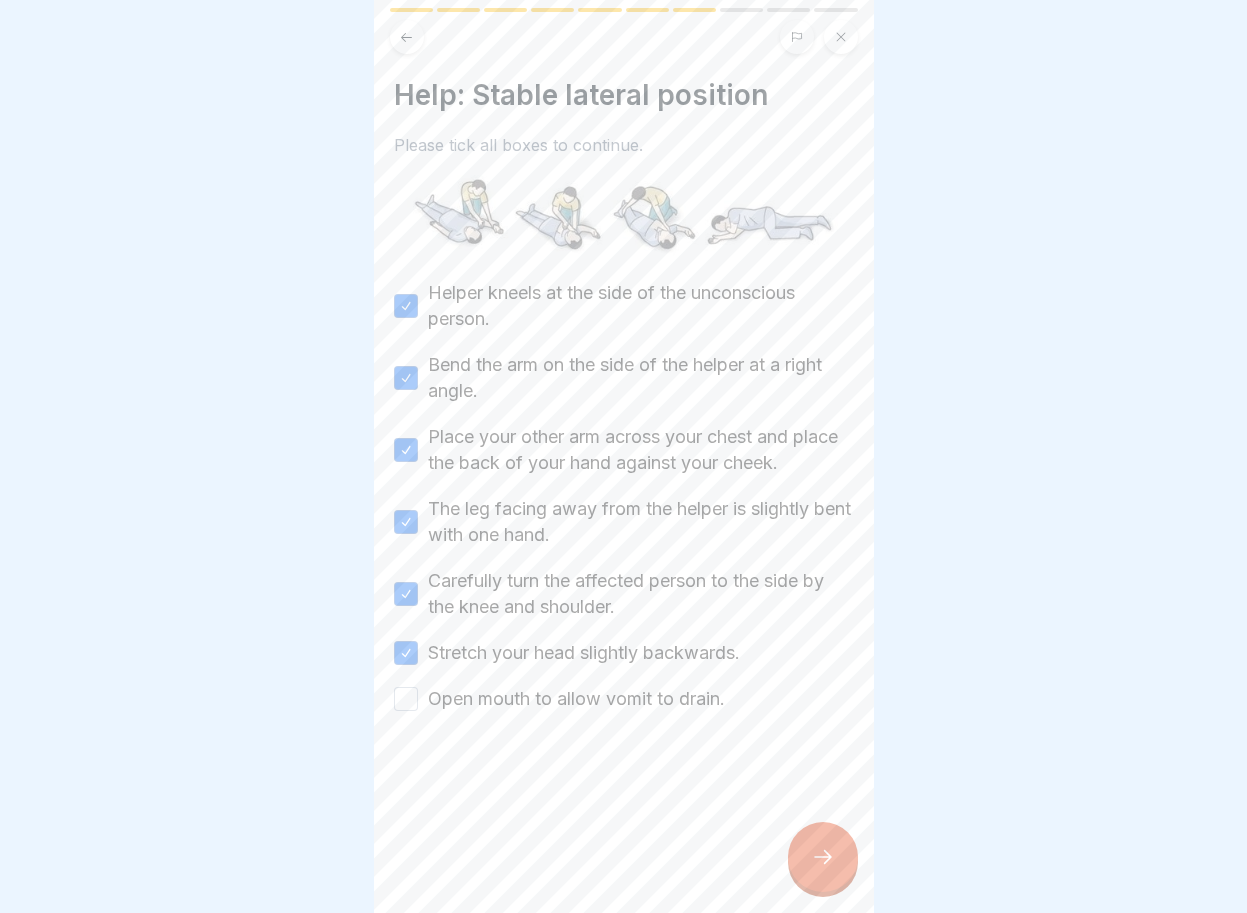 click on "Open mouth to allow vomit to drain." at bounding box center [406, 699] 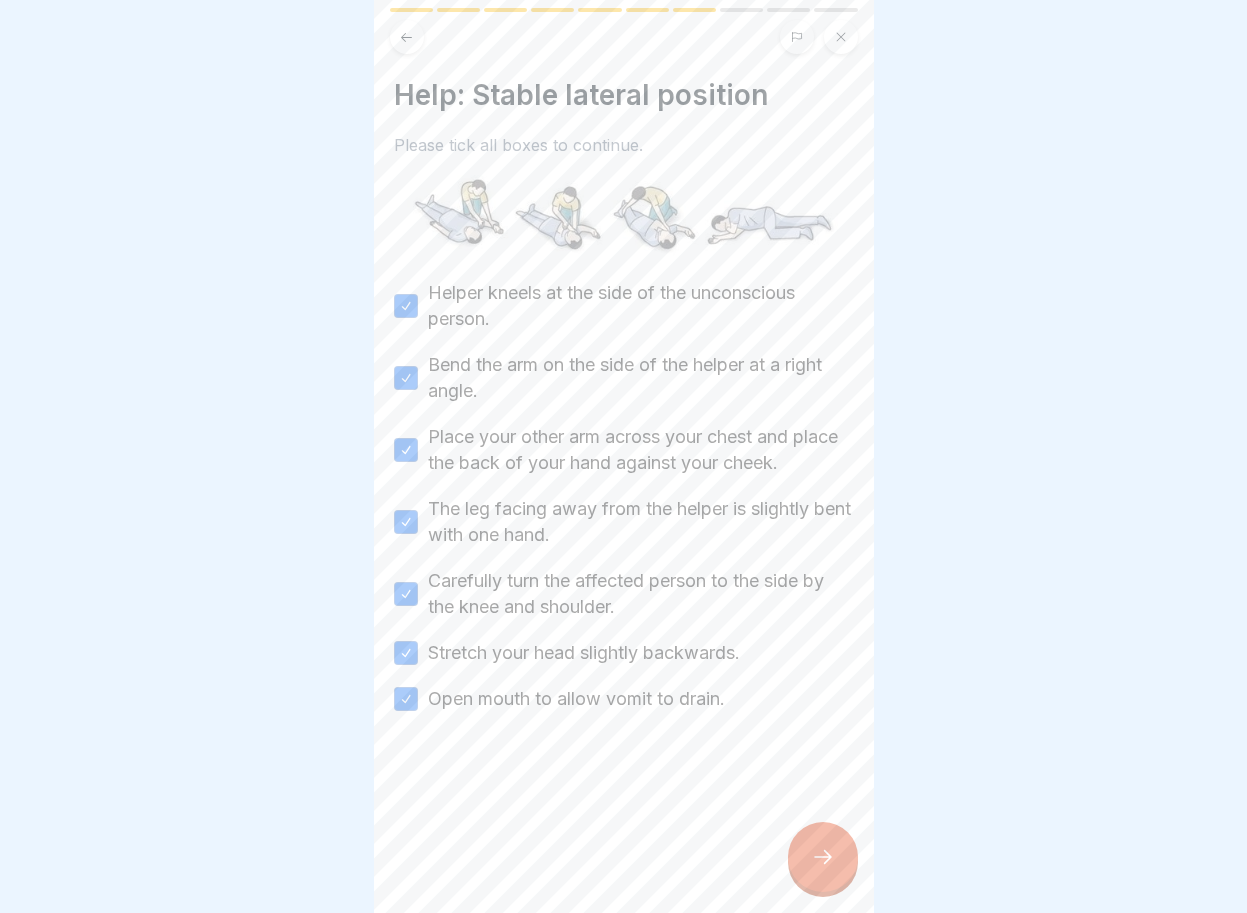 click at bounding box center (823, 857) 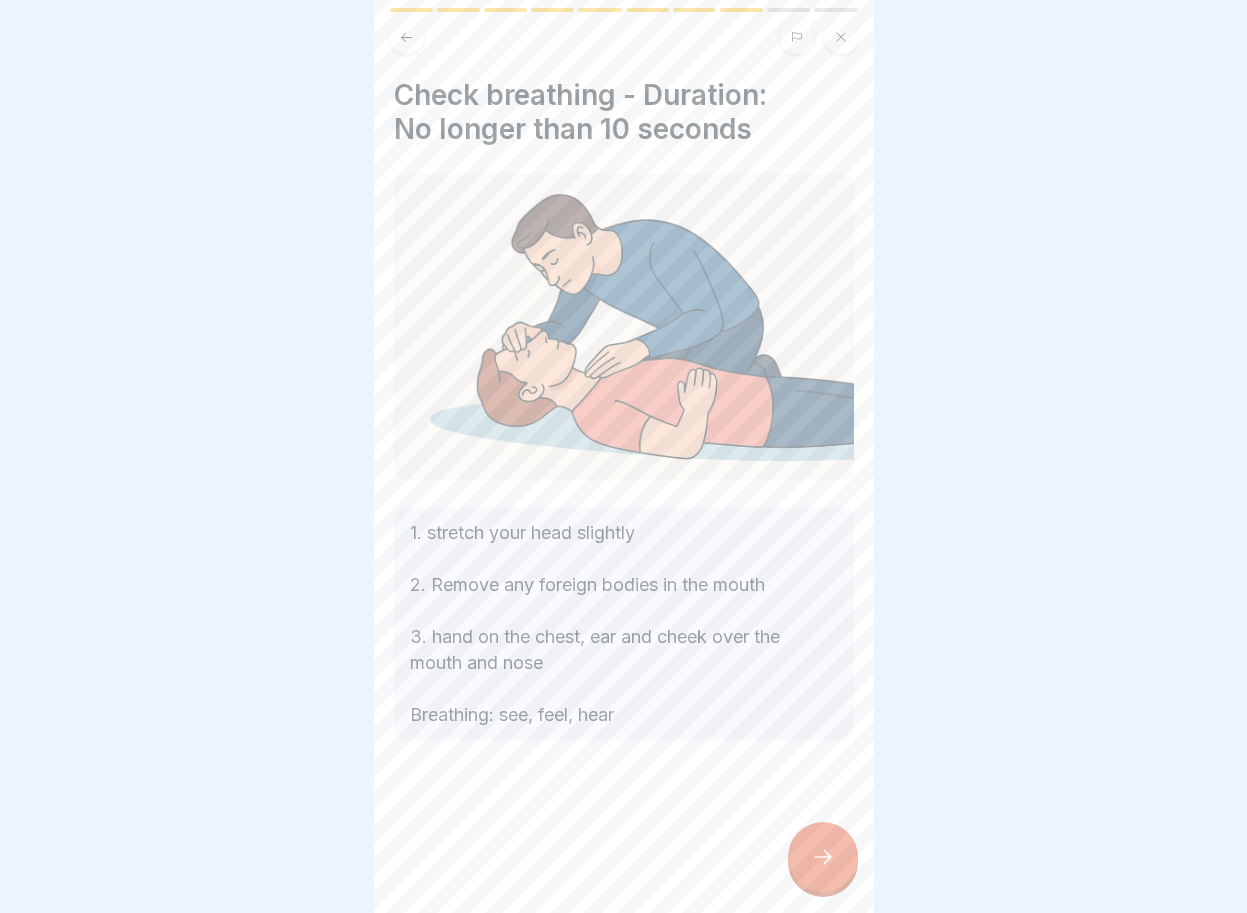 click at bounding box center [823, 857] 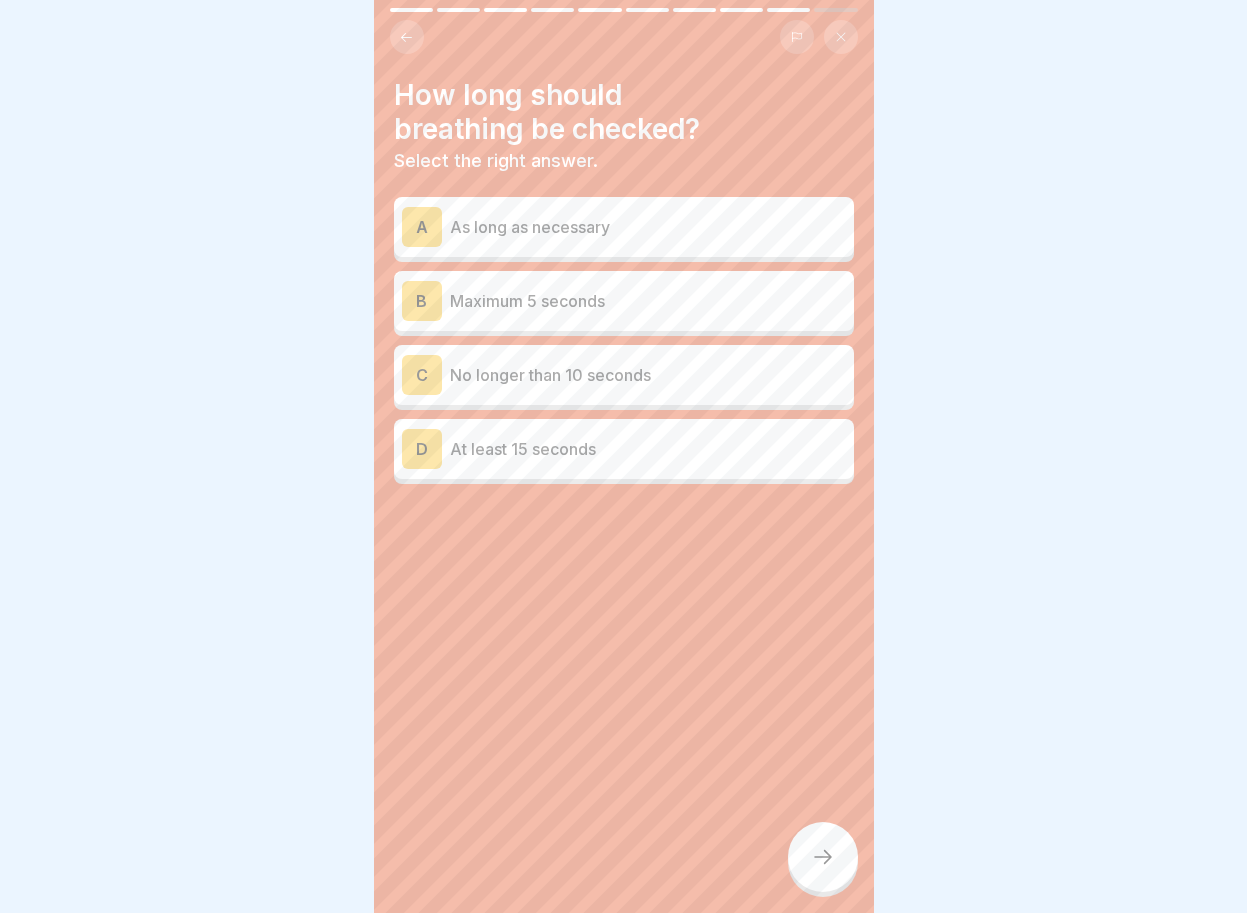 click on "C" at bounding box center [422, 375] 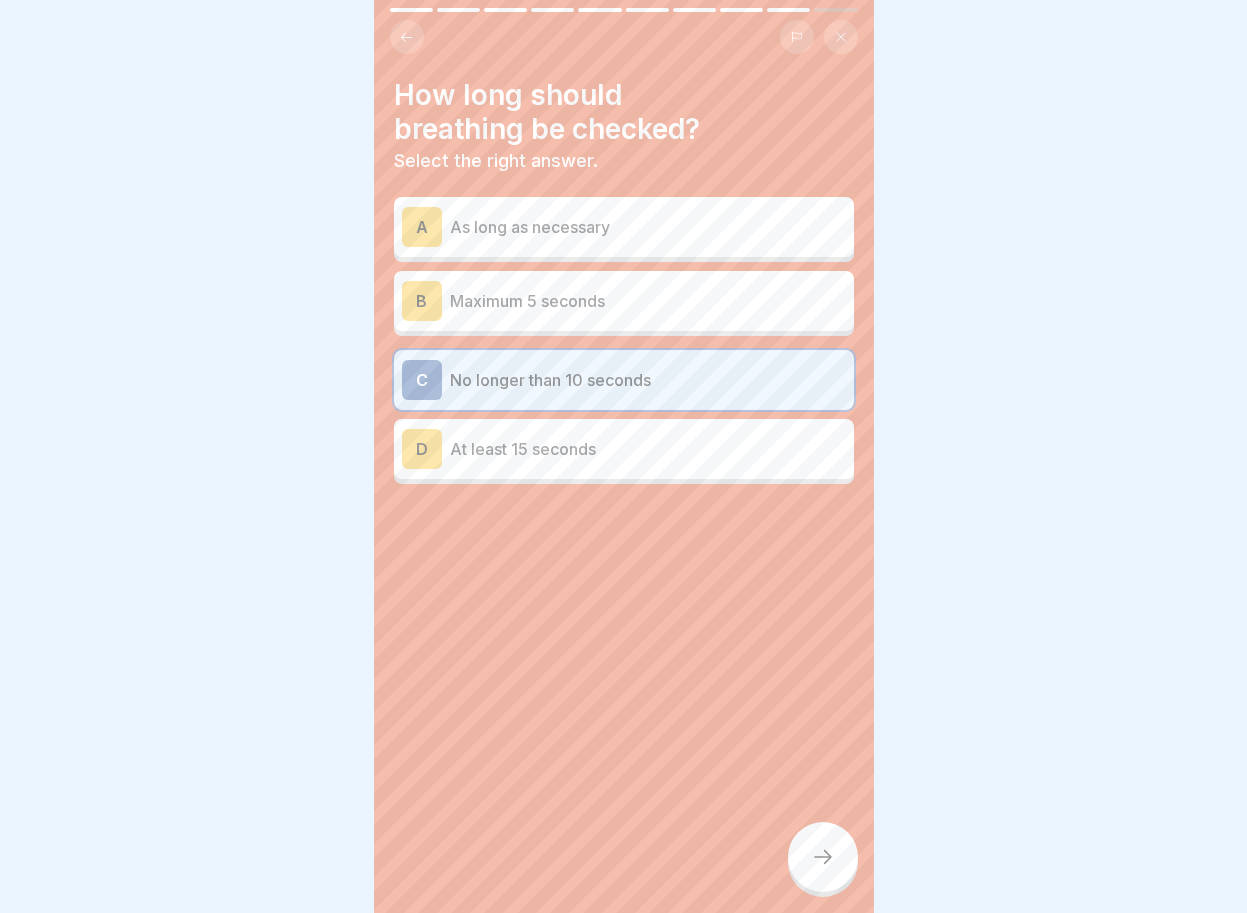 click 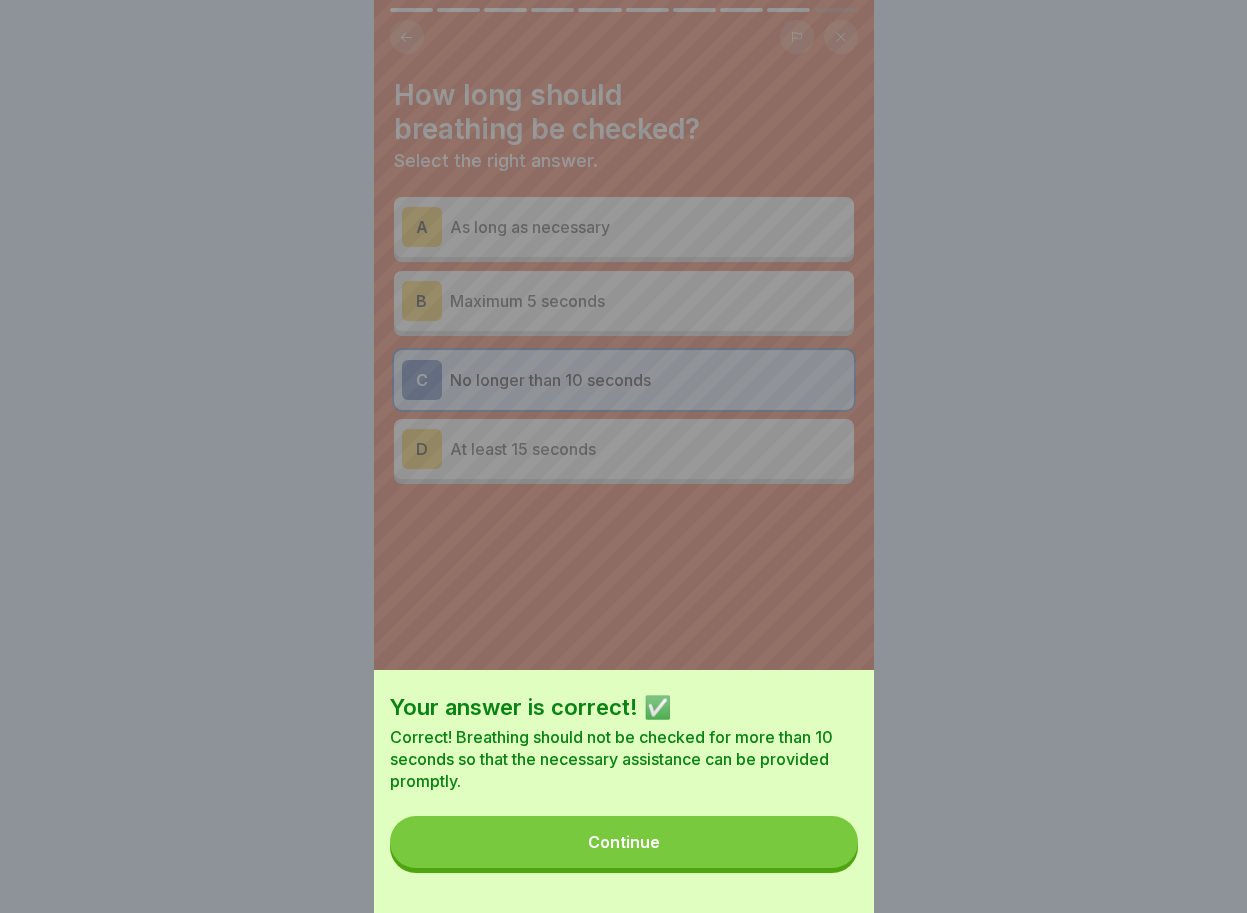 click on "Continue" at bounding box center (624, 842) 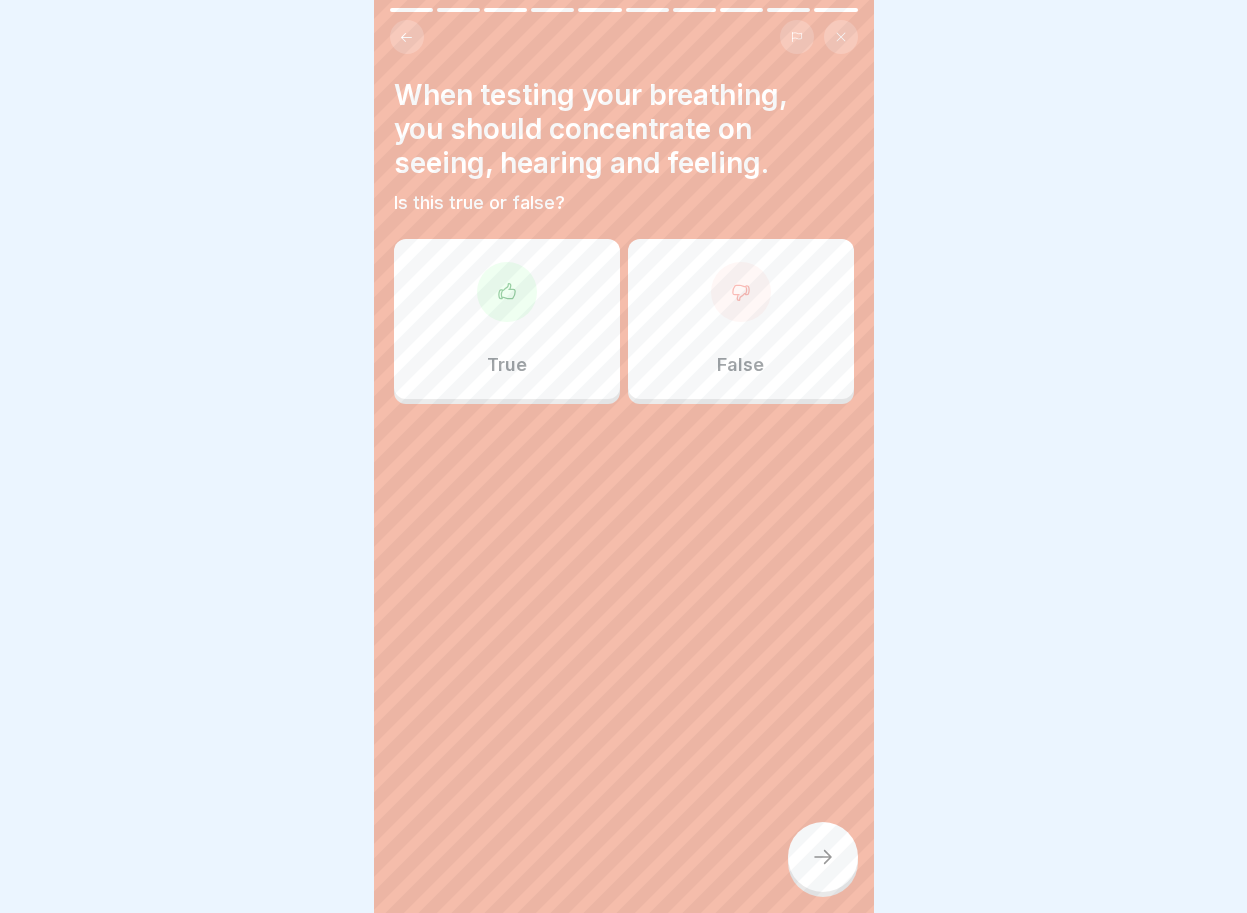 click 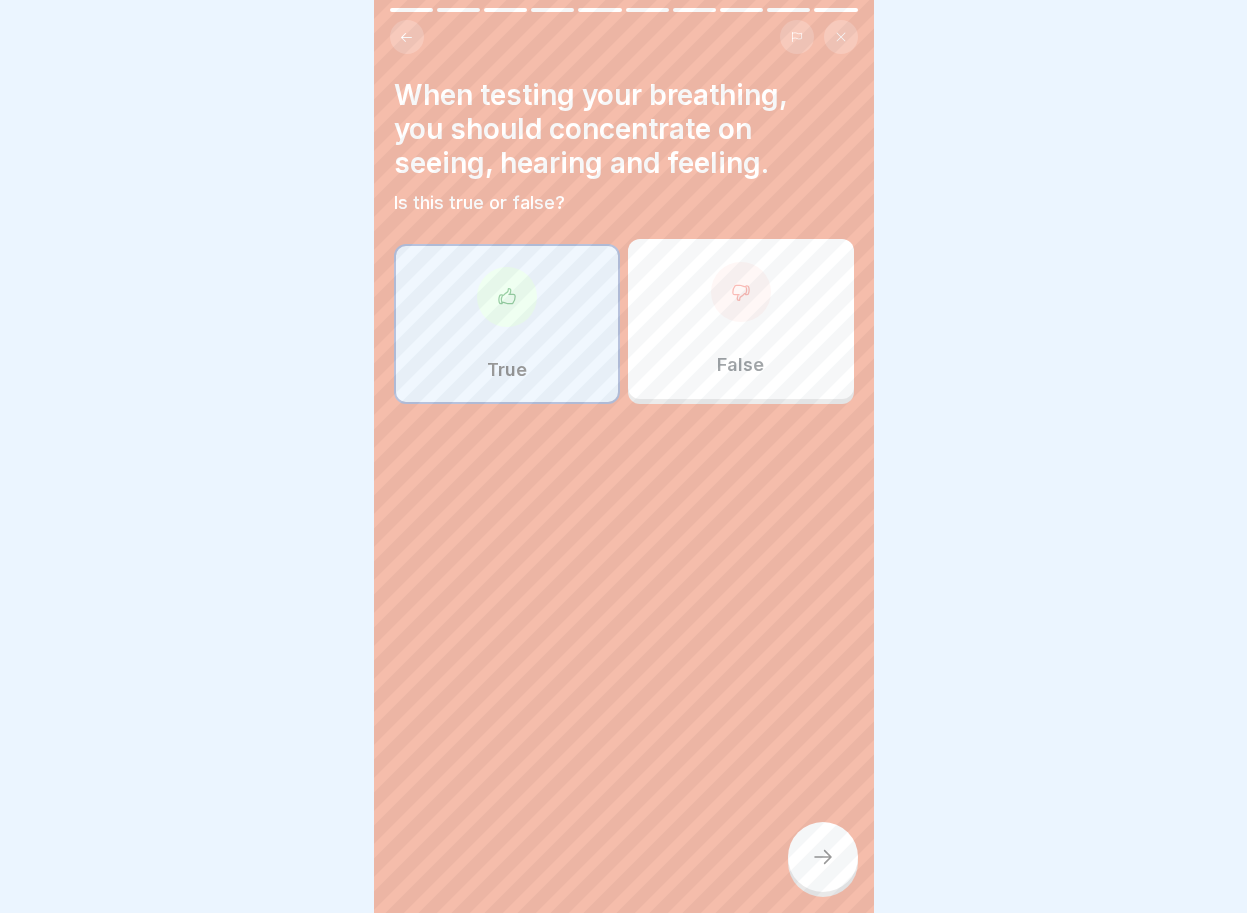 click at bounding box center (823, 857) 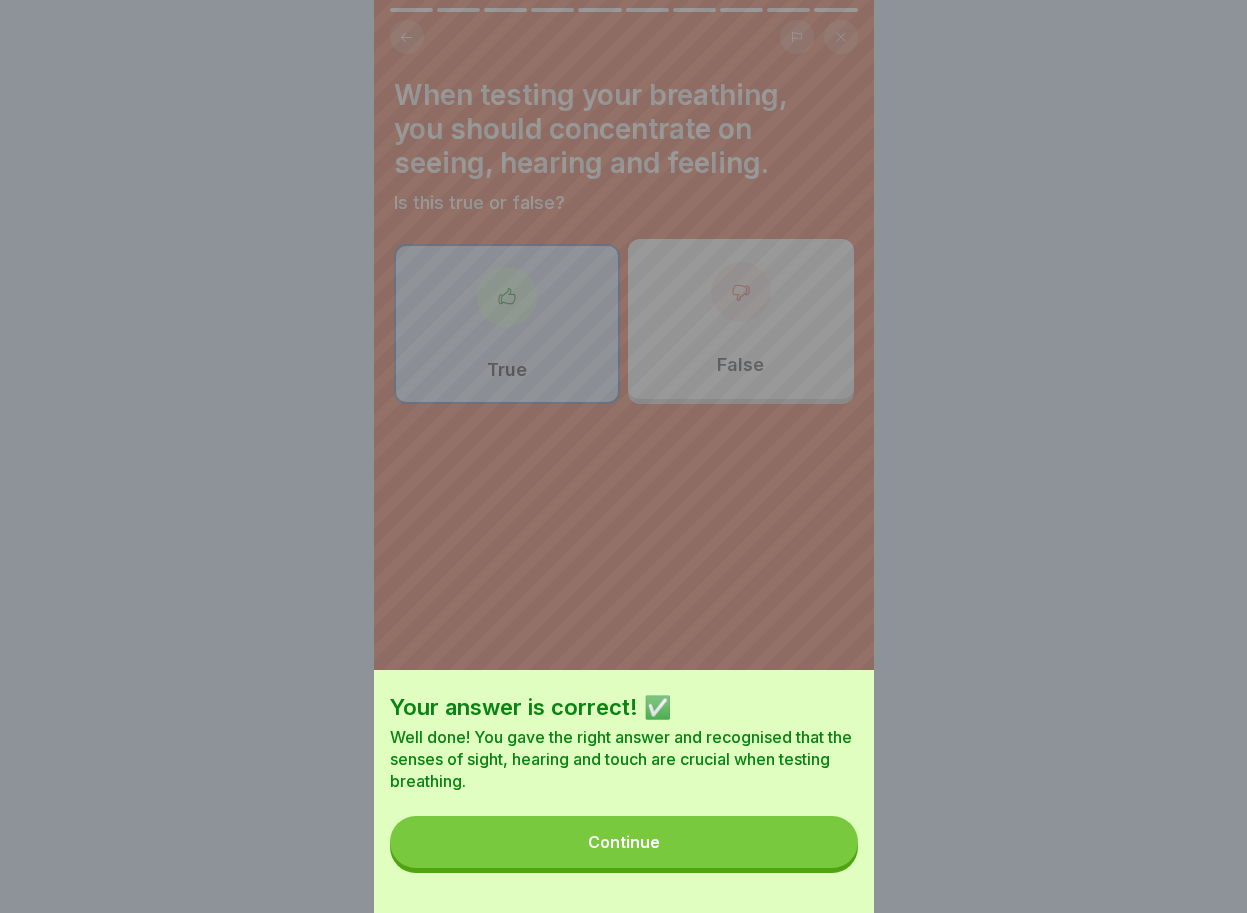 click on "Continue" at bounding box center [624, 842] 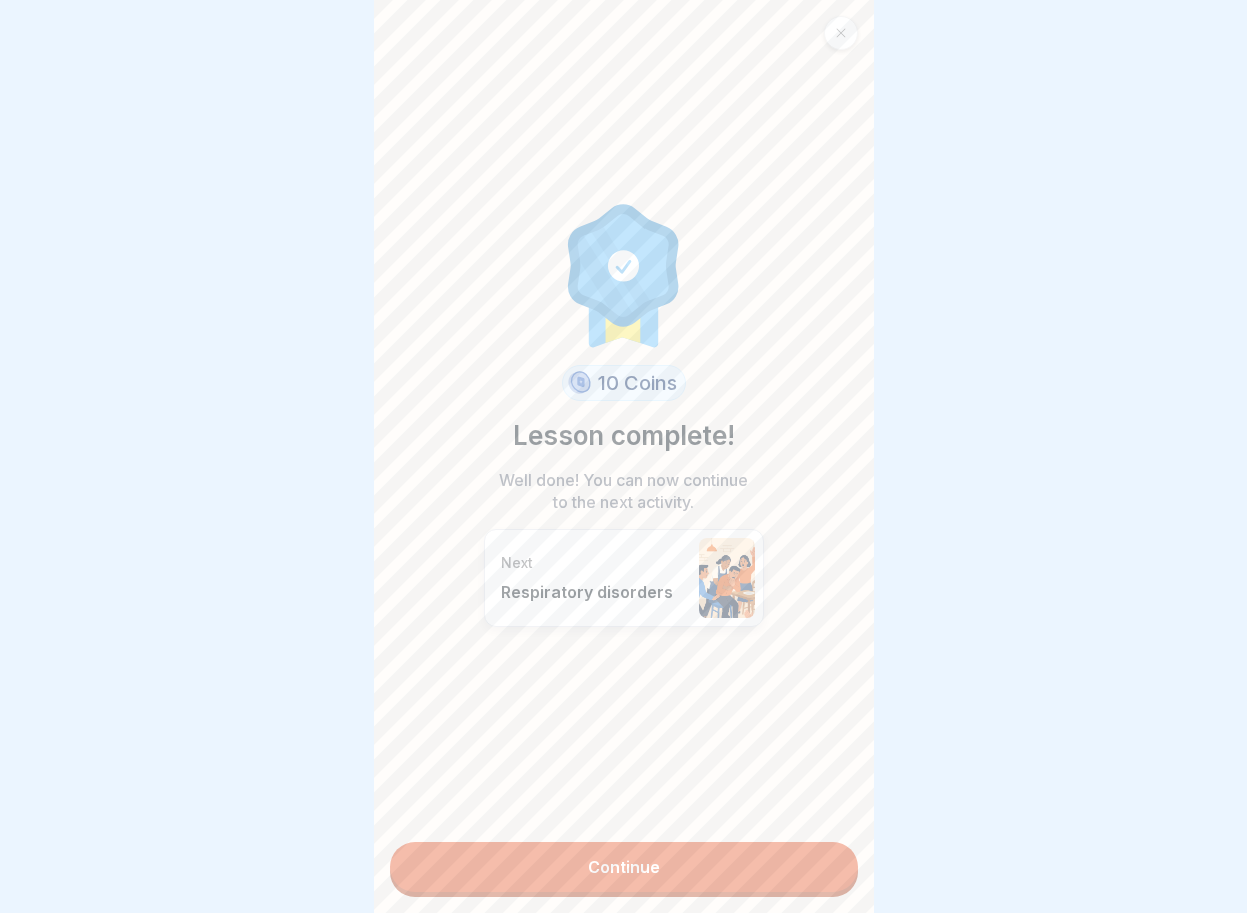 click on "Continue" at bounding box center (624, 867) 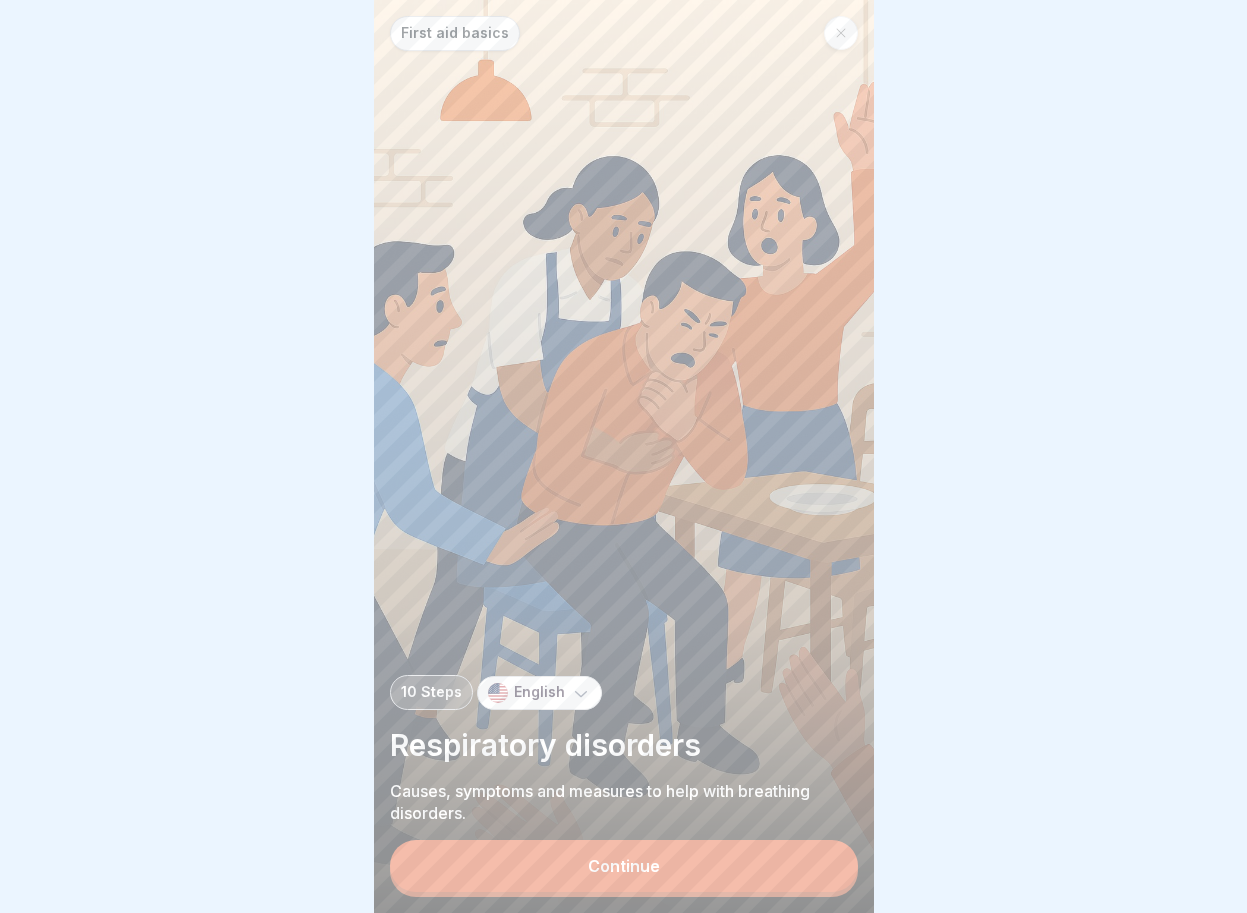 click on "Continue" at bounding box center [624, 866] 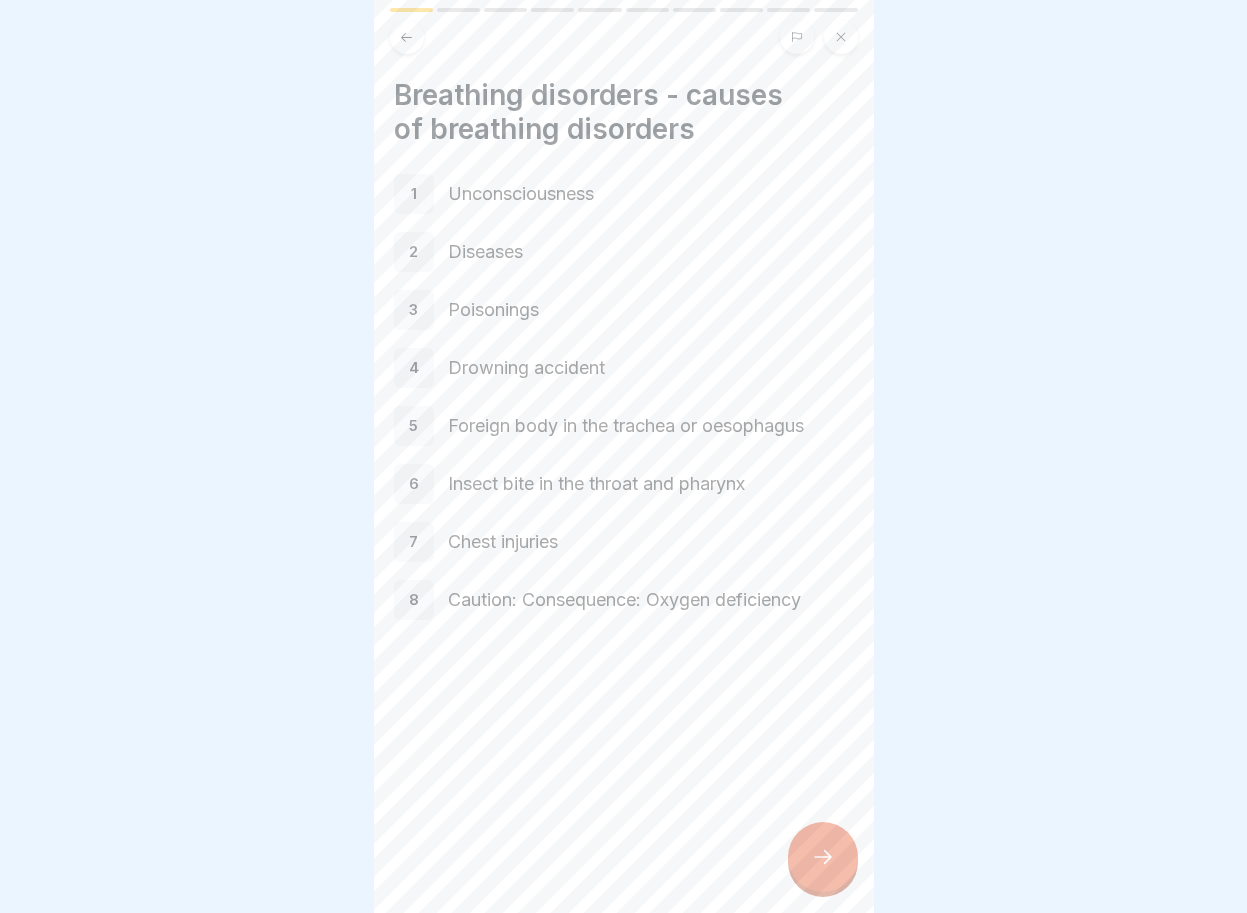 click on "1" at bounding box center [414, 194] 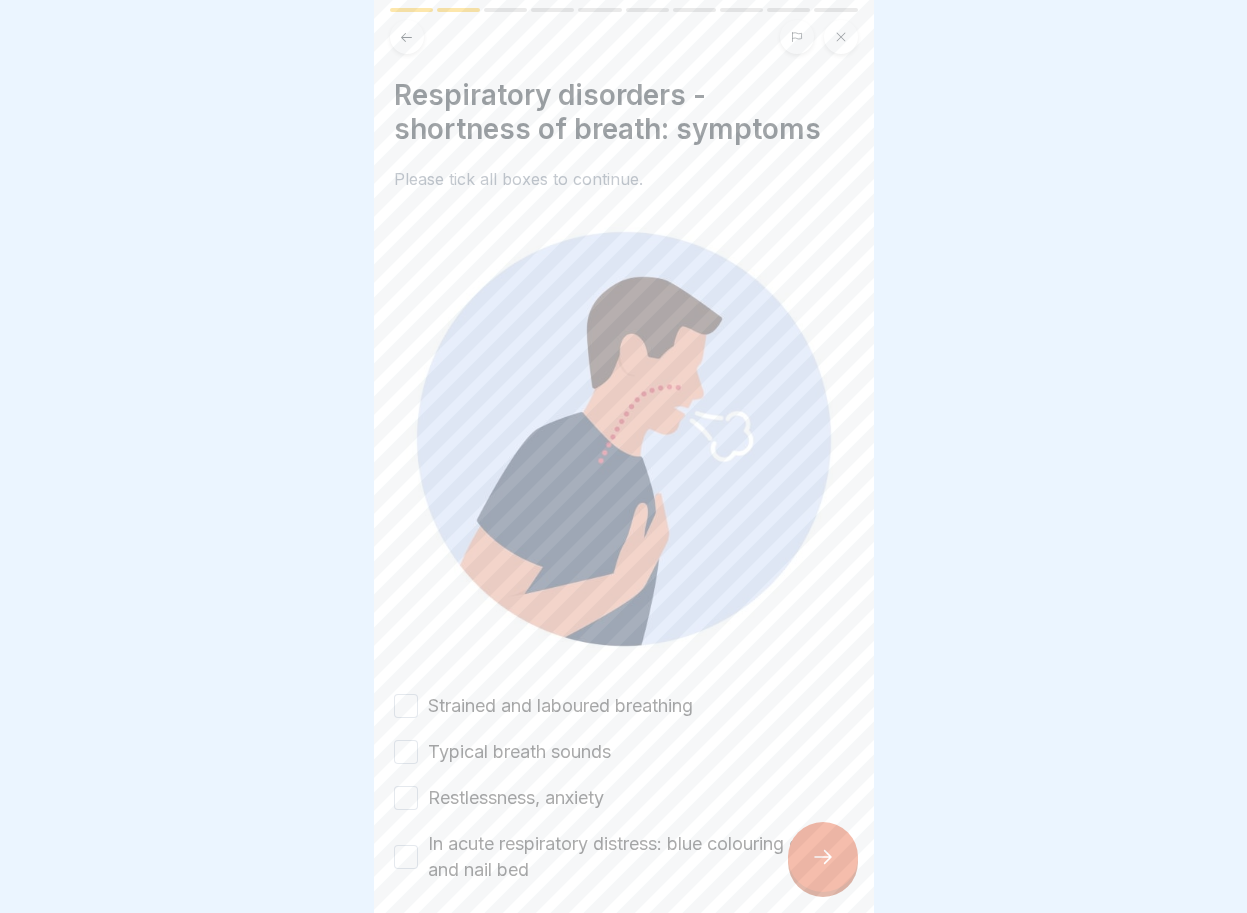 click on "Strained and laboured breathing" at bounding box center (406, 706) 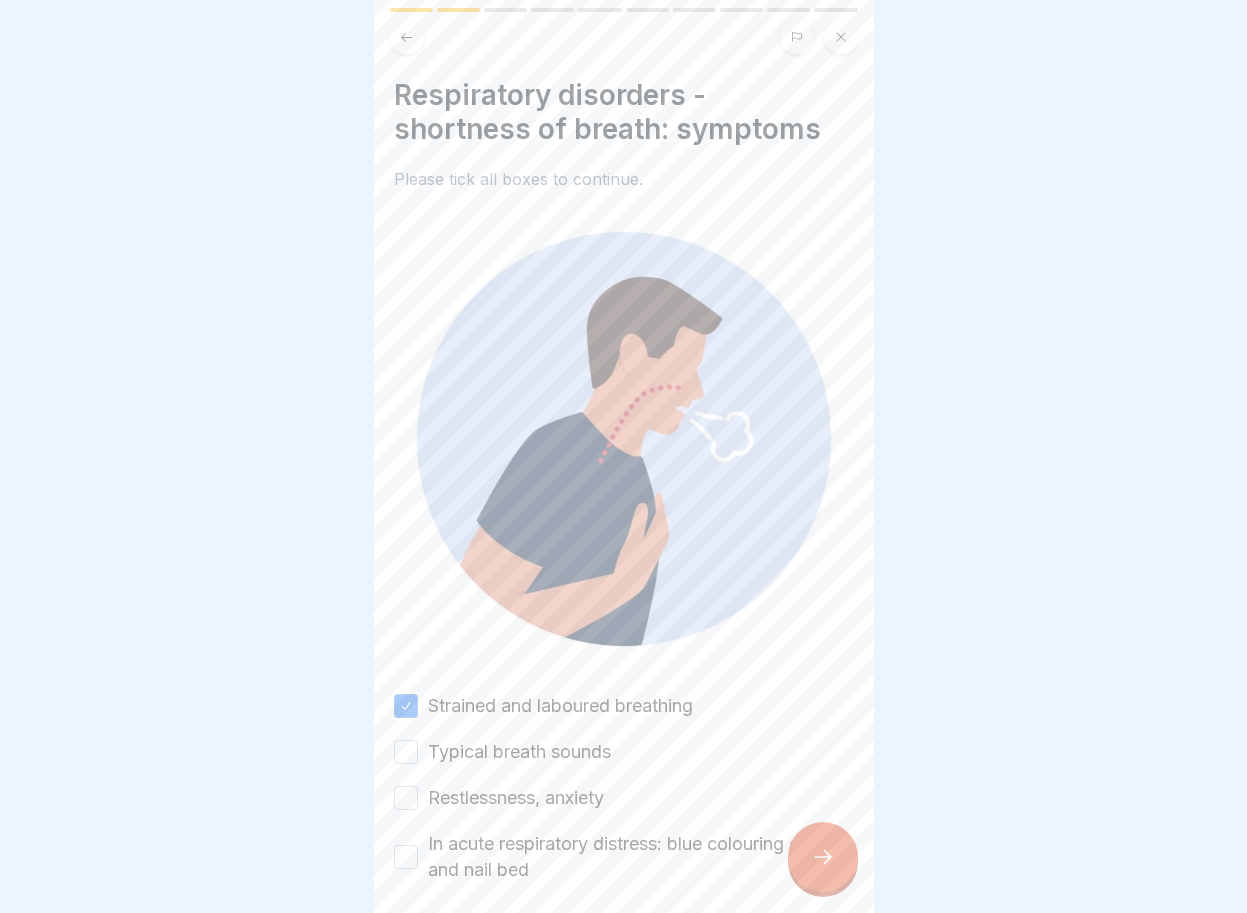 click on "Typical breath sounds" at bounding box center (406, 752) 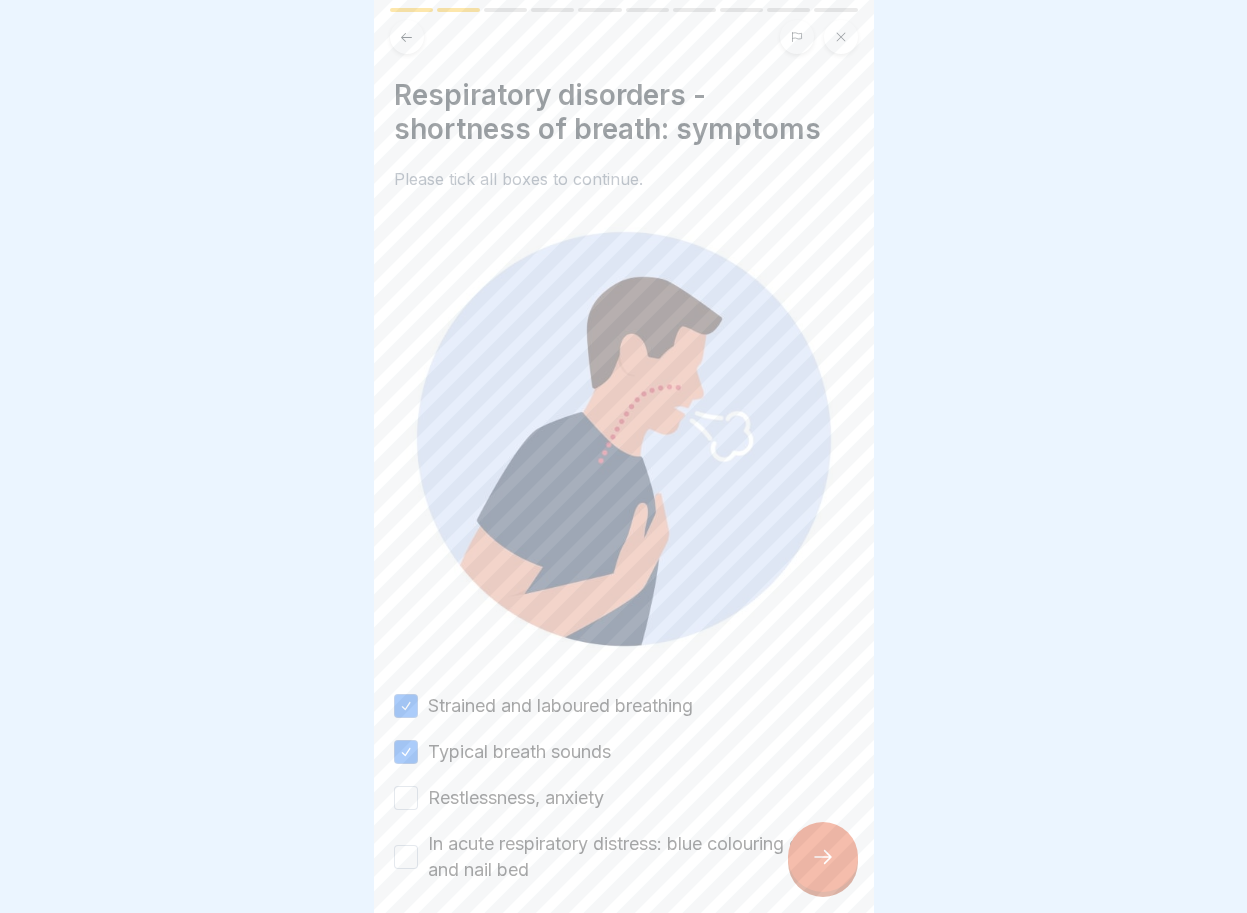 click on "Restlessness, anxiety" at bounding box center [406, 798] 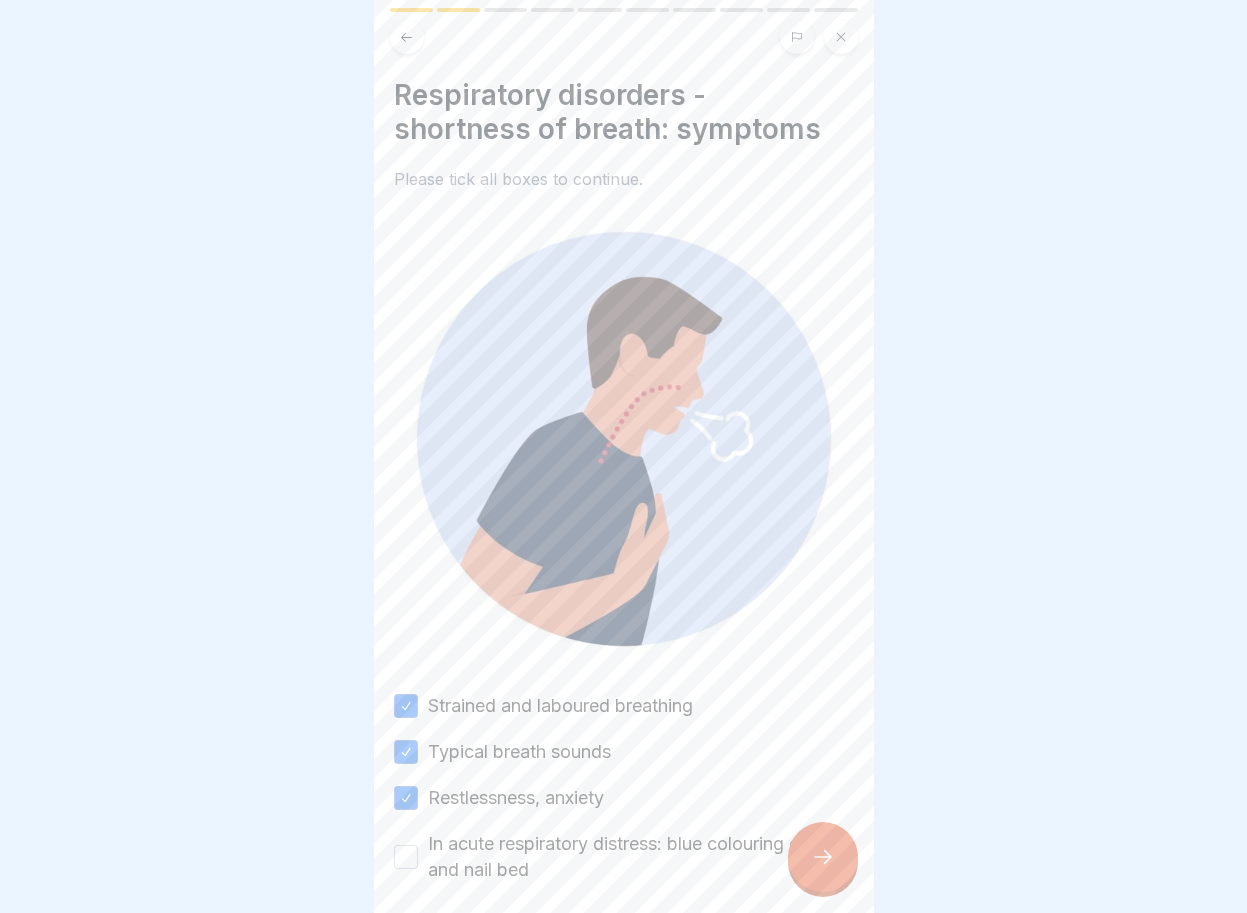 click on "In acute respiratory distress: blue colouring of face and nail bed" at bounding box center [406, 857] 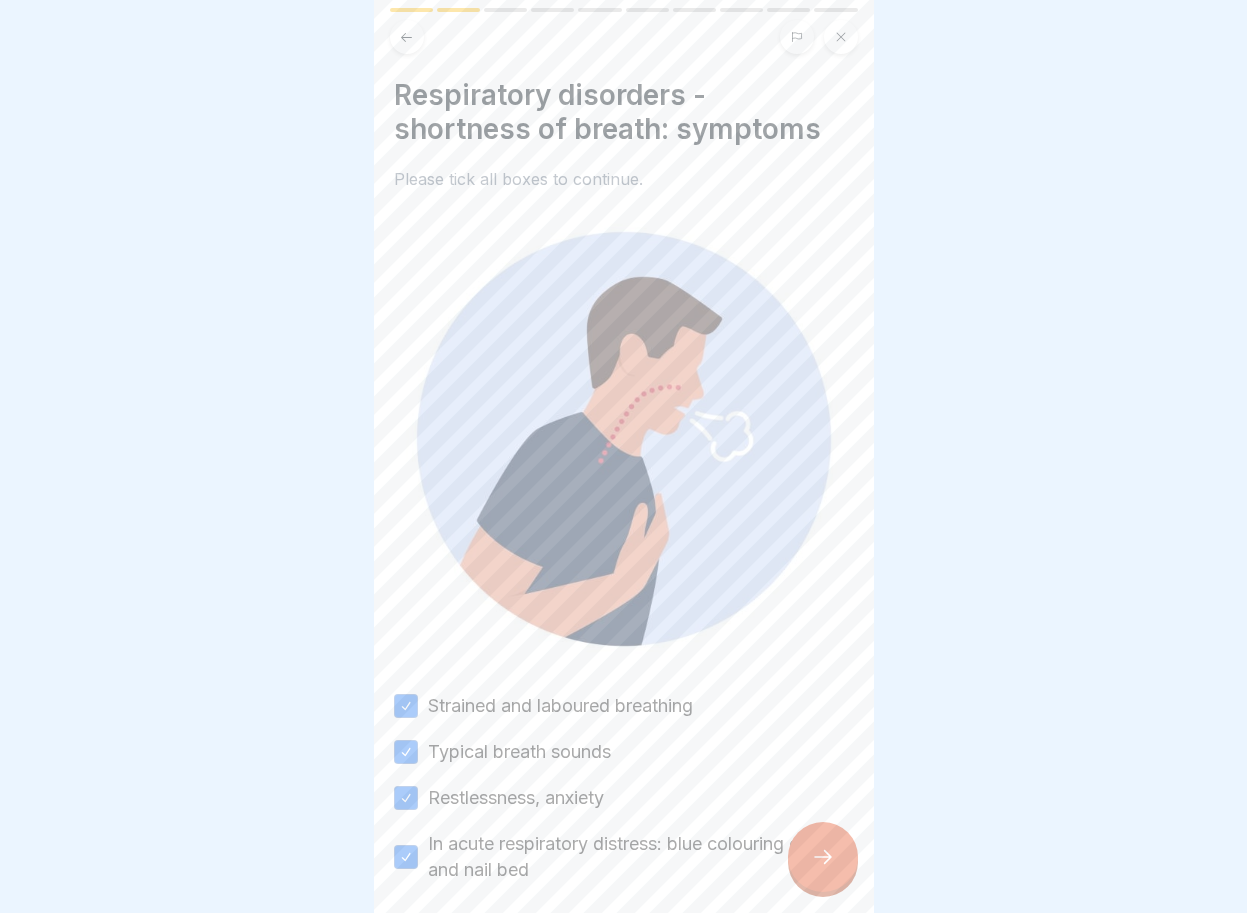 click at bounding box center (823, 857) 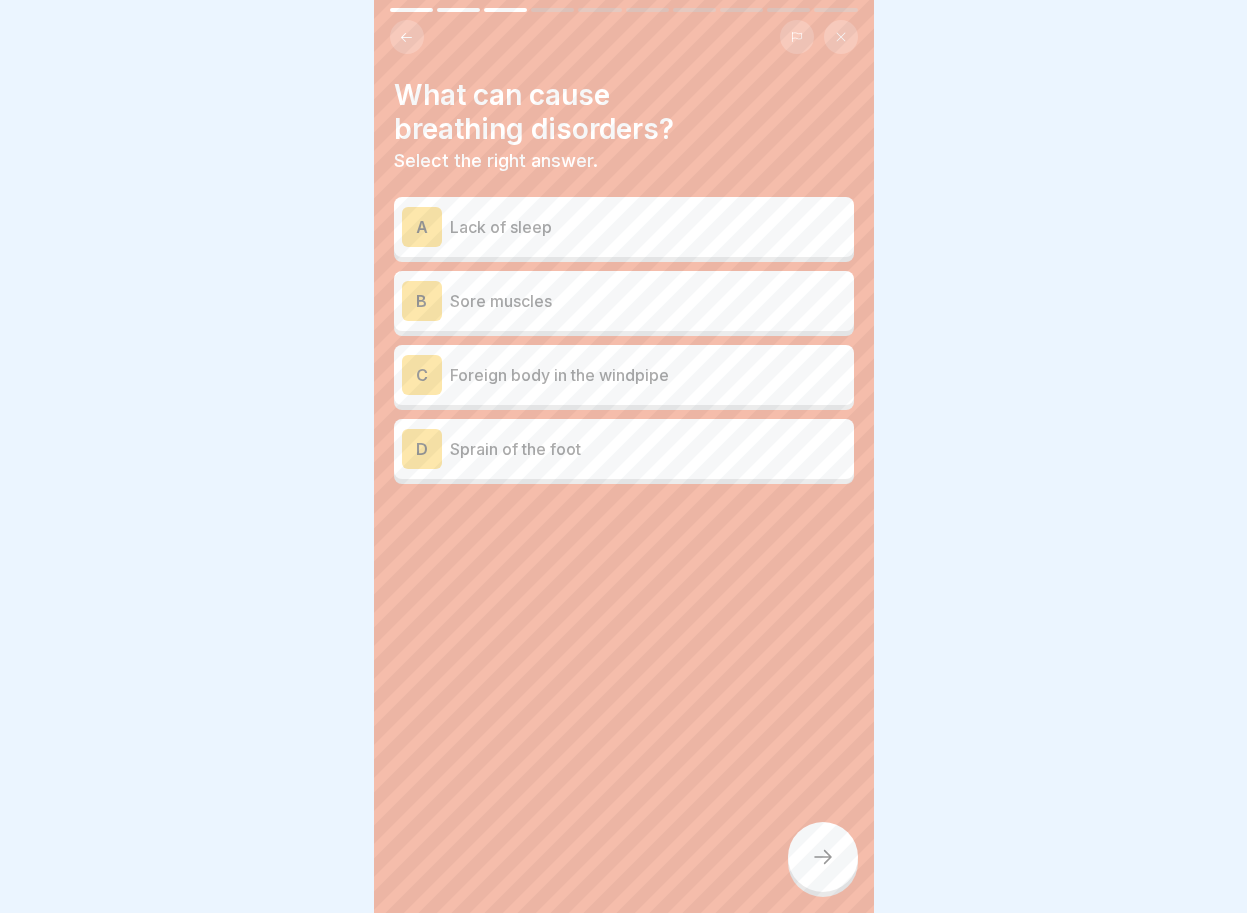 click on "C" at bounding box center (422, 375) 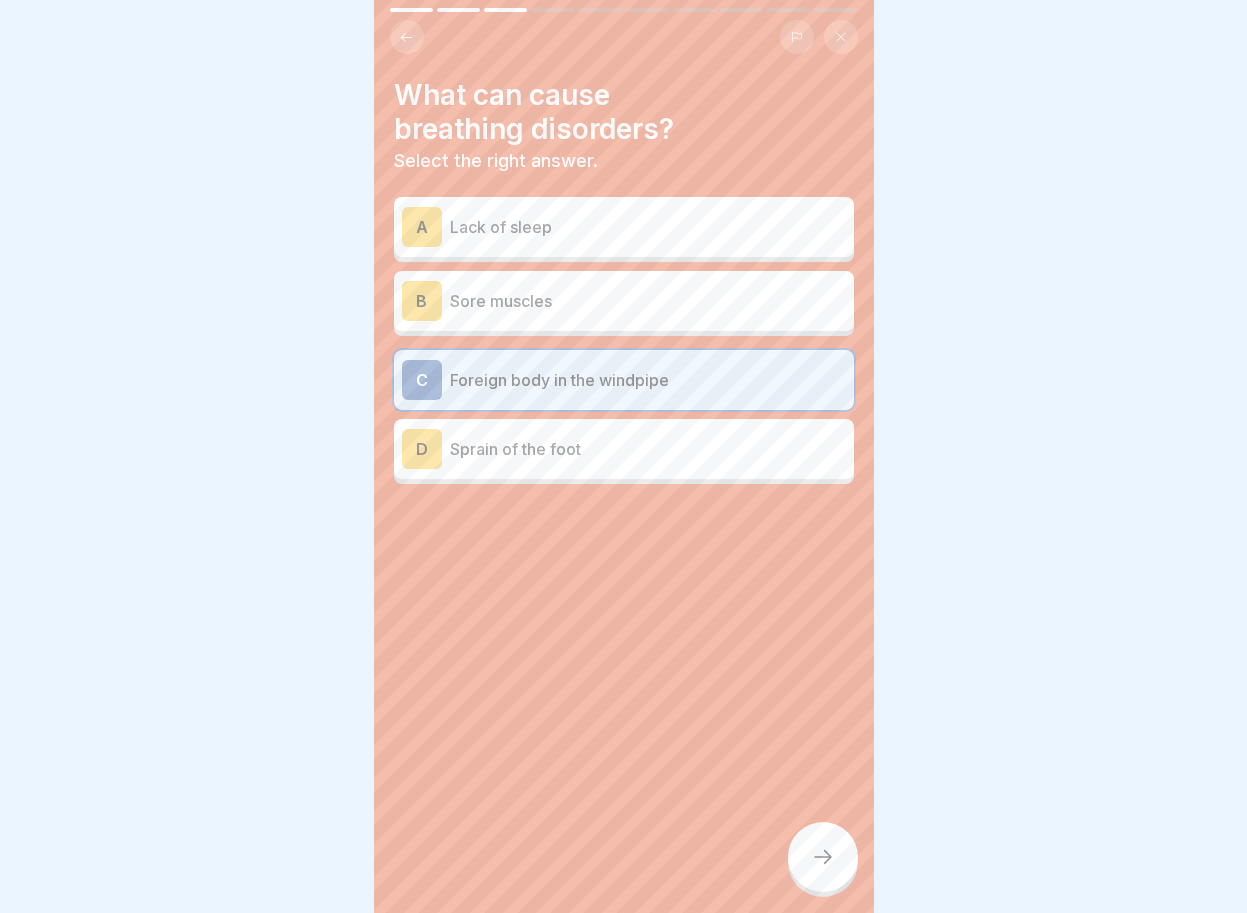 click at bounding box center [823, 857] 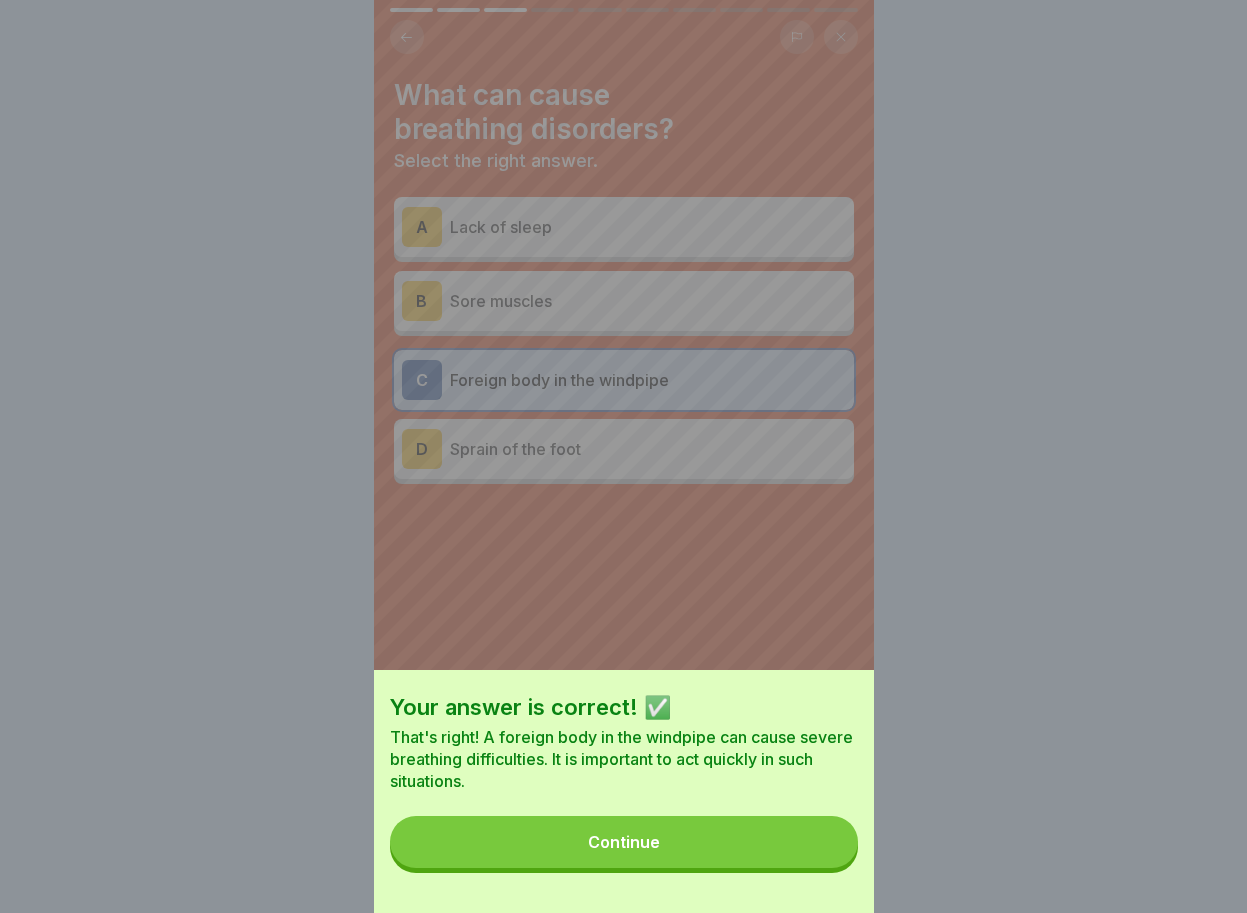 click on "Continue" at bounding box center (624, 842) 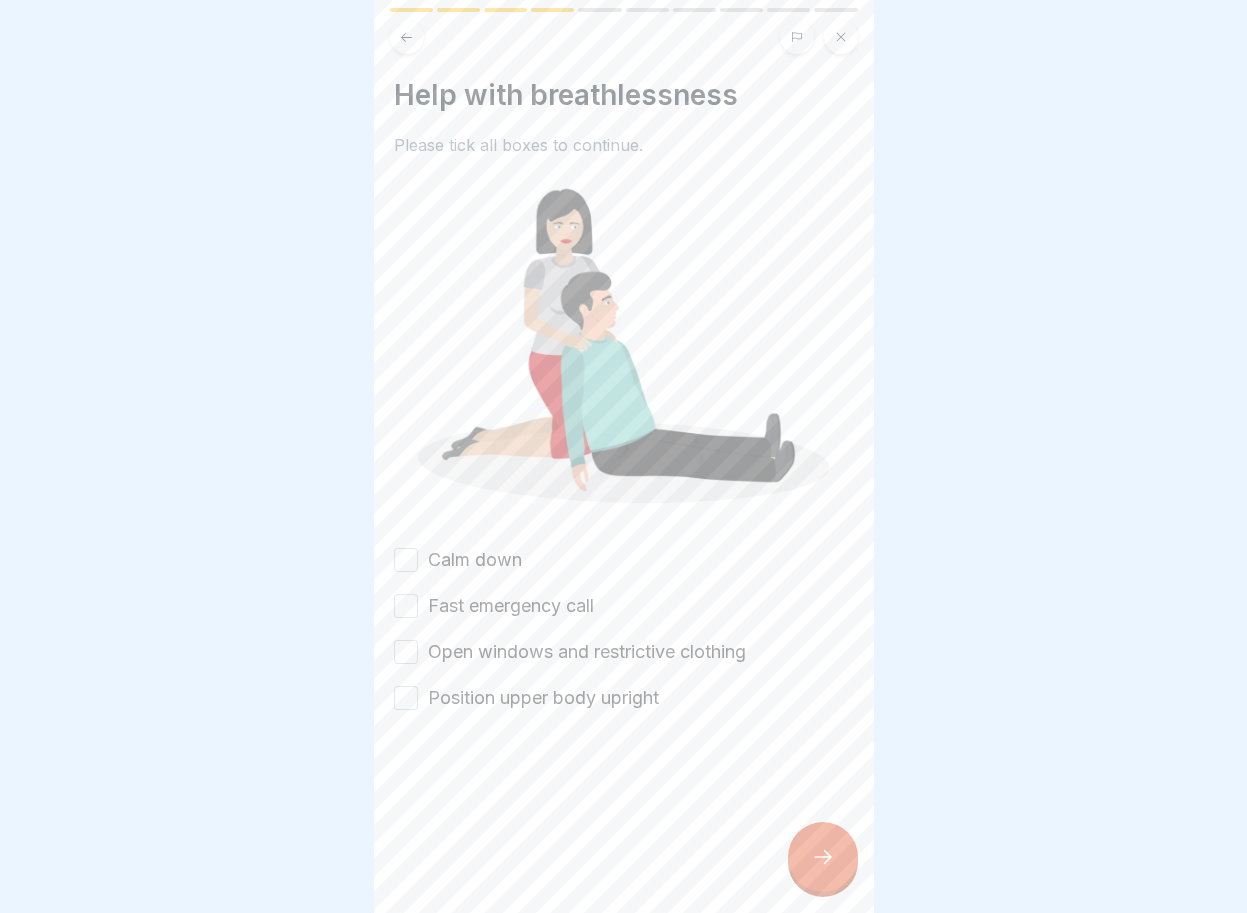 click on "Calm down" at bounding box center [624, 560] 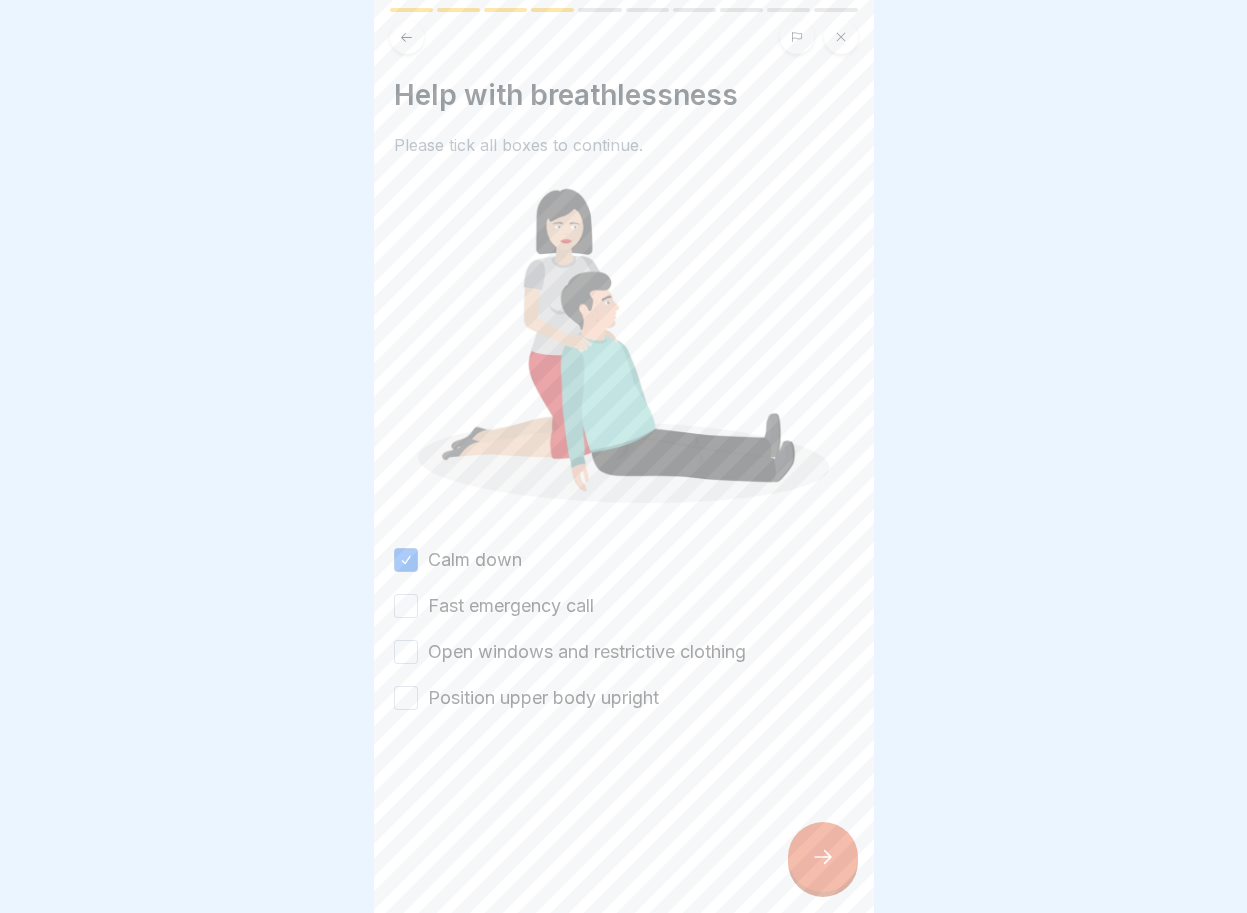 click on "Fast emergency call" at bounding box center [406, 606] 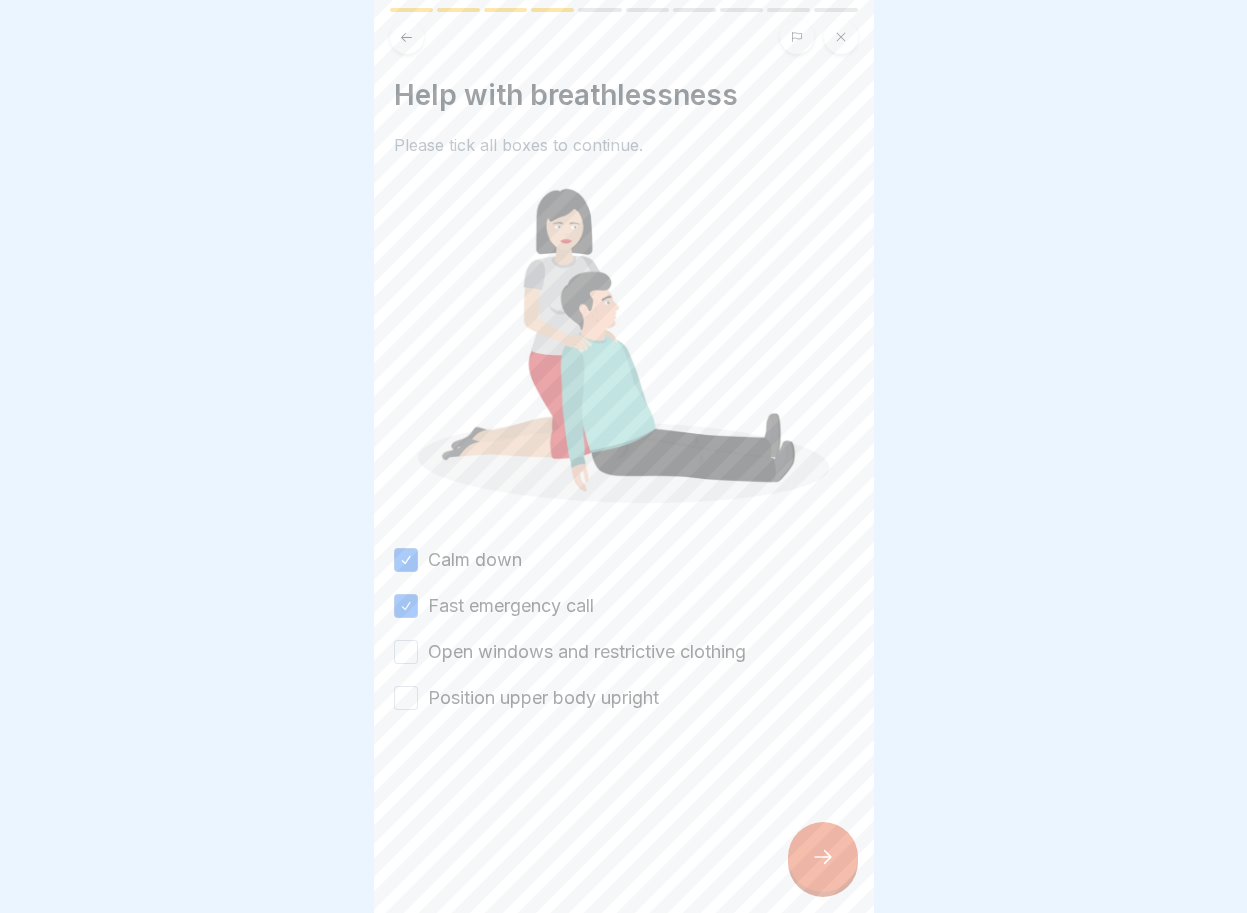 click on "Open windows and restrictive clothing" at bounding box center (406, 652) 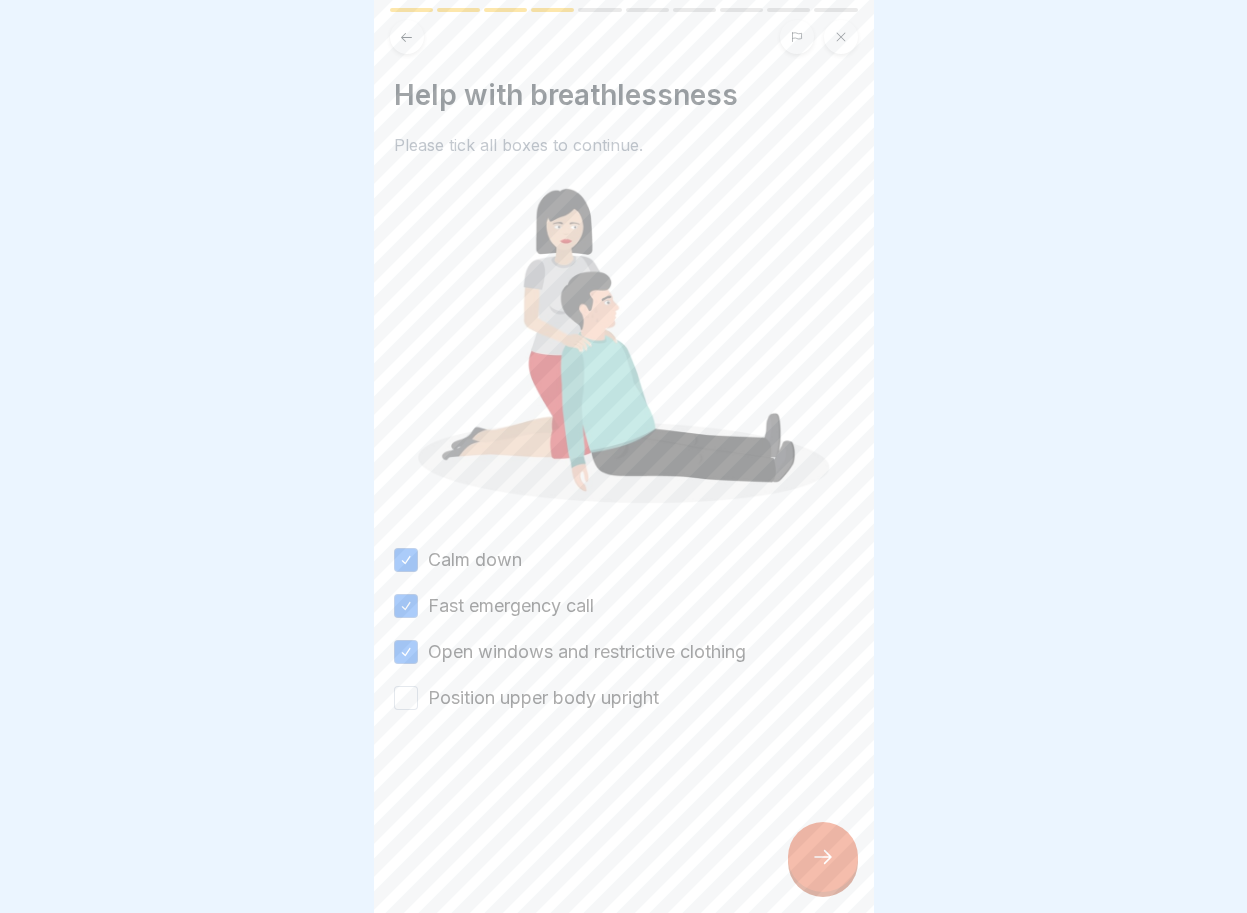 click on "Position upper body upright" at bounding box center [406, 698] 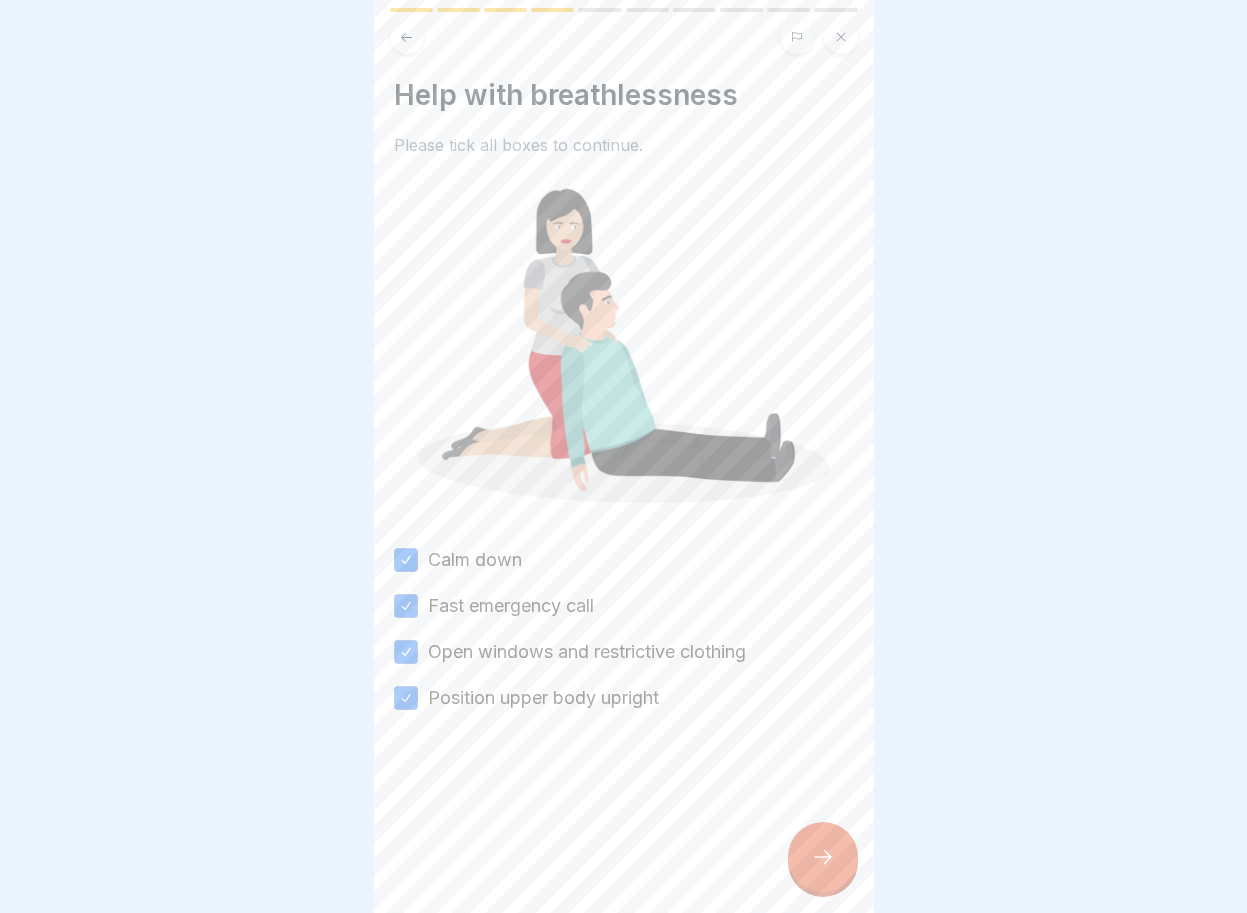 click at bounding box center (823, 857) 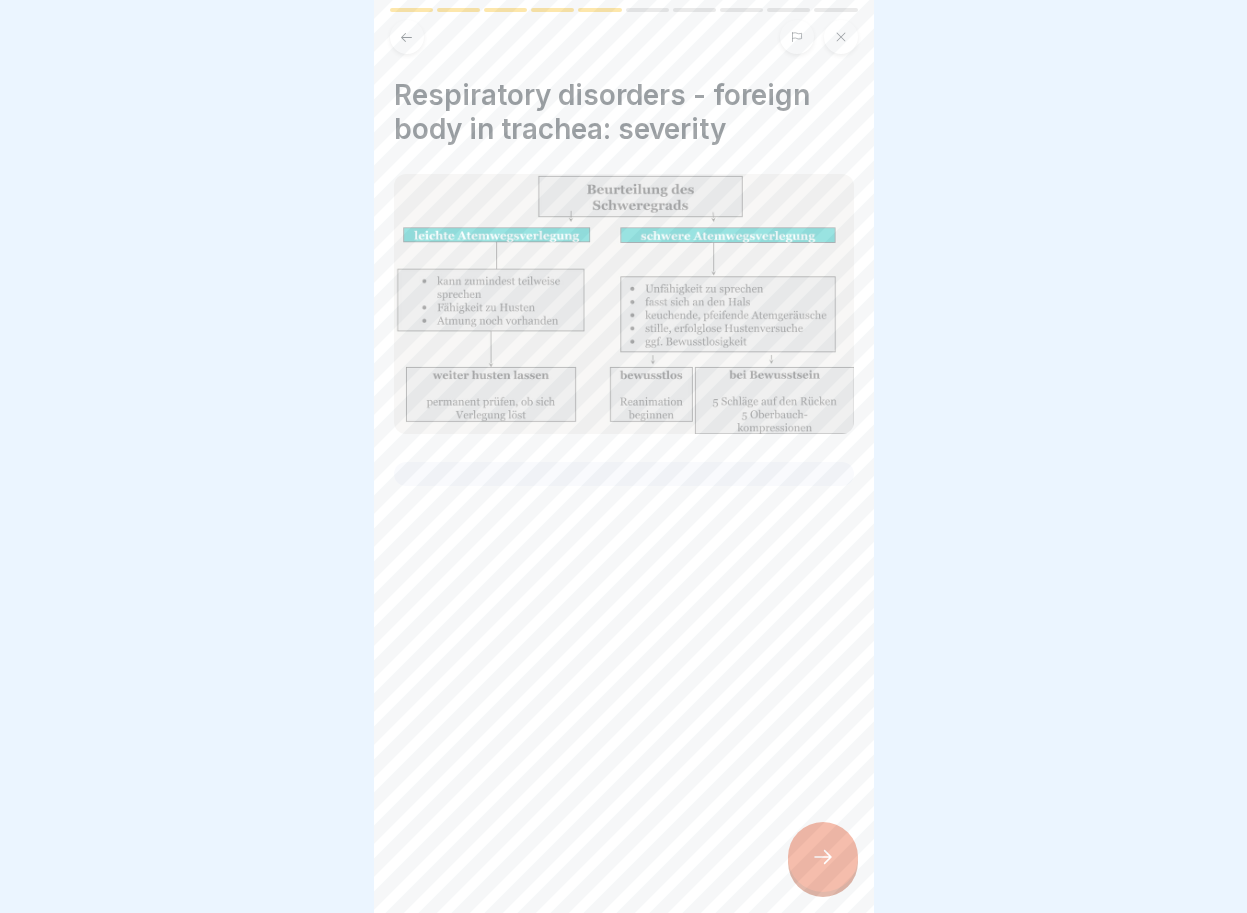 click at bounding box center [823, 857] 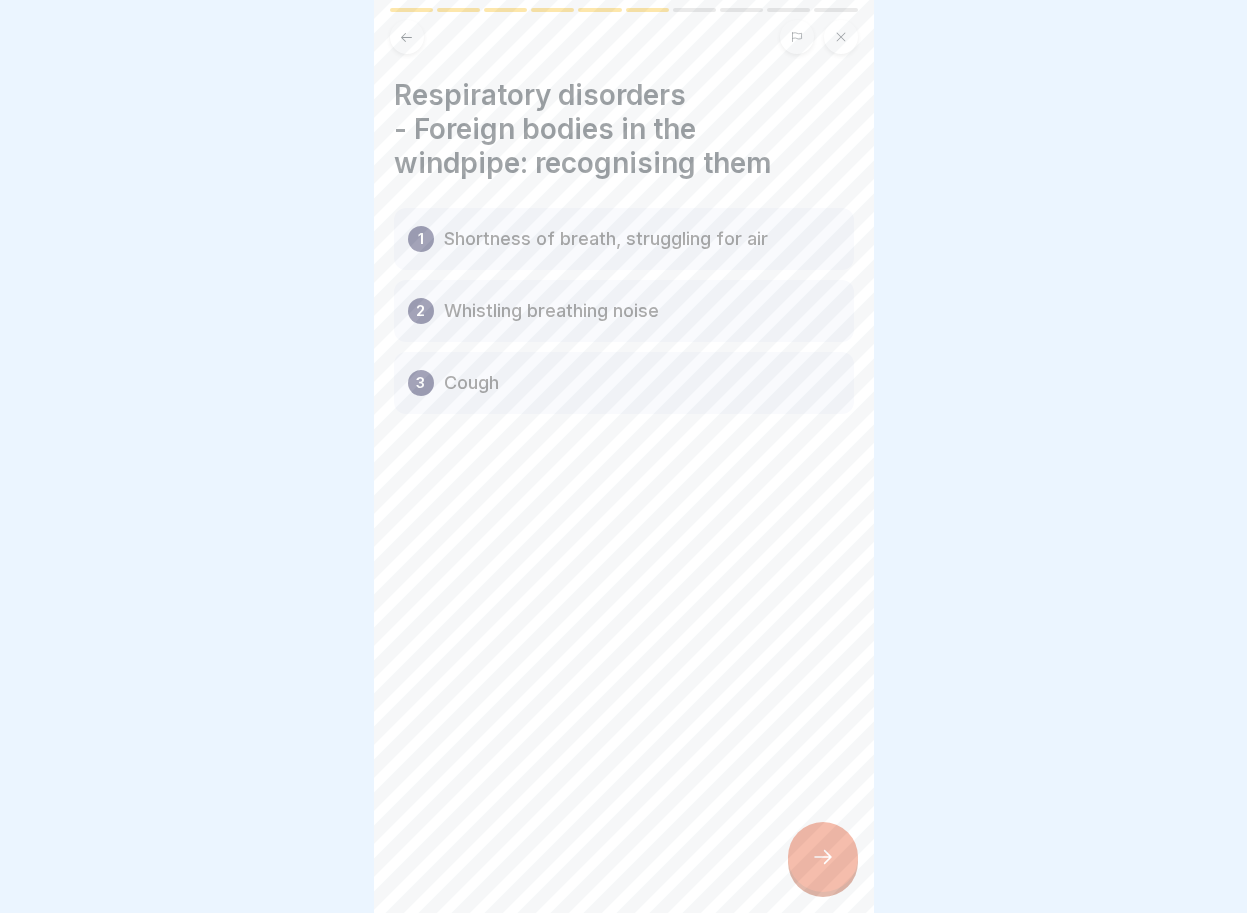 click at bounding box center (823, 857) 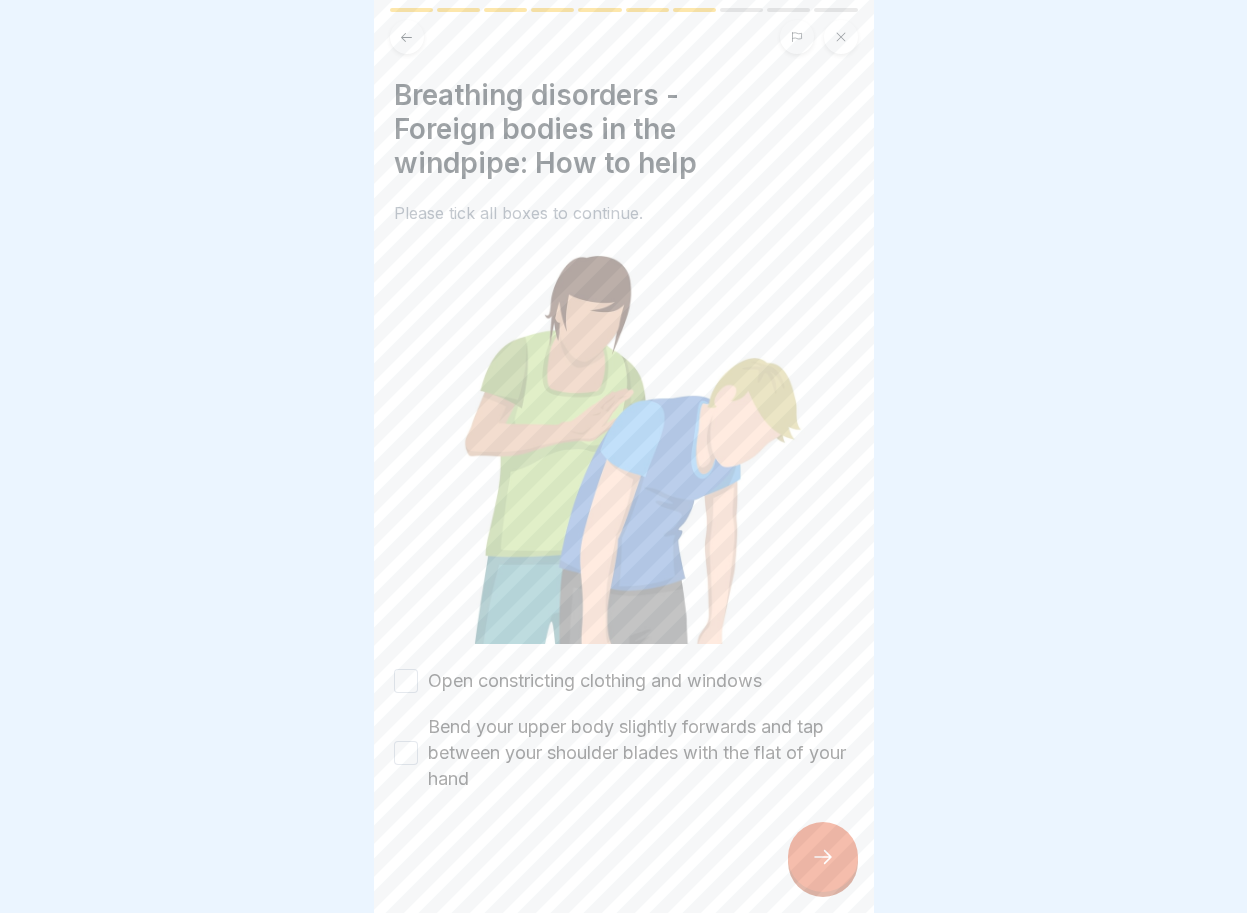 click on "Open constricting clothing and windows" at bounding box center (406, 681) 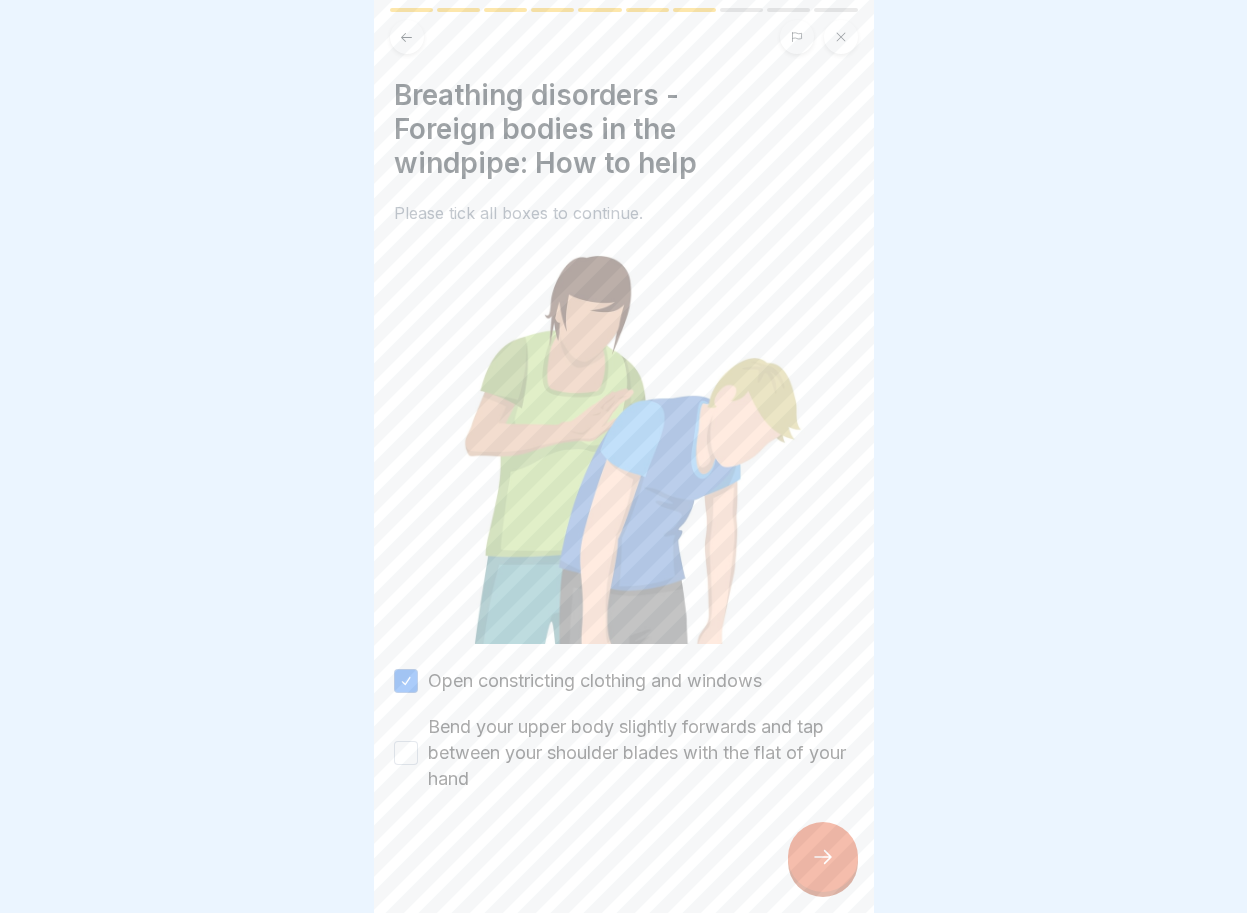 click on "Bend your upper body slightly forwards and tap between your shoulder blades with the flat of your hand" at bounding box center [406, 753] 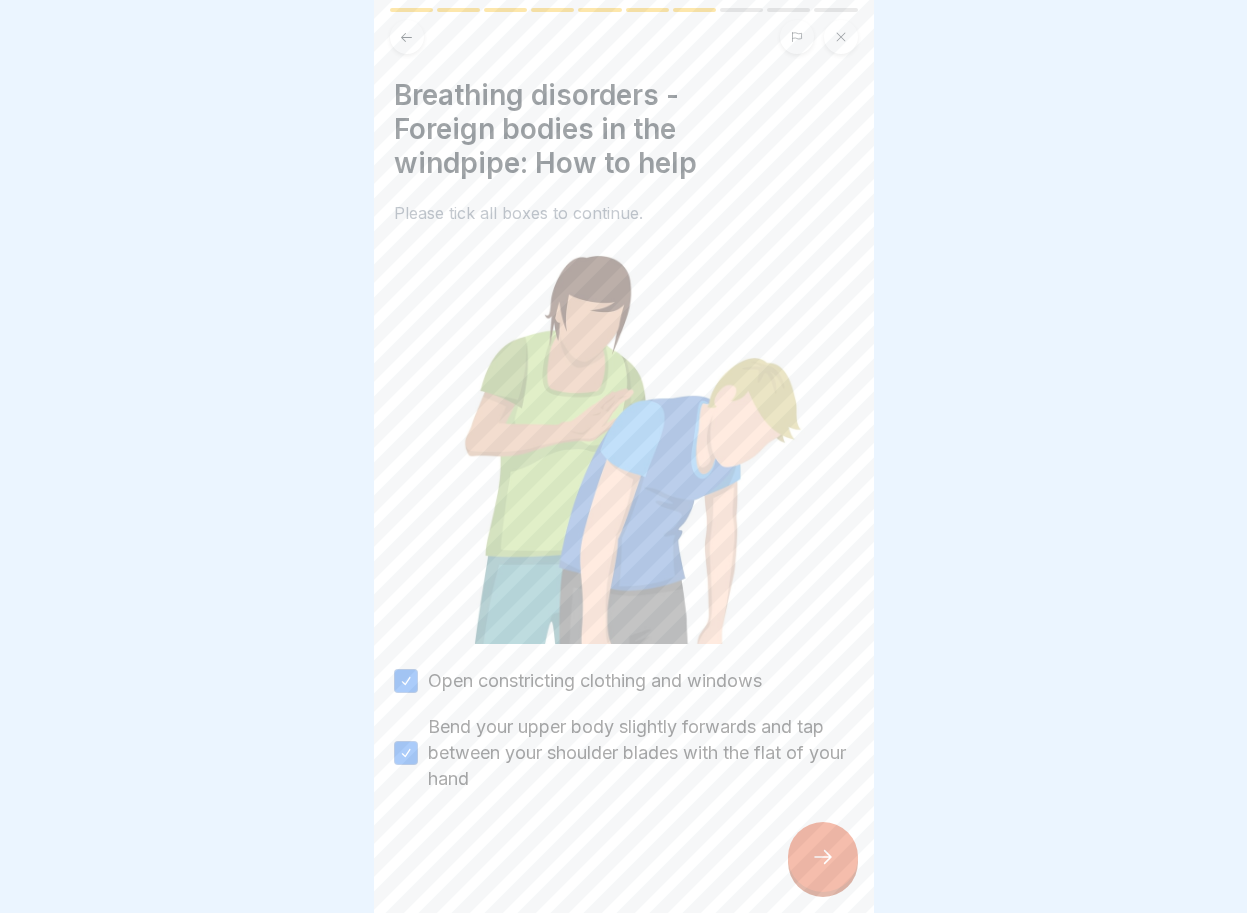click 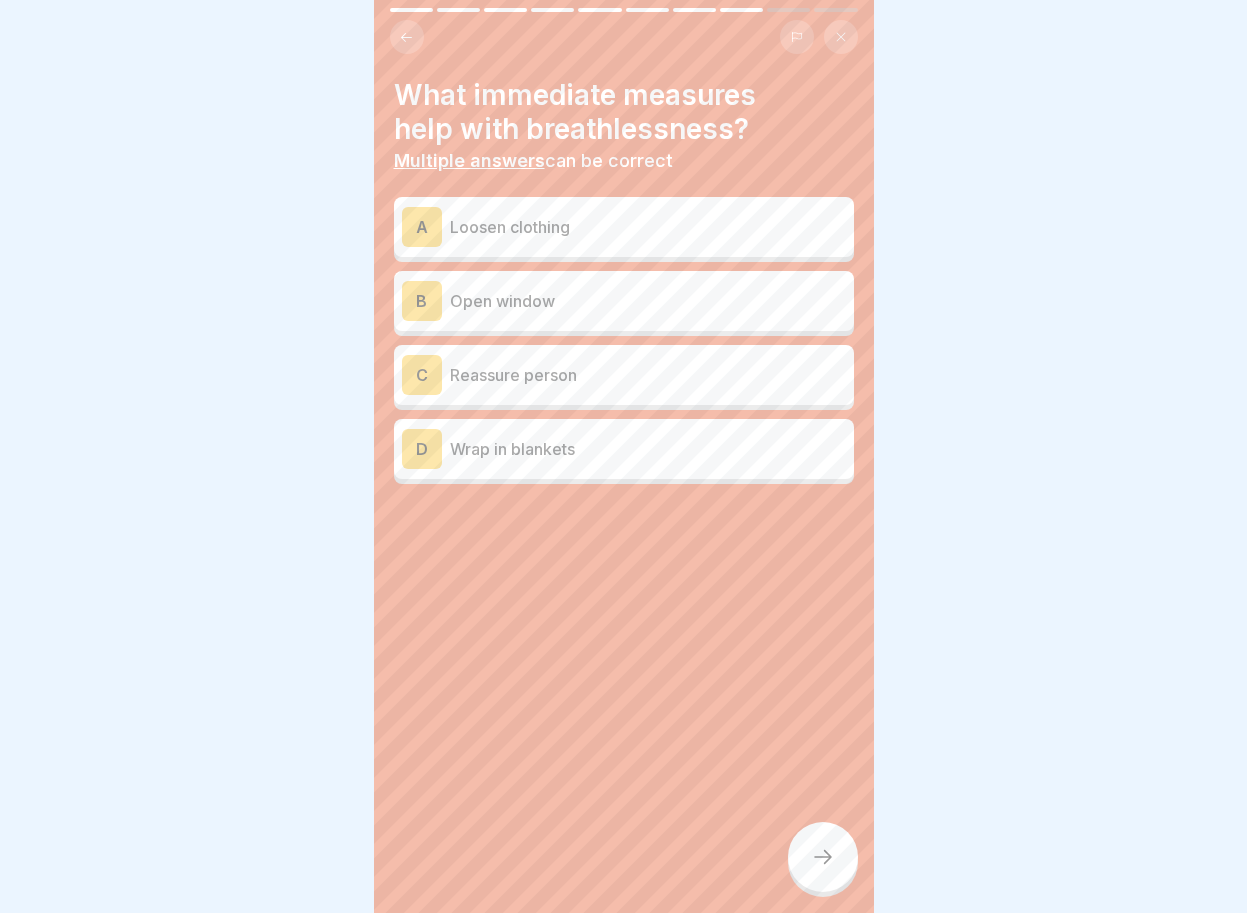 click on "B" at bounding box center (422, 301) 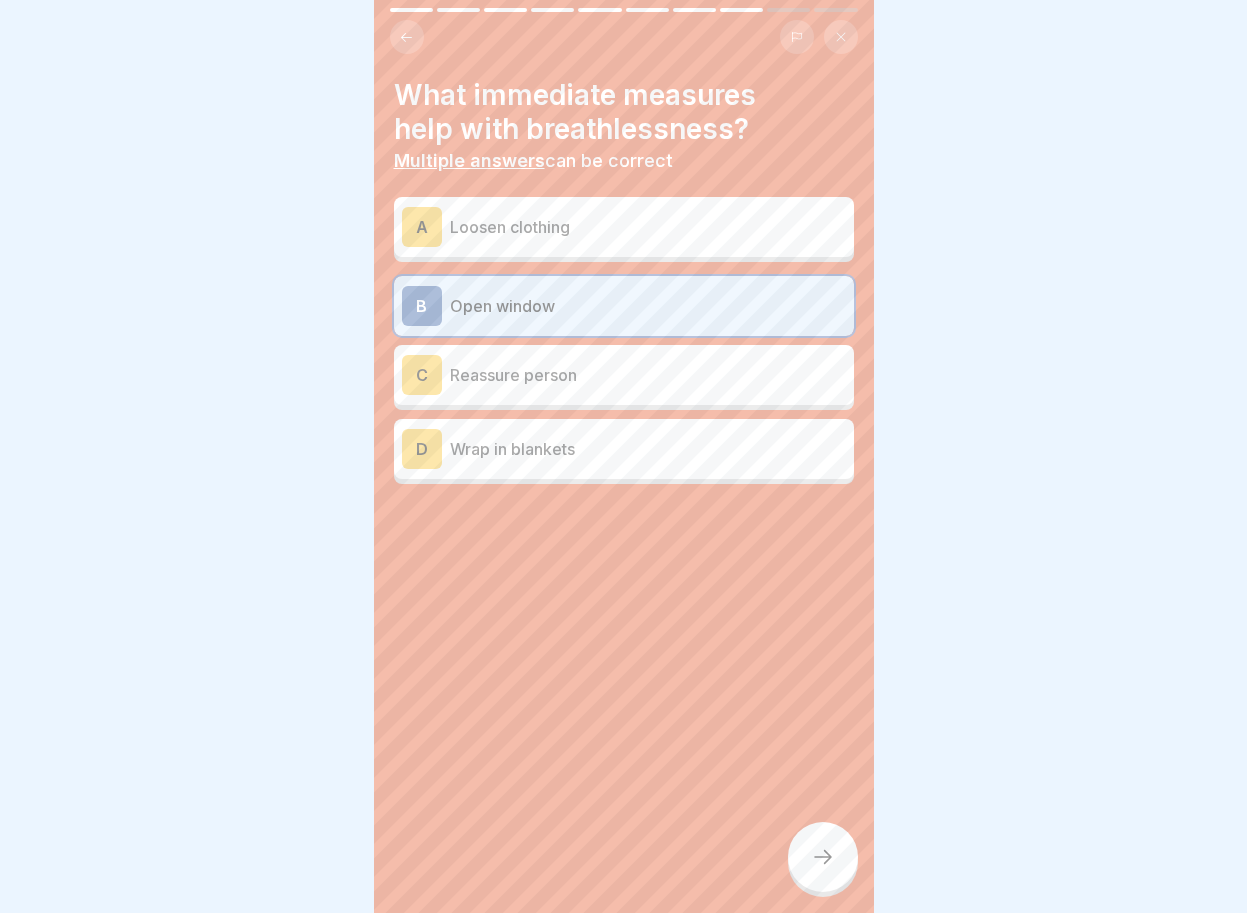 click 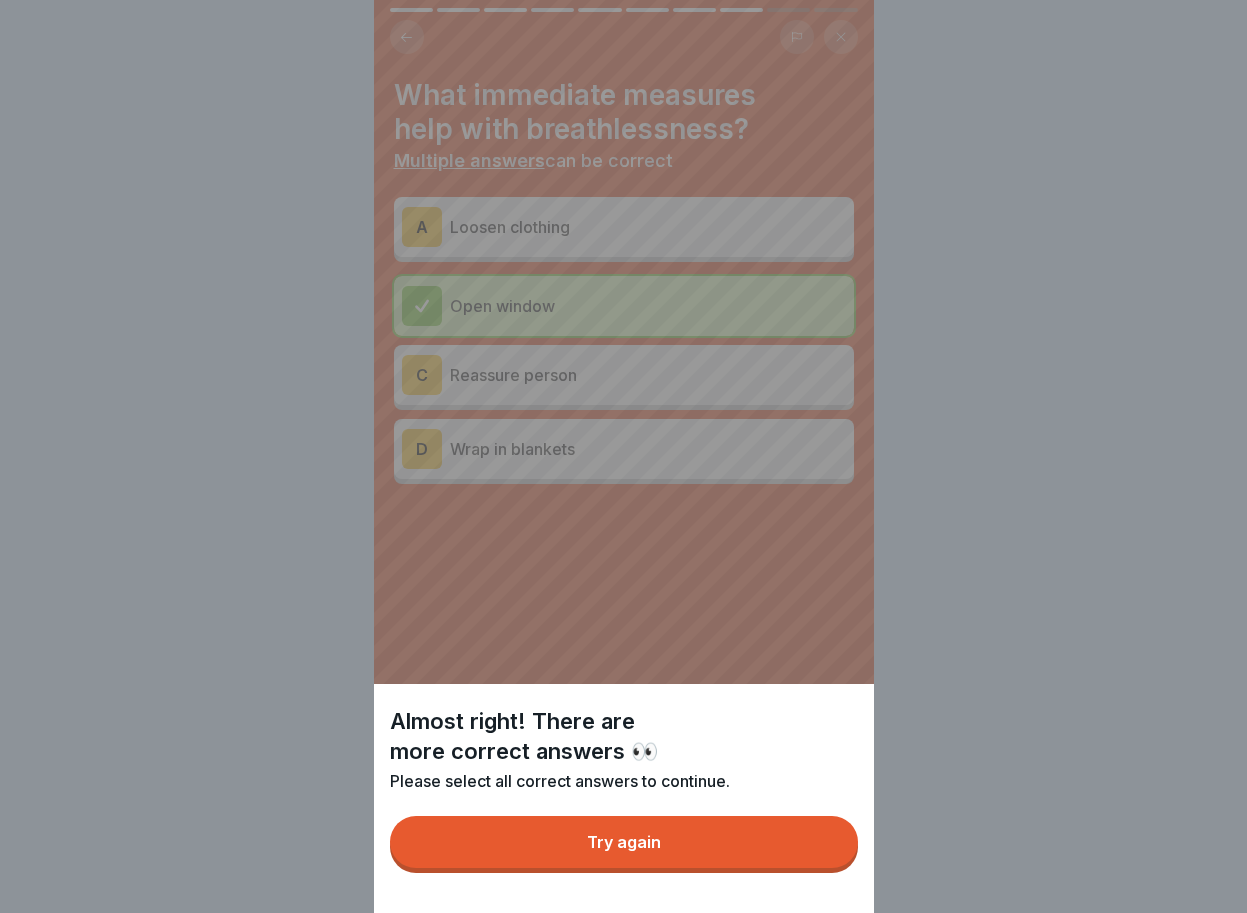 click on "Try again" at bounding box center (624, 842) 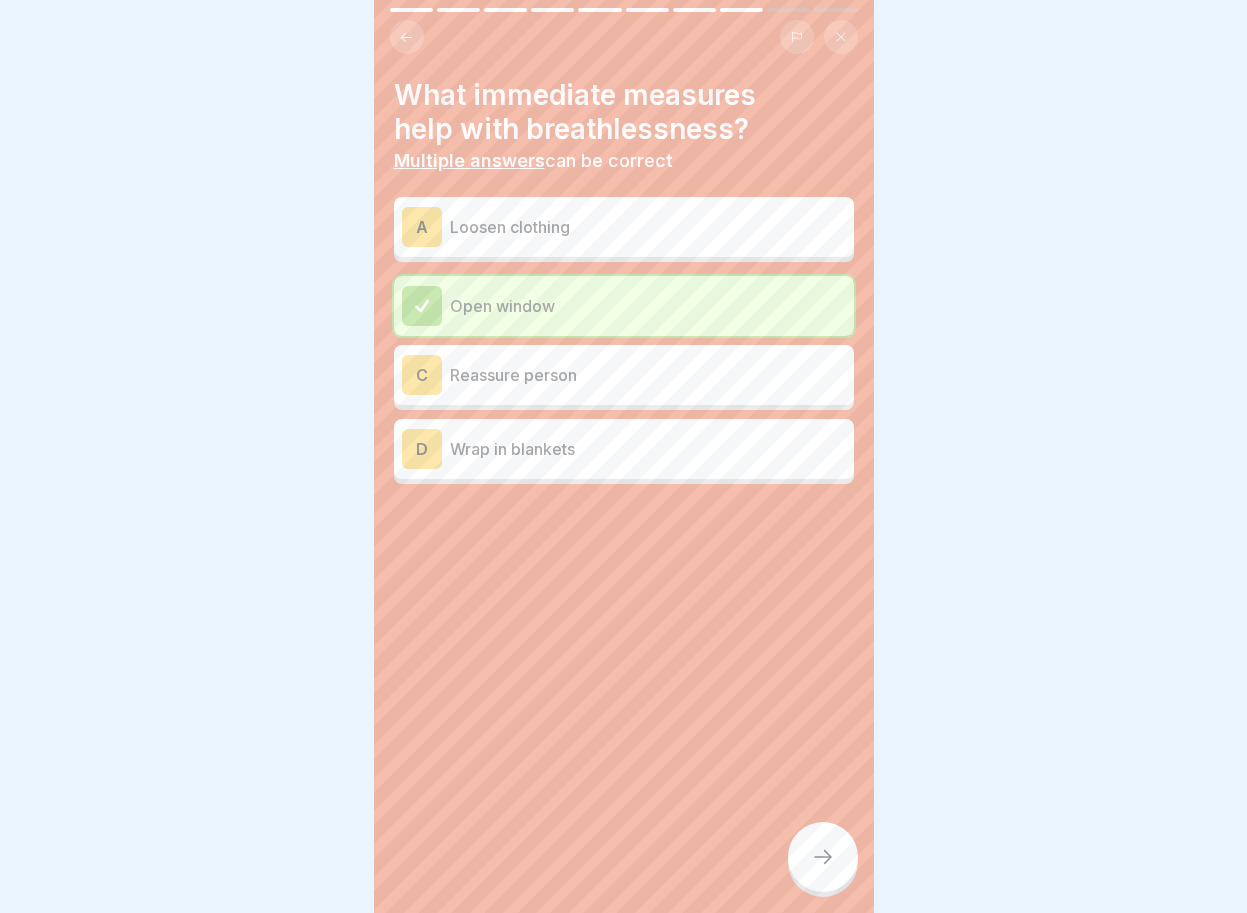 click 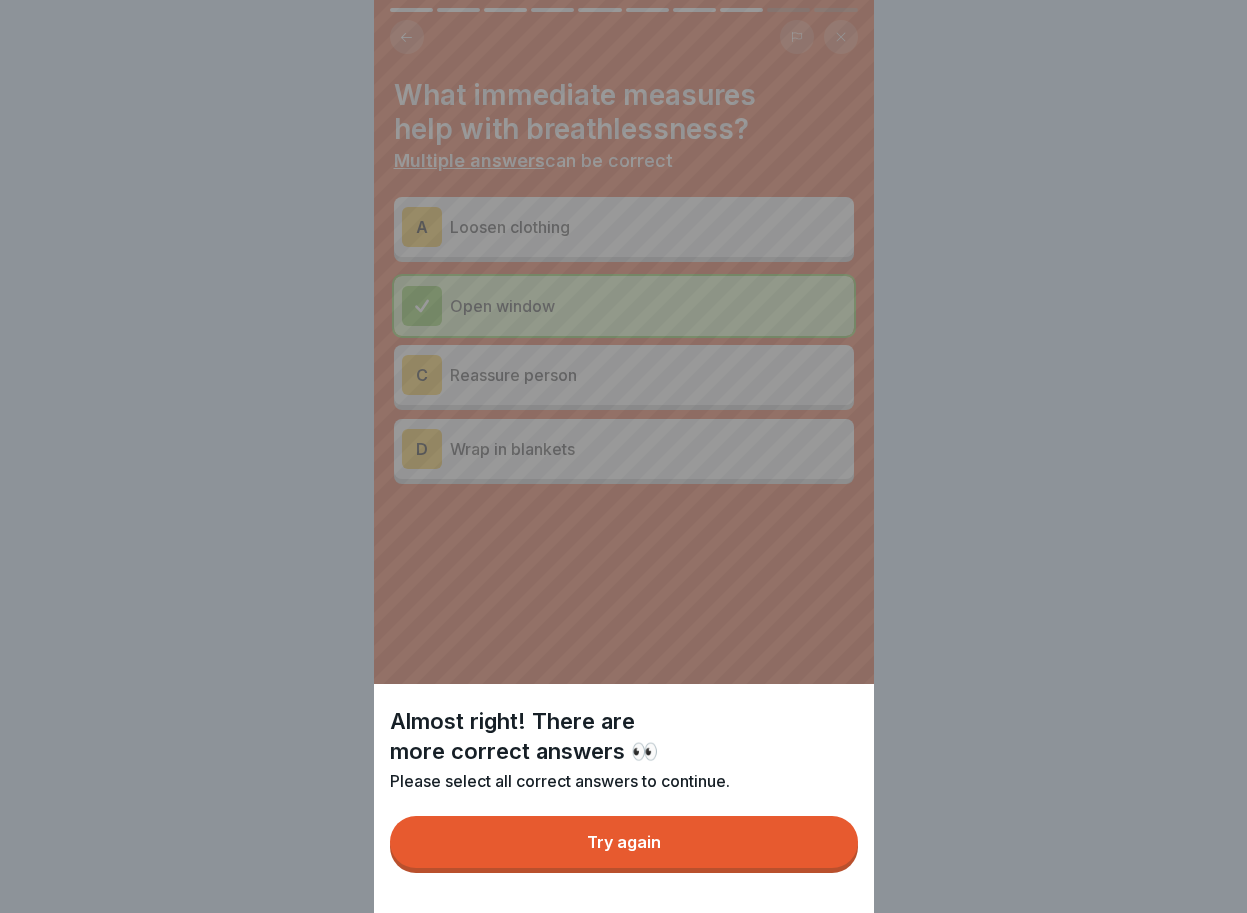 click on "Try again" at bounding box center (624, 842) 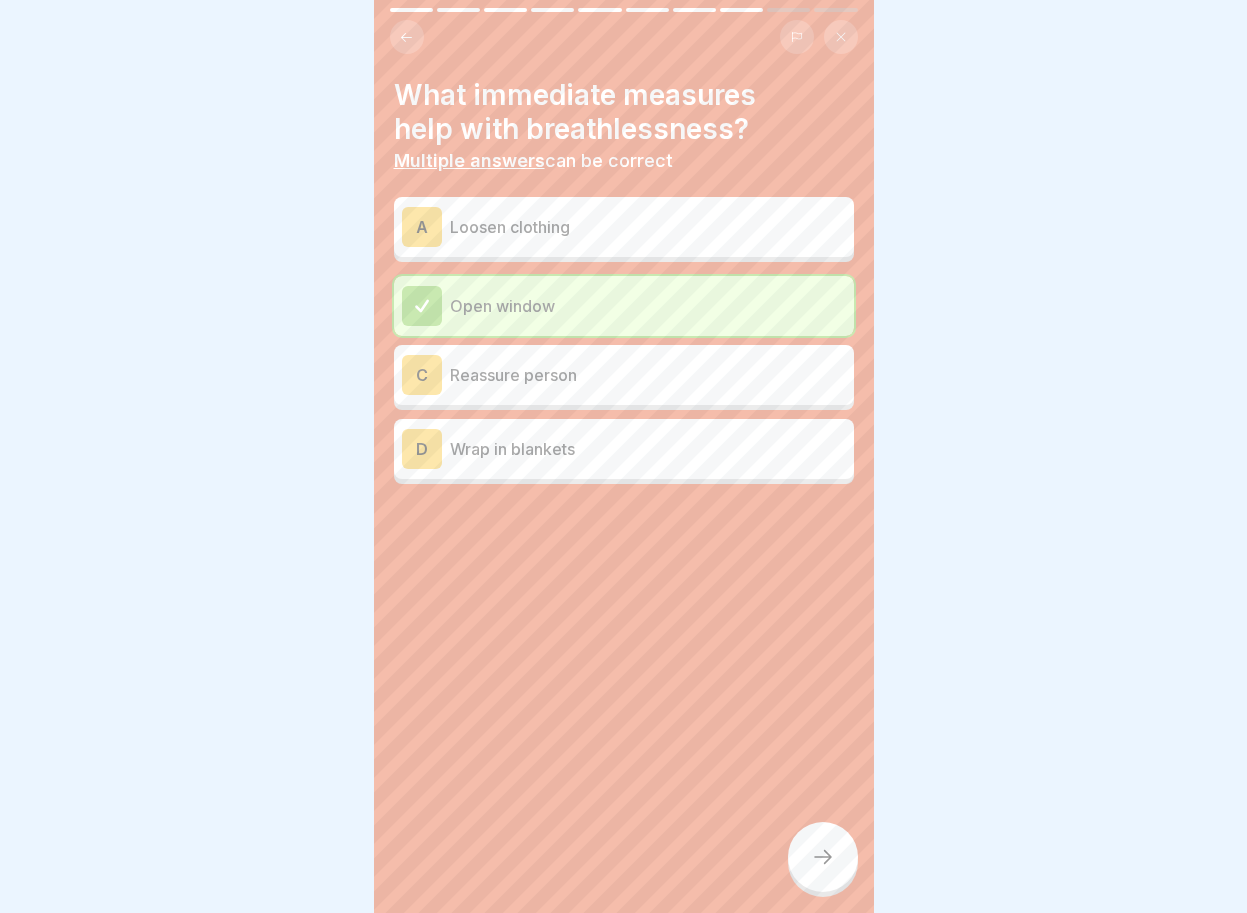 click on "A" at bounding box center [422, 227] 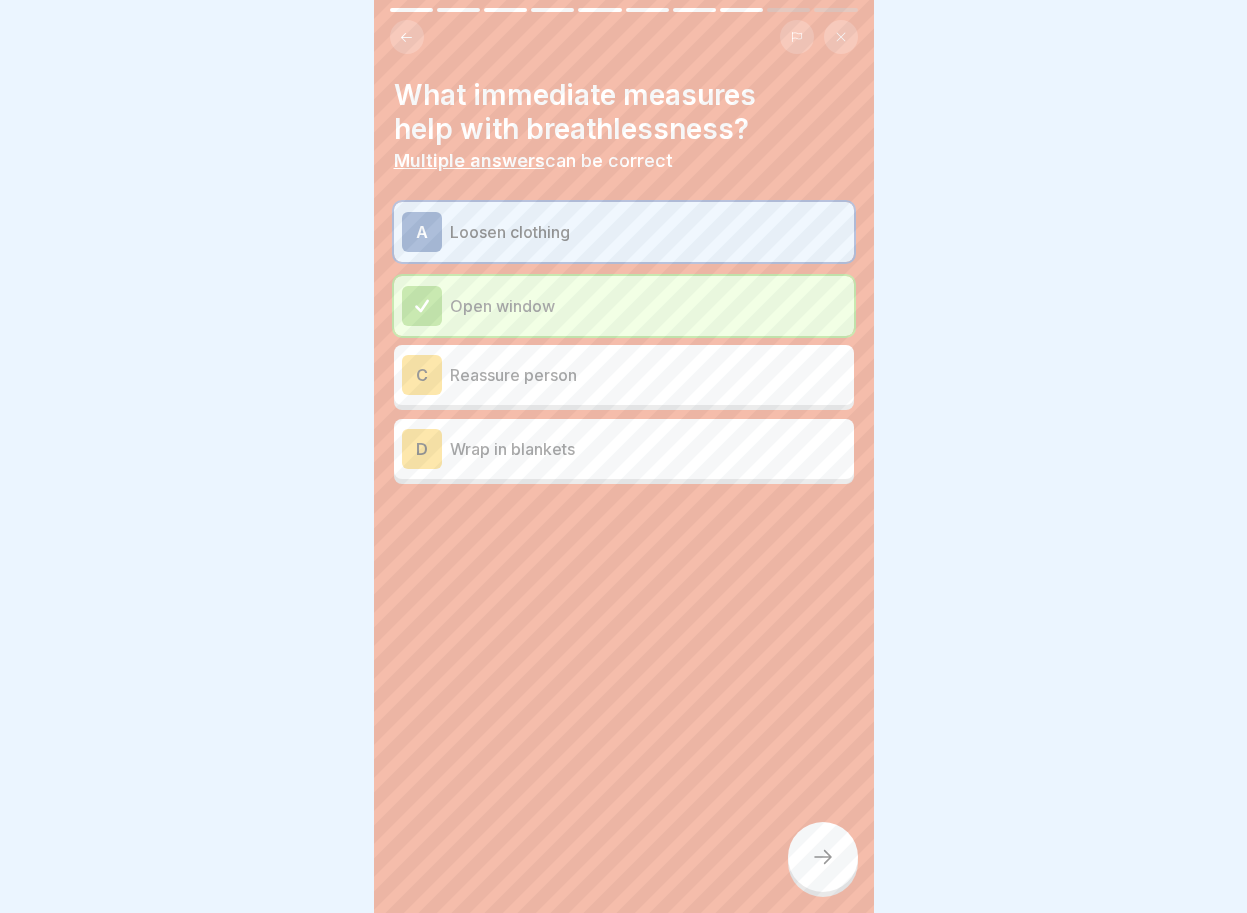 click 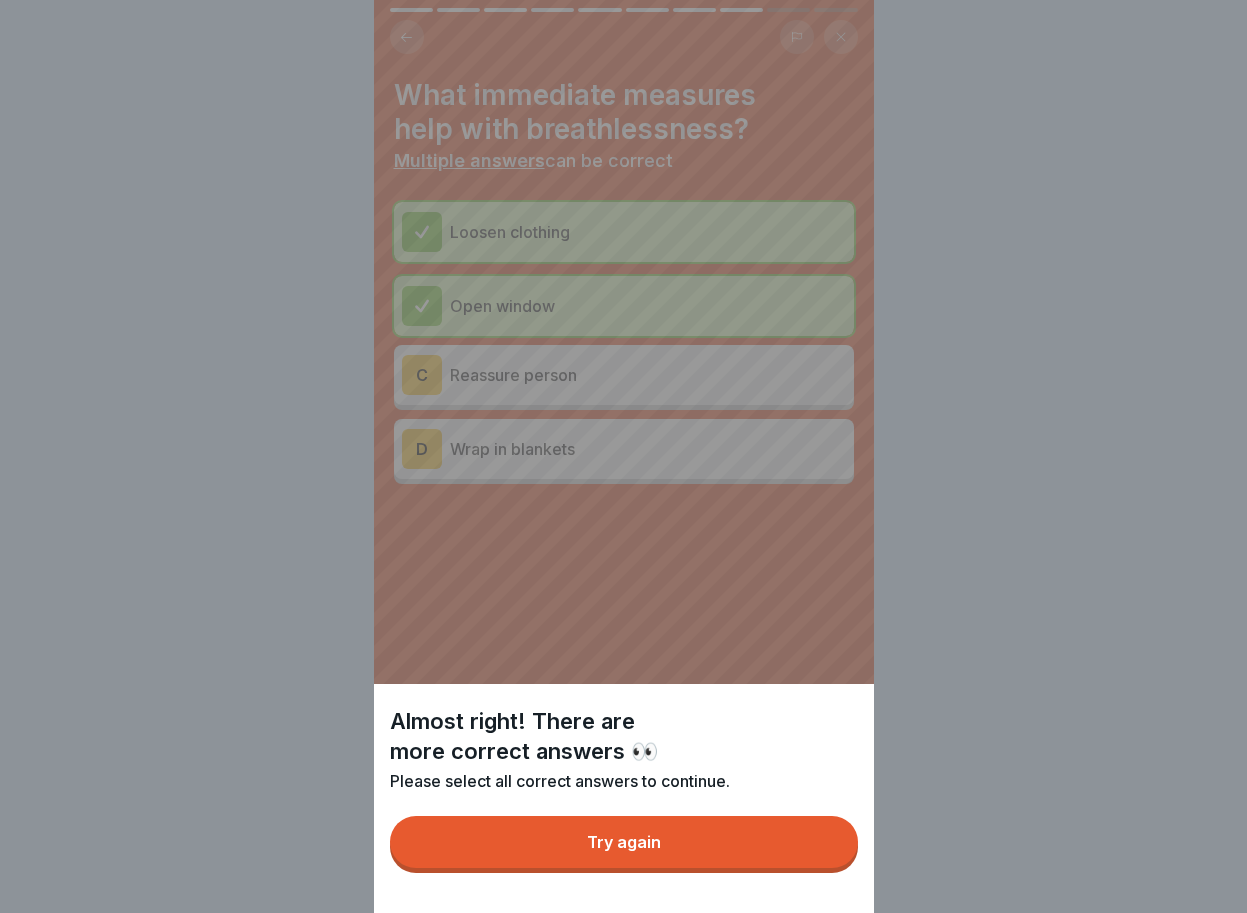 click on "Try again" at bounding box center (624, 842) 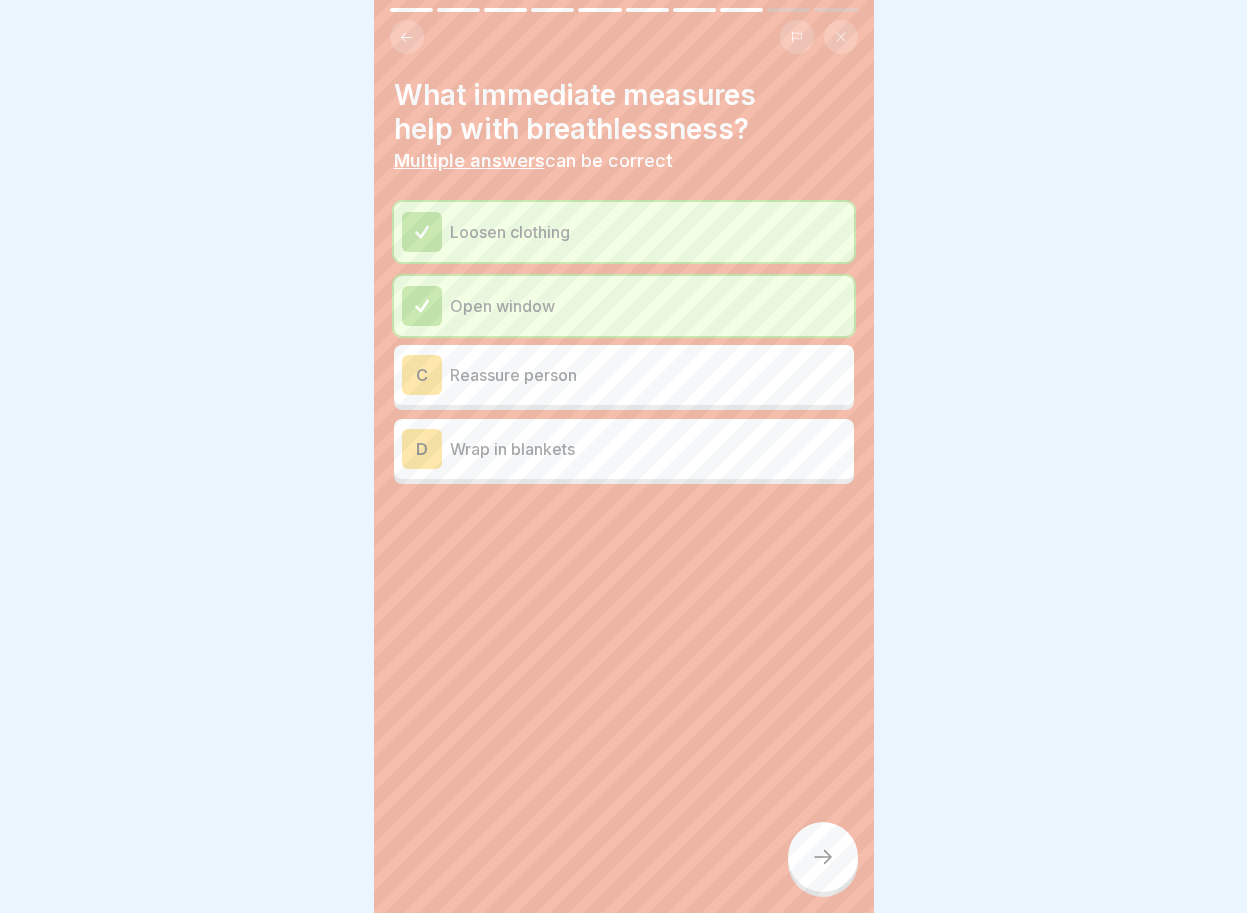click on "C" at bounding box center (422, 375) 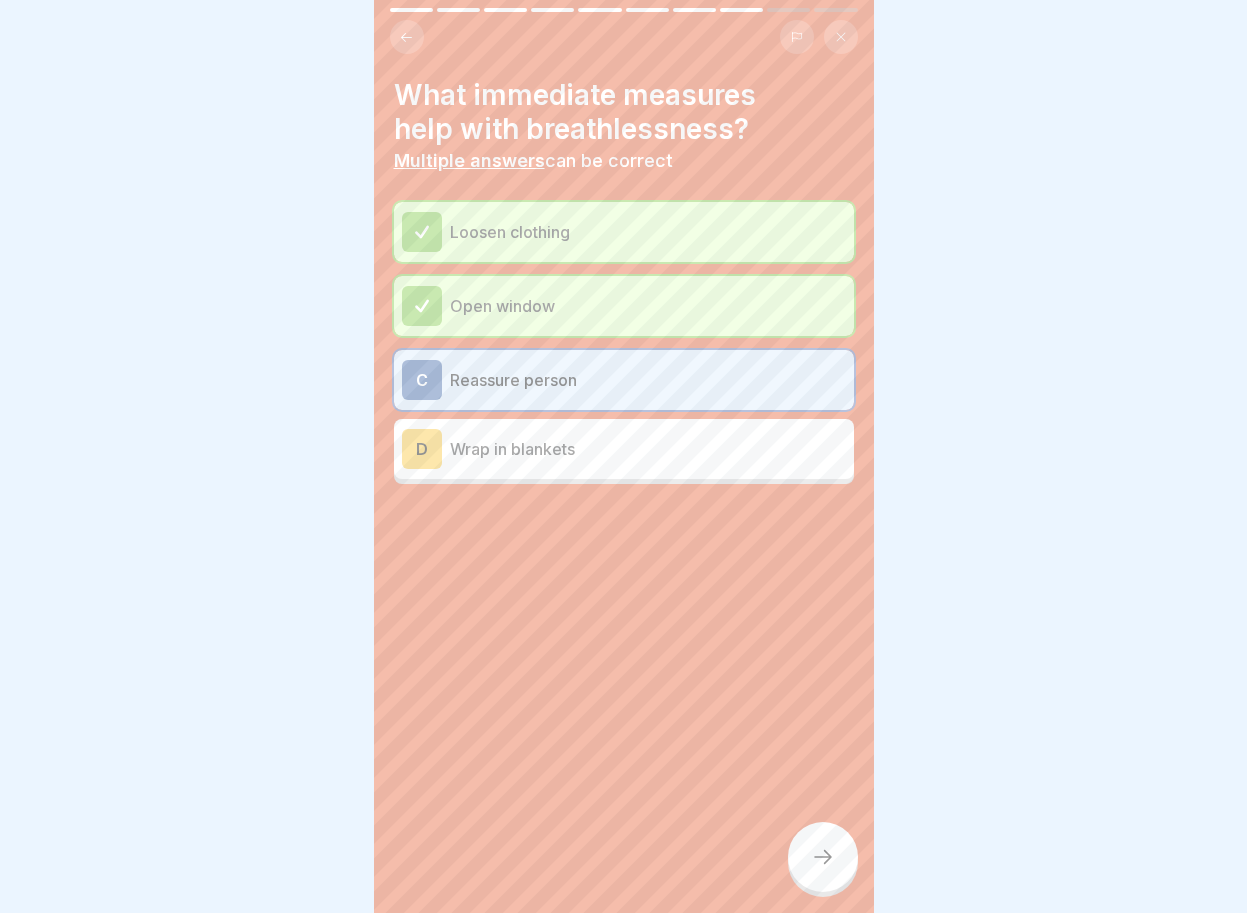 click at bounding box center [823, 857] 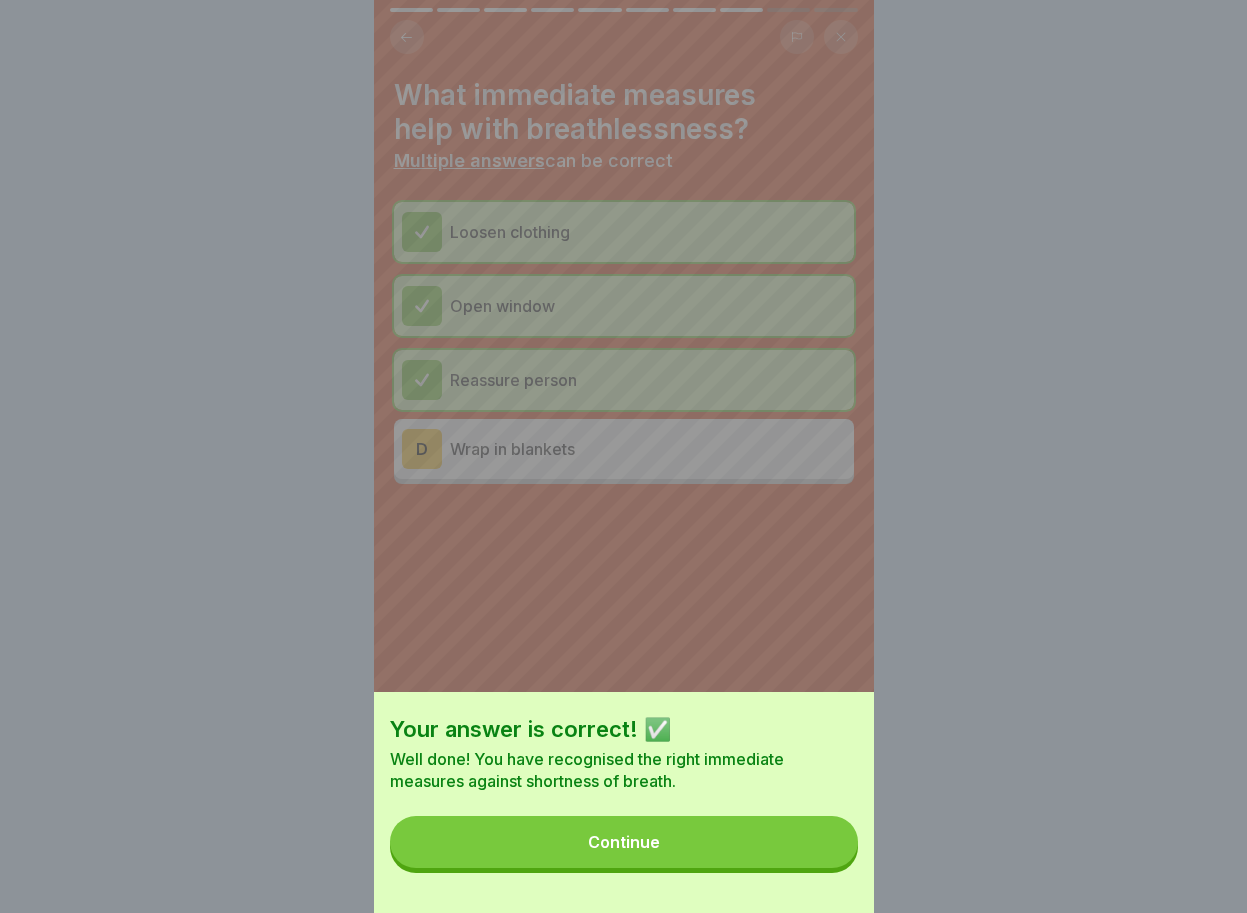 click on "Continue" at bounding box center (624, 842) 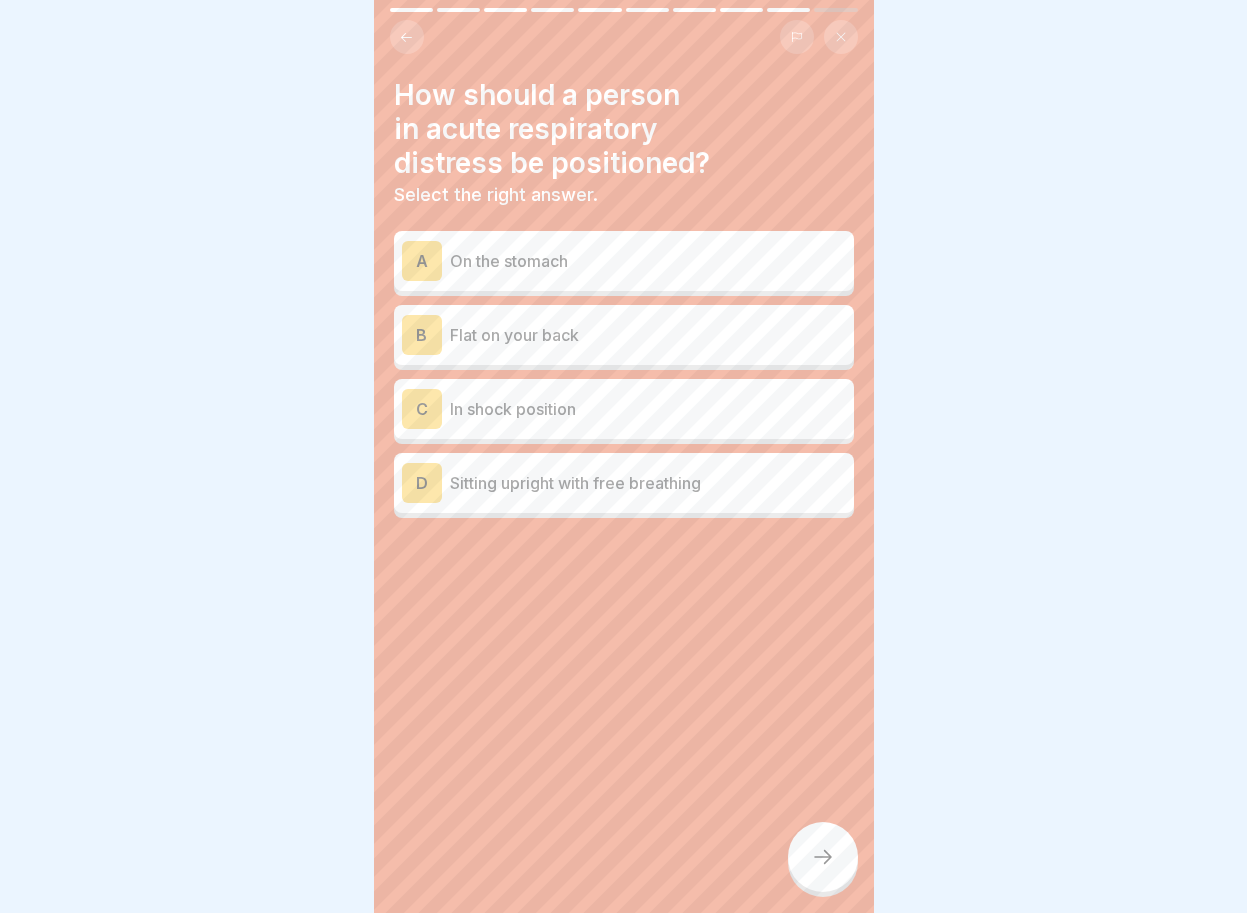 click on "D" at bounding box center (422, 483) 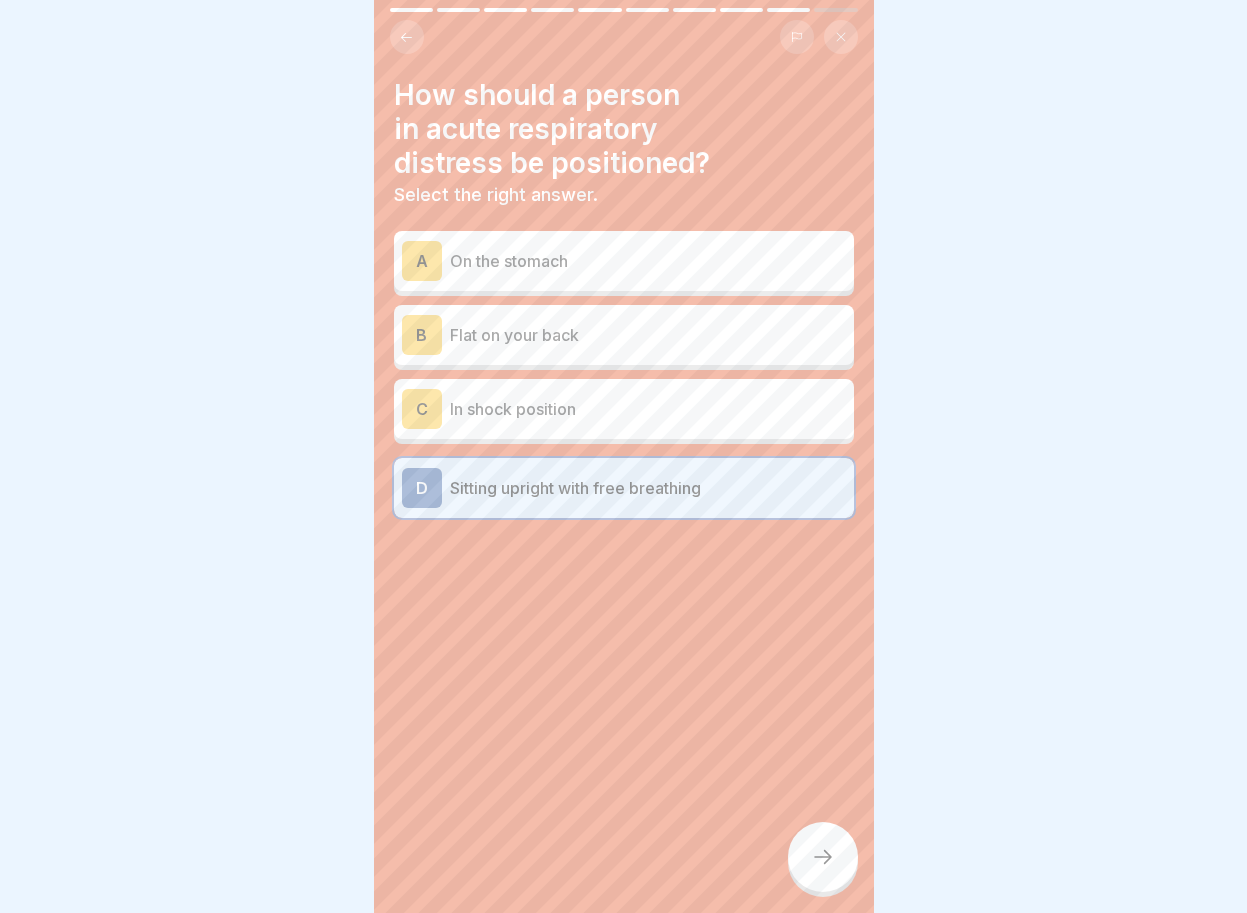 click at bounding box center [823, 857] 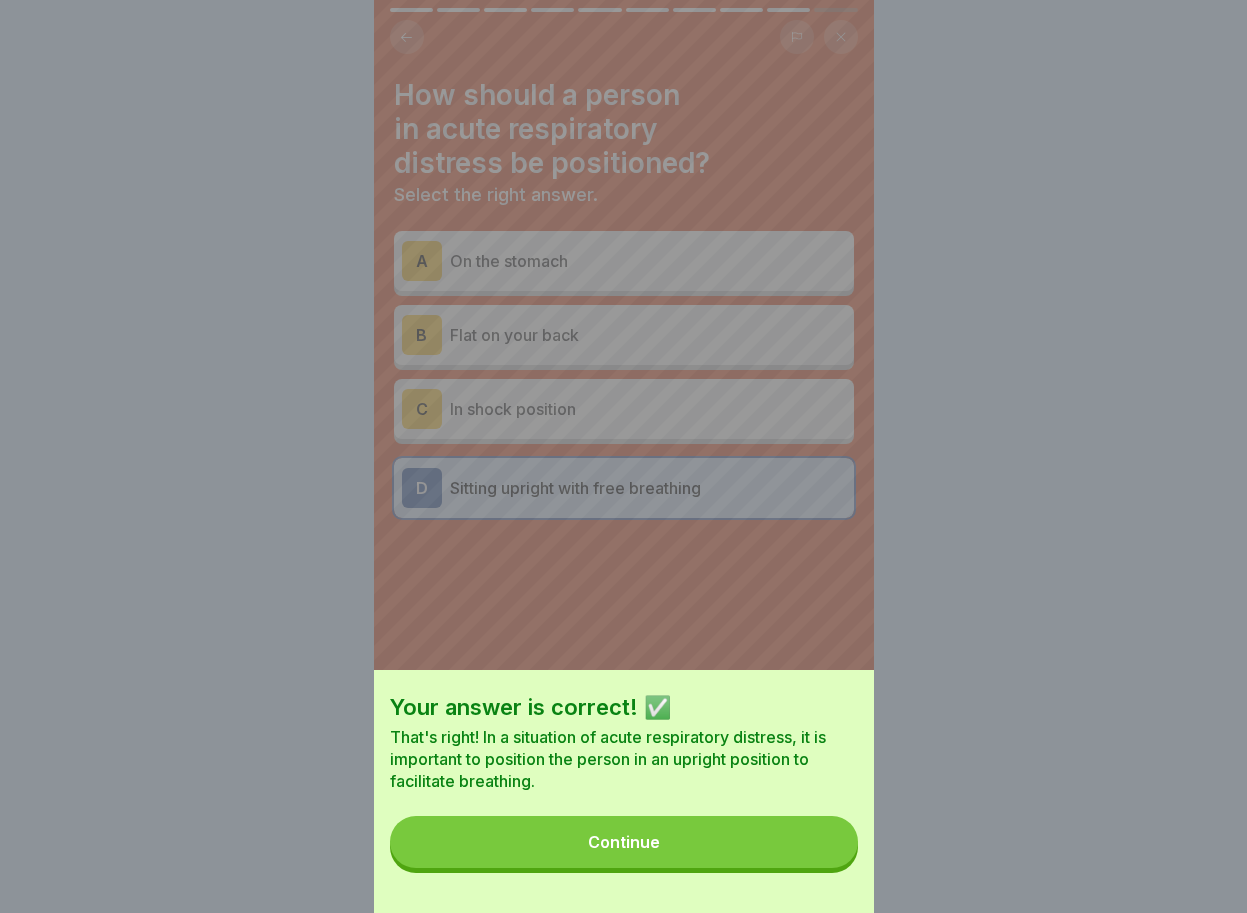 click on "Continue" at bounding box center [624, 842] 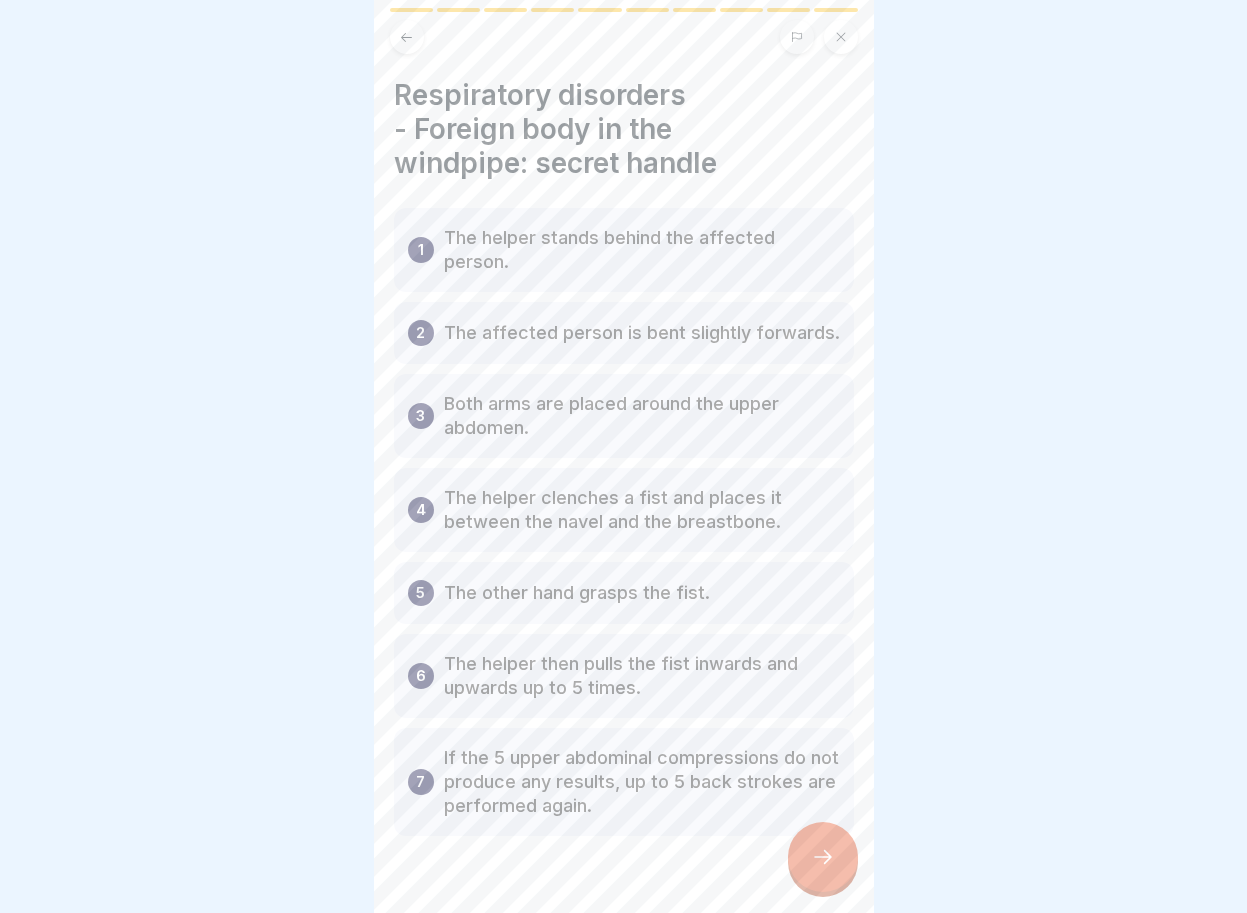 scroll, scrollTop: 65, scrollLeft: 0, axis: vertical 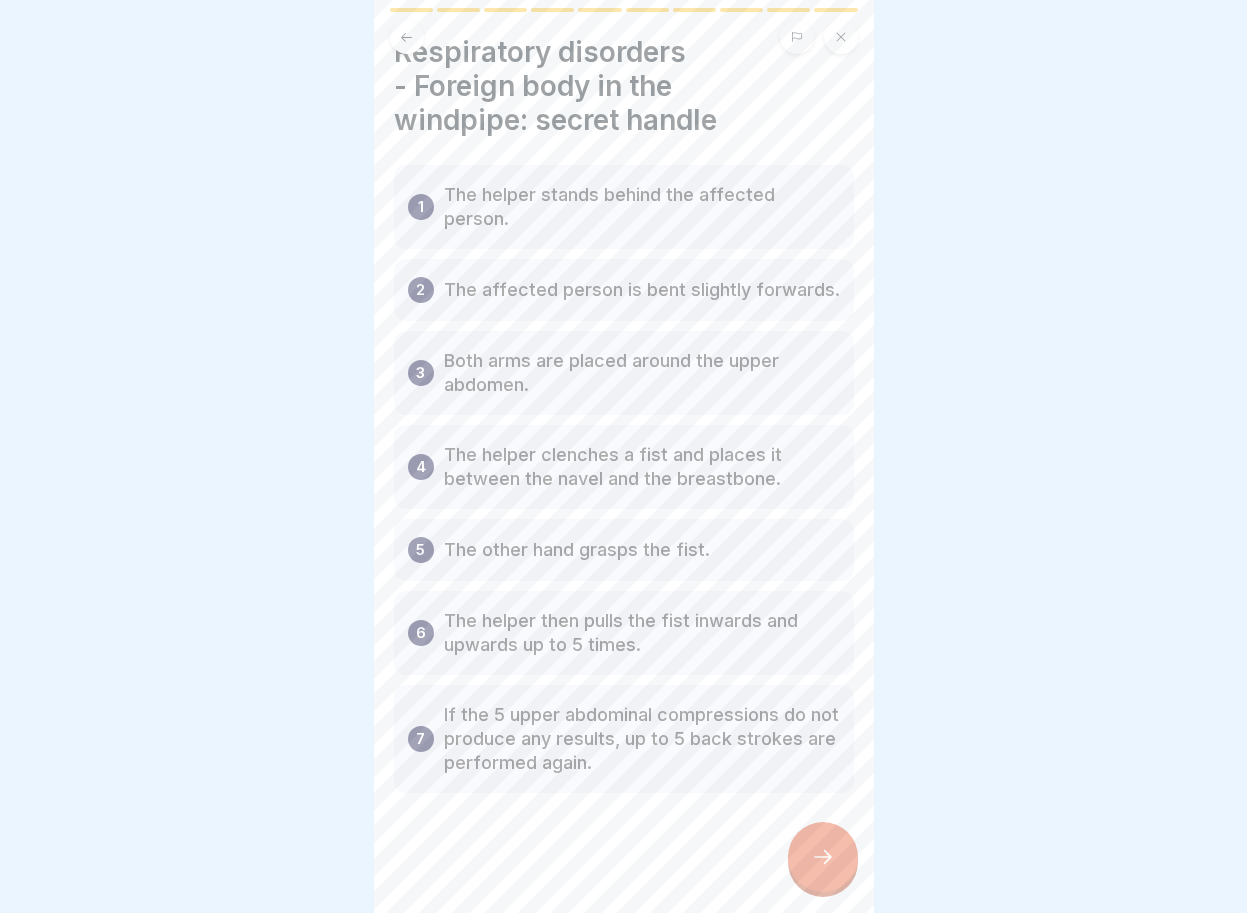 click at bounding box center [624, 853] 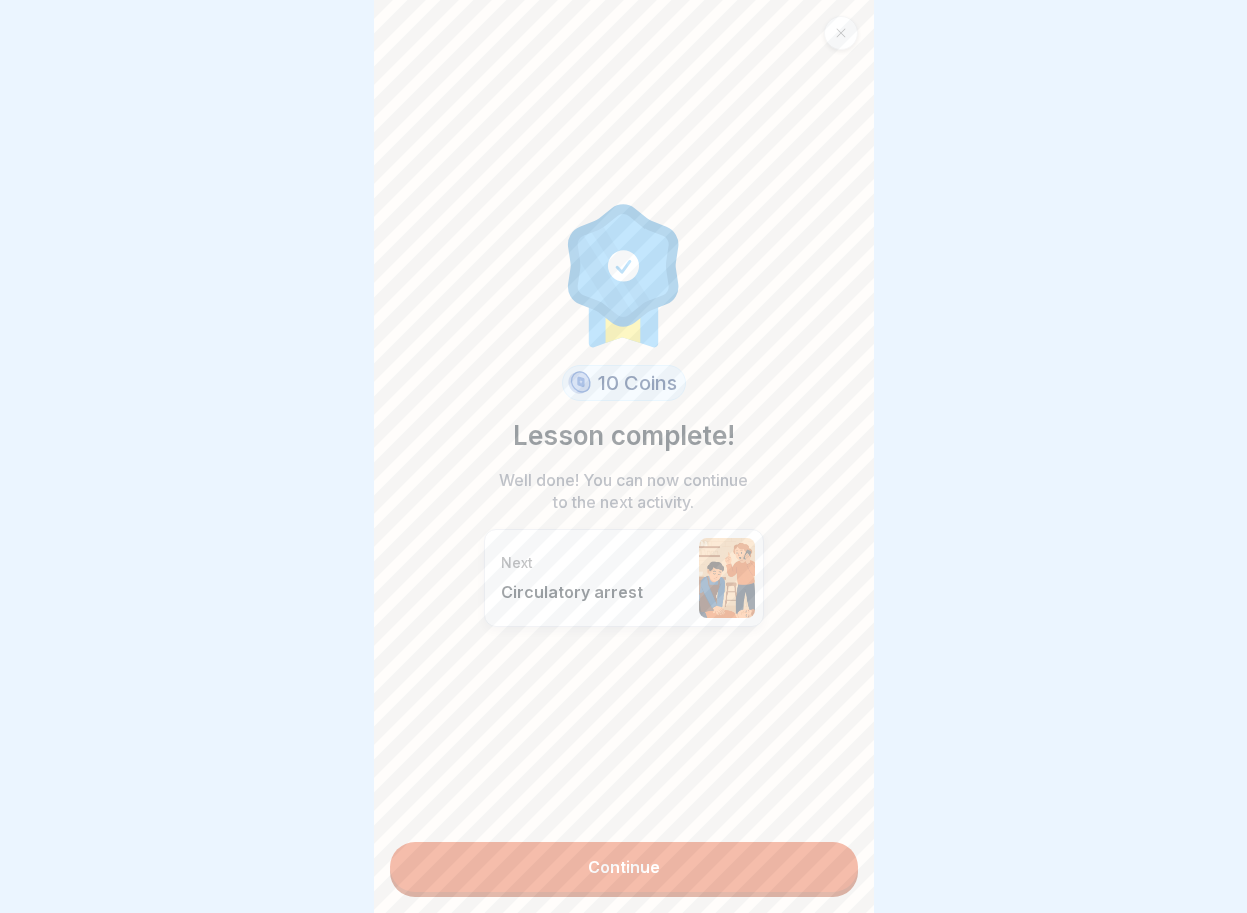 click on "Continue" at bounding box center [624, 867] 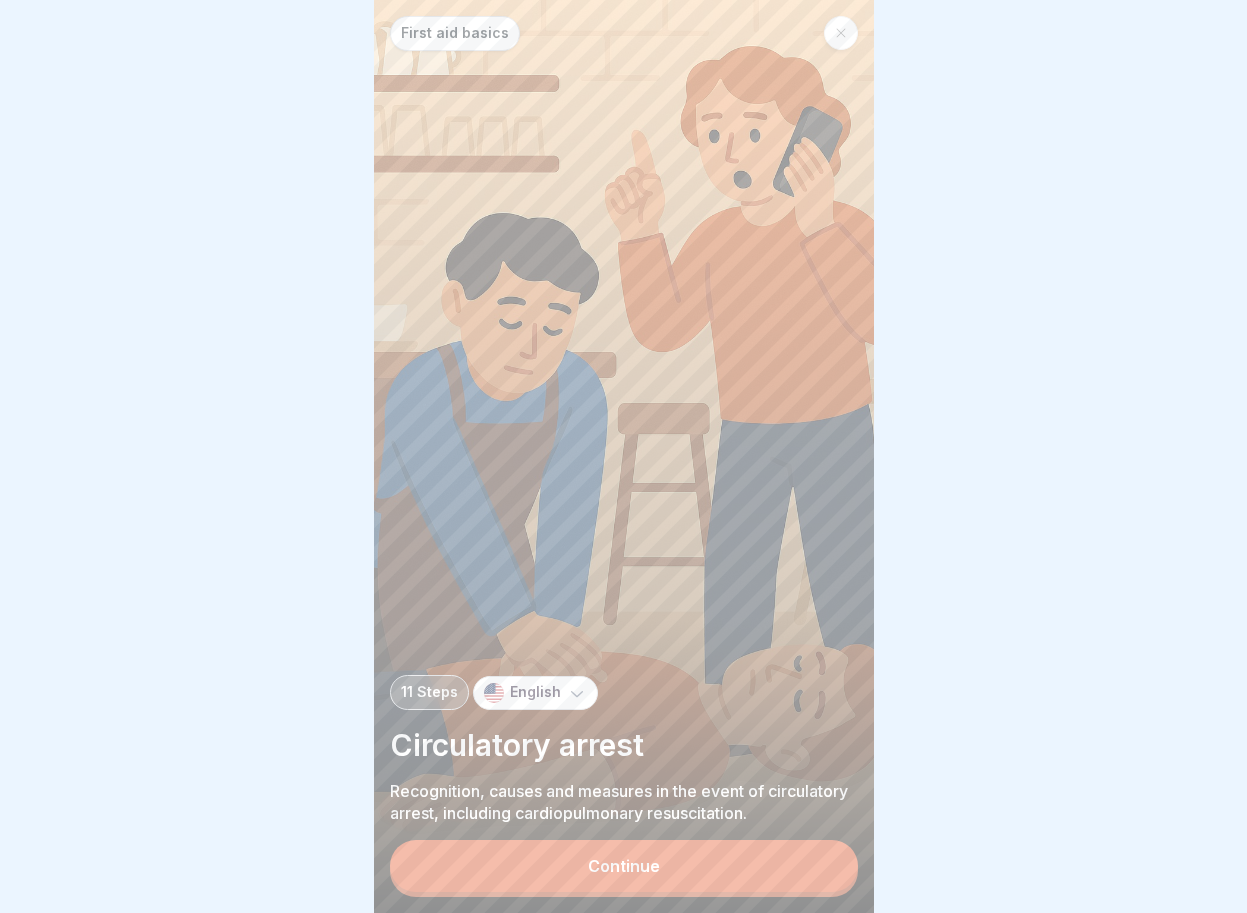 click on "Continue" at bounding box center (624, 866) 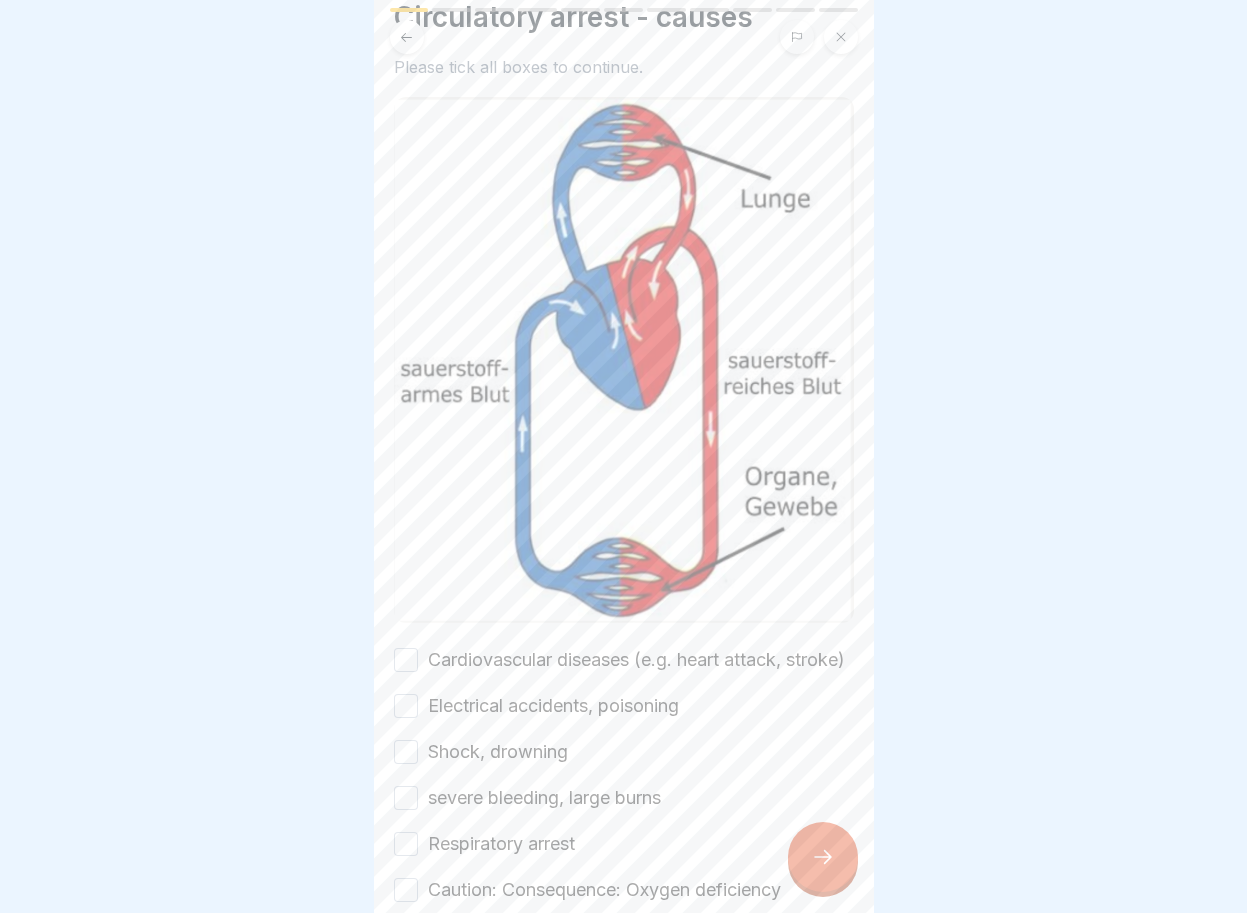 scroll, scrollTop: 90, scrollLeft: 0, axis: vertical 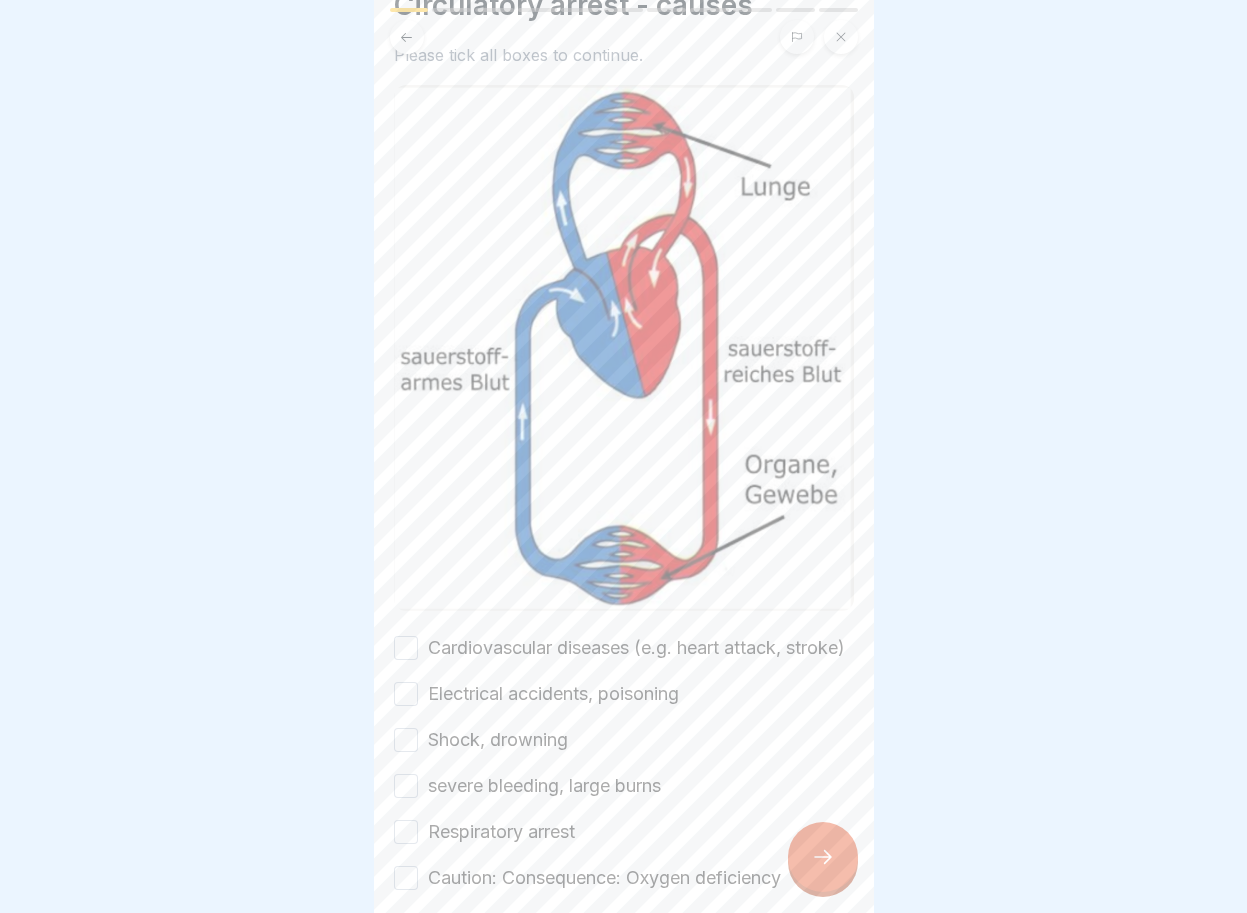 click on "Cardiovascular diseases (e.g. heart attack, stroke)" at bounding box center [406, 648] 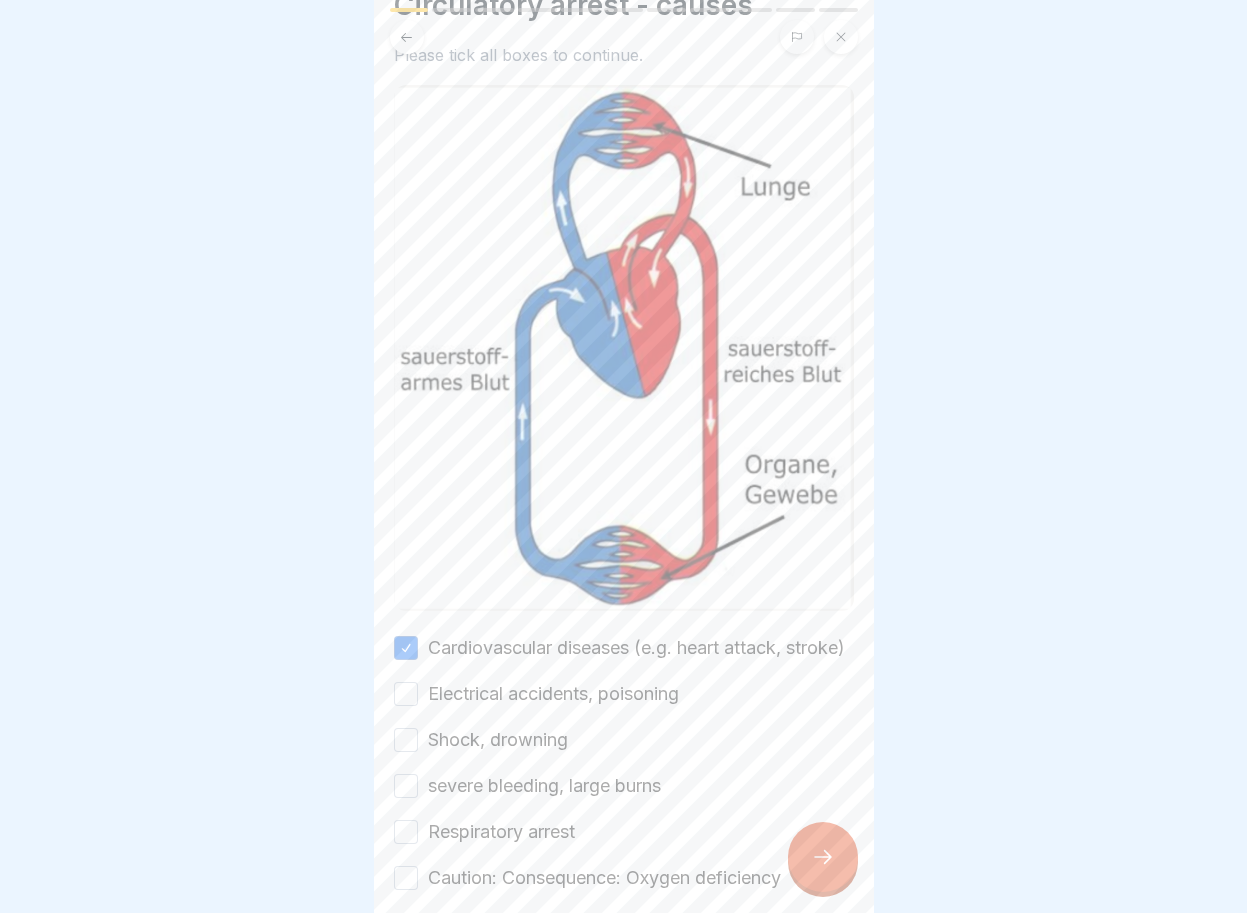 click on "Electrical accidents, poisoning" at bounding box center (406, 694) 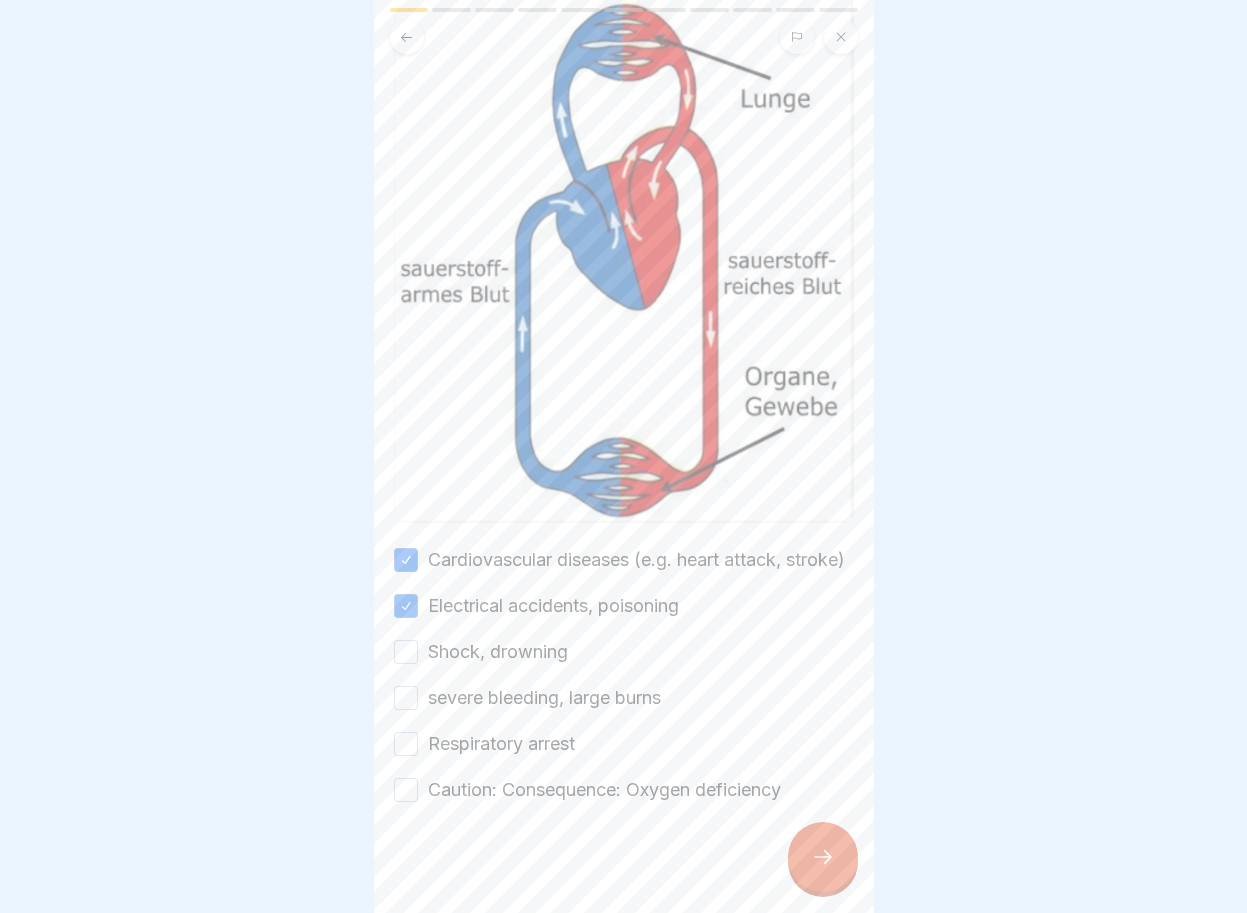 scroll, scrollTop: 182, scrollLeft: 0, axis: vertical 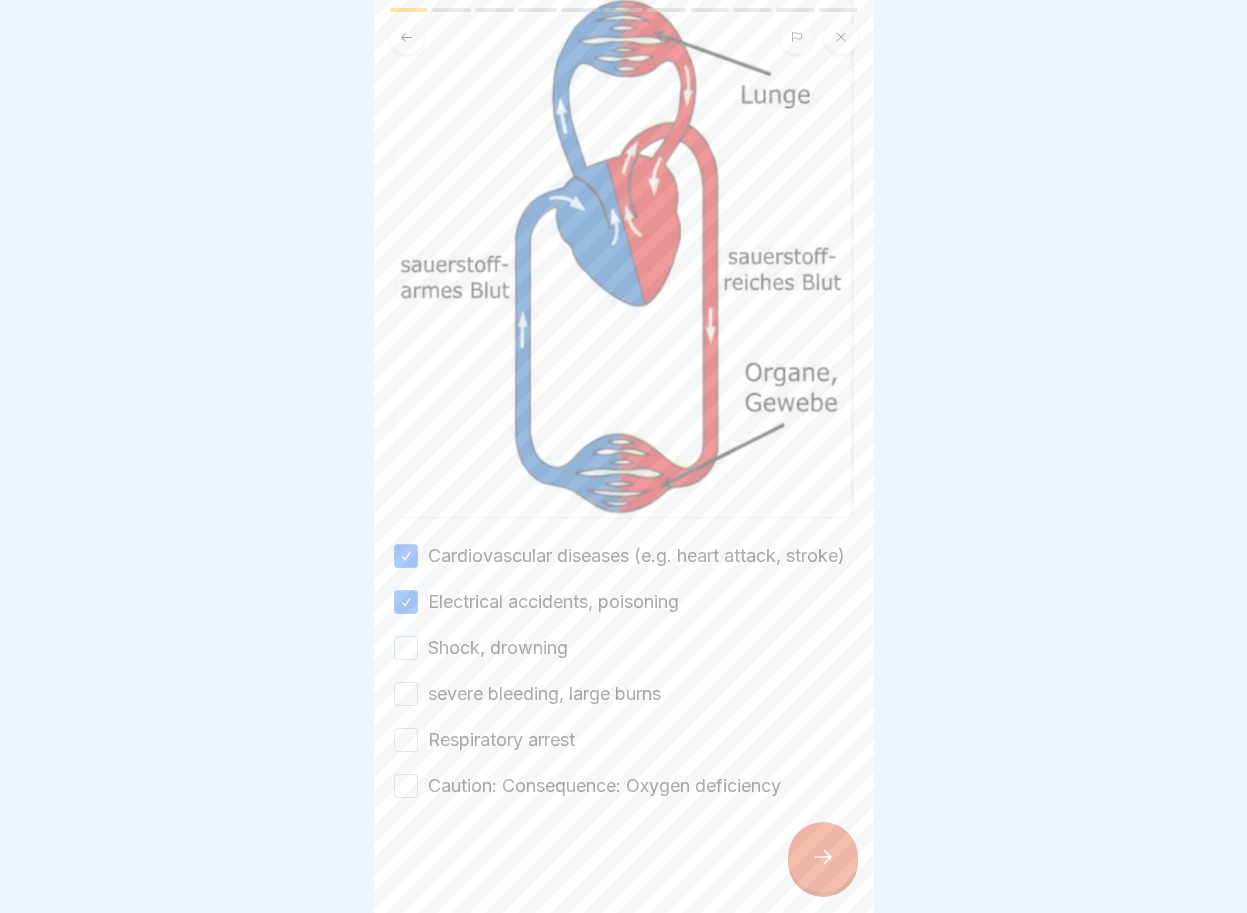 click on "Shock, drowning" at bounding box center (406, 648) 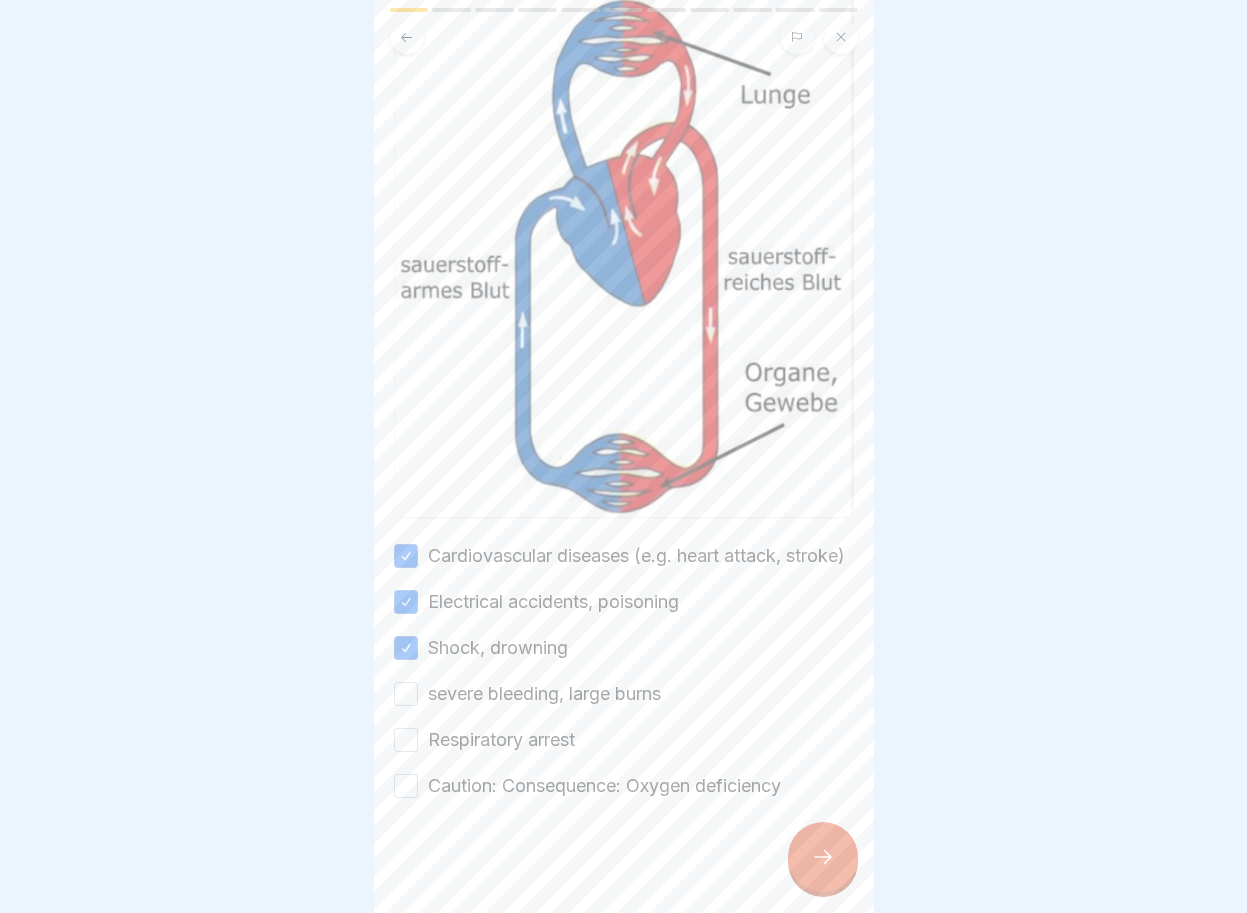 click on "severe bleeding, large burns" at bounding box center [406, 694] 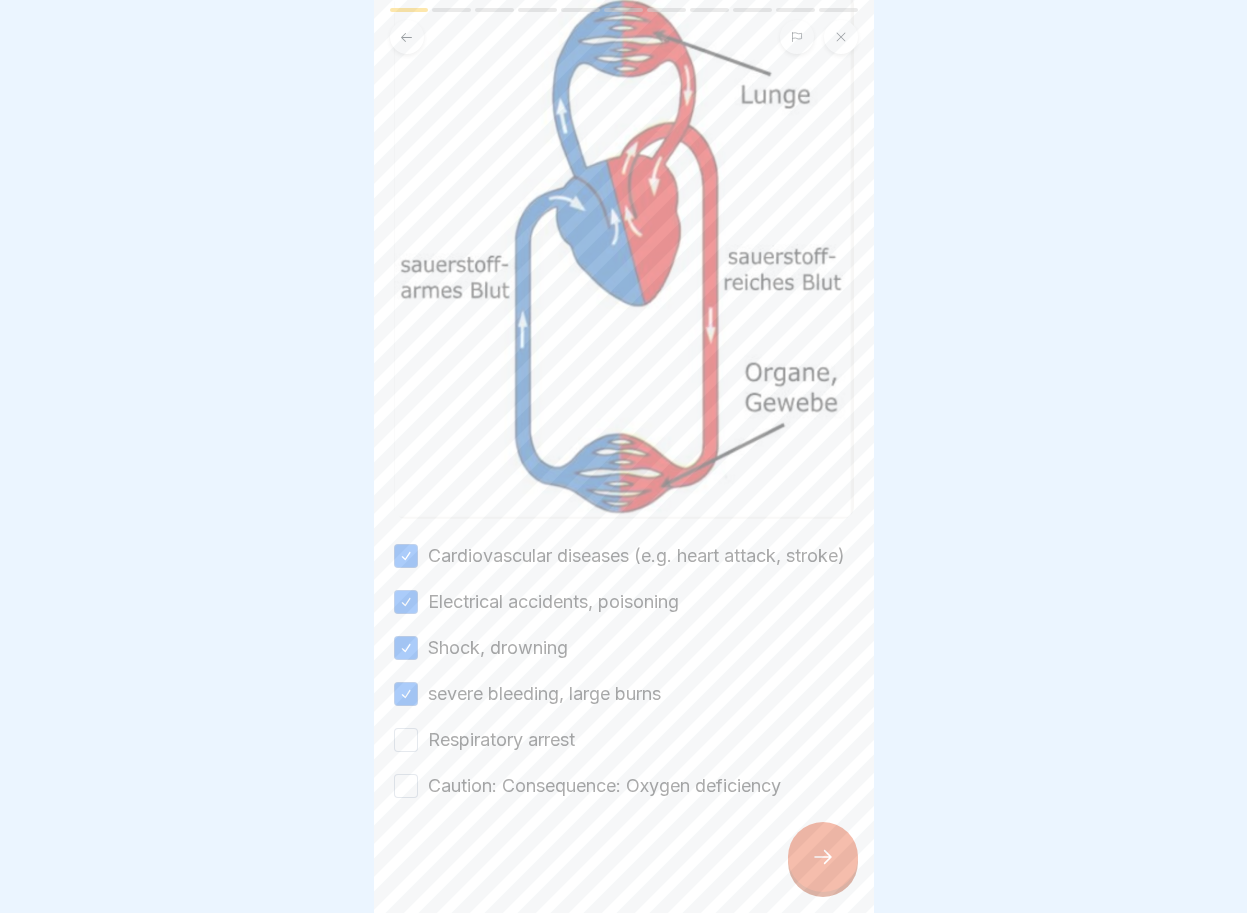 click on "Respiratory arrest" at bounding box center [406, 740] 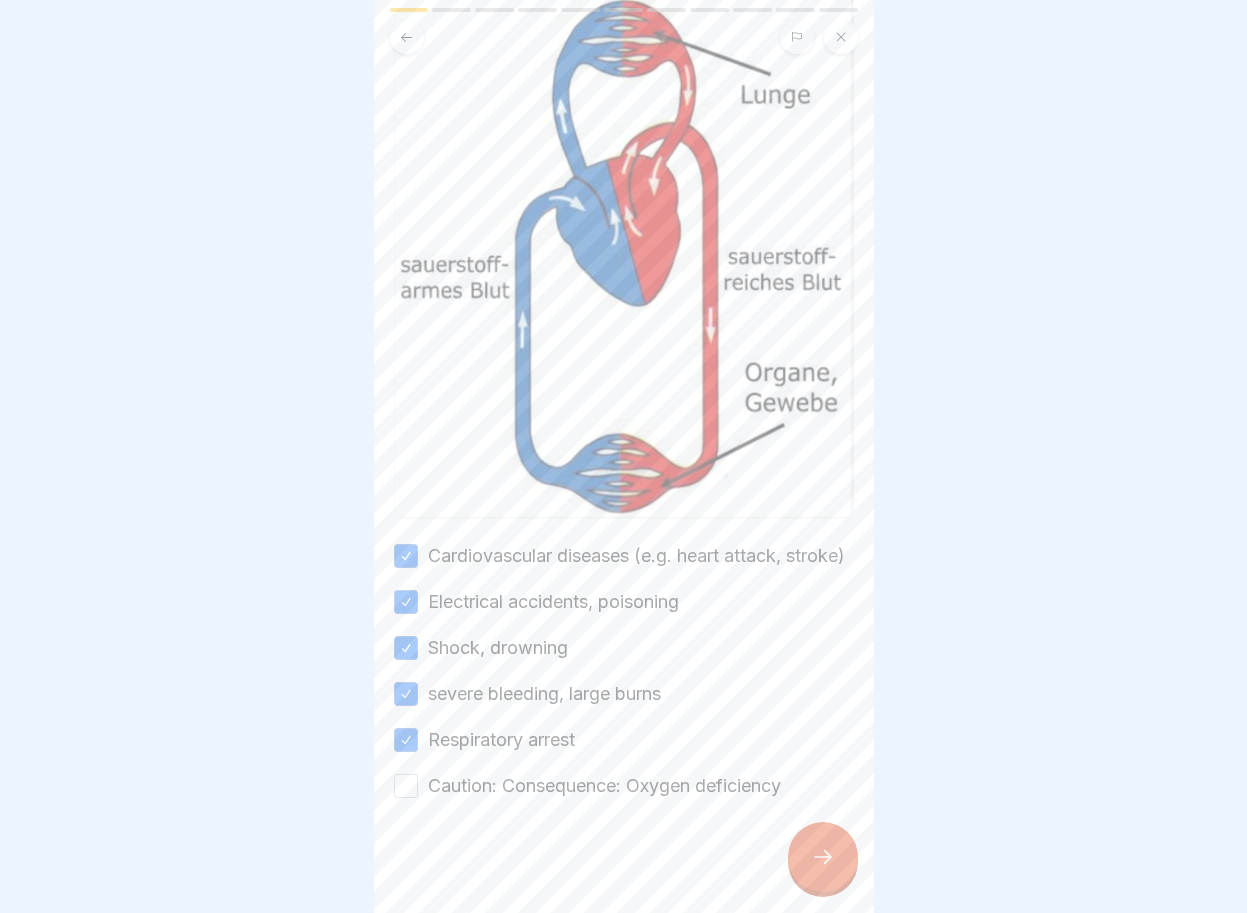 click on "Caution: Consequence: Oxygen deficiency" at bounding box center [406, 786] 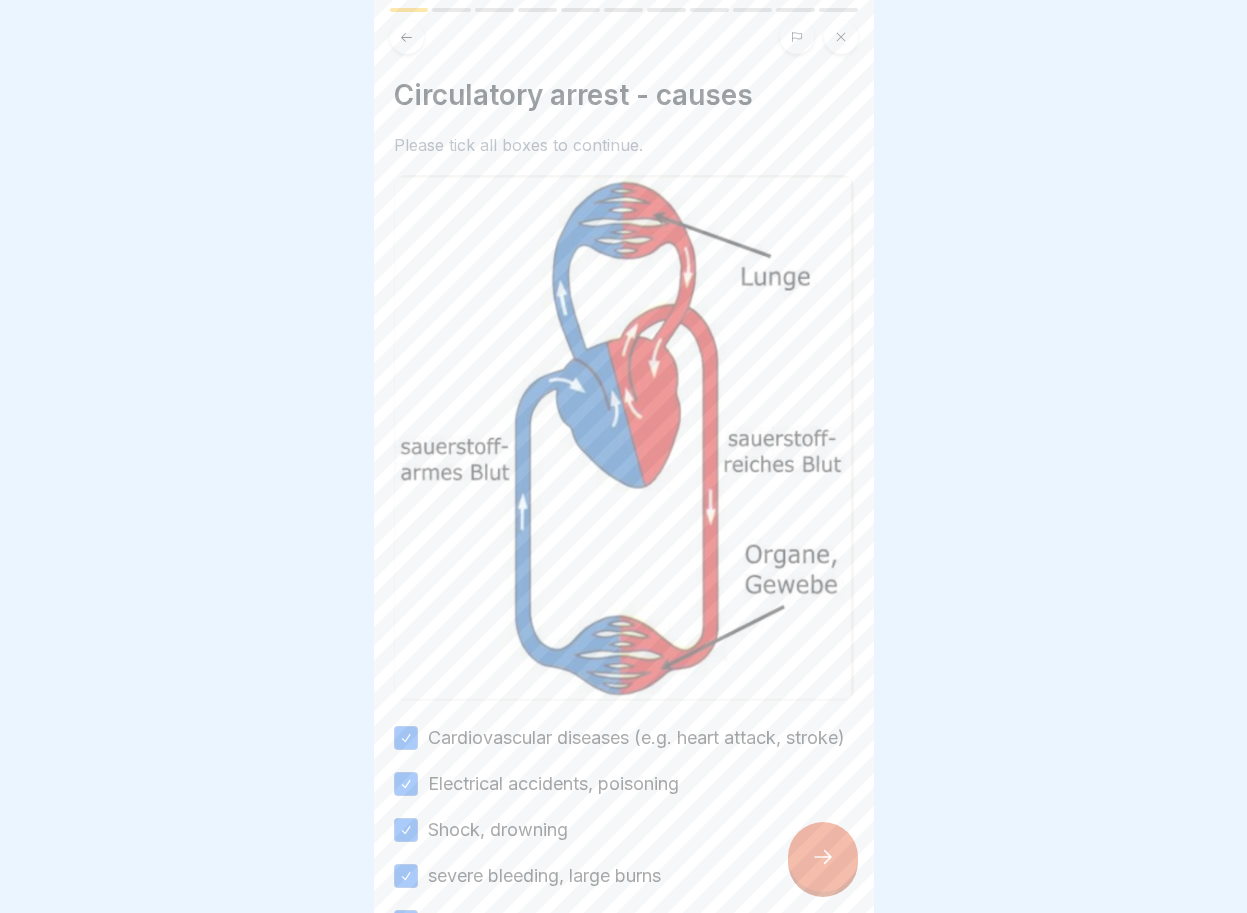 scroll, scrollTop: 72, scrollLeft: 0, axis: vertical 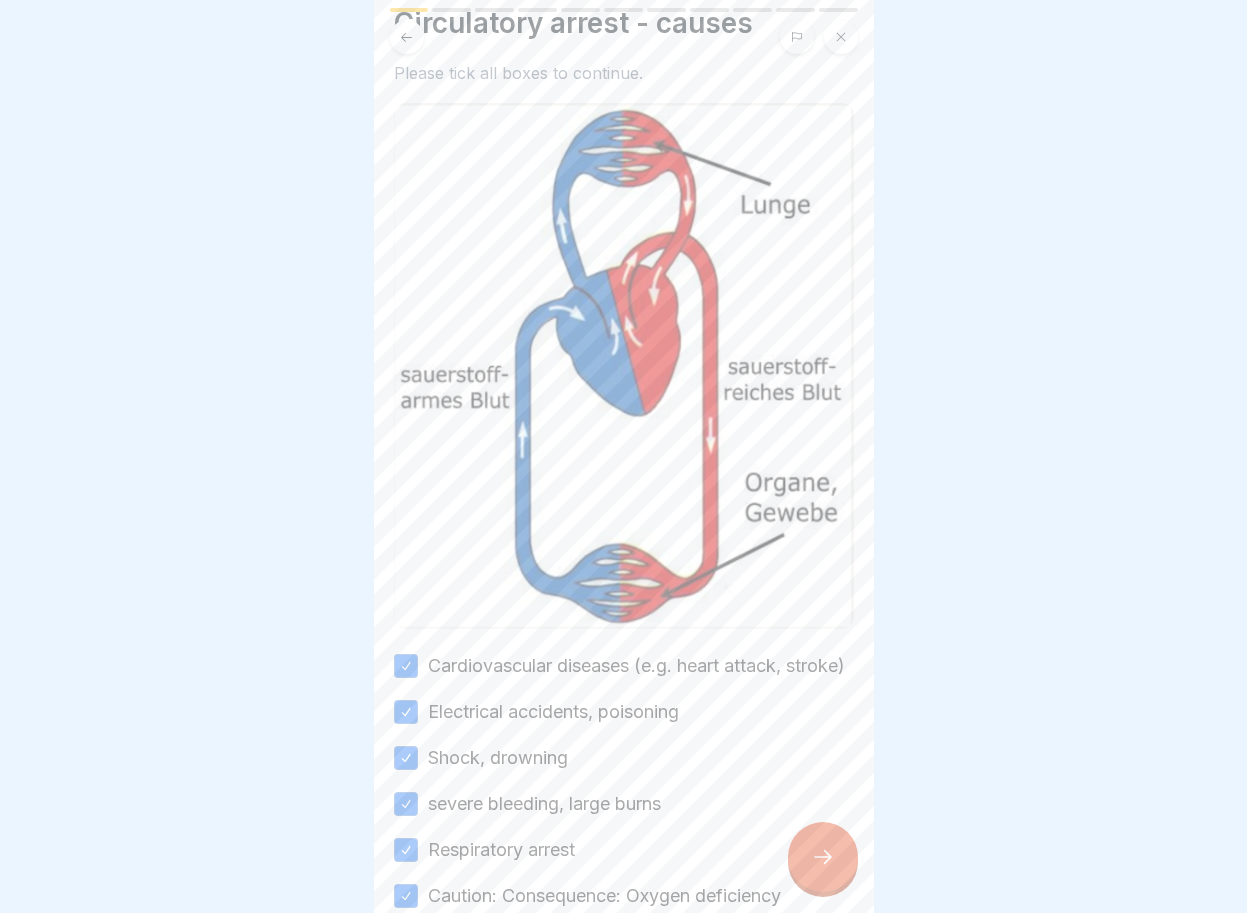 click 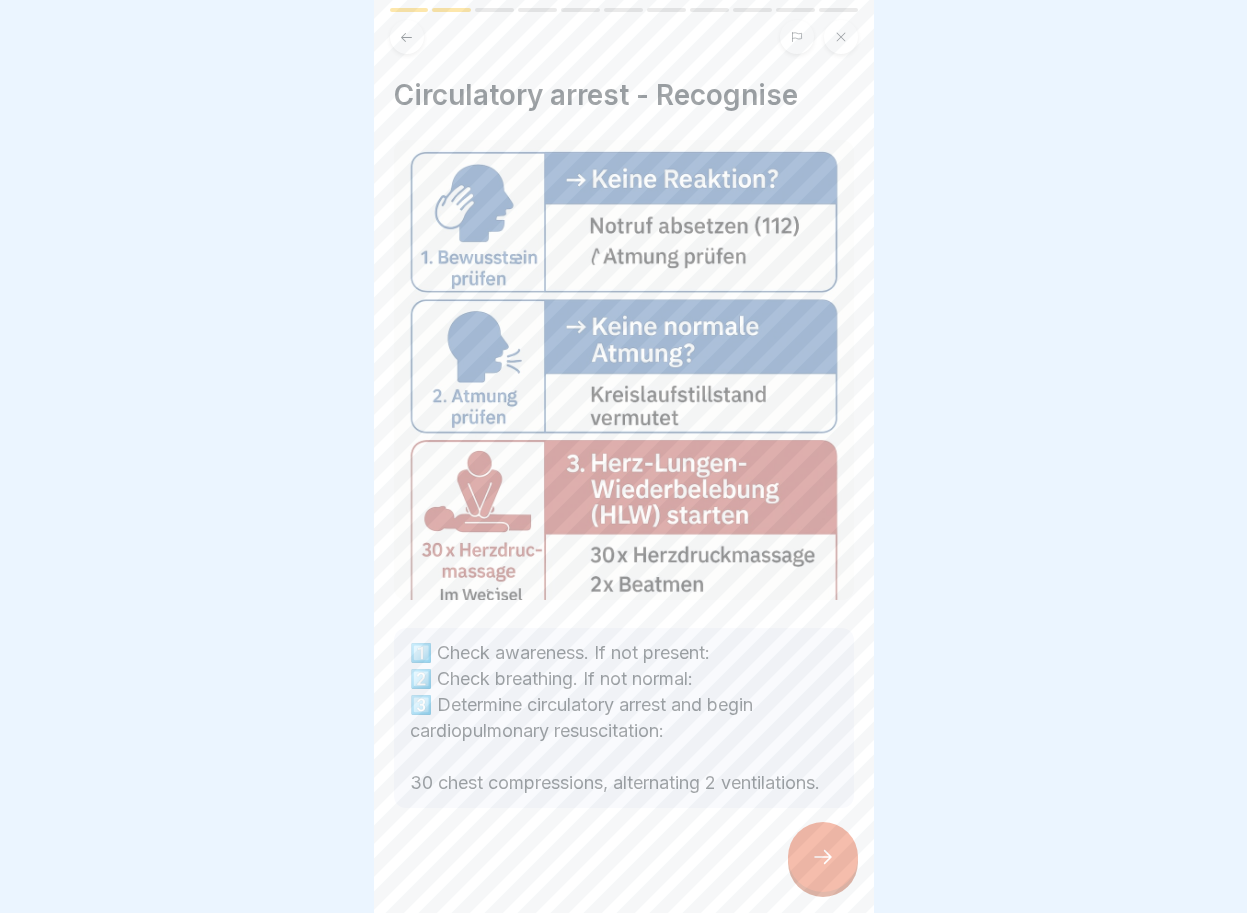 click 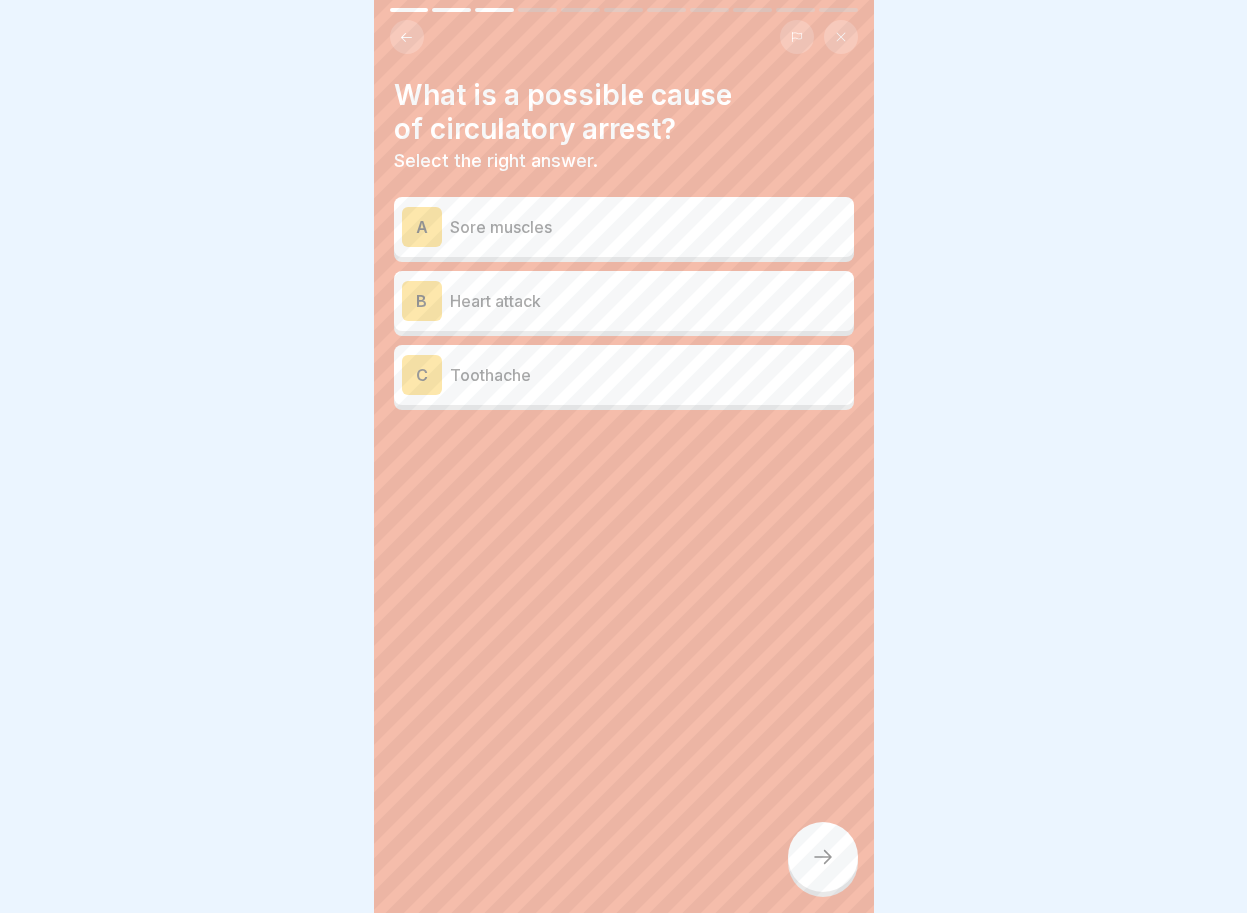 click on "B" at bounding box center [422, 301] 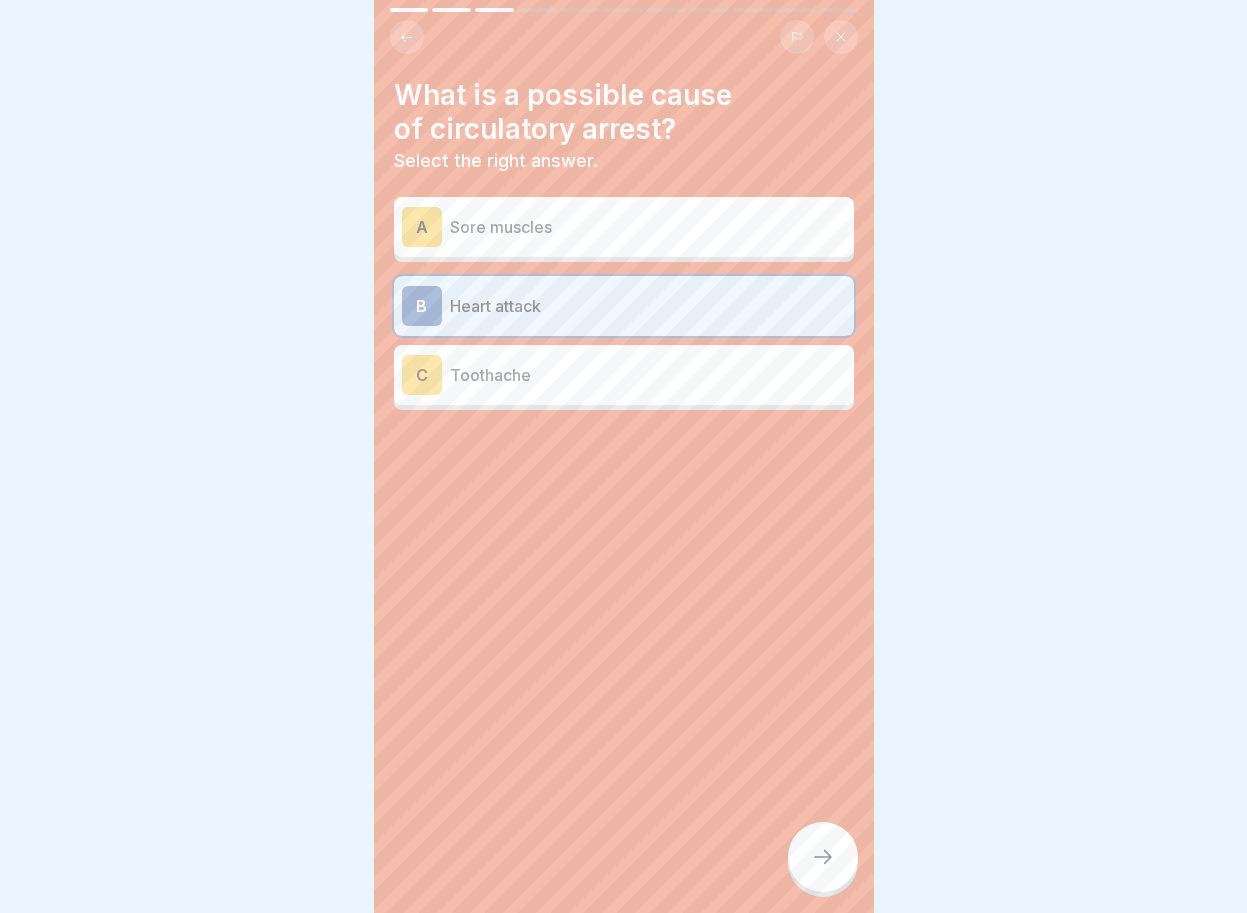 click at bounding box center [823, 857] 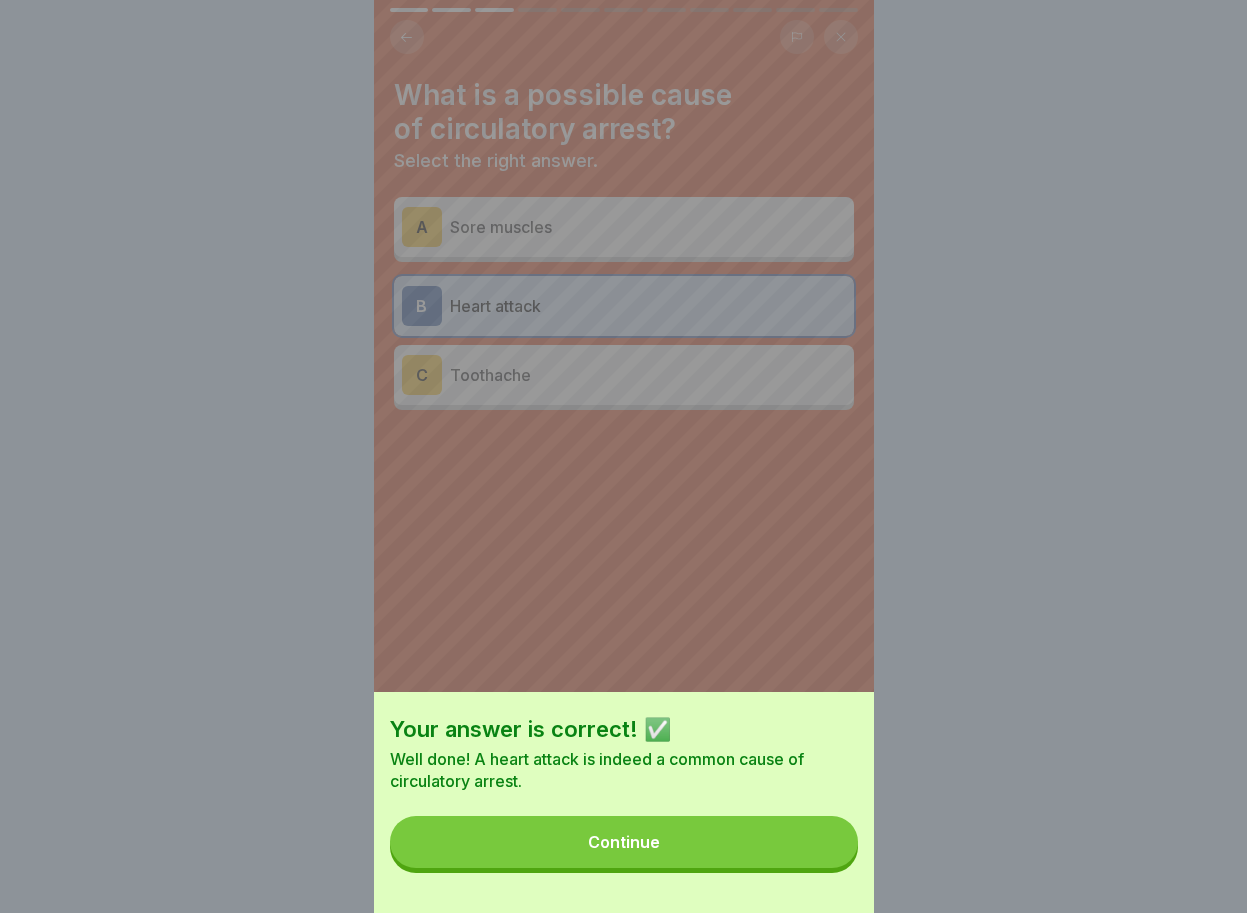 click on "Continue" at bounding box center (624, 842) 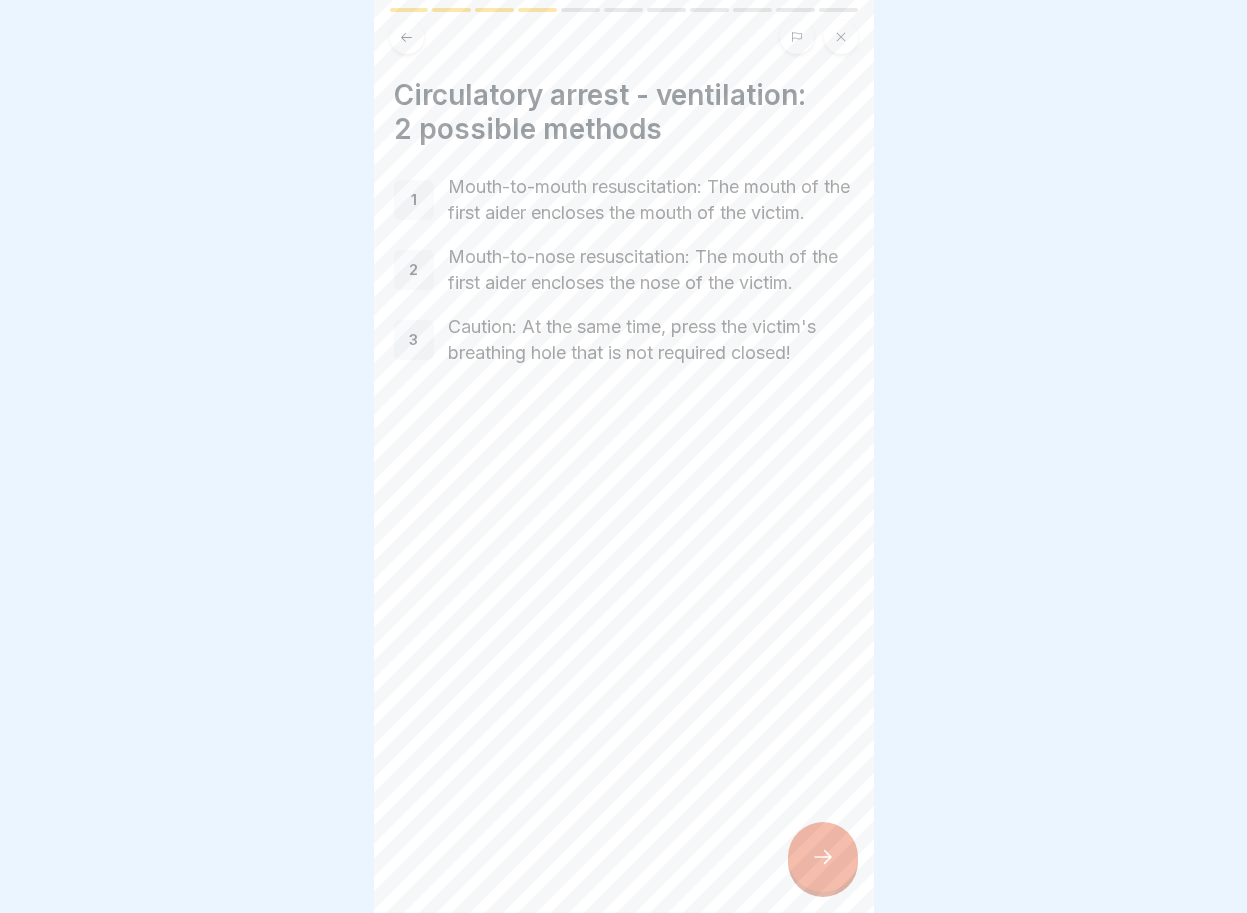 click on "1" at bounding box center (414, 200) 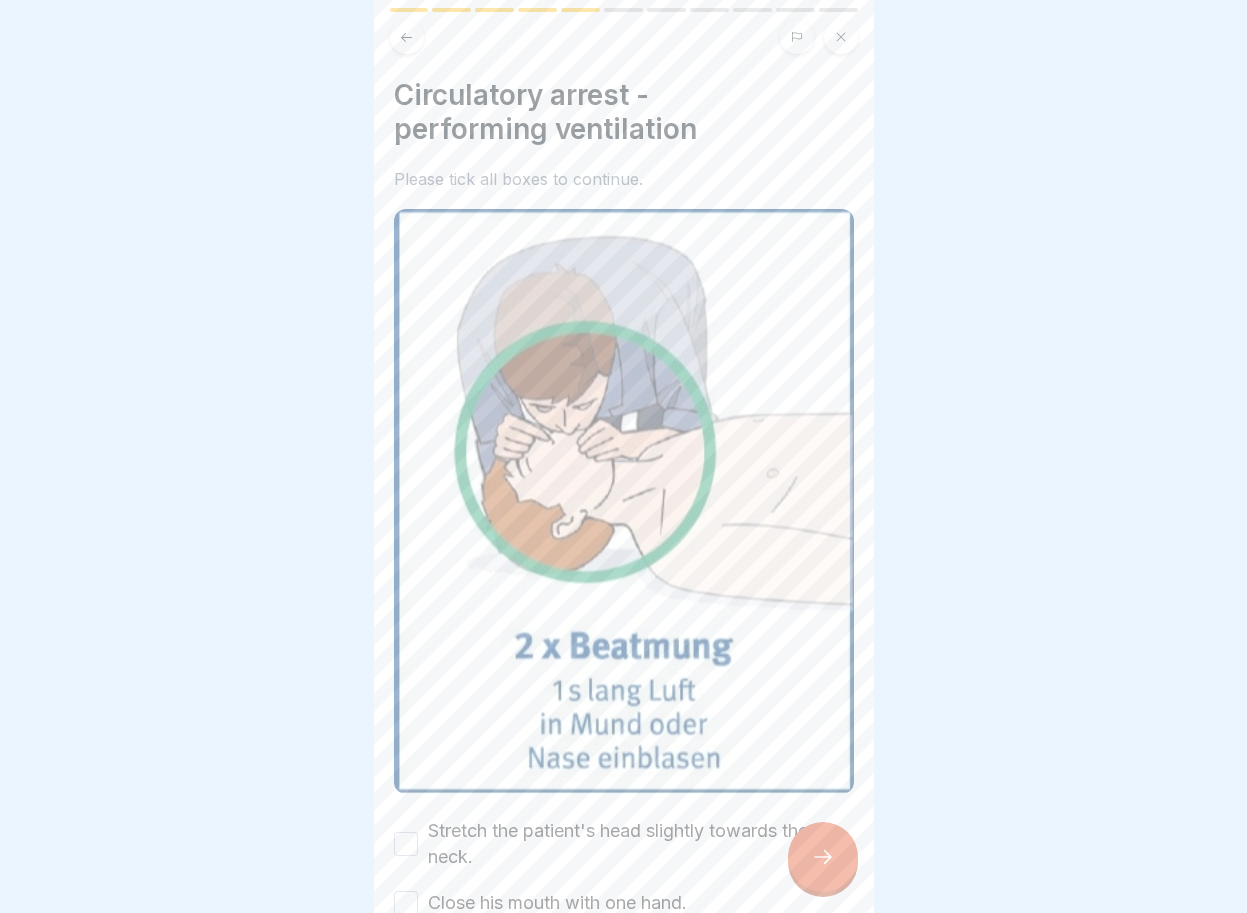 click on "Stretch the patient's head slightly towards the neck." at bounding box center [406, 844] 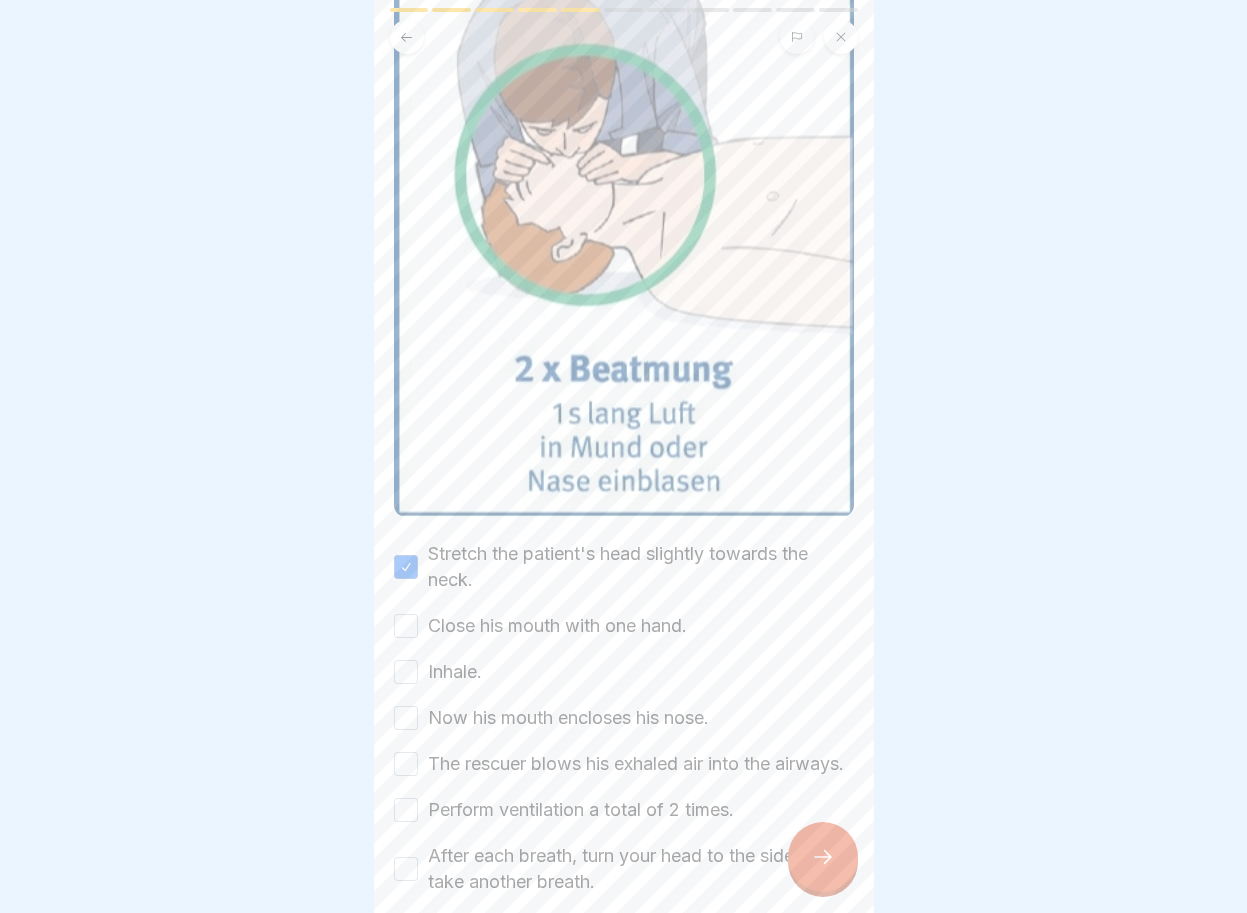 scroll, scrollTop: 338, scrollLeft: 0, axis: vertical 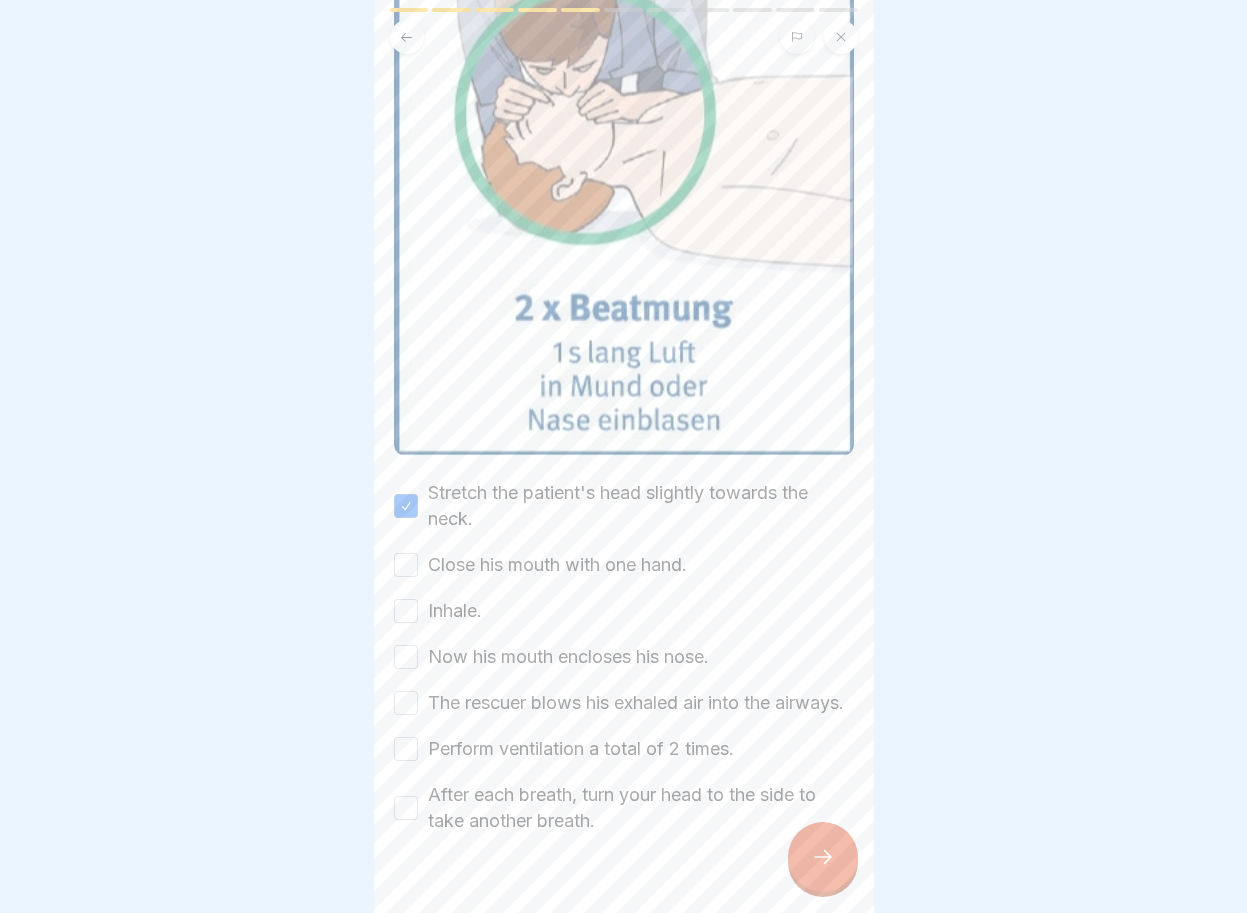 click on "Close his mouth with one hand." at bounding box center [406, 565] 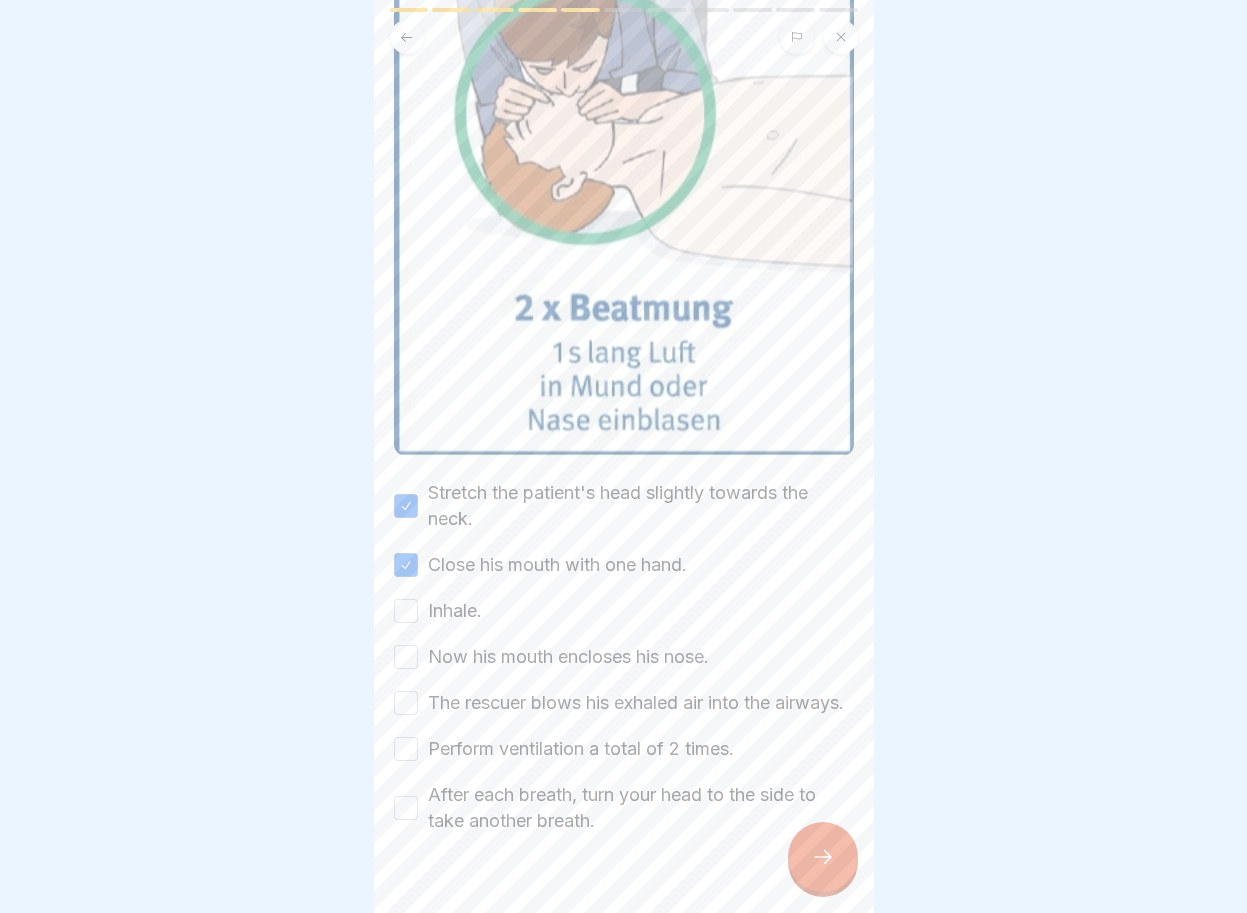 click on "Inhale." at bounding box center (406, 611) 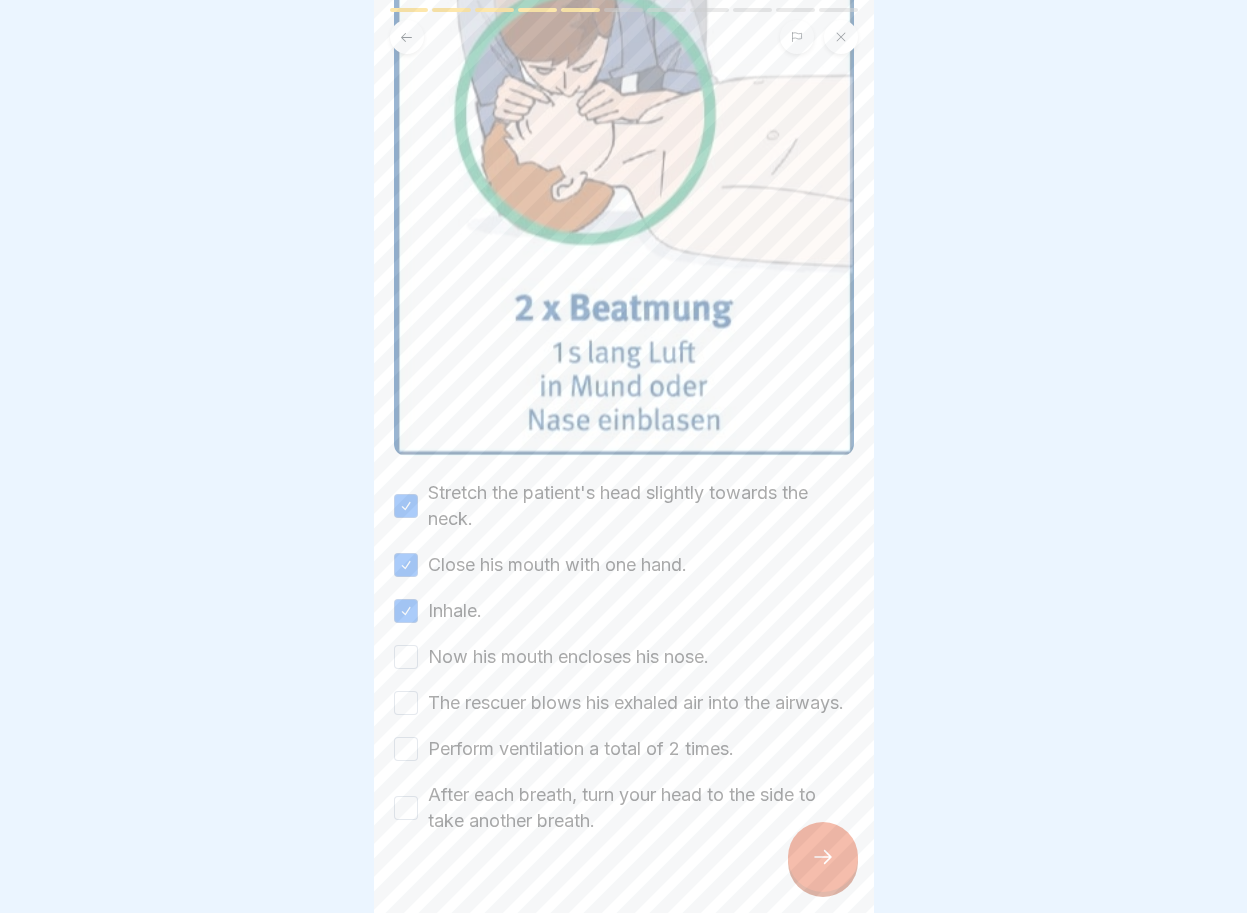 click on "Now his mouth encloses his nose." at bounding box center [406, 657] 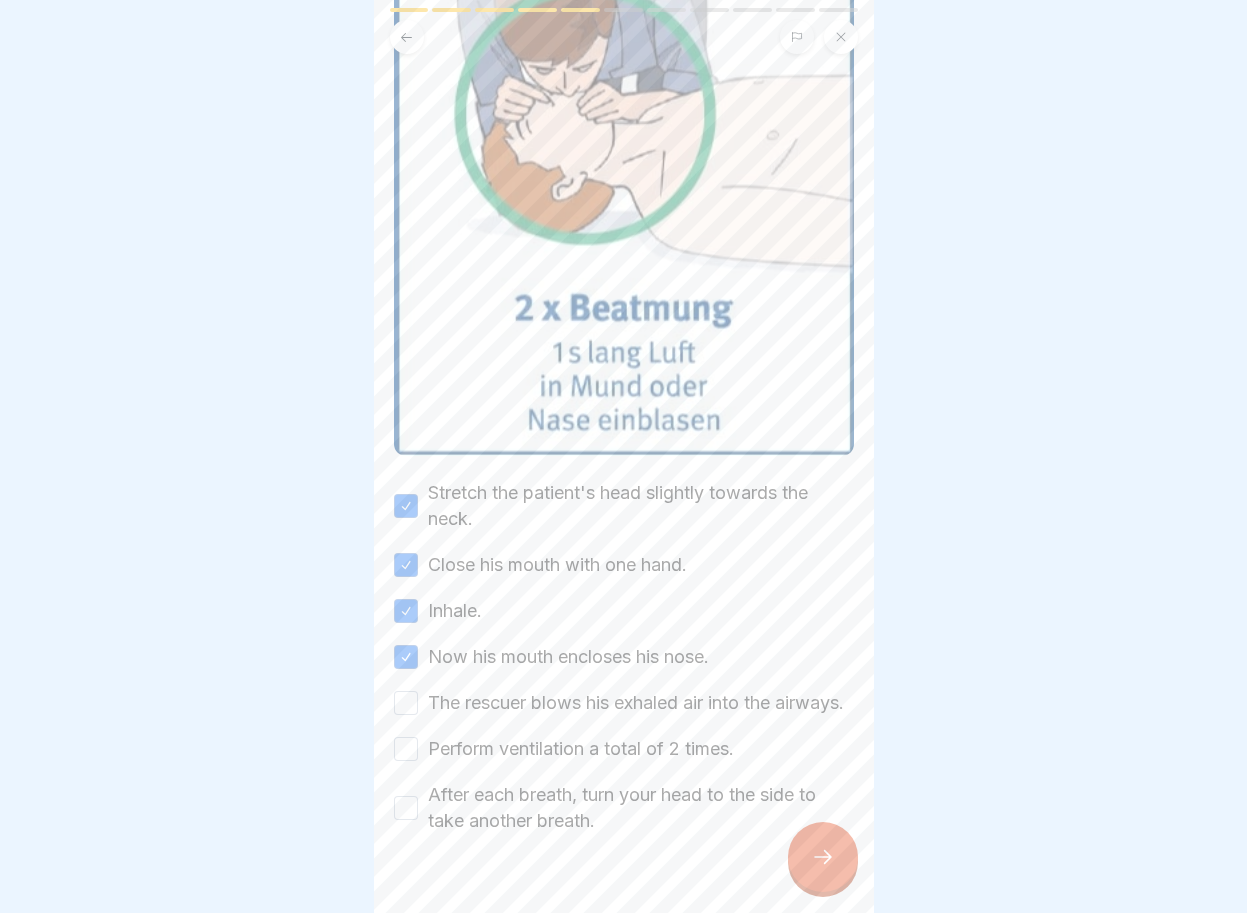 click on "The rescuer blows his exhaled air into the airways." at bounding box center [406, 703] 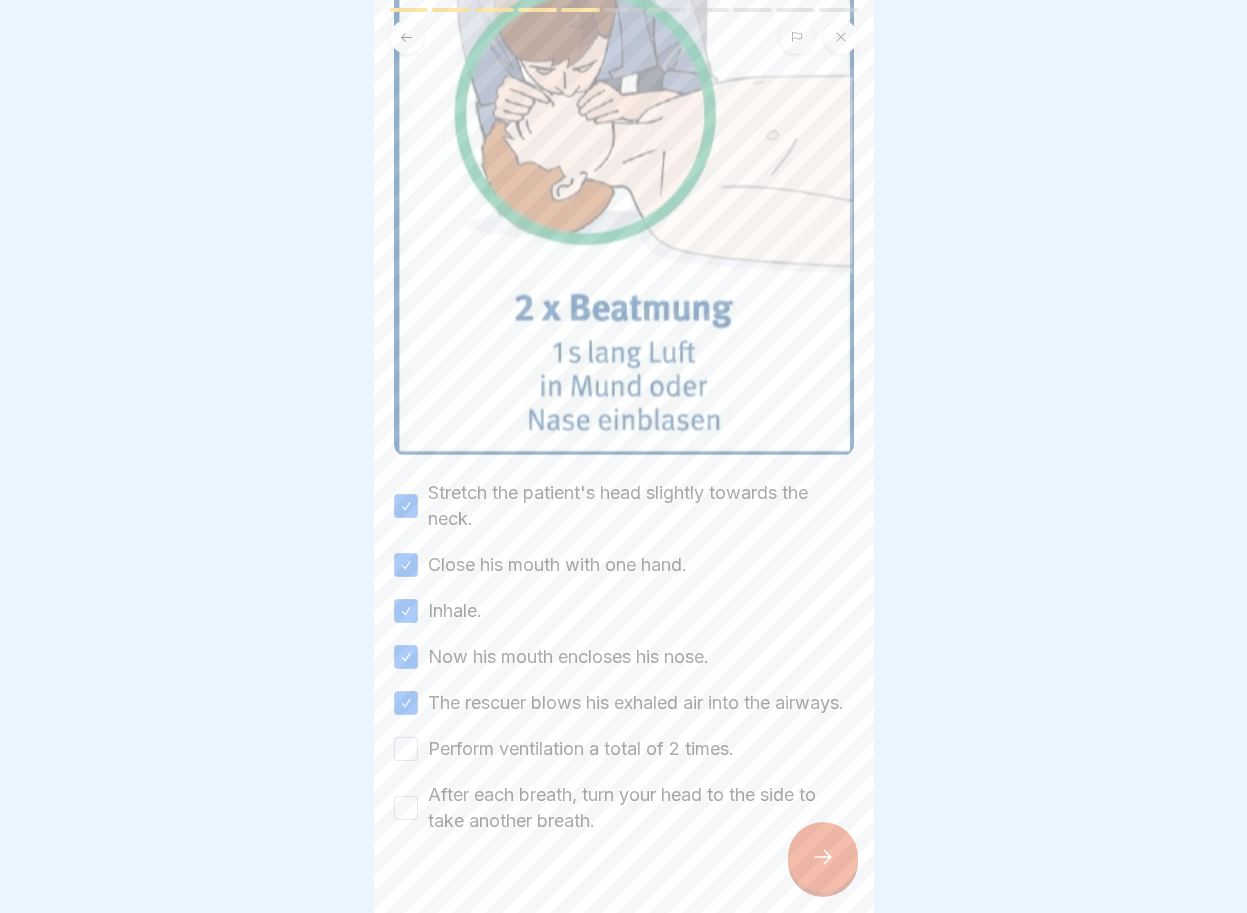 click on "Perform ventilation a total of 2 times." at bounding box center (406, 749) 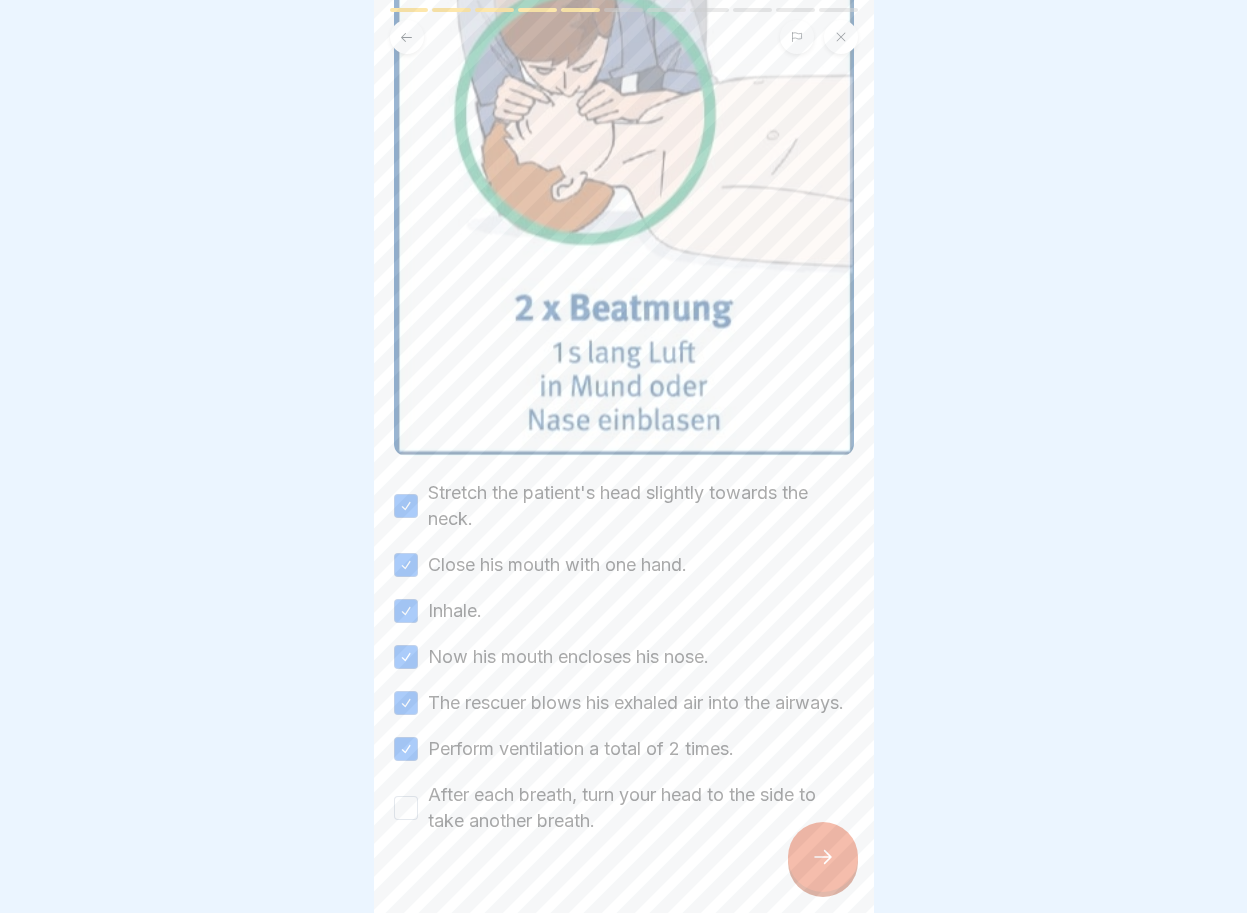 scroll, scrollTop: 385, scrollLeft: 0, axis: vertical 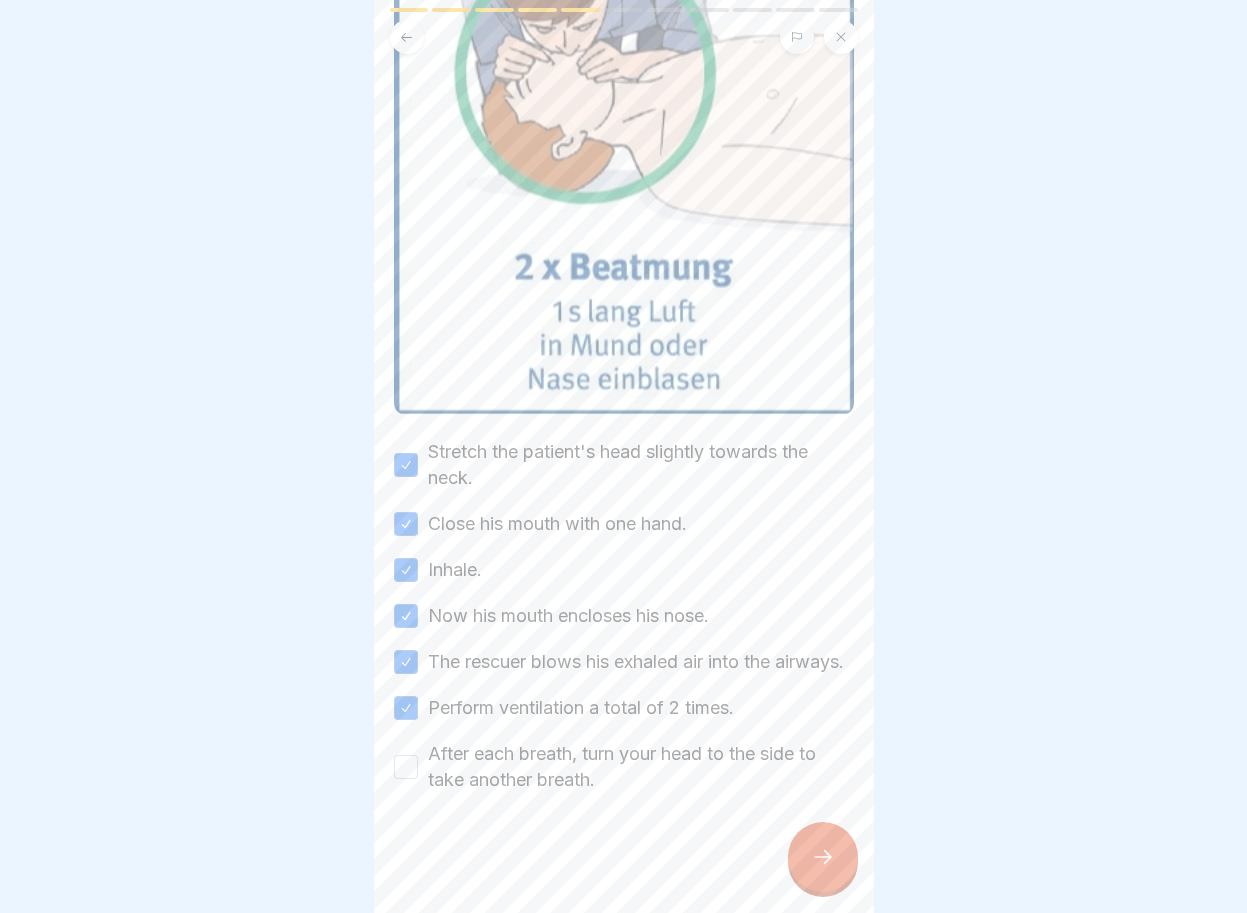 click on "After each breath, turn your head to the side to take another breath." at bounding box center (406, 767) 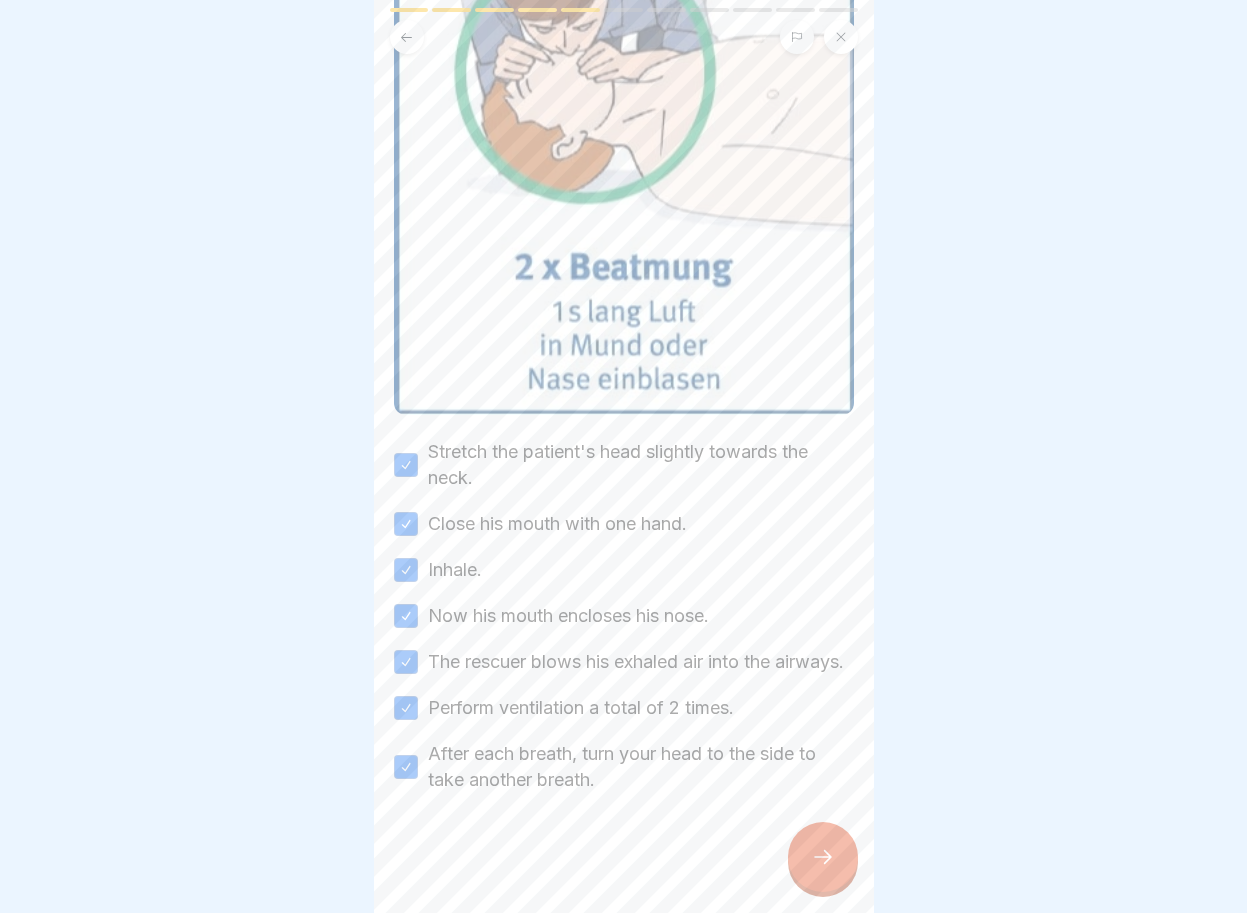 click 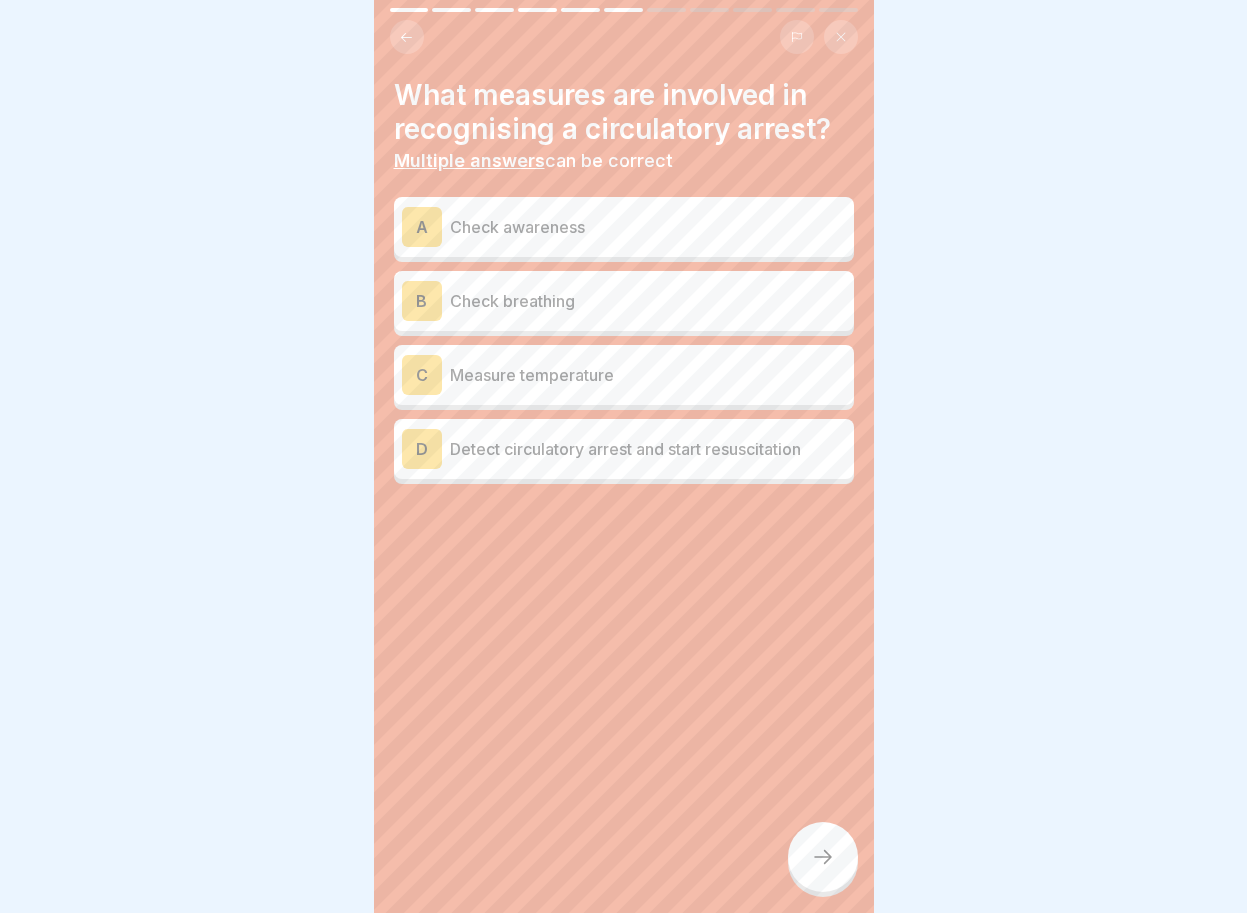 click on "A" at bounding box center [422, 227] 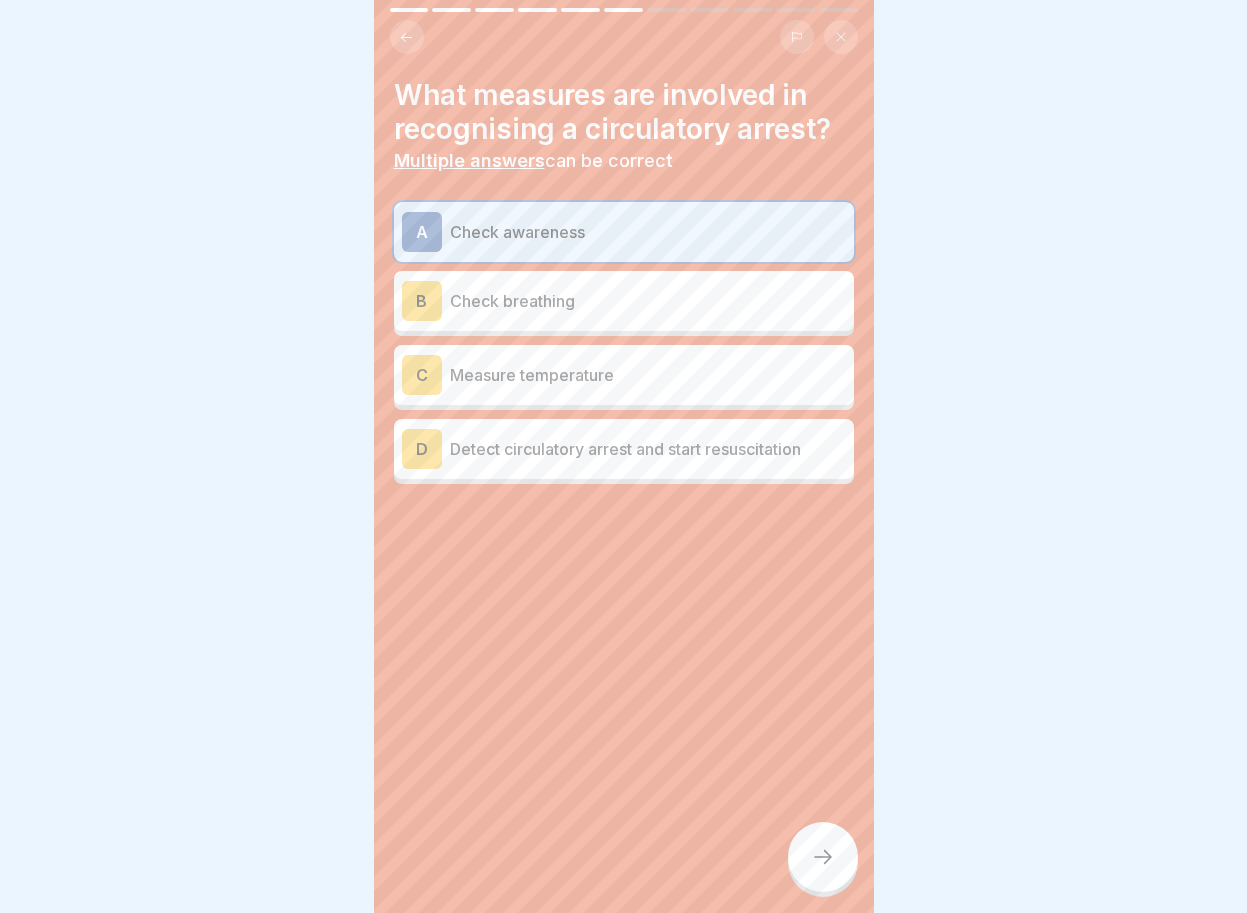 click on "B" at bounding box center [422, 301] 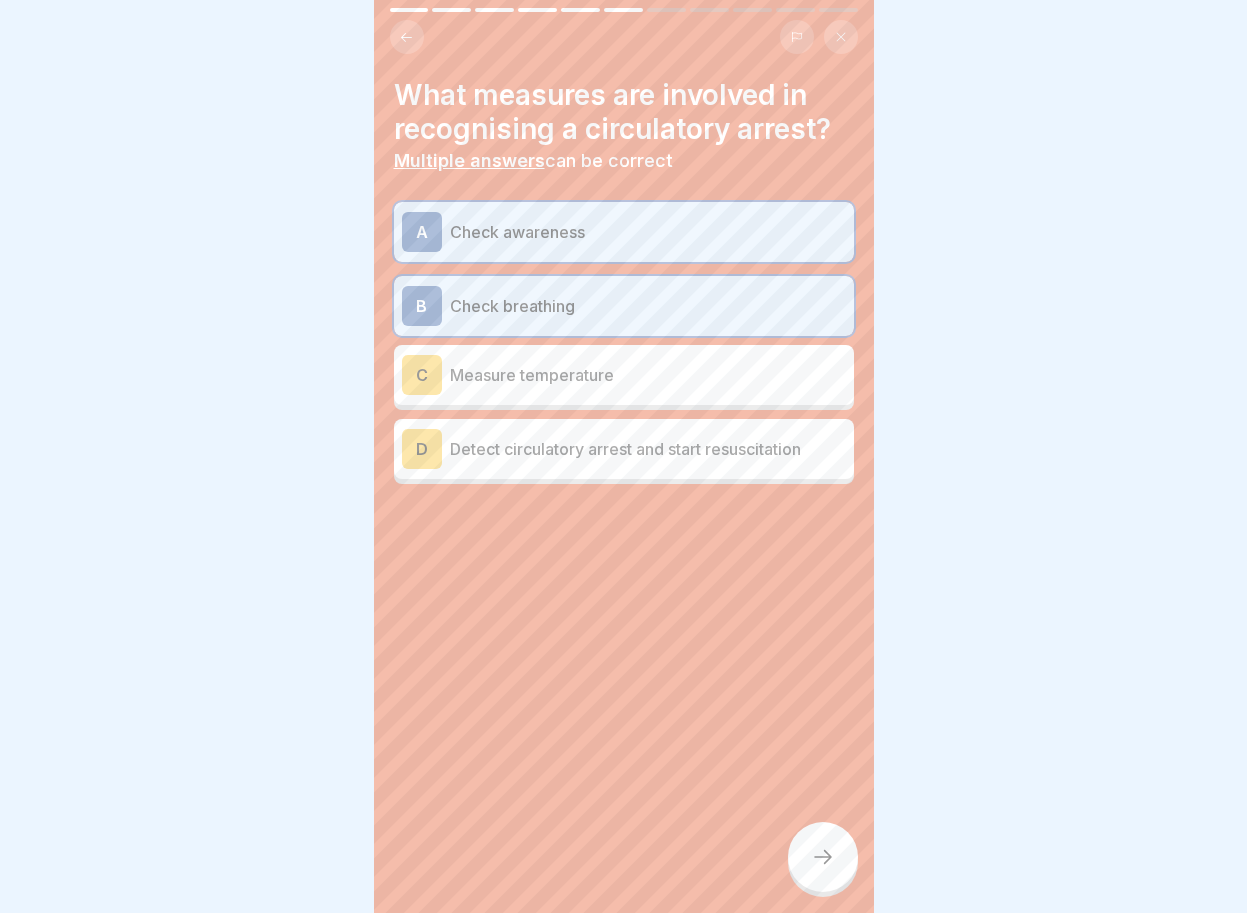 click on "D" at bounding box center (422, 449) 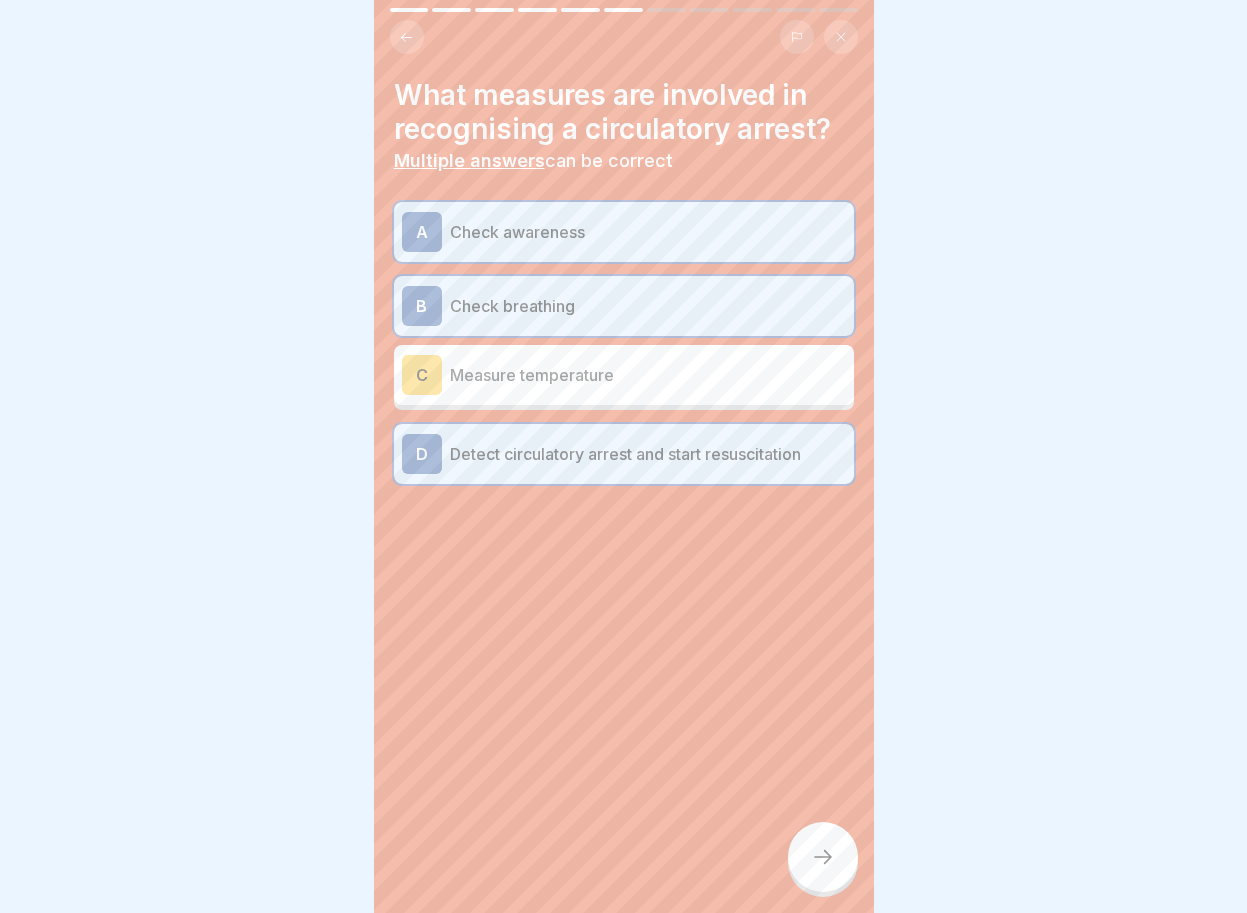 click at bounding box center (823, 857) 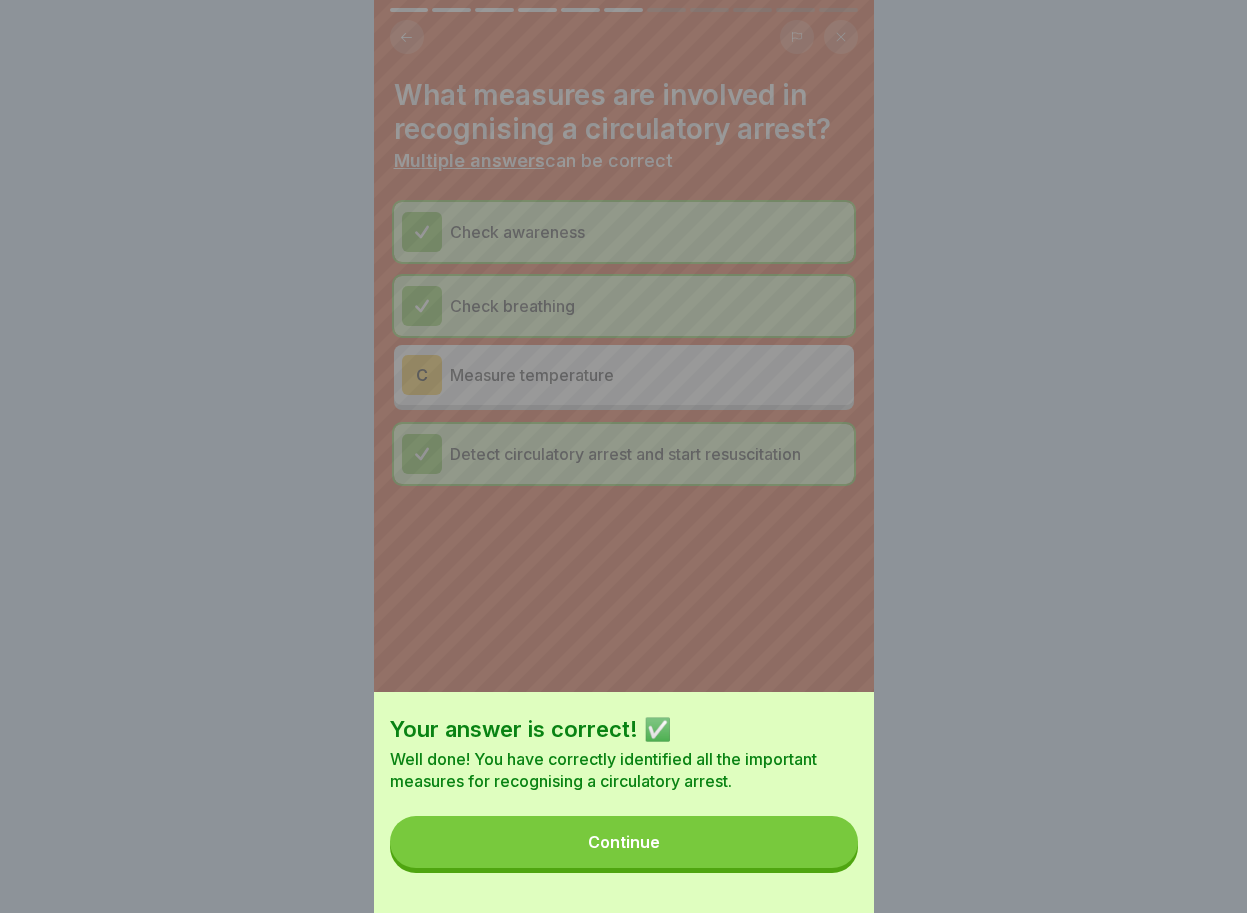 click on "Continue" at bounding box center (624, 842) 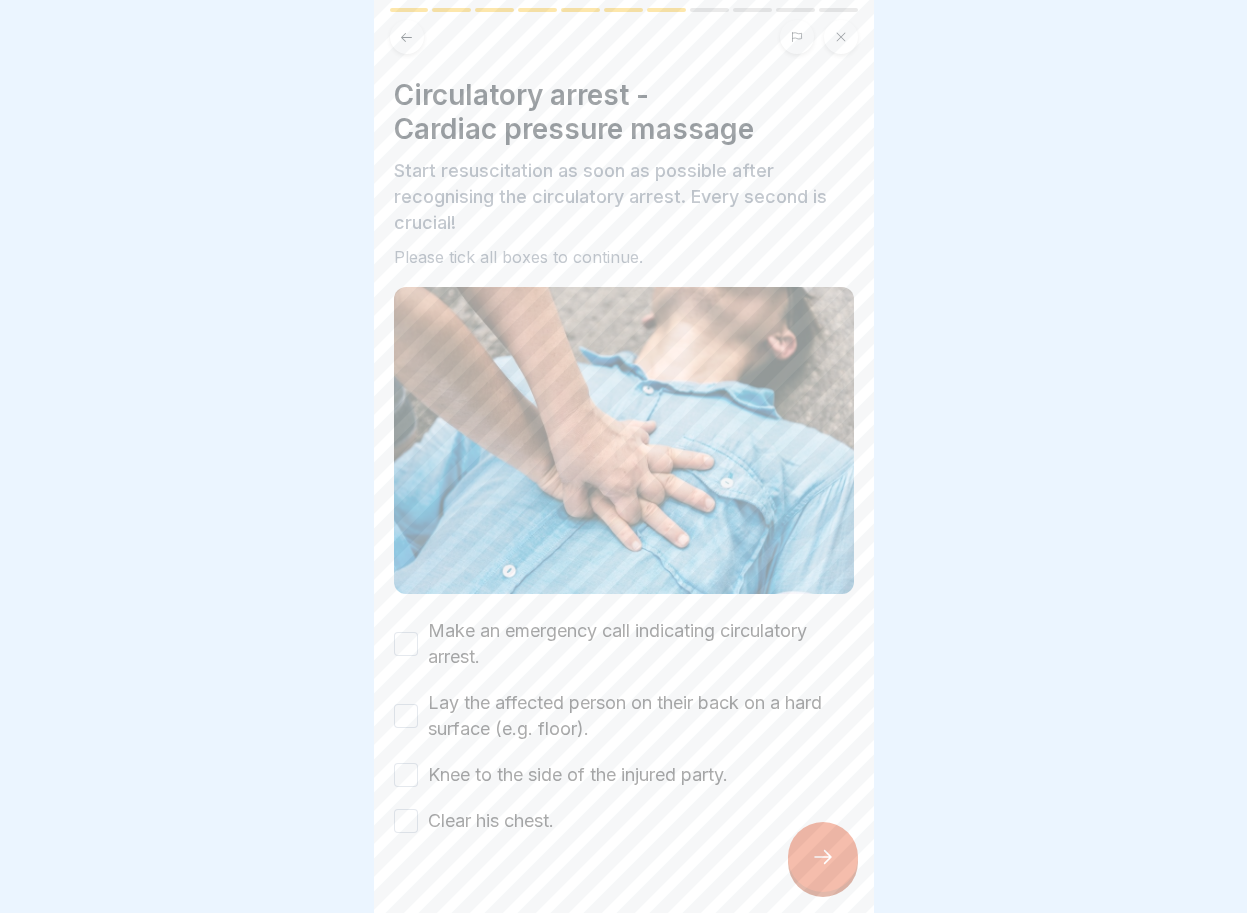 click on "Make an emergency call indicating circulatory arrest." at bounding box center (406, 644) 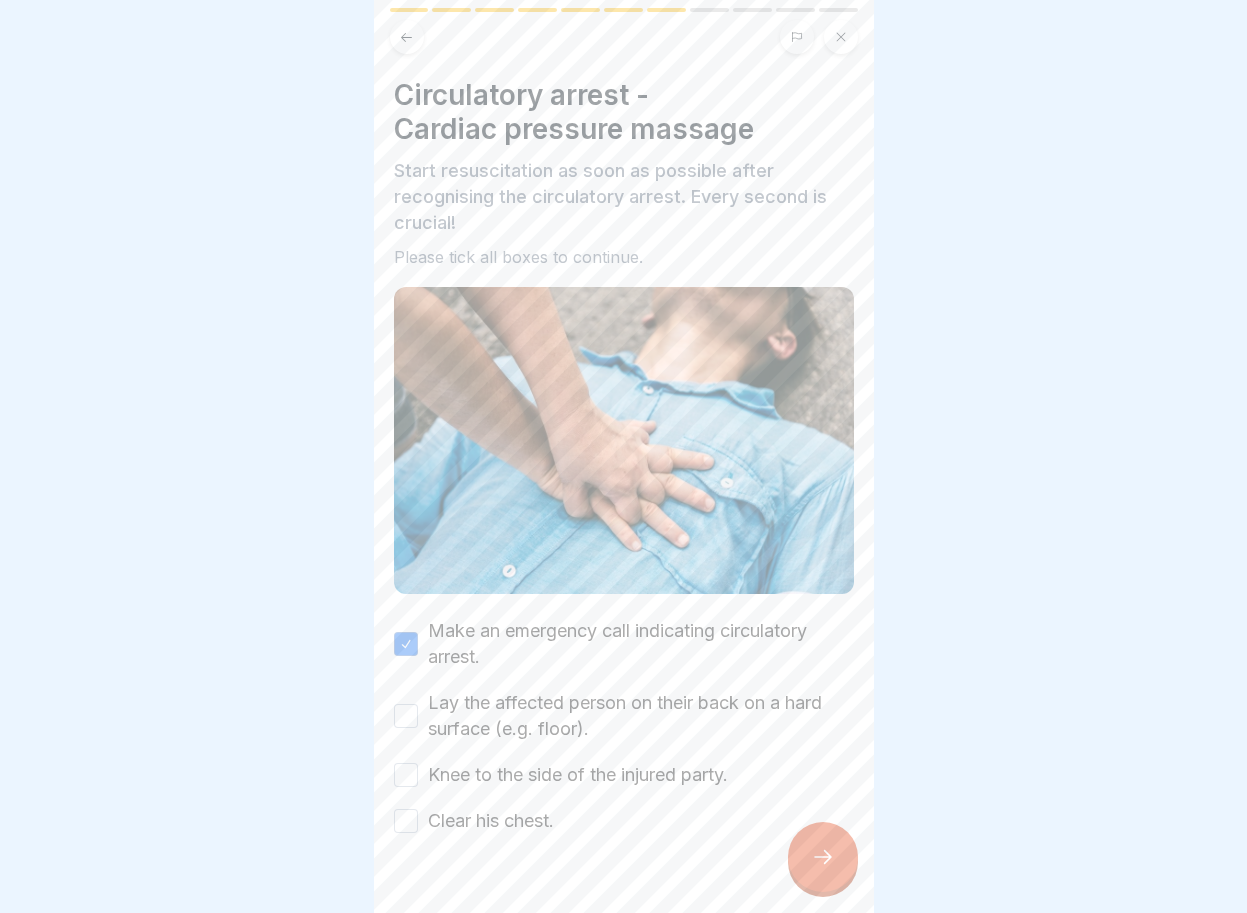 click on "Knee to the side of the injured party." at bounding box center (406, 775) 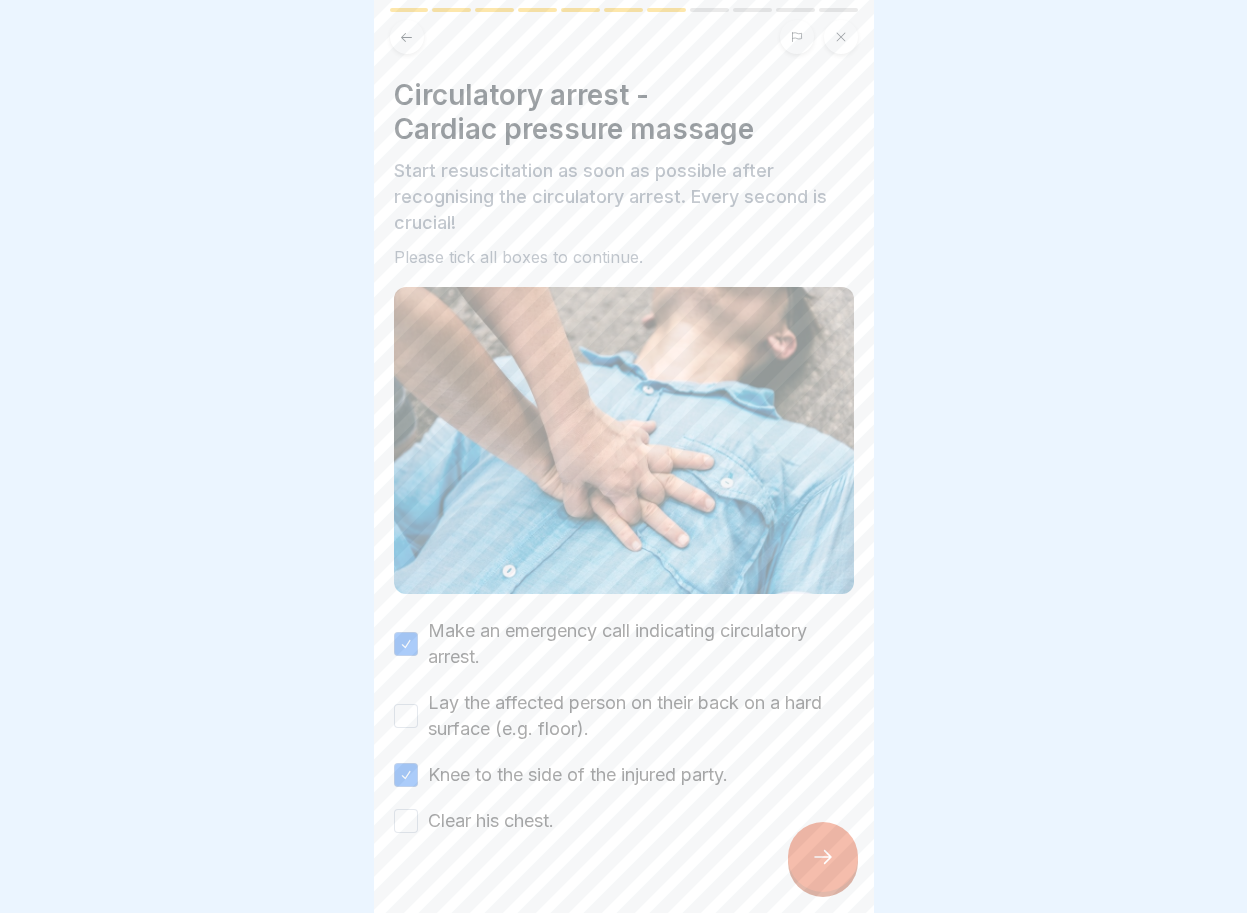 click on "Lay the affected person on their back on a hard surface (e.g. floor)." at bounding box center [624, 716] 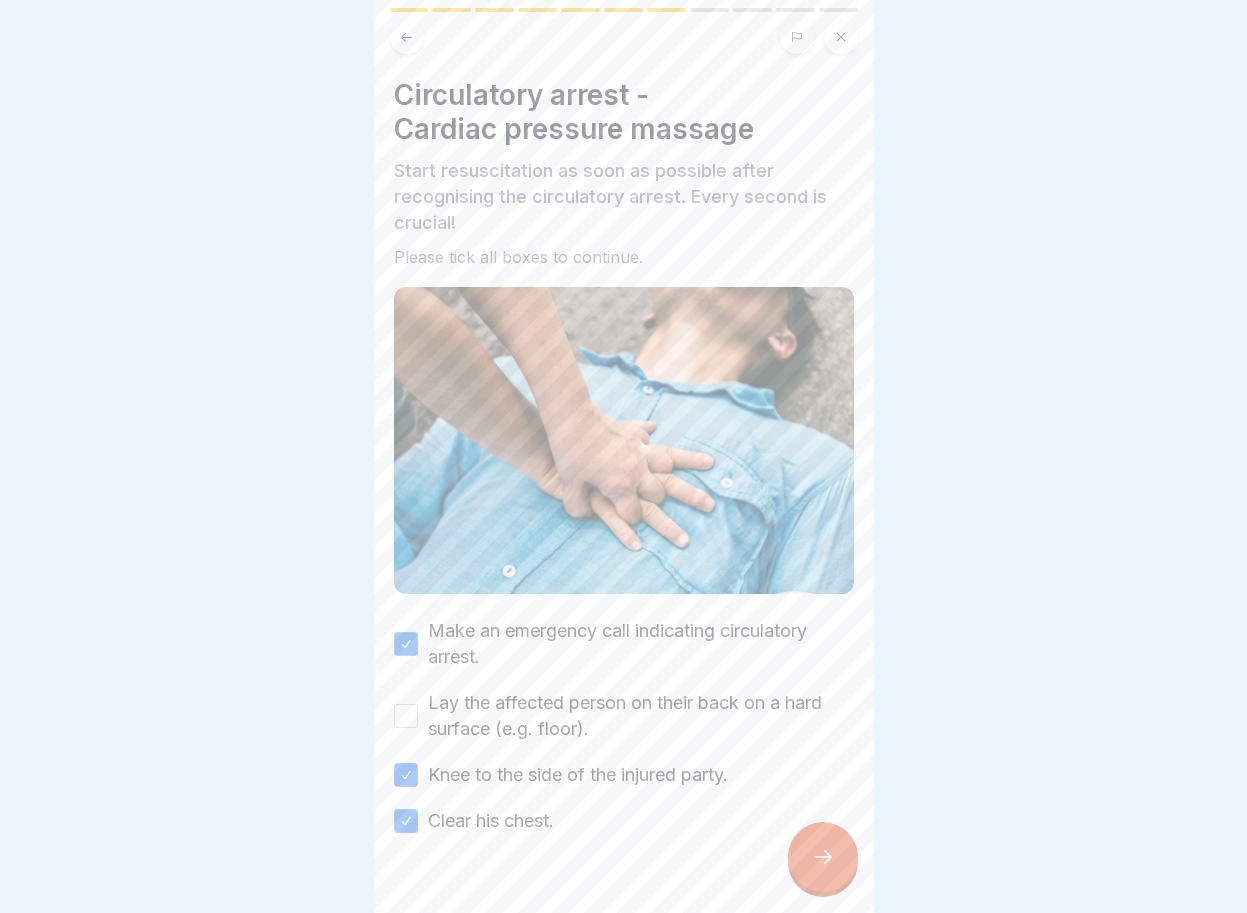 click on "Lay the affected person on their back on a hard surface (e.g. floor)." at bounding box center (406, 716) 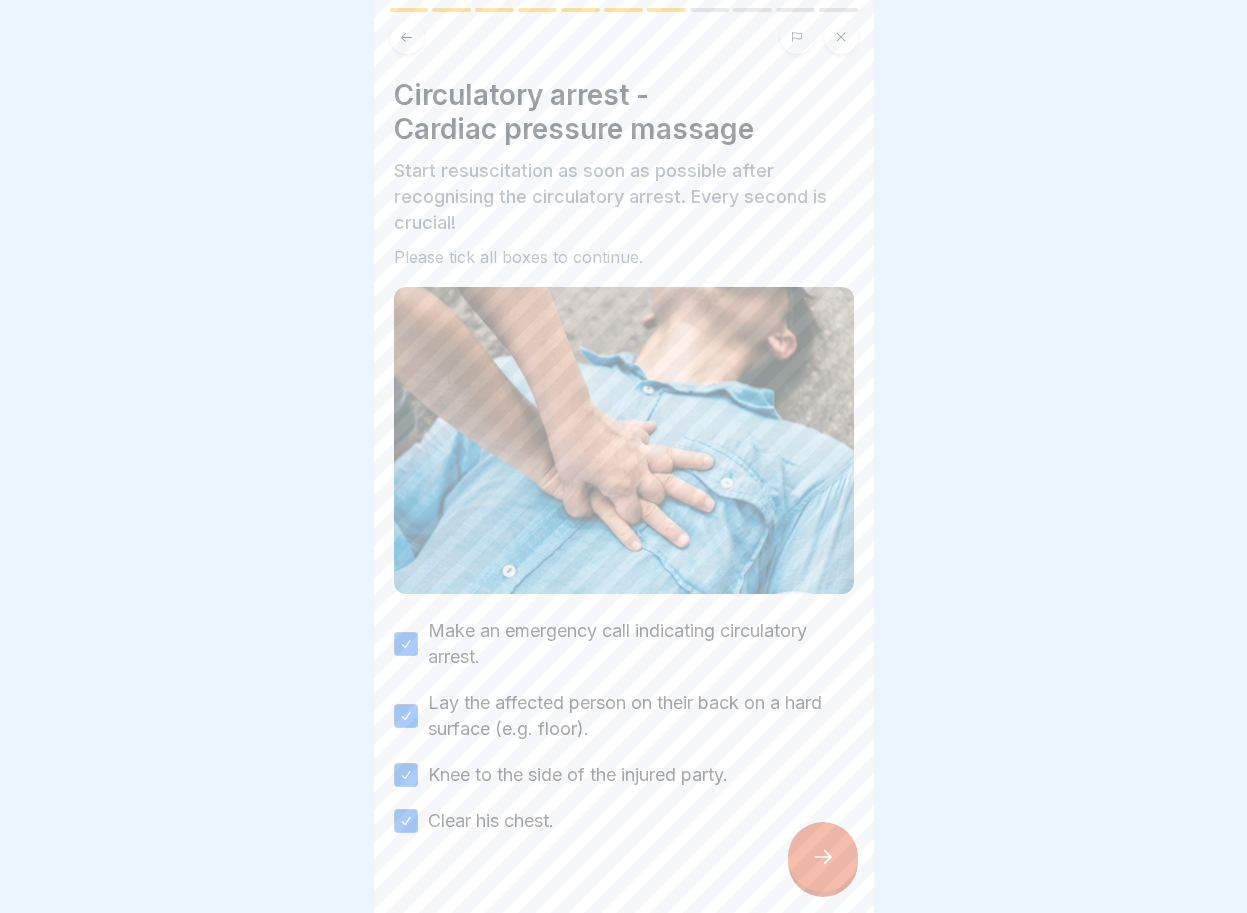 click at bounding box center [823, 857] 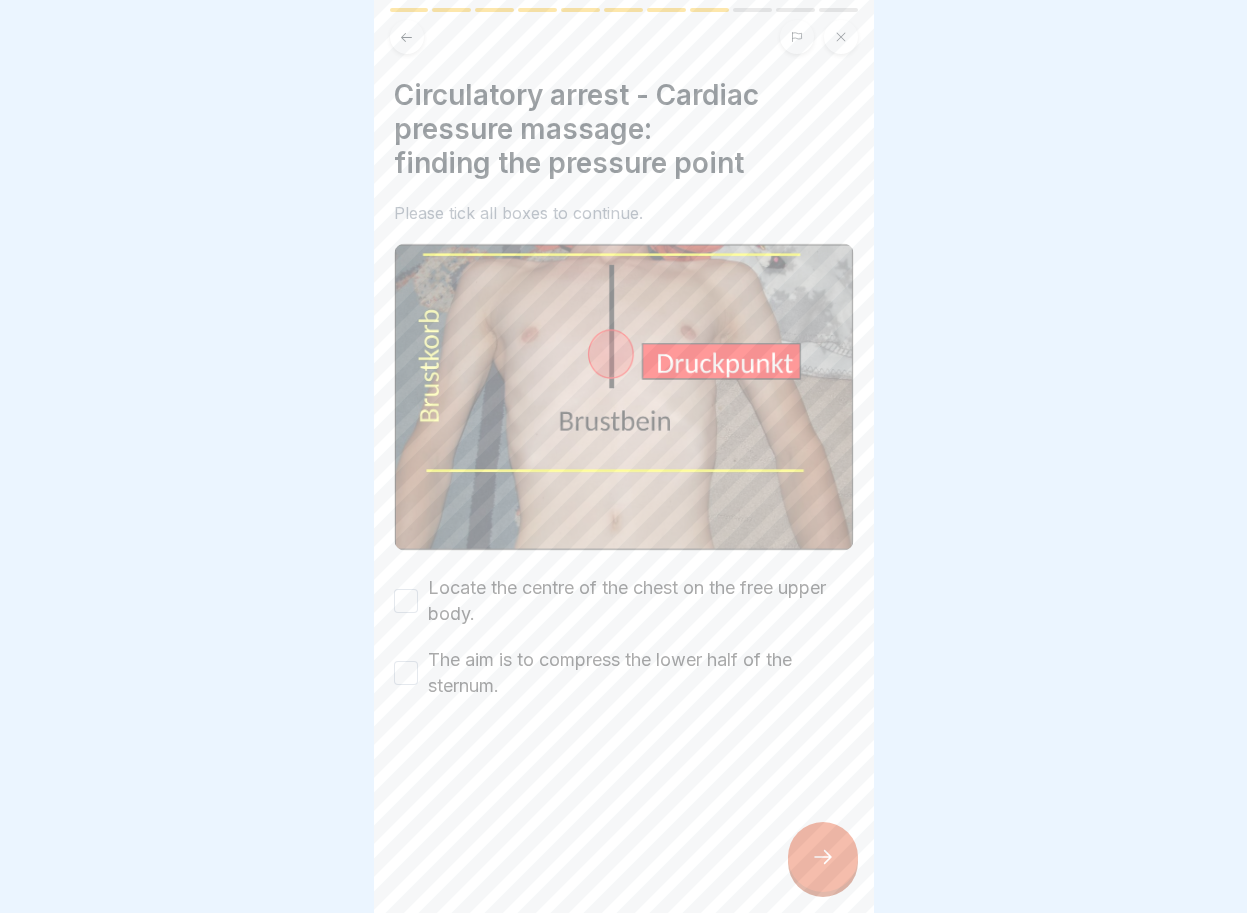 click on "Locate the centre of the chest on the free upper body." at bounding box center (406, 601) 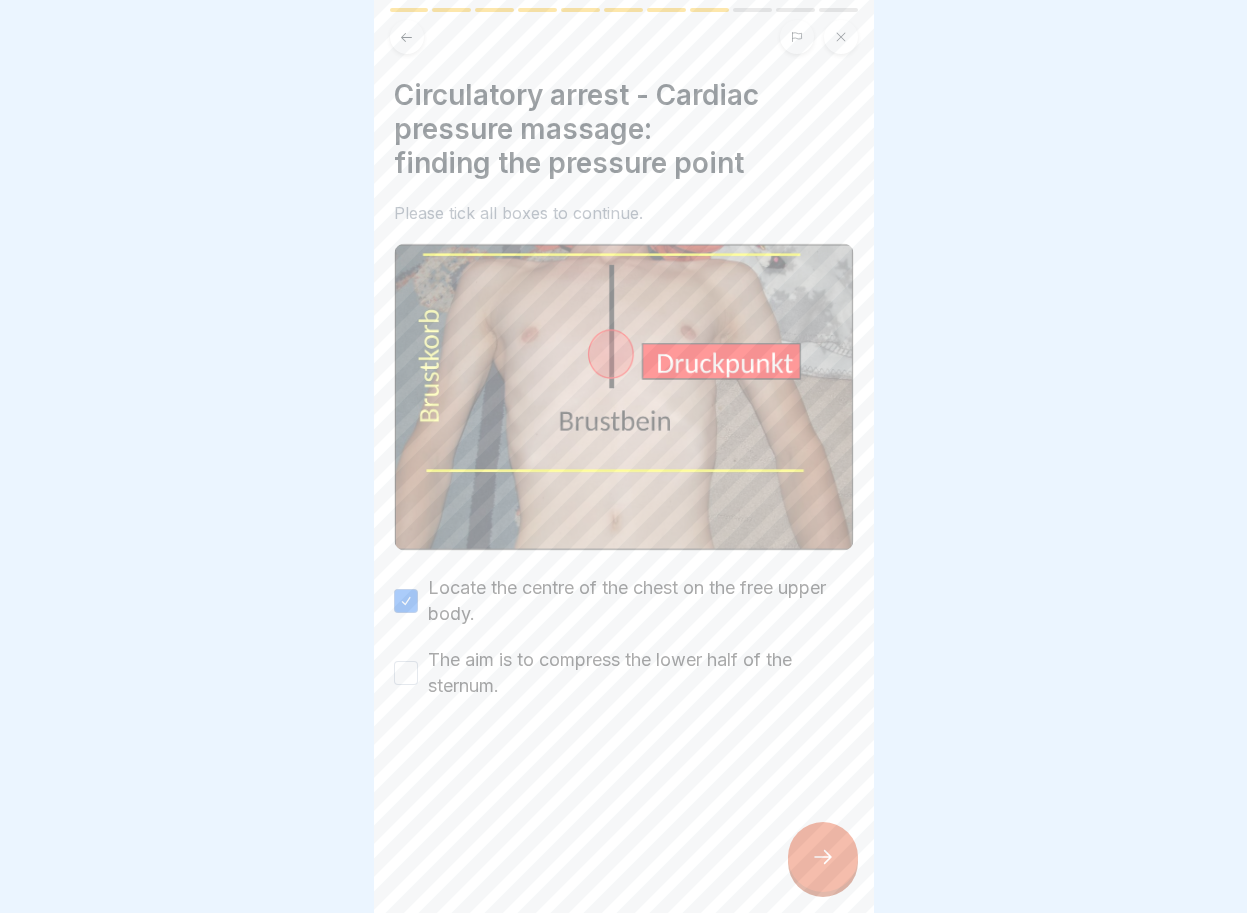 click on "The aim is to compress the lower half of the sternum." at bounding box center [406, 673] 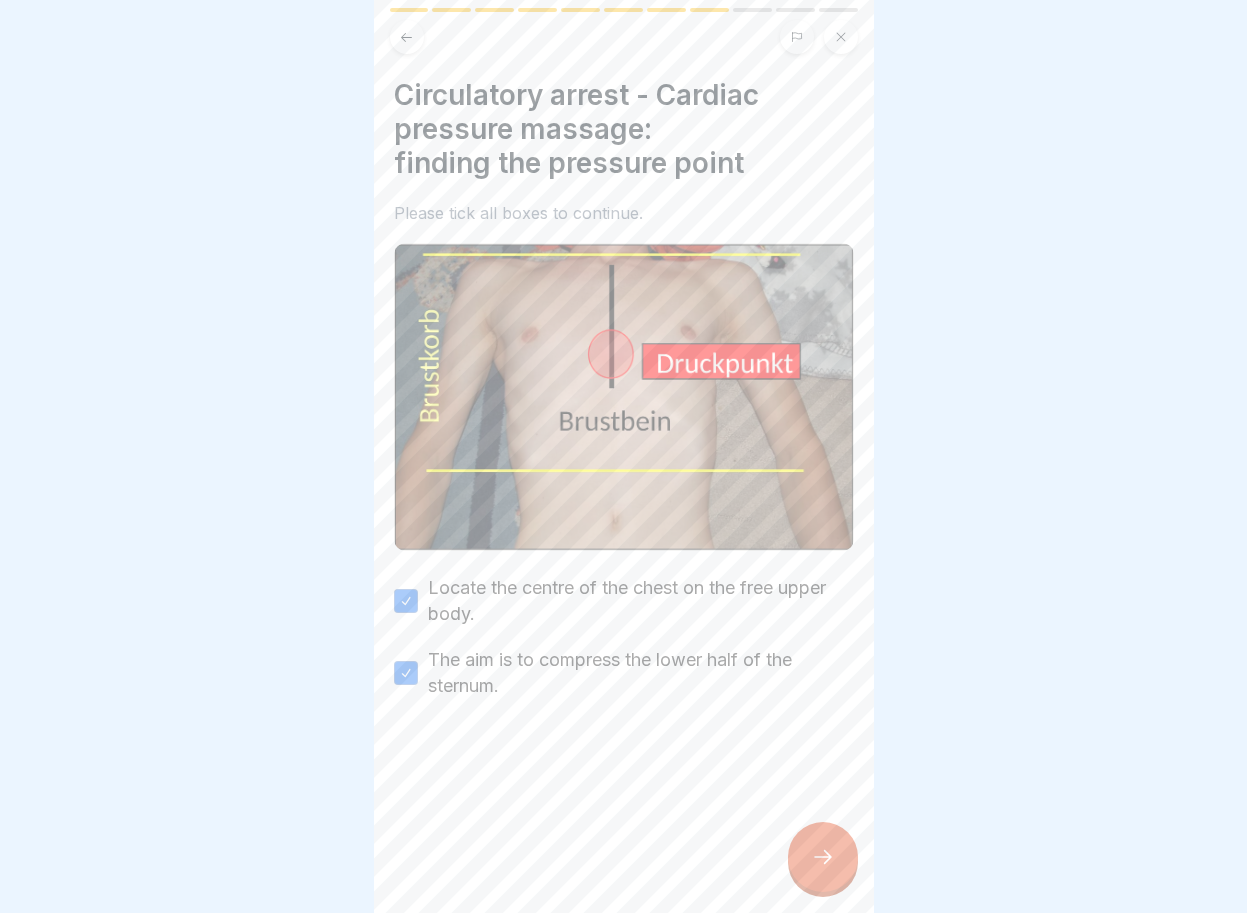 click 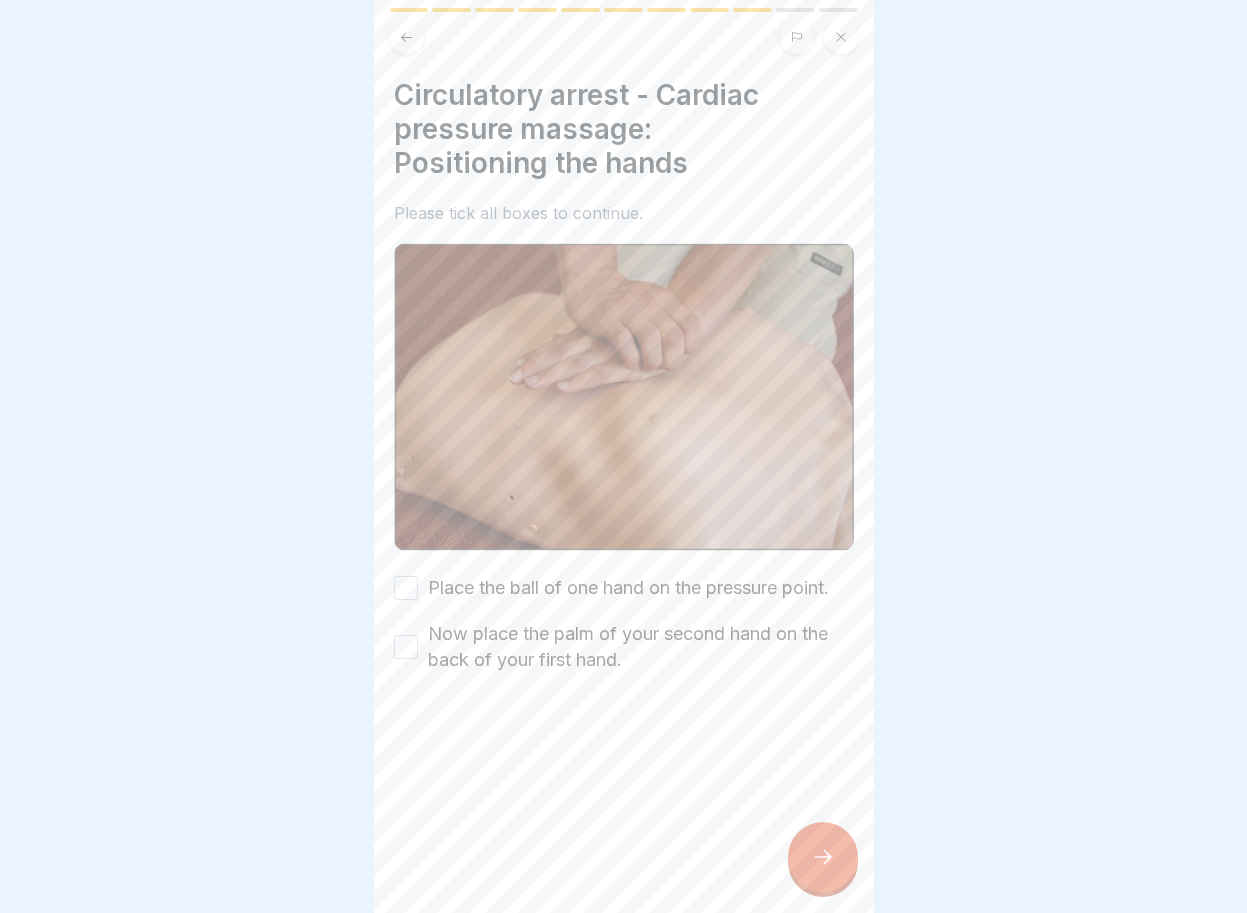 click on "Place the ball of one hand on the pressure point." at bounding box center (406, 588) 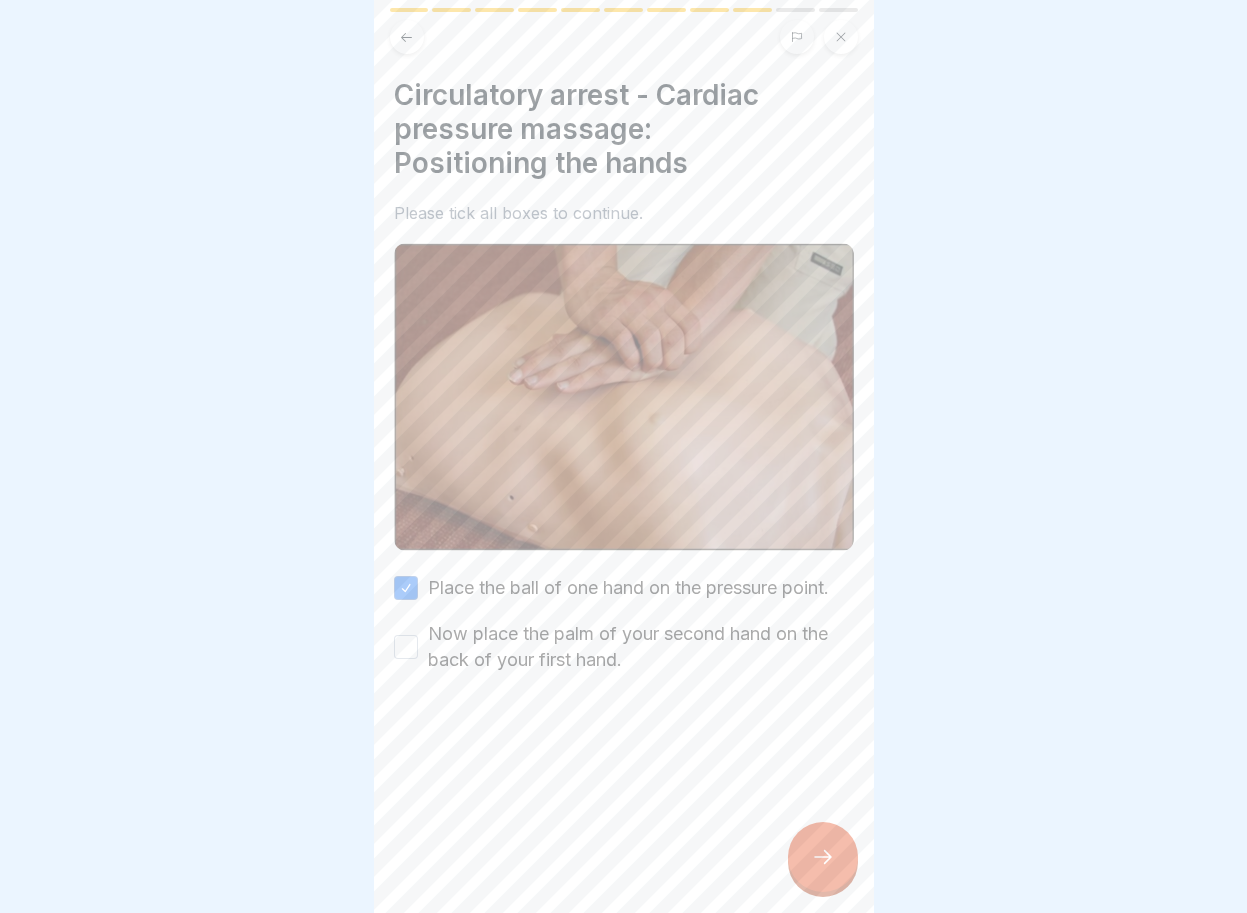 click on "Now place the palm of your second hand on the back of your first hand." at bounding box center [406, 647] 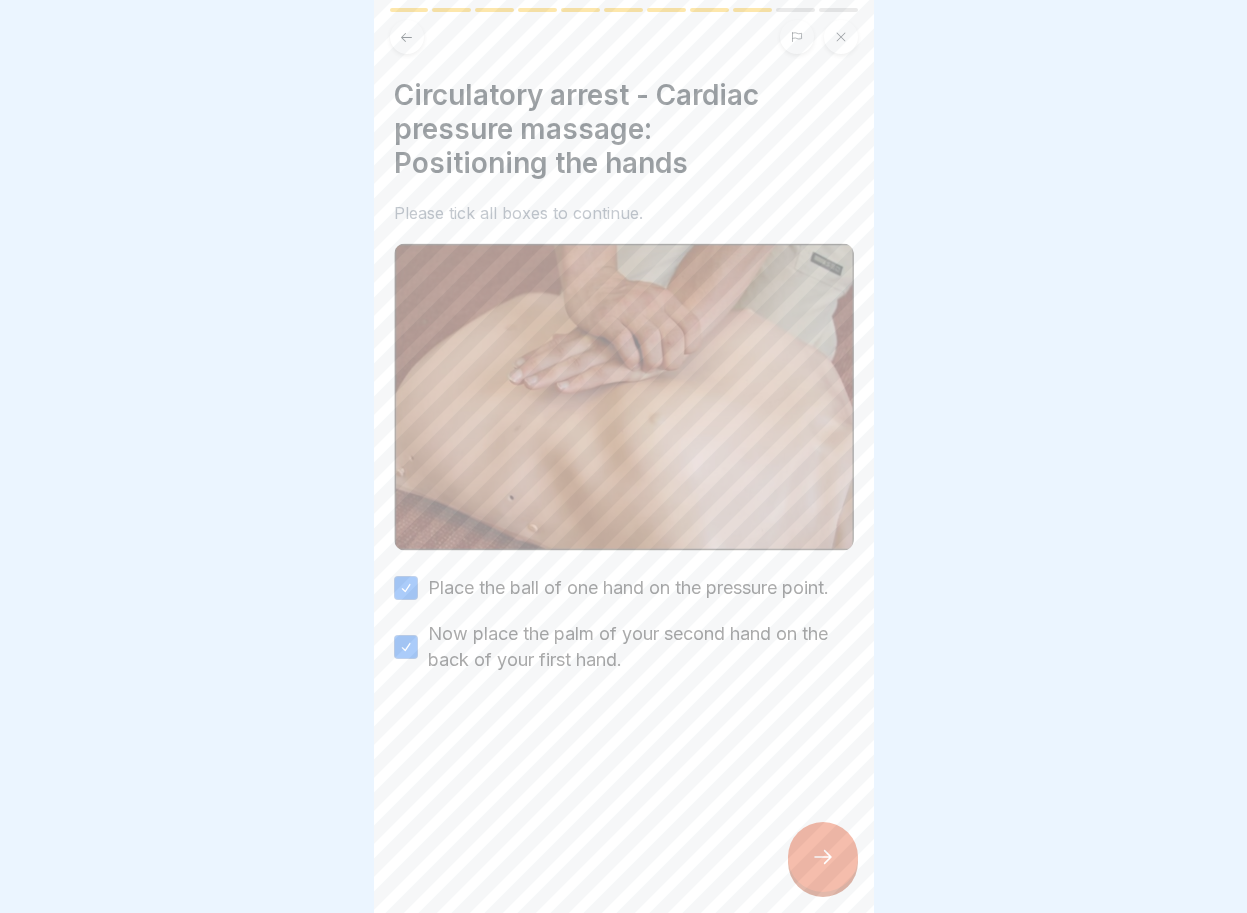 click 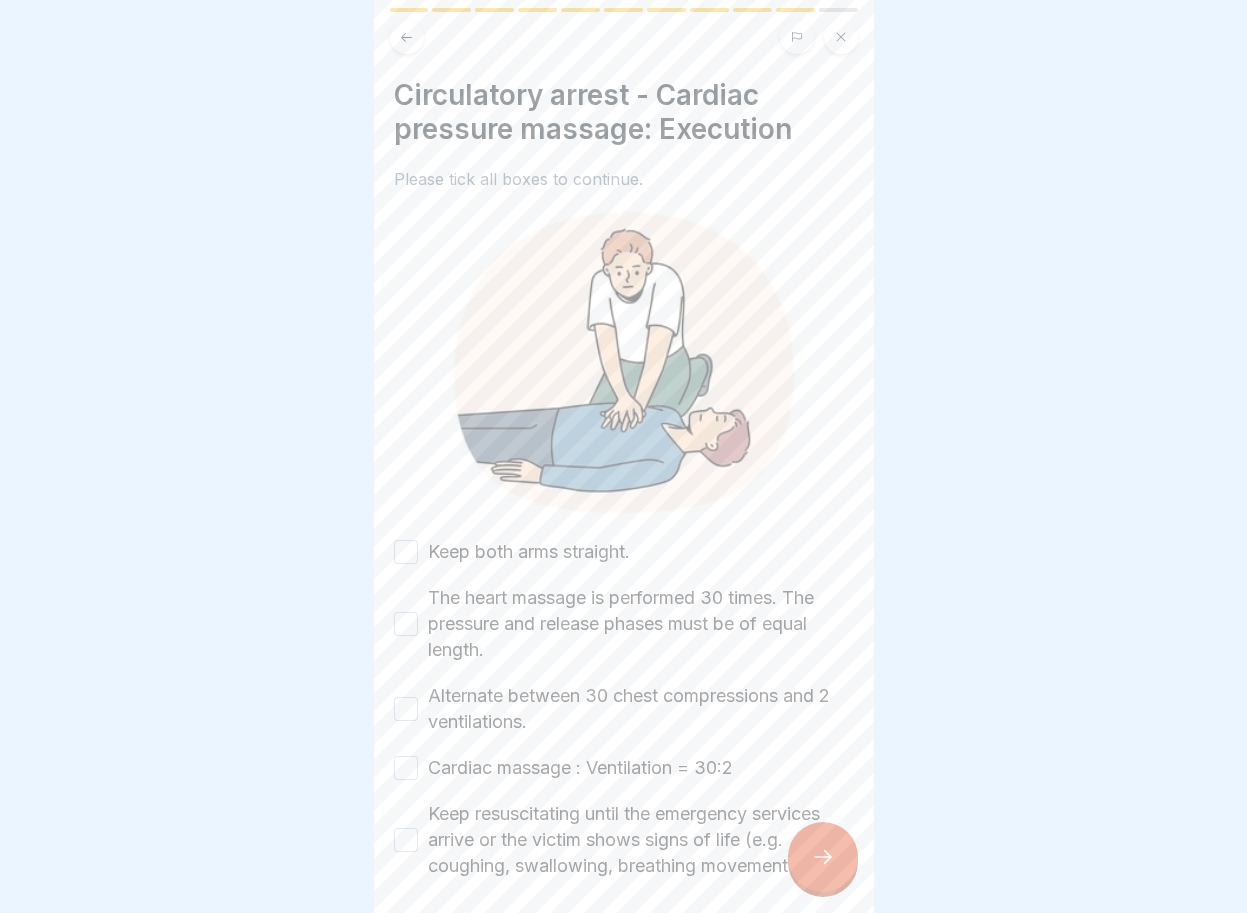 click on "Keep both arms straight." at bounding box center (406, 552) 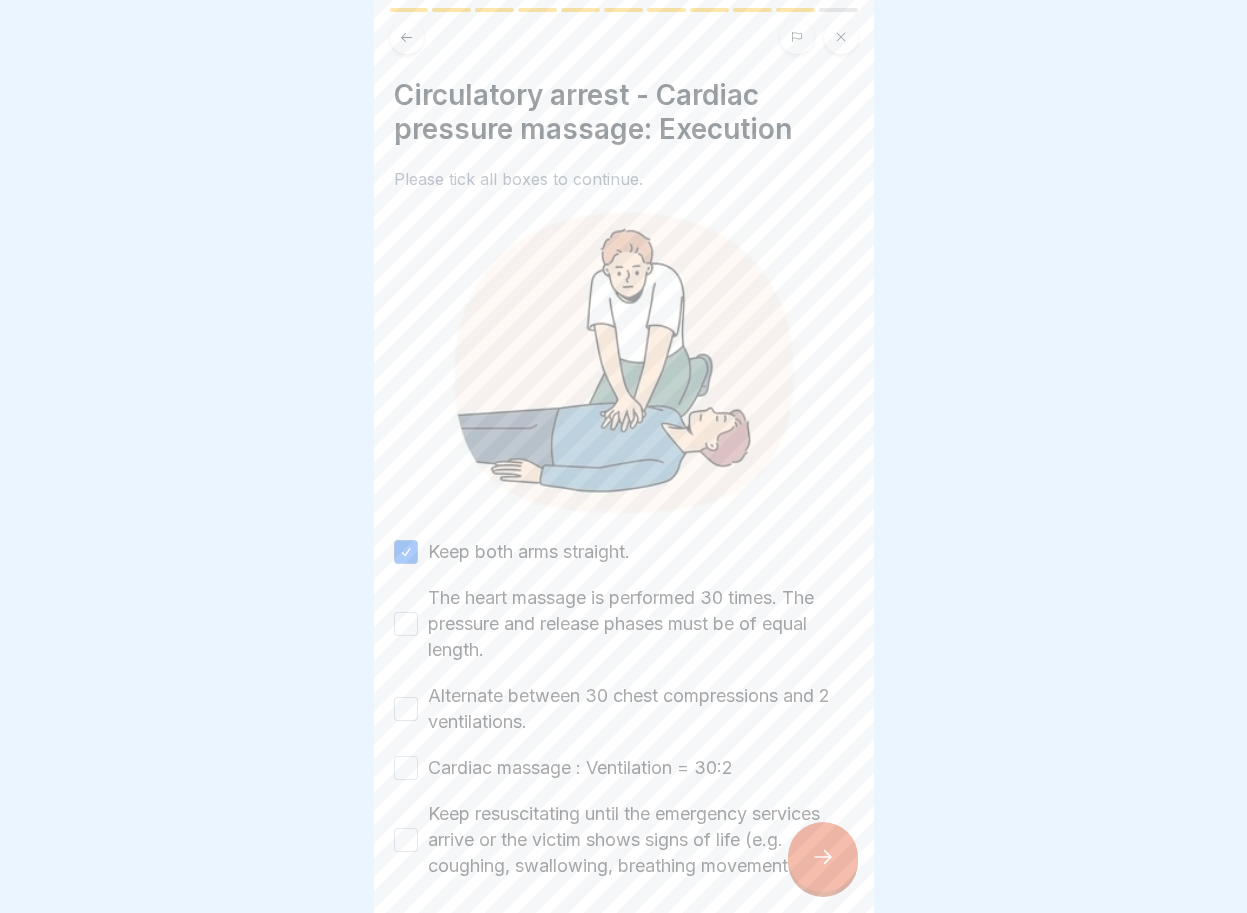 click on "The heart massage is performed 30 times. The pressure and release phases must be of equal length." at bounding box center [406, 624] 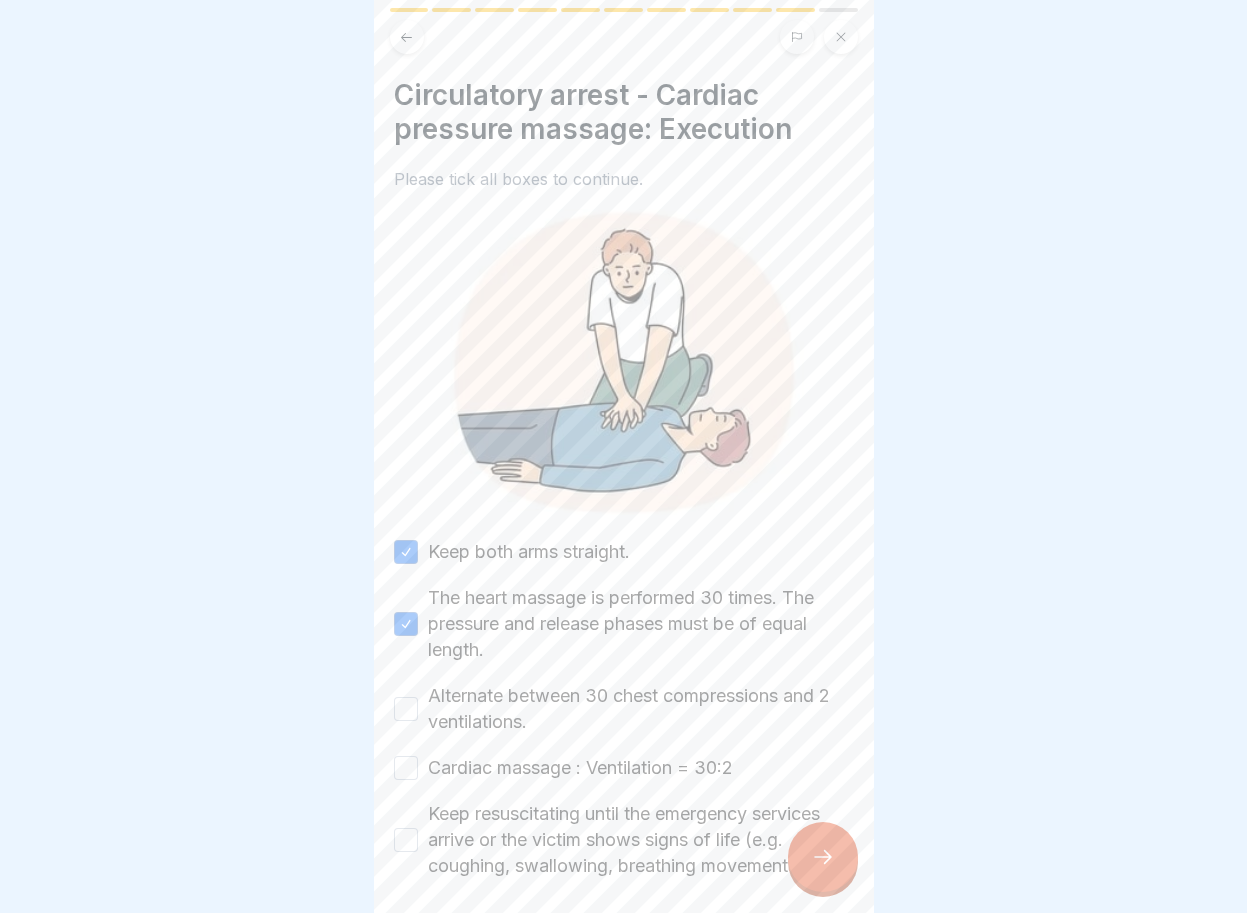 click on "Alternate between 30 chest compressions and 2 ventilations." at bounding box center (406, 709) 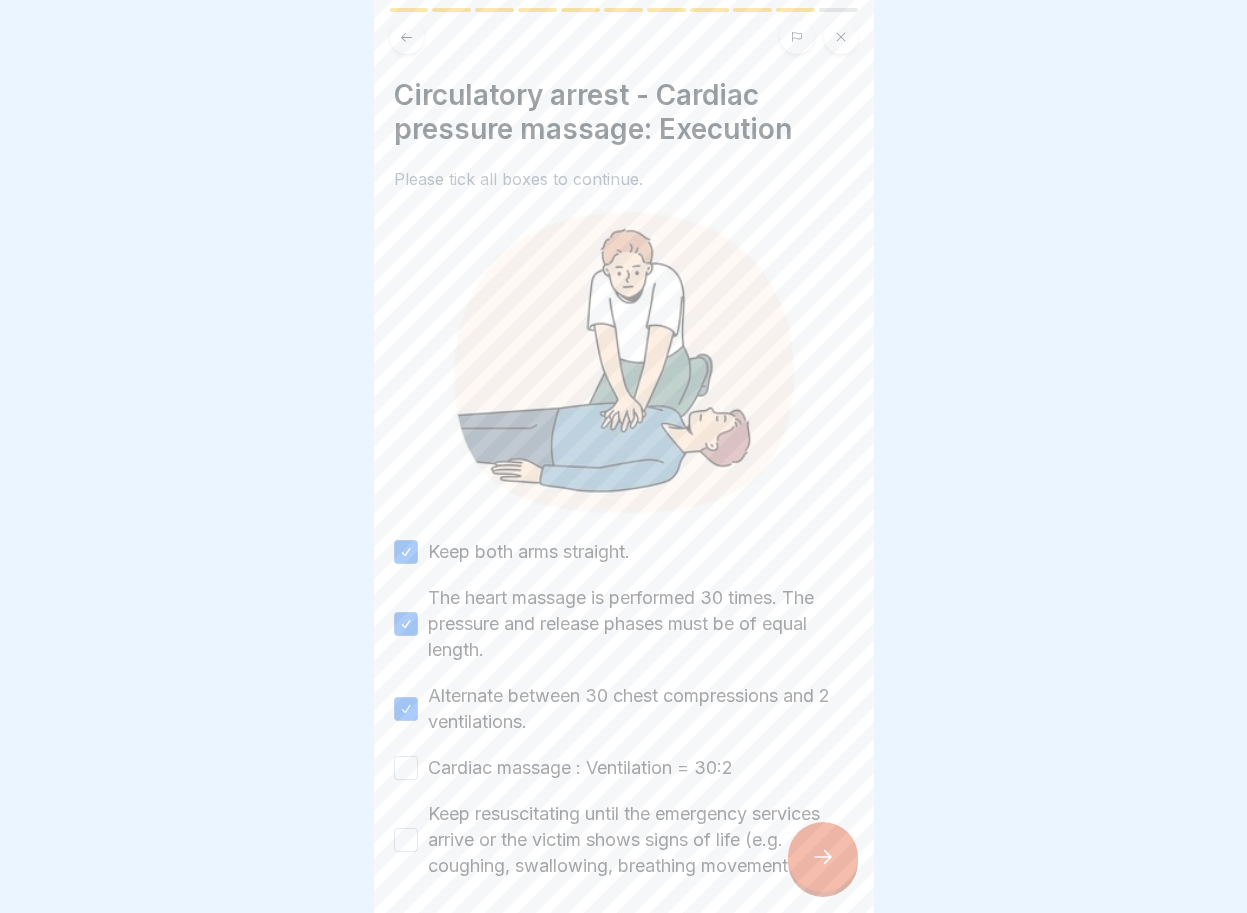 click on "Cardiac massage : Ventilation = 30:2" at bounding box center (406, 768) 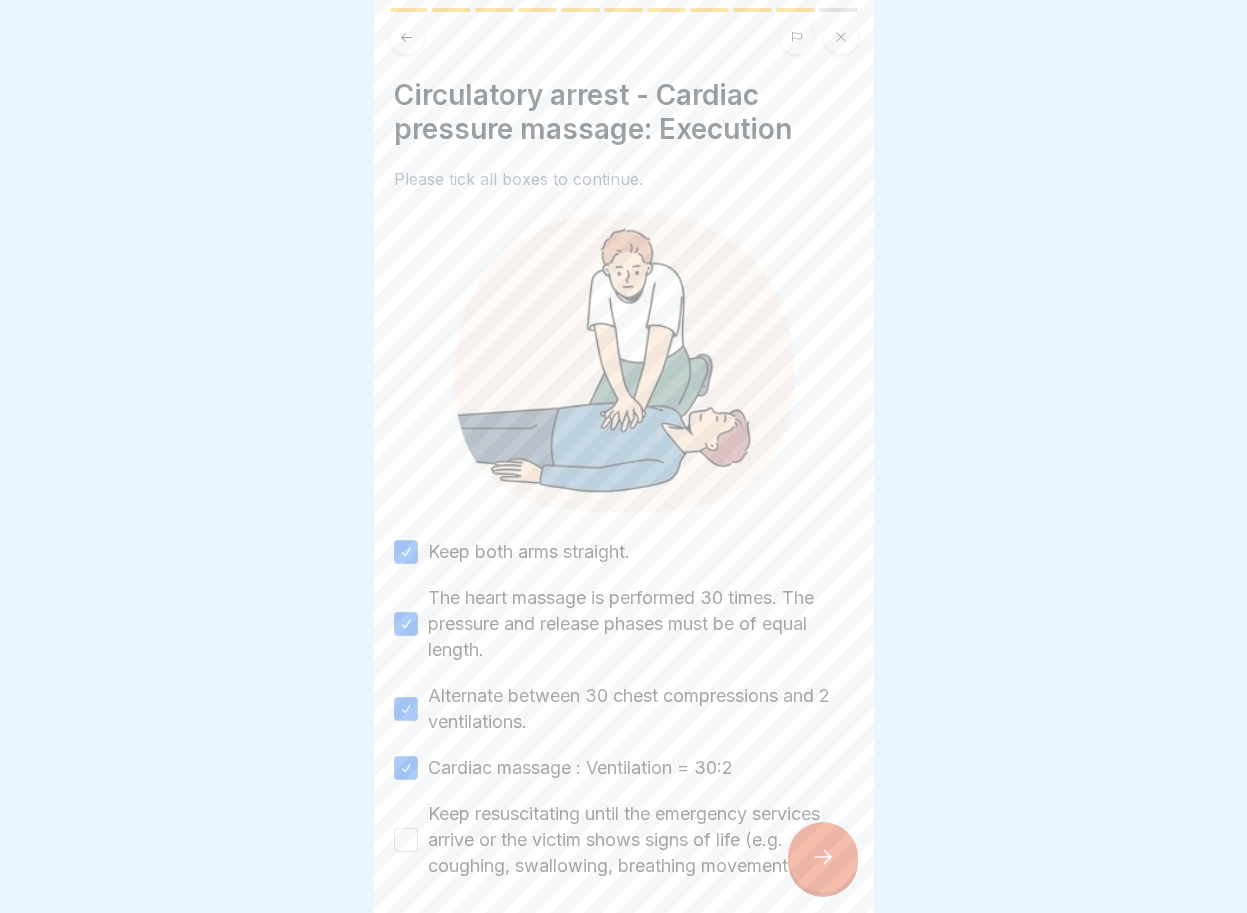click on "Keep resuscitating until the emergency services arrive or the victim shows signs of life (e.g. coughing, swallowing, breathing movements)." at bounding box center [406, 840] 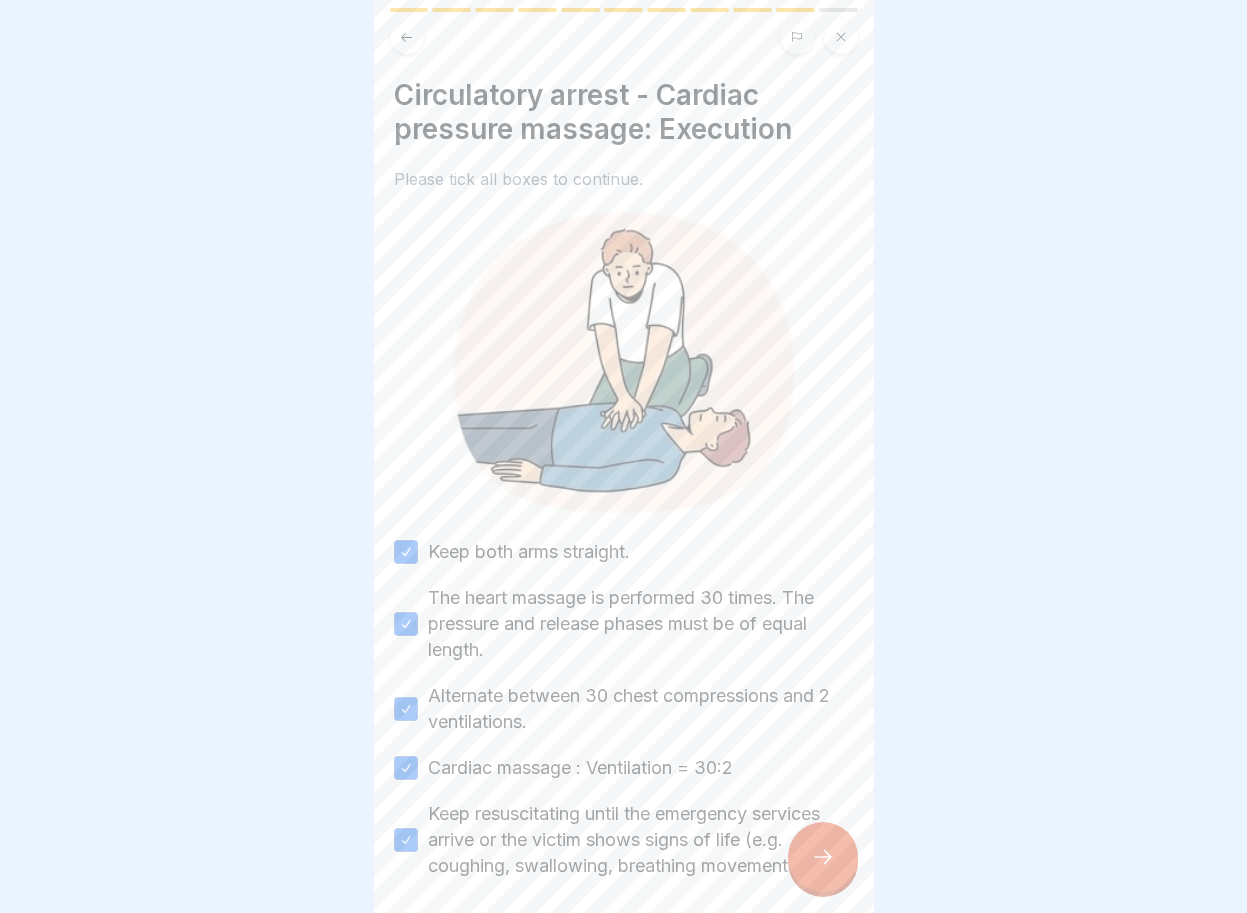 click at bounding box center (823, 857) 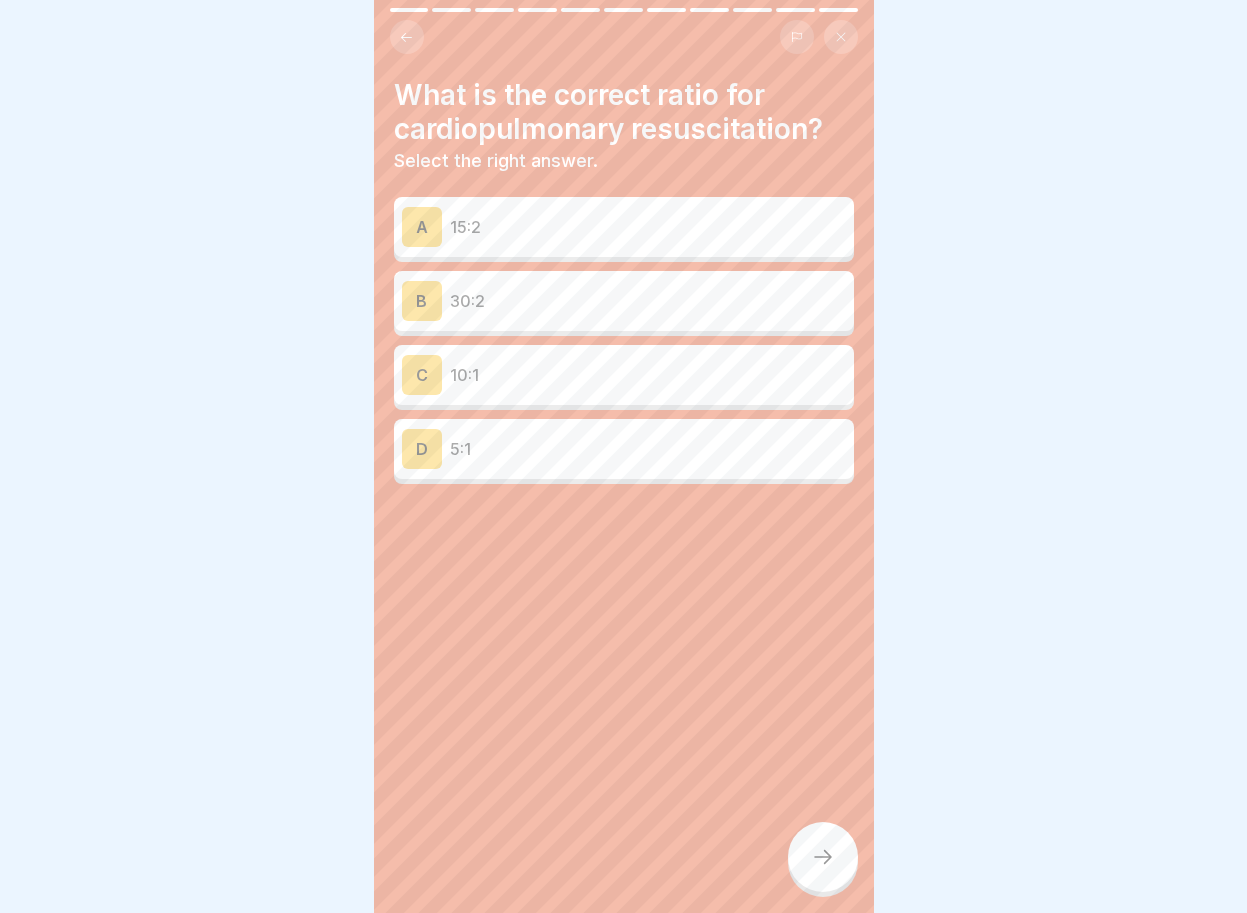 click on "B" at bounding box center [422, 301] 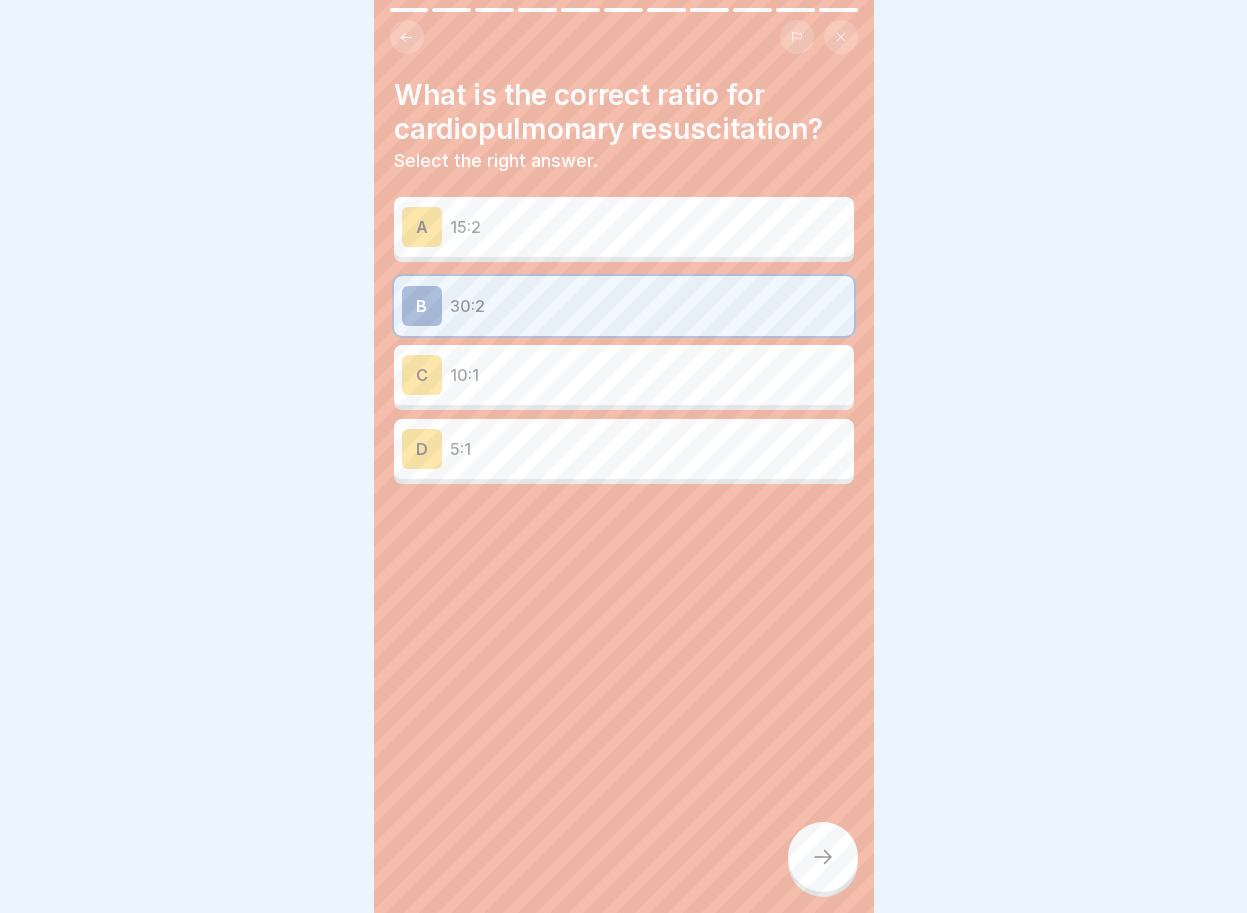 click at bounding box center [823, 857] 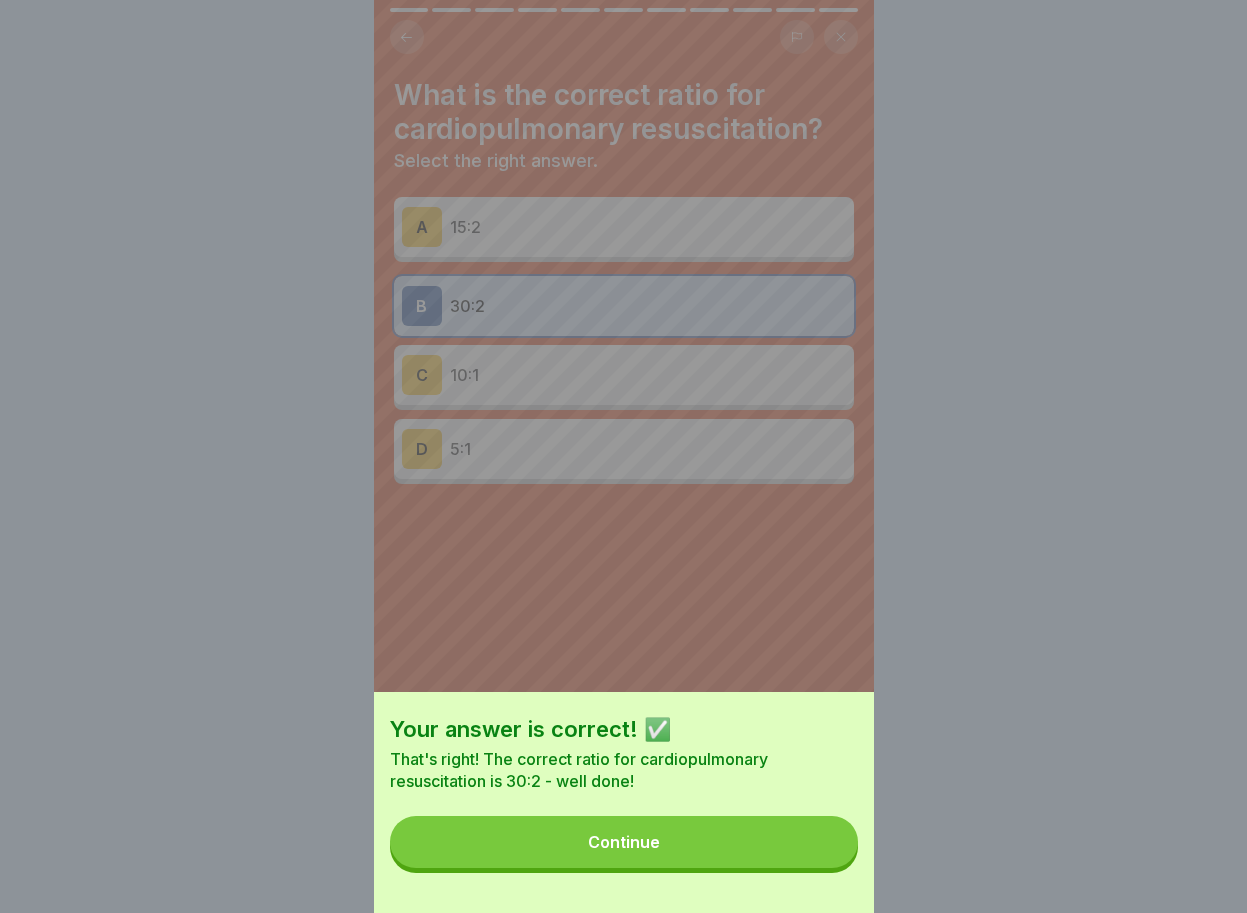 click on "Continue" at bounding box center [624, 842] 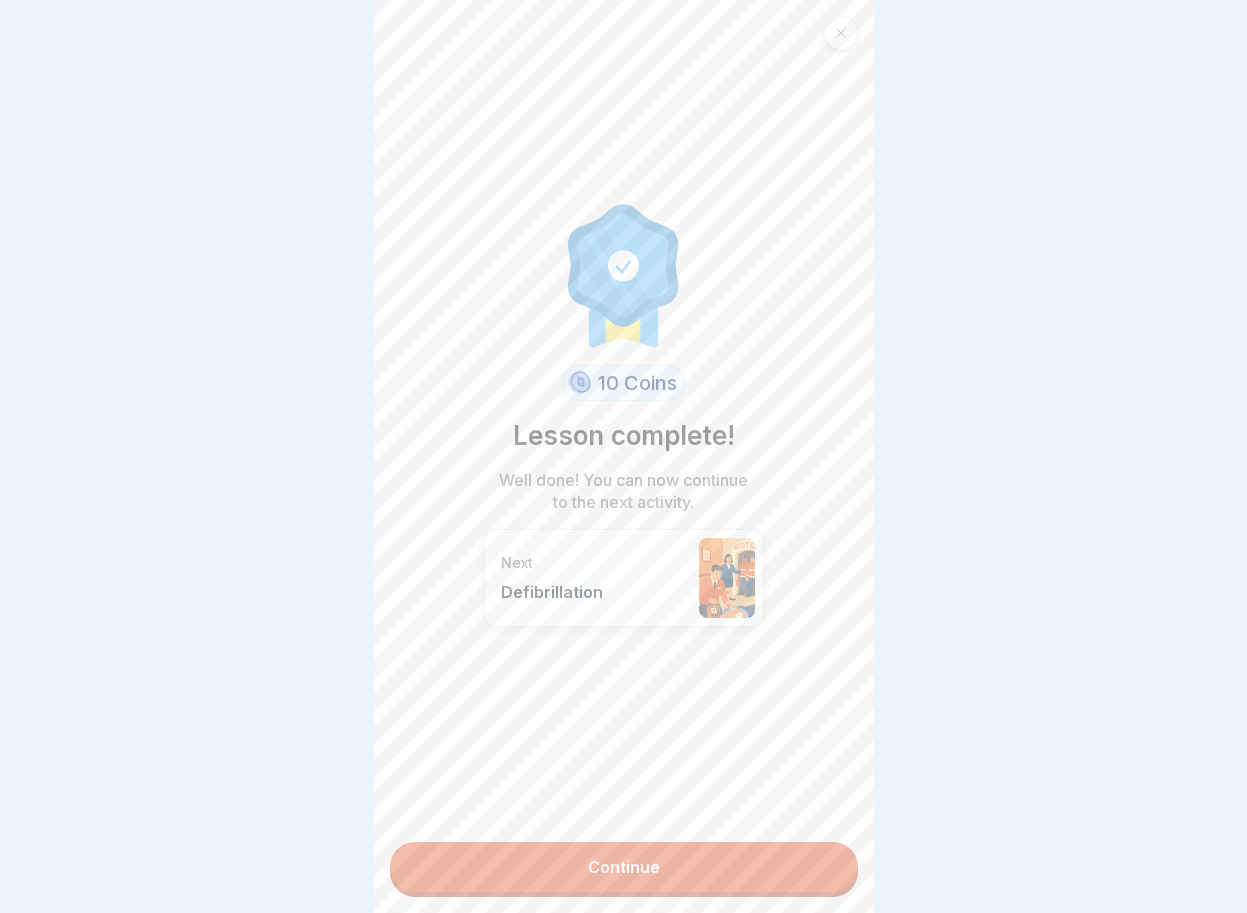 click on "Continue" at bounding box center [624, 867] 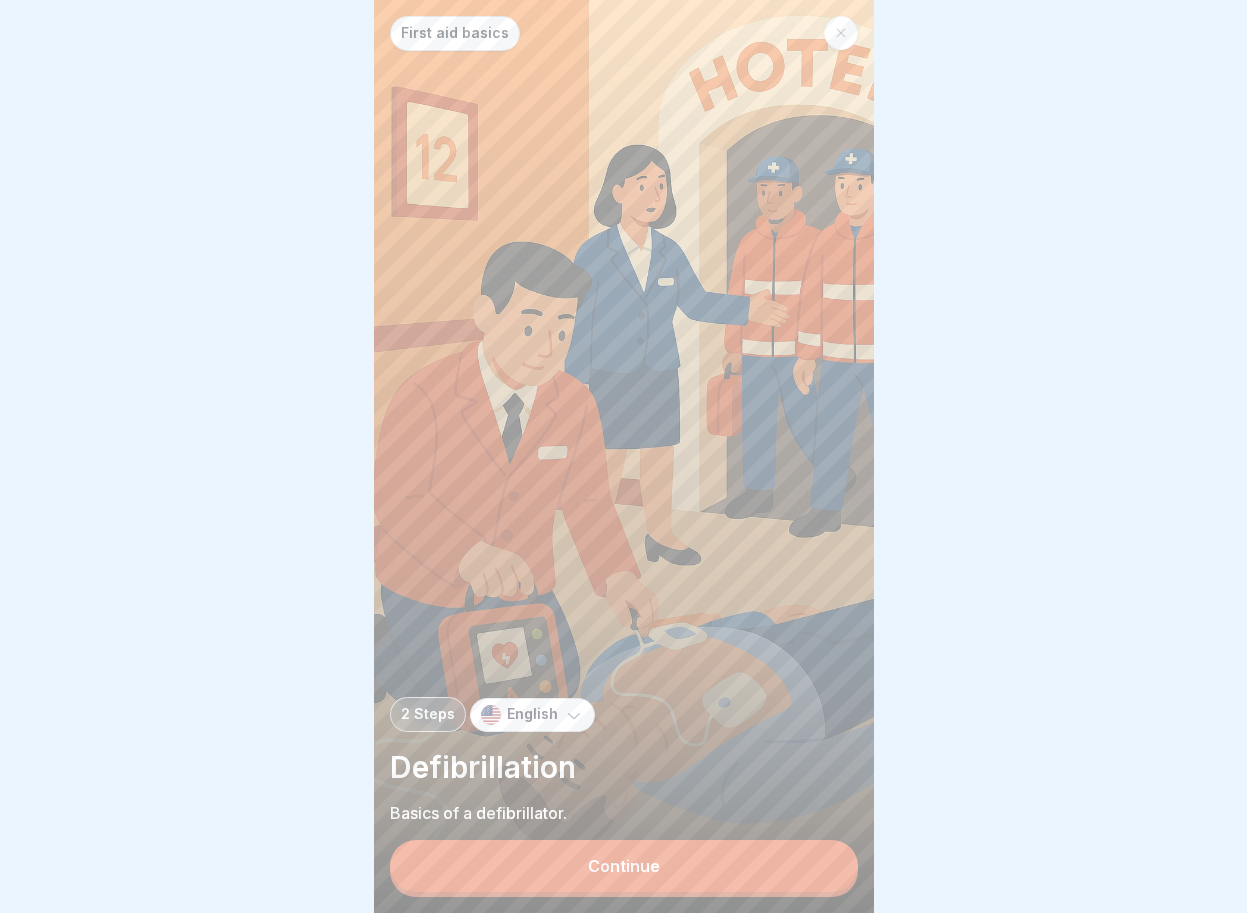 click on "Continue" at bounding box center (624, 866) 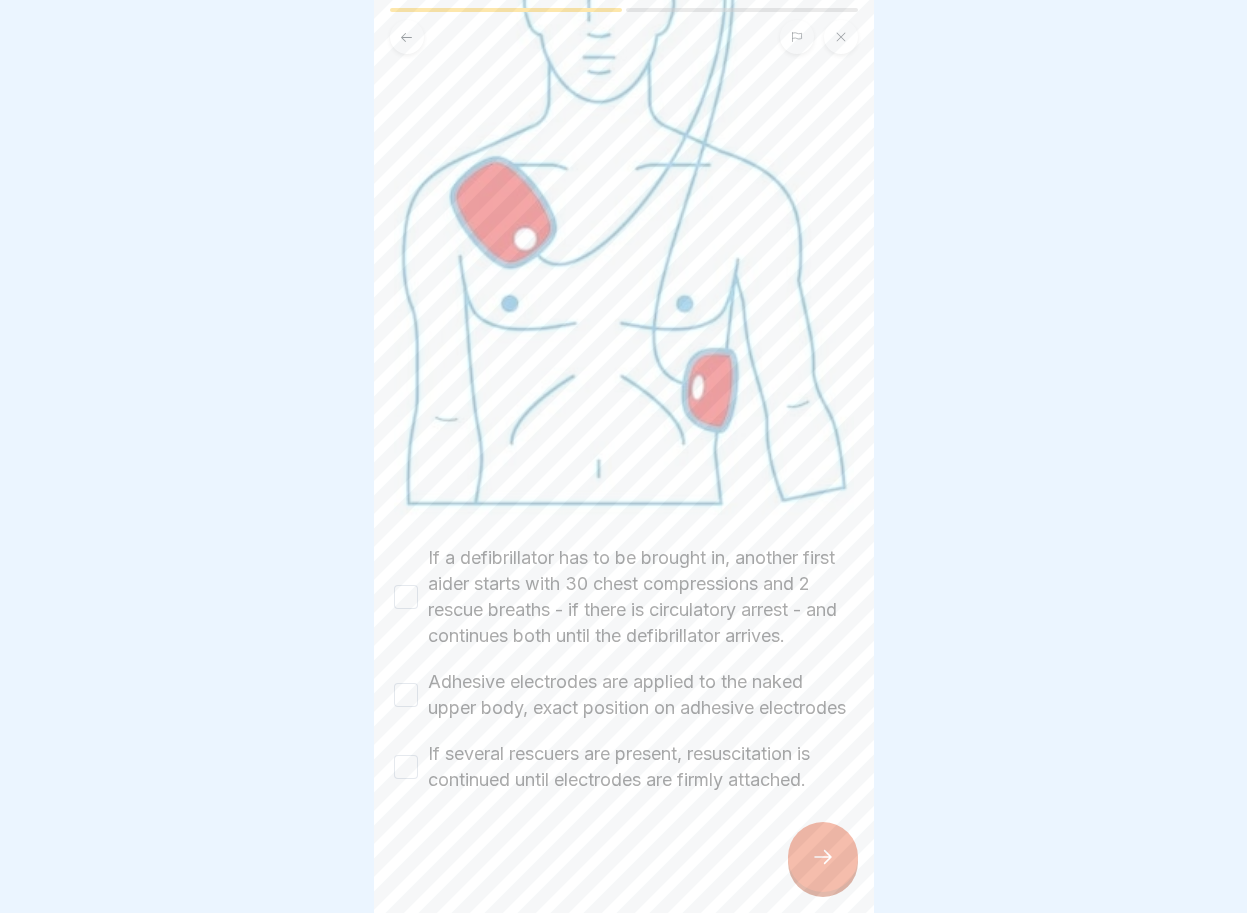 scroll, scrollTop: 329, scrollLeft: 0, axis: vertical 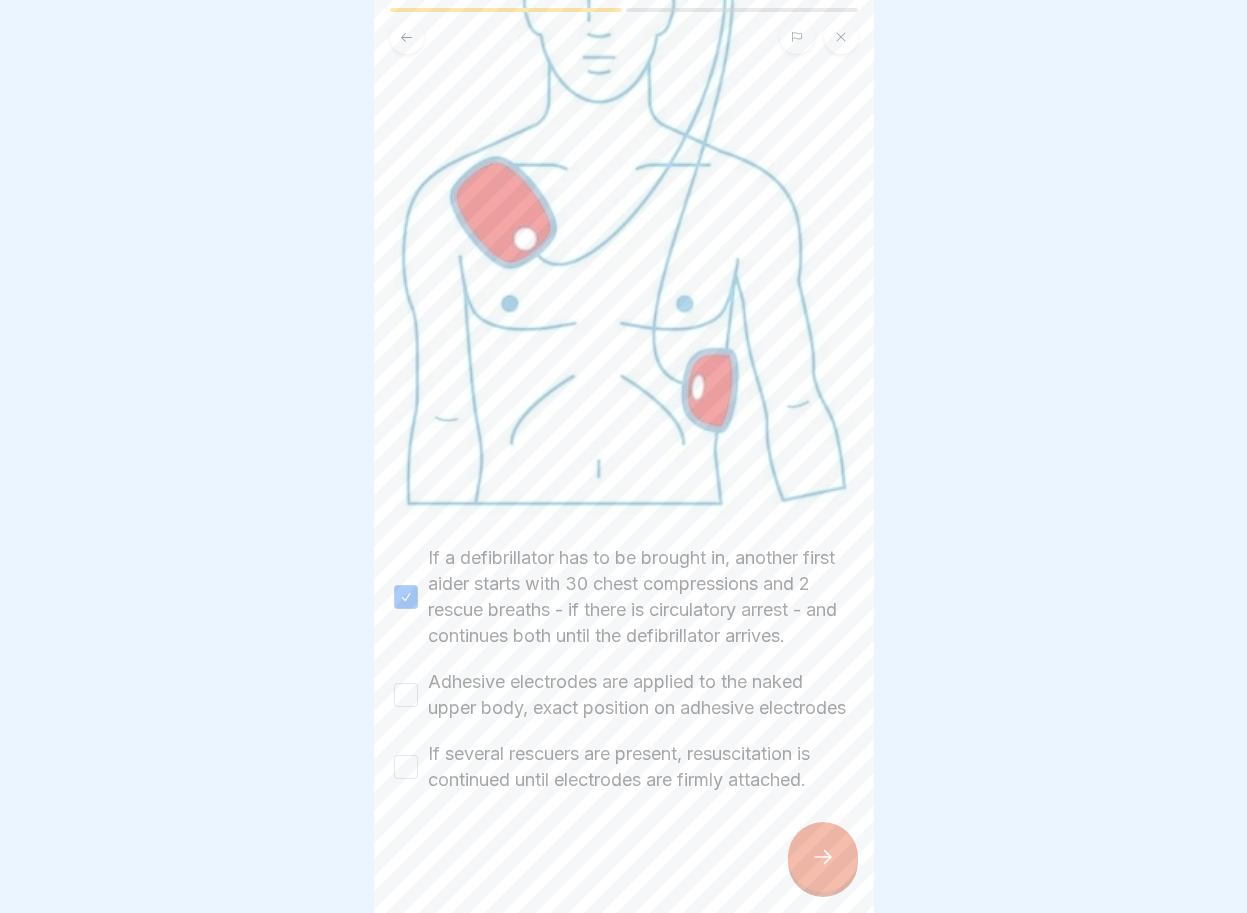 click on "Adhesive electrodes are applied to the naked upper body, exact position on adhesive electrodes" at bounding box center [406, 695] 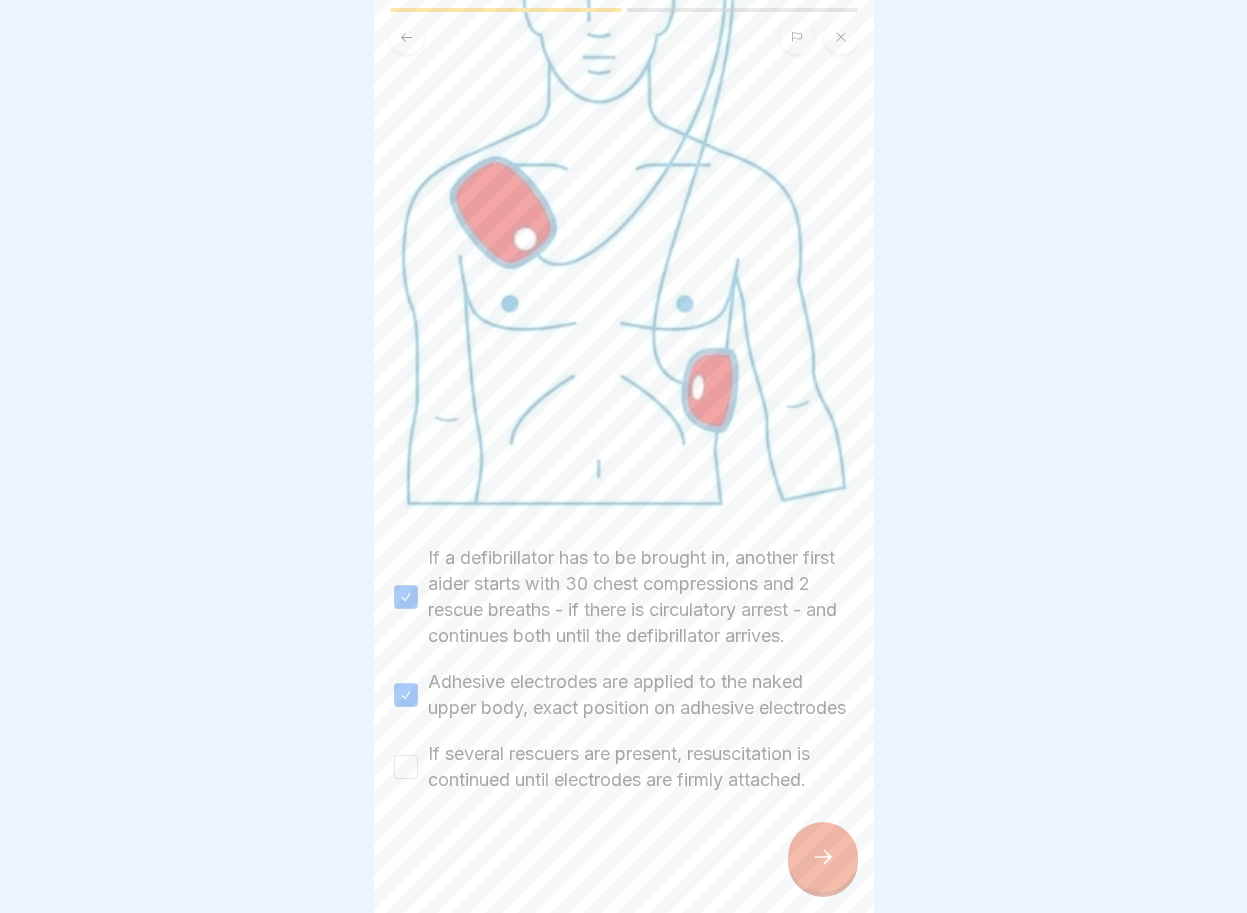 click on "If several rescuers are present, resuscitation is continued until electrodes are firmly attached." at bounding box center [406, 767] 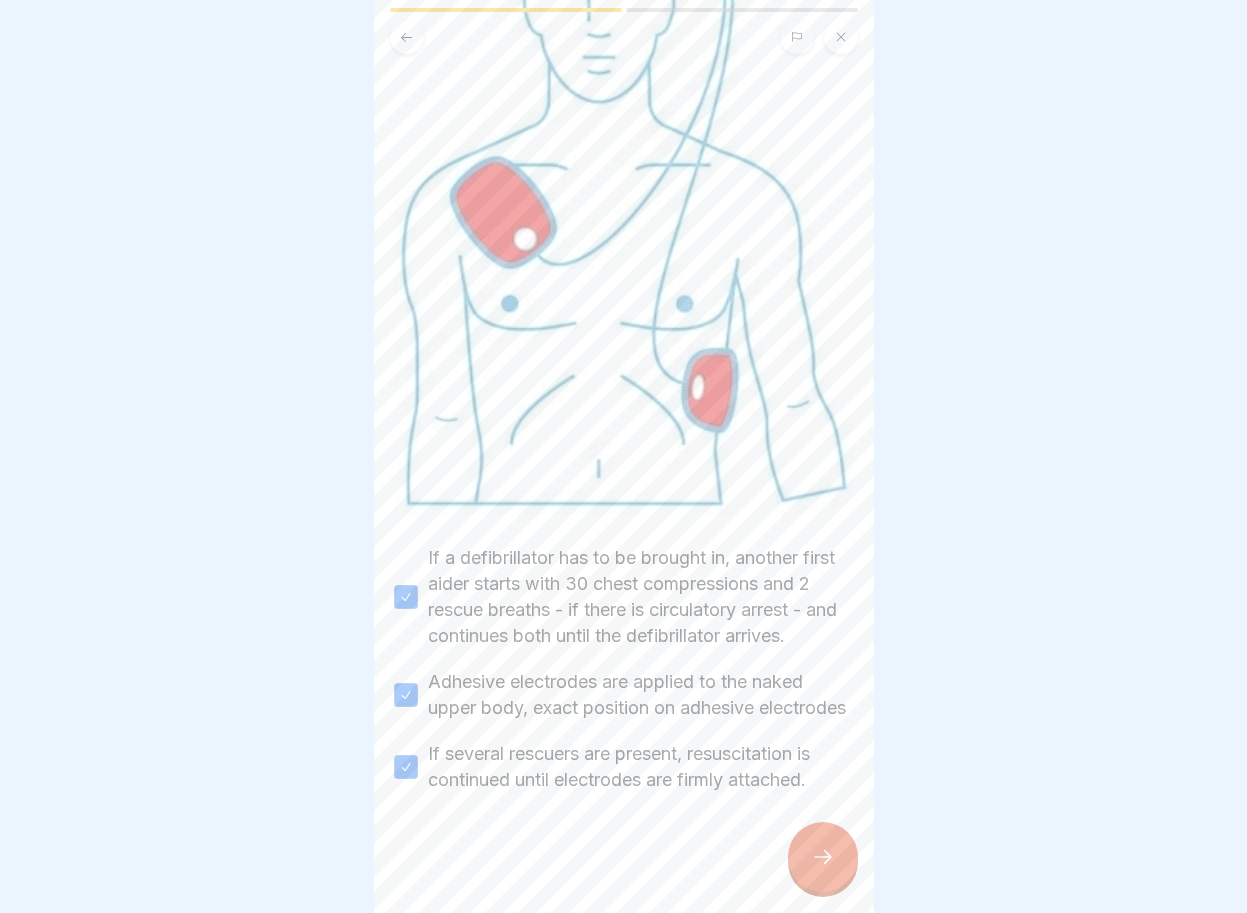 click at bounding box center [823, 857] 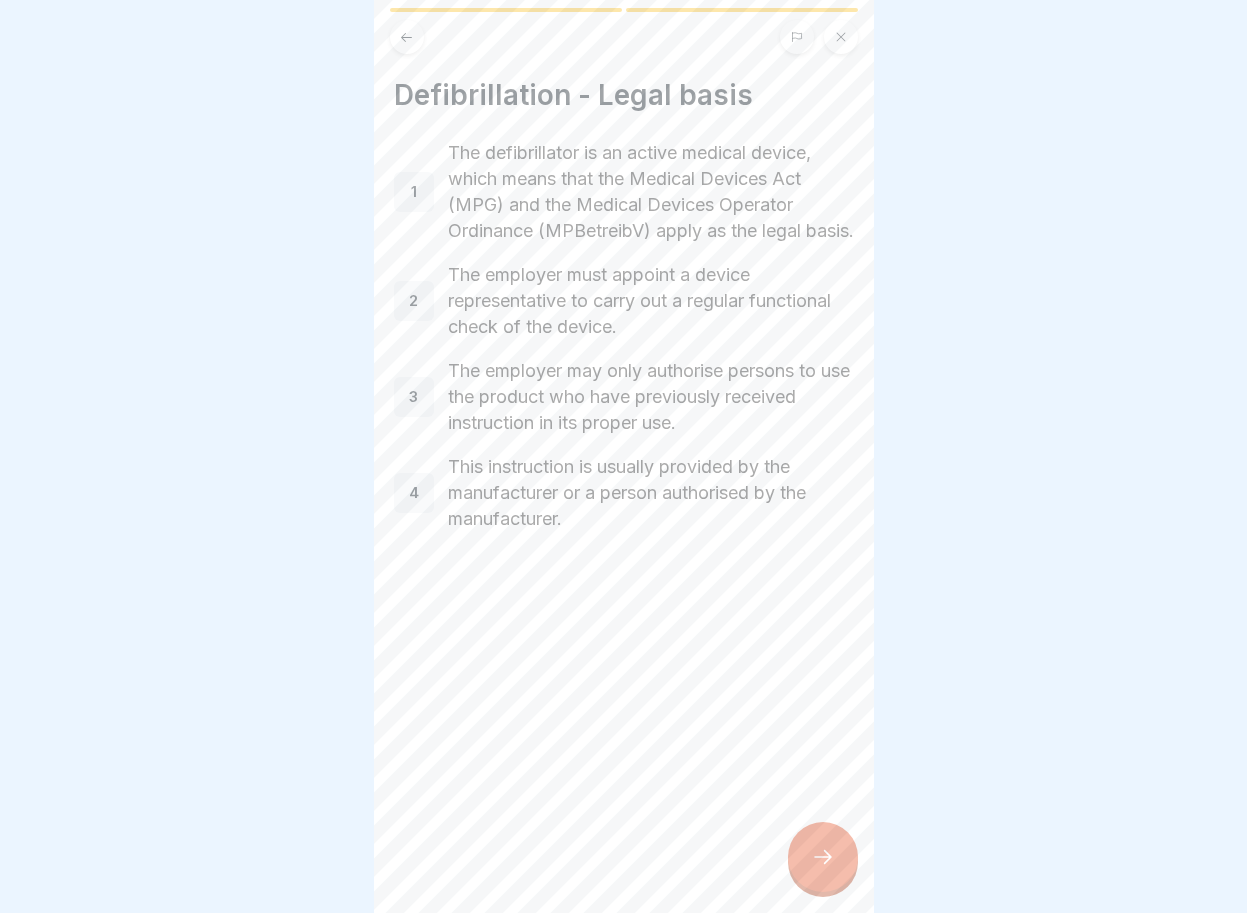 click 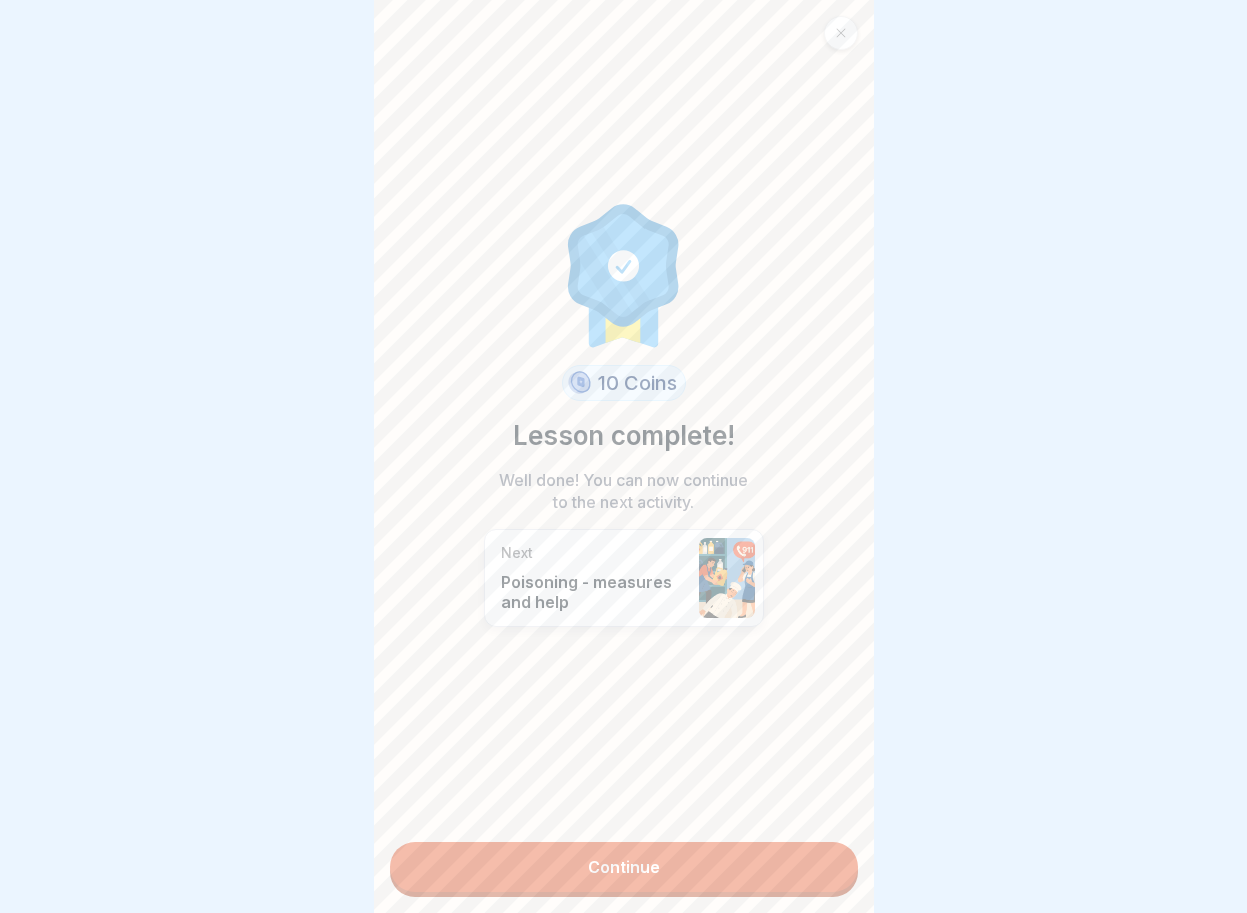 click on "Continue" at bounding box center [624, 867] 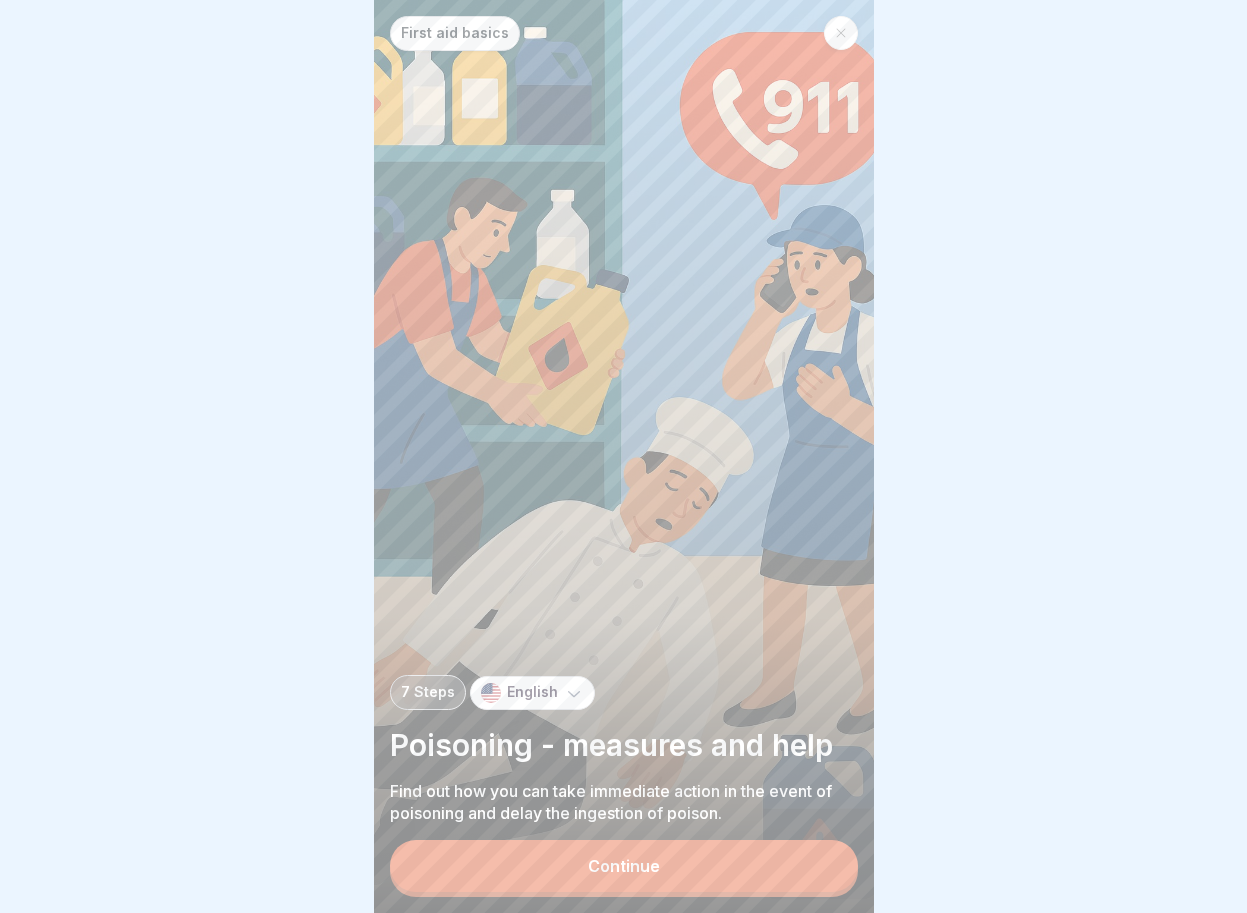 click on "Continue" at bounding box center (624, 866) 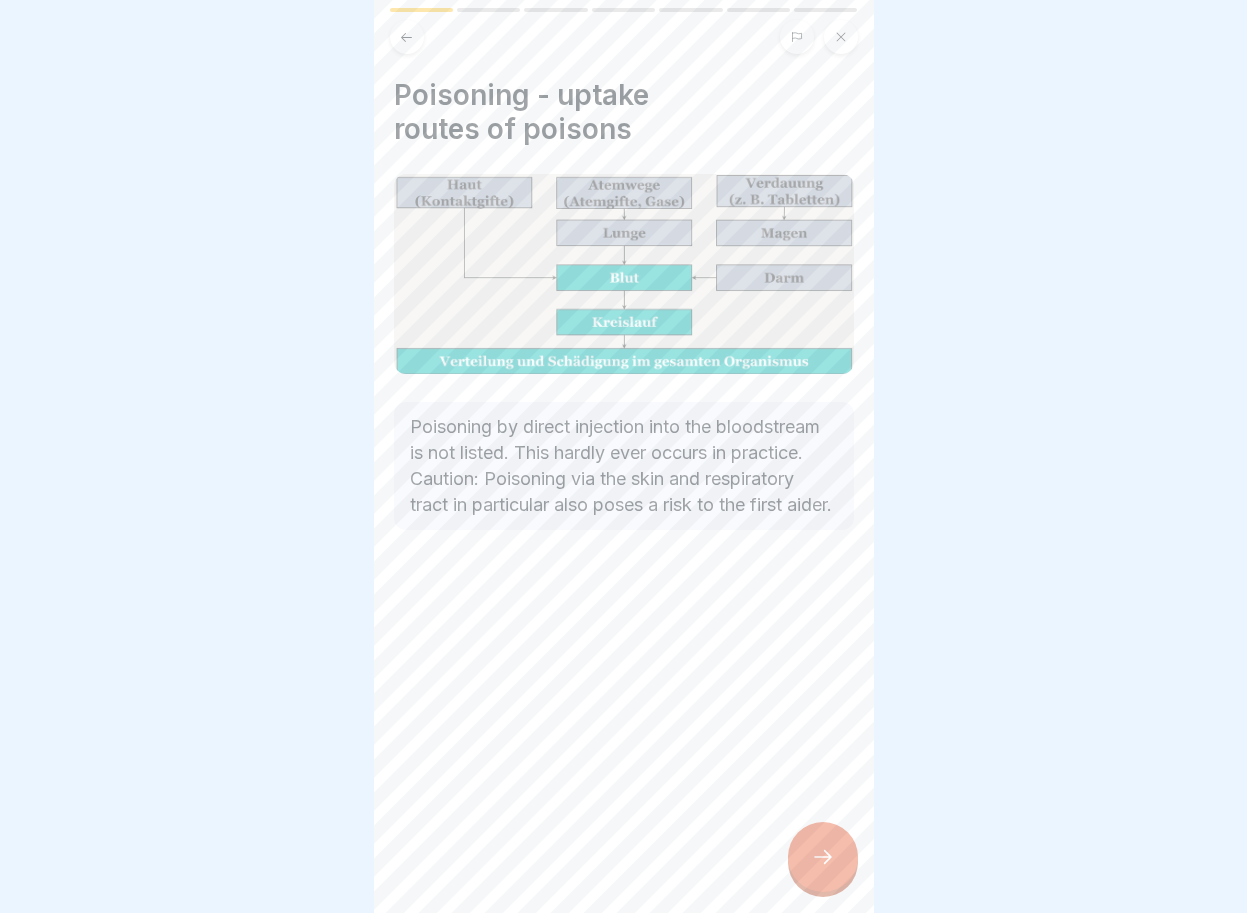 click at bounding box center [823, 857] 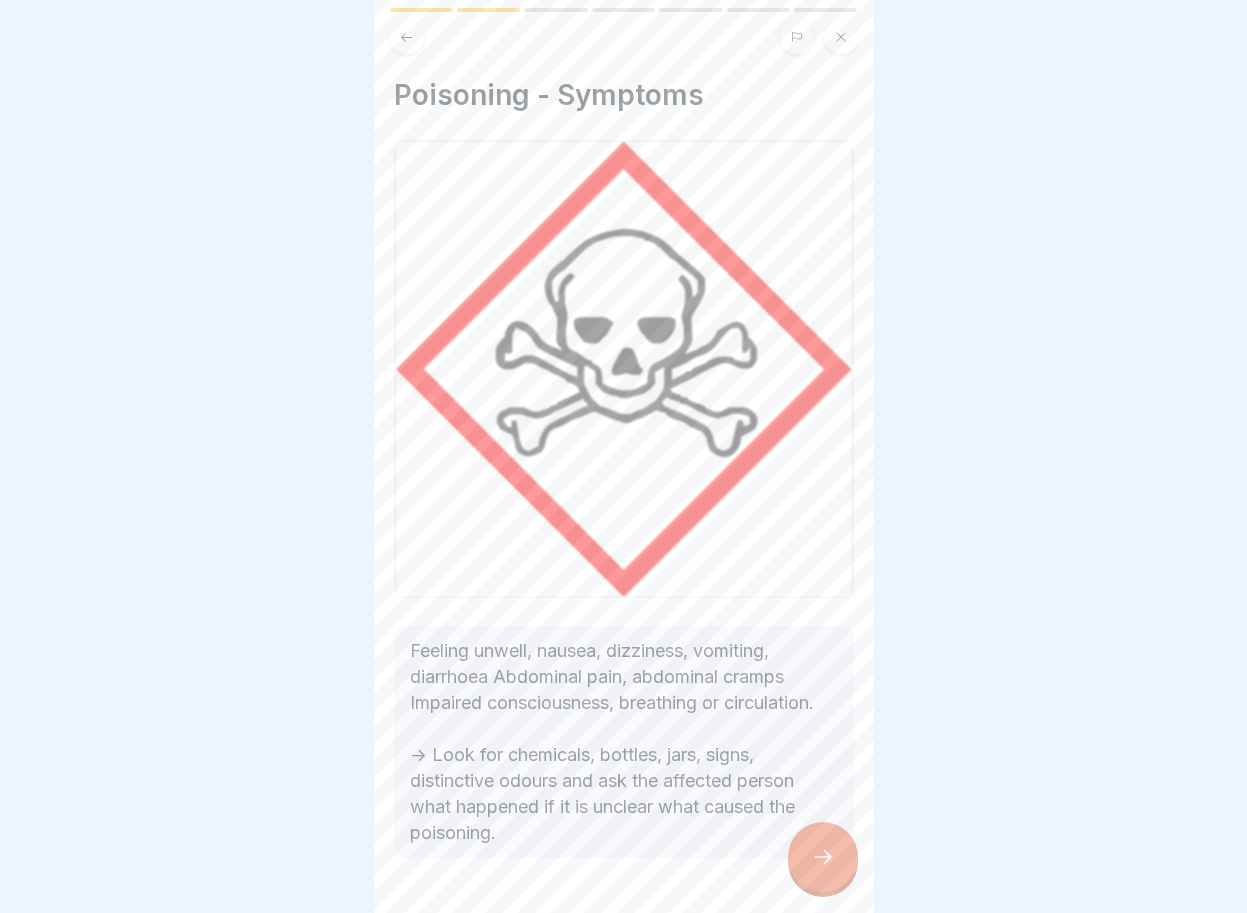 click at bounding box center (823, 857) 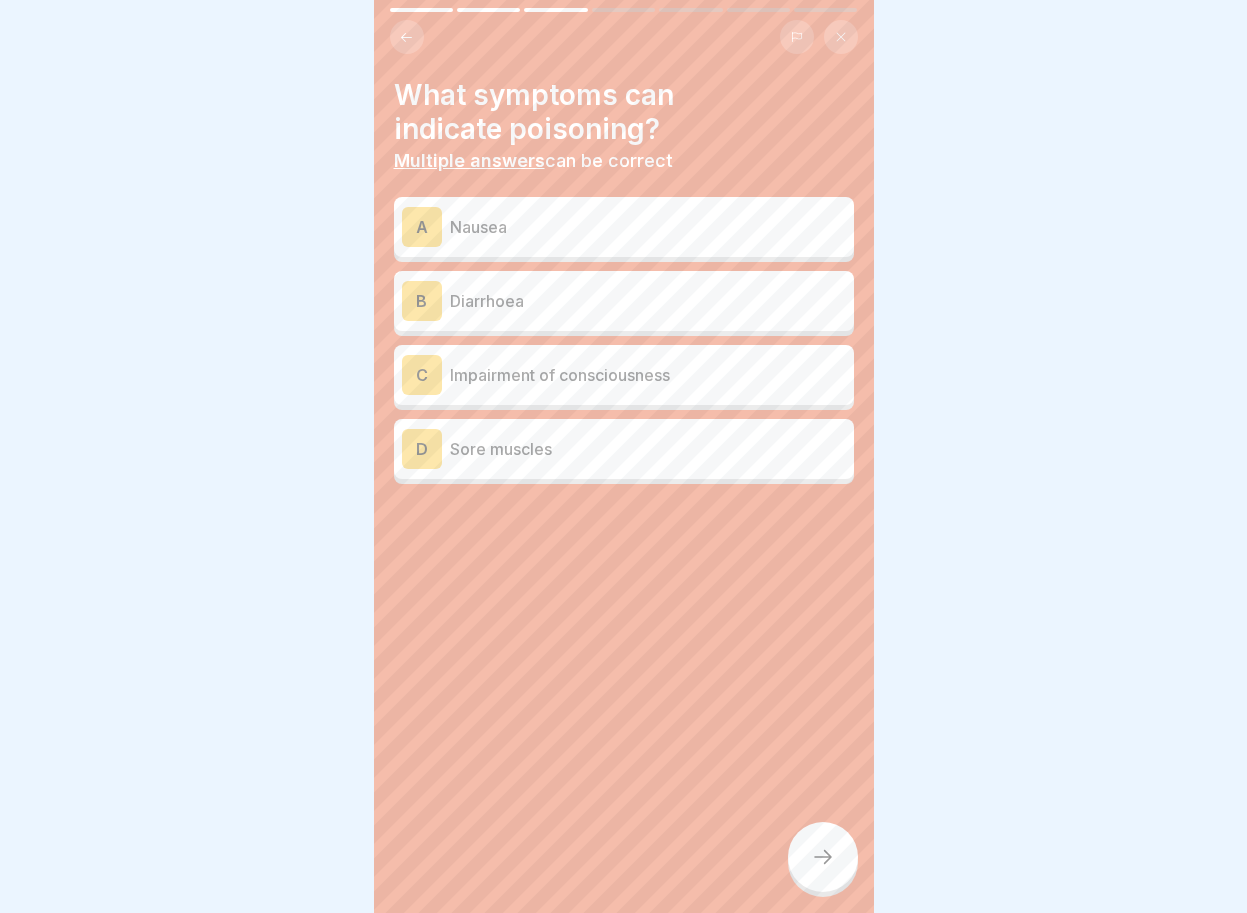 click on "B" at bounding box center (422, 301) 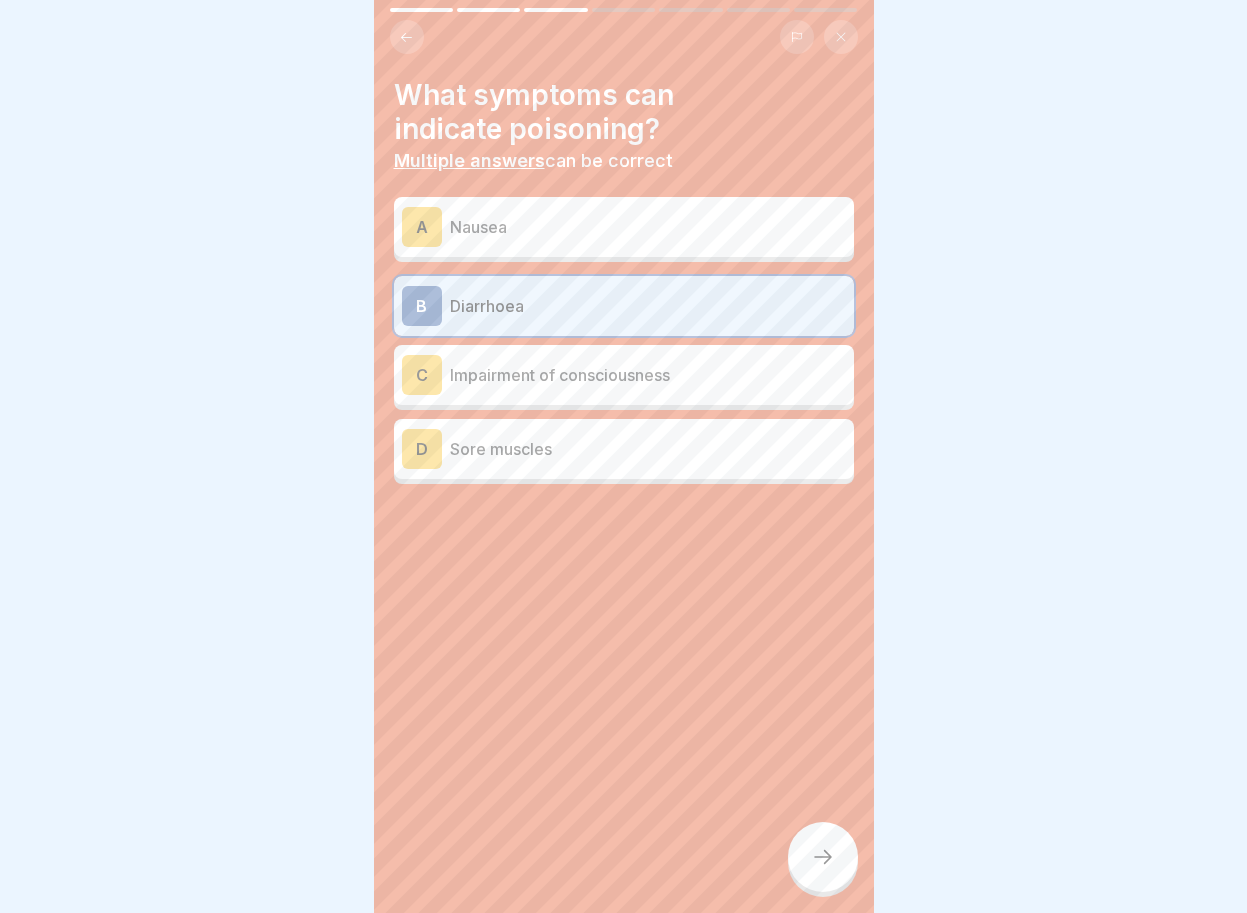 click on "C" at bounding box center [422, 375] 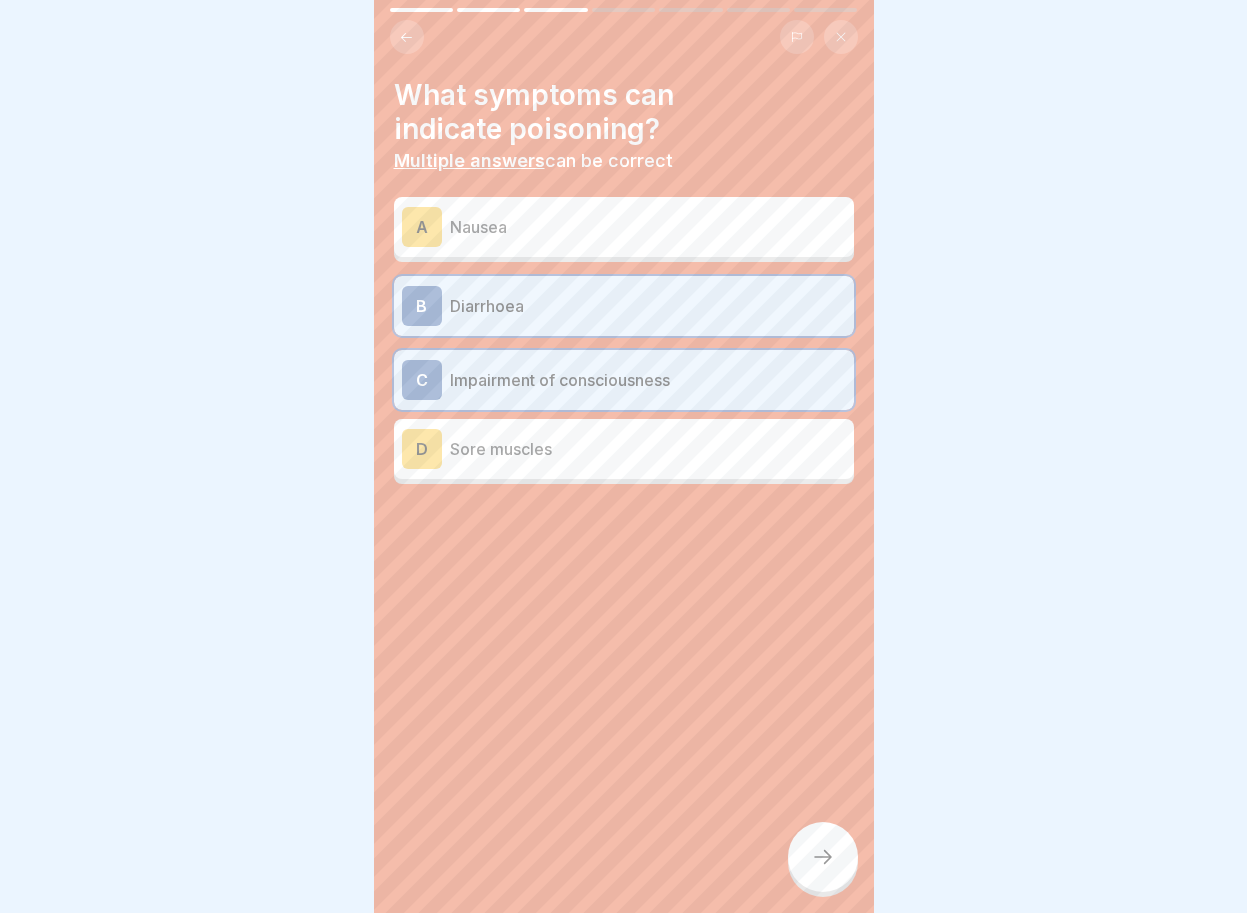 click 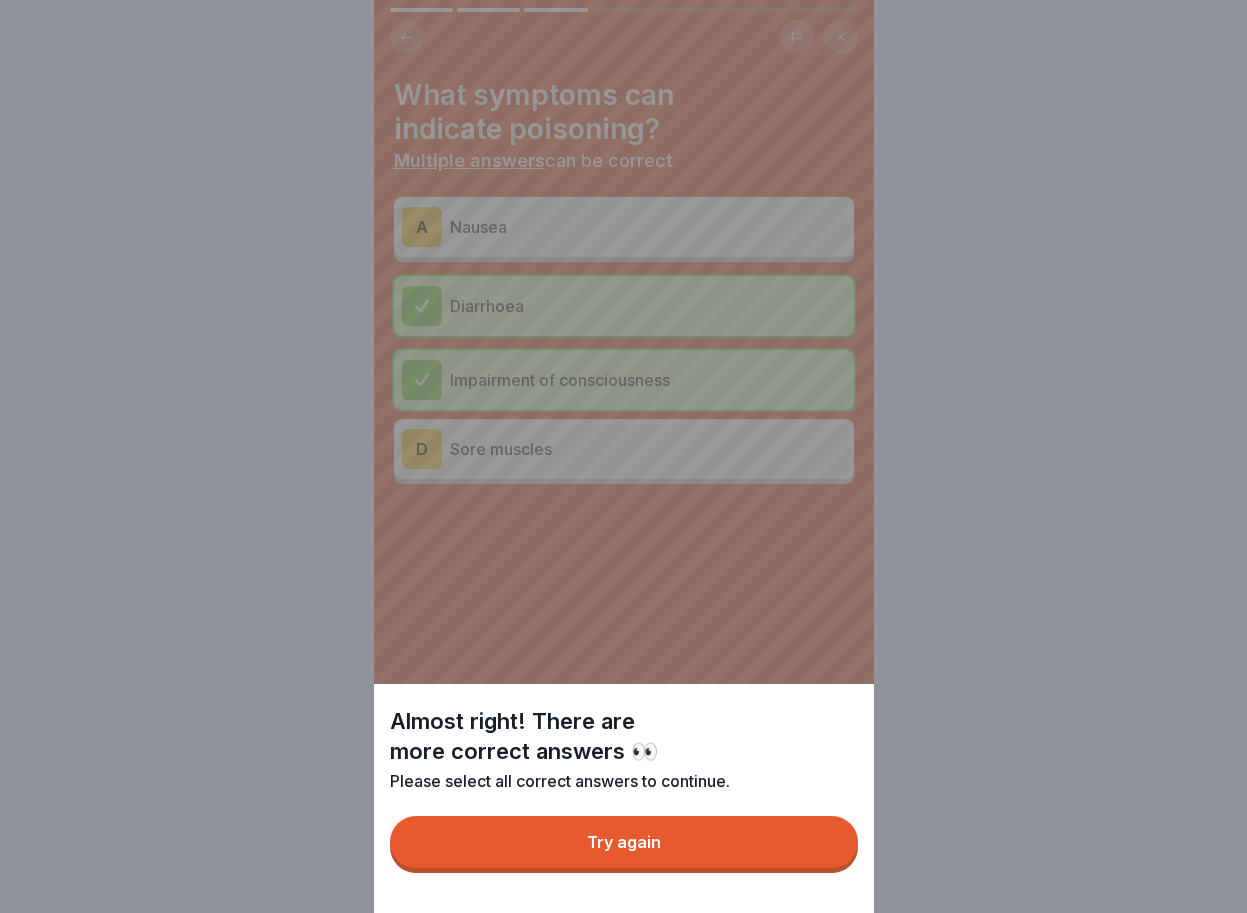 click on "Try again" at bounding box center (624, 842) 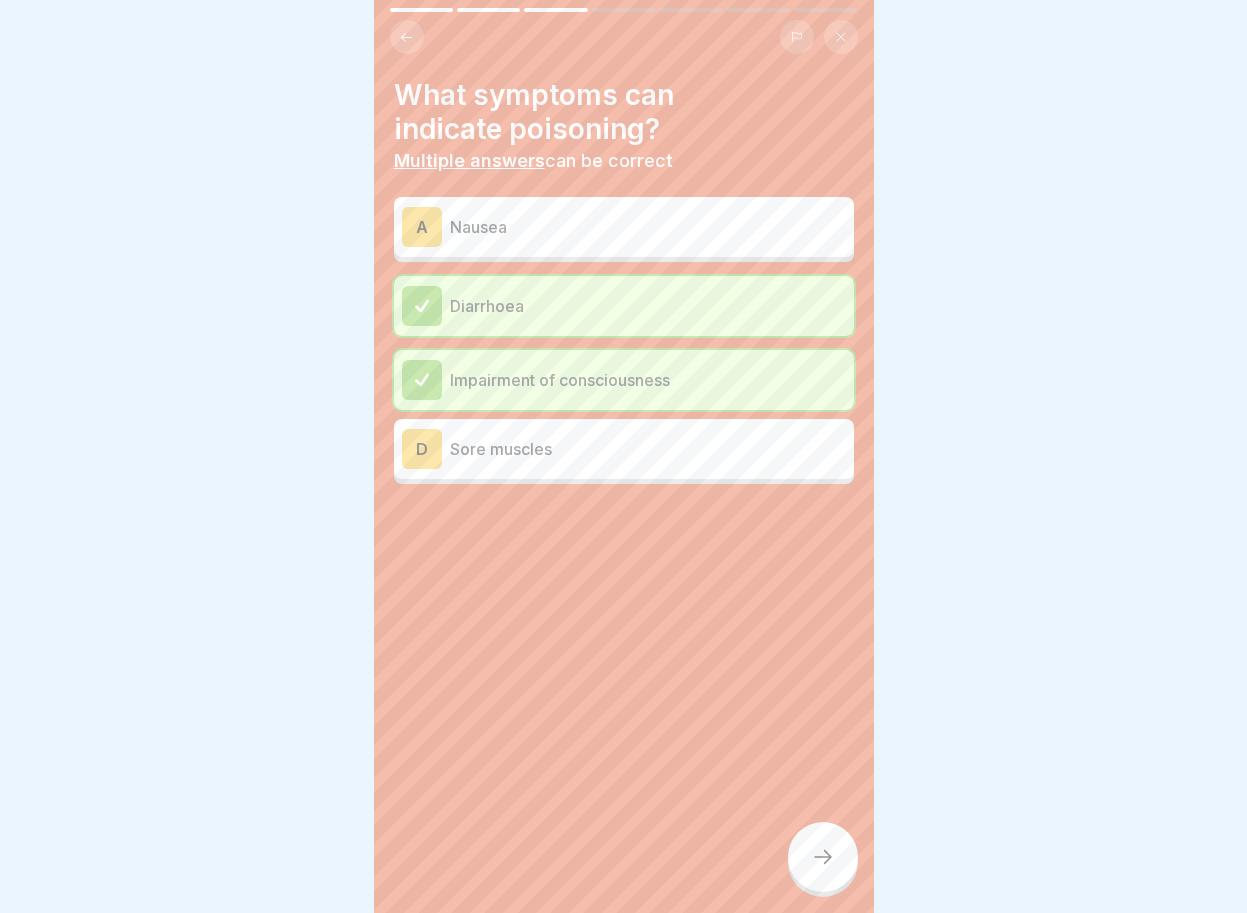 click on "A" at bounding box center [422, 227] 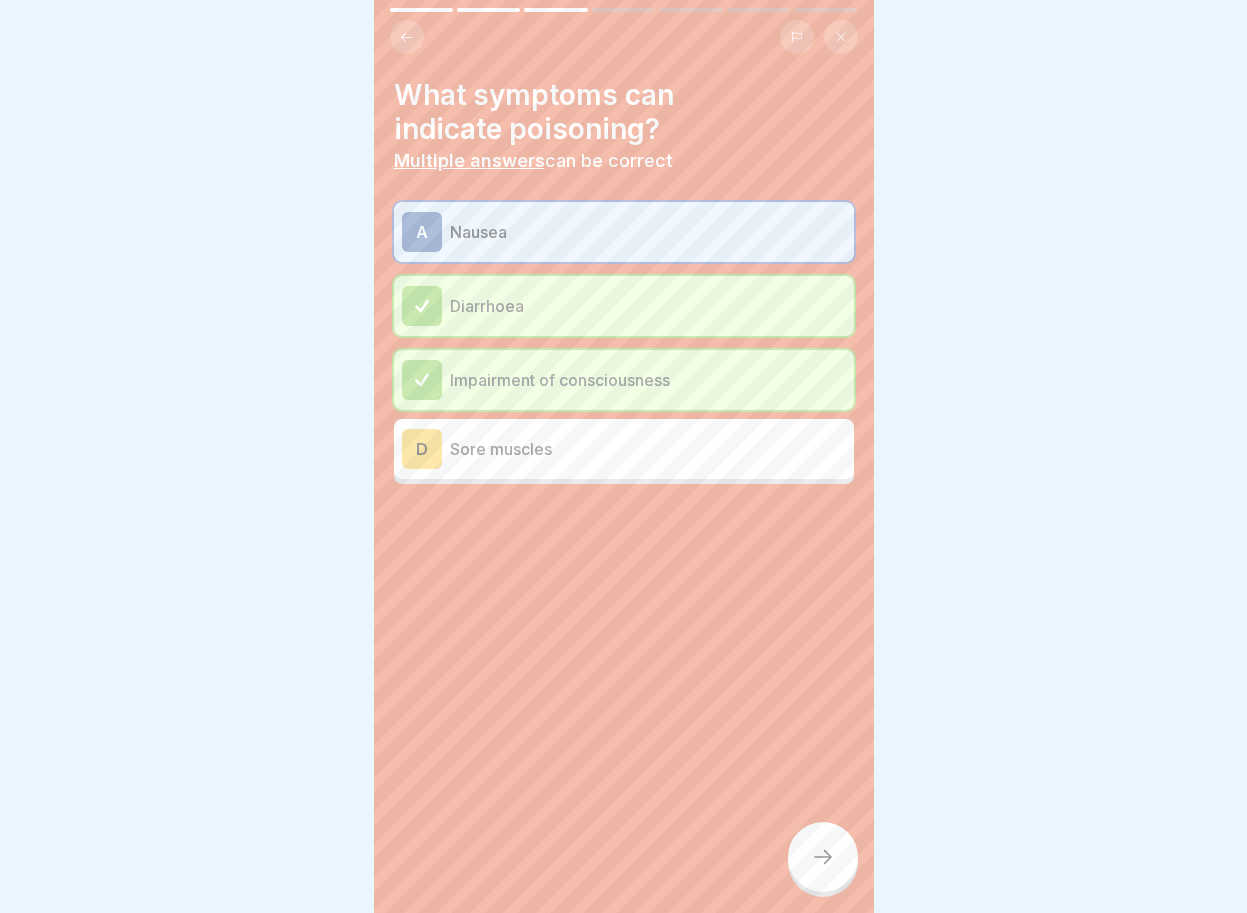 click at bounding box center (823, 857) 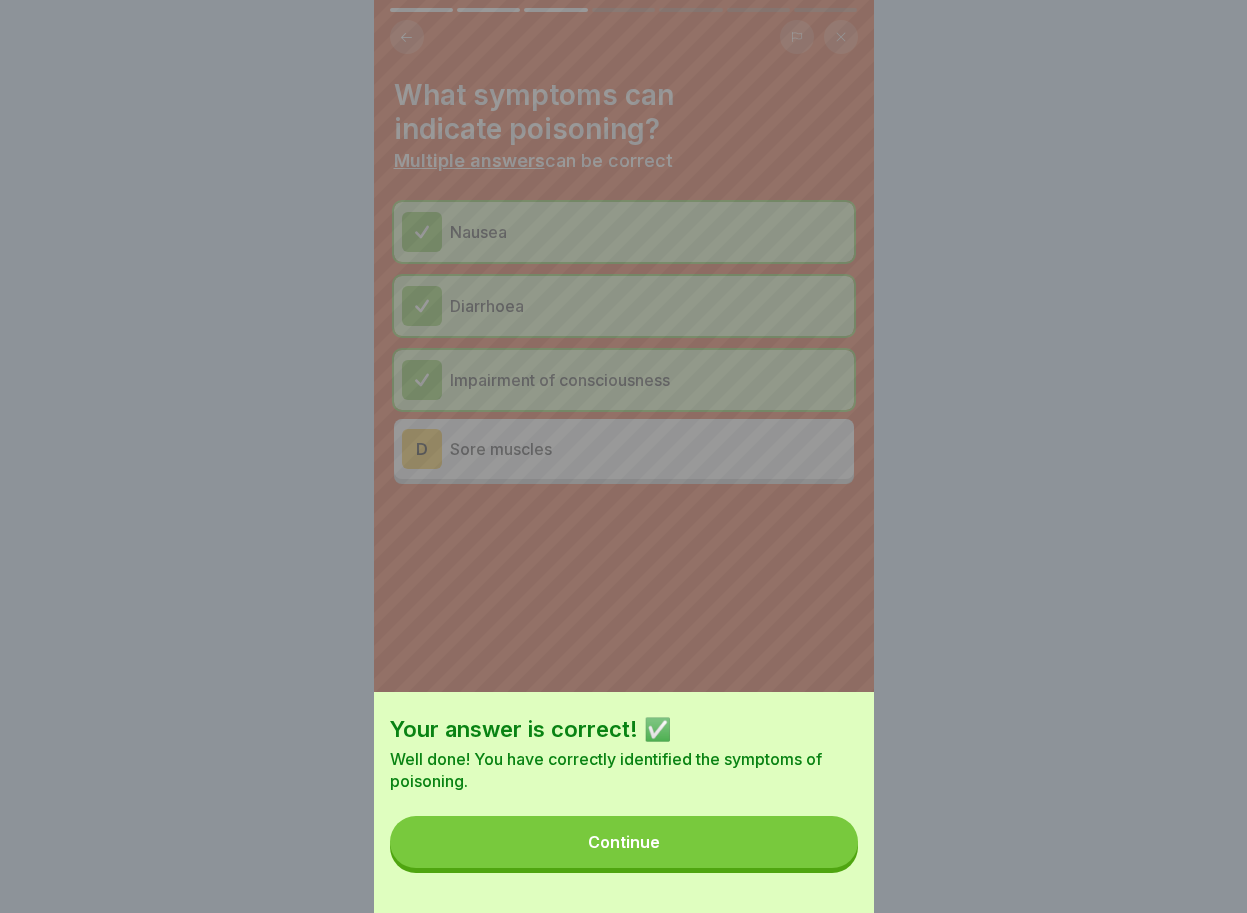 click on "Continue" at bounding box center [624, 842] 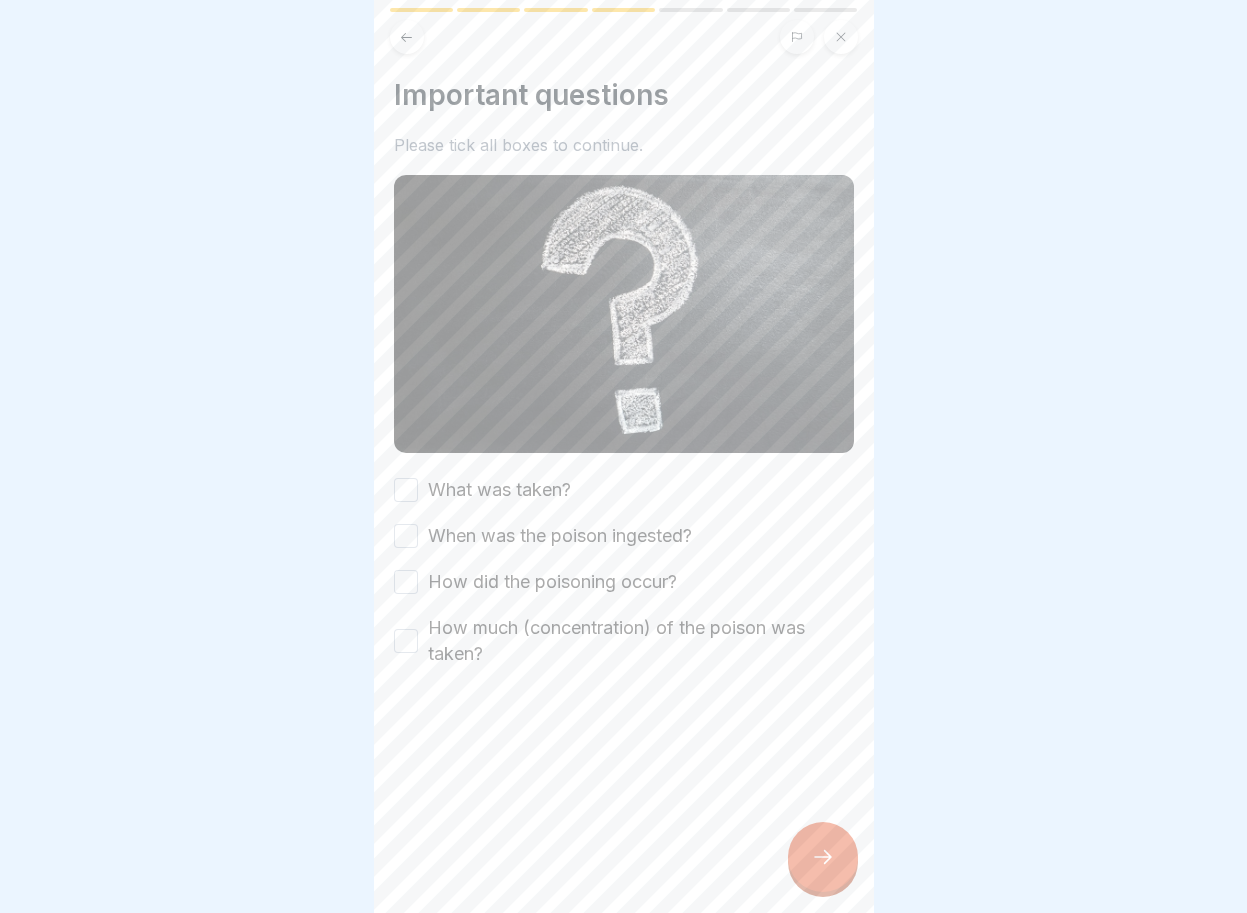 click on "What was taken?" at bounding box center [406, 490] 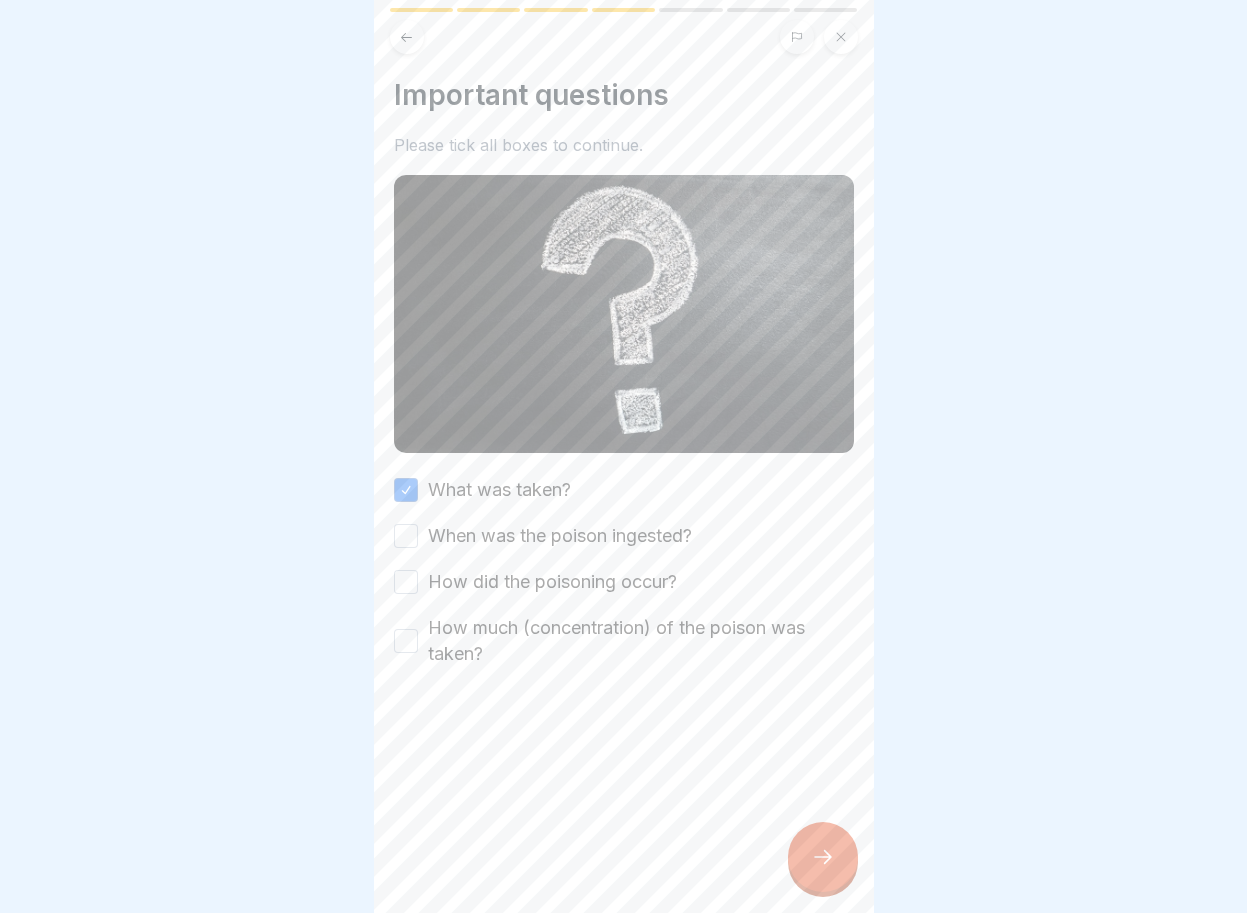 click on "When was the poison ingested?" at bounding box center (406, 536) 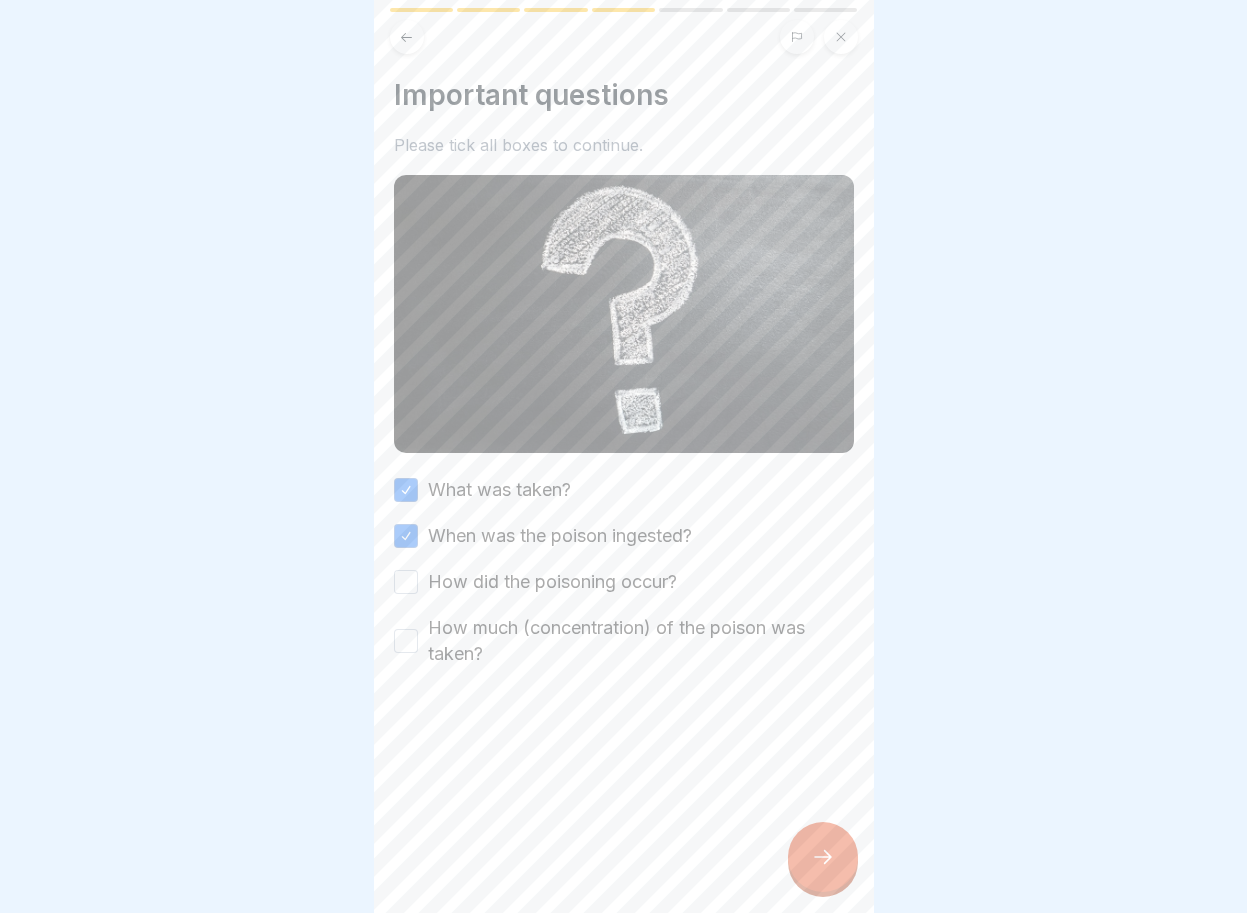 click on "How did the poisoning occur?" at bounding box center (406, 582) 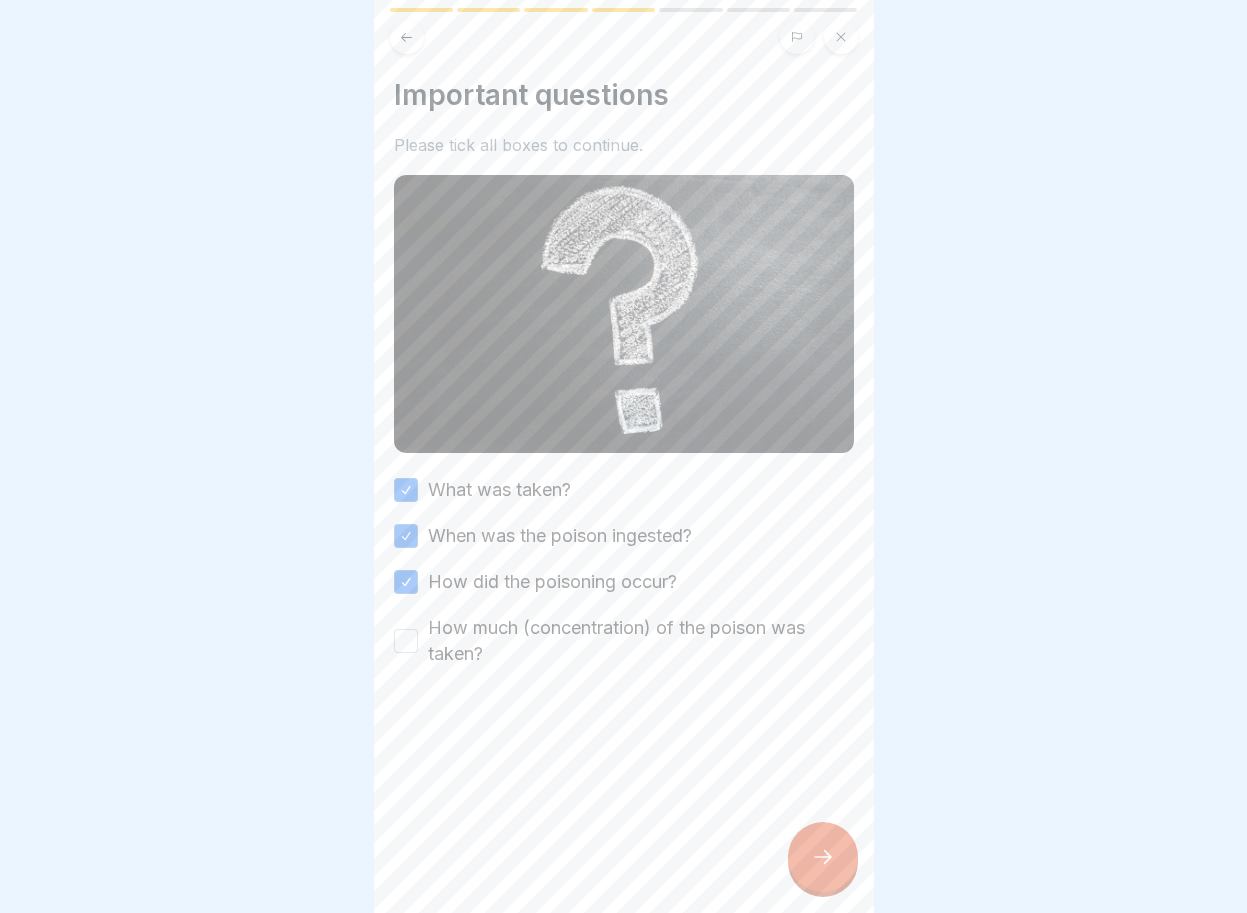click on "How much (concentration) of the poison was taken?" at bounding box center (406, 641) 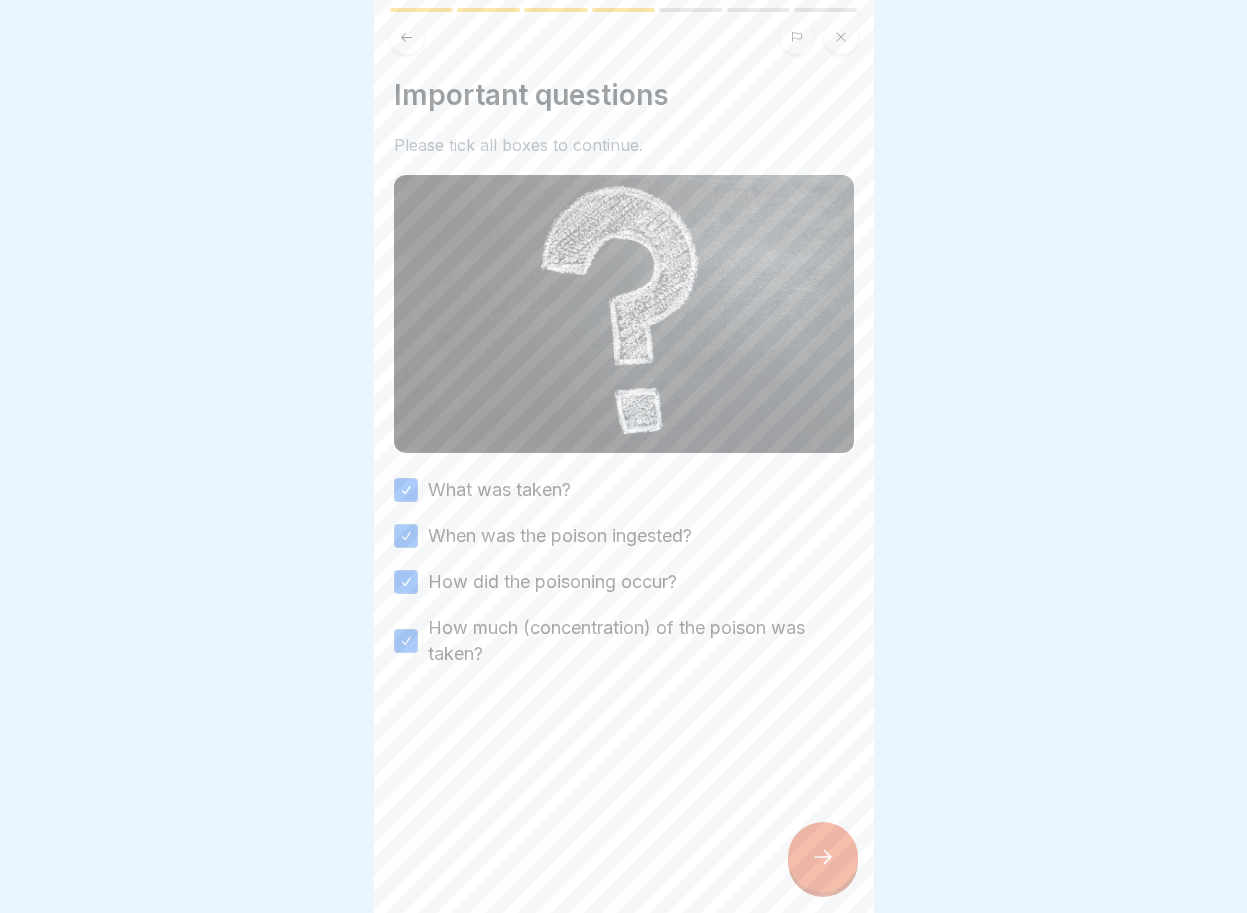 click on "Important questions Please tick all boxes to continue. What was taken? When was the poison ingested? How did the poisoning occur? How much (concentration) of the poison was taken?" at bounding box center [624, 456] 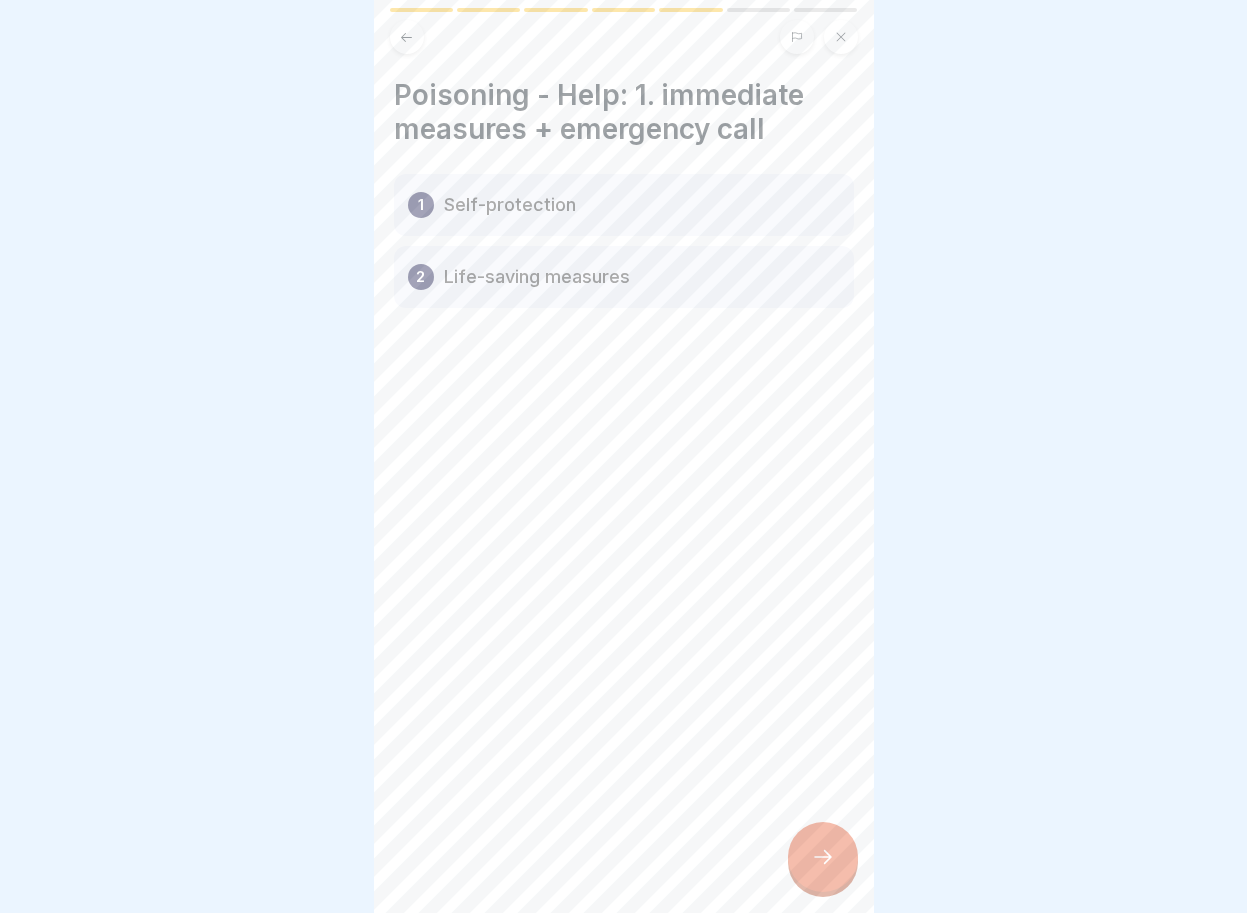 click at bounding box center (823, 857) 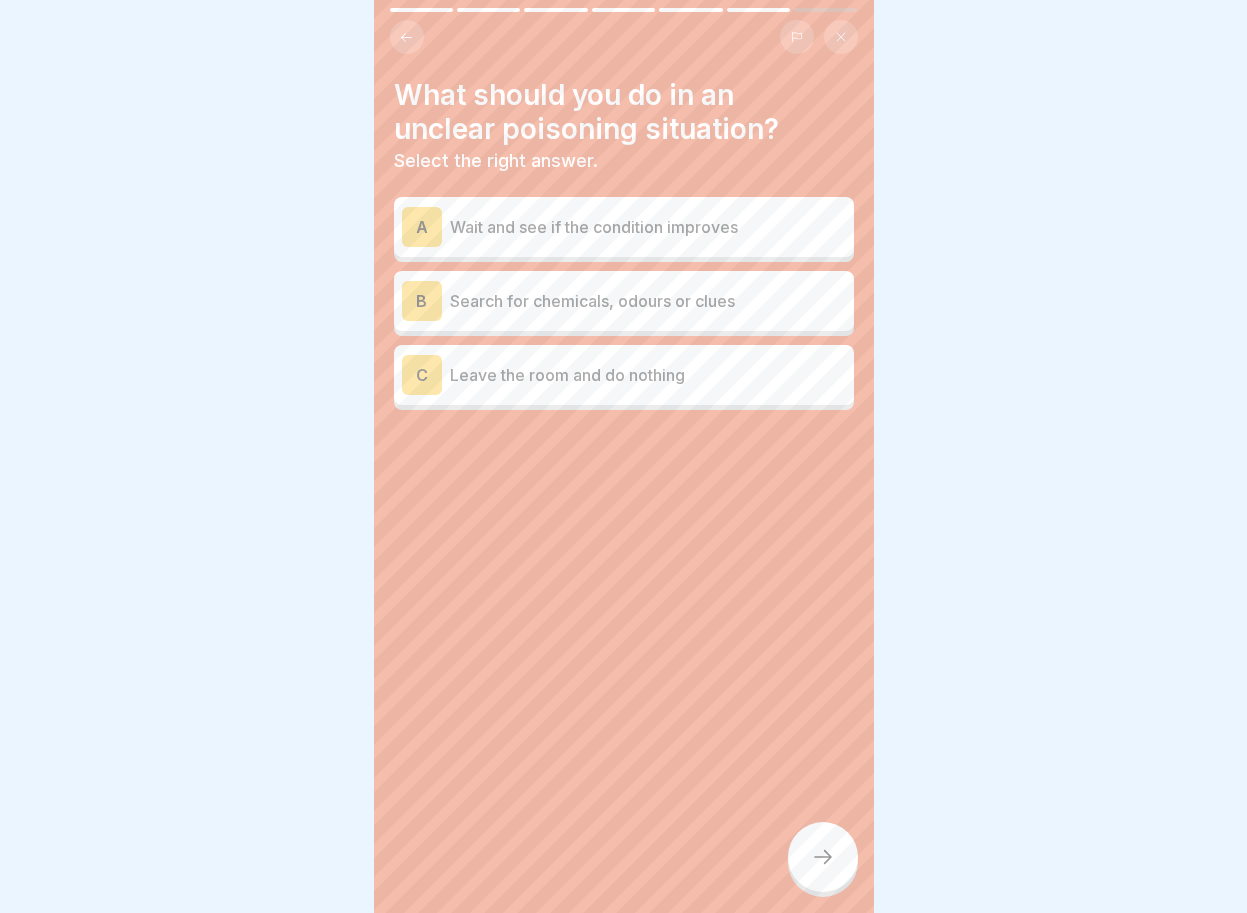 click on "B" at bounding box center [422, 301] 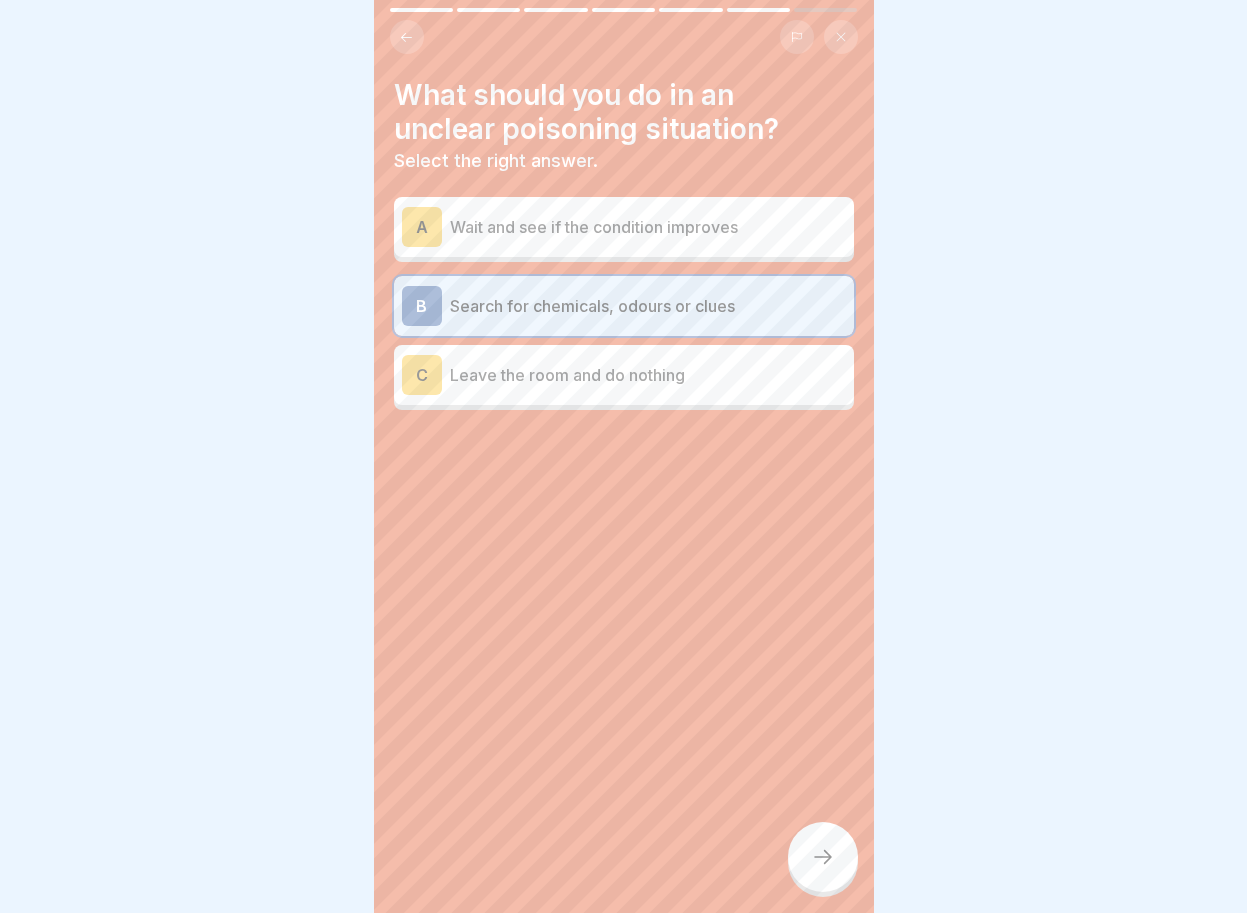 click at bounding box center [823, 857] 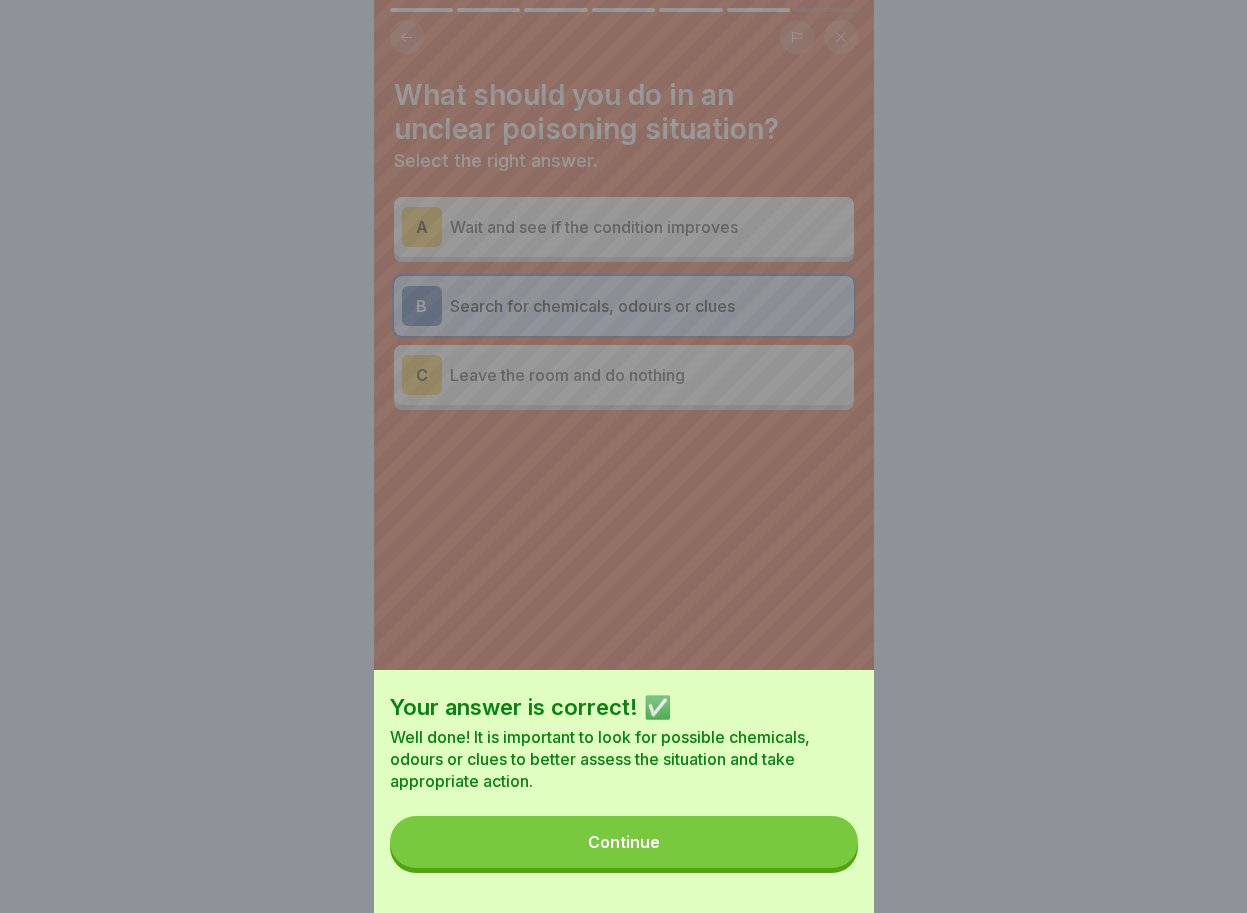 click on "Continue" at bounding box center (624, 842) 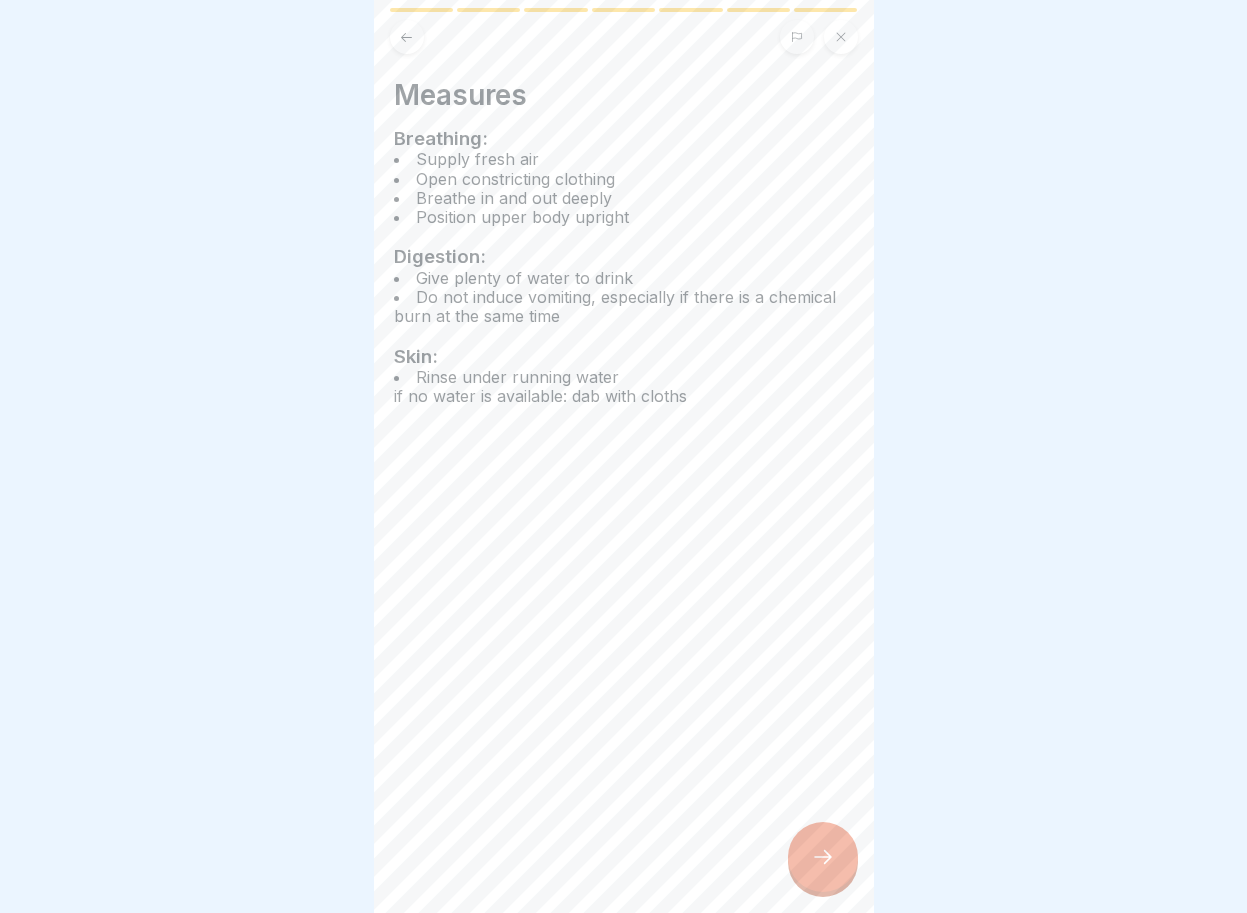 click 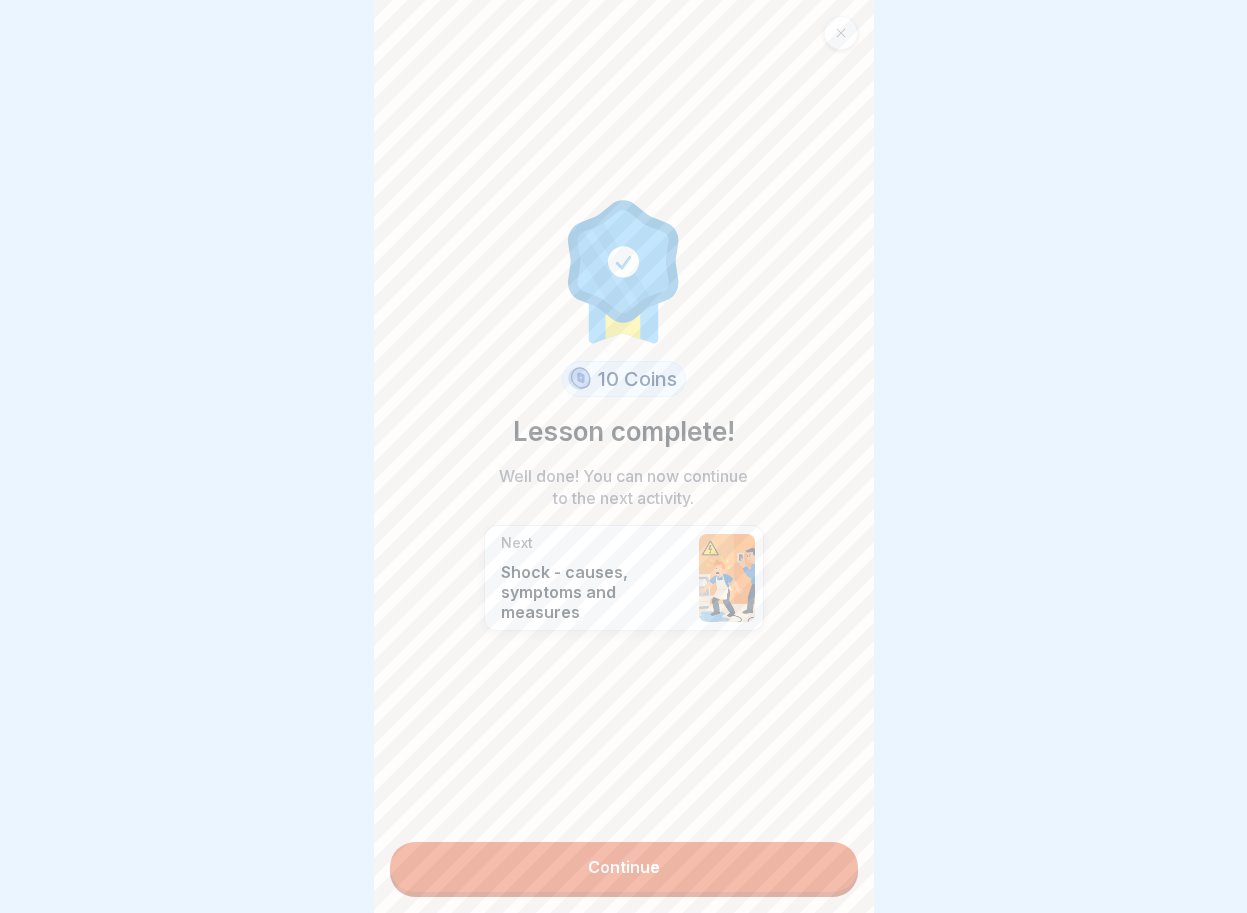 click on "10 Coins Lesson complete! Well done! You can now continue to the next activity. Next Shock - causes, symptoms and measures Continue" at bounding box center (624, 456) 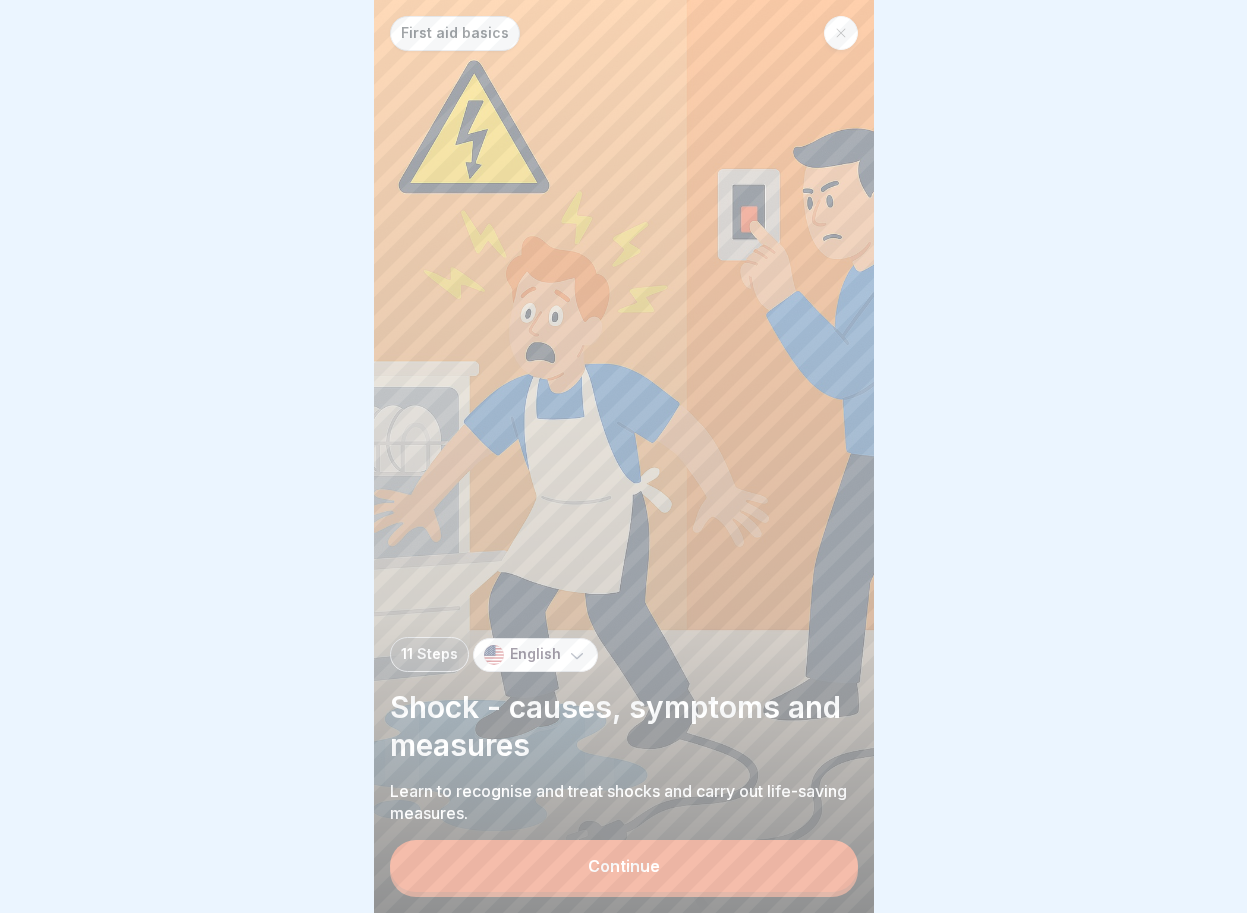 click on "Continue" at bounding box center [624, 866] 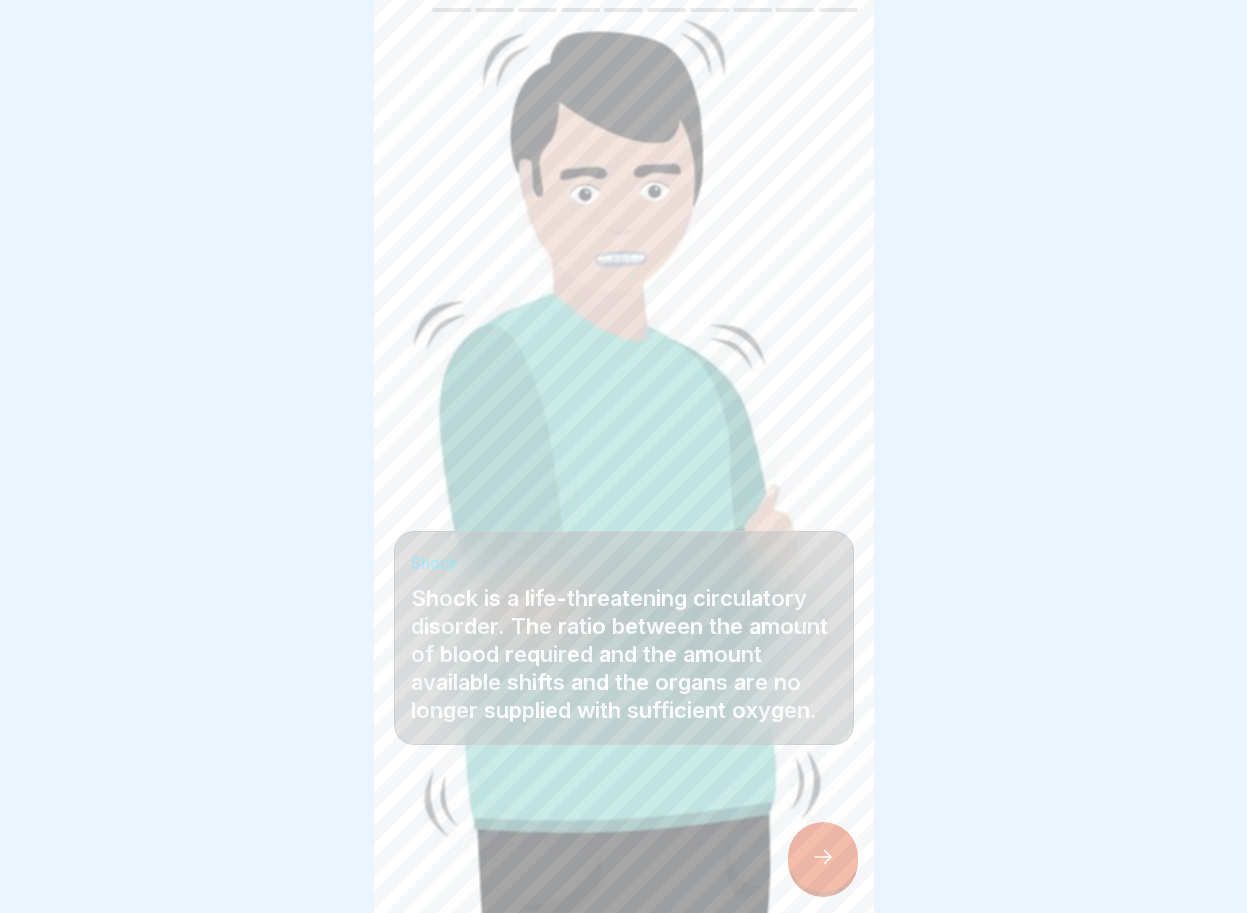 click at bounding box center (823, 857) 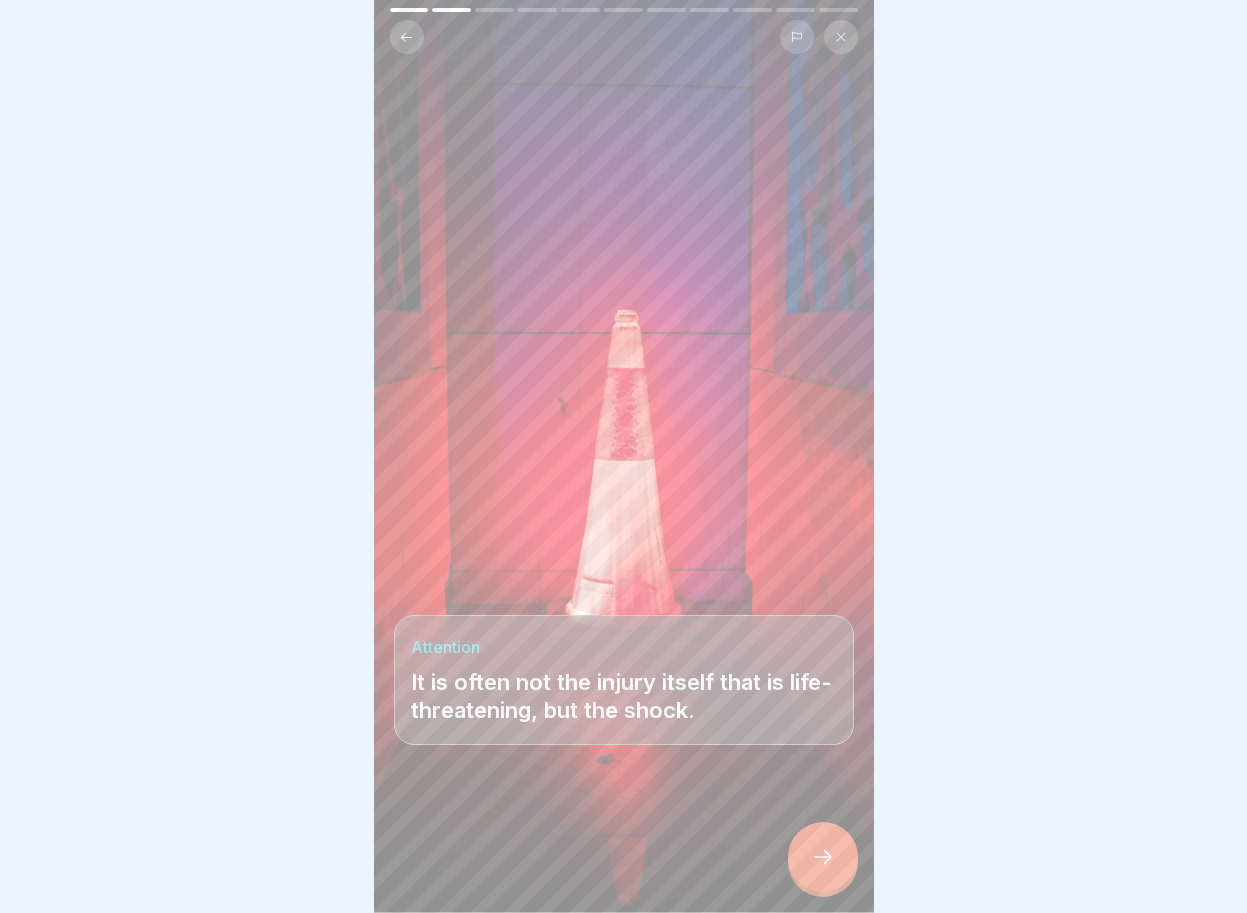click 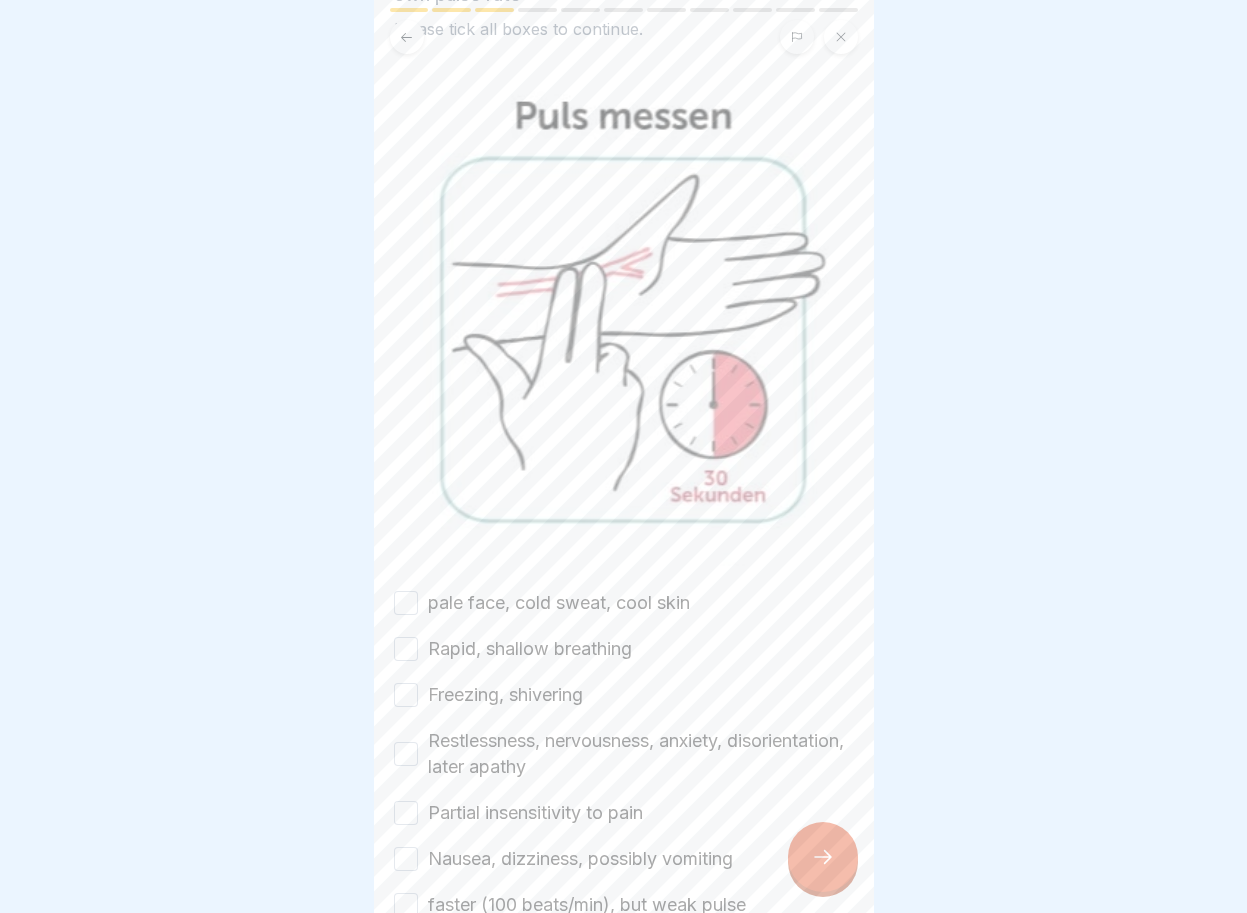 scroll, scrollTop: 202, scrollLeft: 0, axis: vertical 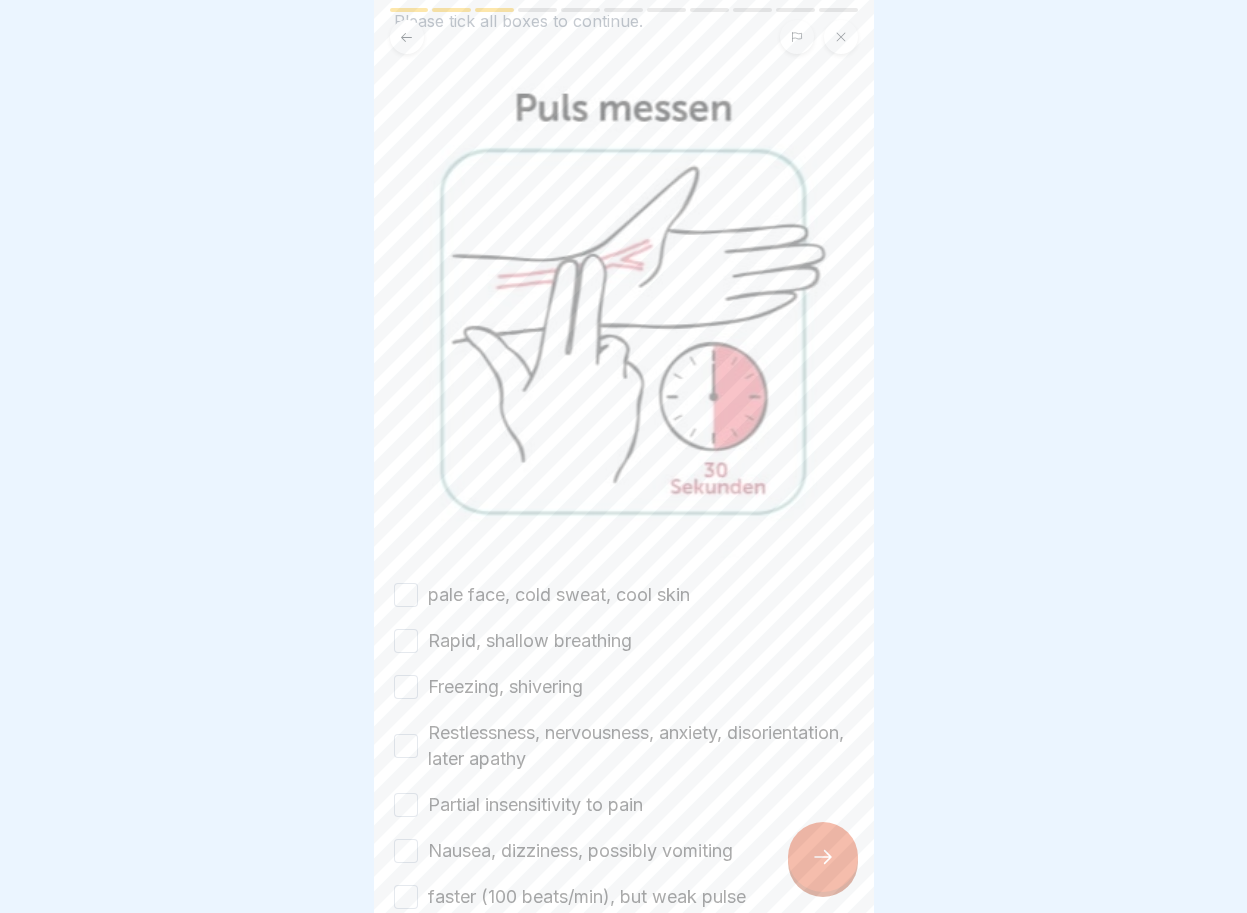 click on "pale face, cold sweat, cool skin" at bounding box center (406, 595) 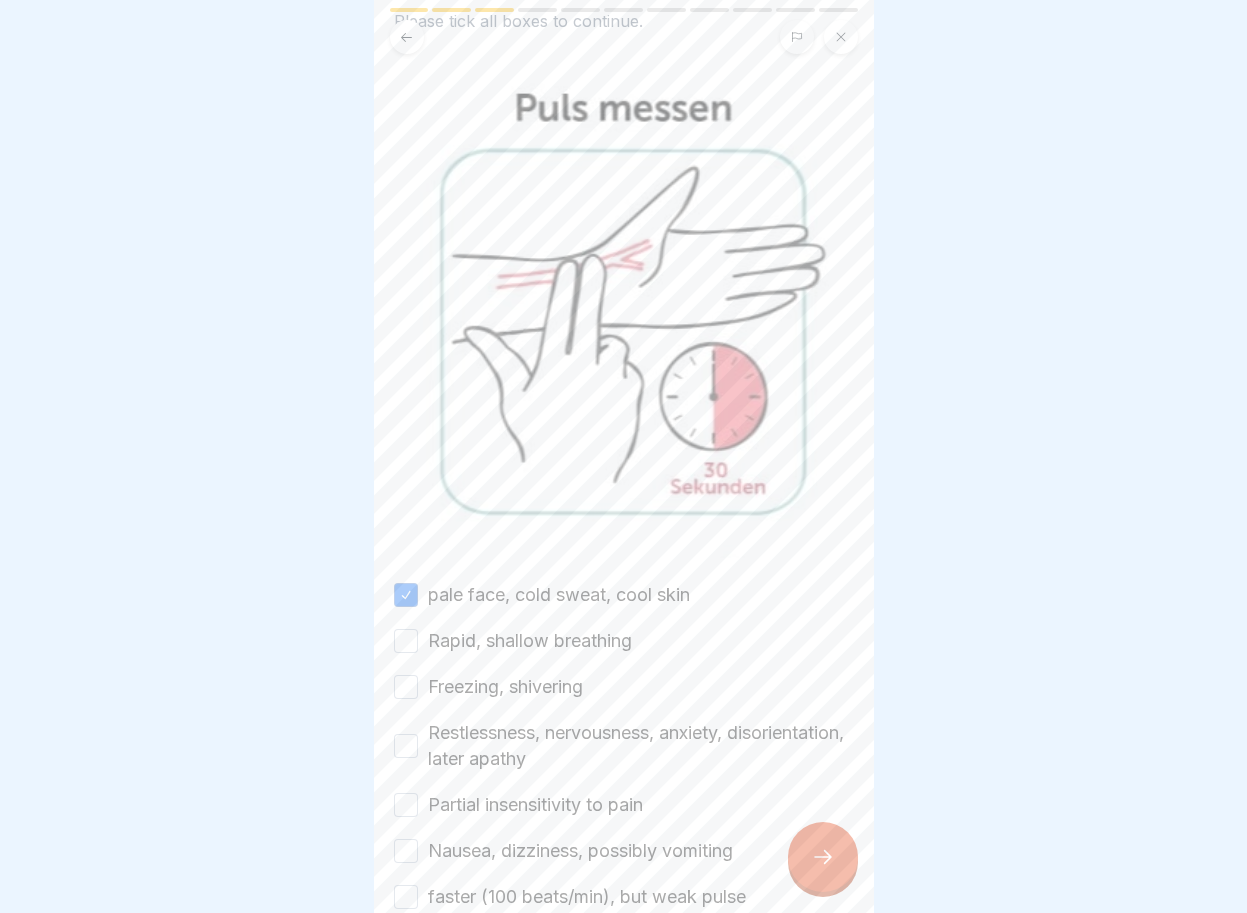 click on "Rapid, shallow breathing" at bounding box center (406, 641) 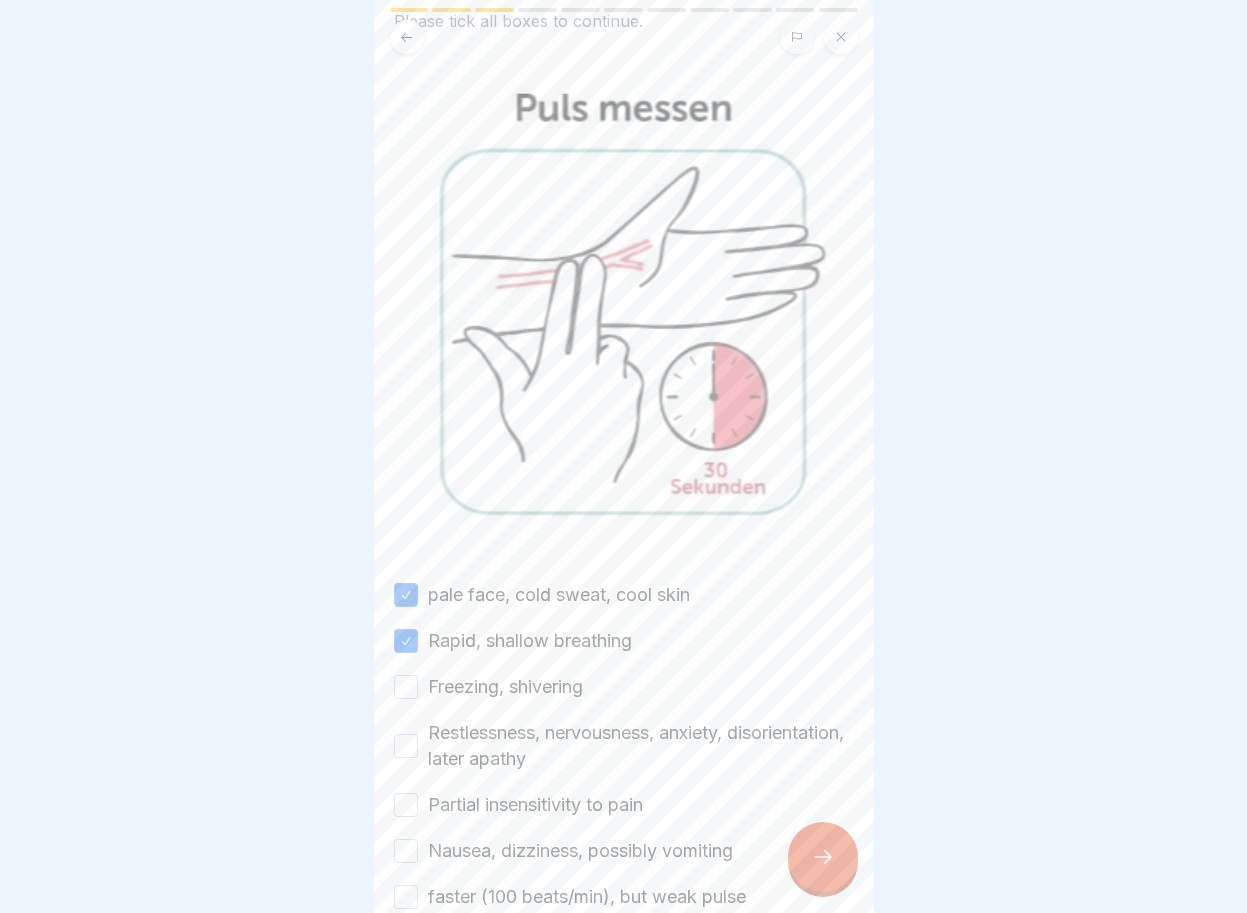 click on "Freezing, shivering" at bounding box center [406, 687] 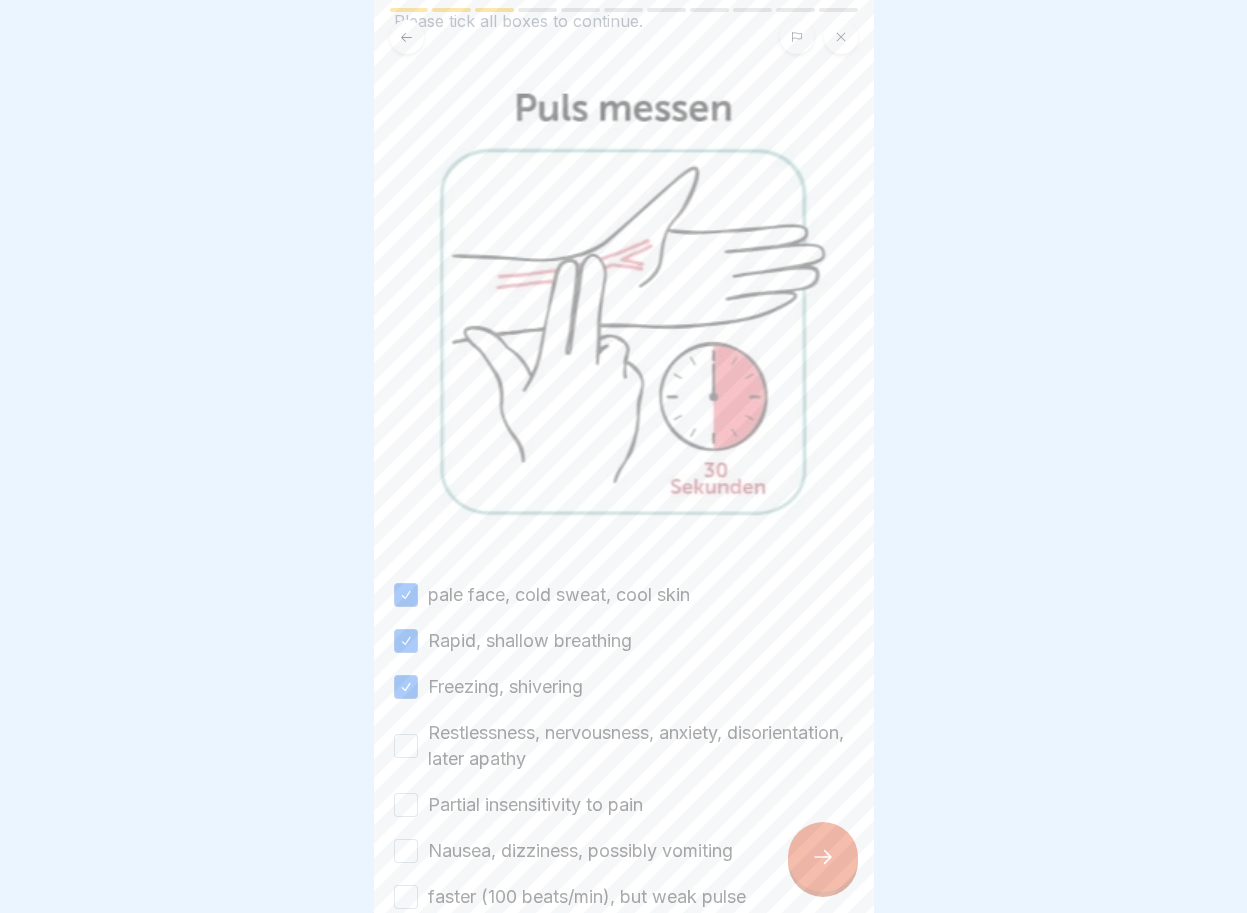click on "Restlessness, nervousness, anxiety, disorientation, later apathy" at bounding box center (406, 746) 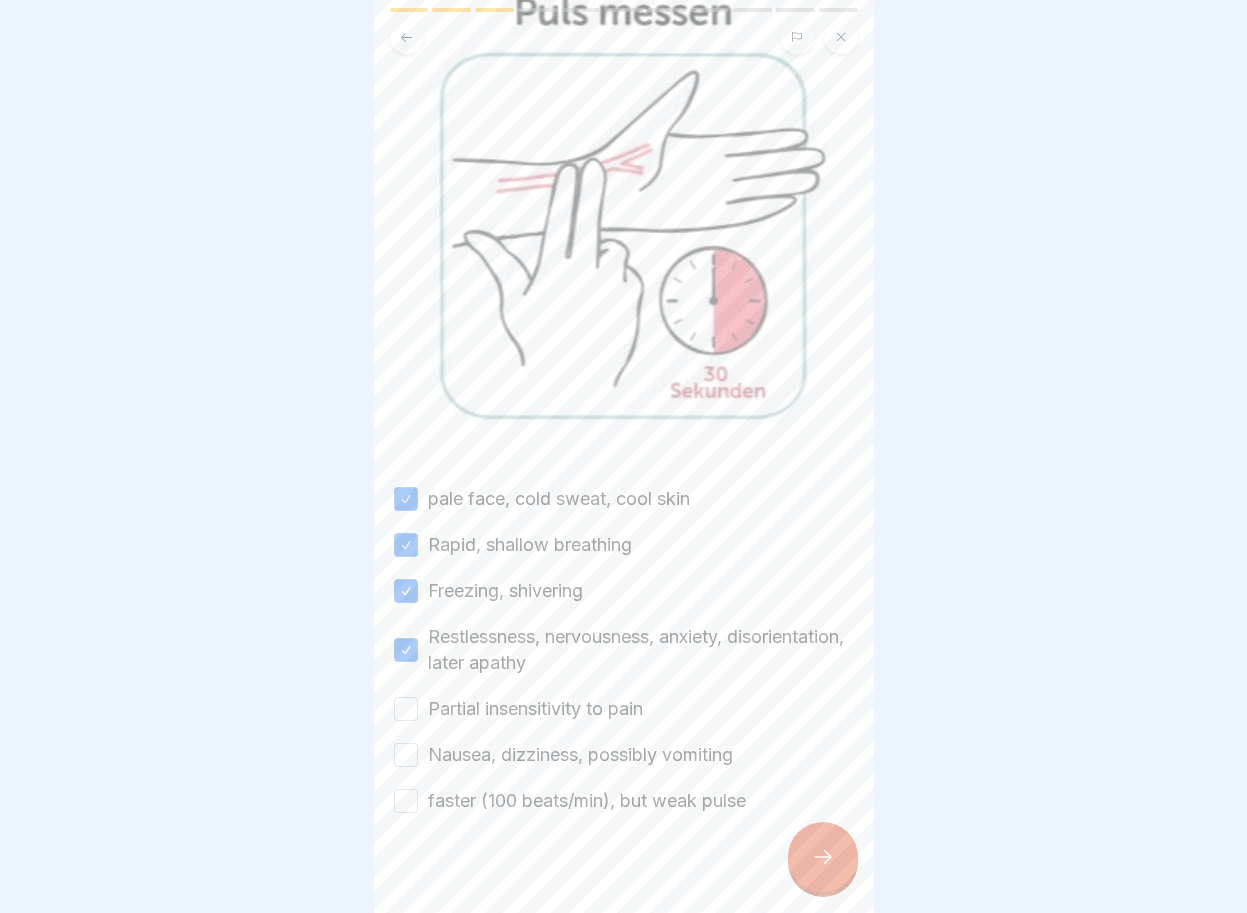 scroll, scrollTop: 303, scrollLeft: 0, axis: vertical 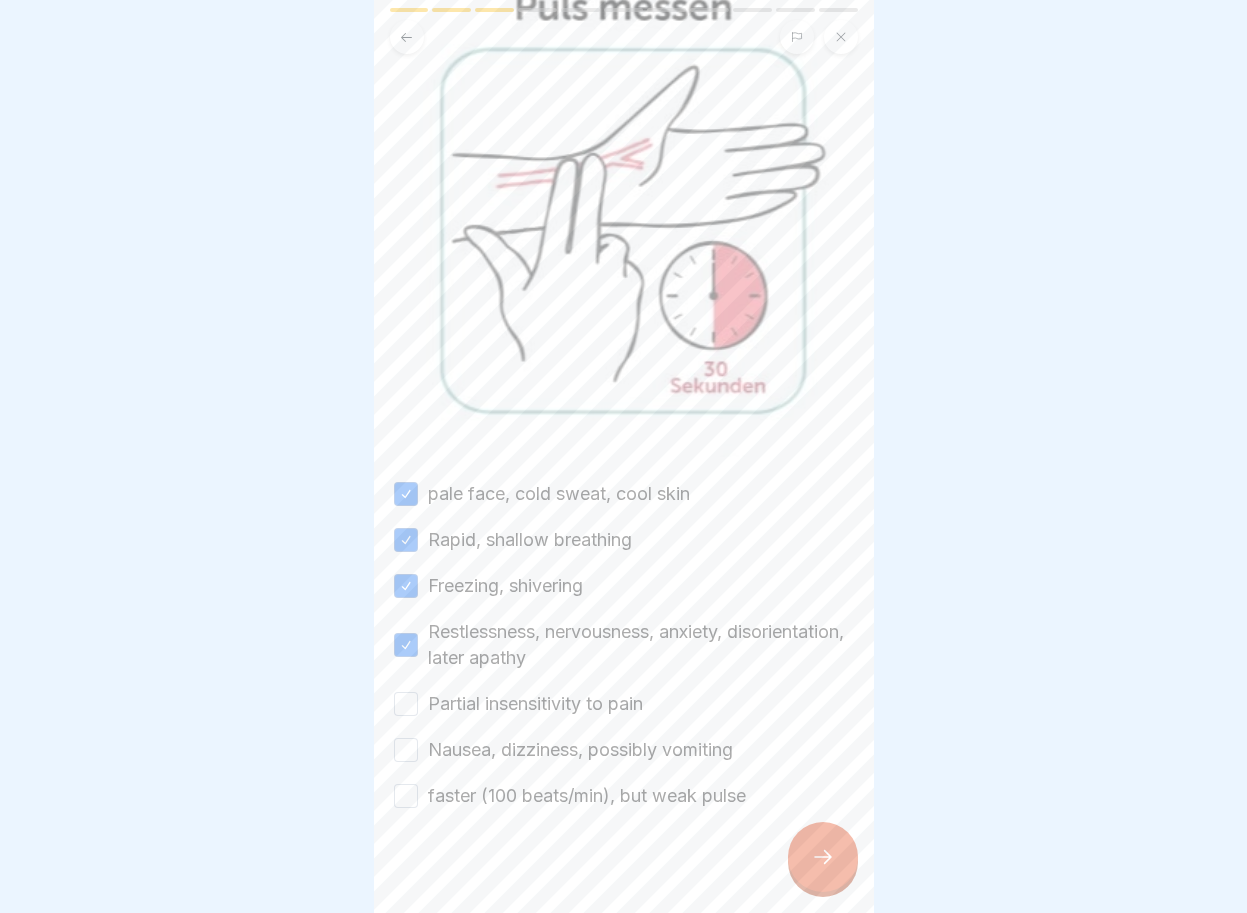 click on "Partial insensitivity to pain" at bounding box center (406, 704) 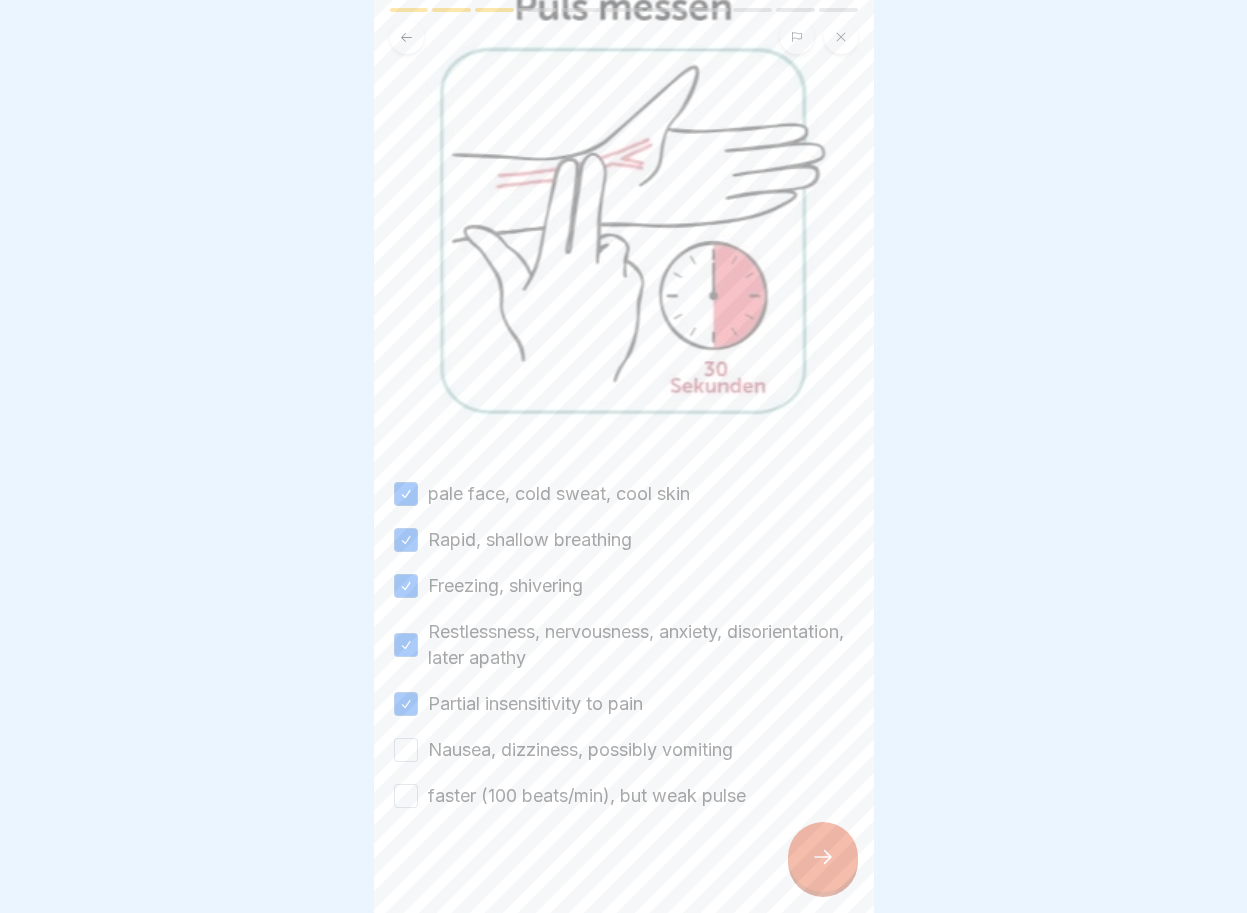 click on "faster (100 beats/min), but weak pulse" at bounding box center [406, 796] 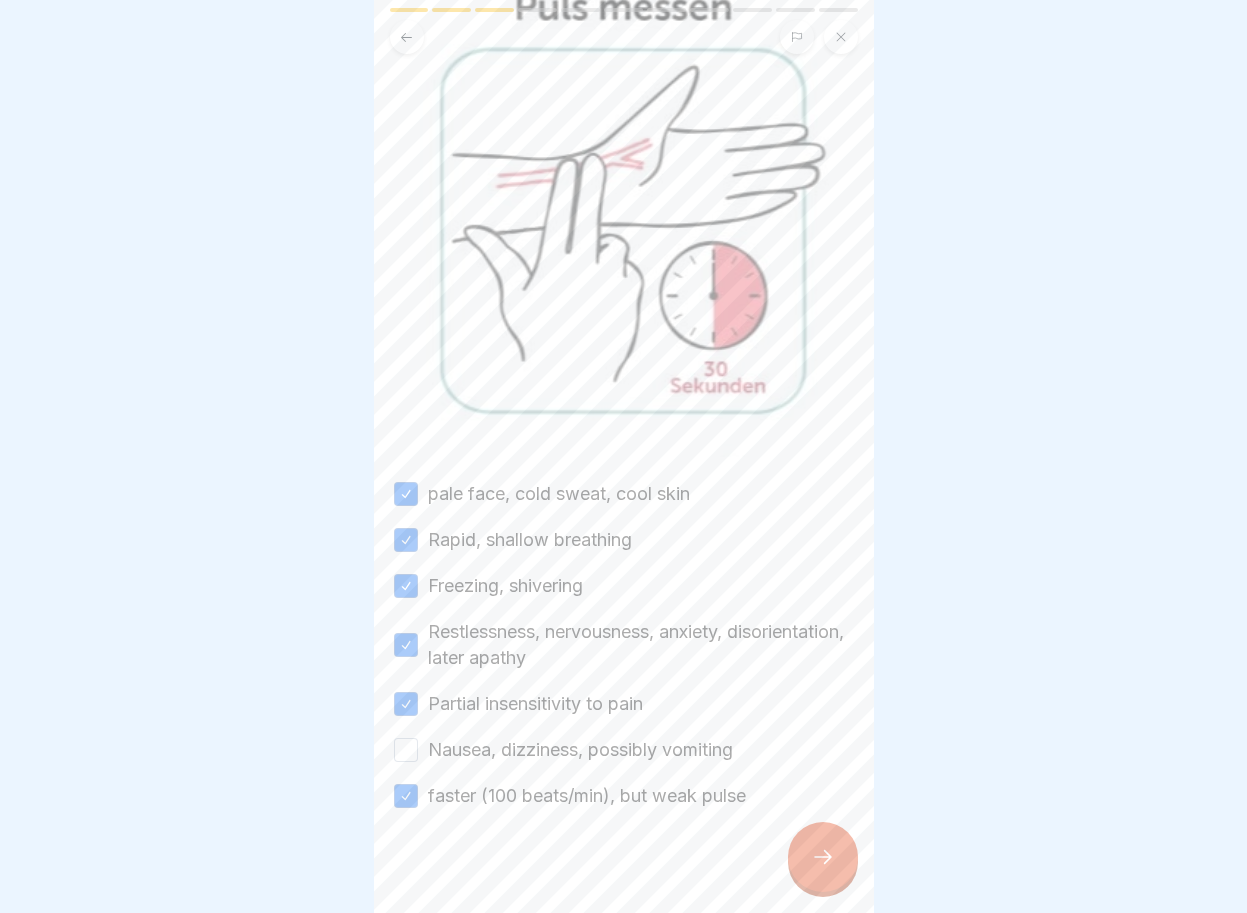 click on "pale face, cold sweat, cool skin Rapid, shallow breathing Freezing, shivering Restlessness, nervousness, anxiety, disorientation, later apathy Partial insensitivity to pain Nausea, dizziness, possibly vomiting faster (100 beats/min), but weak pulse" at bounding box center (624, 645) 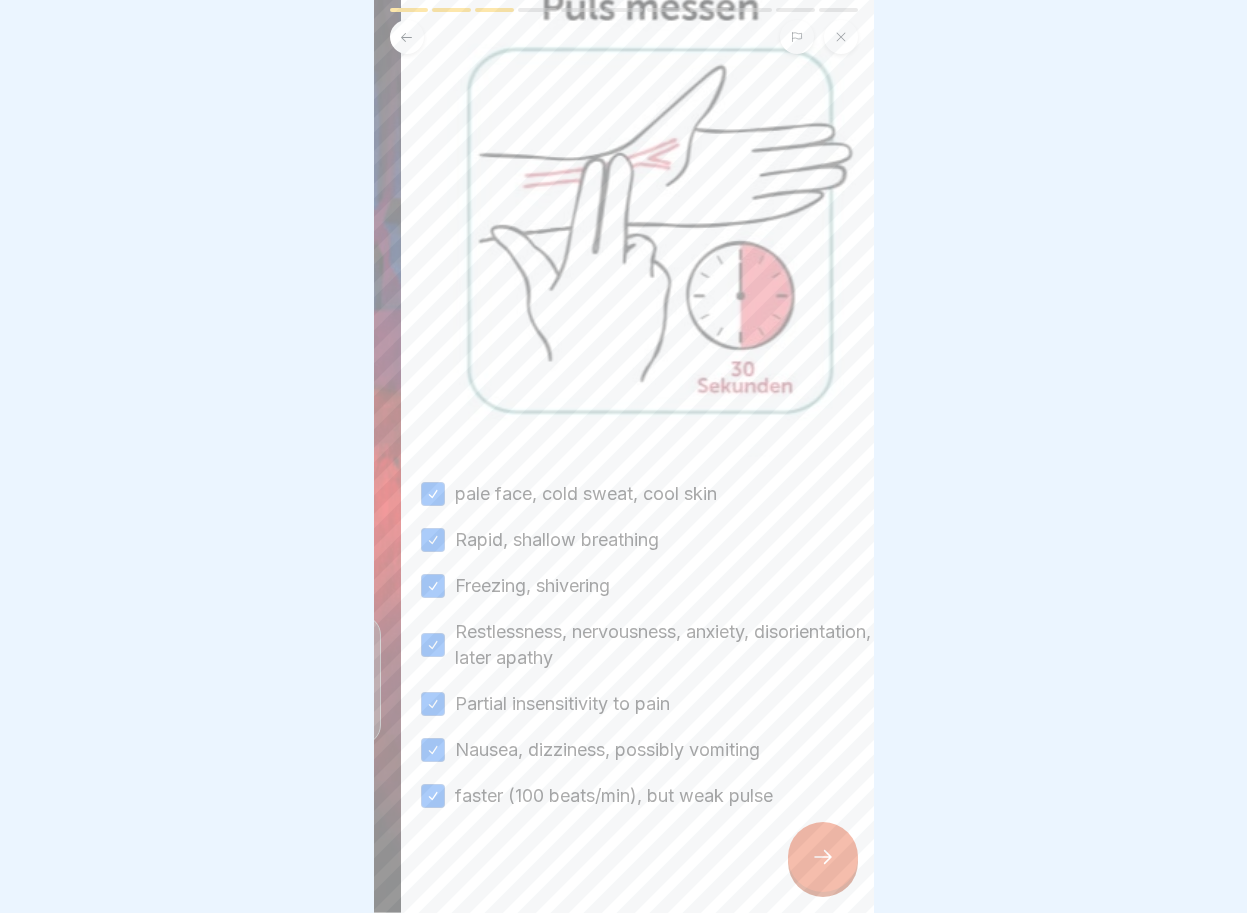drag, startPoint x: 430, startPoint y: 730, endPoint x: 461, endPoint y: 736, distance: 31.575306 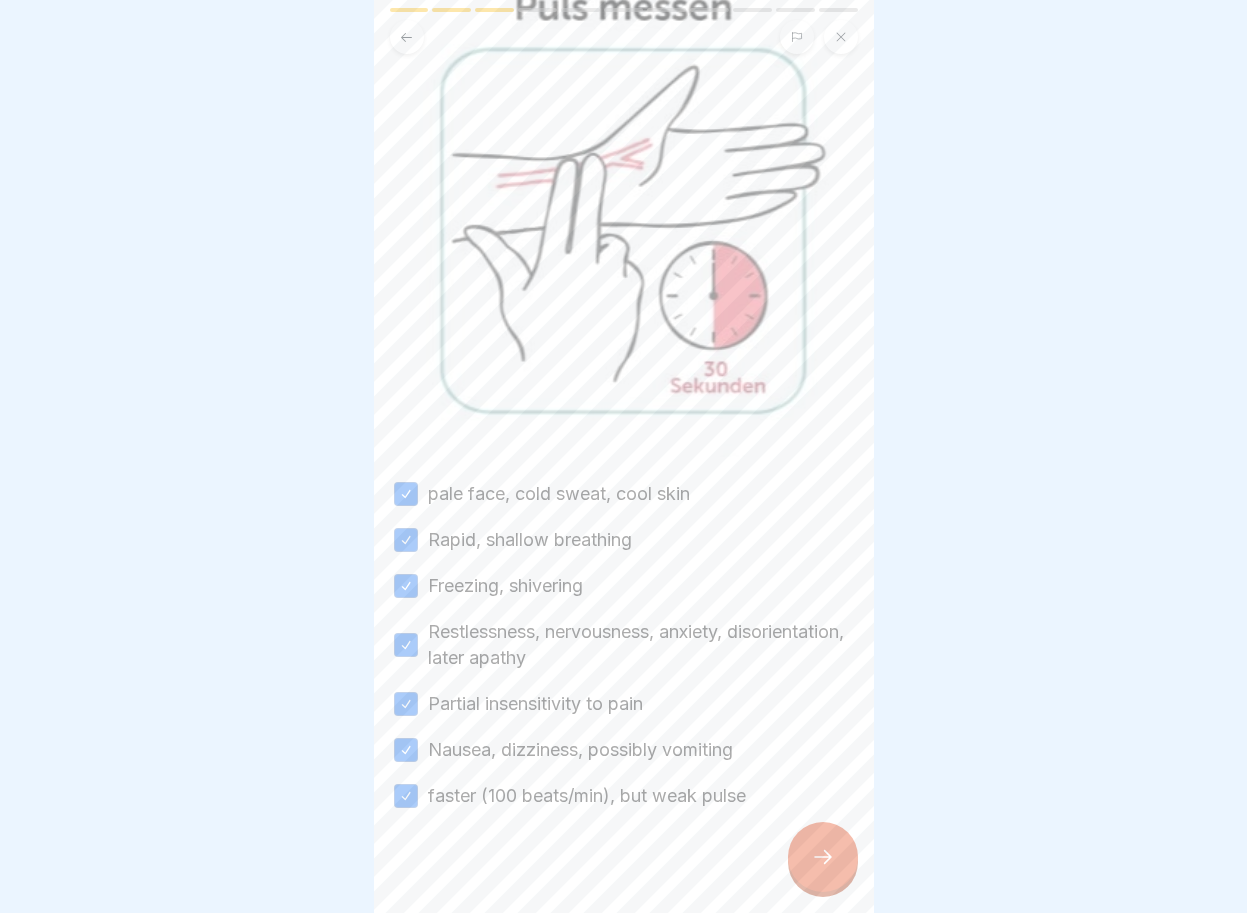 click at bounding box center [823, 857] 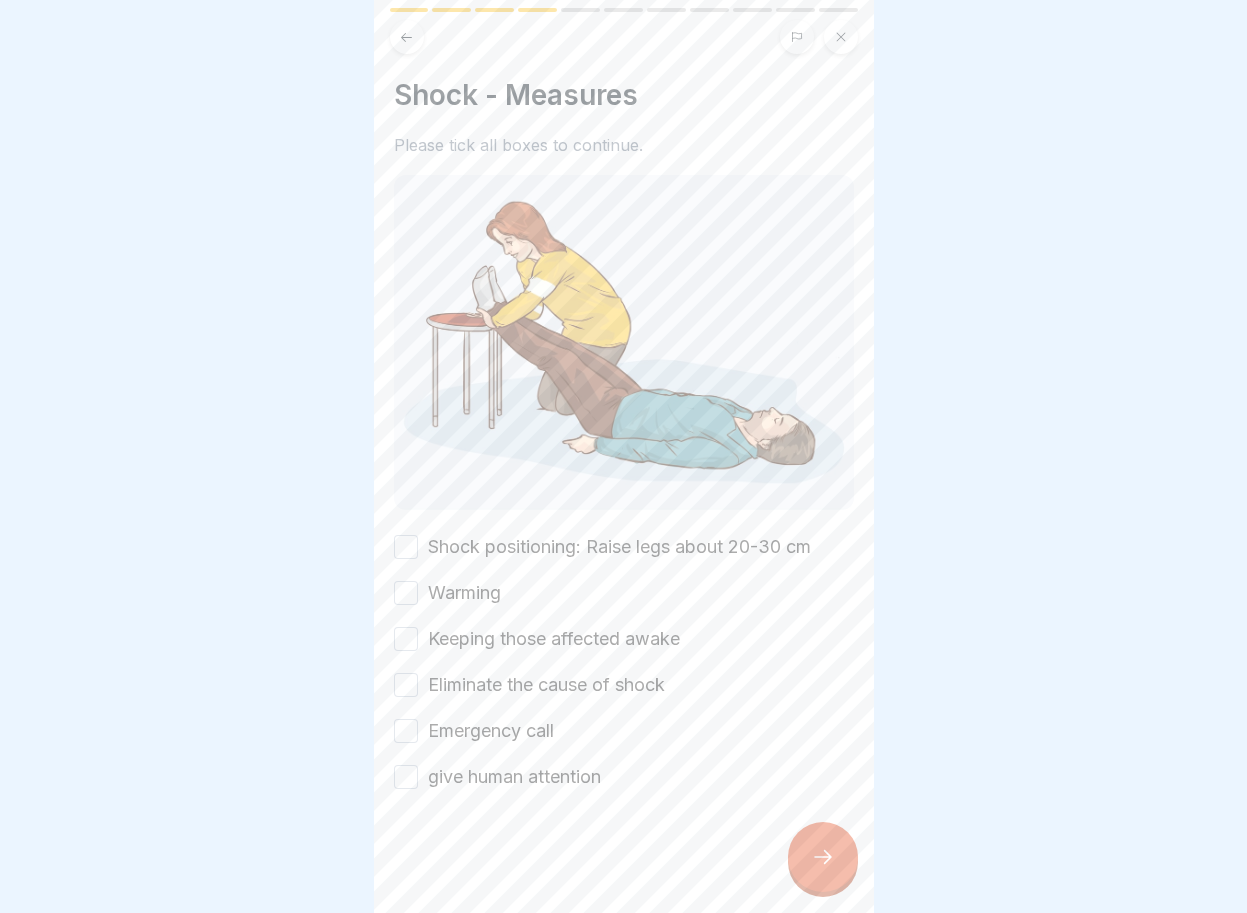 click on "Shock positioning: Raise legs about 20-30 cm" at bounding box center [406, 547] 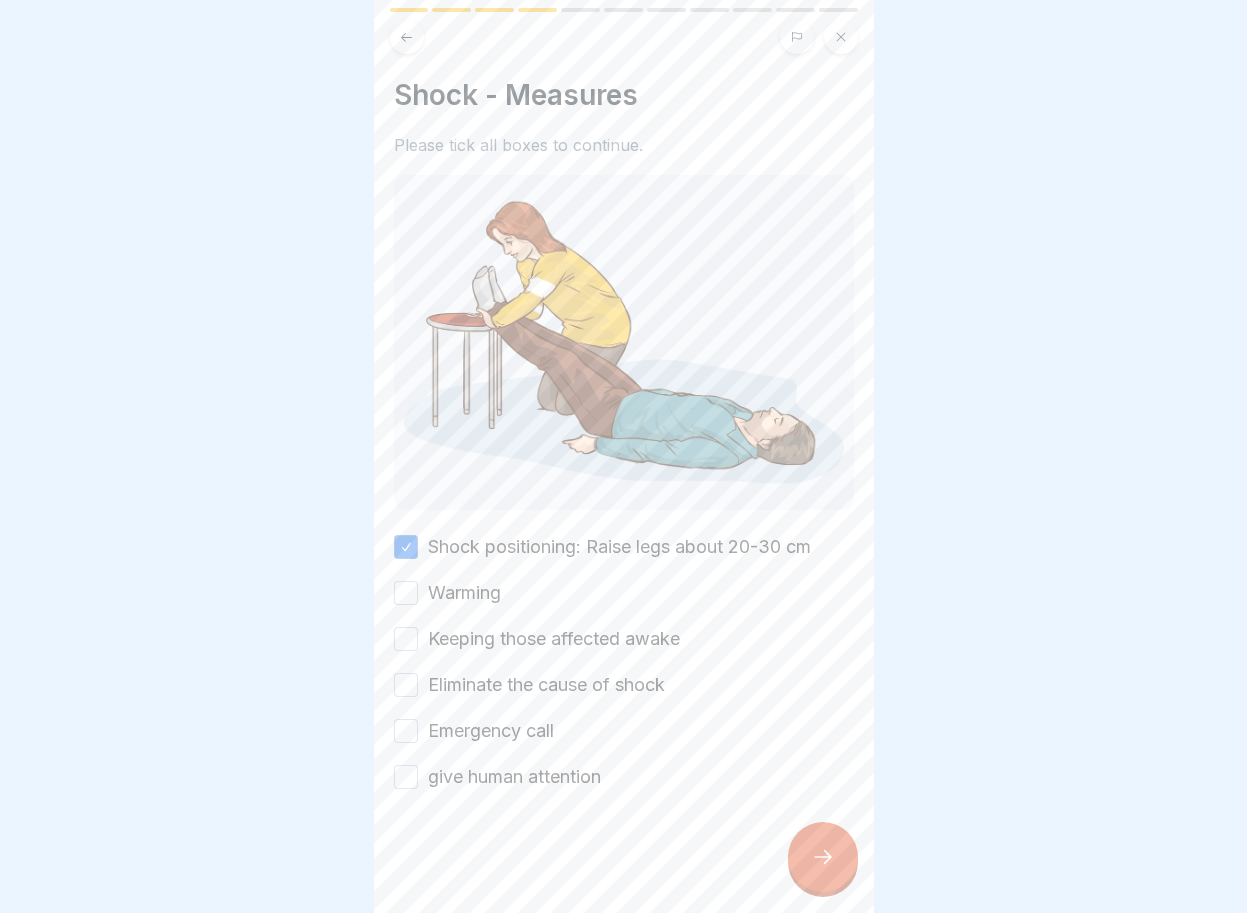click on "Warming" at bounding box center [406, 593] 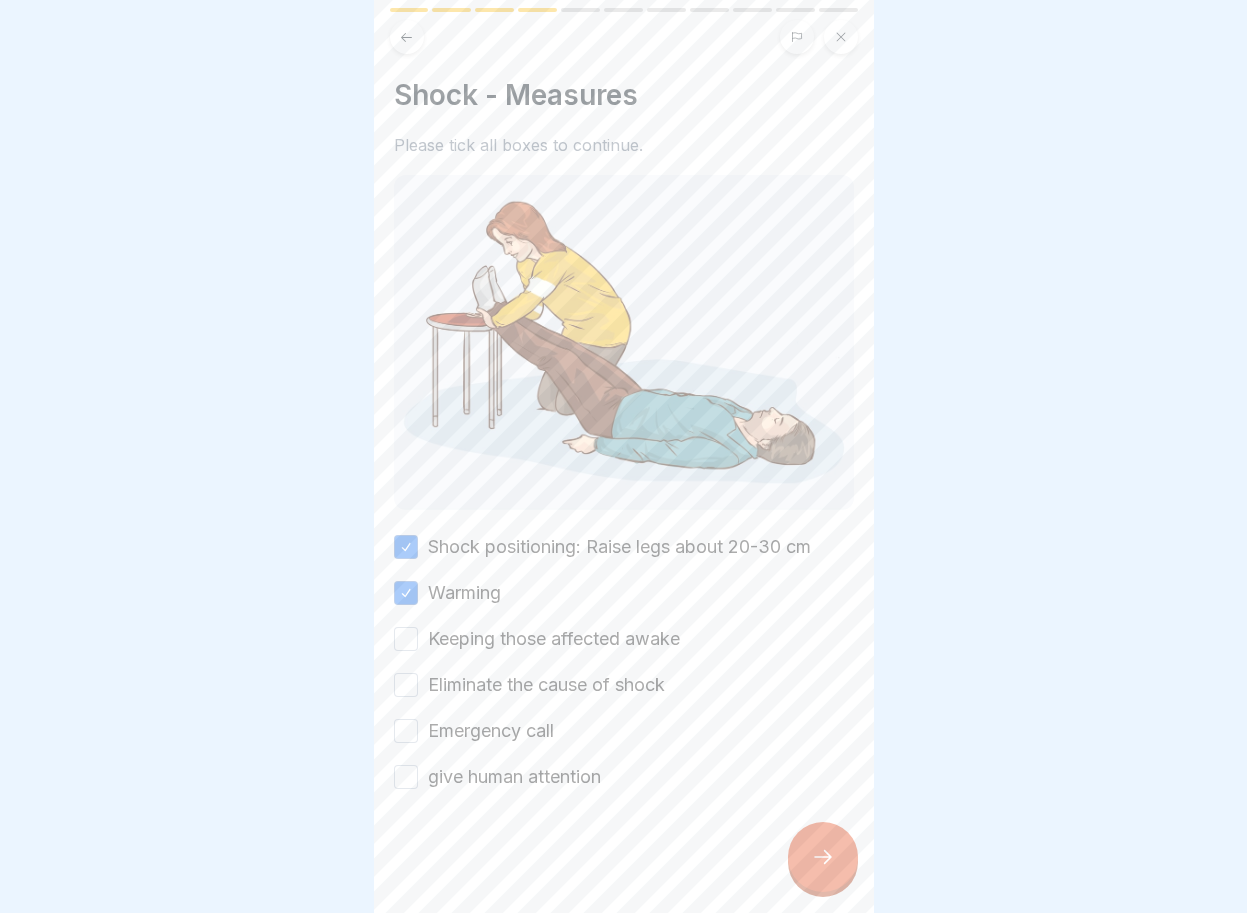 click on "Keeping those affected awake" at bounding box center (406, 639) 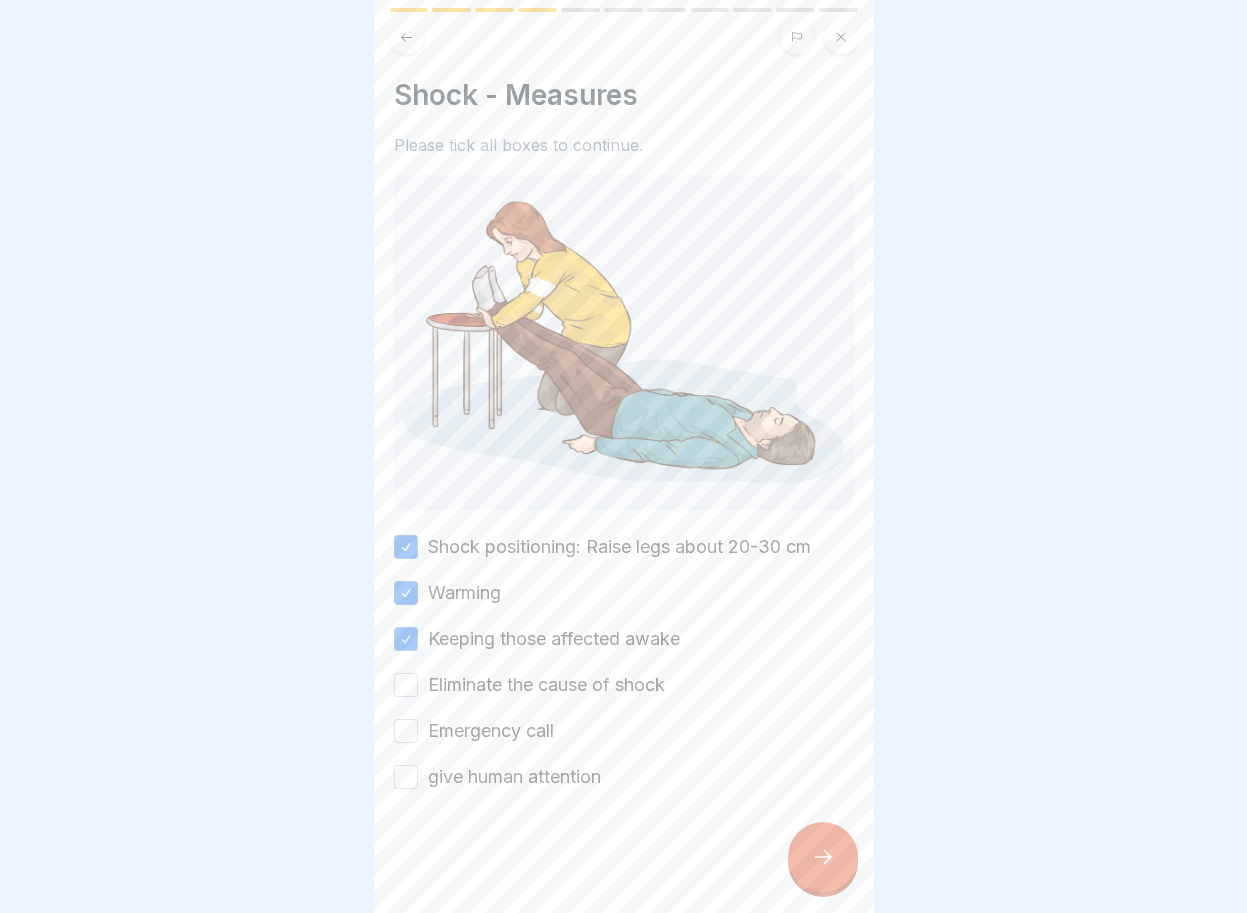 click on "Eliminate the cause of shock" at bounding box center (406, 685) 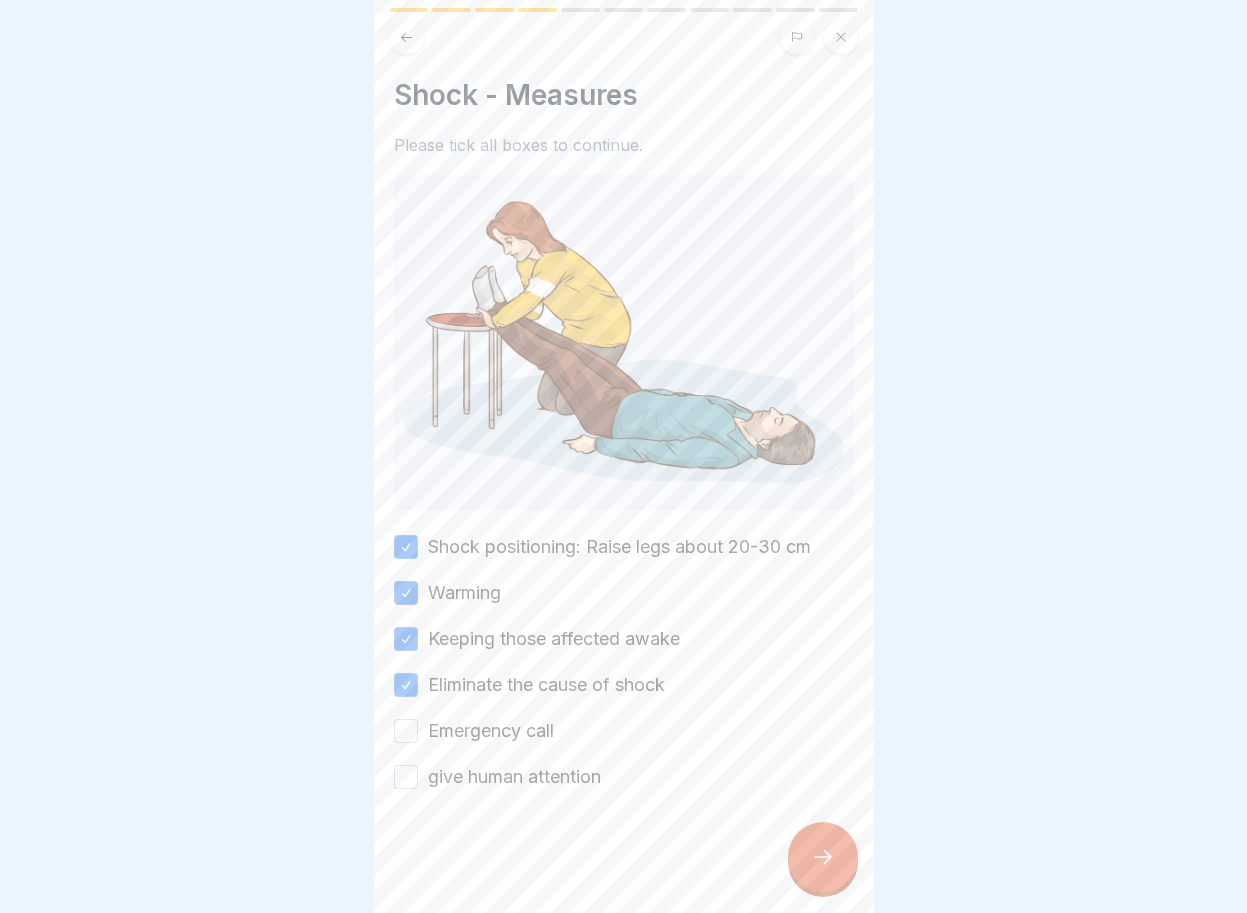 click on "Emergency call" at bounding box center [406, 731] 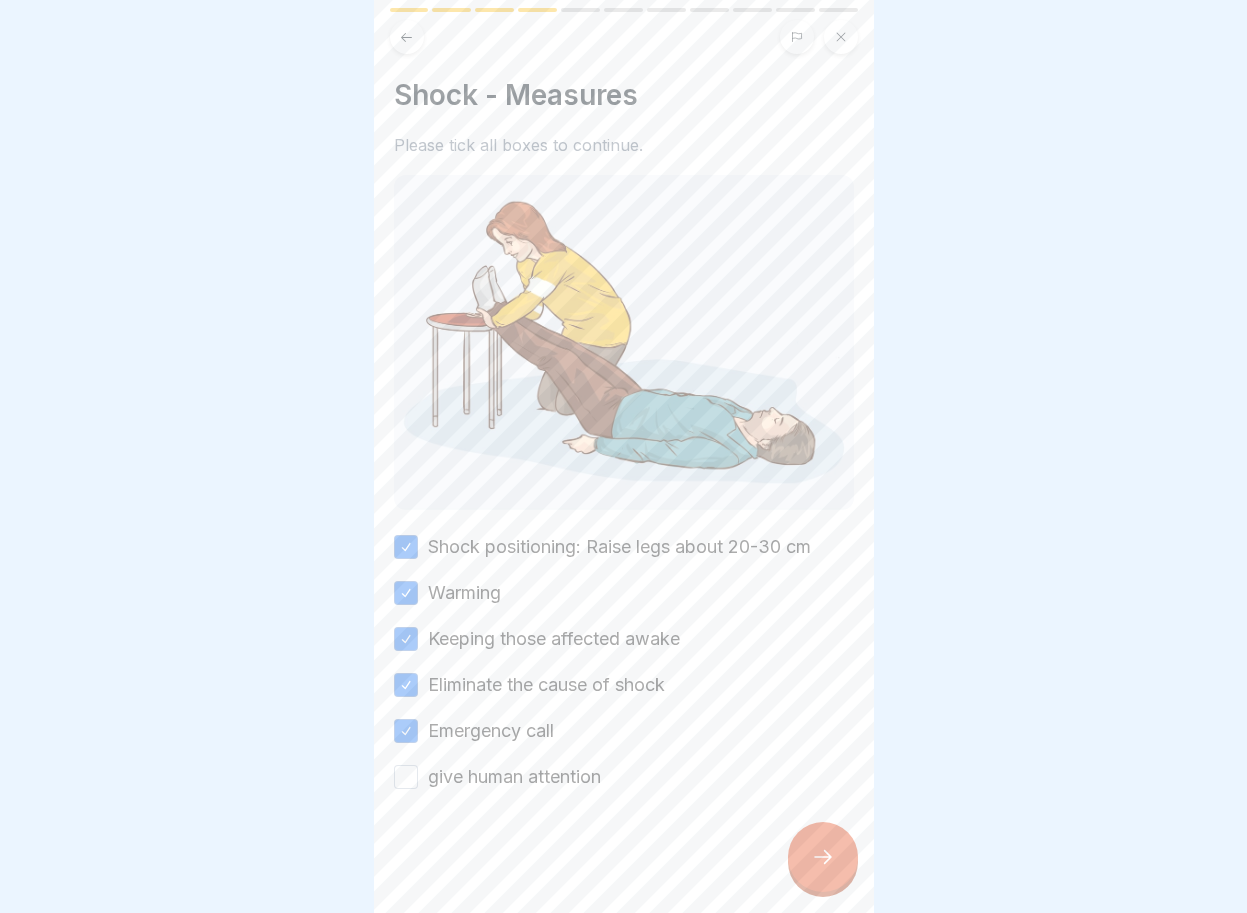 click on "give human attention" at bounding box center [406, 777] 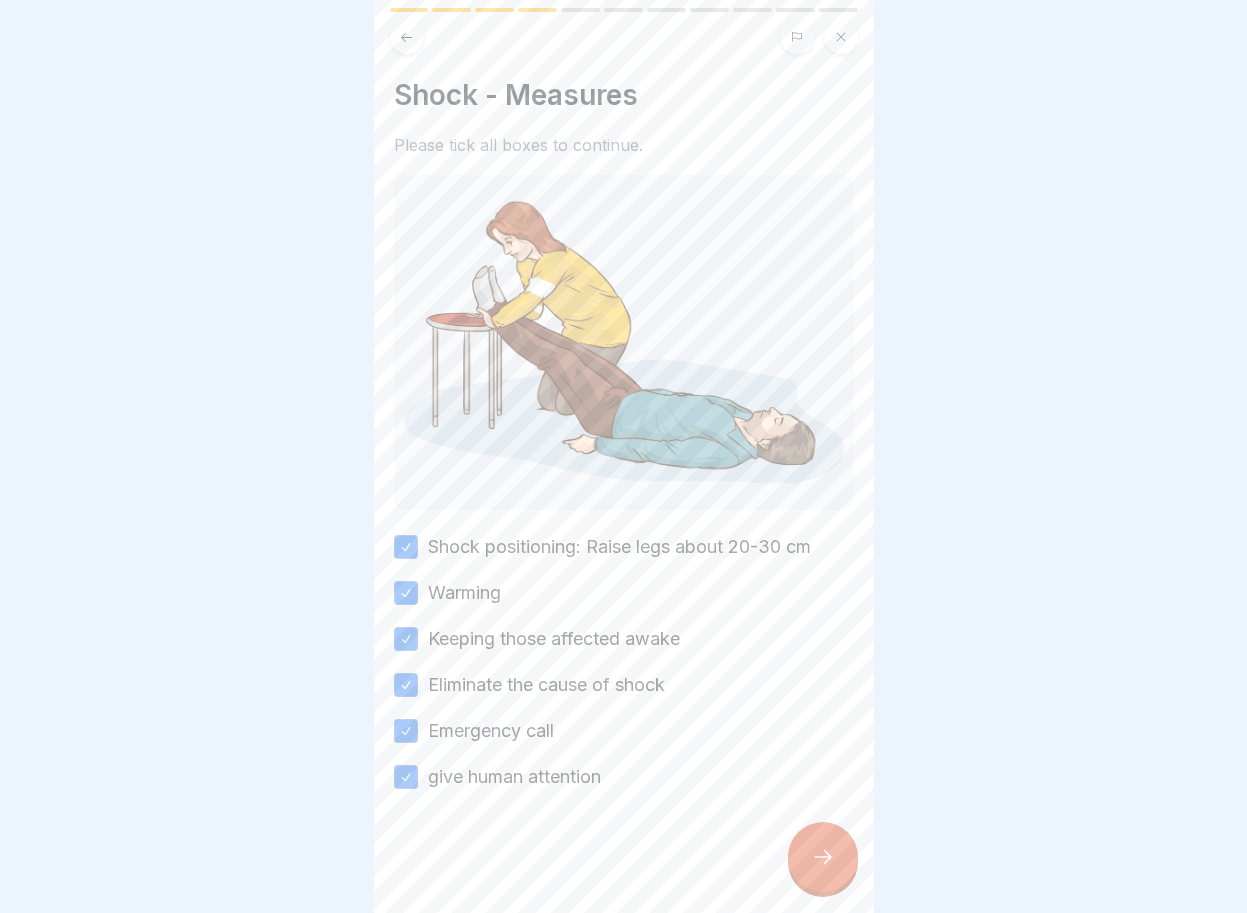 click 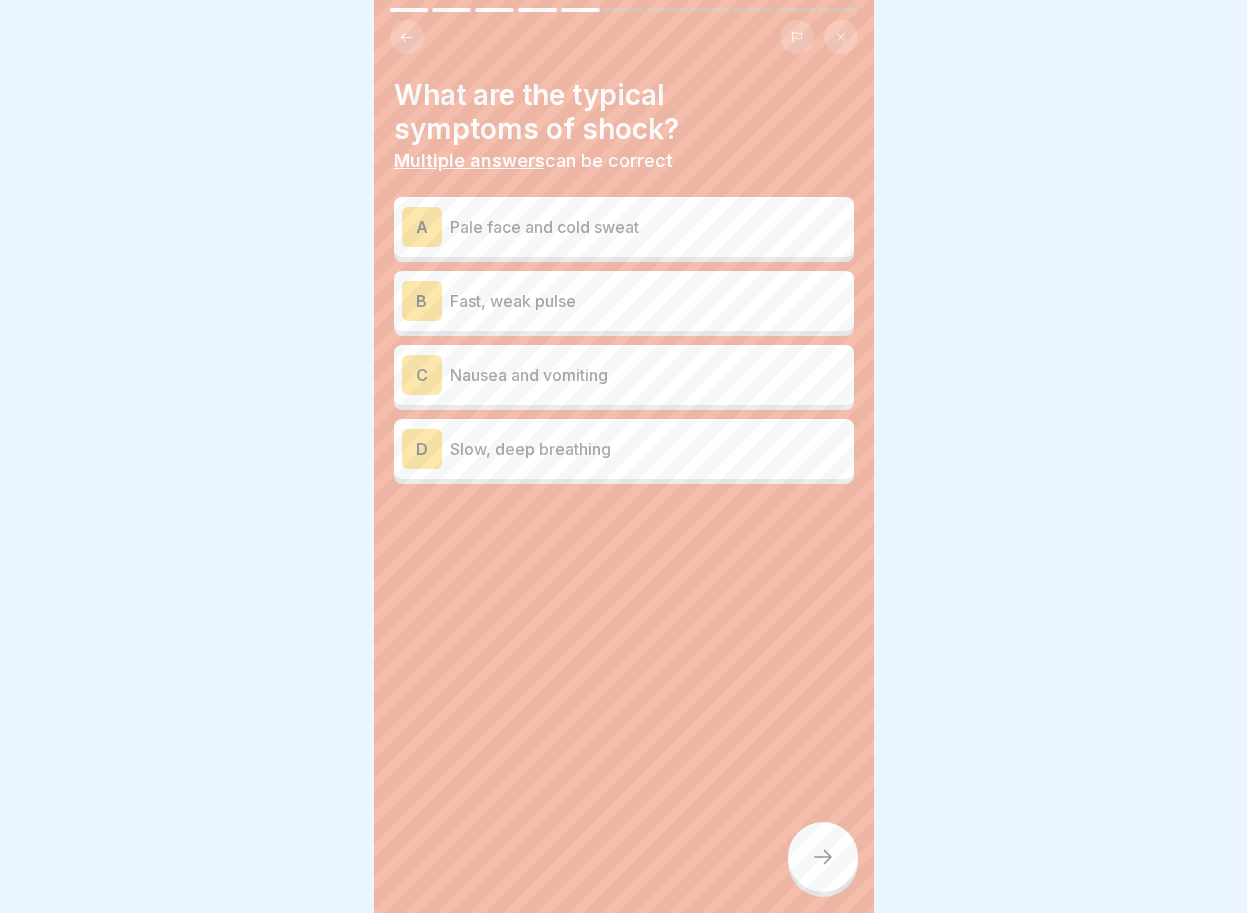 click on "A" at bounding box center [422, 227] 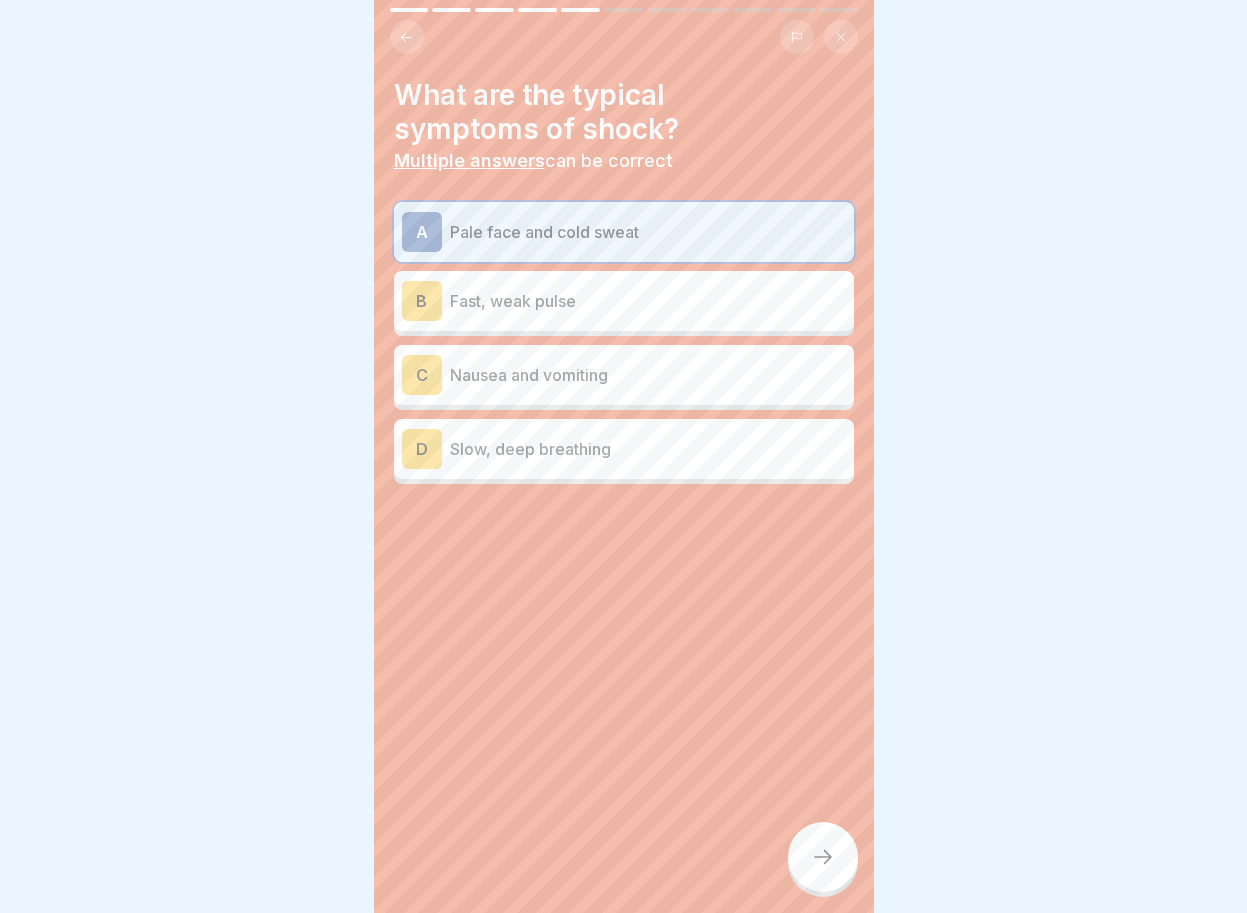 click on "C" at bounding box center (422, 375) 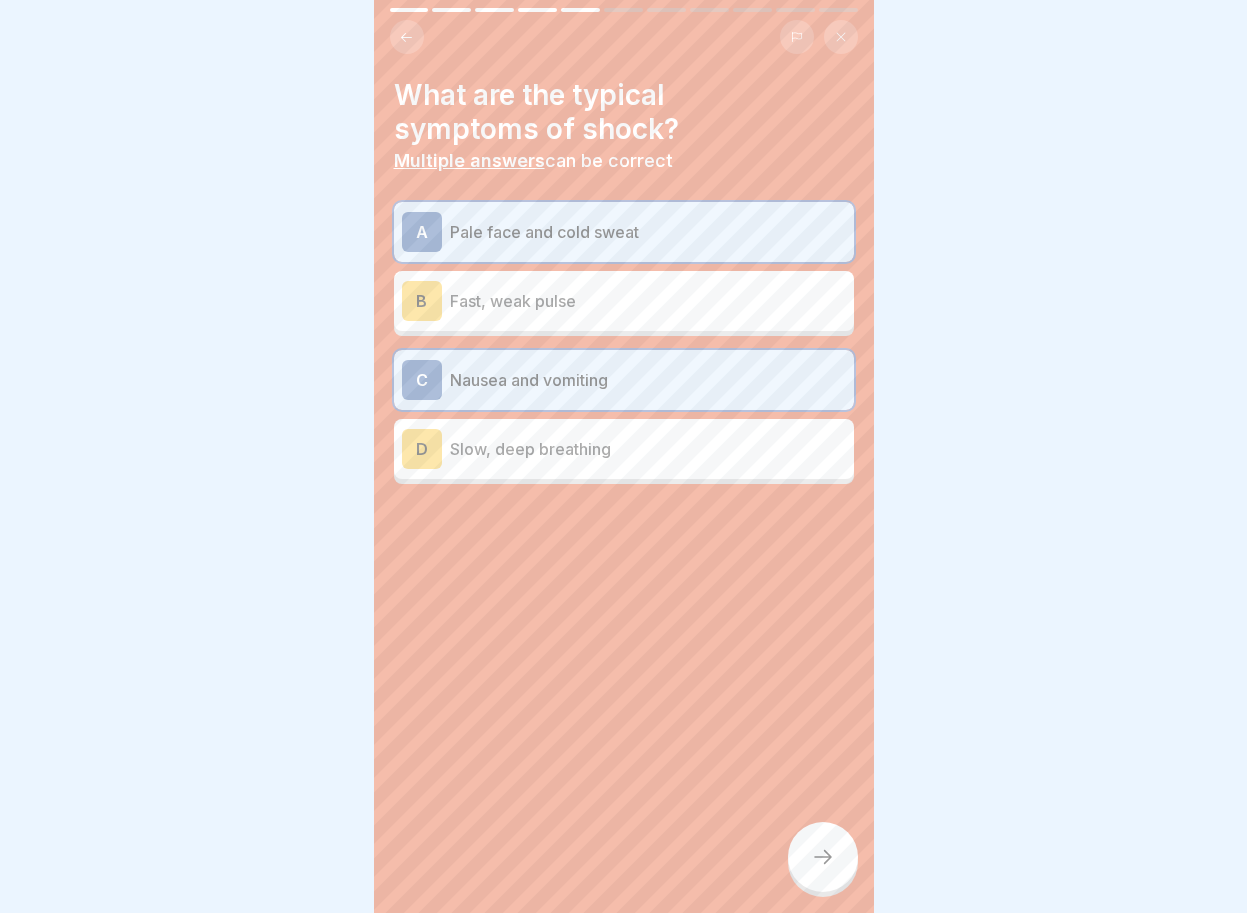 click on "B" at bounding box center [422, 301] 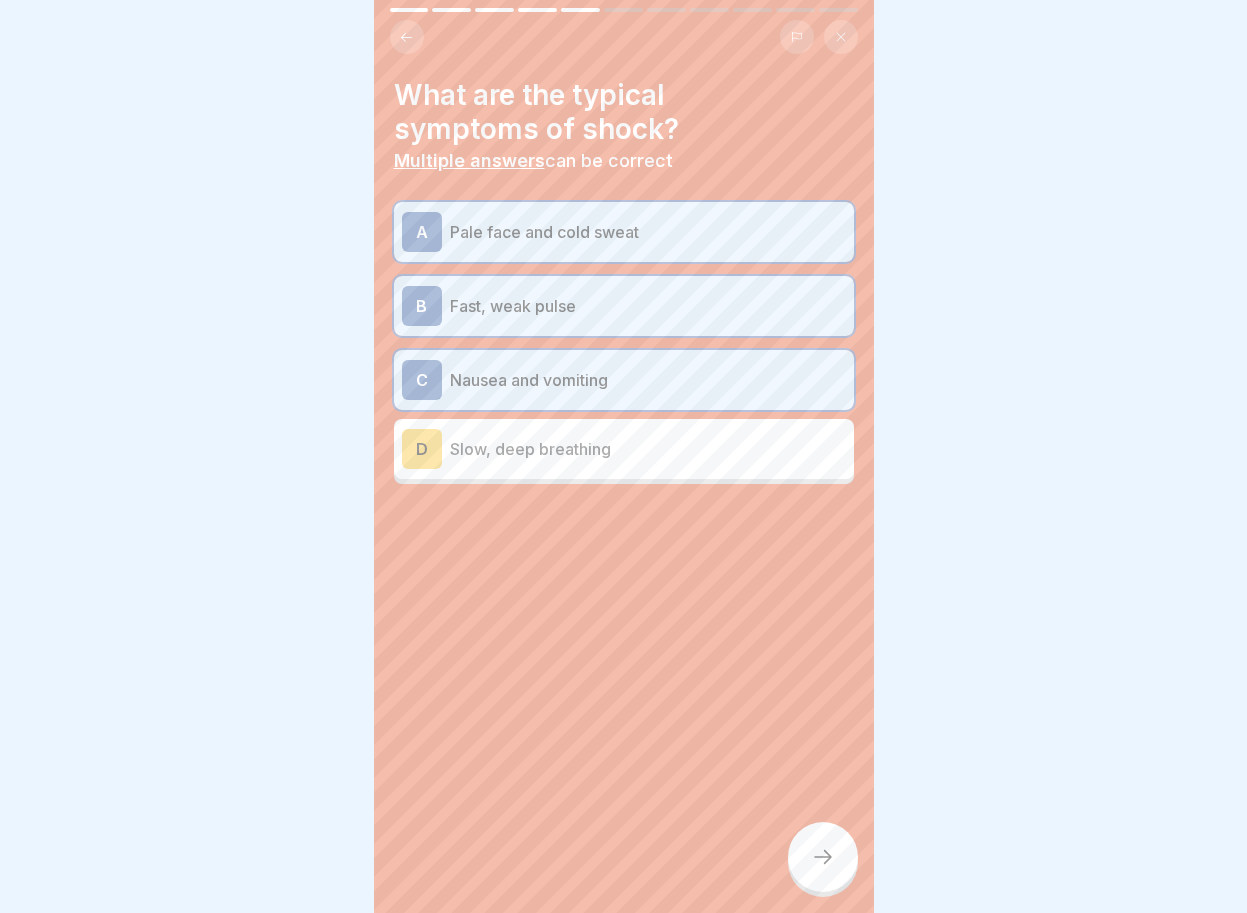 click at bounding box center [823, 857] 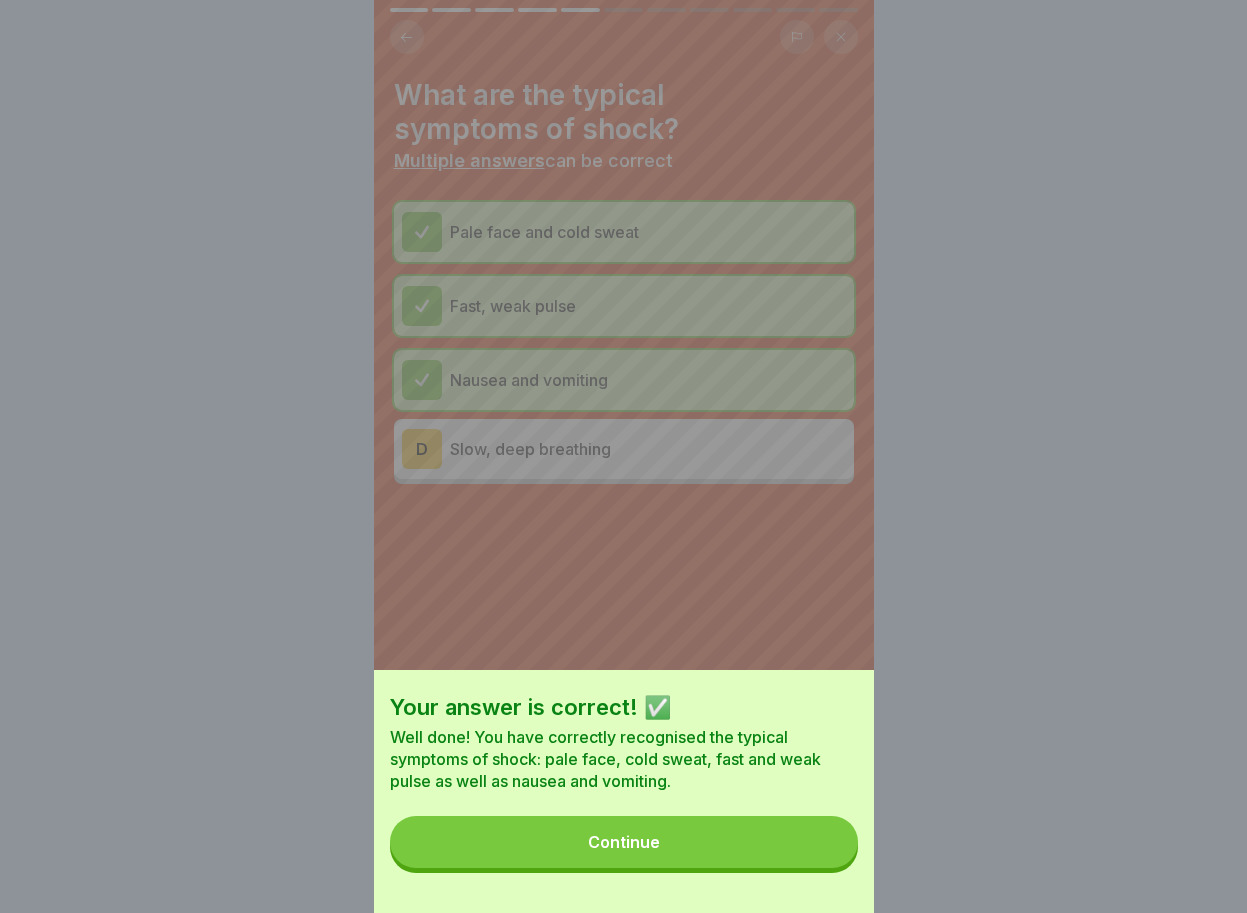 click on "Continue" at bounding box center [624, 842] 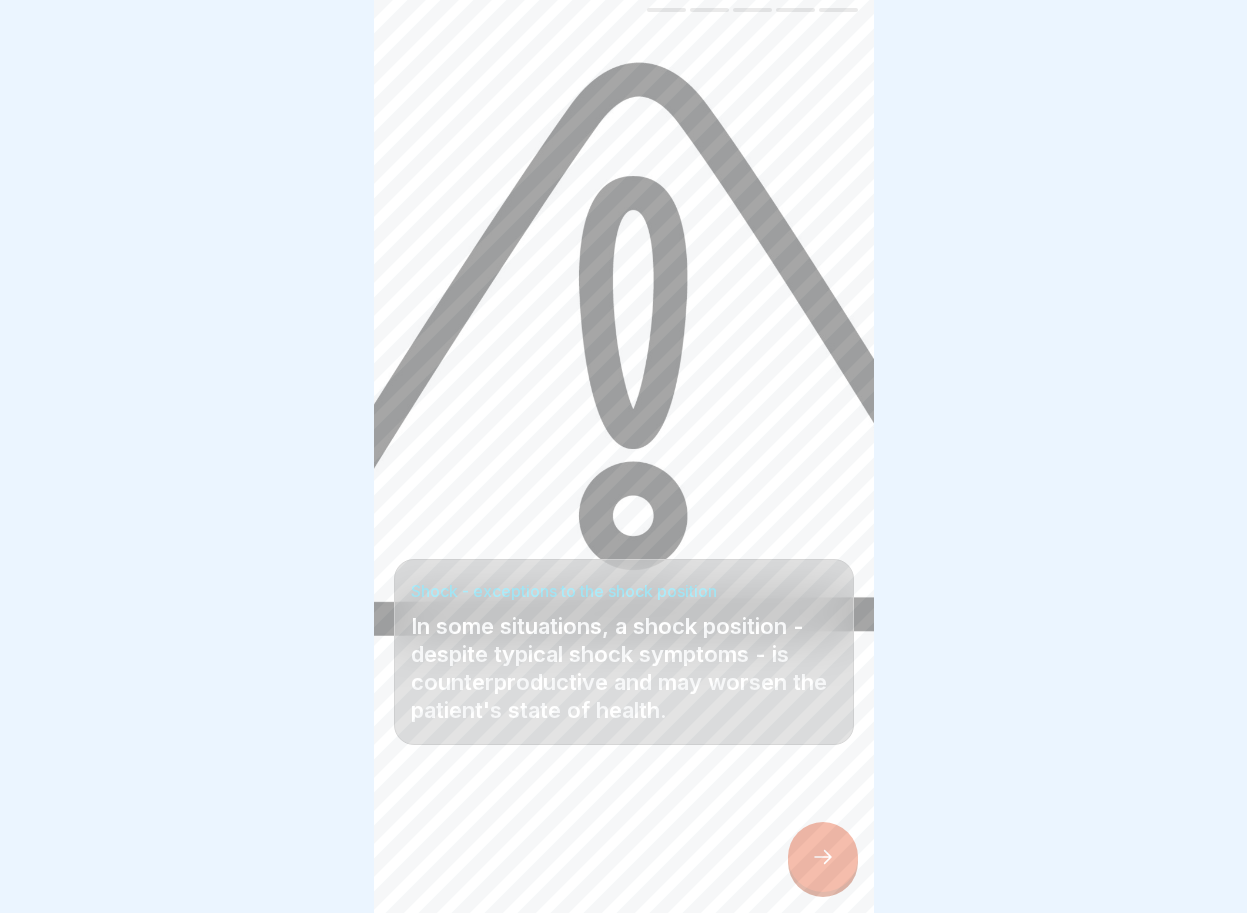 click at bounding box center (823, 857) 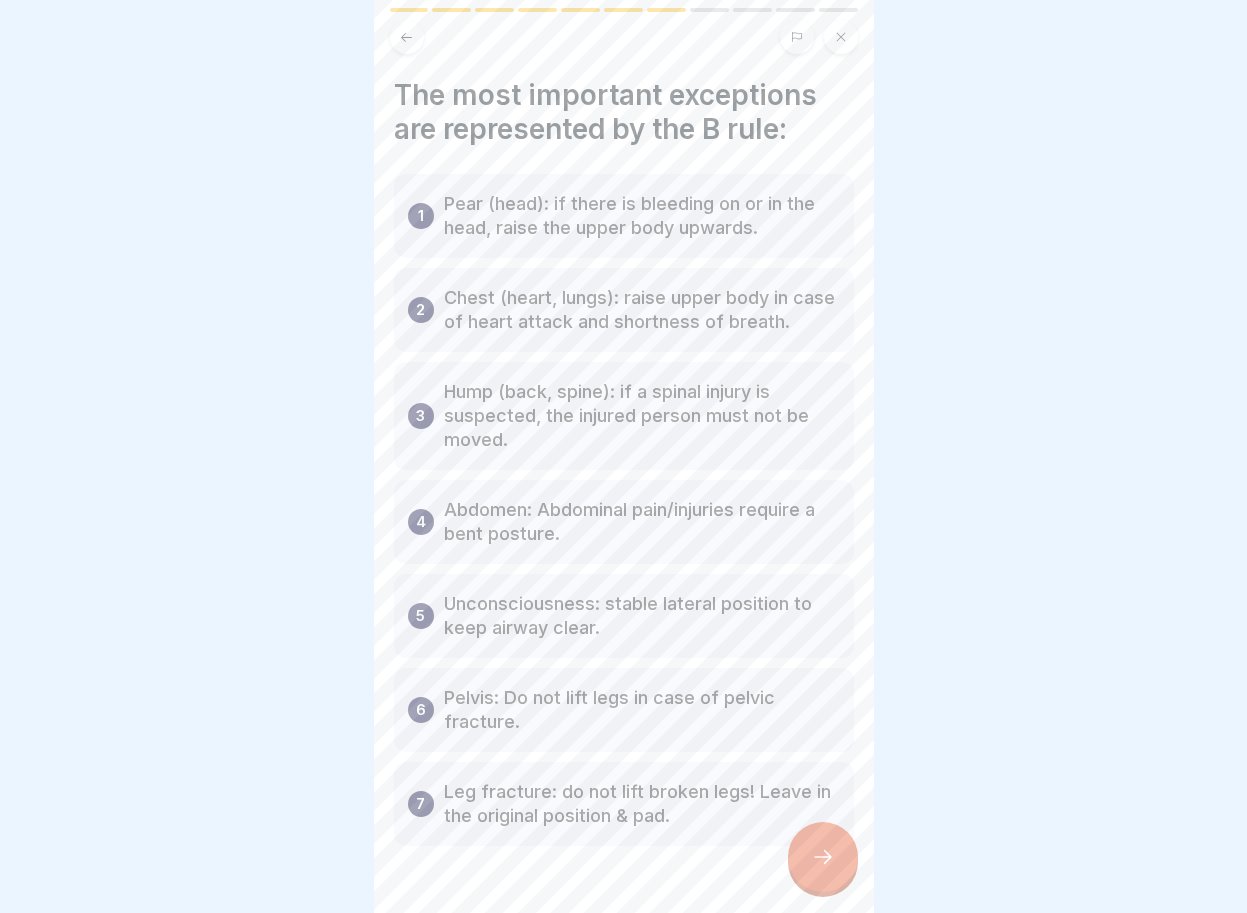 scroll, scrollTop: 77, scrollLeft: 0, axis: vertical 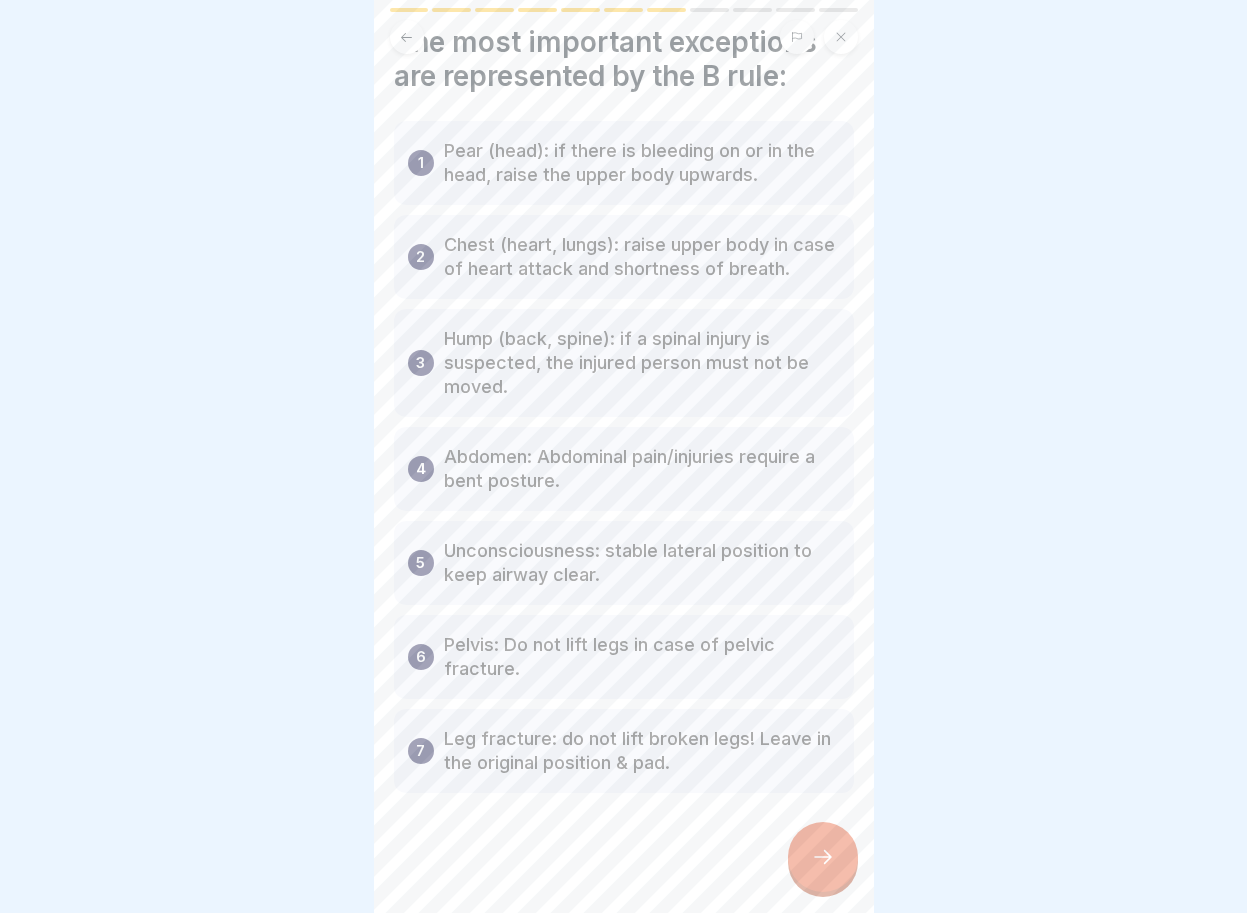 click at bounding box center [823, 857] 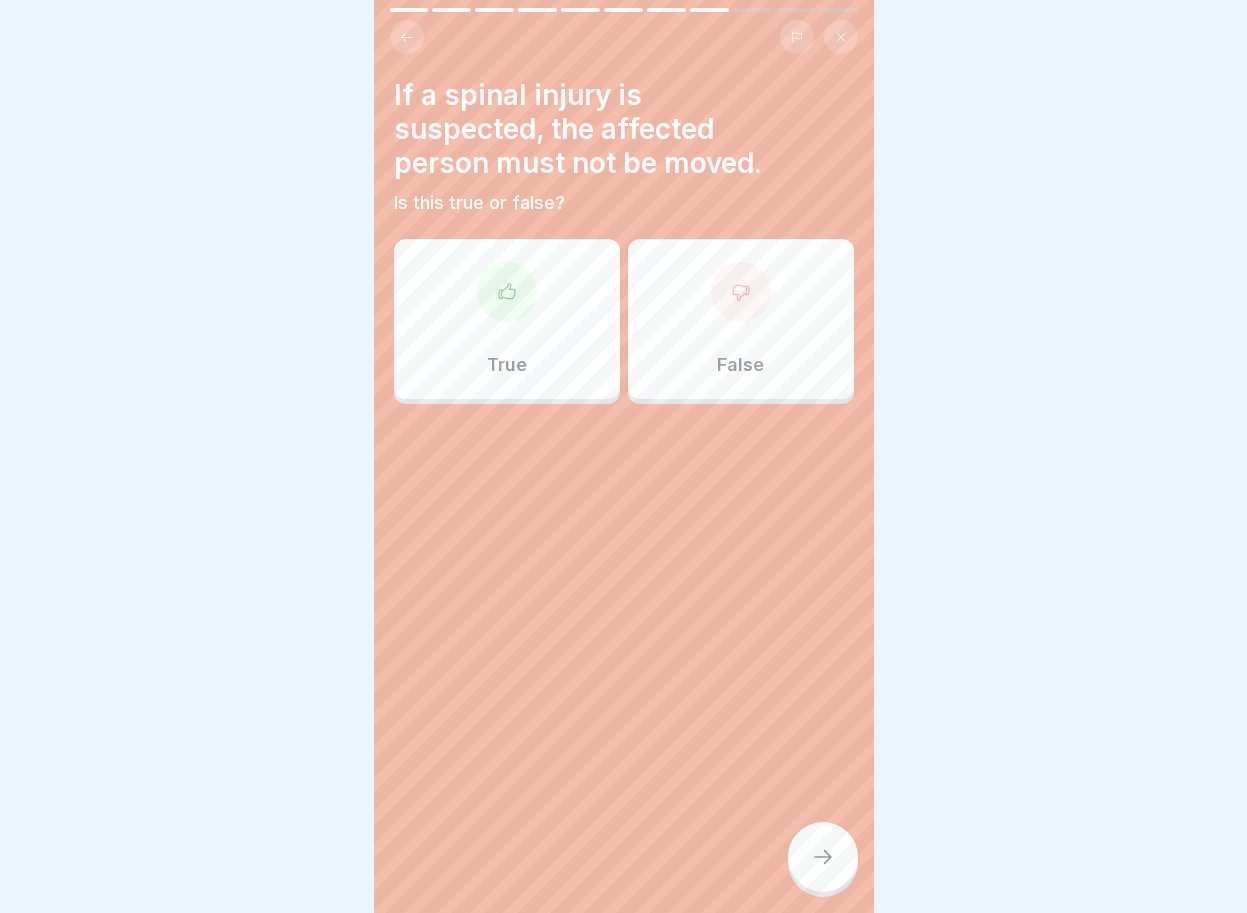 click 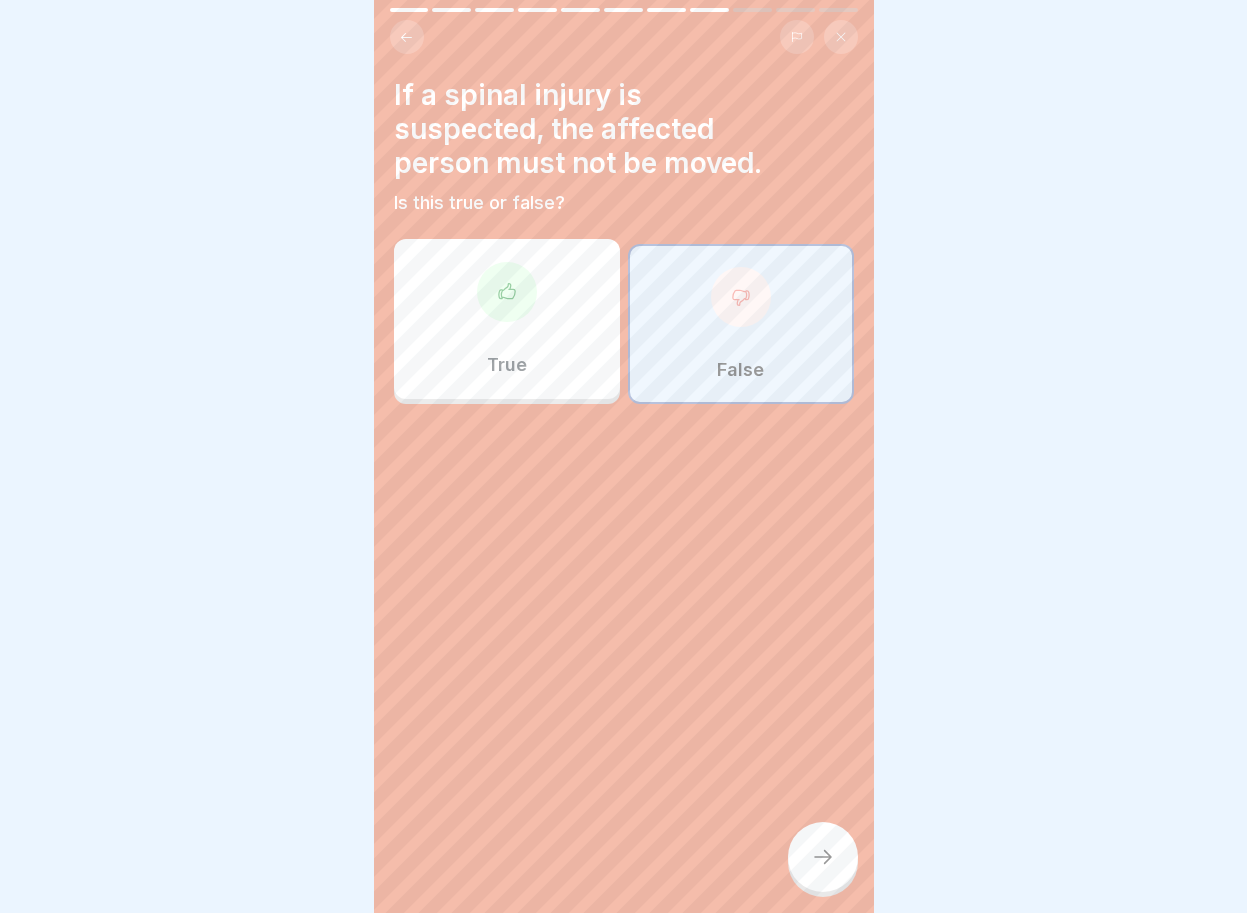 click at bounding box center (823, 857) 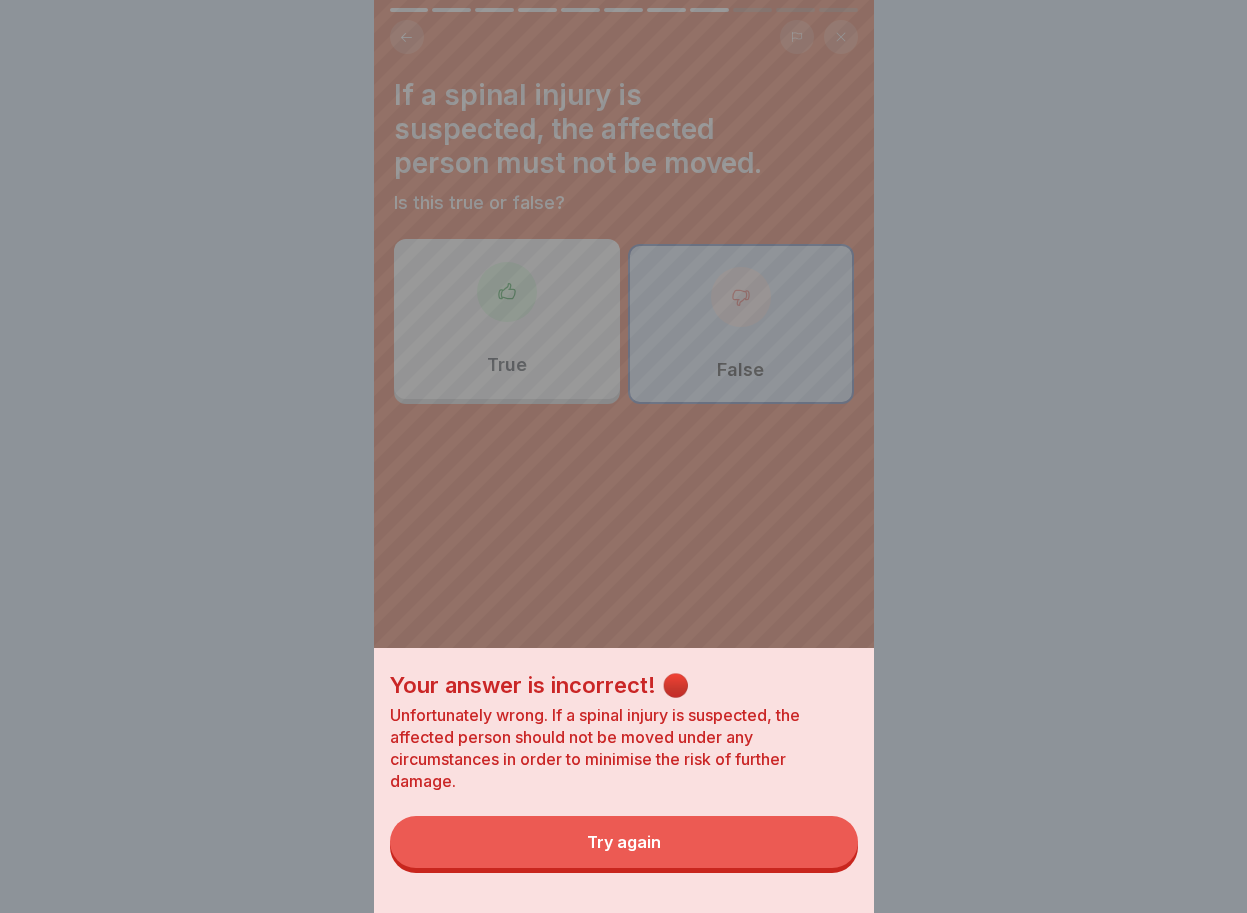 click on "Try again" at bounding box center (624, 842) 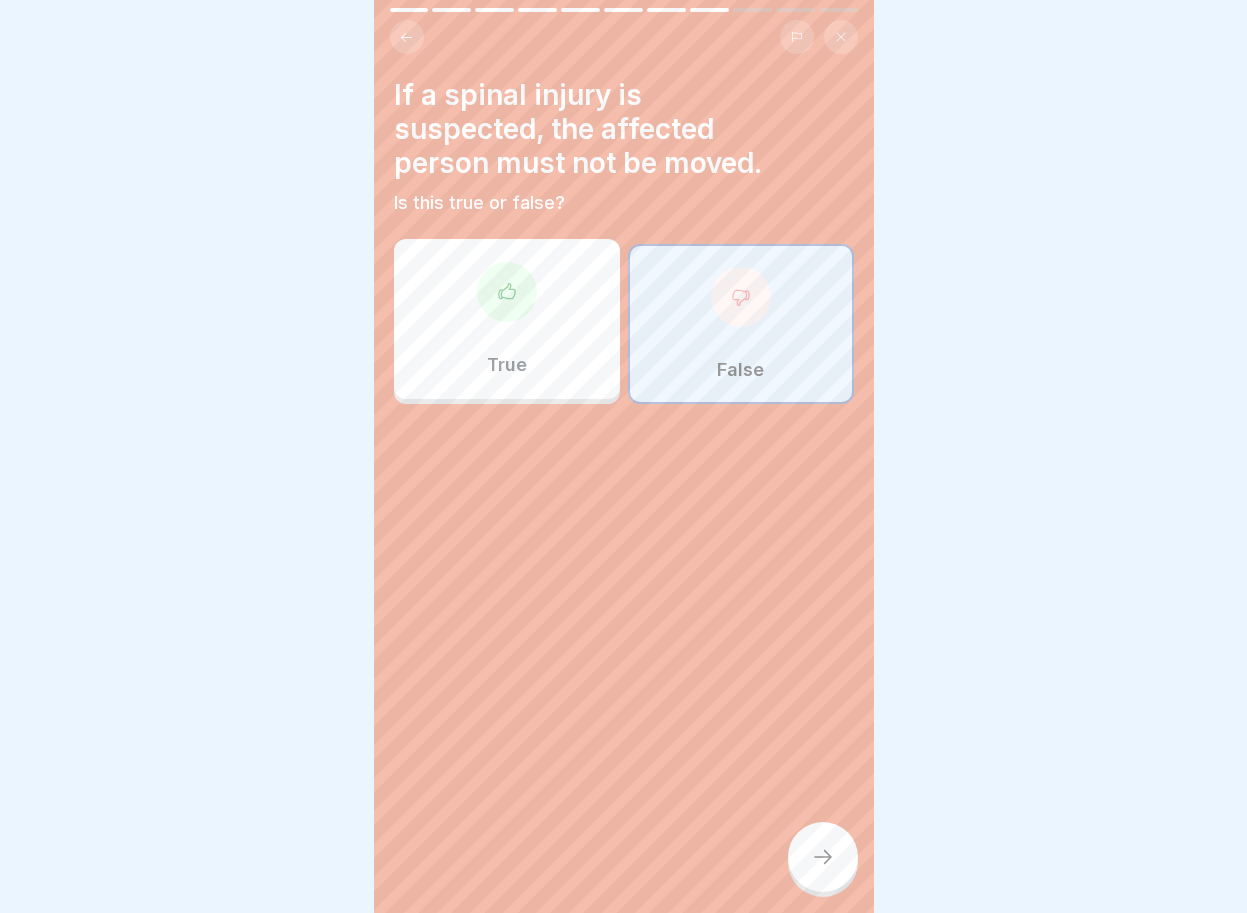 click at bounding box center (507, 292) 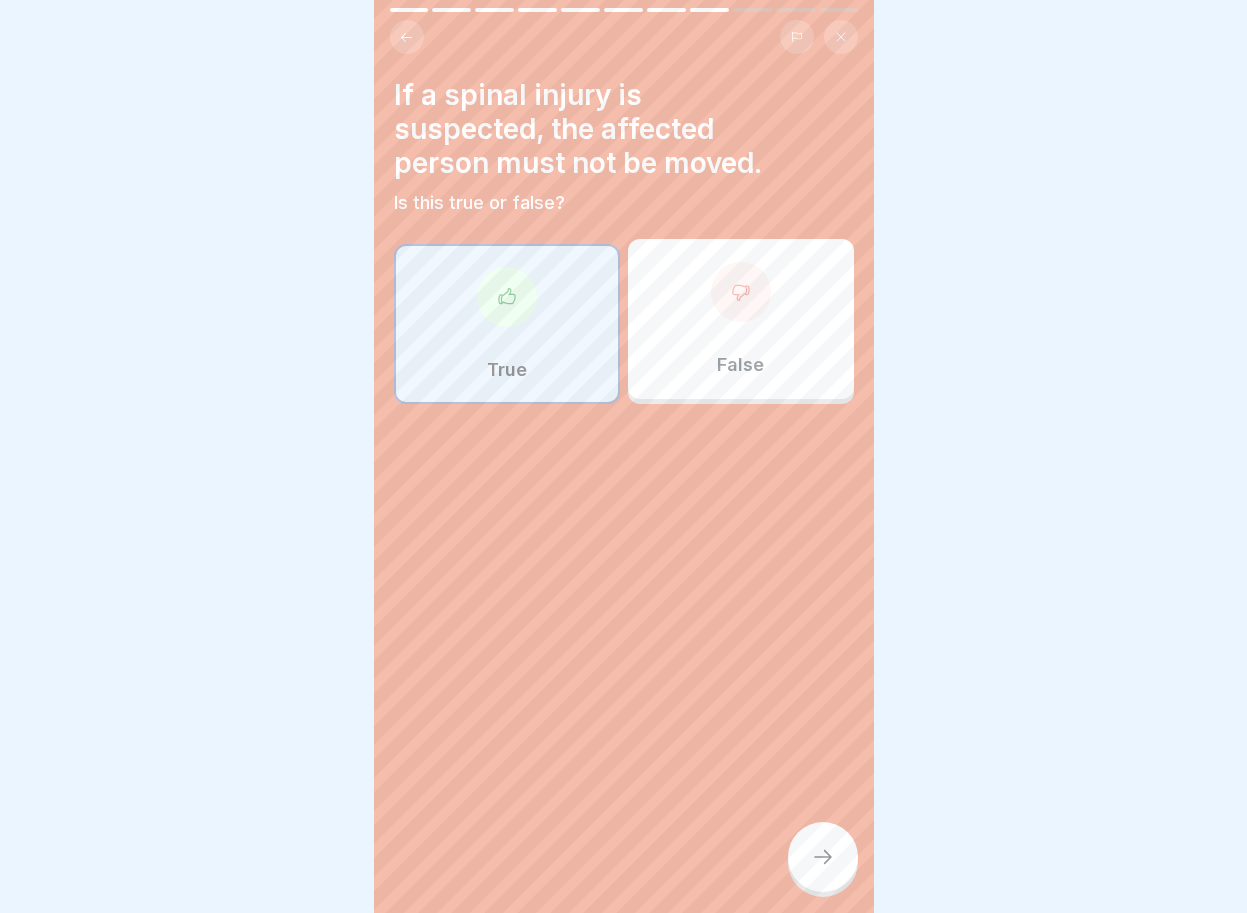 click at bounding box center (823, 857) 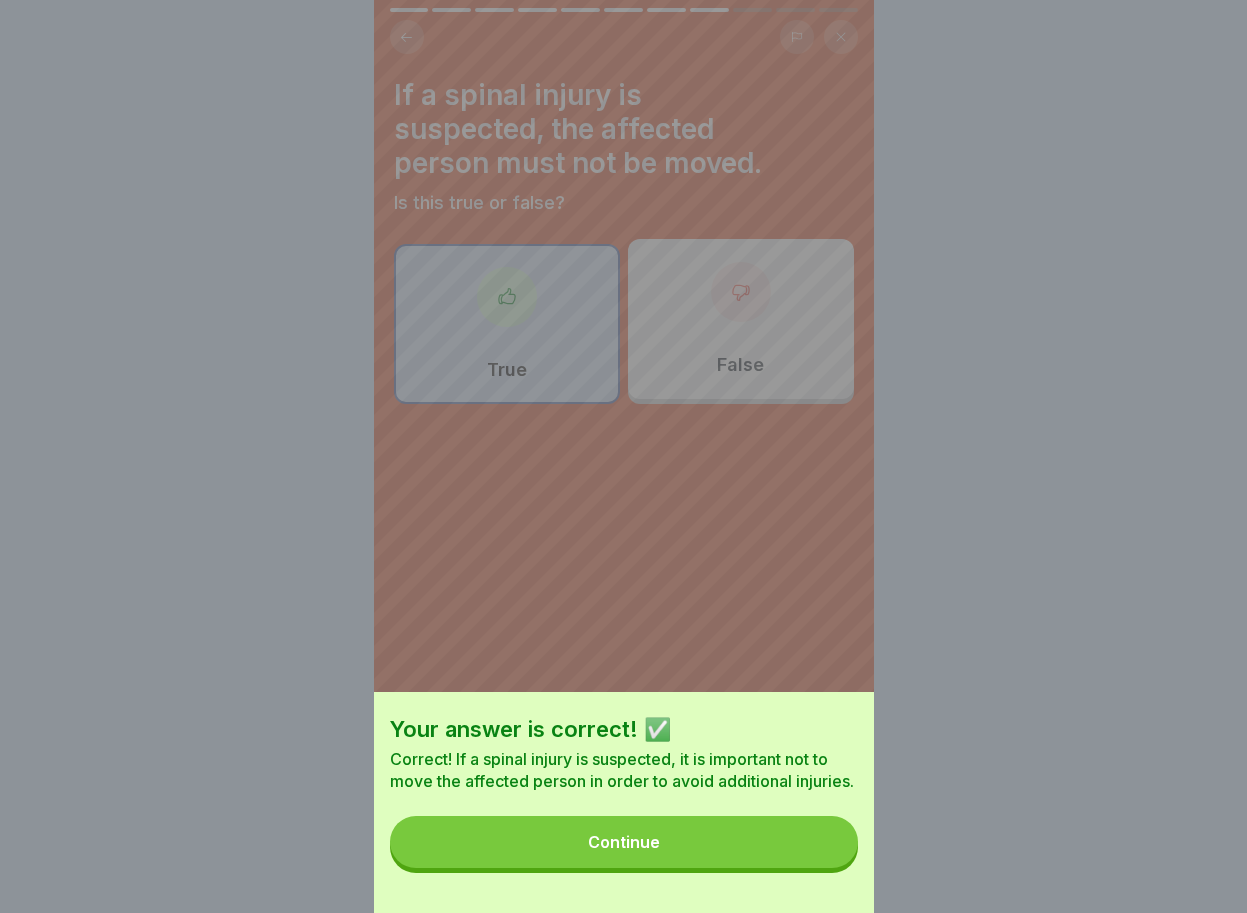 click on "Continue" at bounding box center [624, 842] 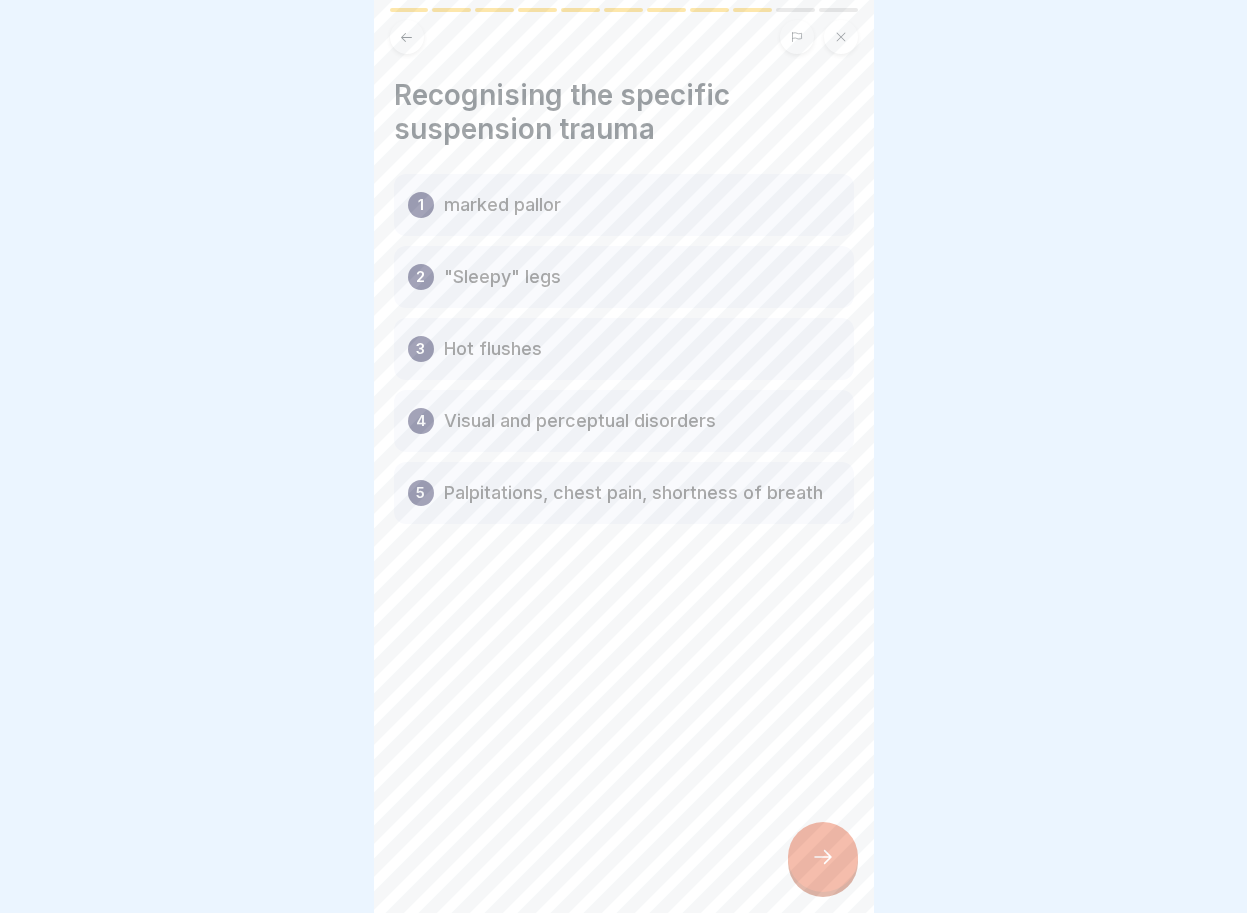 click at bounding box center (823, 857) 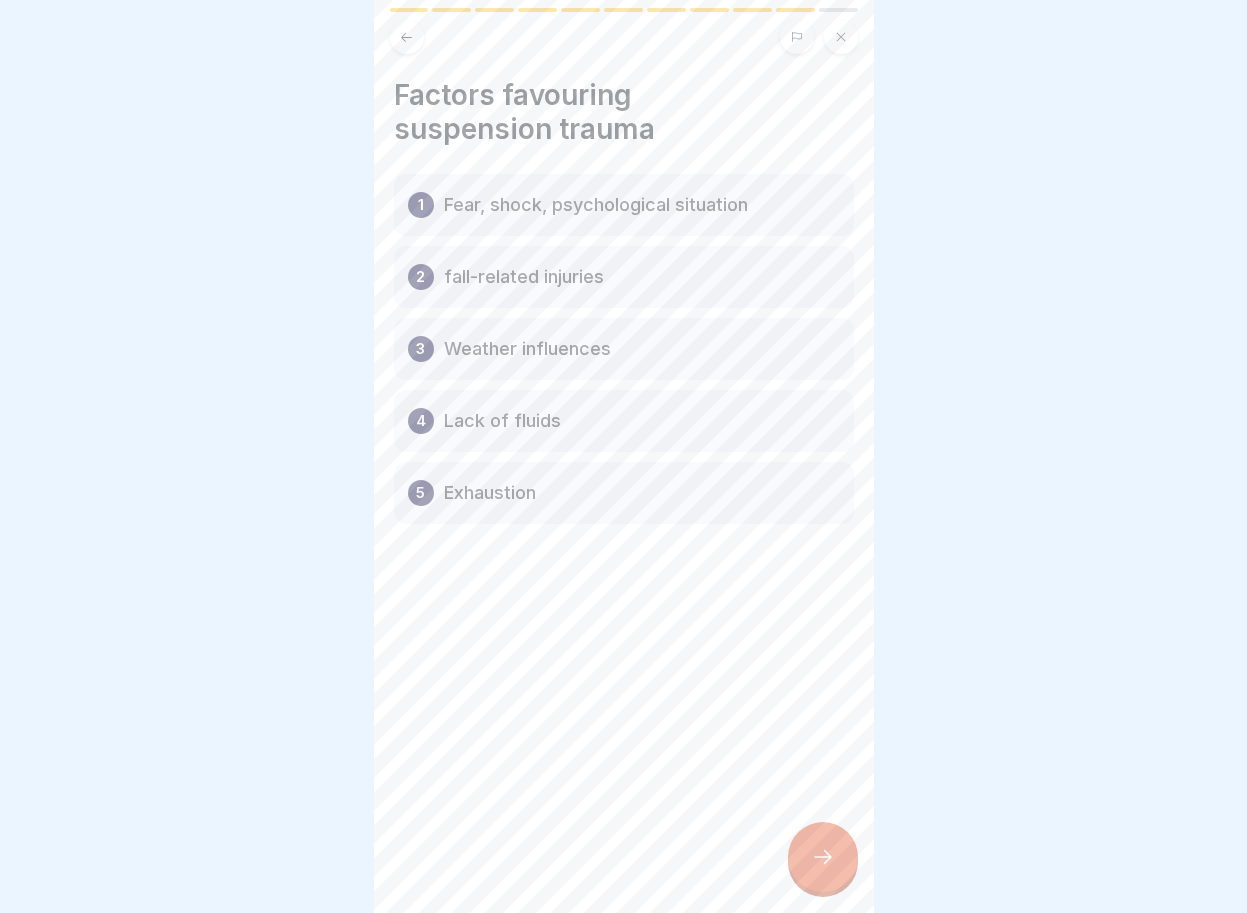 click at bounding box center (823, 857) 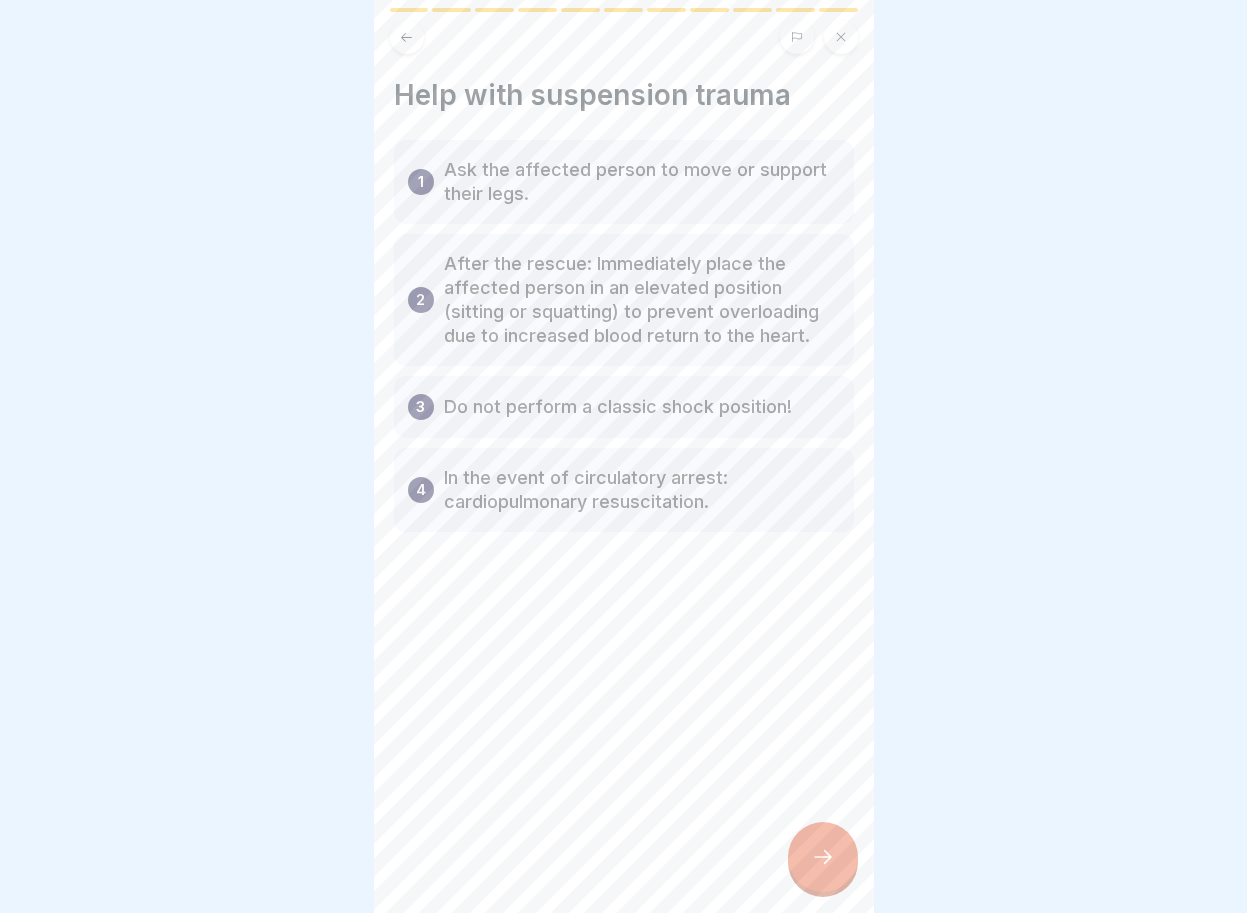 click at bounding box center (823, 857) 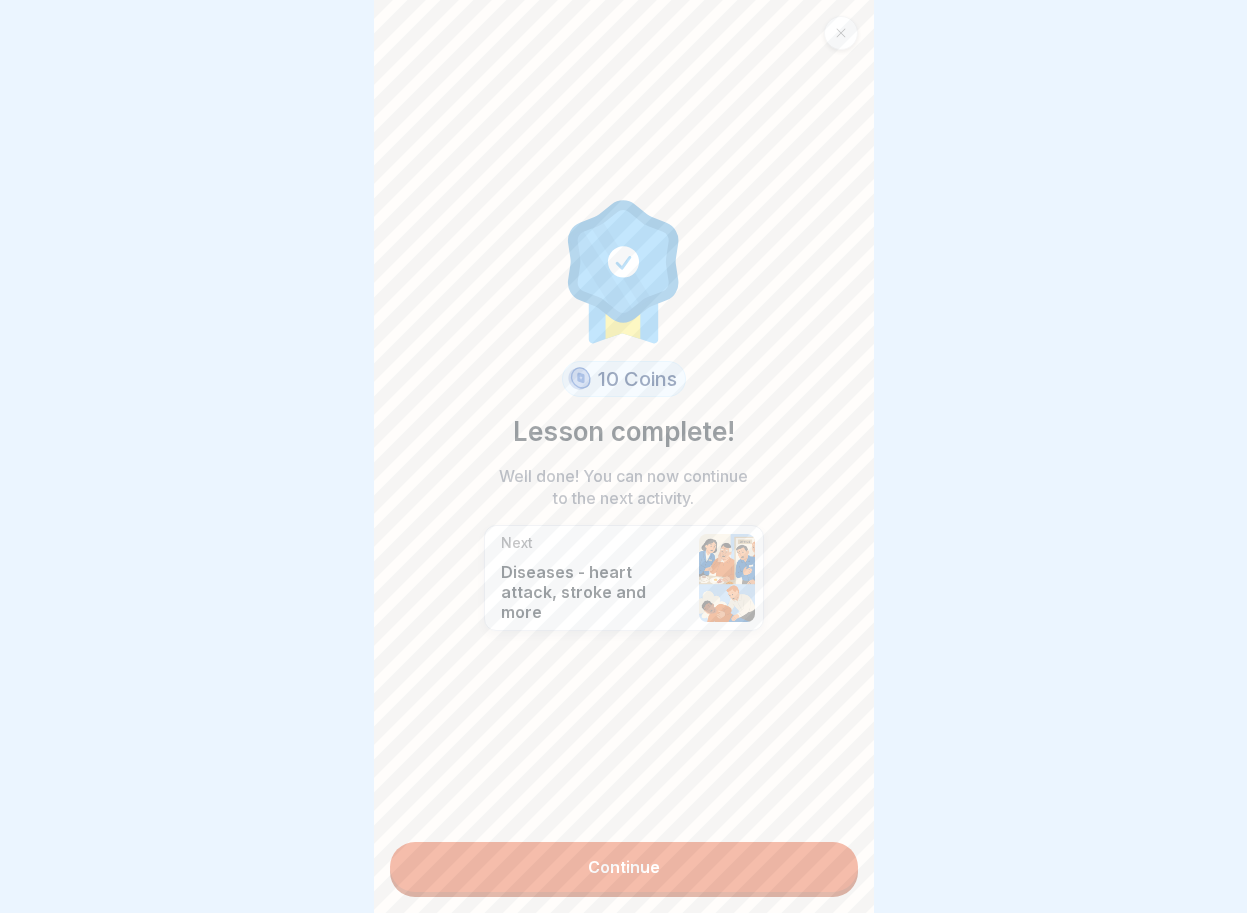 click on "Continue" at bounding box center [624, 867] 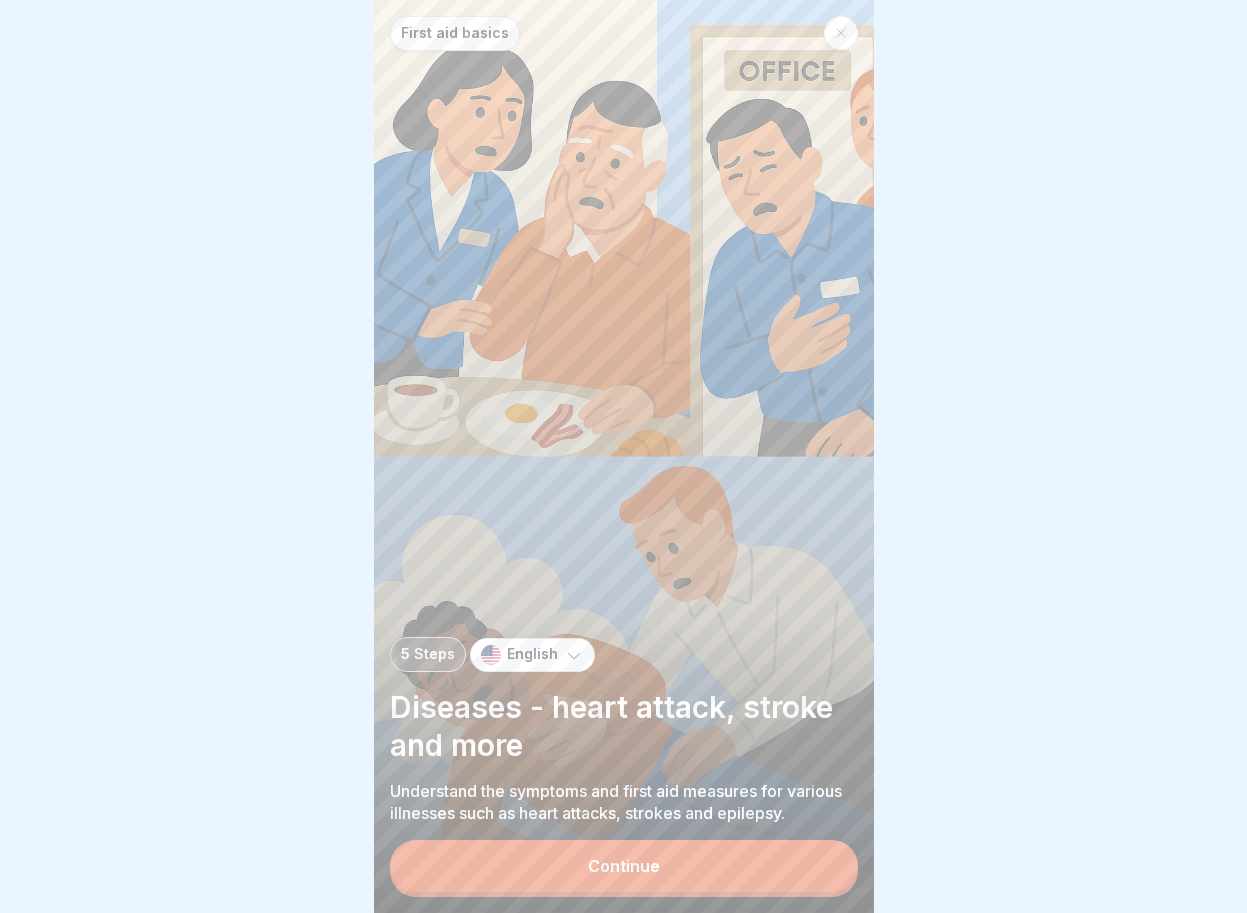 click on "Continue" at bounding box center (624, 866) 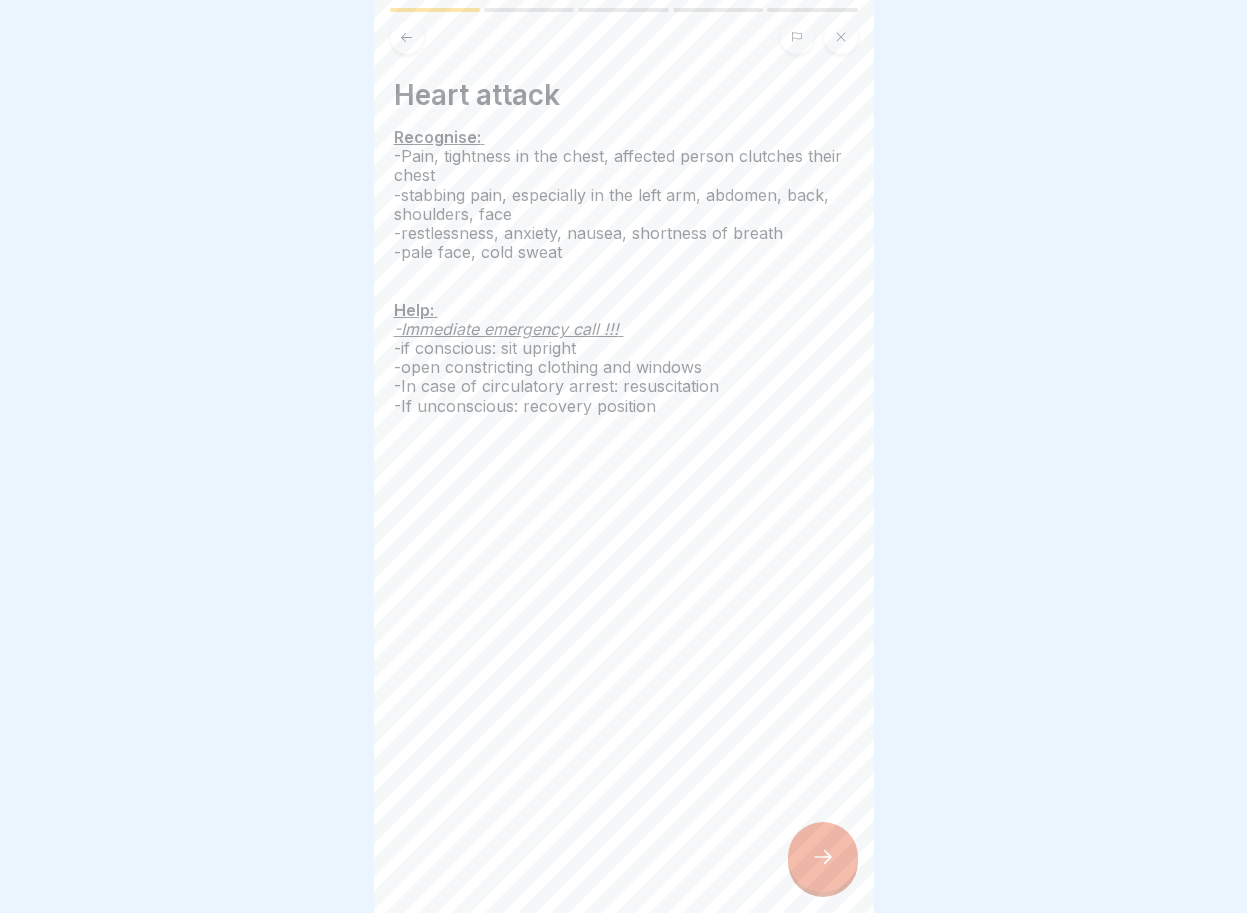 click 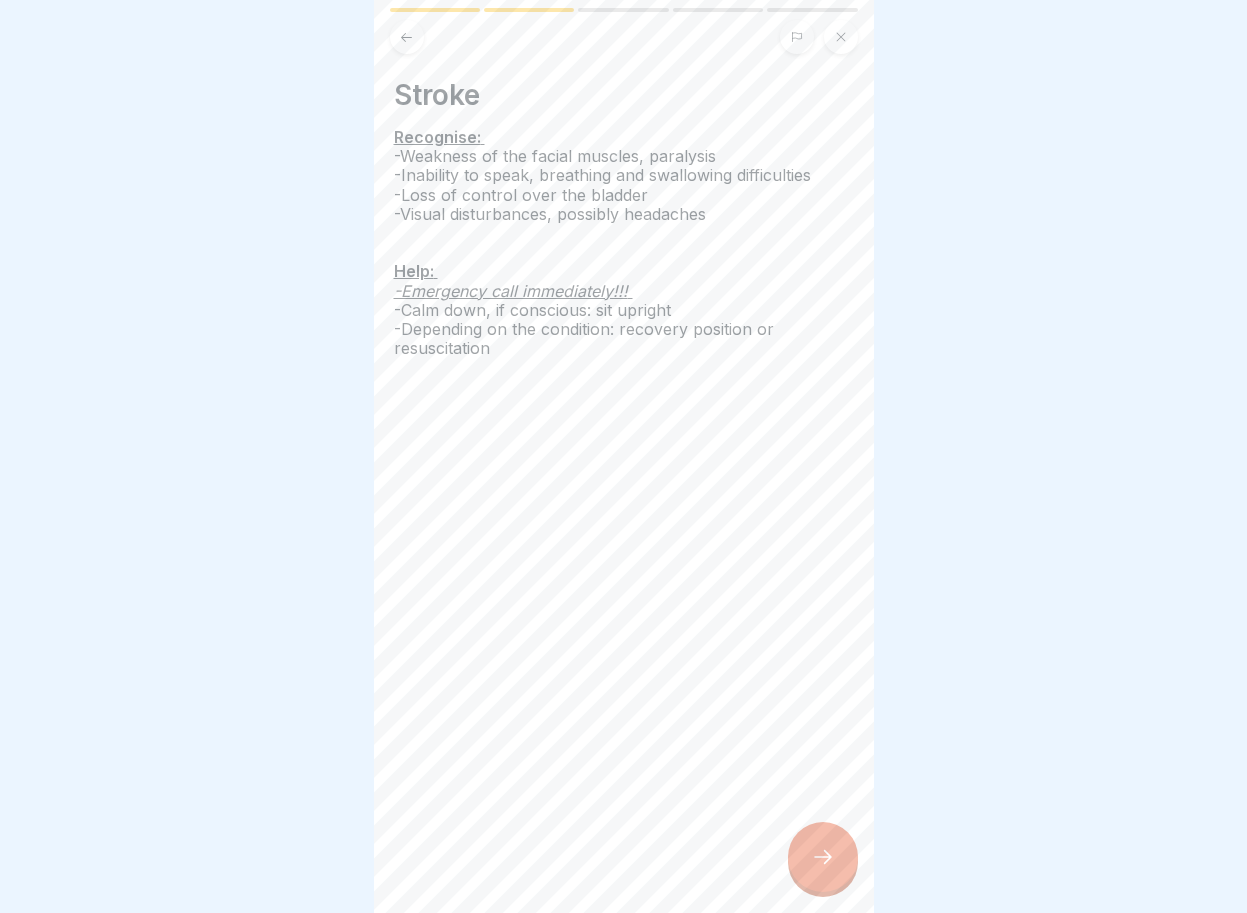click at bounding box center (823, 857) 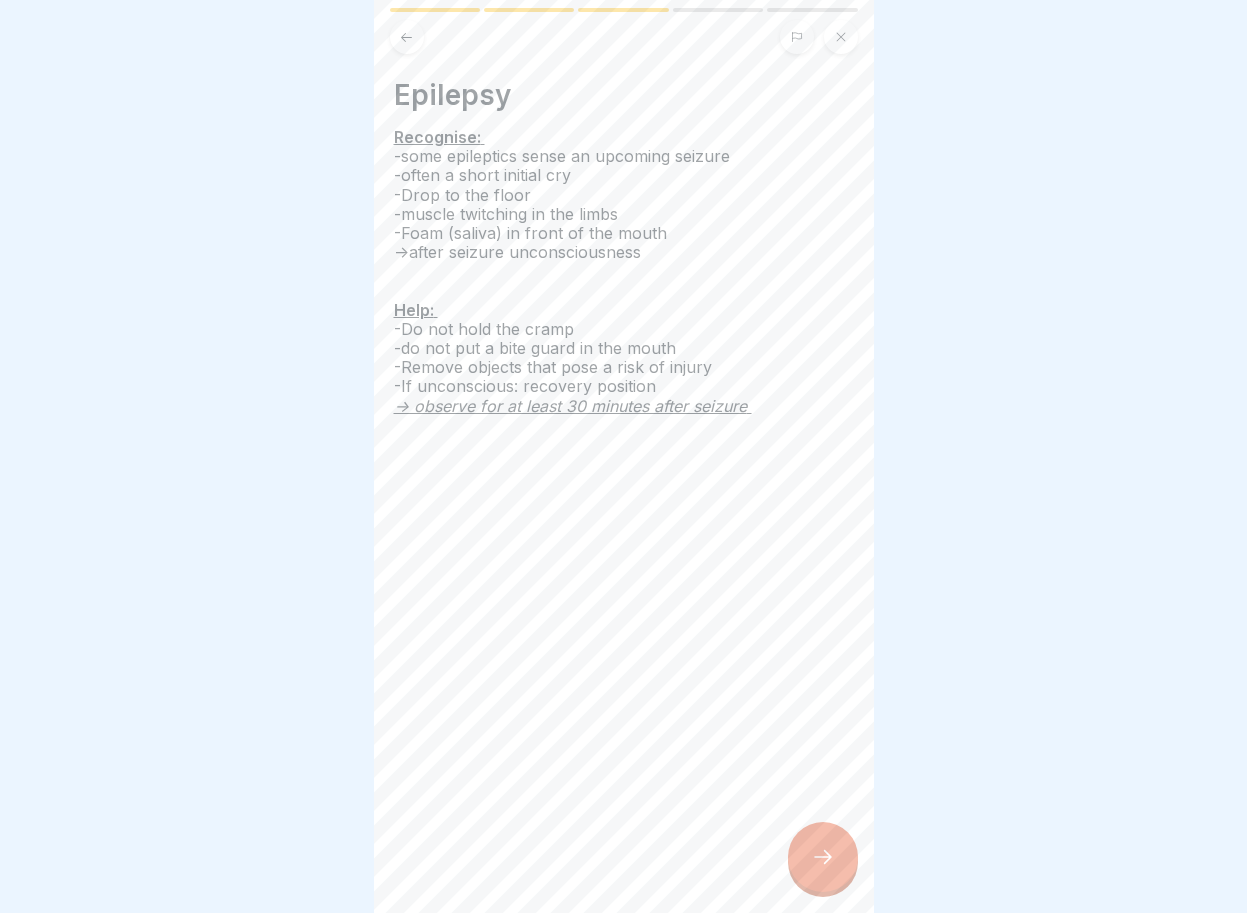 click at bounding box center [823, 857] 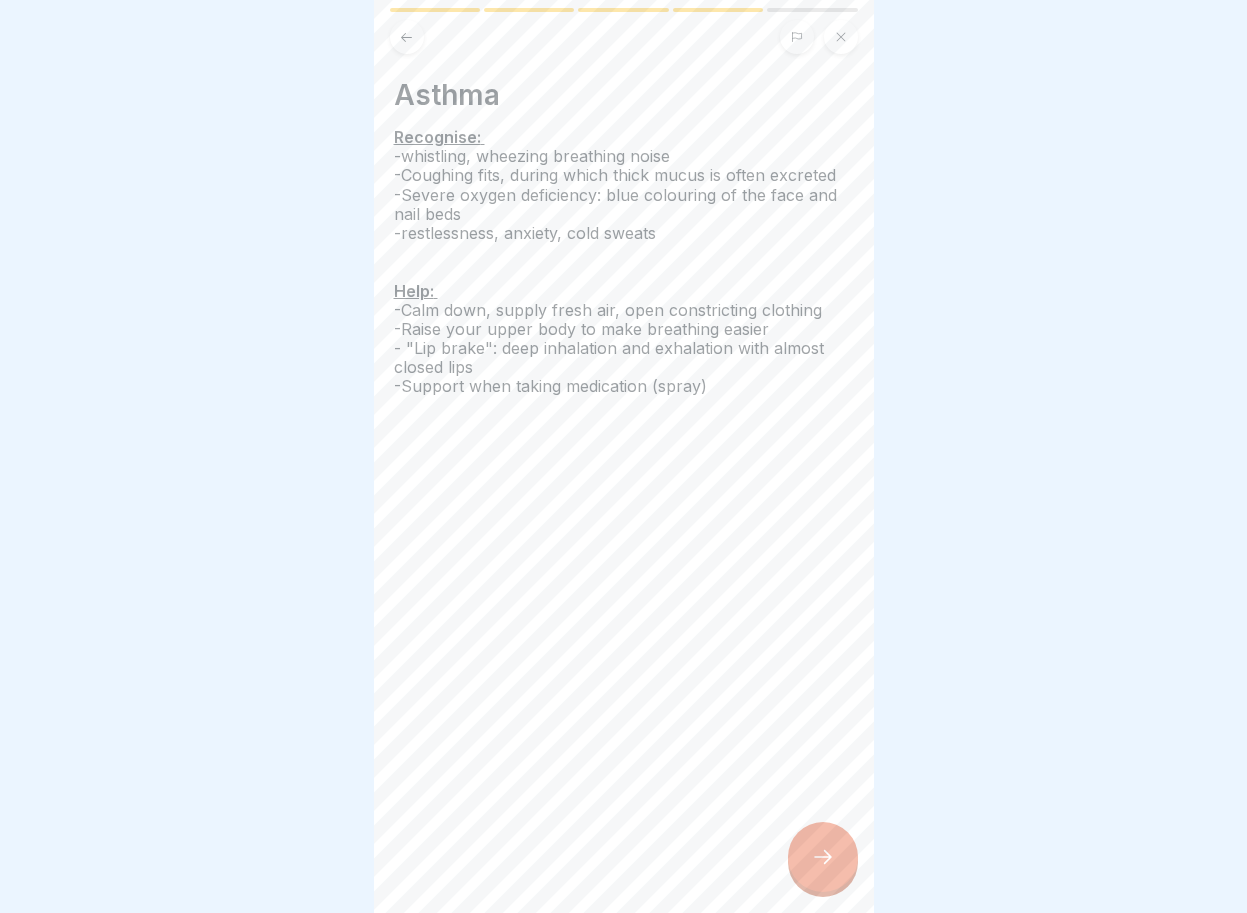 click at bounding box center (823, 857) 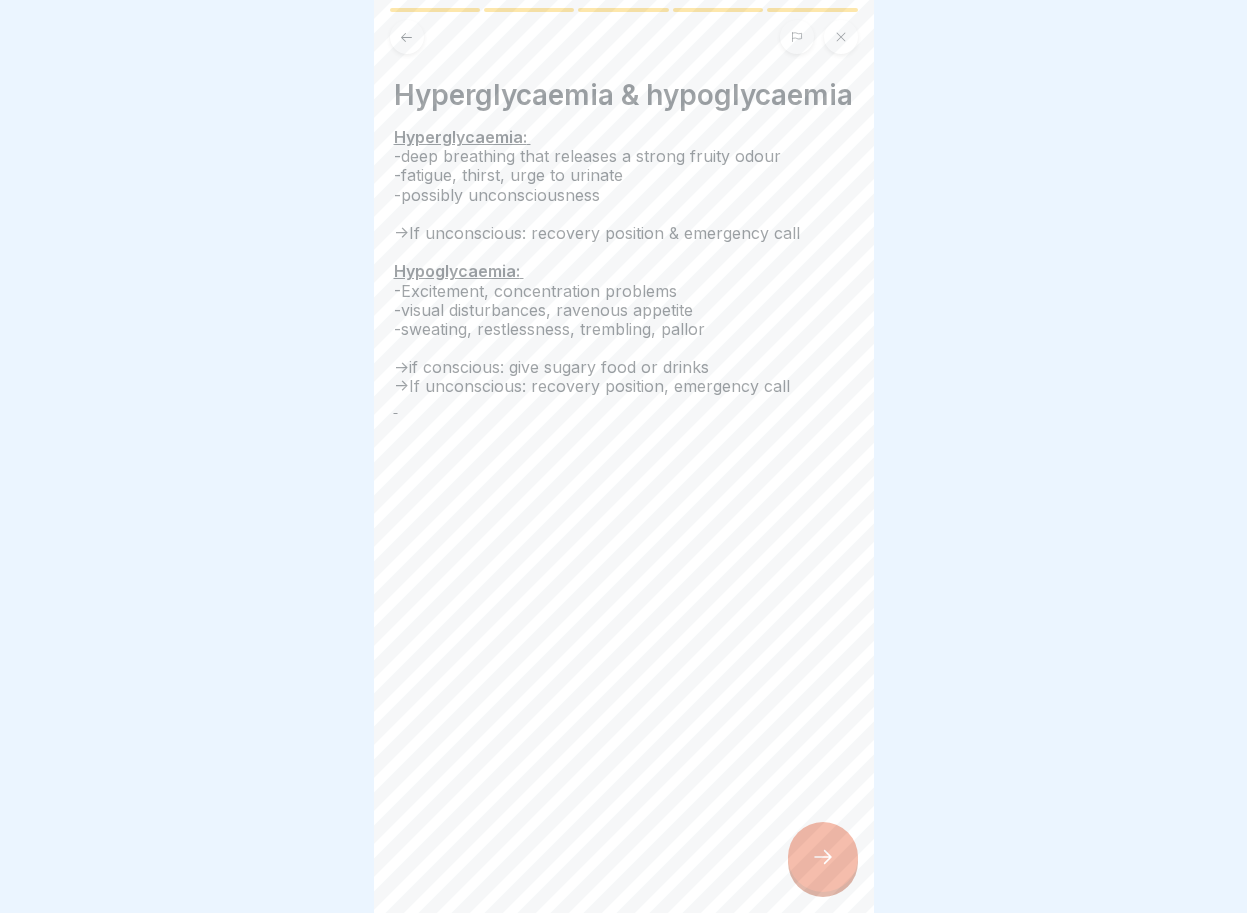 click at bounding box center (823, 857) 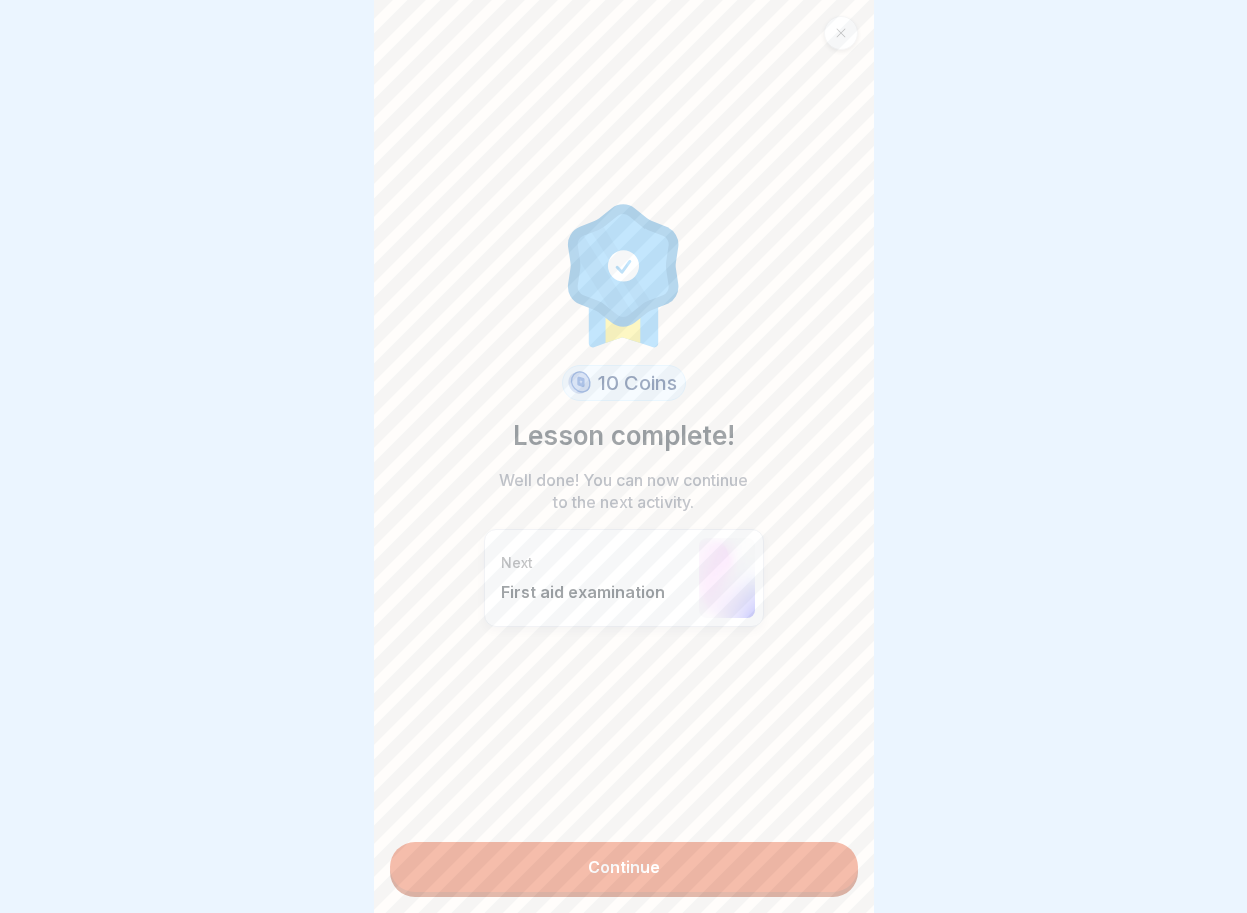 click on "Continue" at bounding box center [624, 867] 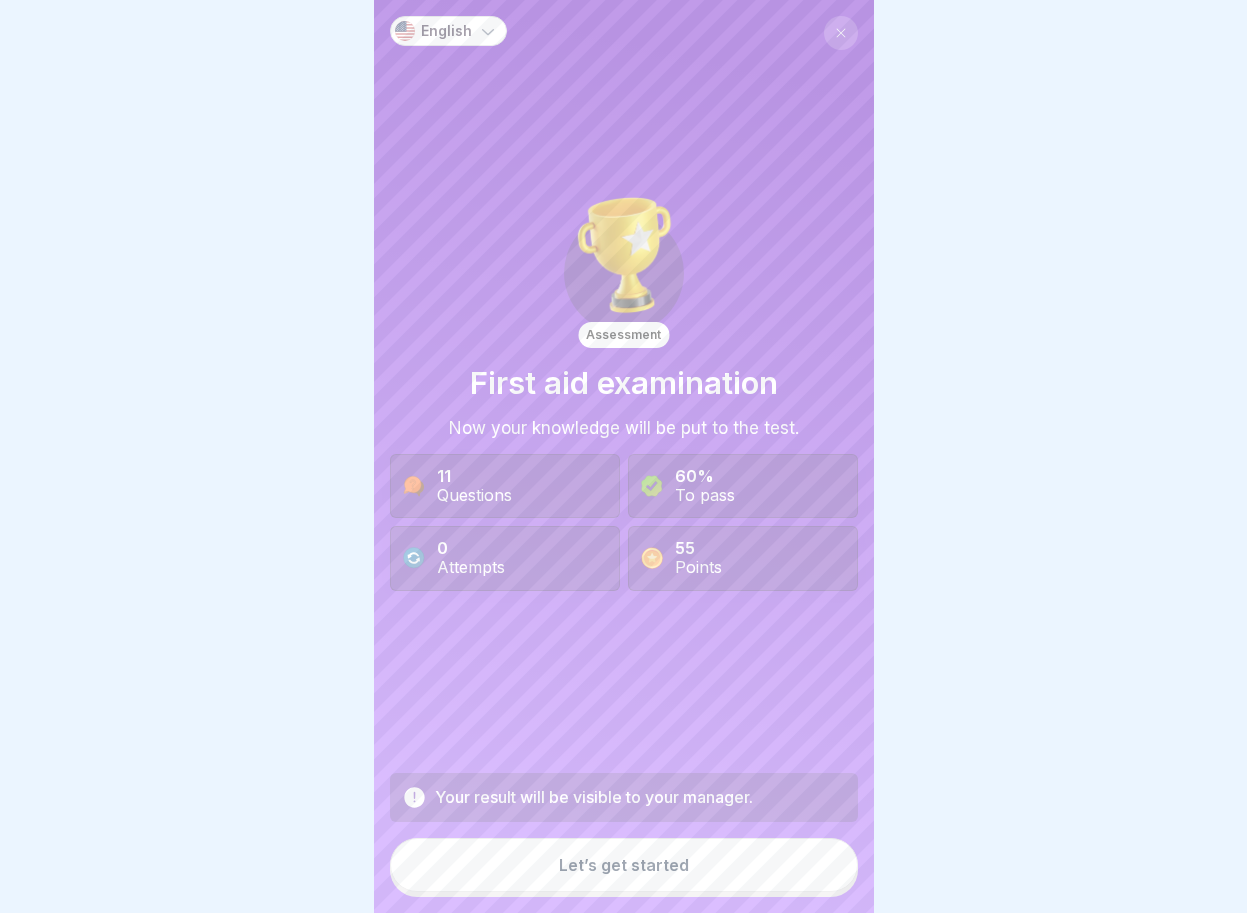 click on "Let’s get started" at bounding box center [624, 865] 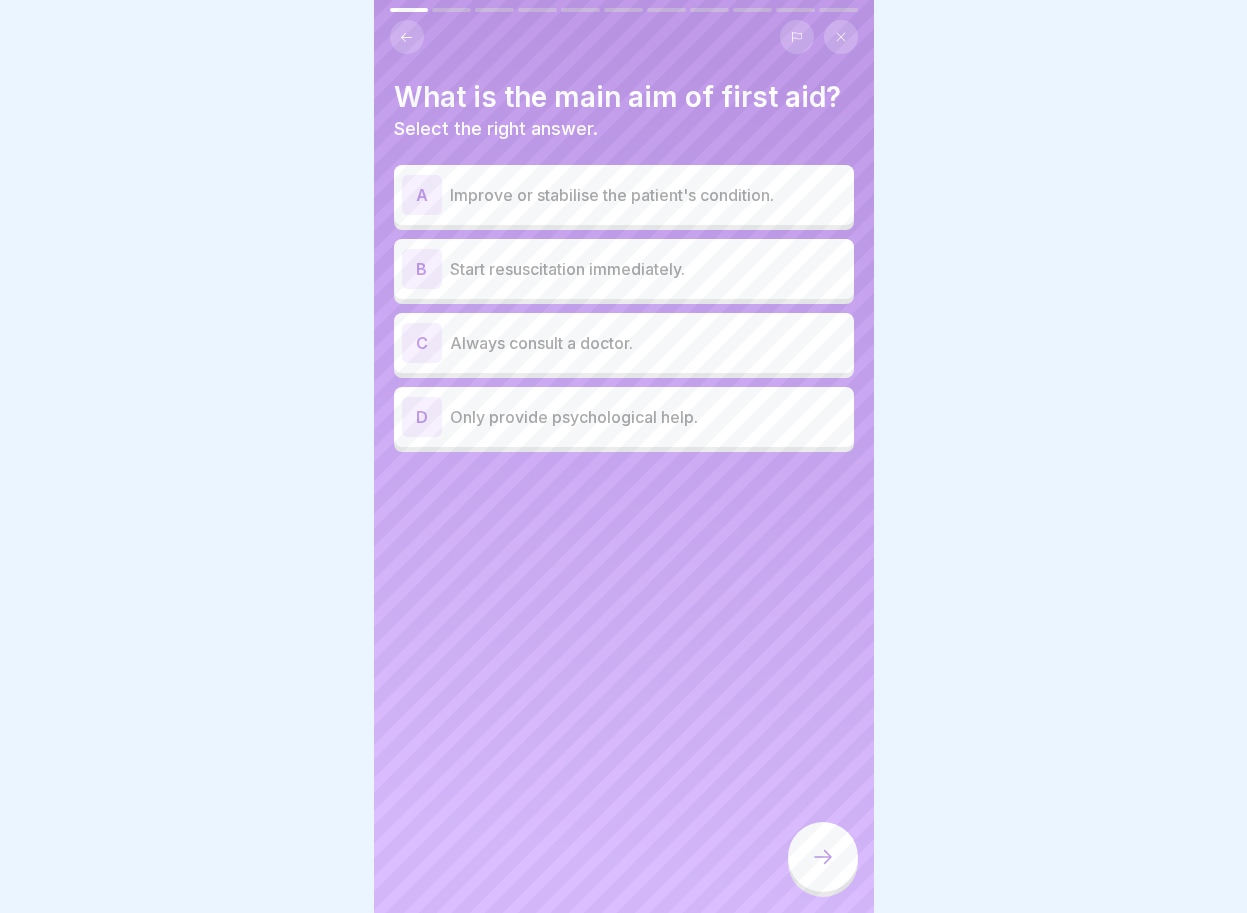 click on "A" at bounding box center (422, 195) 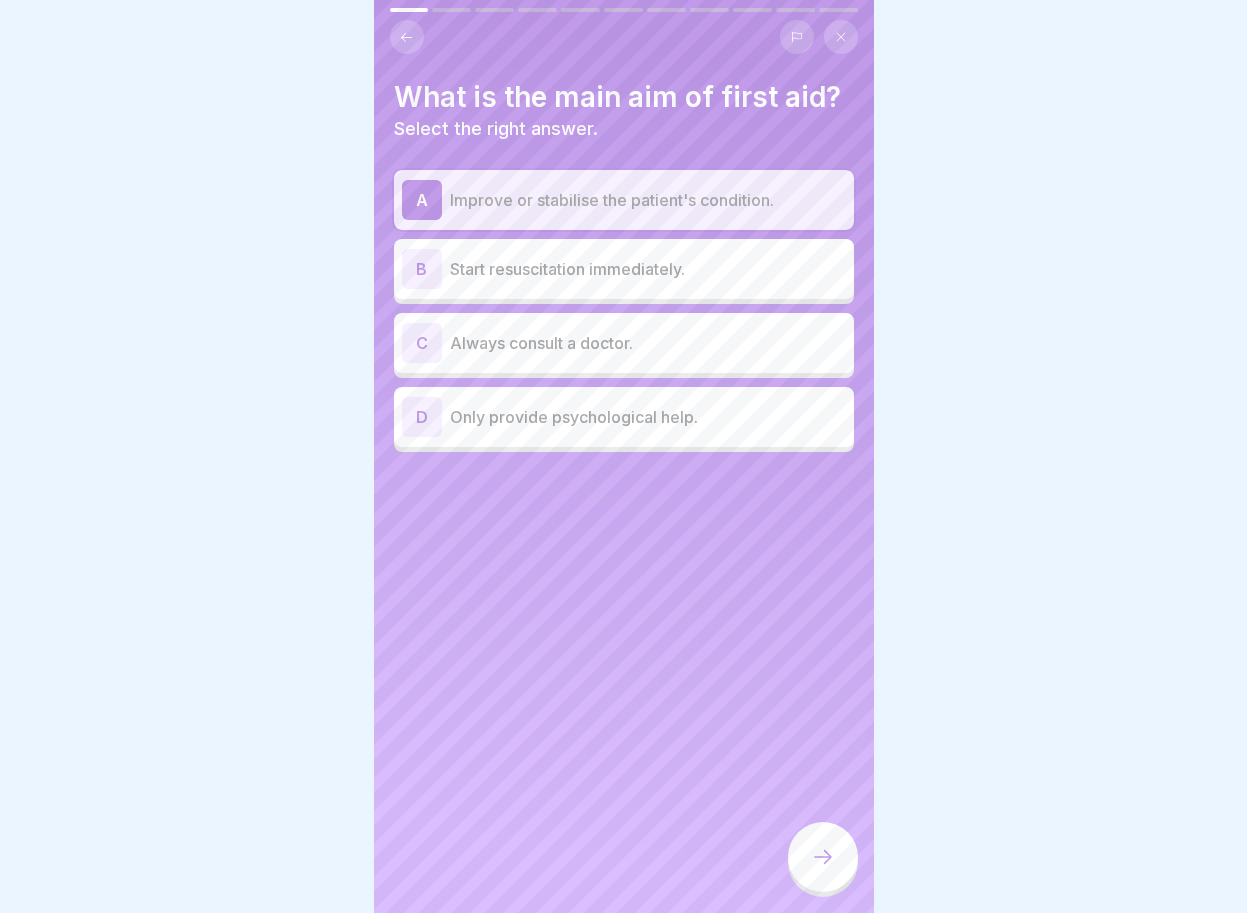 click on "D" at bounding box center (422, 417) 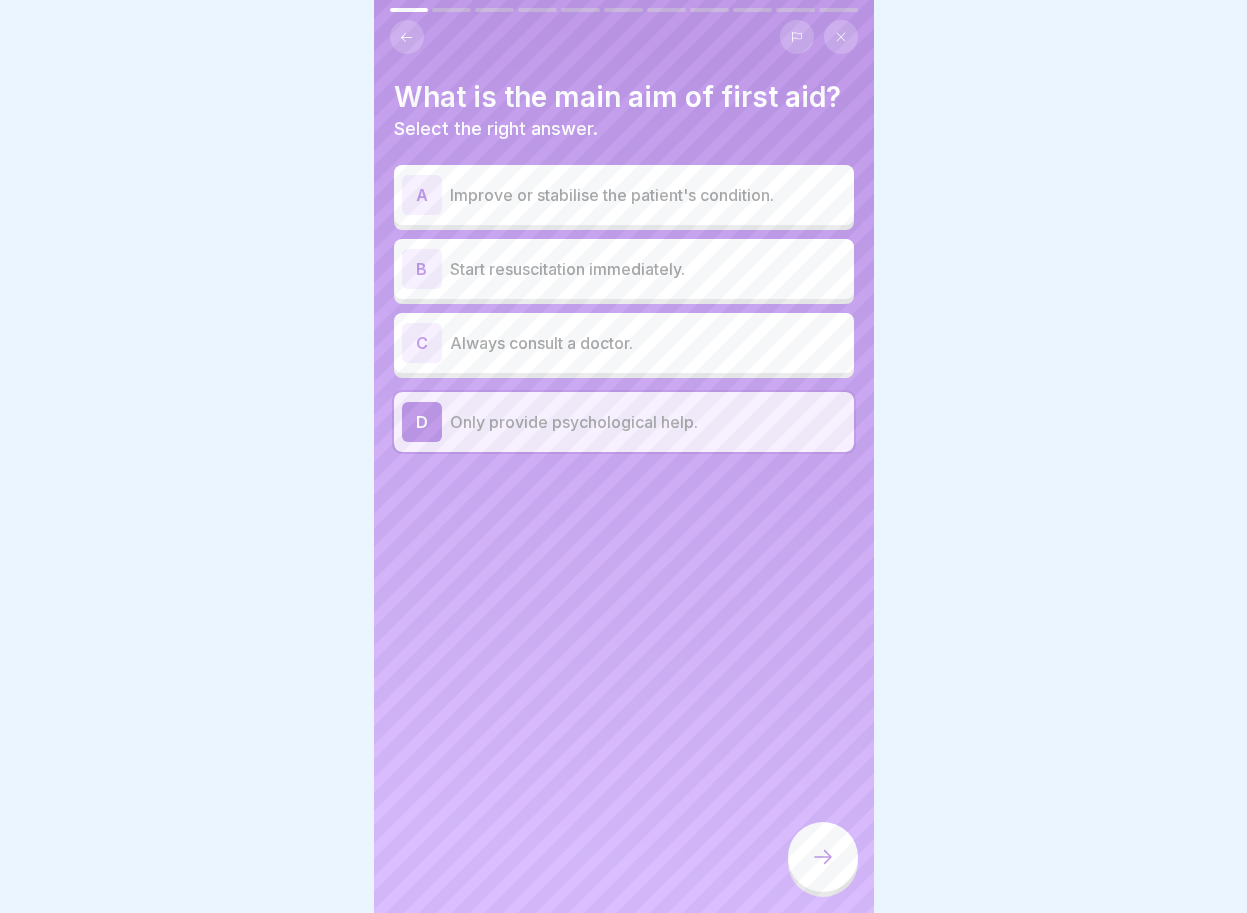 click on "A" at bounding box center (422, 195) 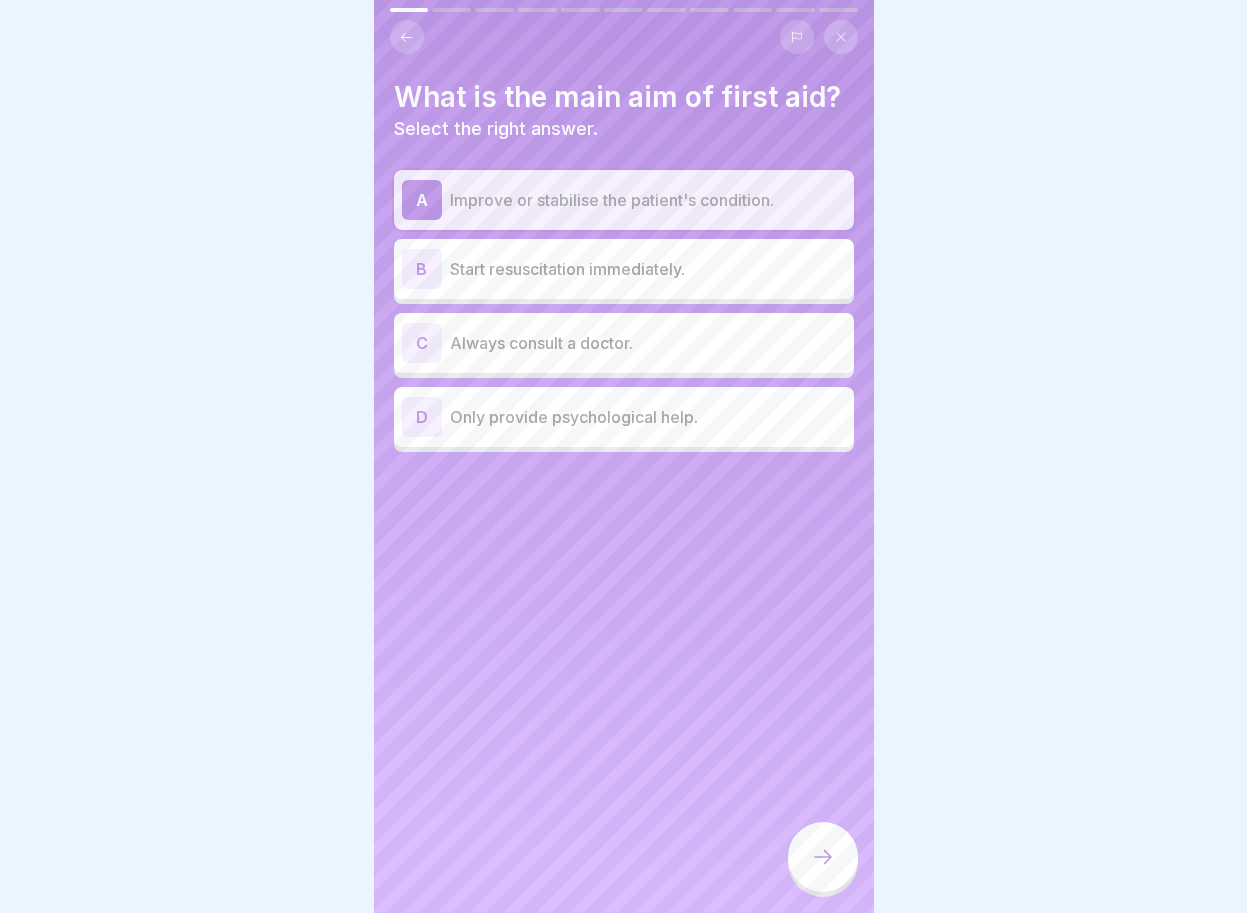 click at bounding box center (823, 857) 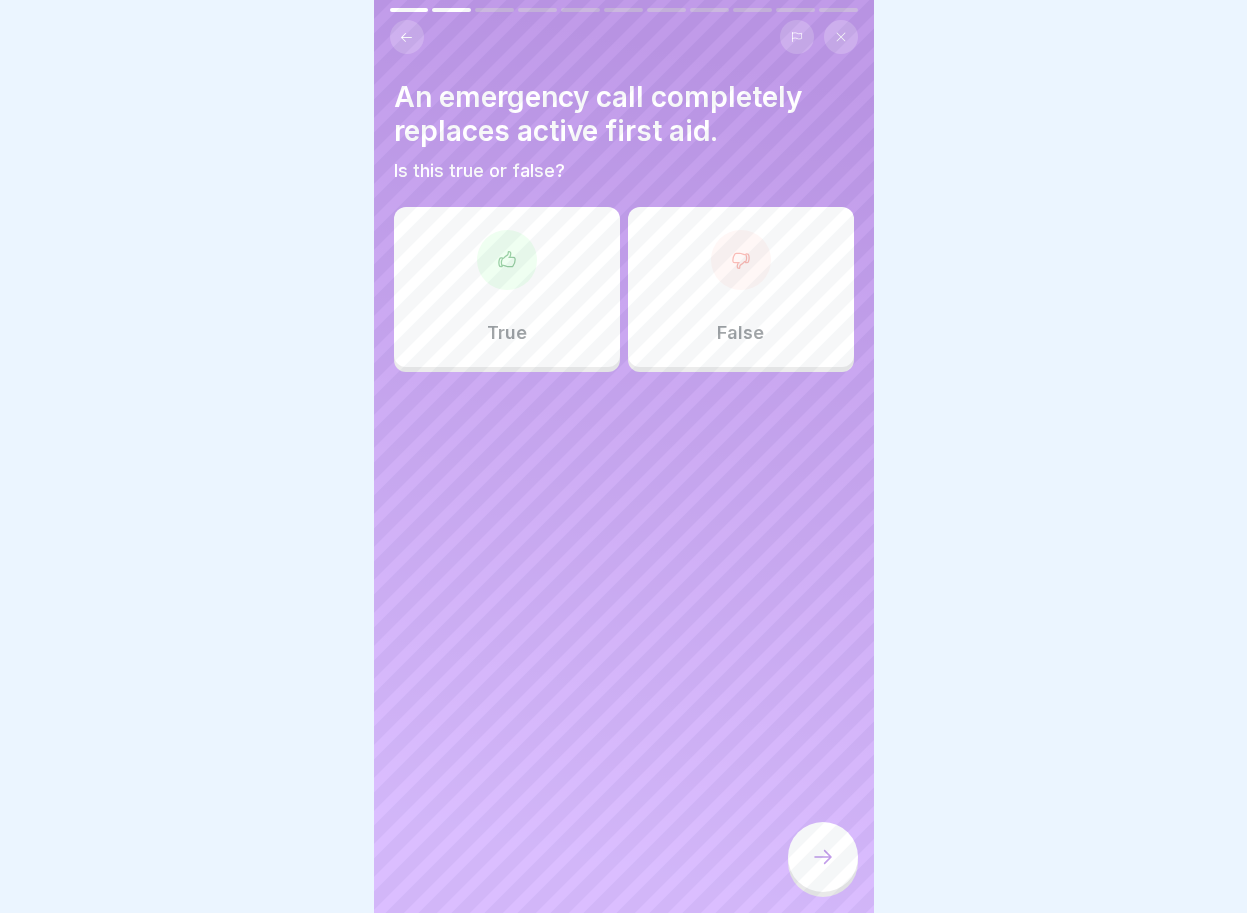 click at bounding box center (741, 260) 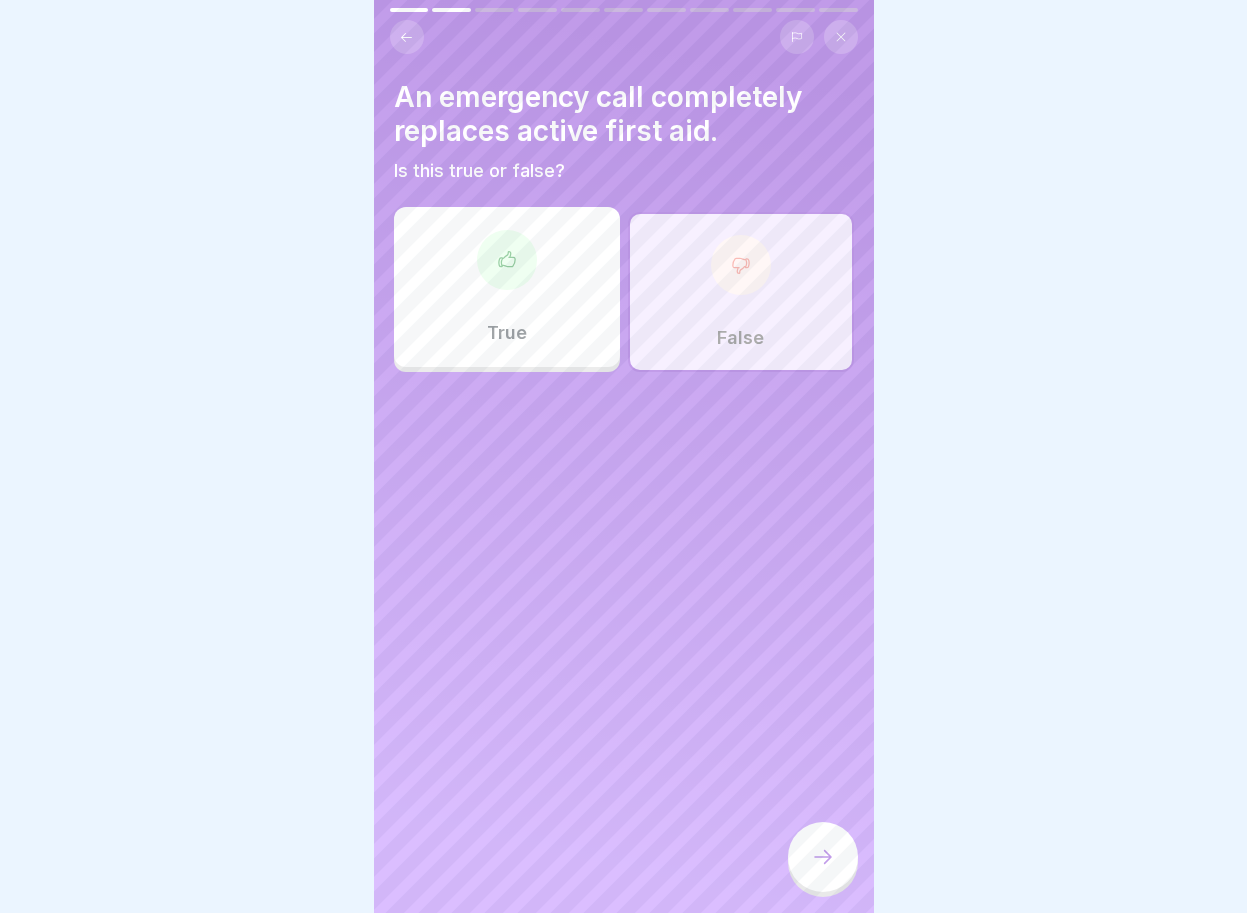 click 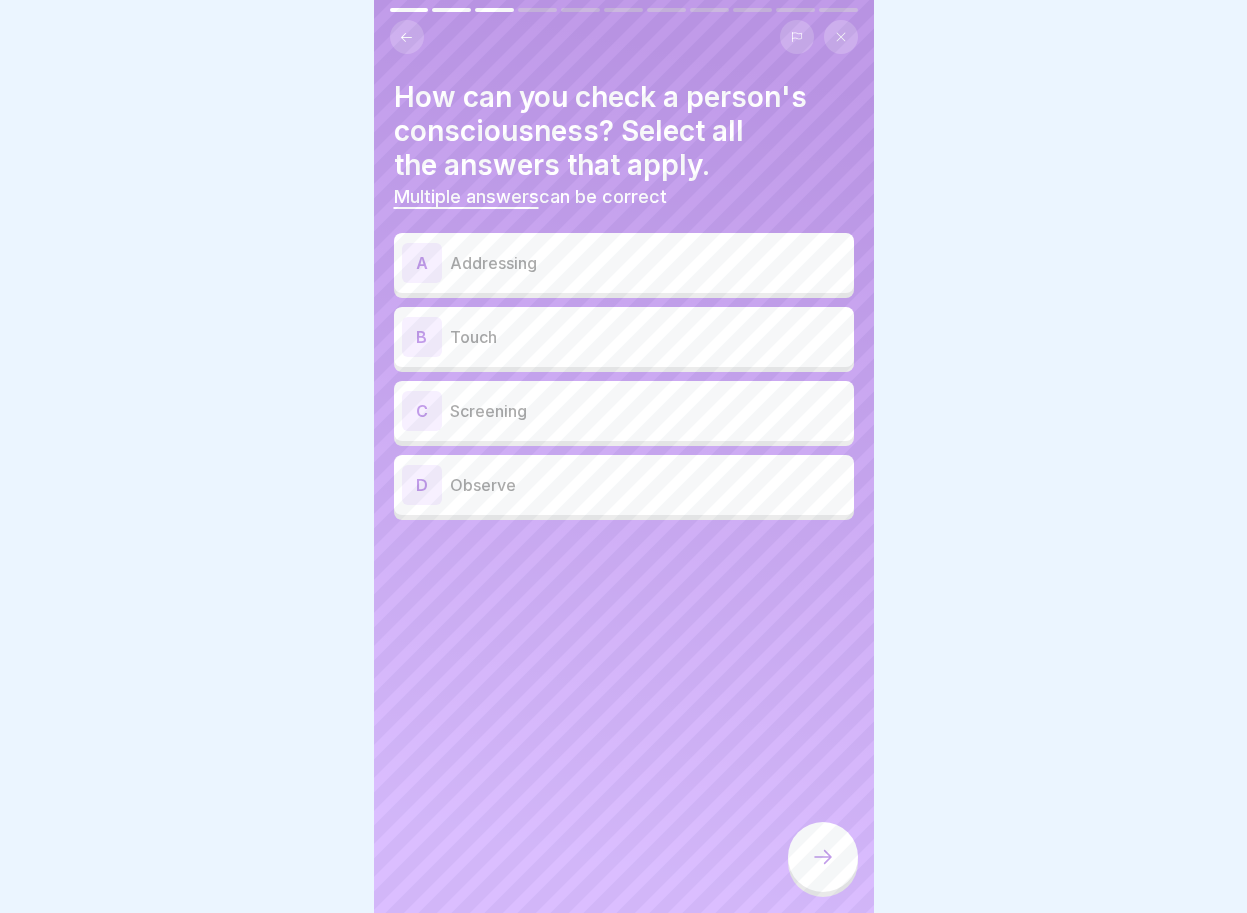 click on "D" at bounding box center (422, 485) 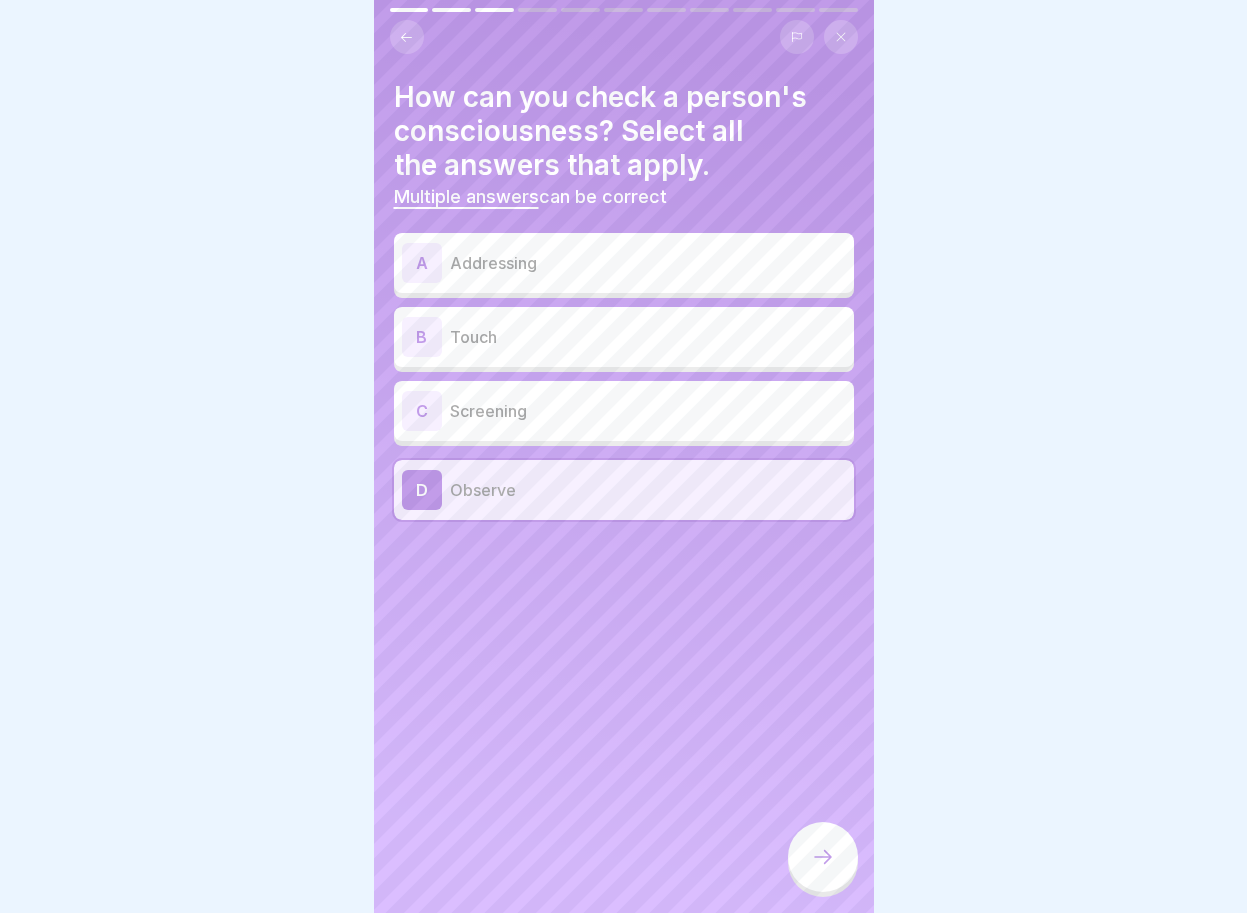 click on "B" at bounding box center (422, 337) 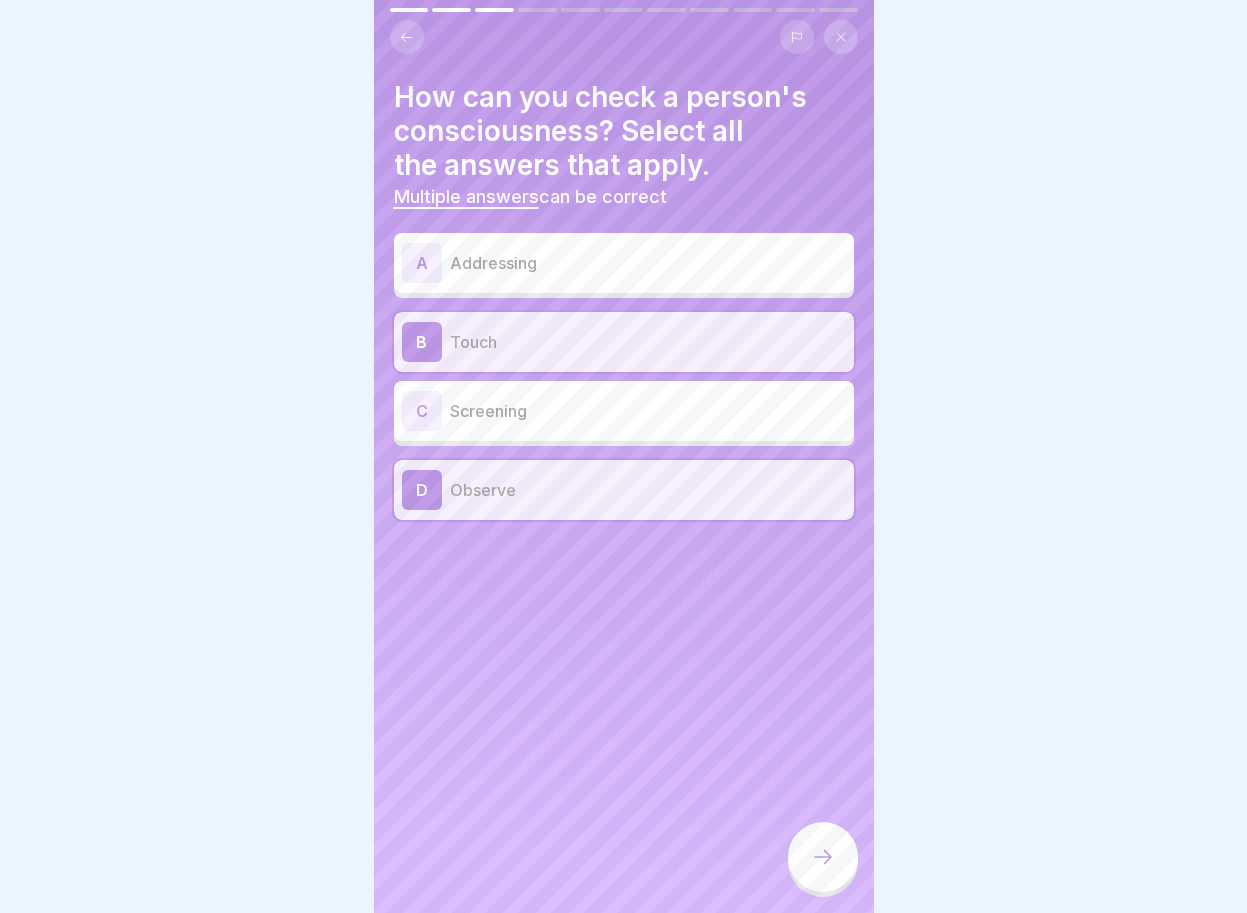 click on "A" at bounding box center [422, 263] 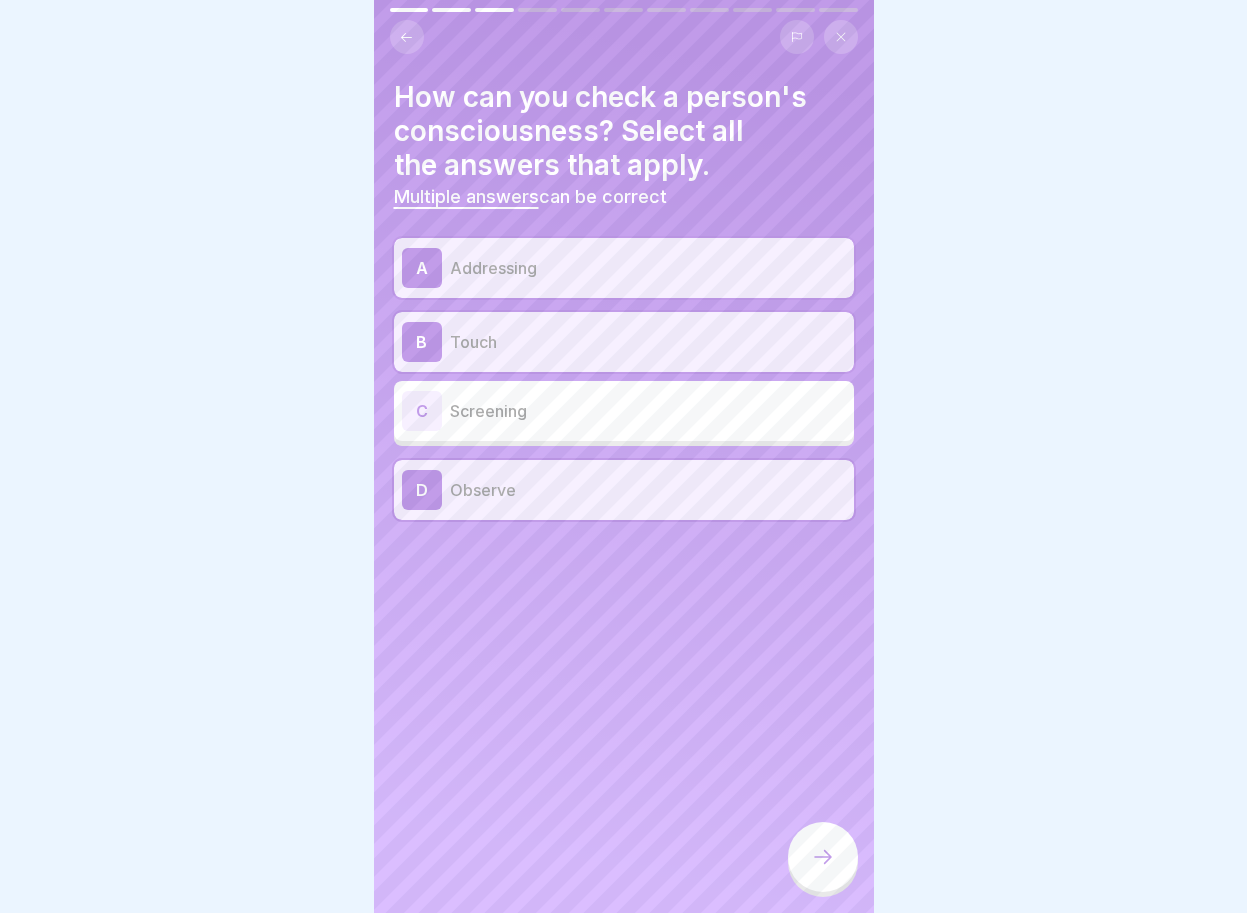 click 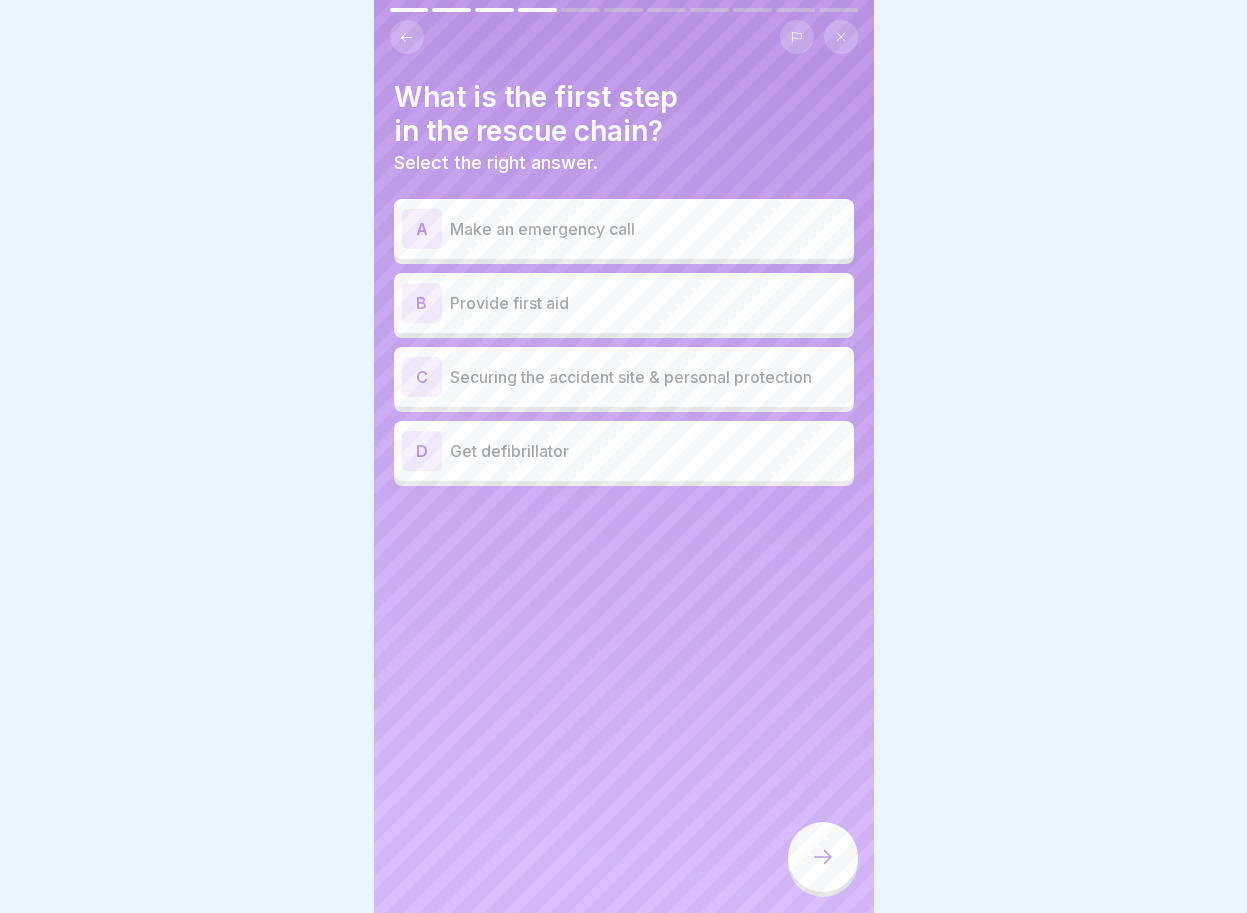 click on "B" at bounding box center (422, 303) 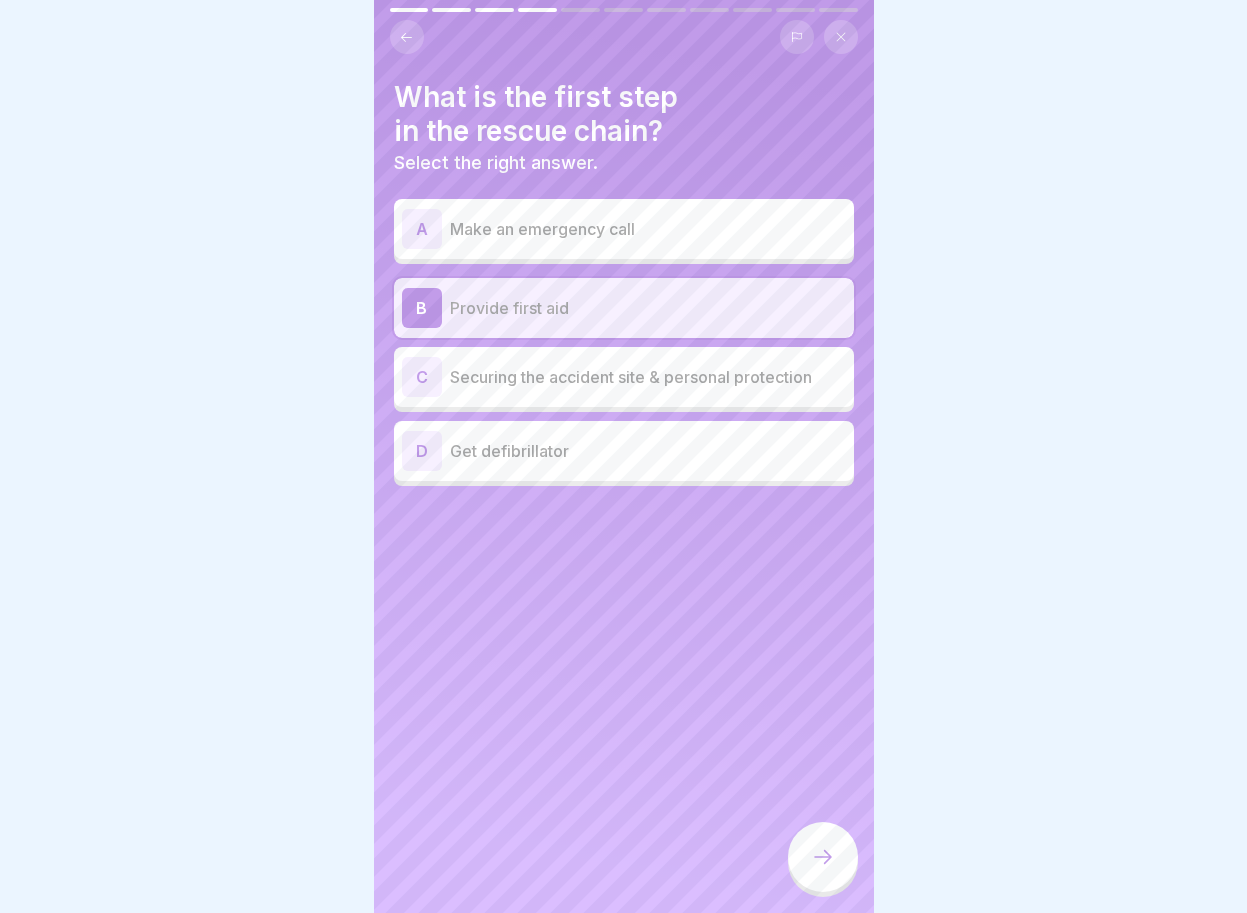 click at bounding box center (823, 857) 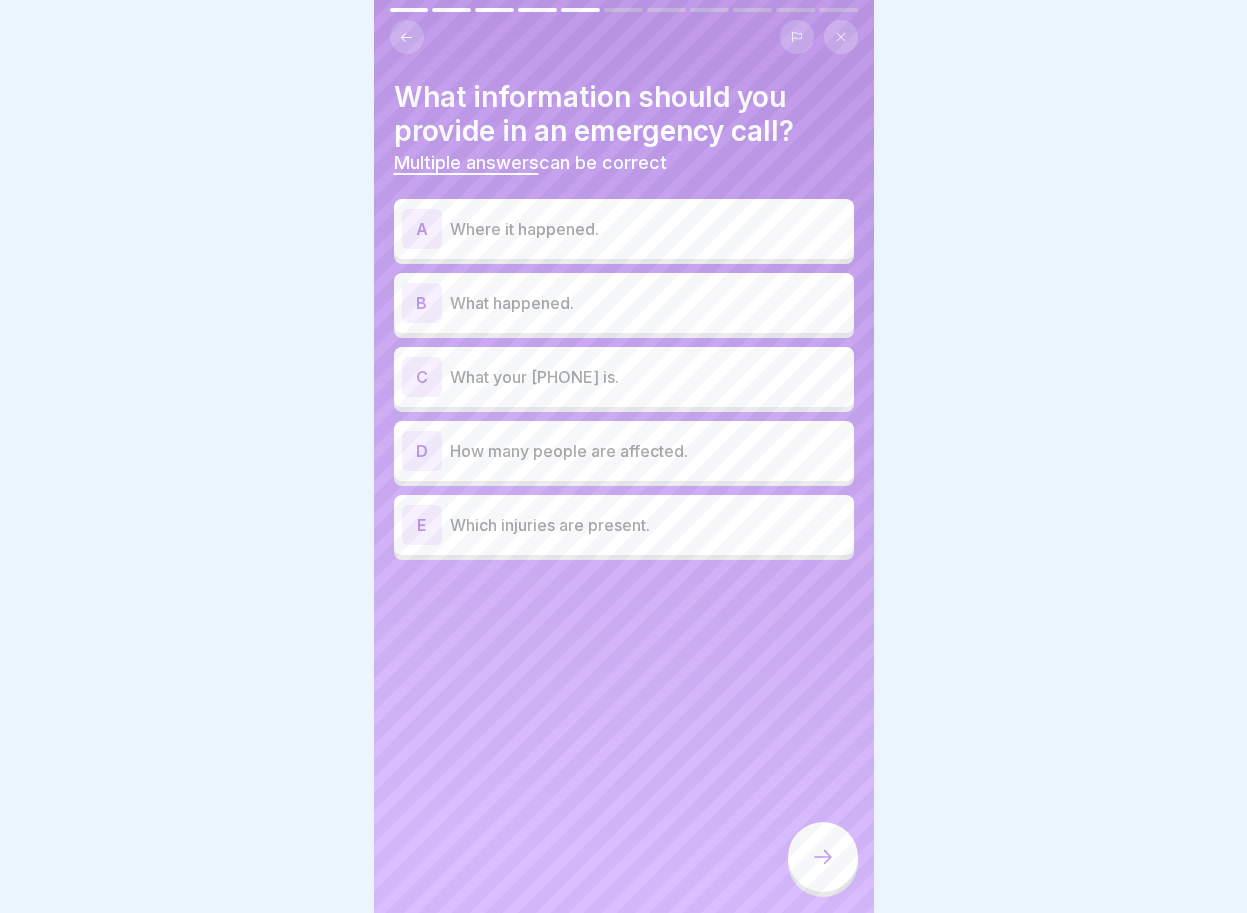 click on "A" at bounding box center (422, 229) 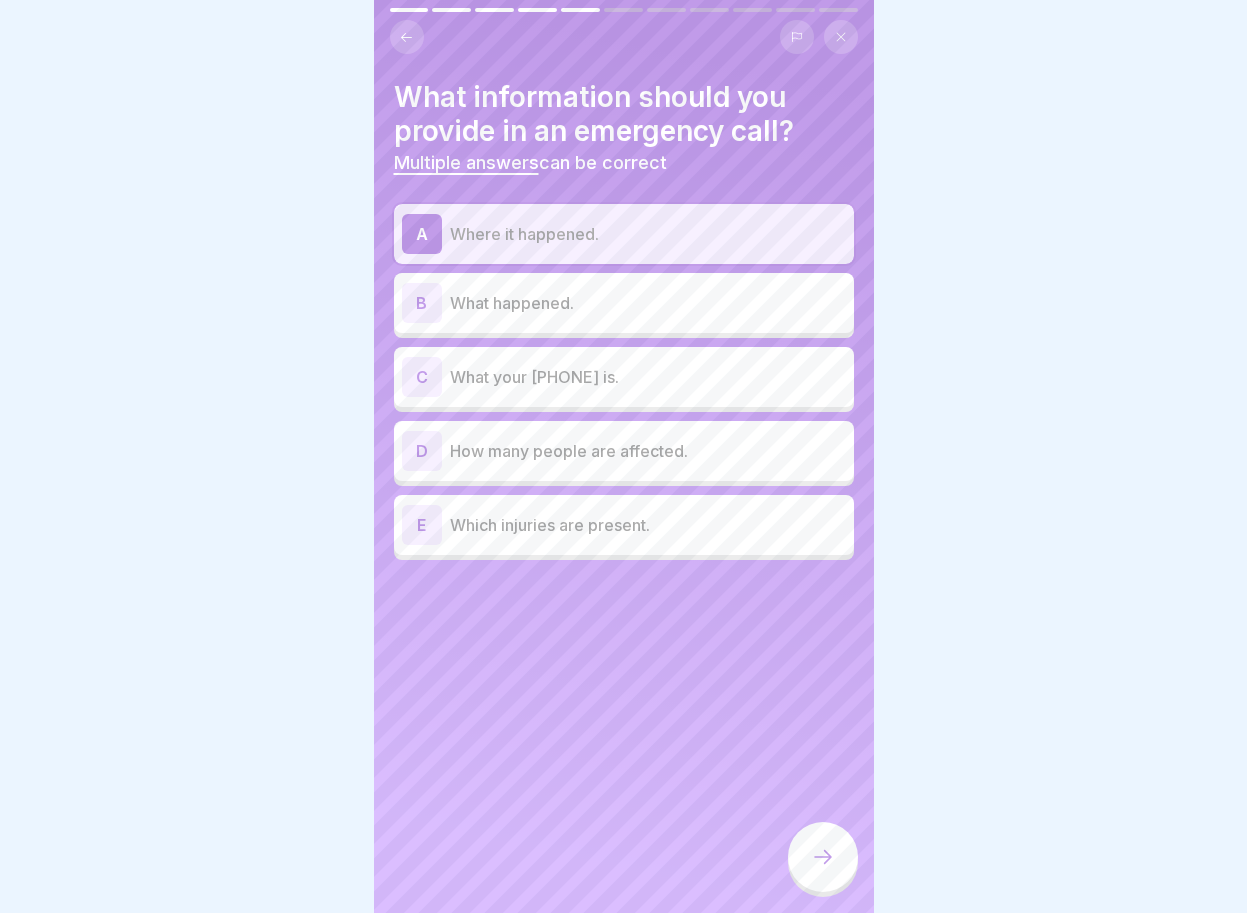 click on "B" at bounding box center (422, 303) 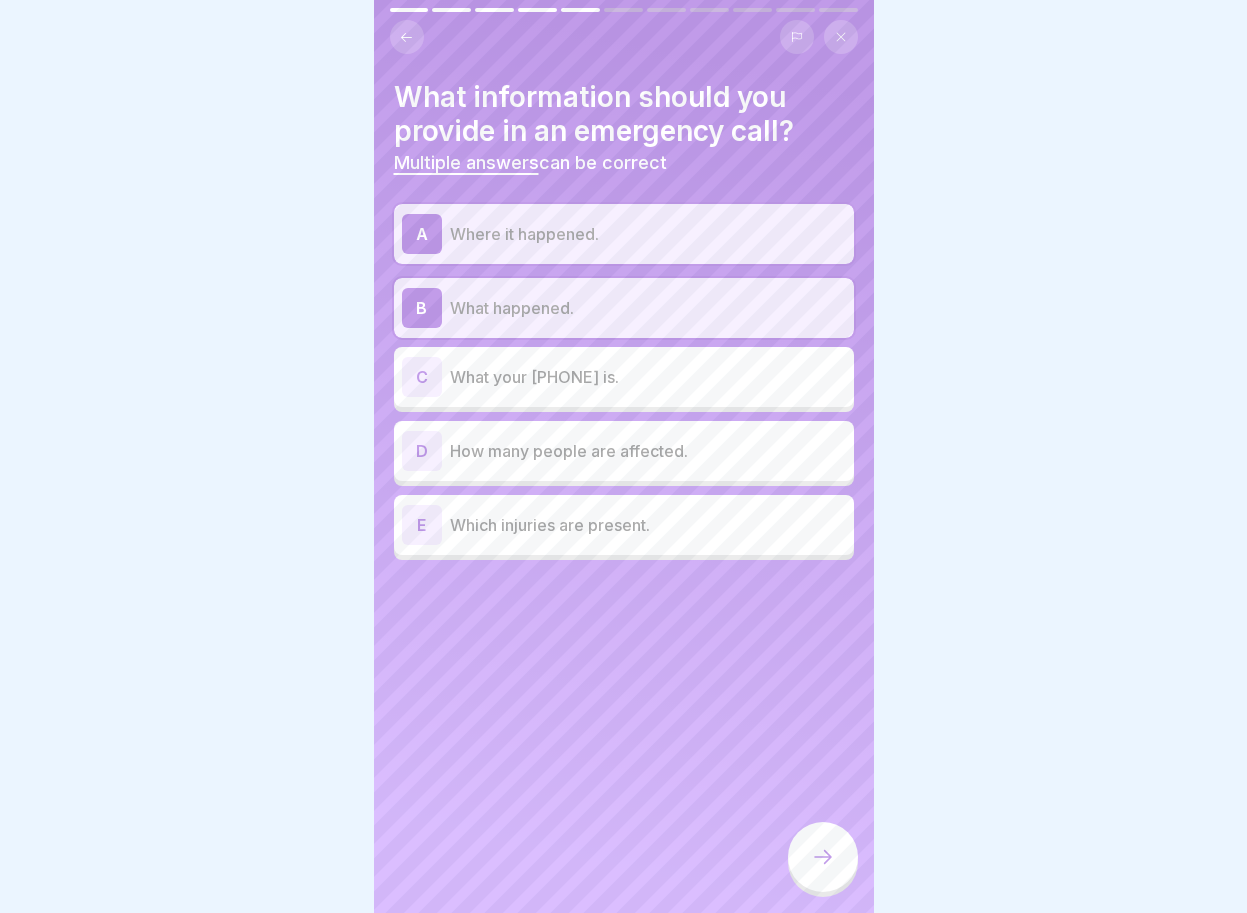 click on "D" at bounding box center [422, 451] 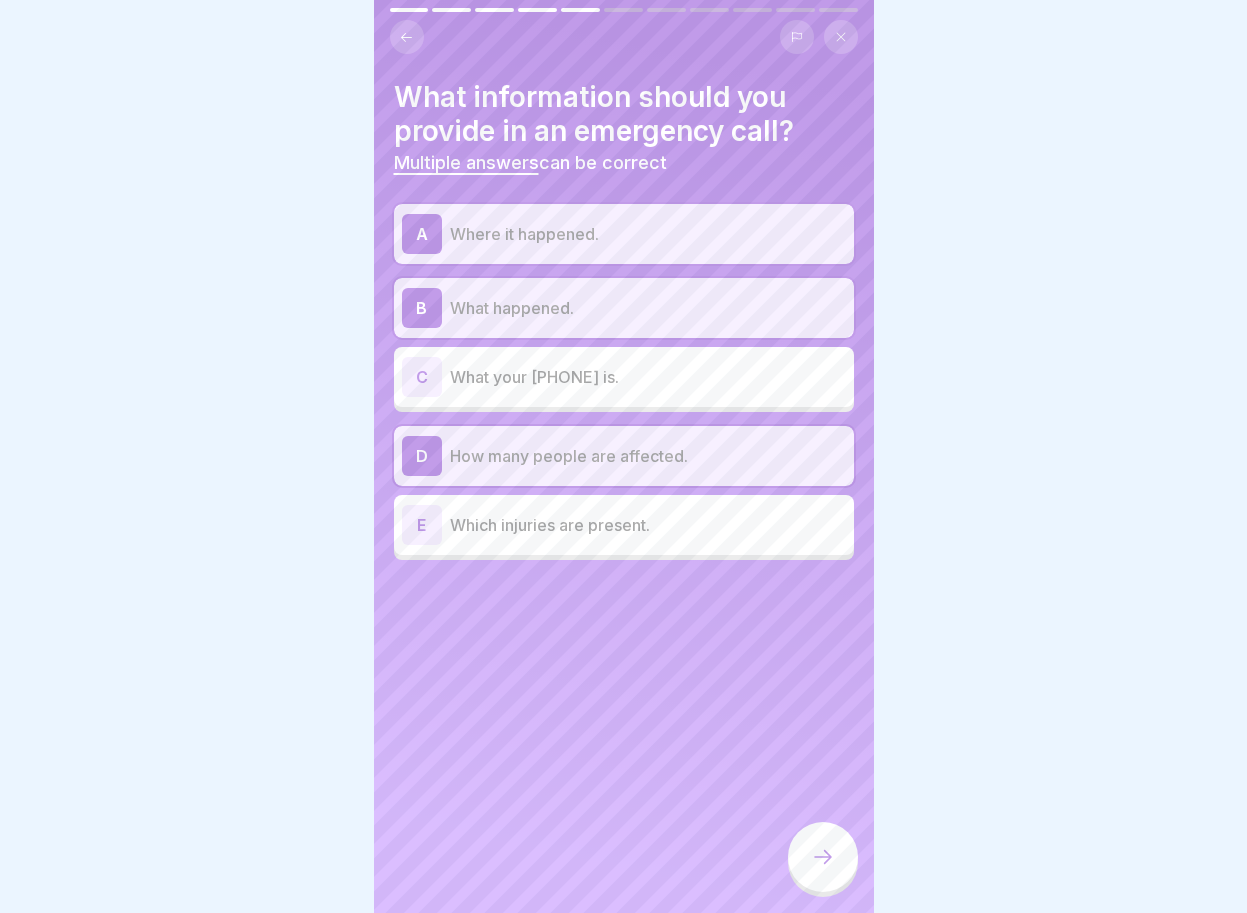 click on "E" at bounding box center [422, 525] 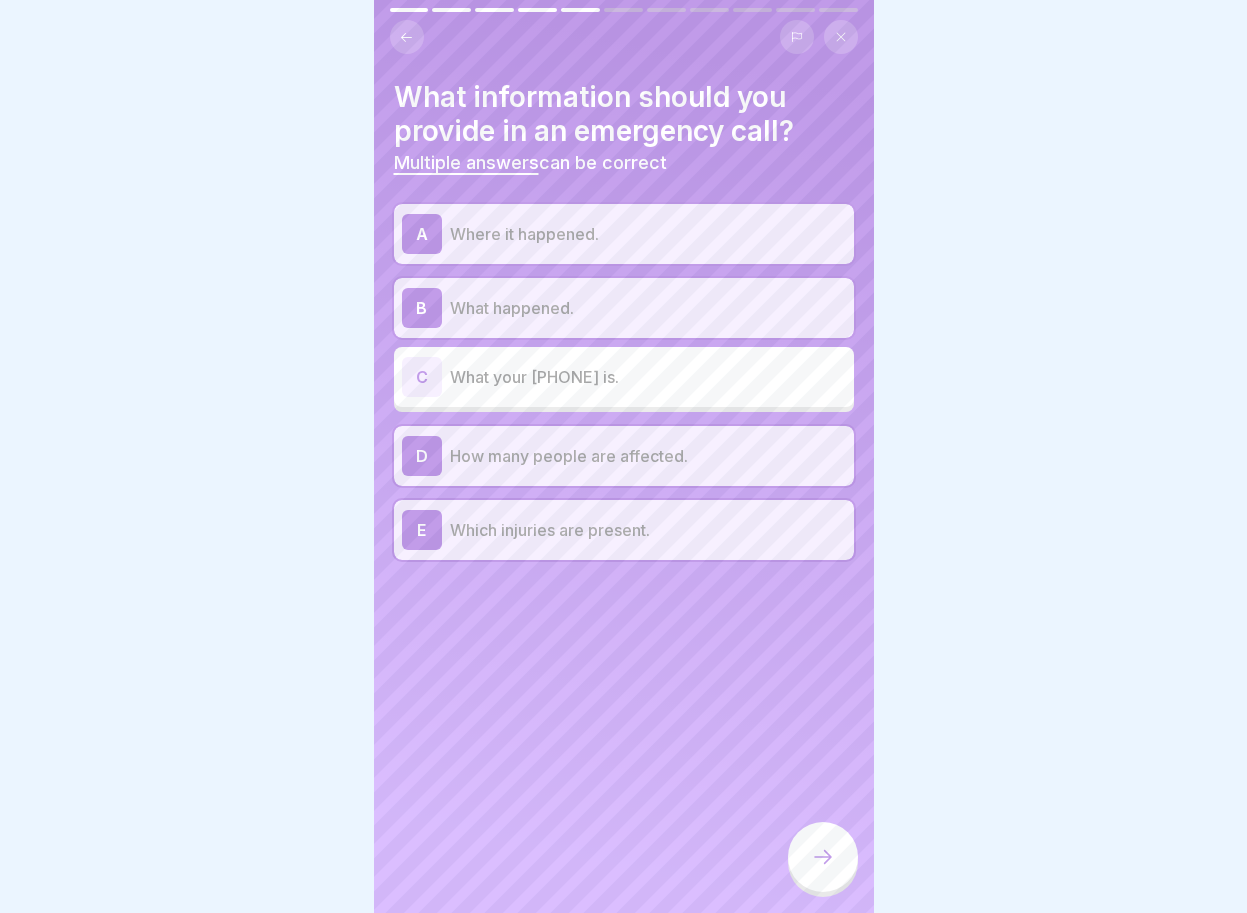 click 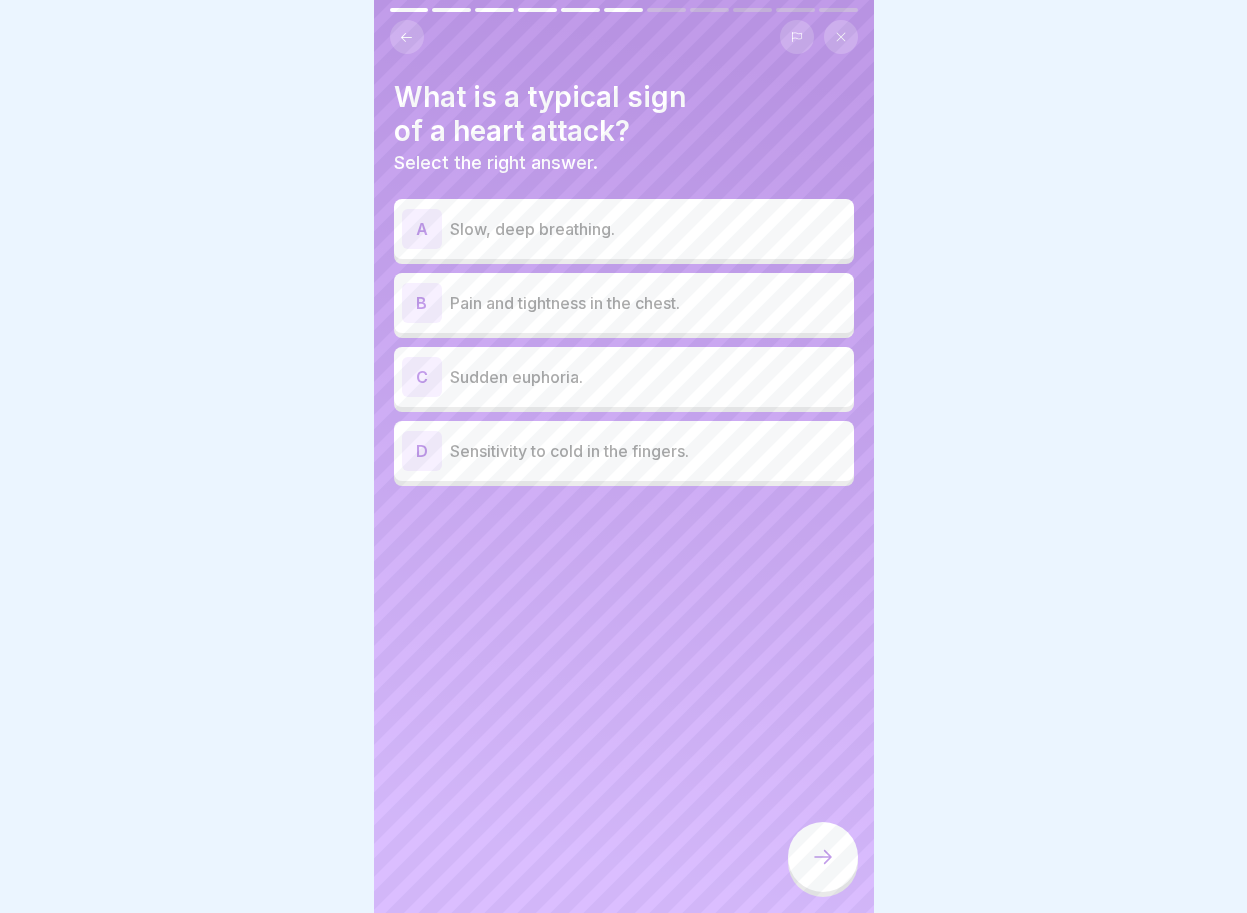 click on "B" at bounding box center [422, 303] 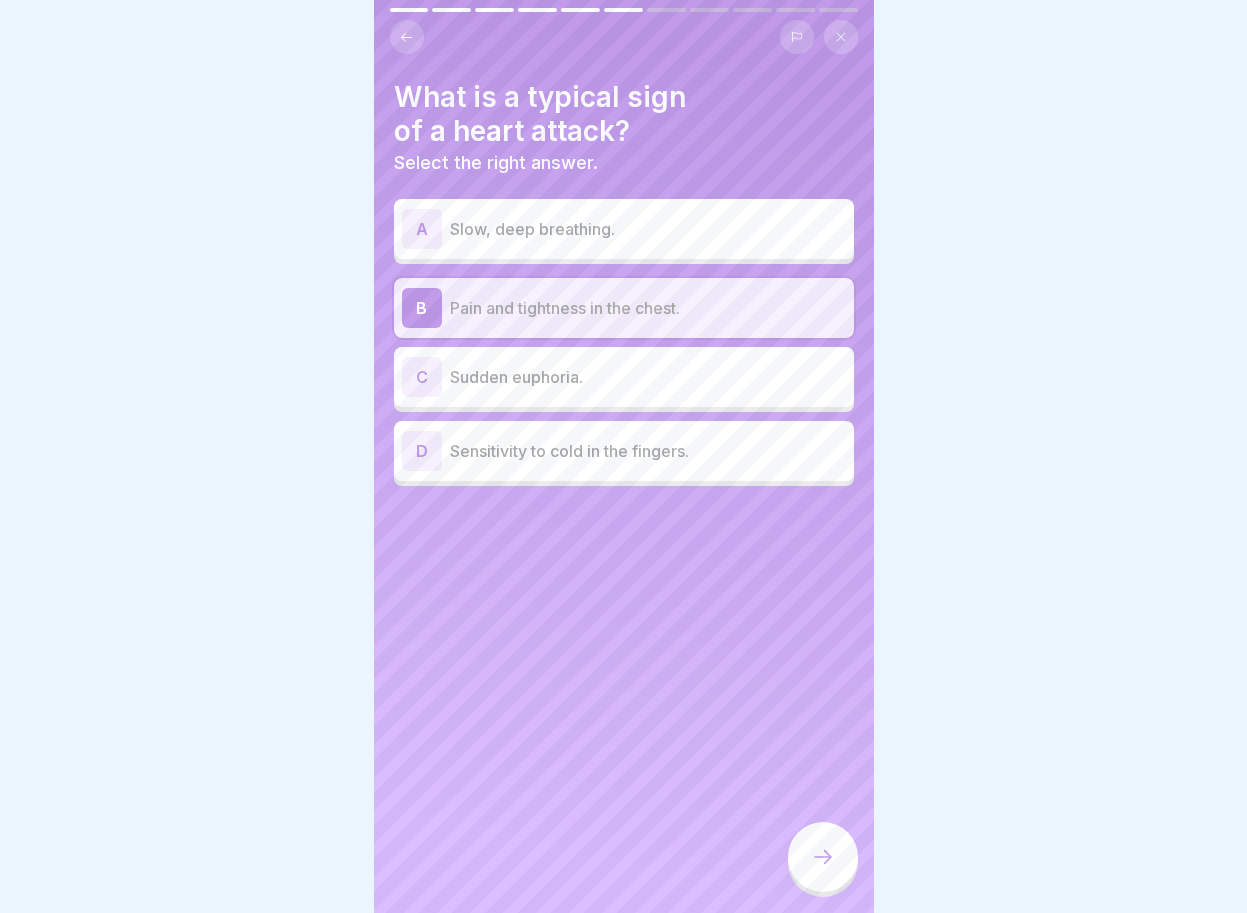 click 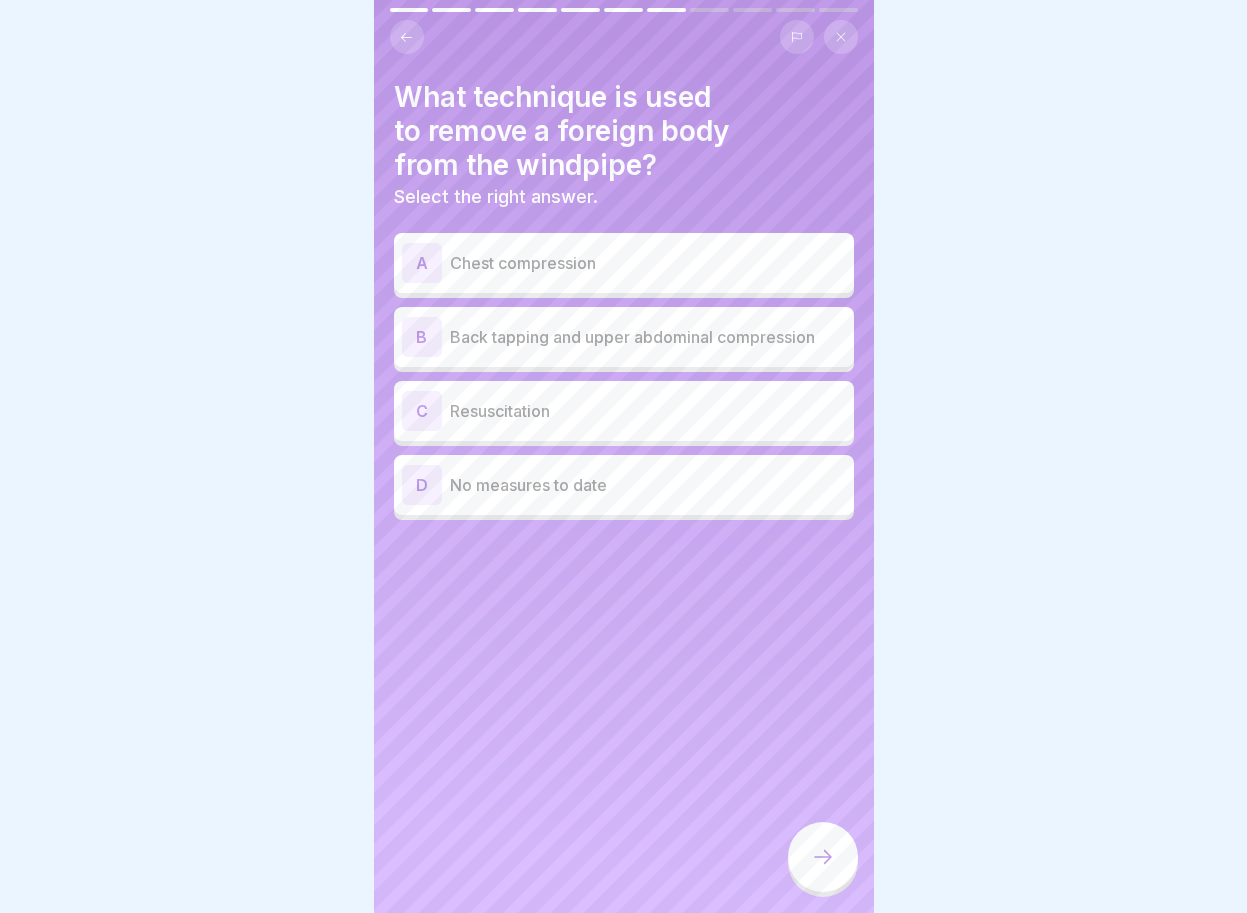 click on "A" at bounding box center (422, 263) 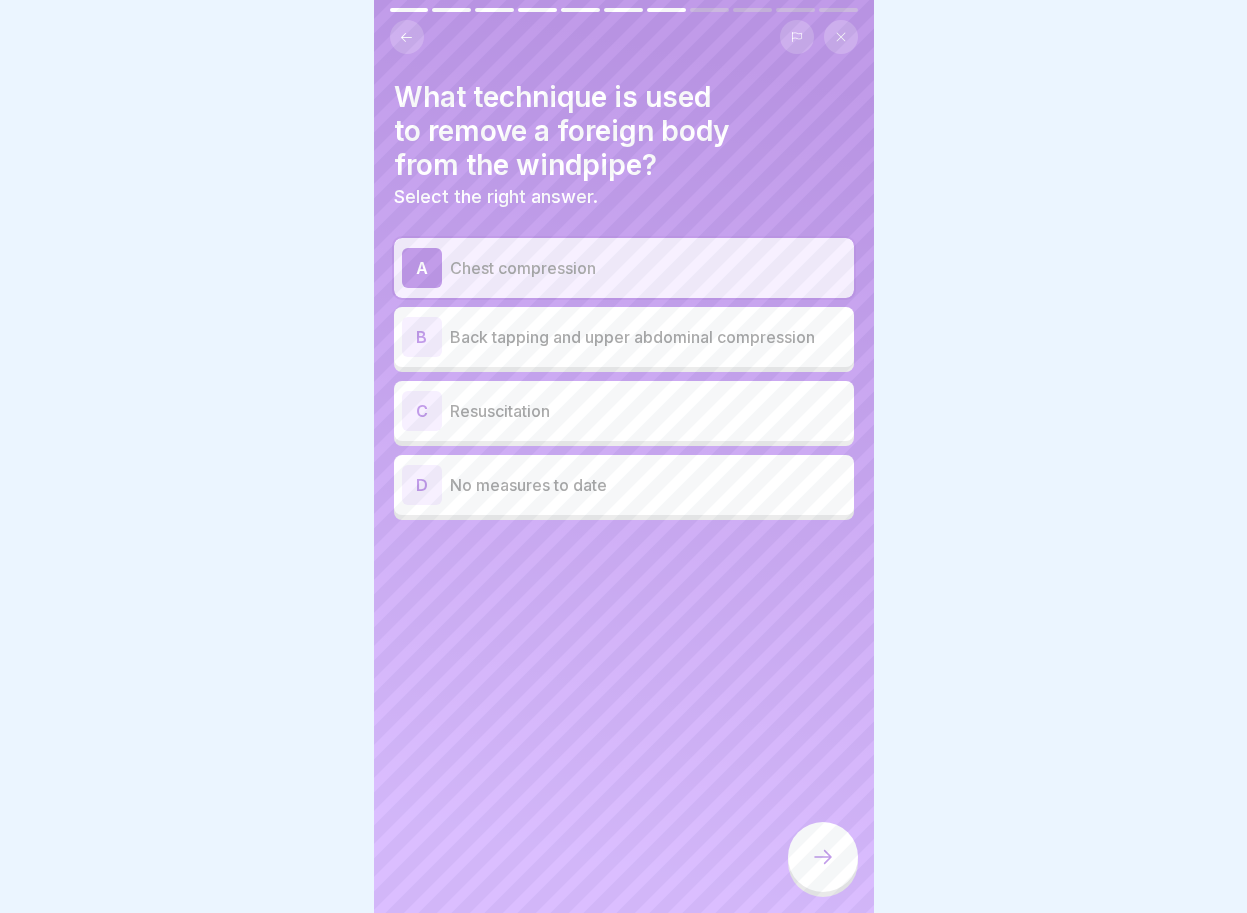 click on "B" at bounding box center [422, 337] 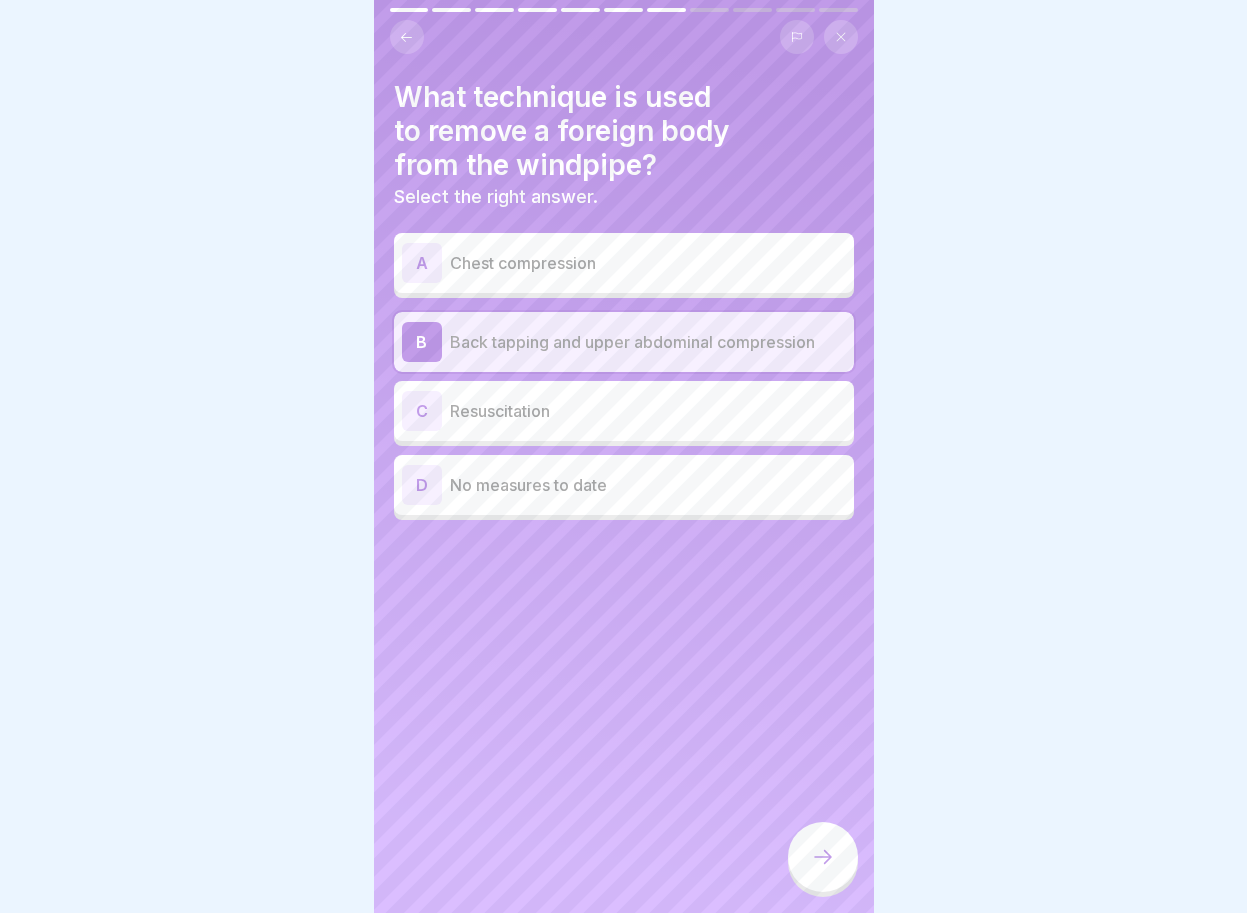 click on "A" at bounding box center [422, 263] 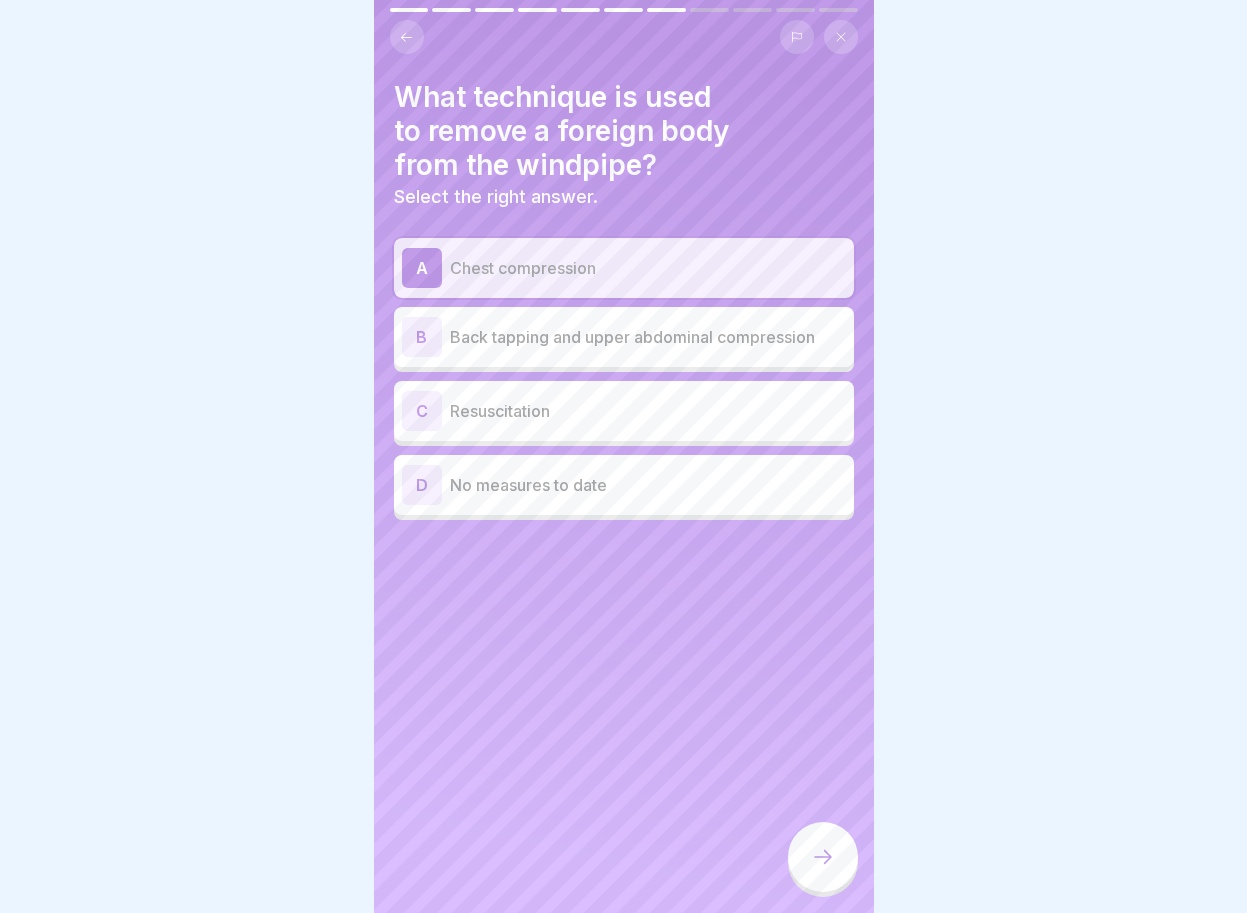 click at bounding box center (823, 857) 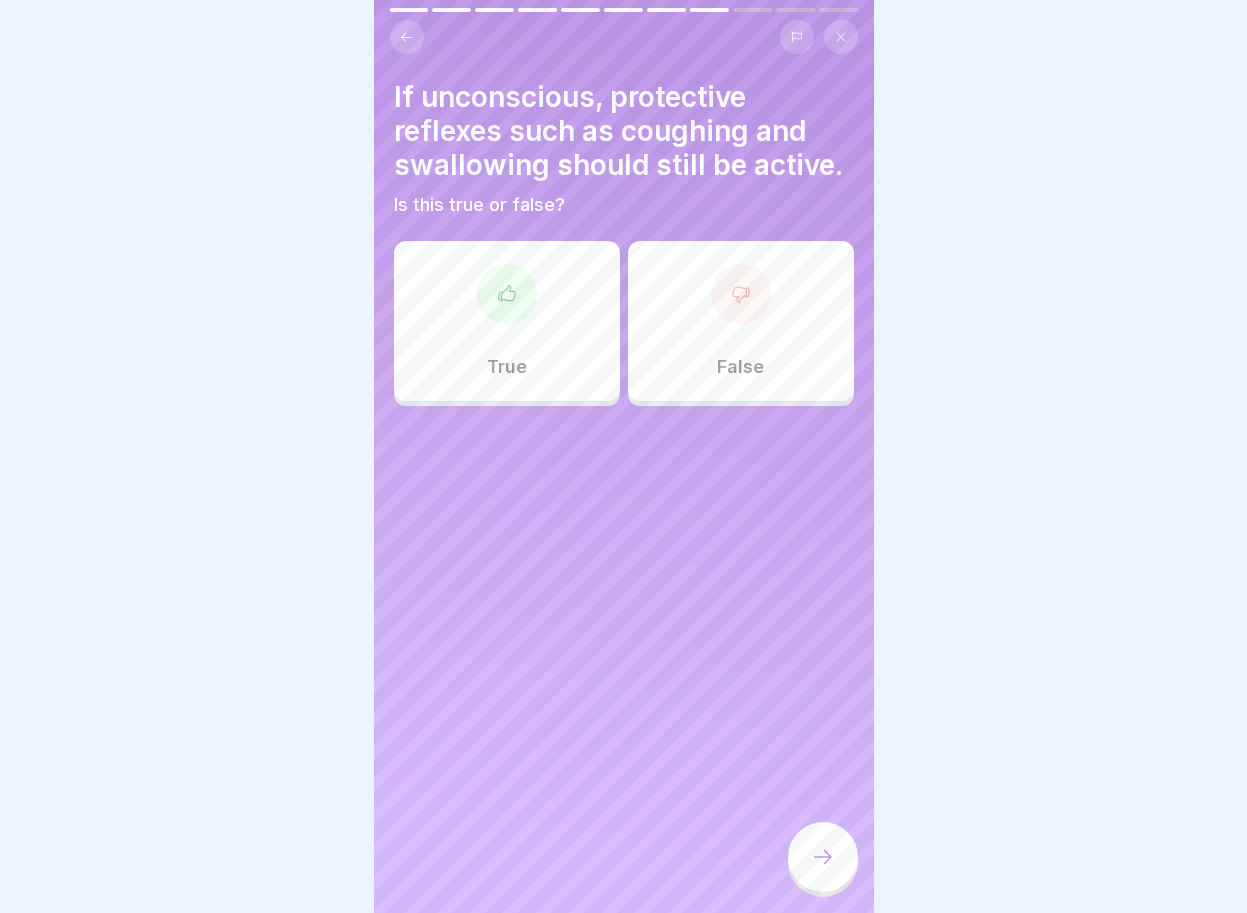 click at bounding box center (741, 294) 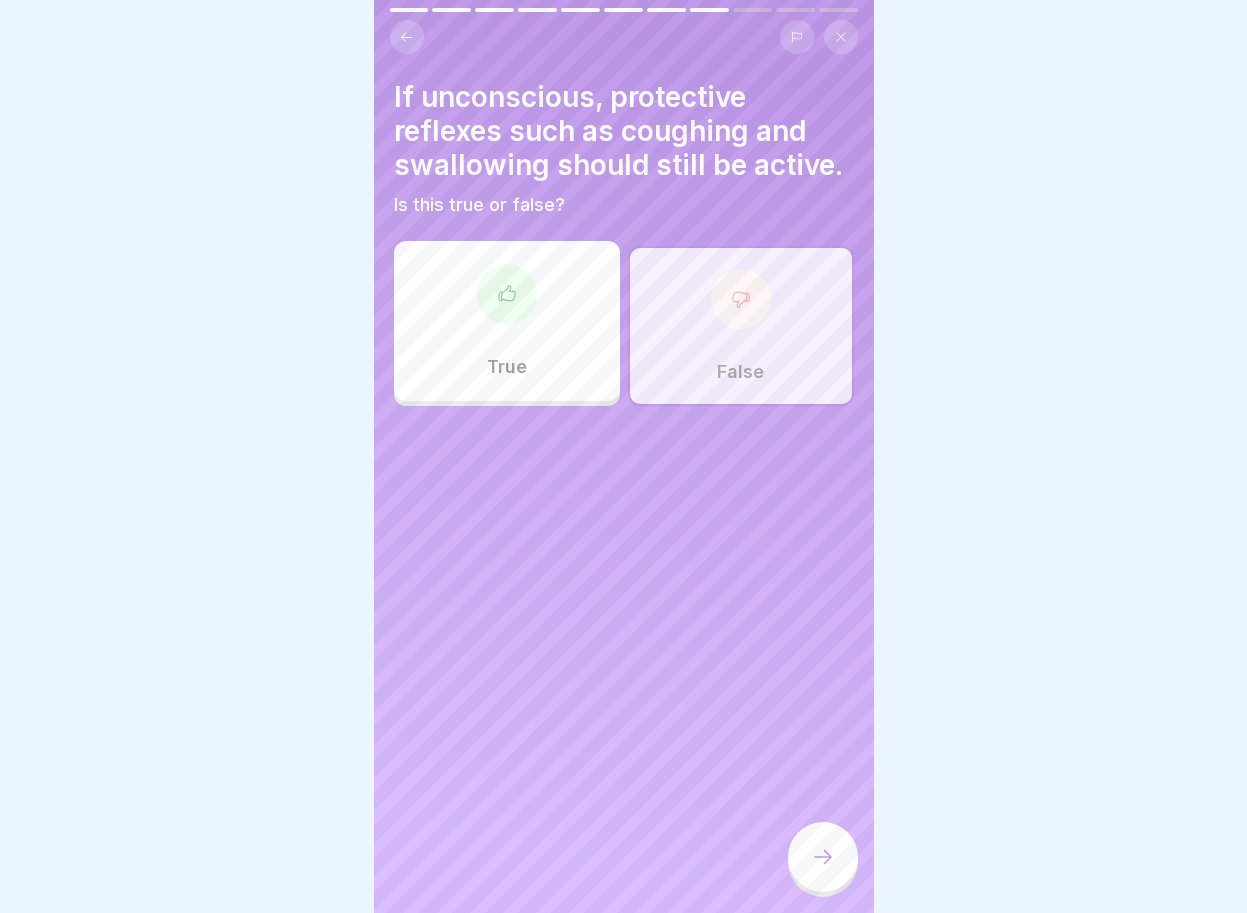 click at bounding box center (823, 857) 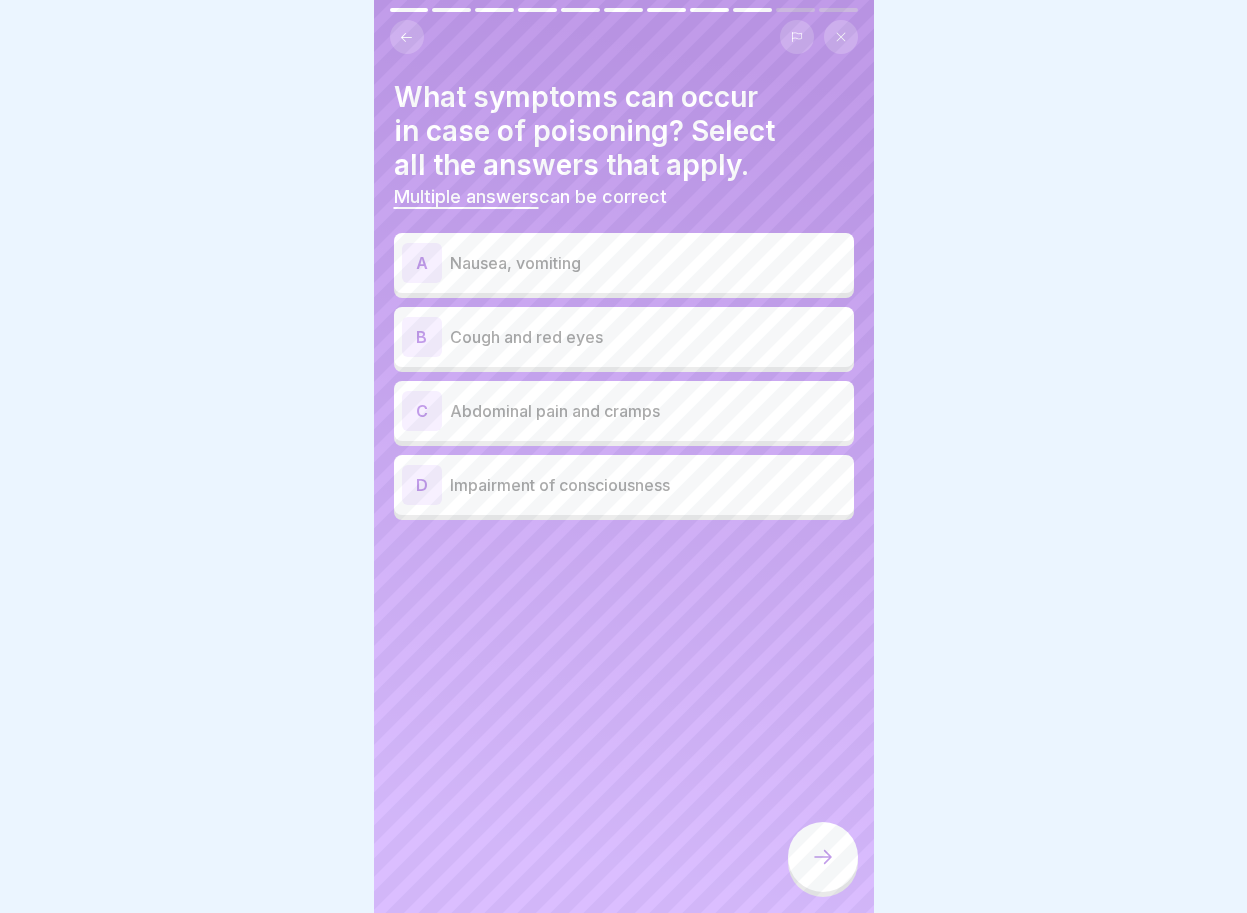 click on "A" at bounding box center [422, 263] 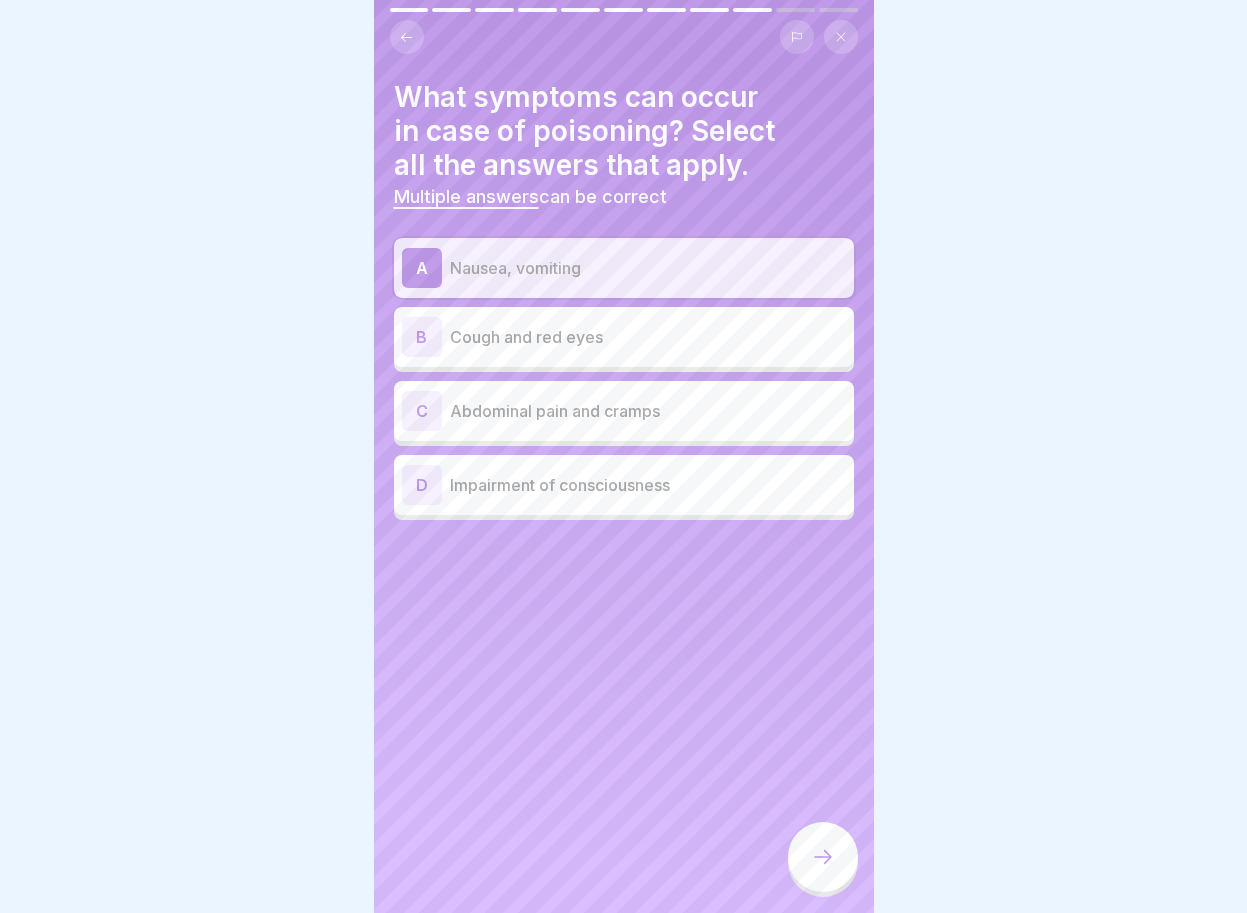 click on "C" at bounding box center (422, 411) 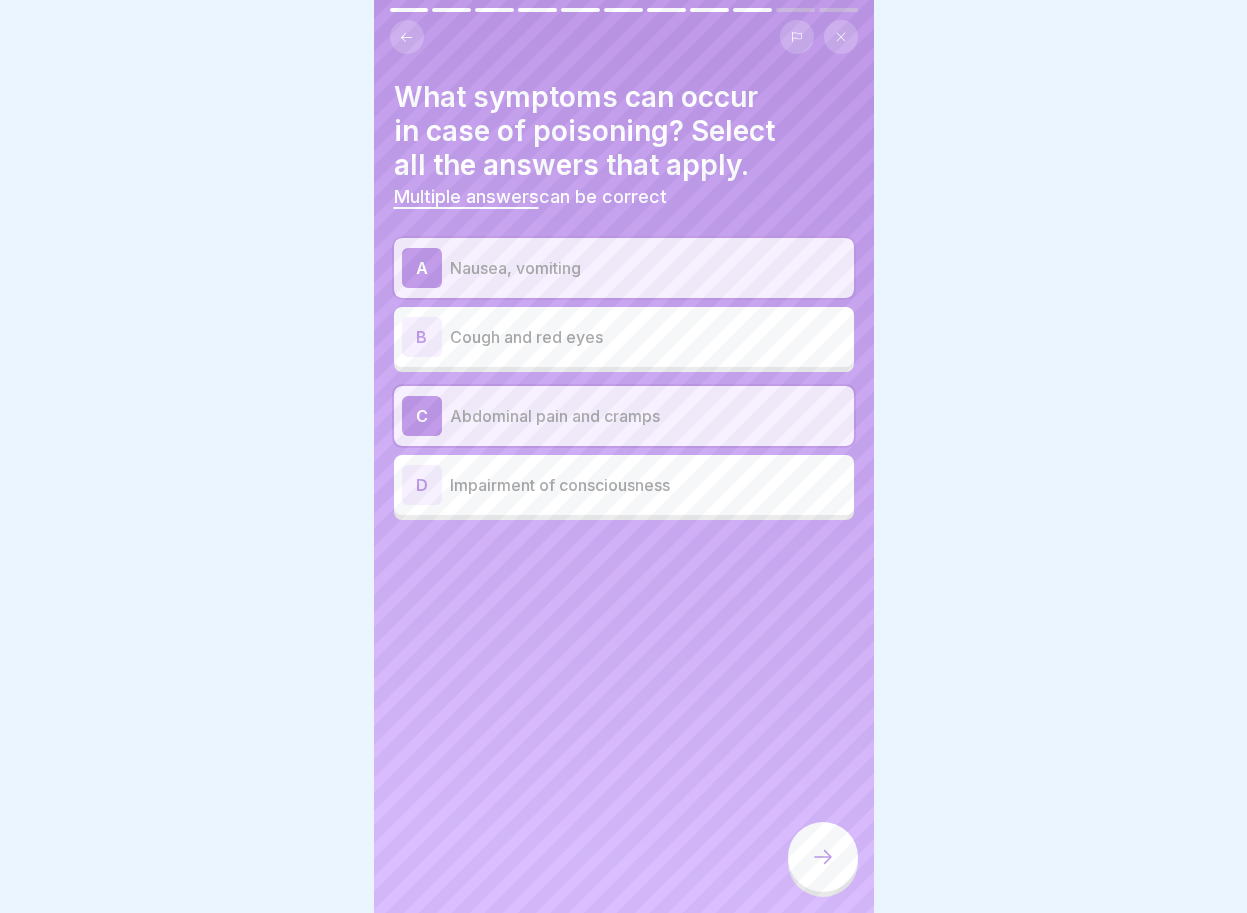click on "D" at bounding box center (422, 485) 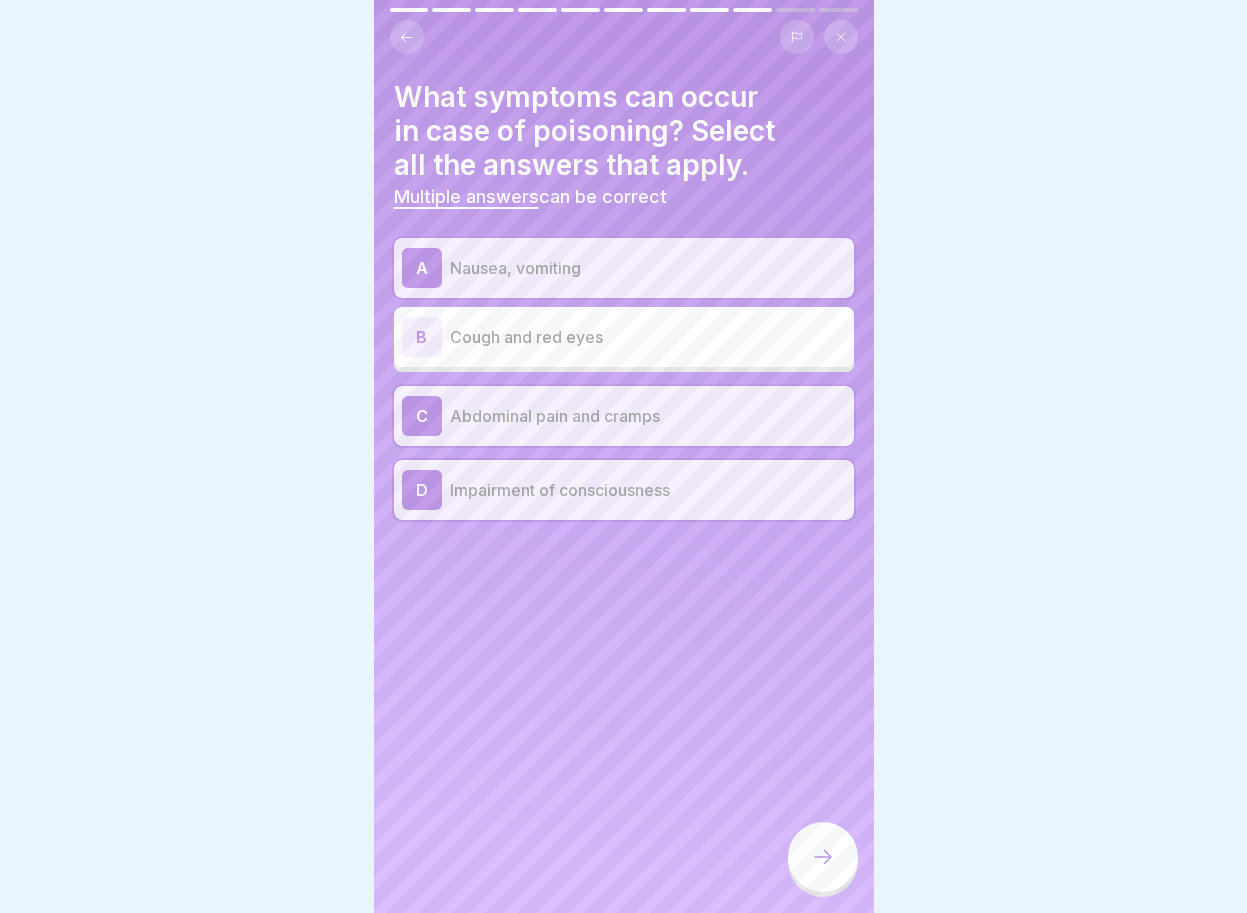 click at bounding box center (823, 857) 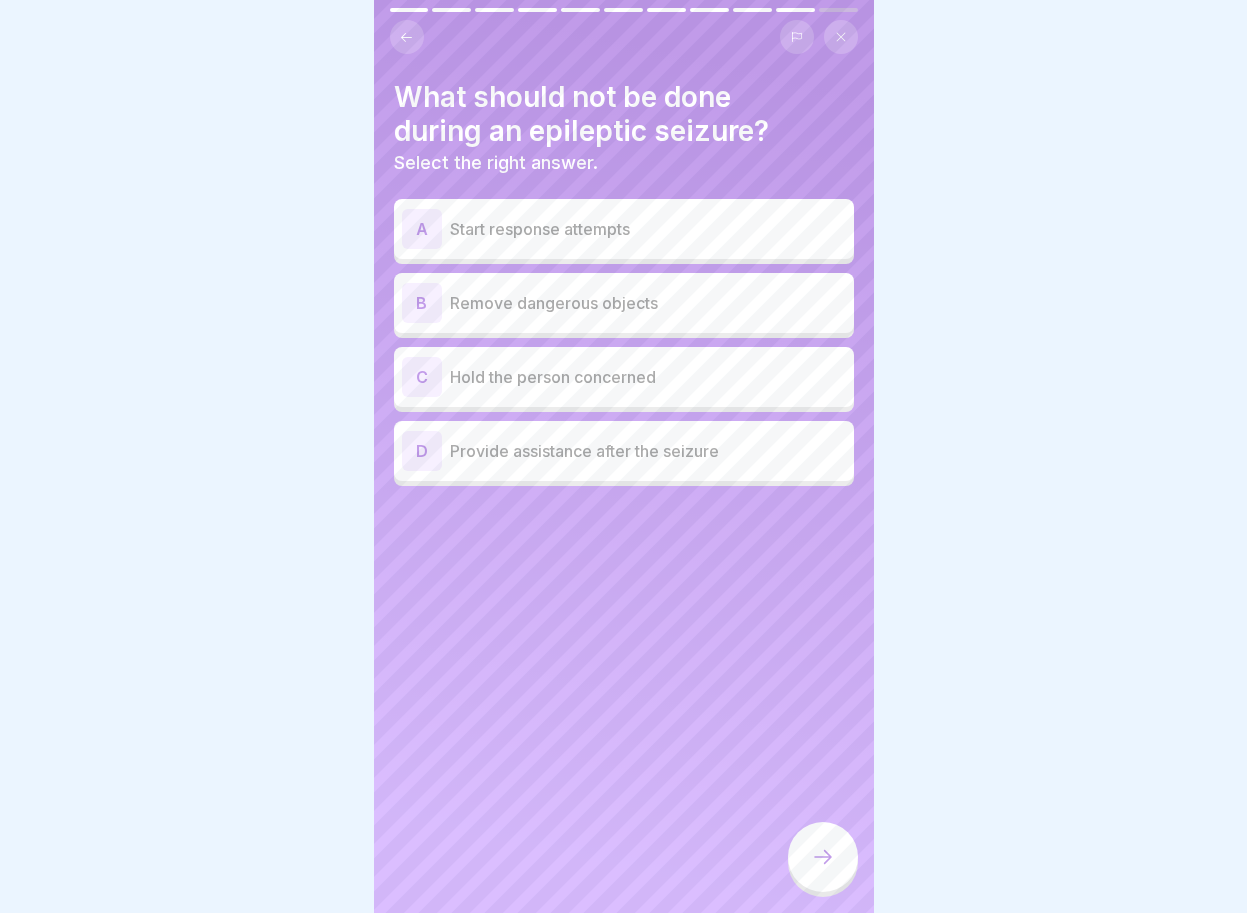 click on "A" at bounding box center (422, 229) 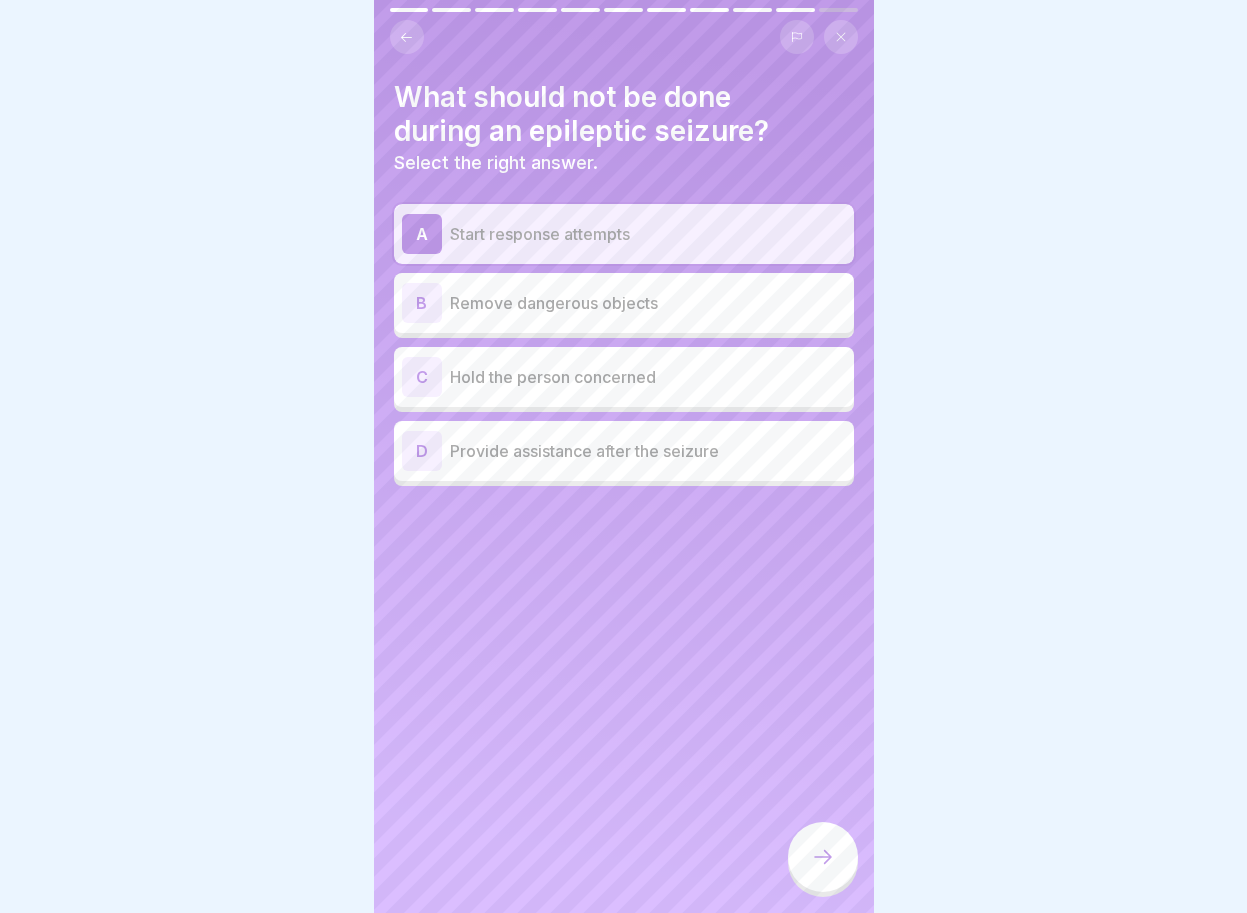 click at bounding box center [823, 857] 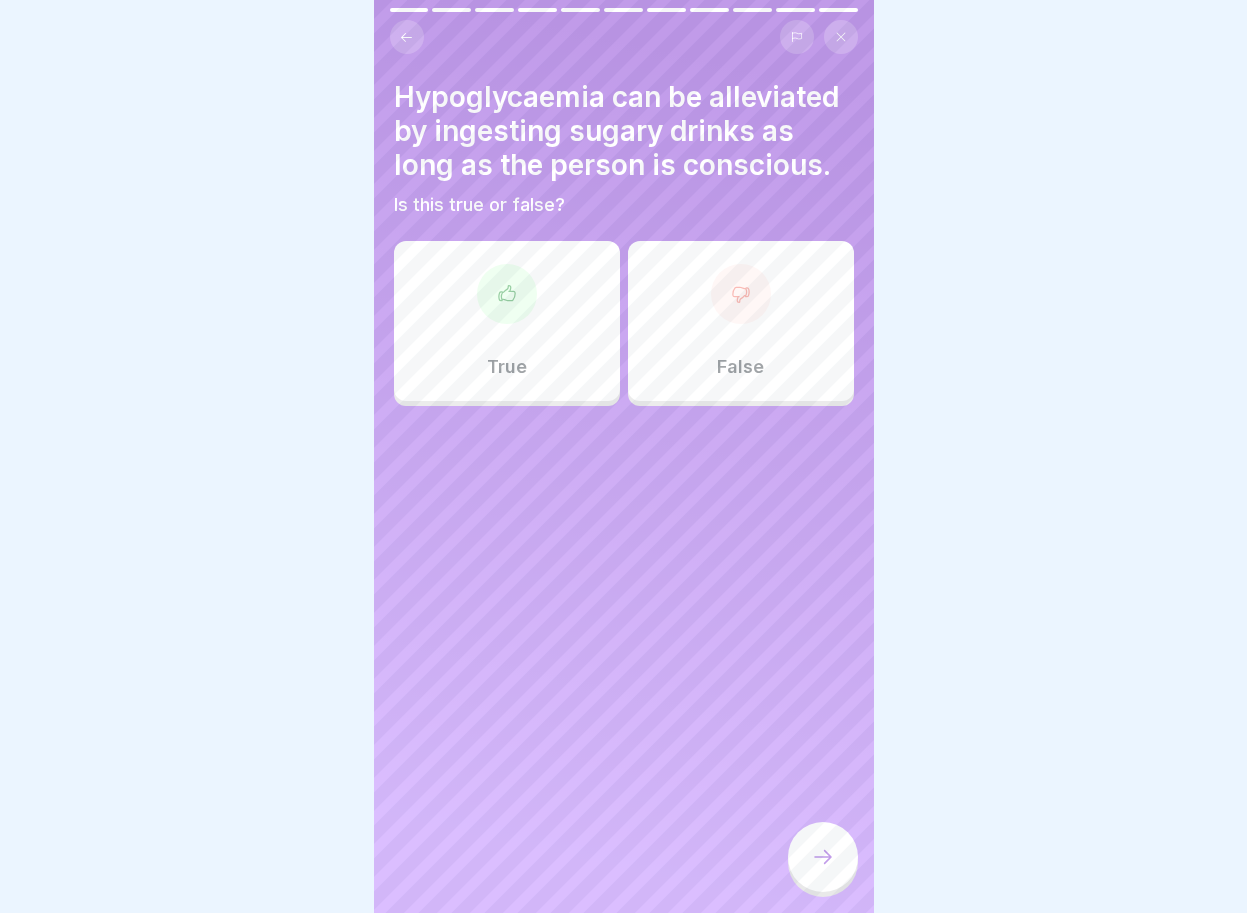 click on "False" at bounding box center [741, 321] 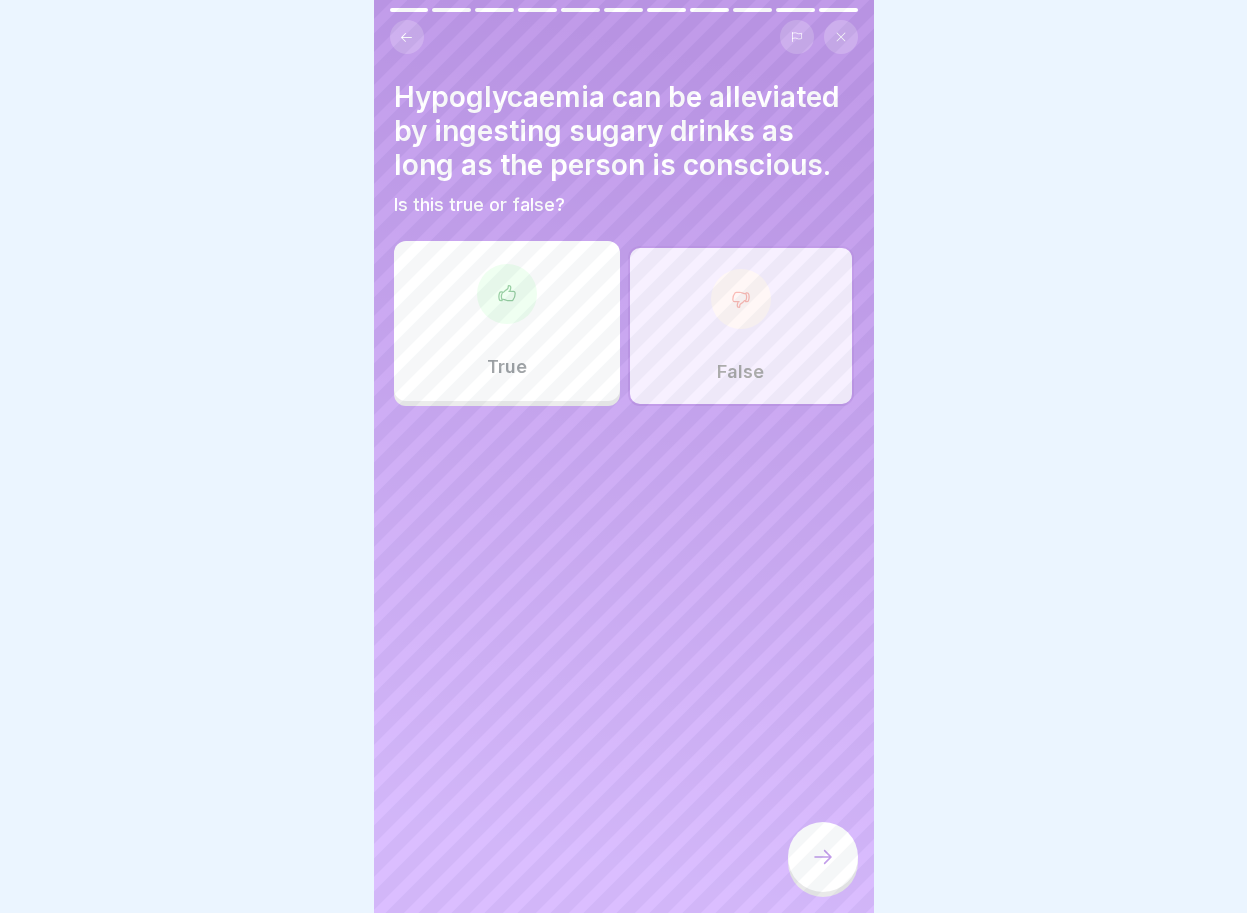 click at bounding box center [823, 857] 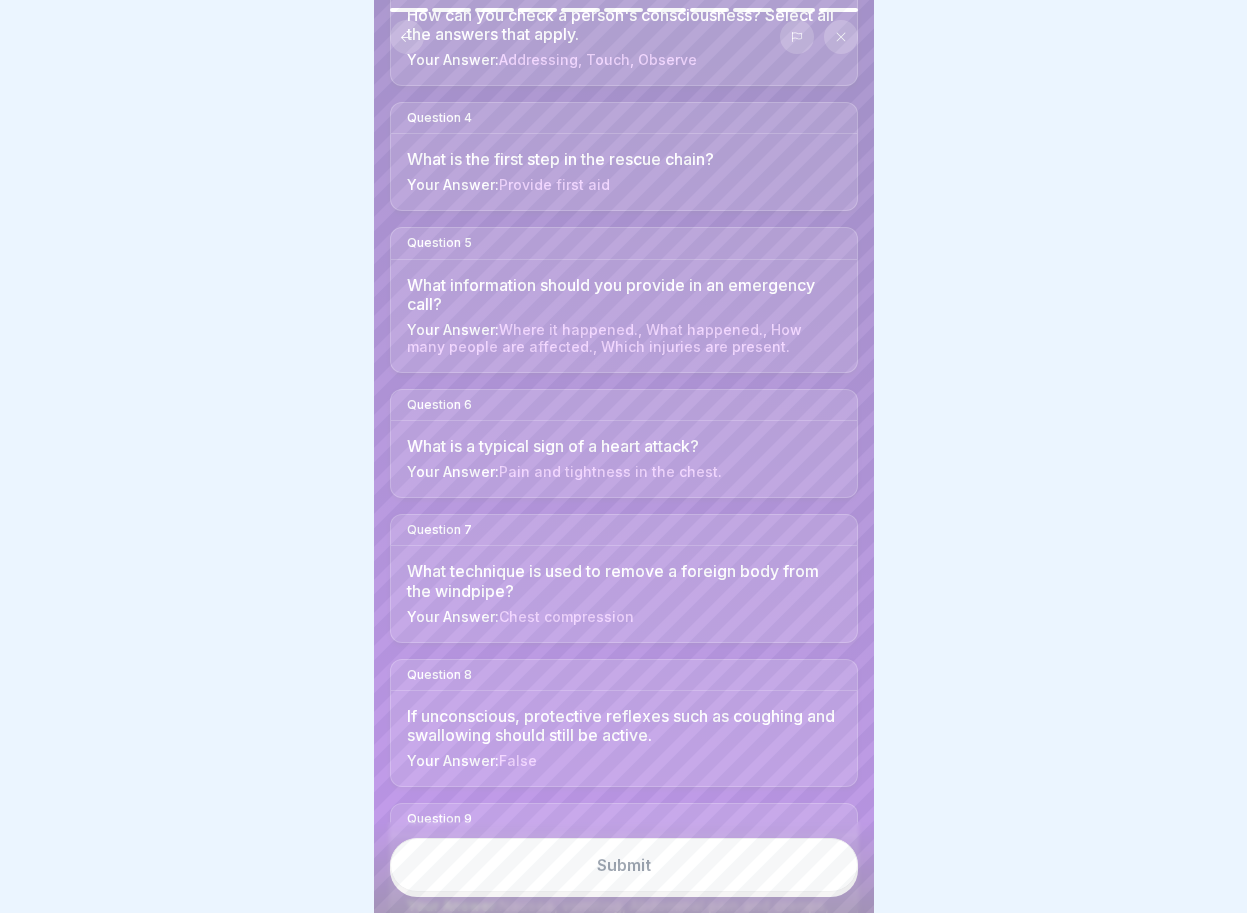 scroll, scrollTop: 893, scrollLeft: 0, axis: vertical 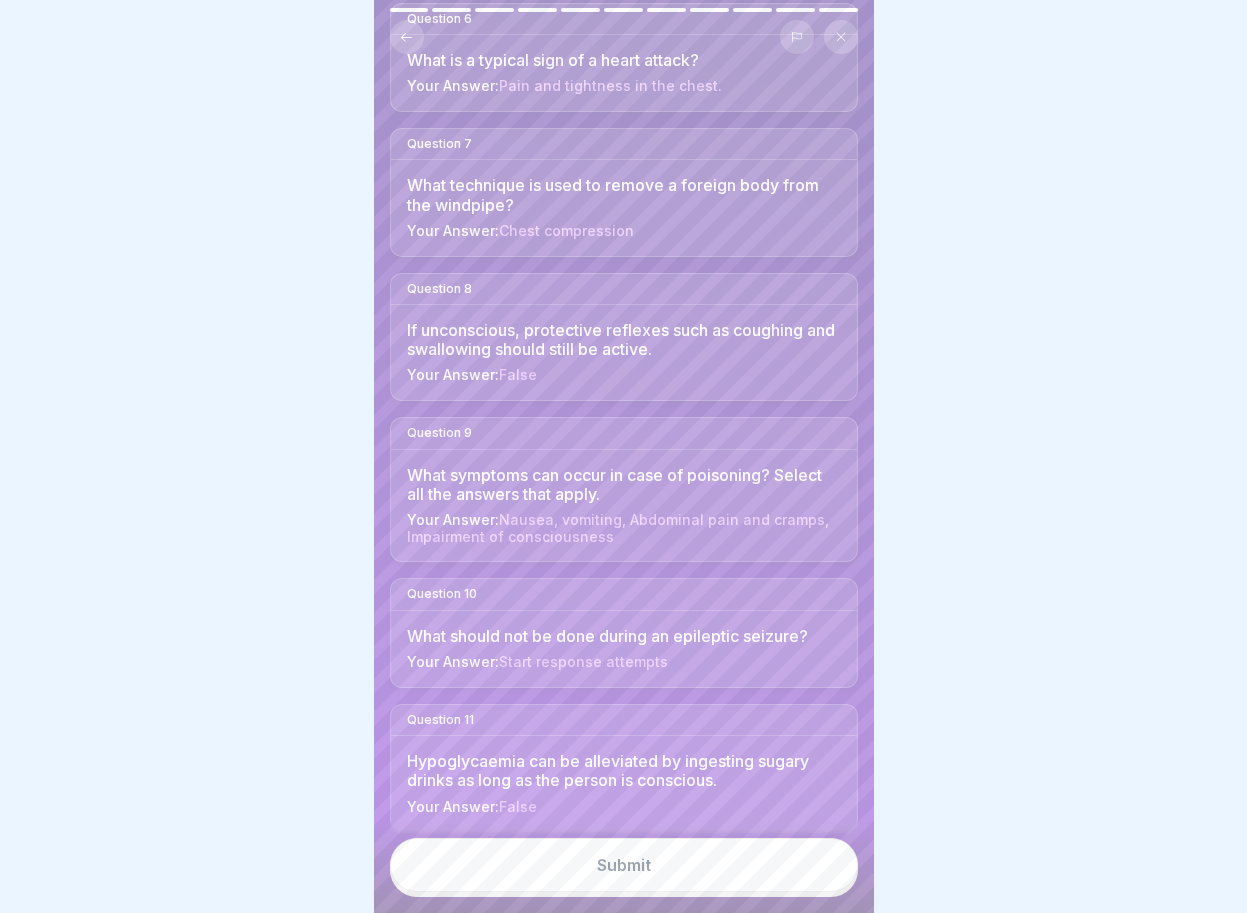 click on "Submit" at bounding box center (624, 865) 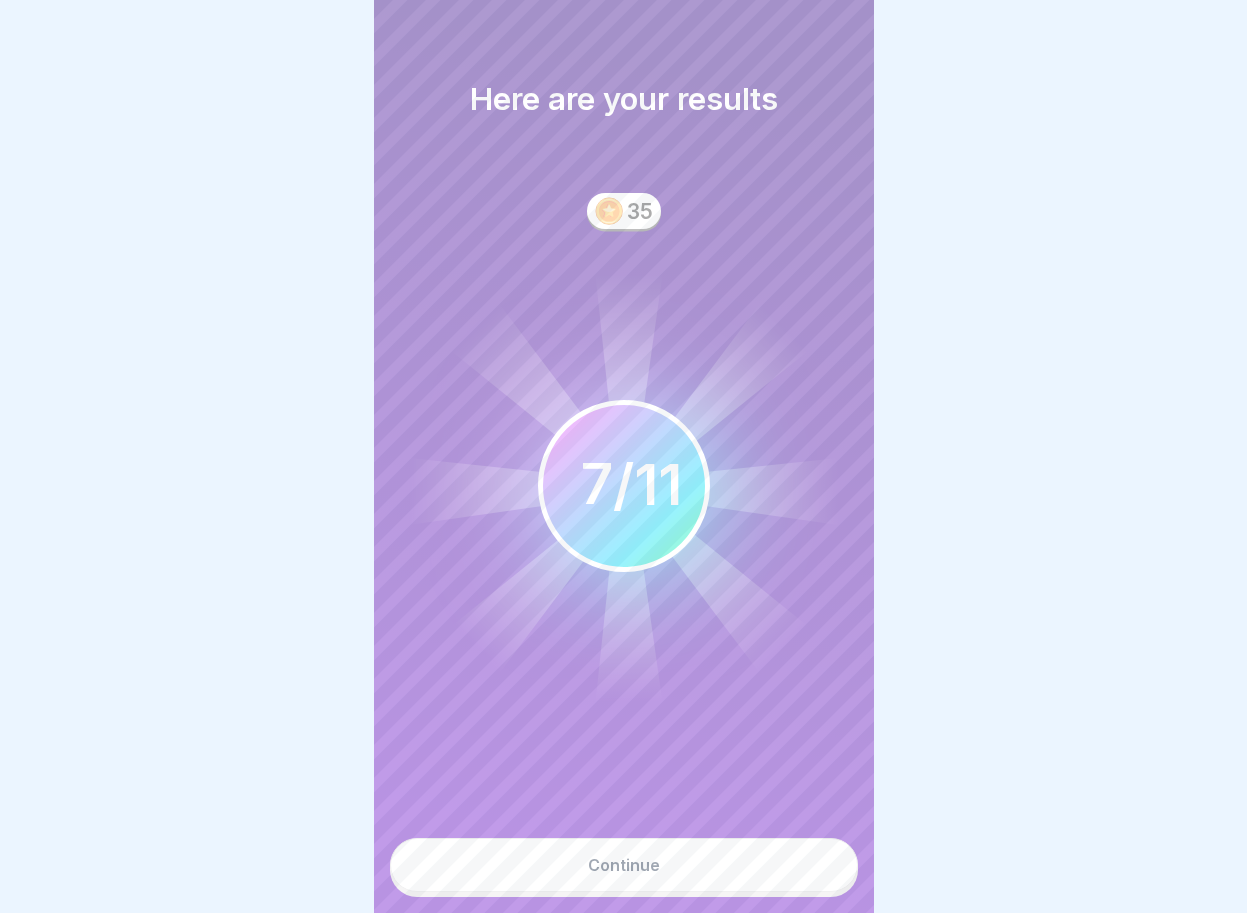 click on "Continue" at bounding box center (624, 865) 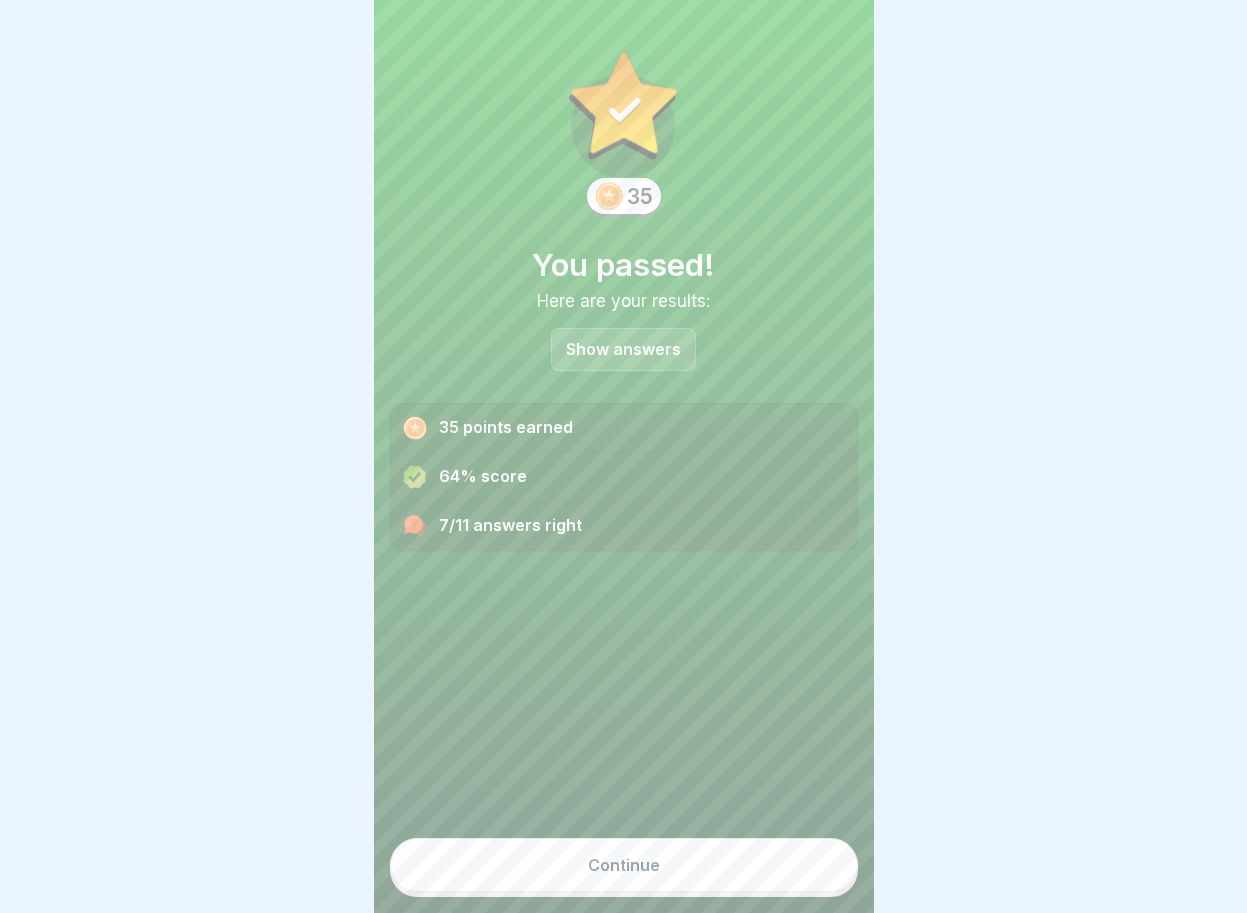 click on "Continue" at bounding box center (624, 865) 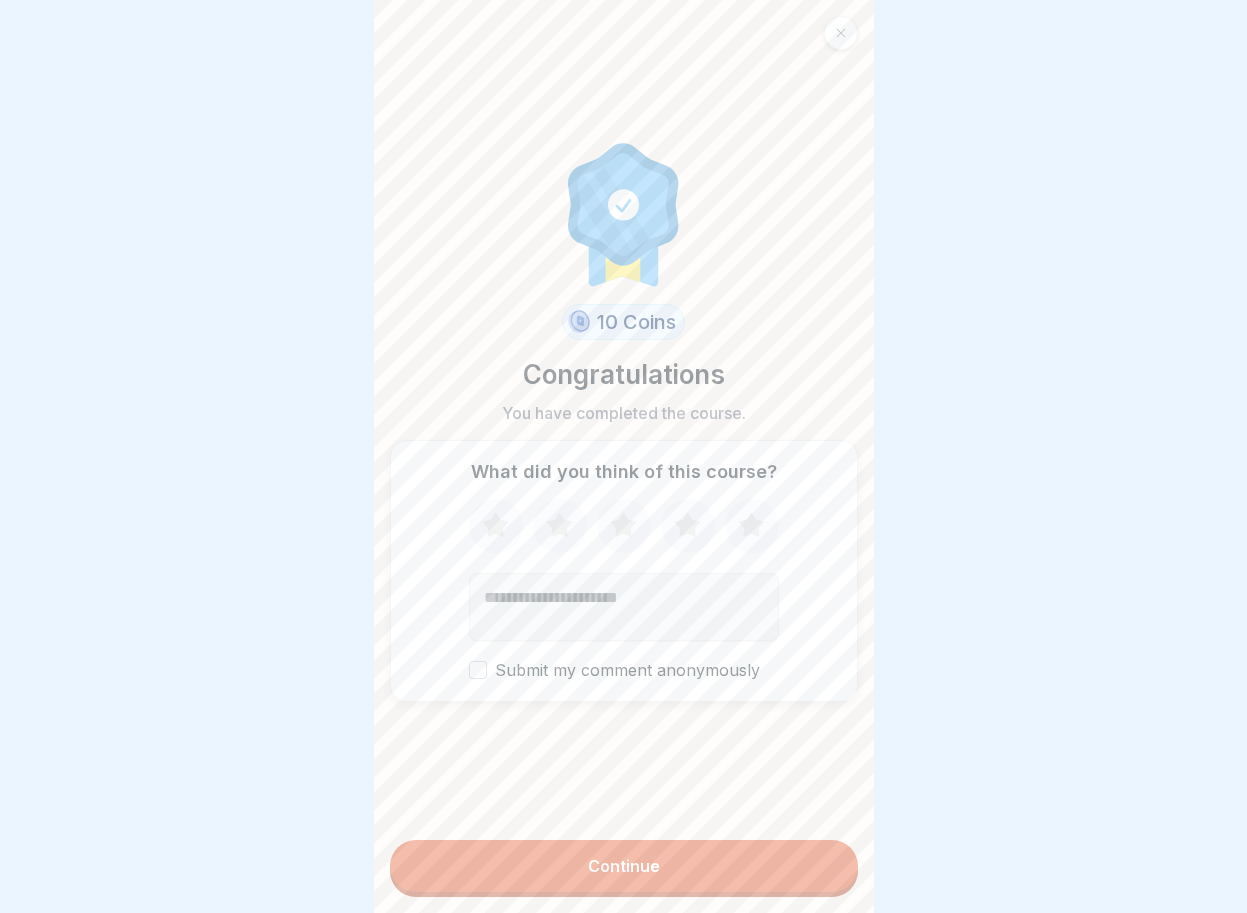 click 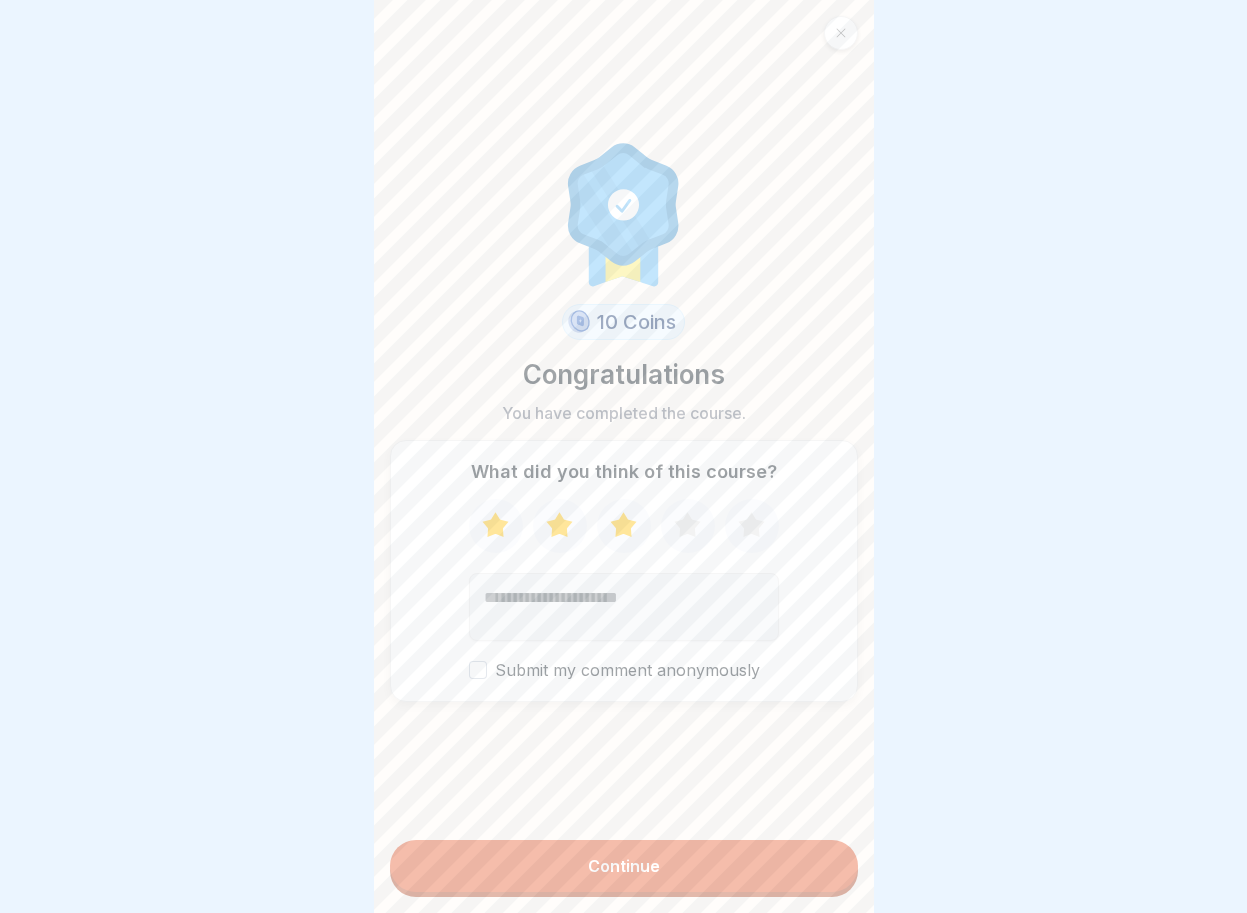 click on "Submit my comment anonymously" at bounding box center [478, 670] 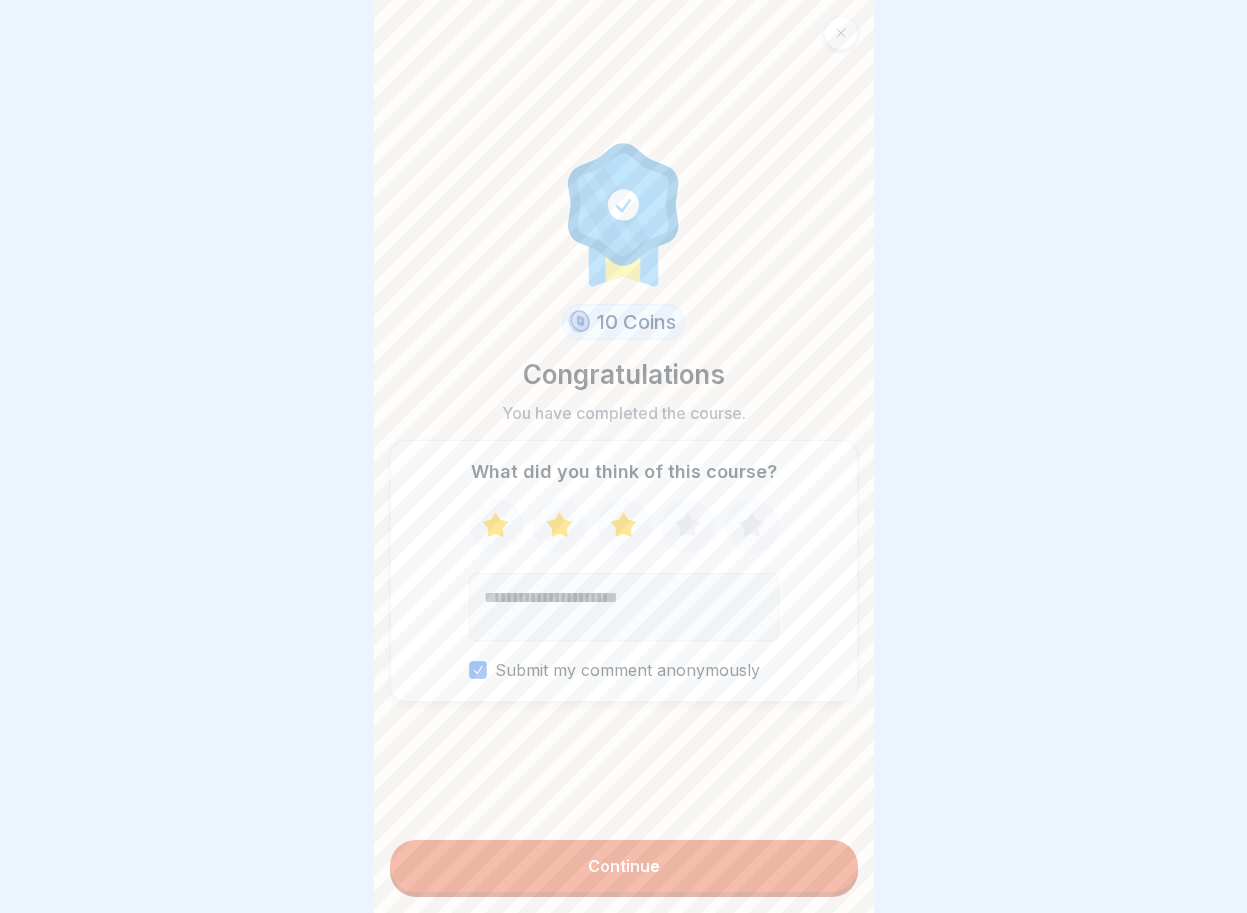 click on "Continue" at bounding box center [624, 866] 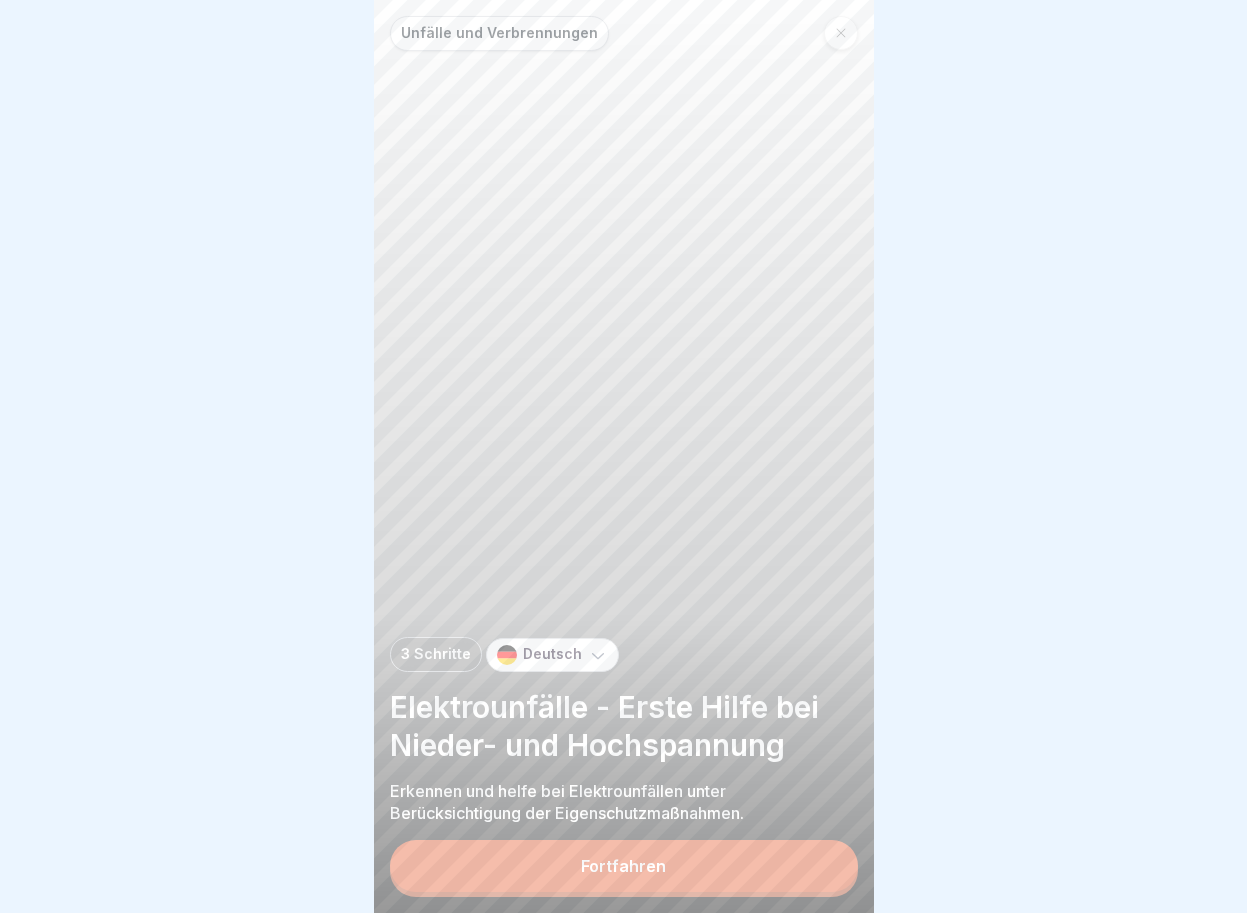 click on "Deutsch" at bounding box center (552, 655) 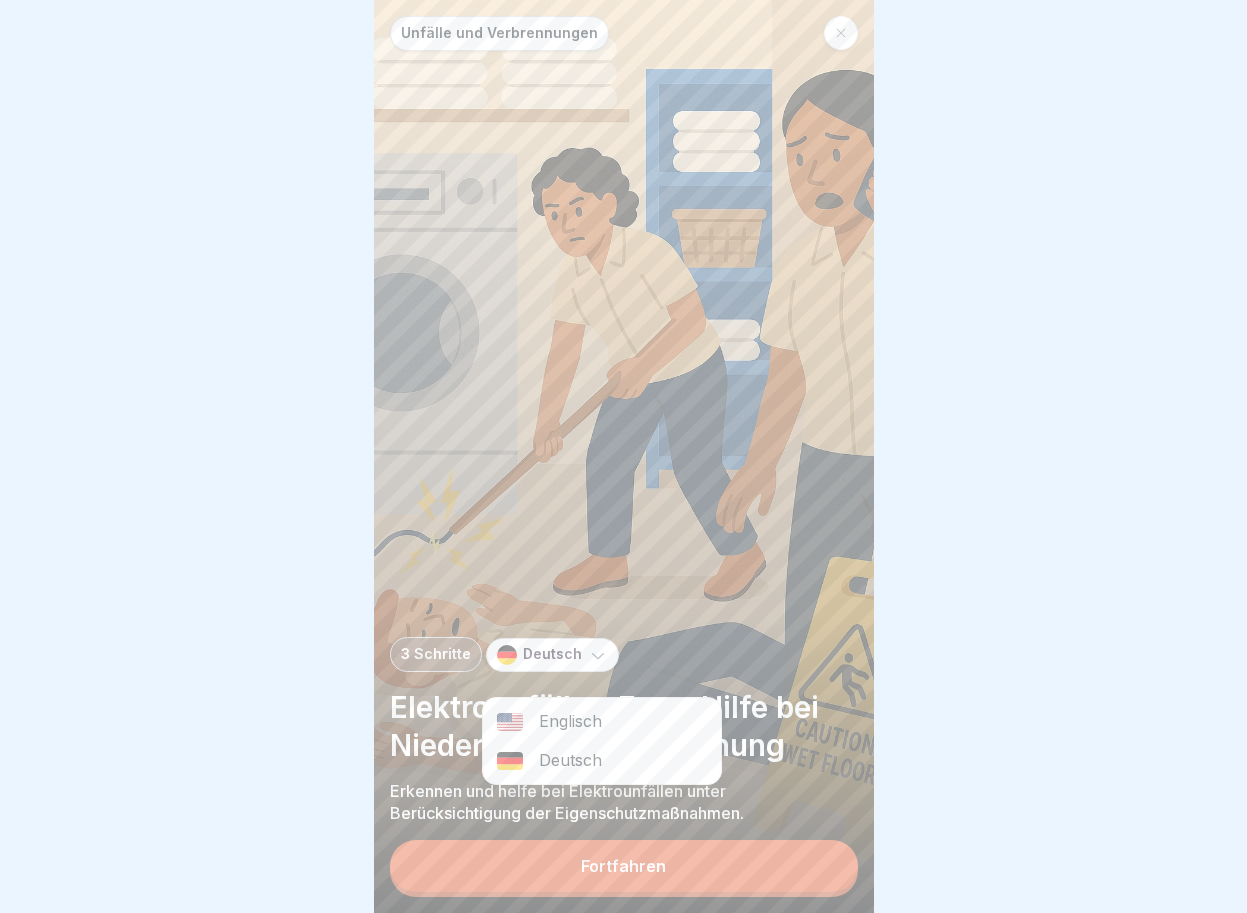 click on "Englisch" at bounding box center (602, 721) 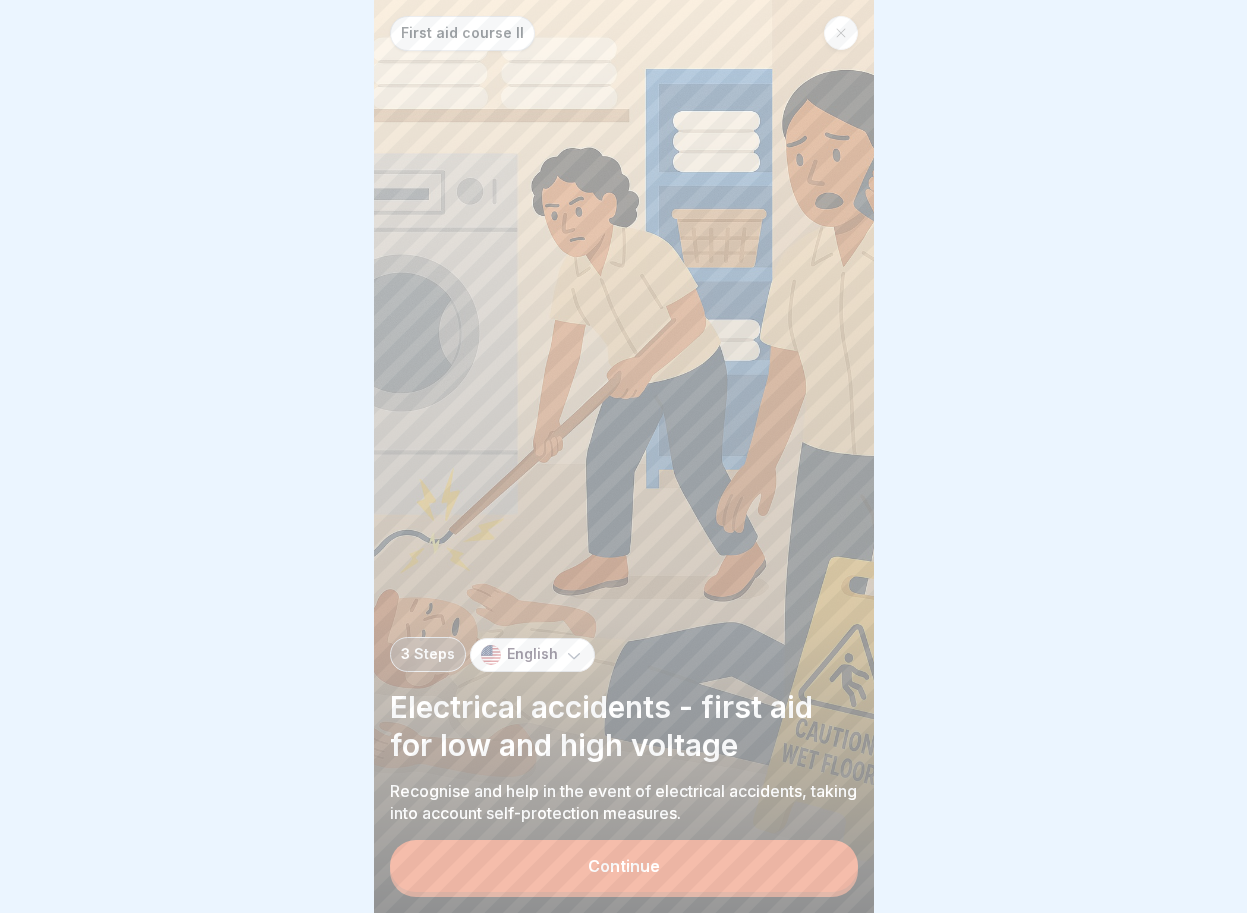 click on "Continue" at bounding box center (624, 866) 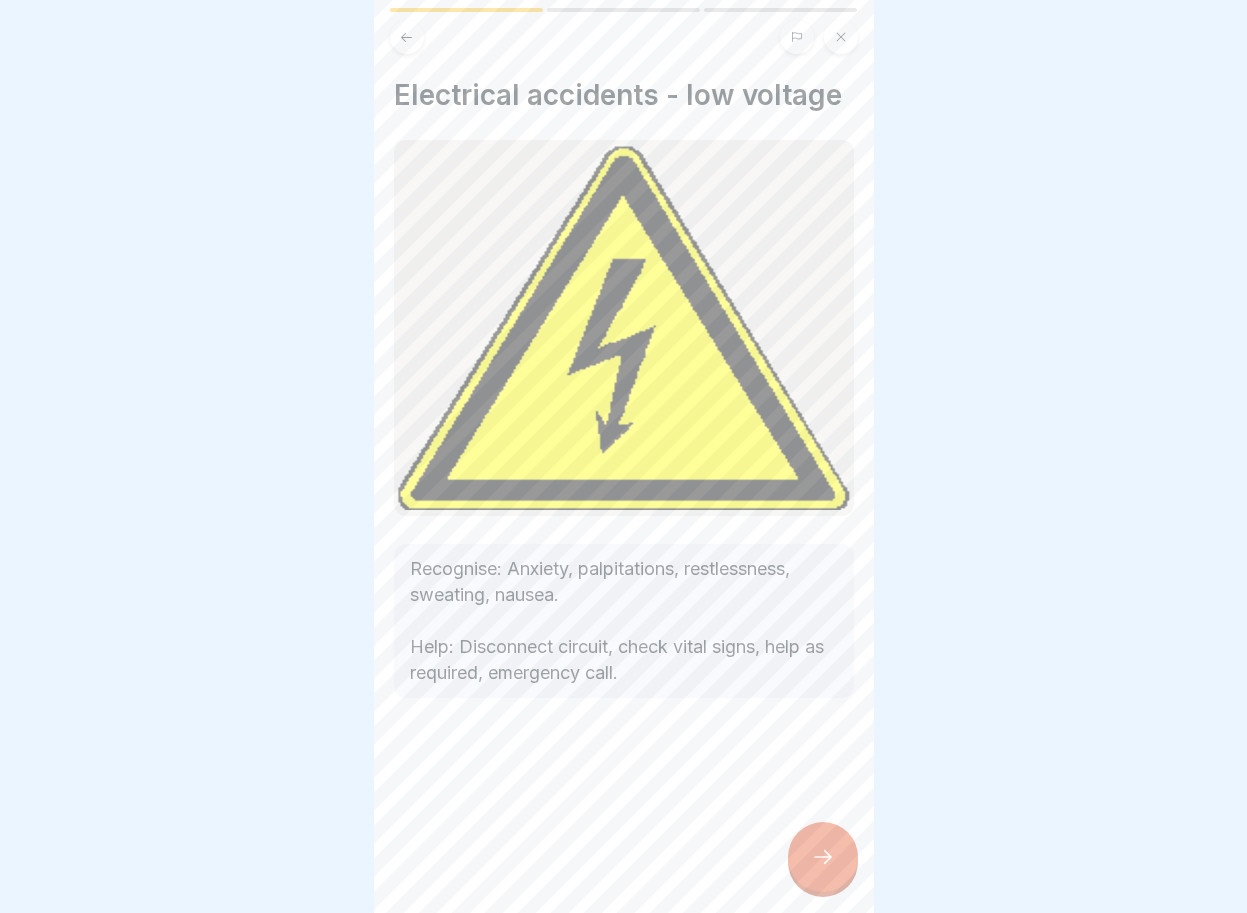 click at bounding box center (823, 857) 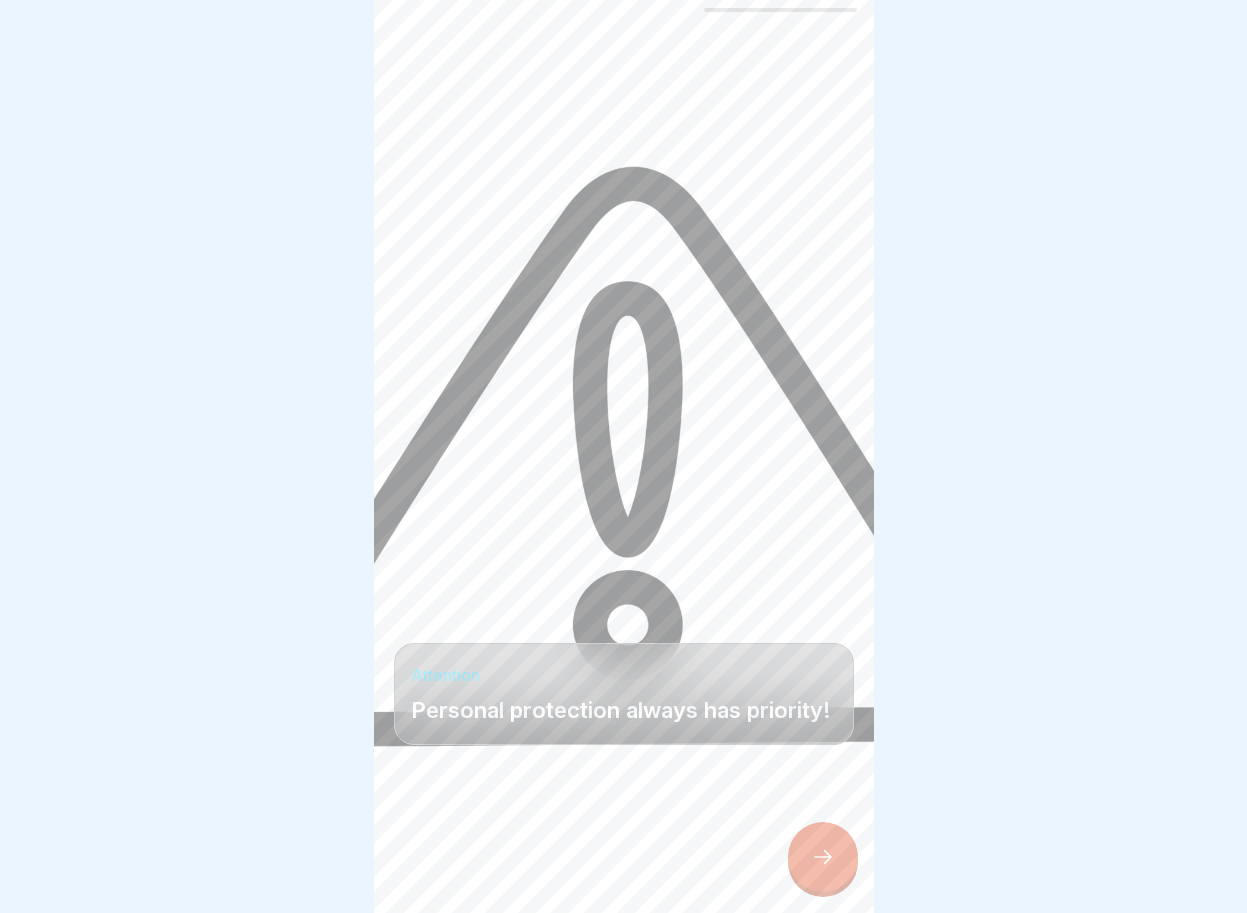 click at bounding box center [823, 857] 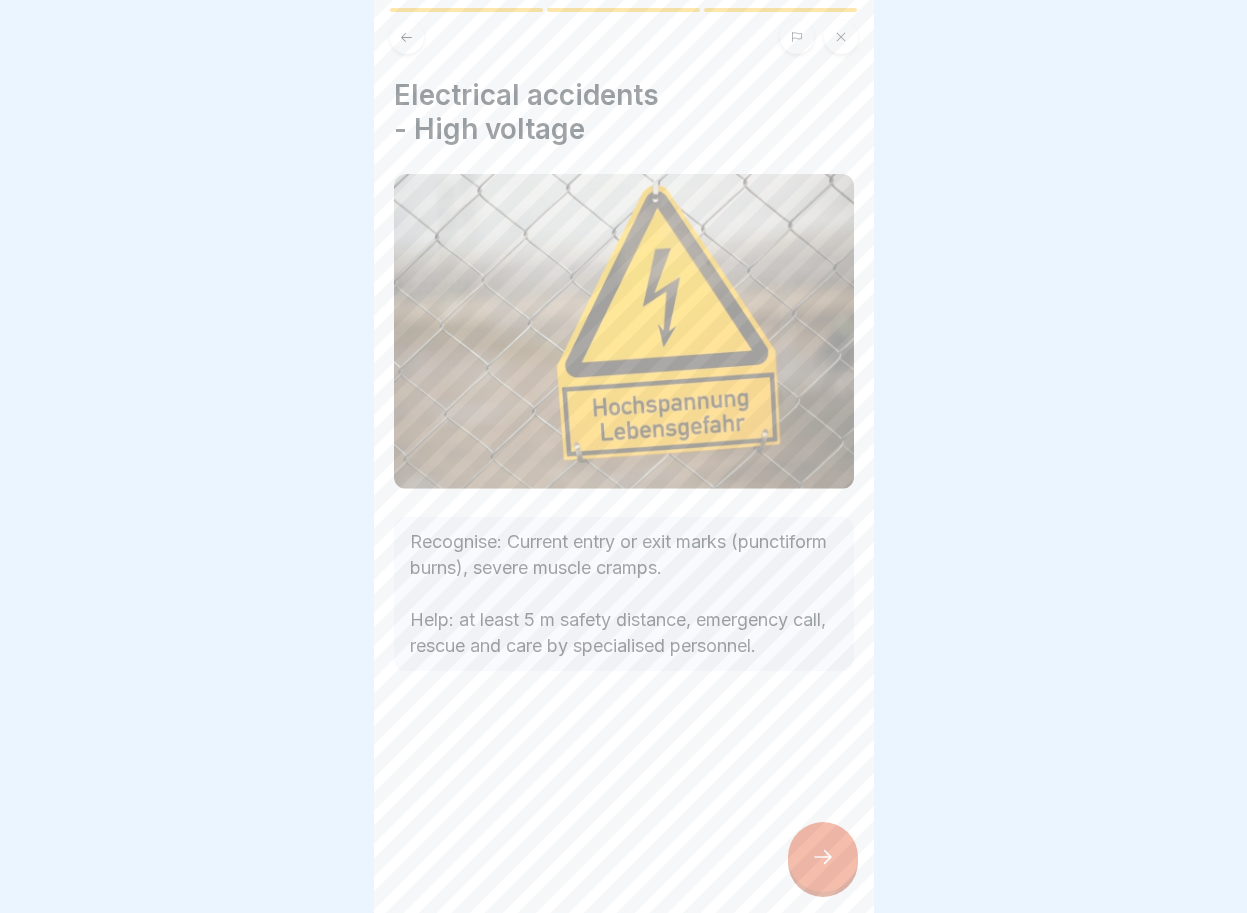 click at bounding box center (823, 857) 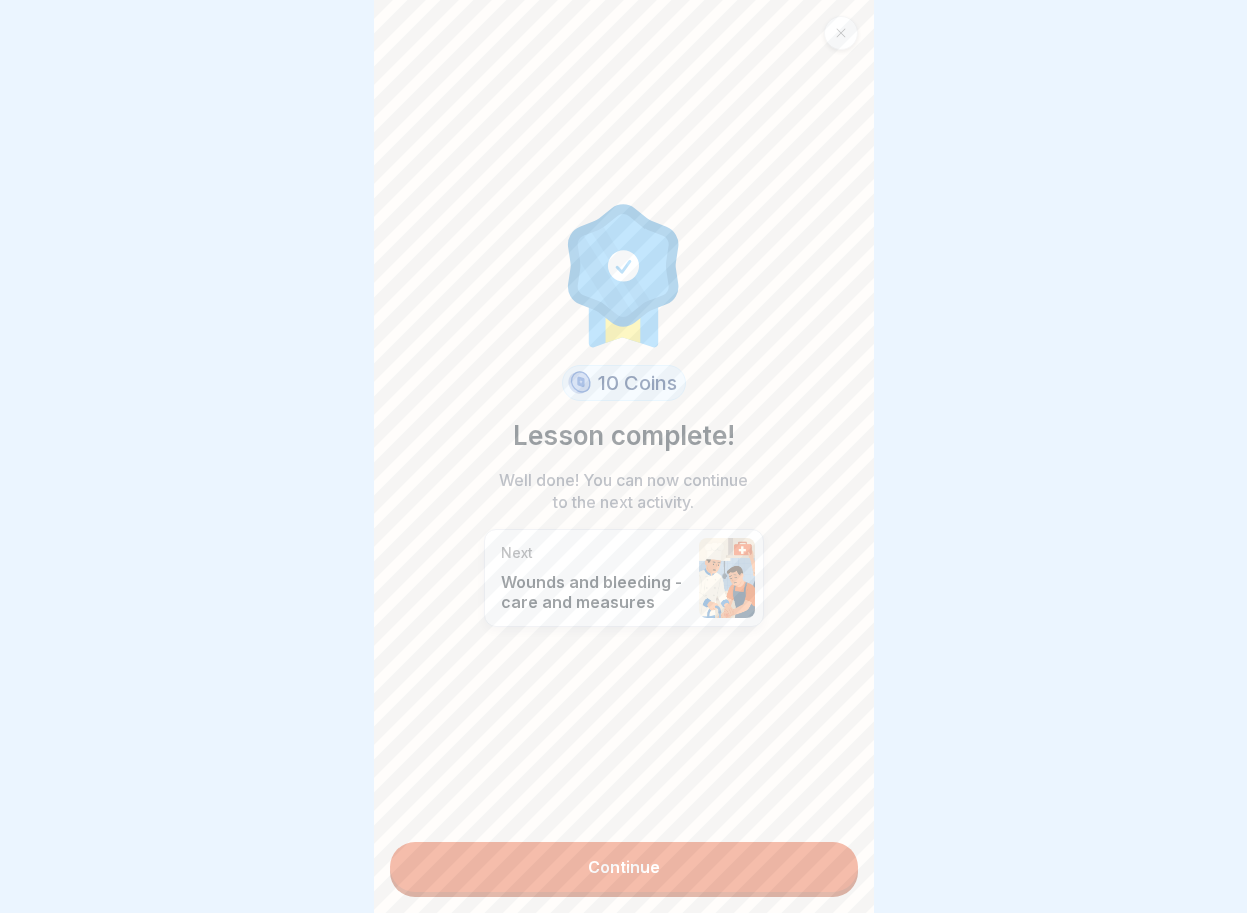 click on "Continue" at bounding box center (624, 867) 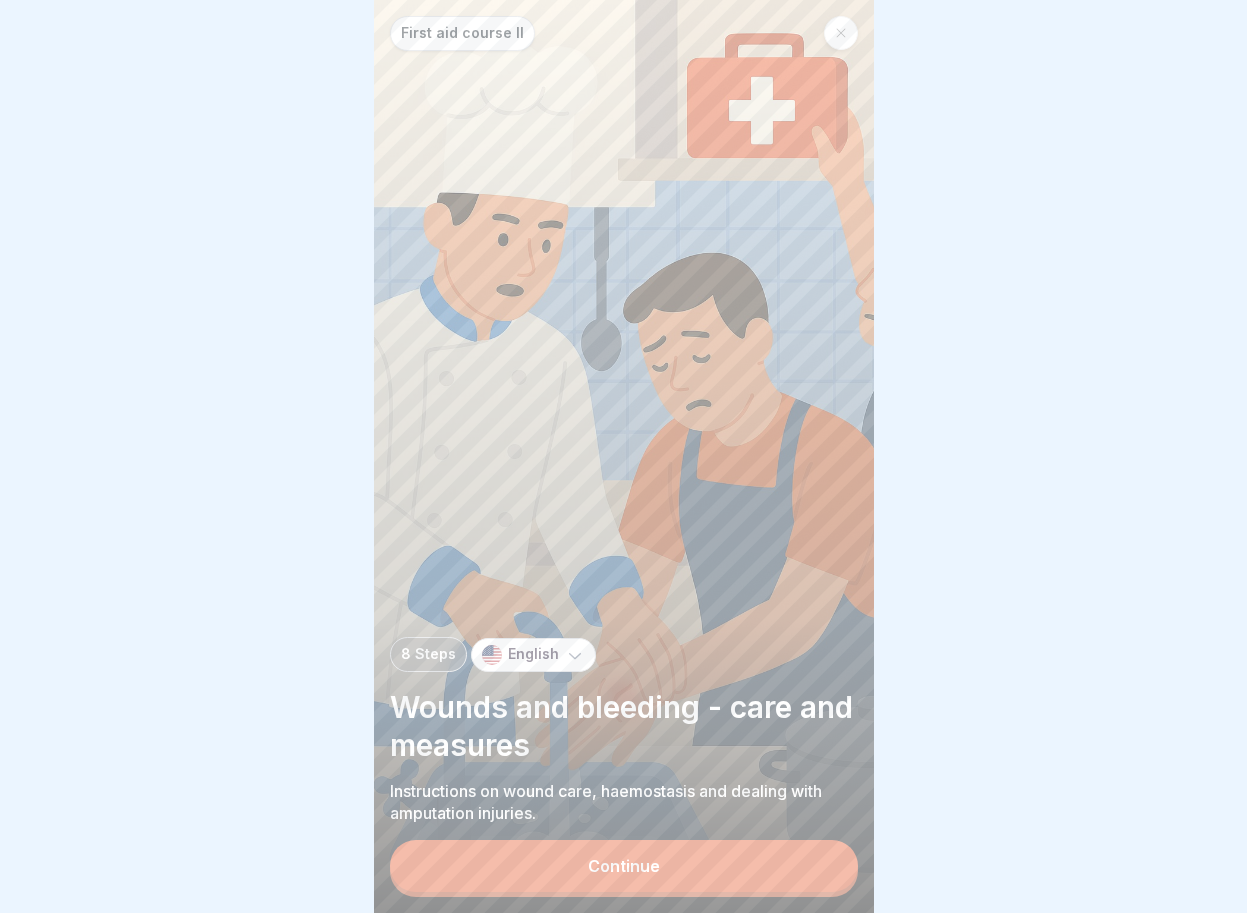 click on "Continue" at bounding box center (624, 866) 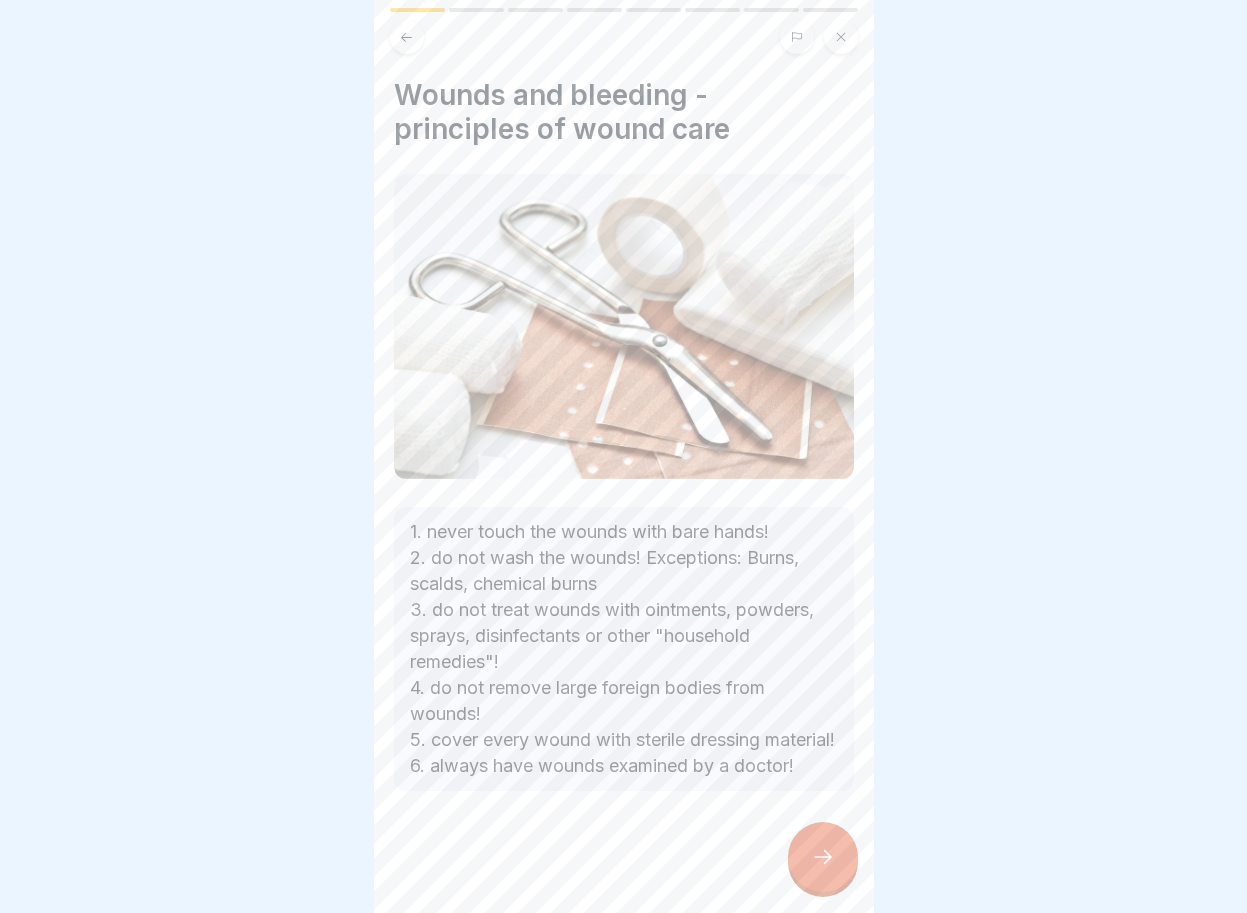 click at bounding box center (823, 857) 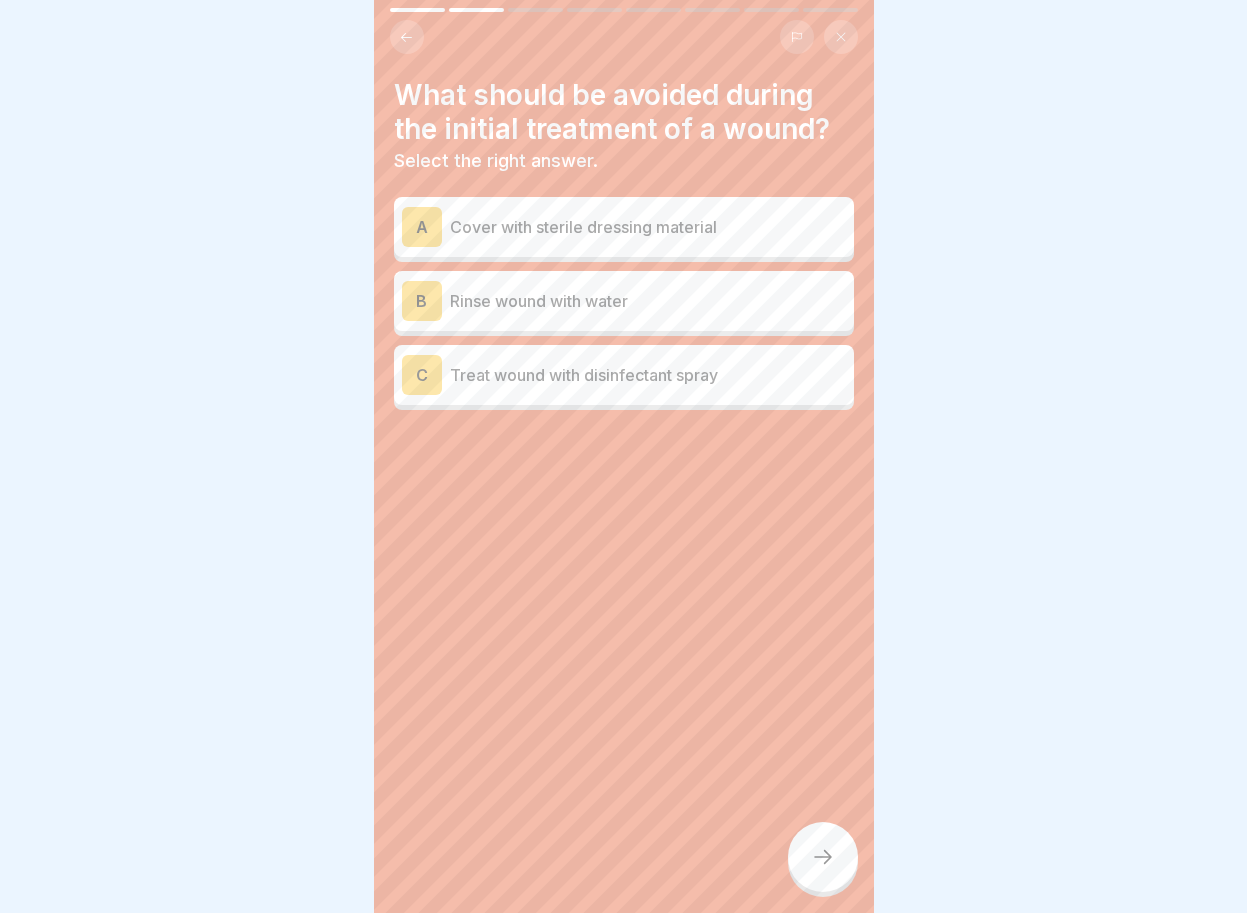 click on "B" at bounding box center (422, 301) 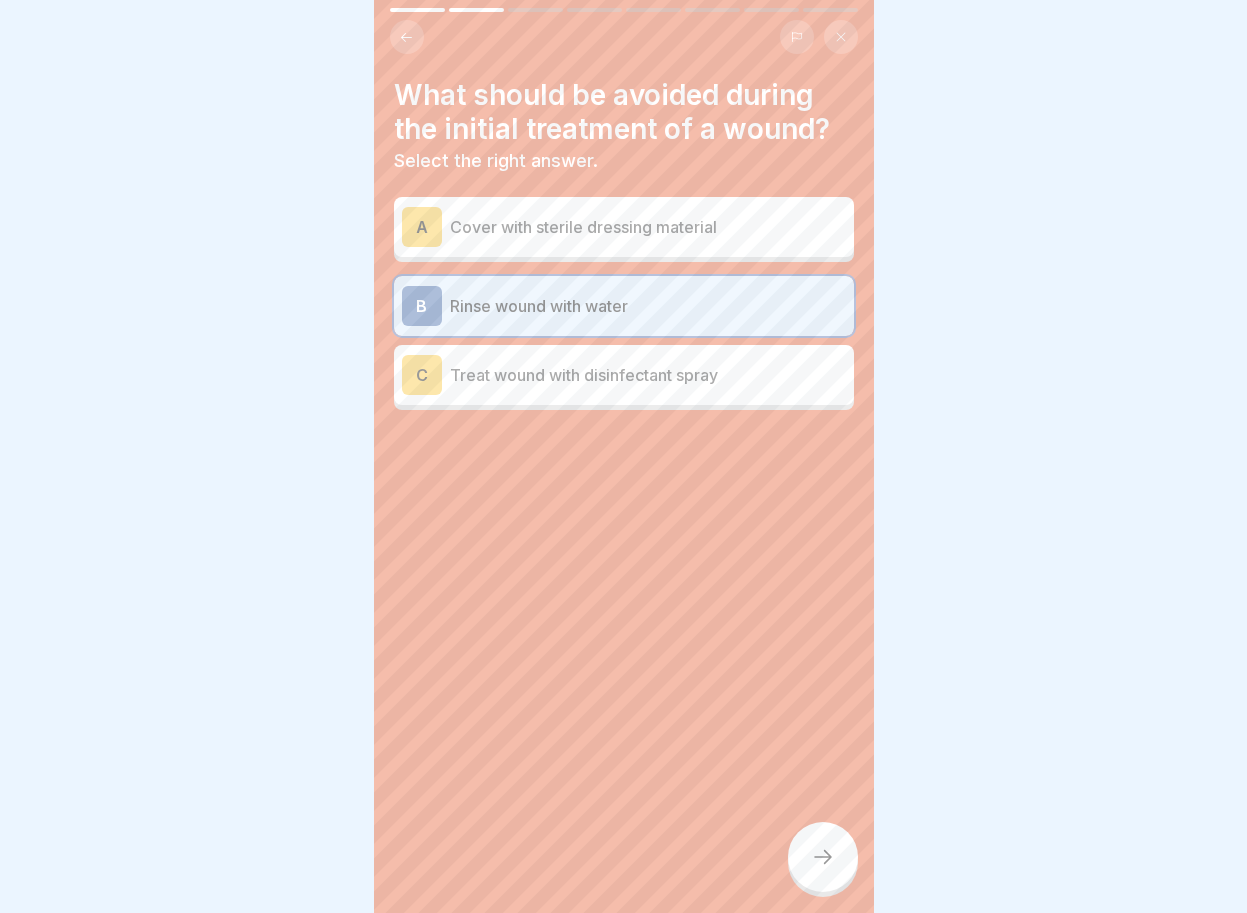 click at bounding box center (823, 857) 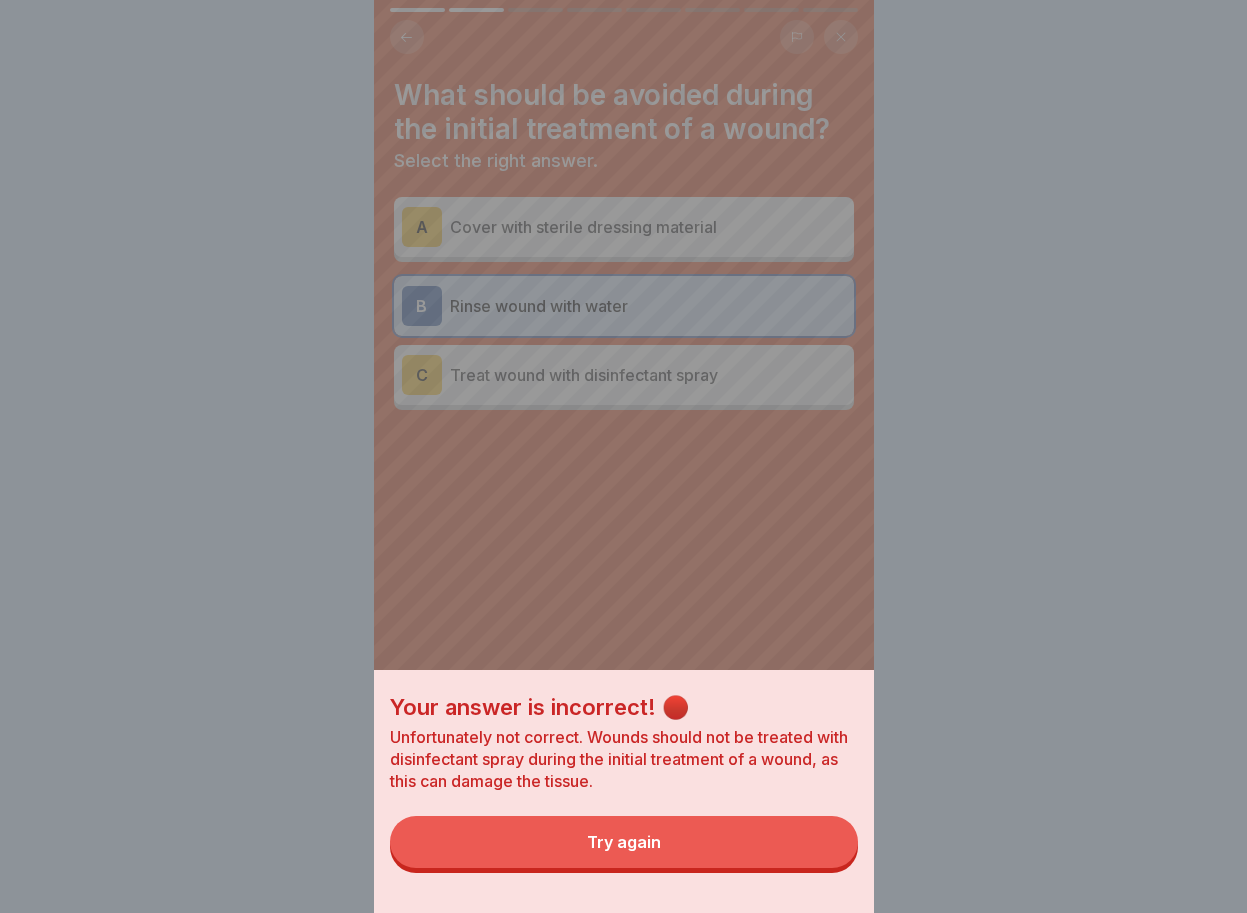 click on "Try again" at bounding box center (624, 842) 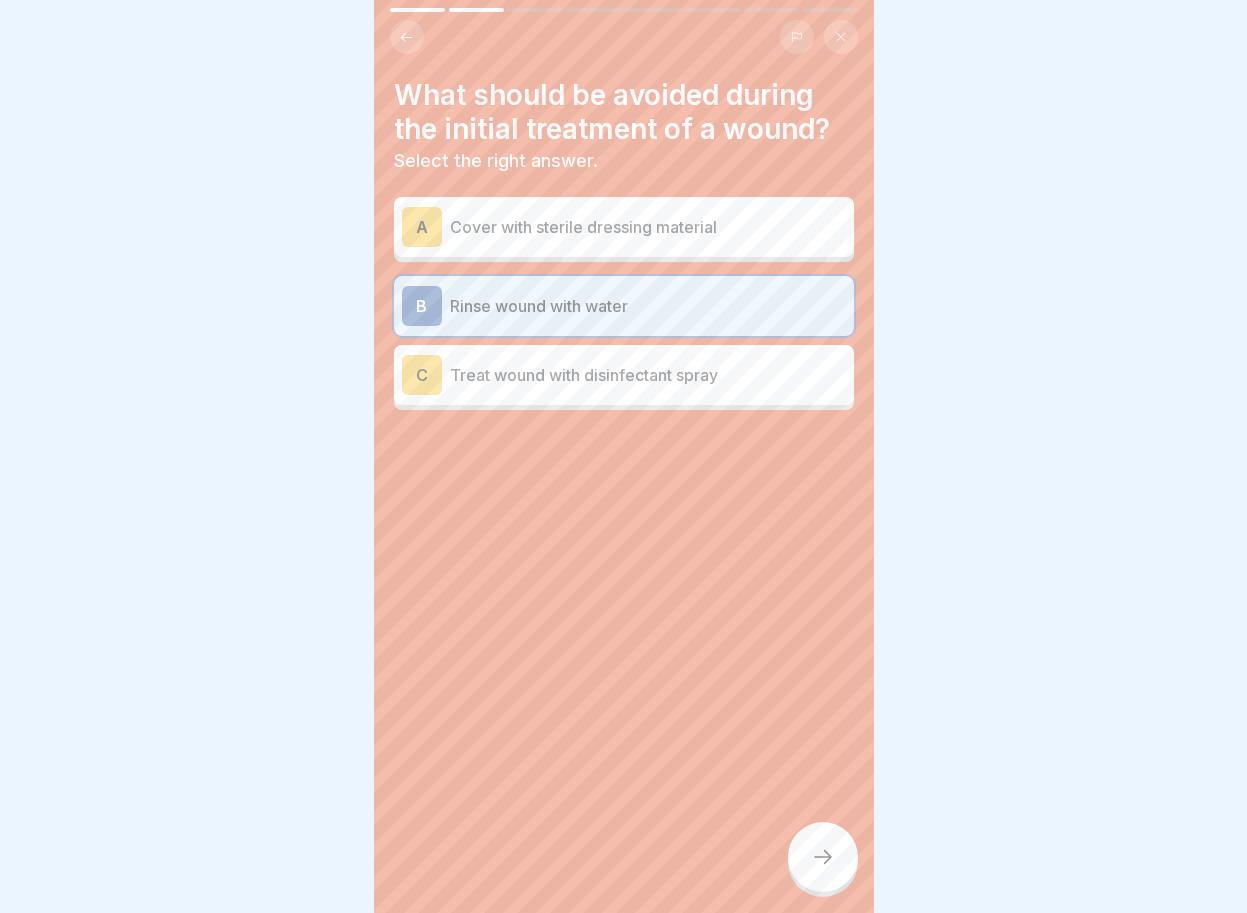 click on "C" at bounding box center [422, 375] 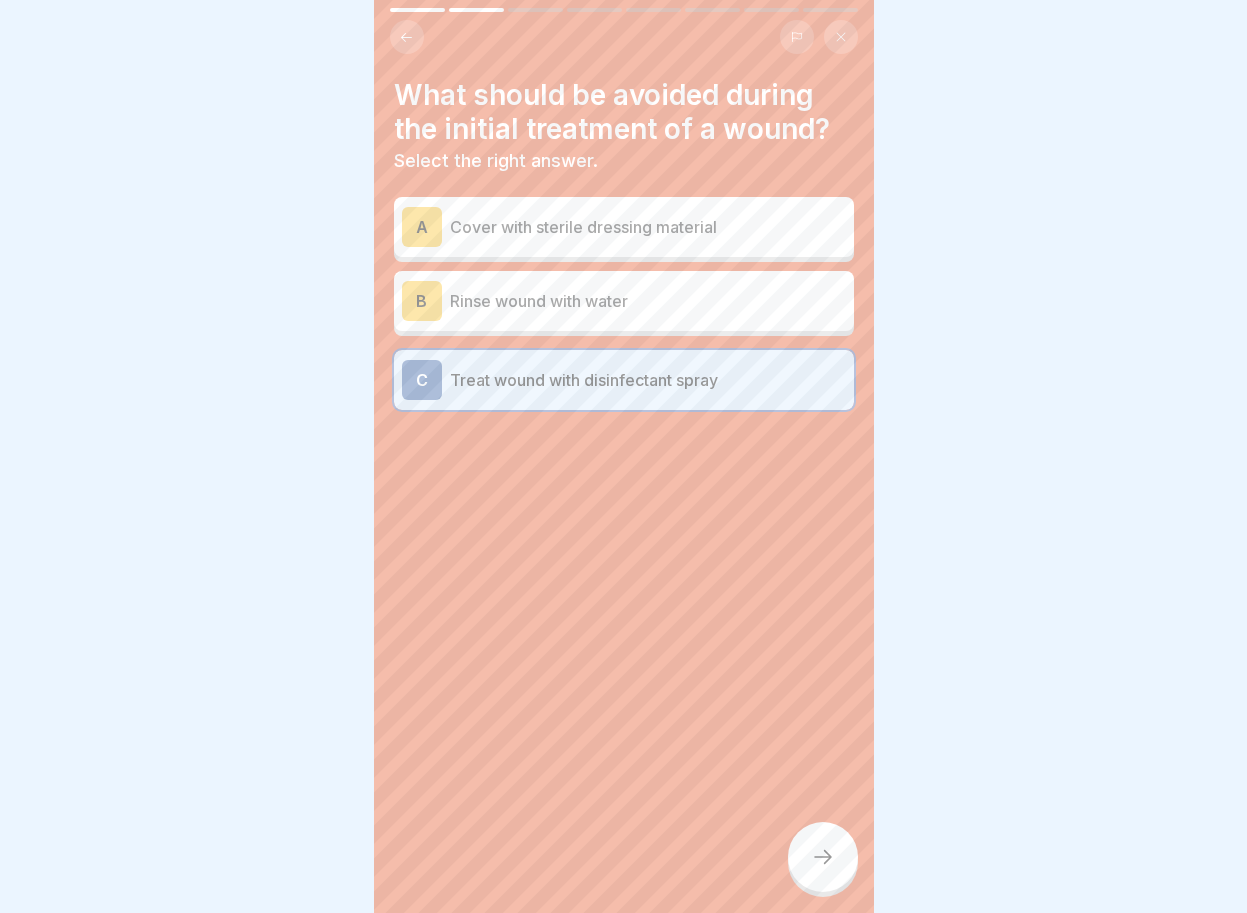 click at bounding box center (823, 857) 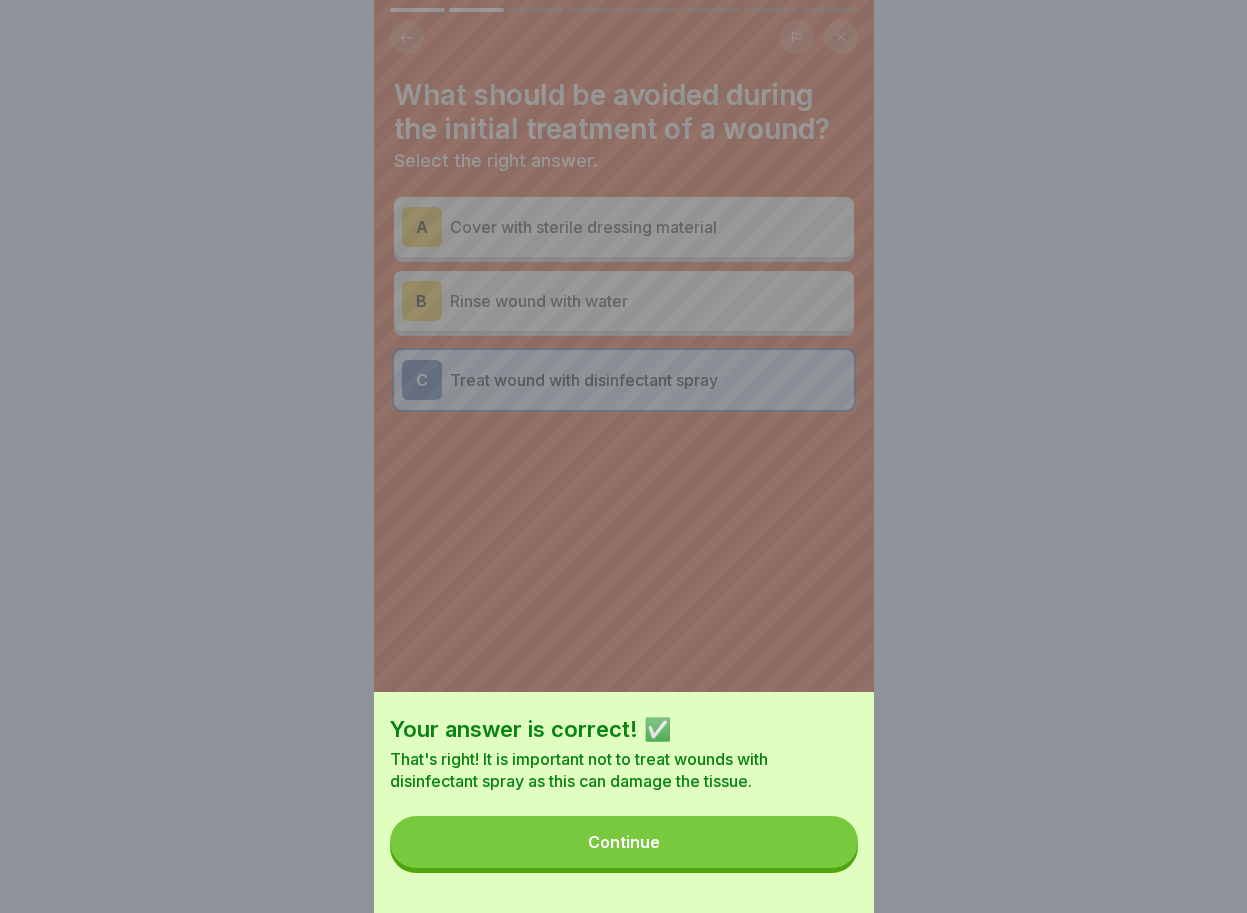 click on "Continue" at bounding box center (624, 842) 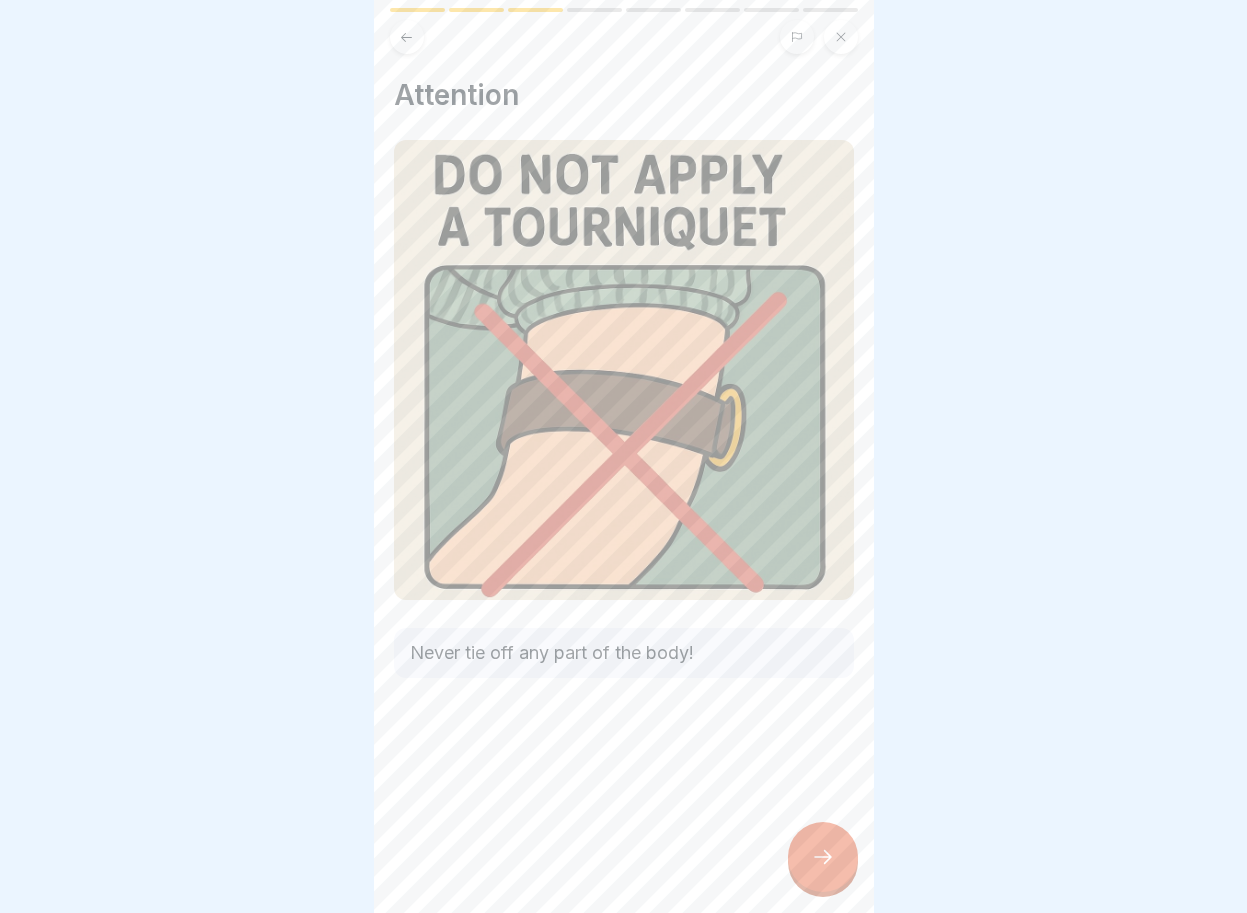 click 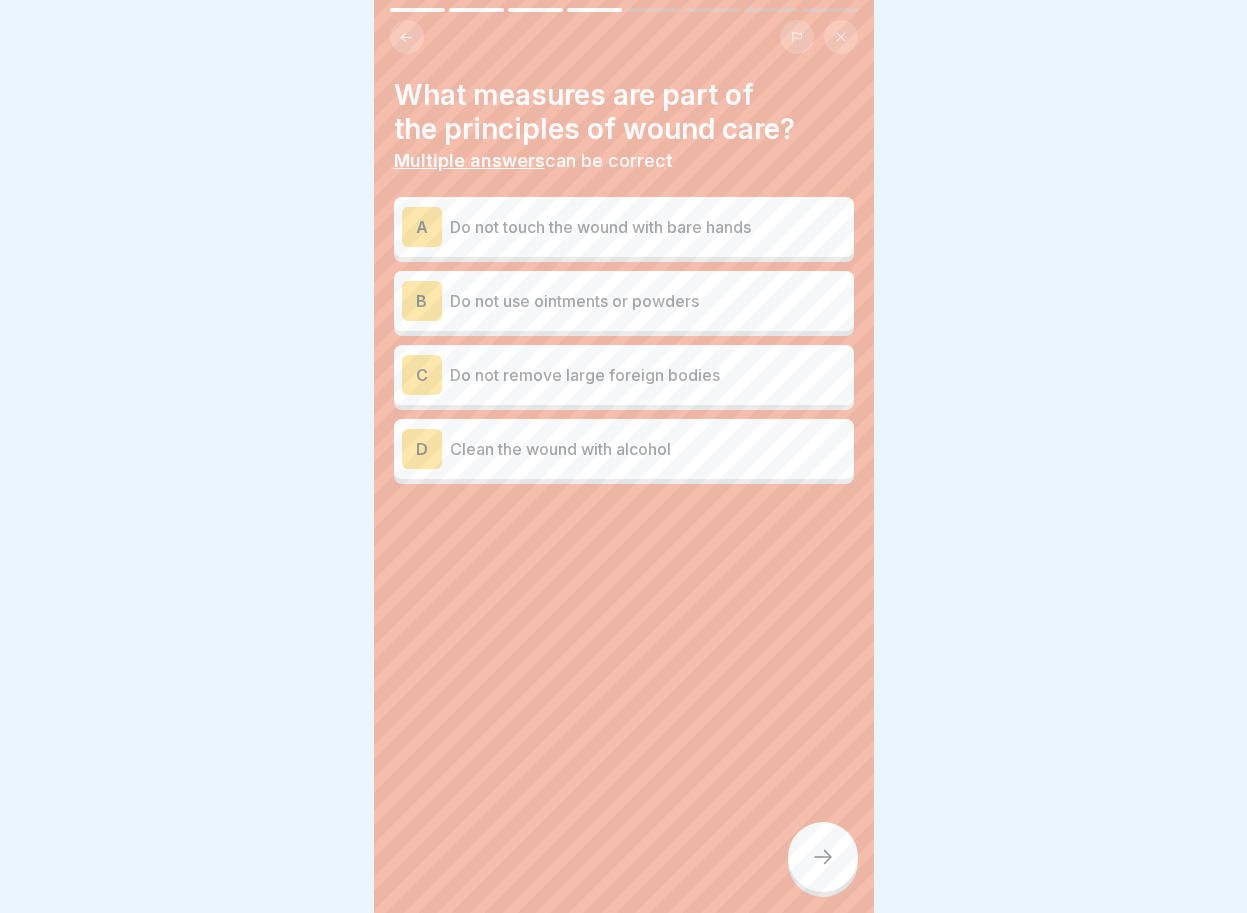 click on "A" at bounding box center [422, 227] 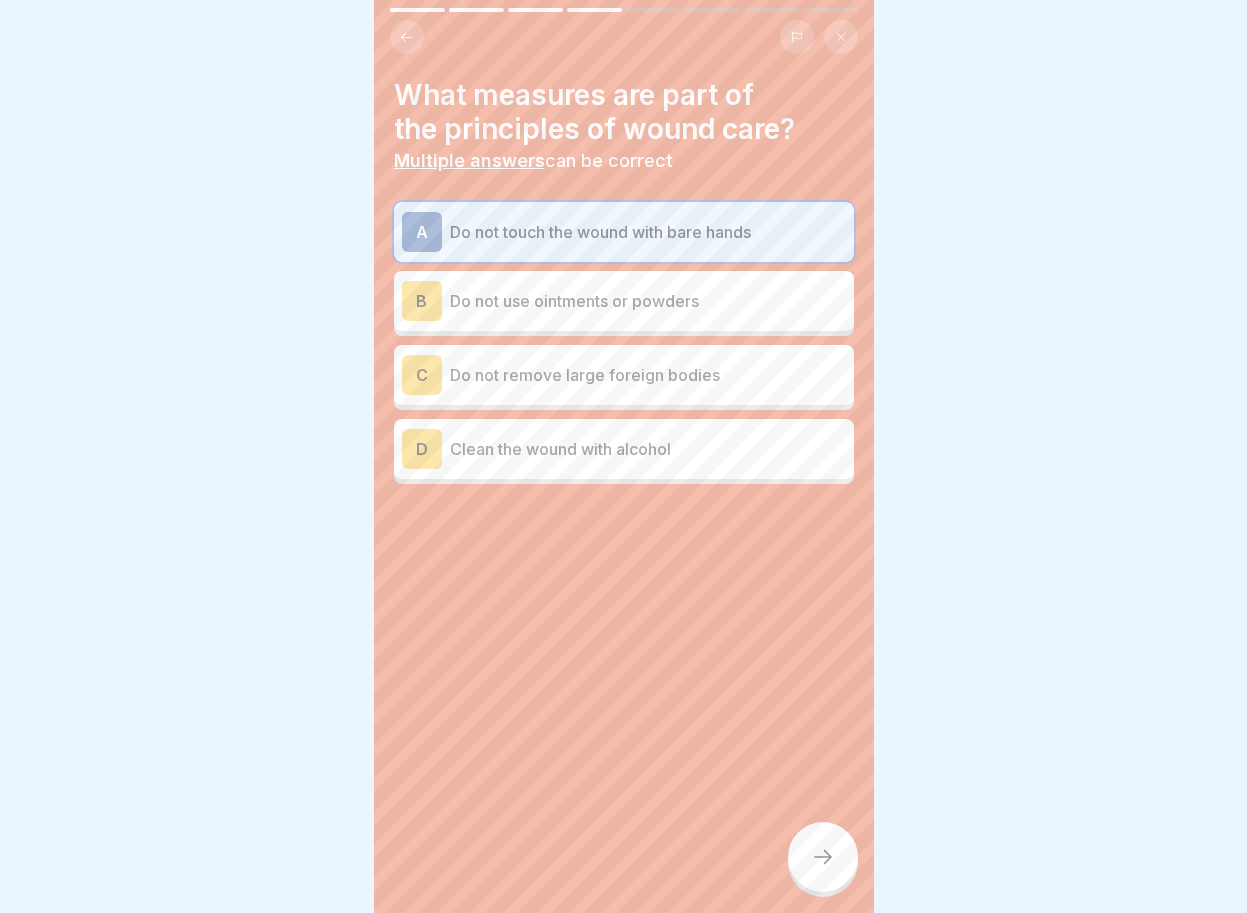 click on "B" at bounding box center [422, 301] 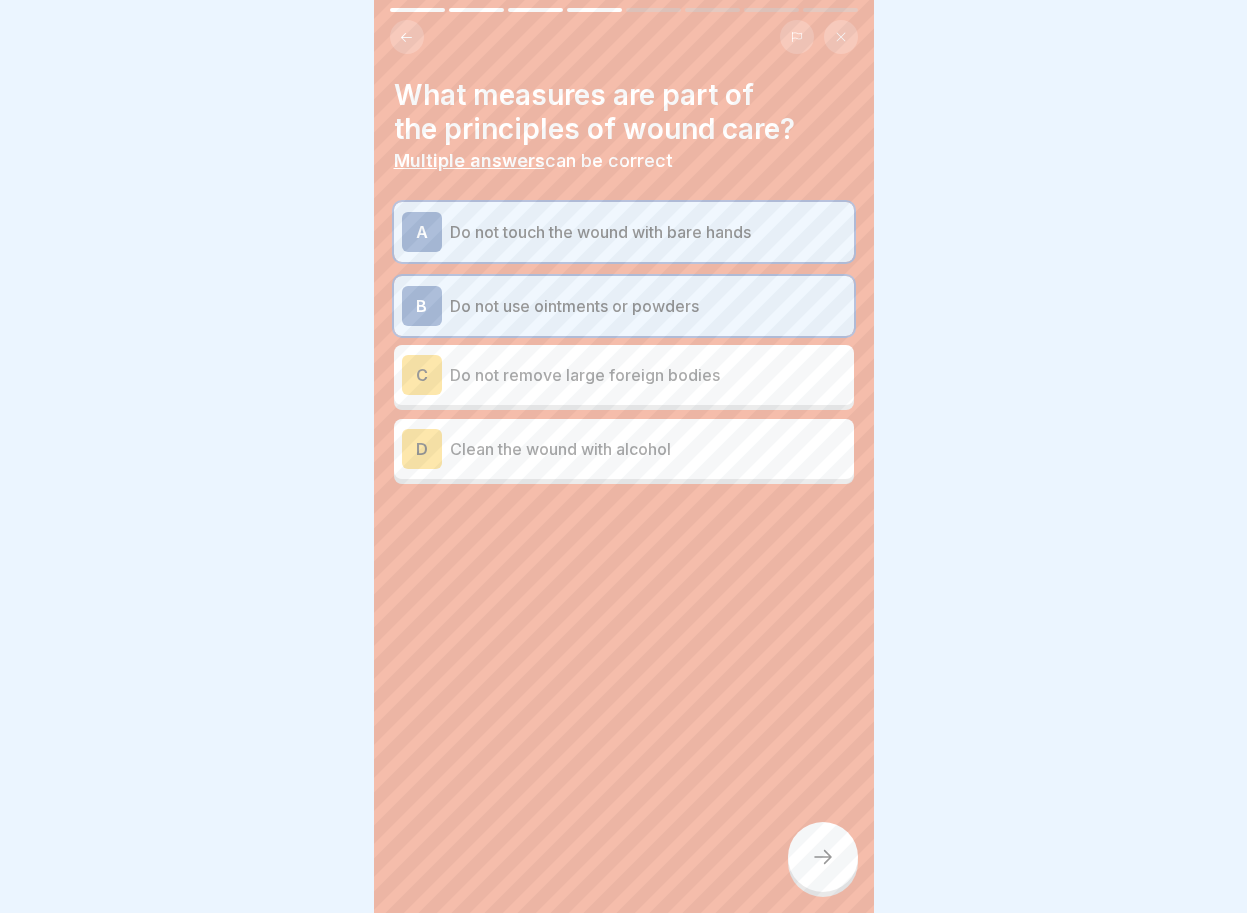 click on "C" at bounding box center (422, 375) 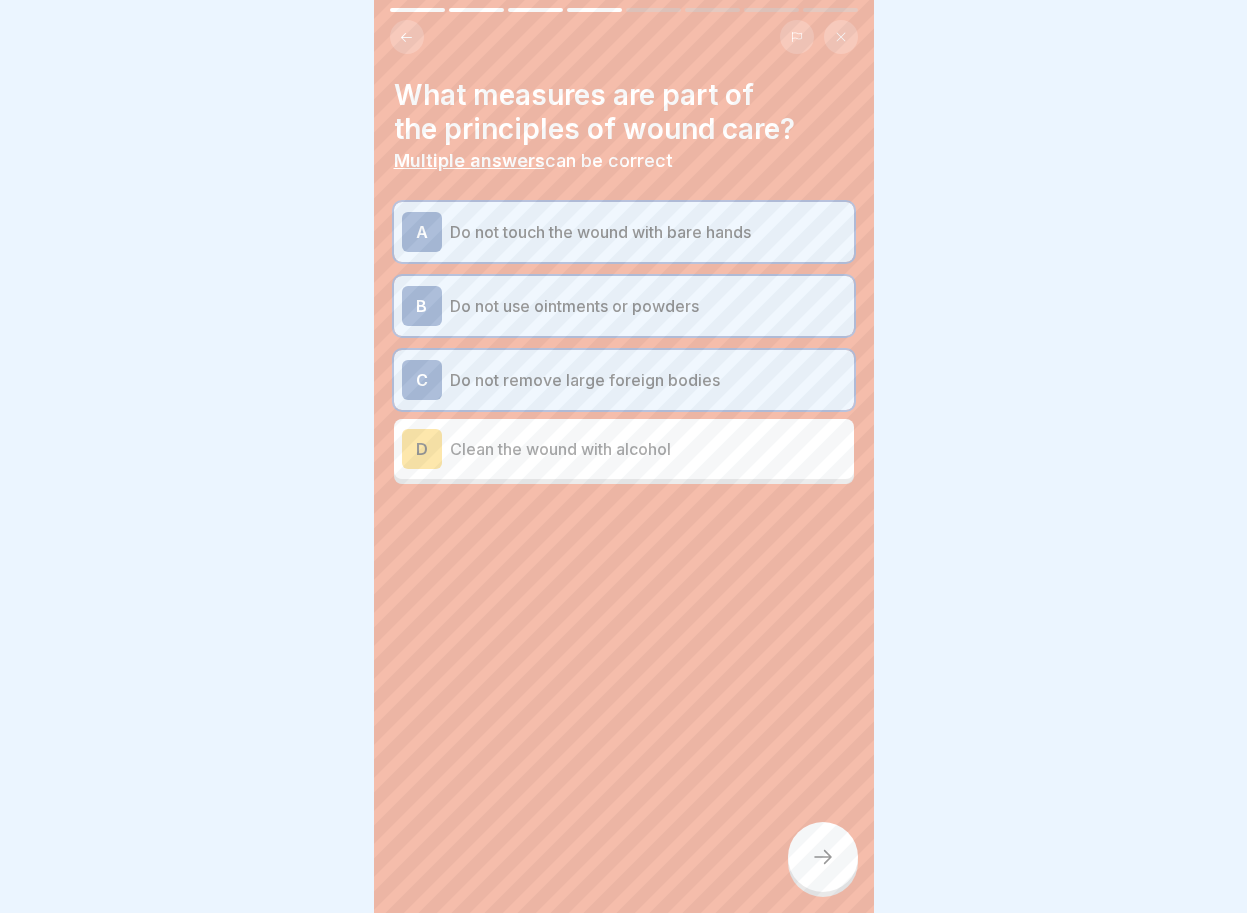 click at bounding box center (823, 857) 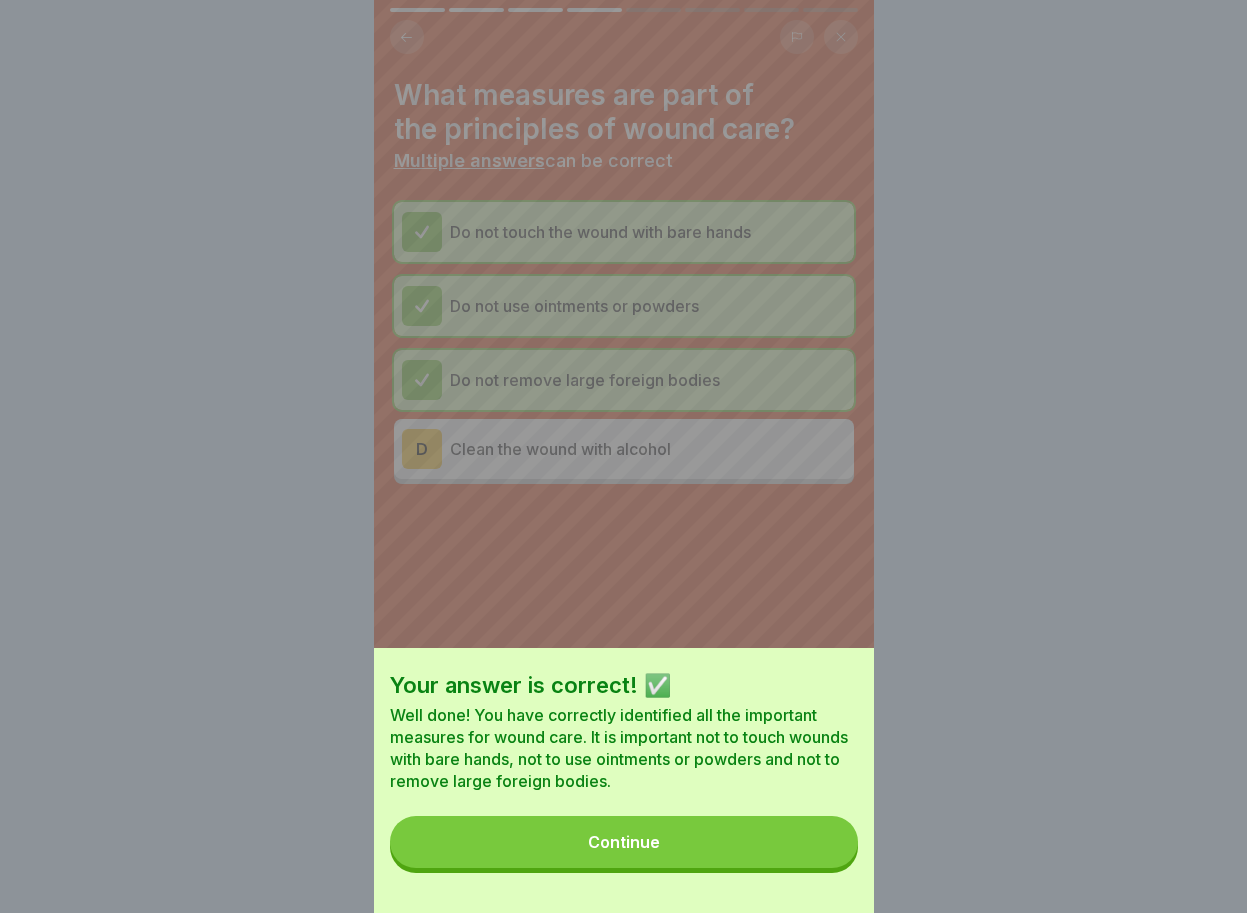 click on "Continue" at bounding box center [624, 842] 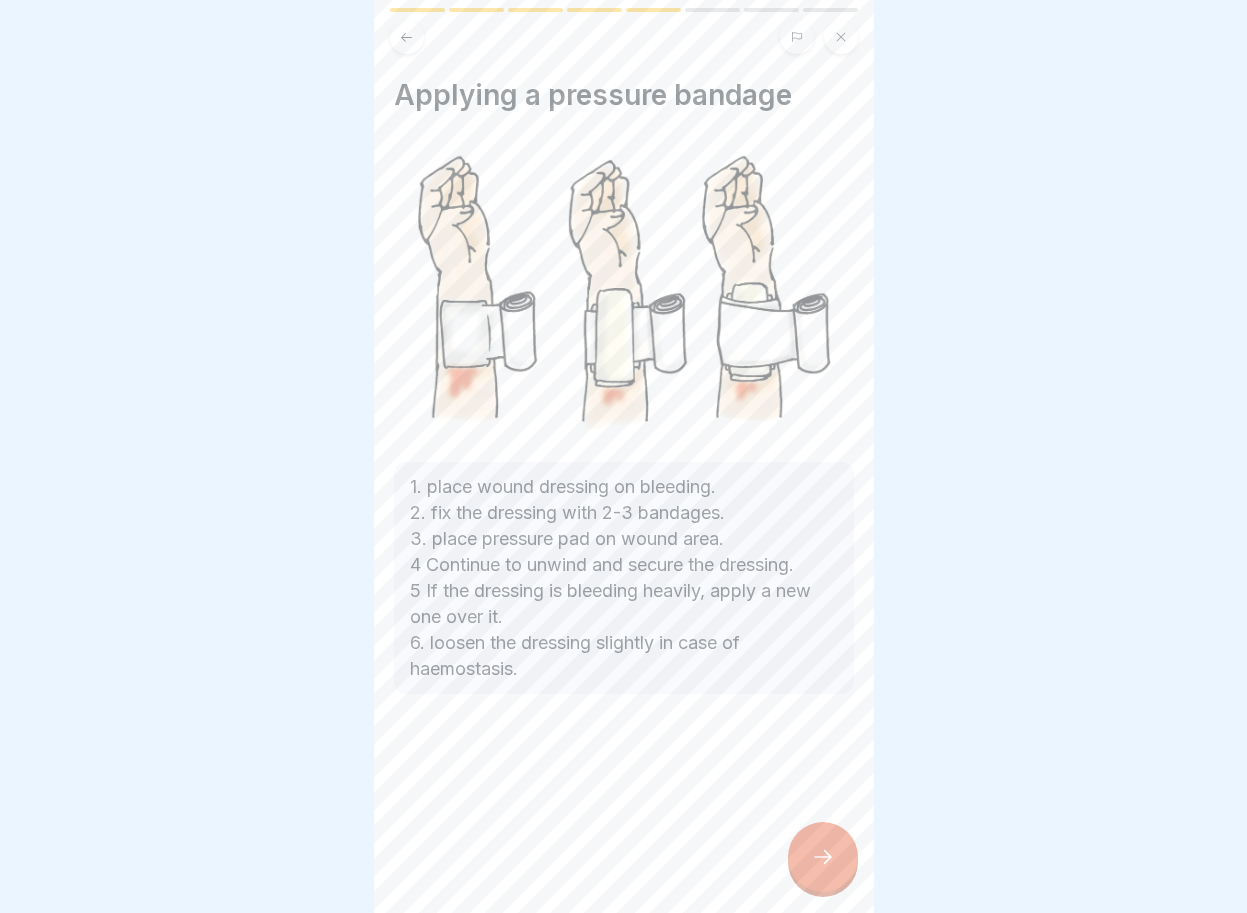 click at bounding box center [823, 857] 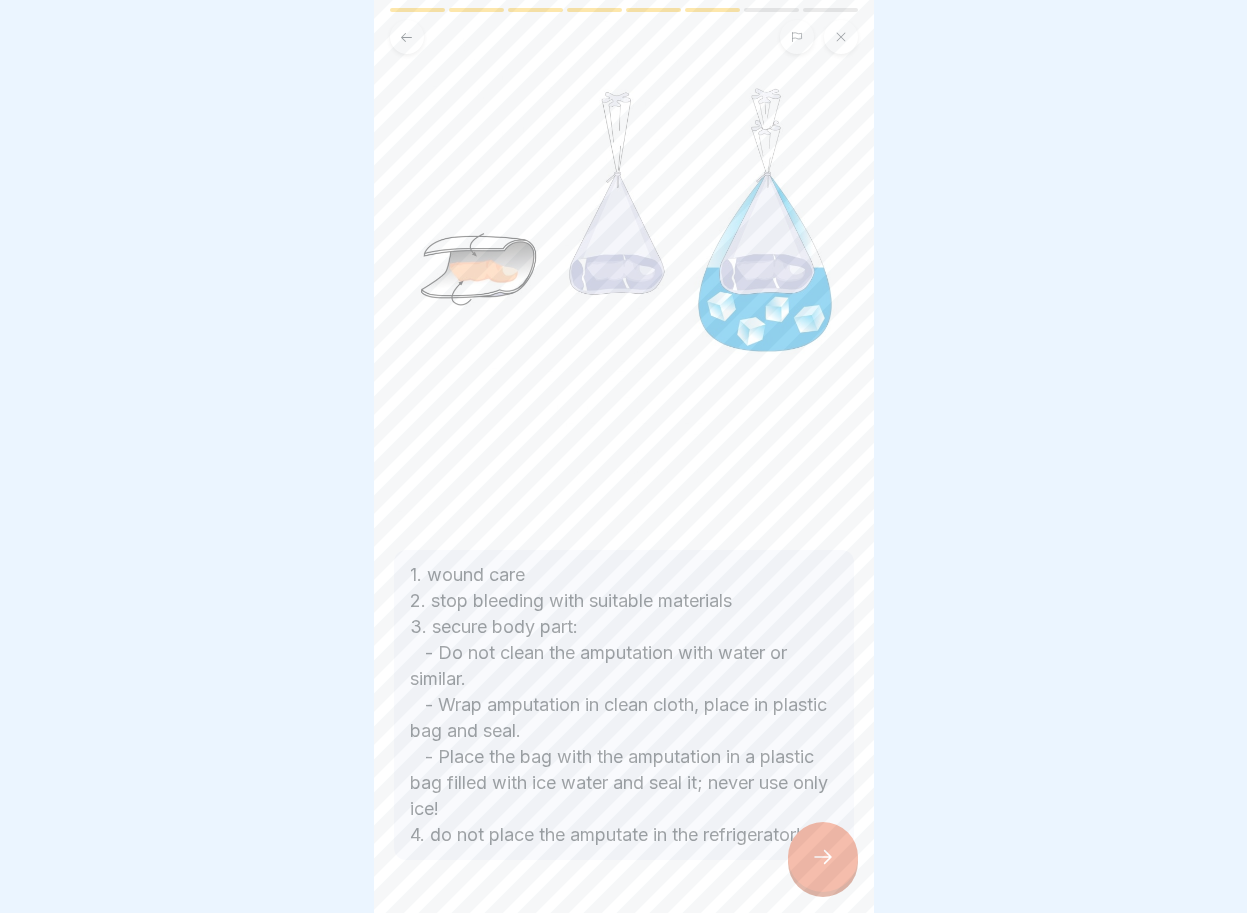 scroll, scrollTop: 258, scrollLeft: 0, axis: vertical 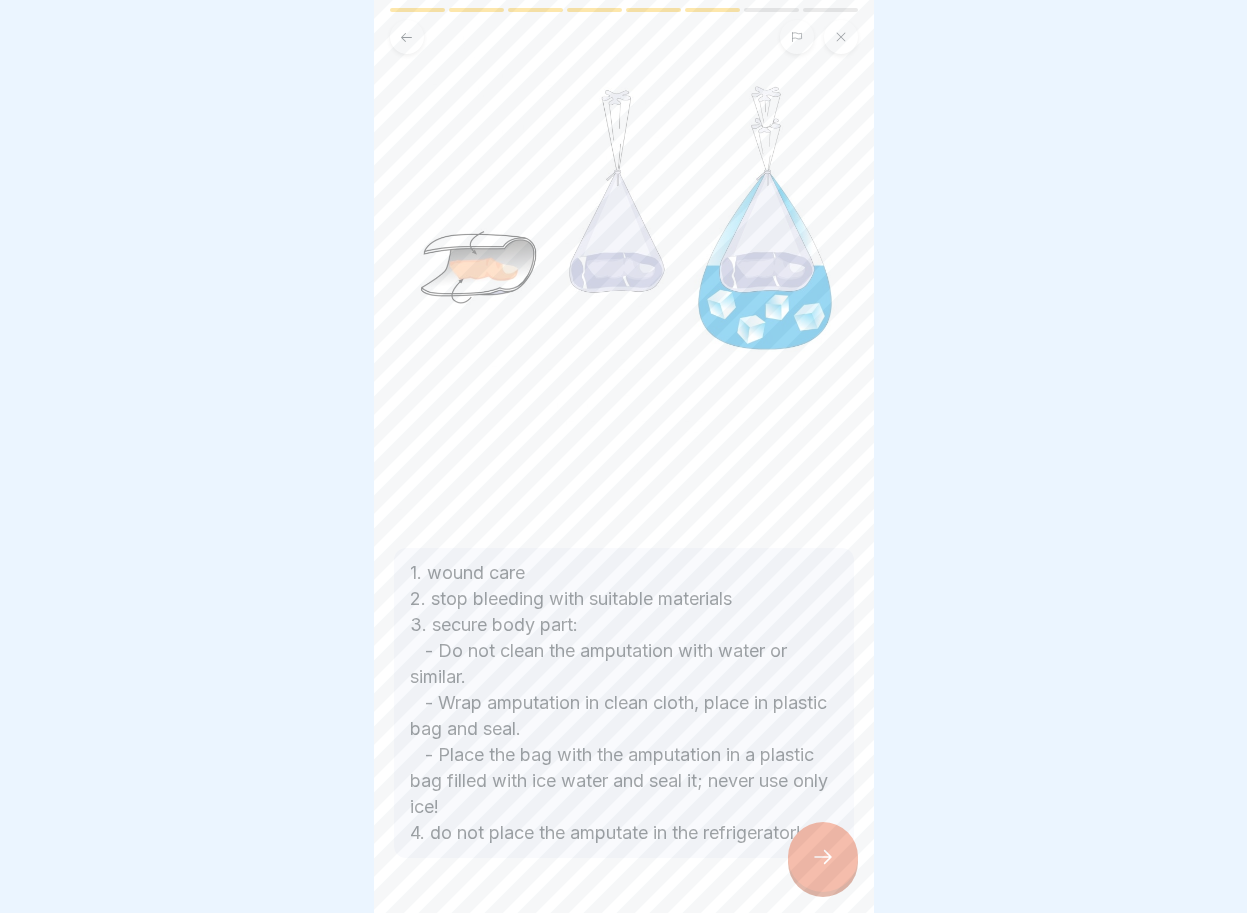 click at bounding box center (823, 857) 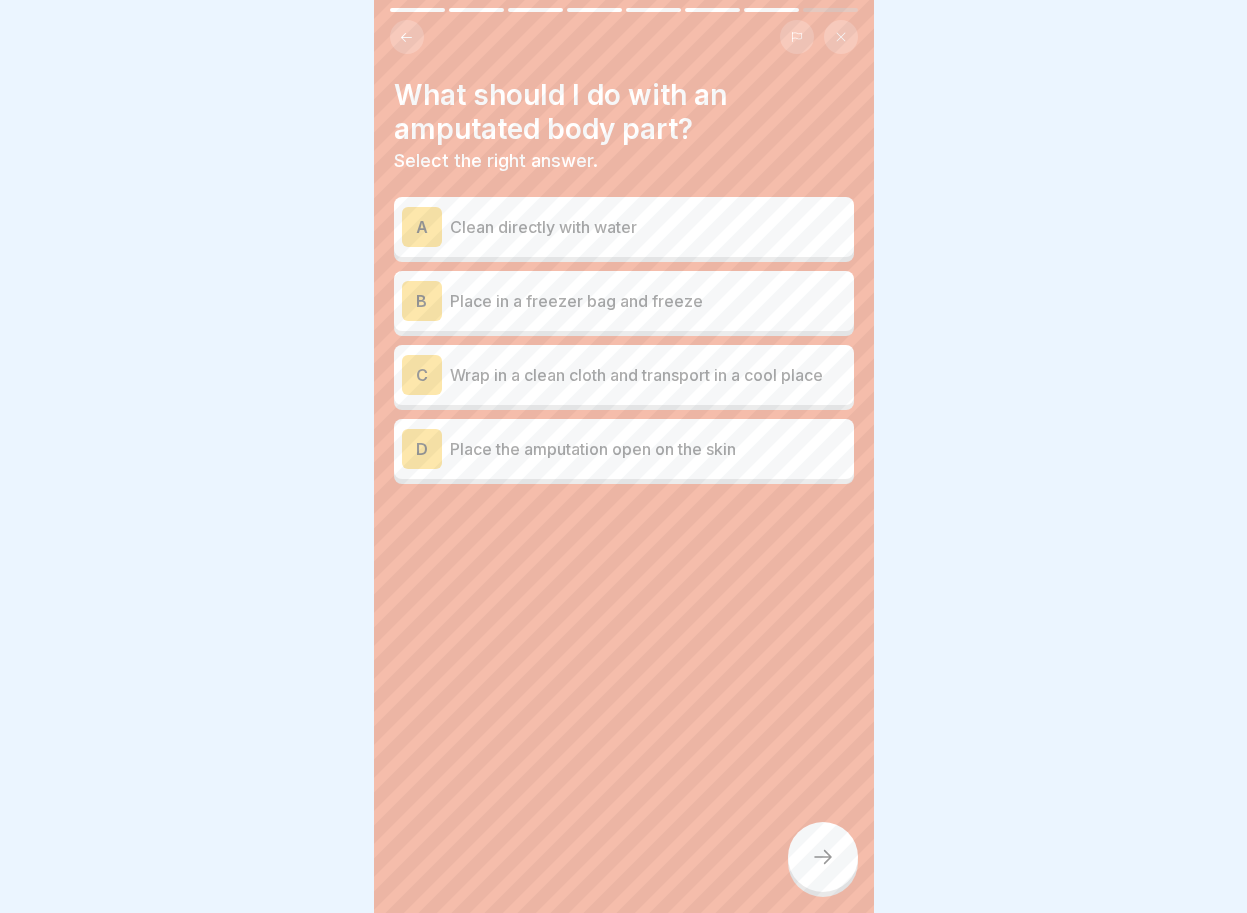 click on "B" at bounding box center [422, 301] 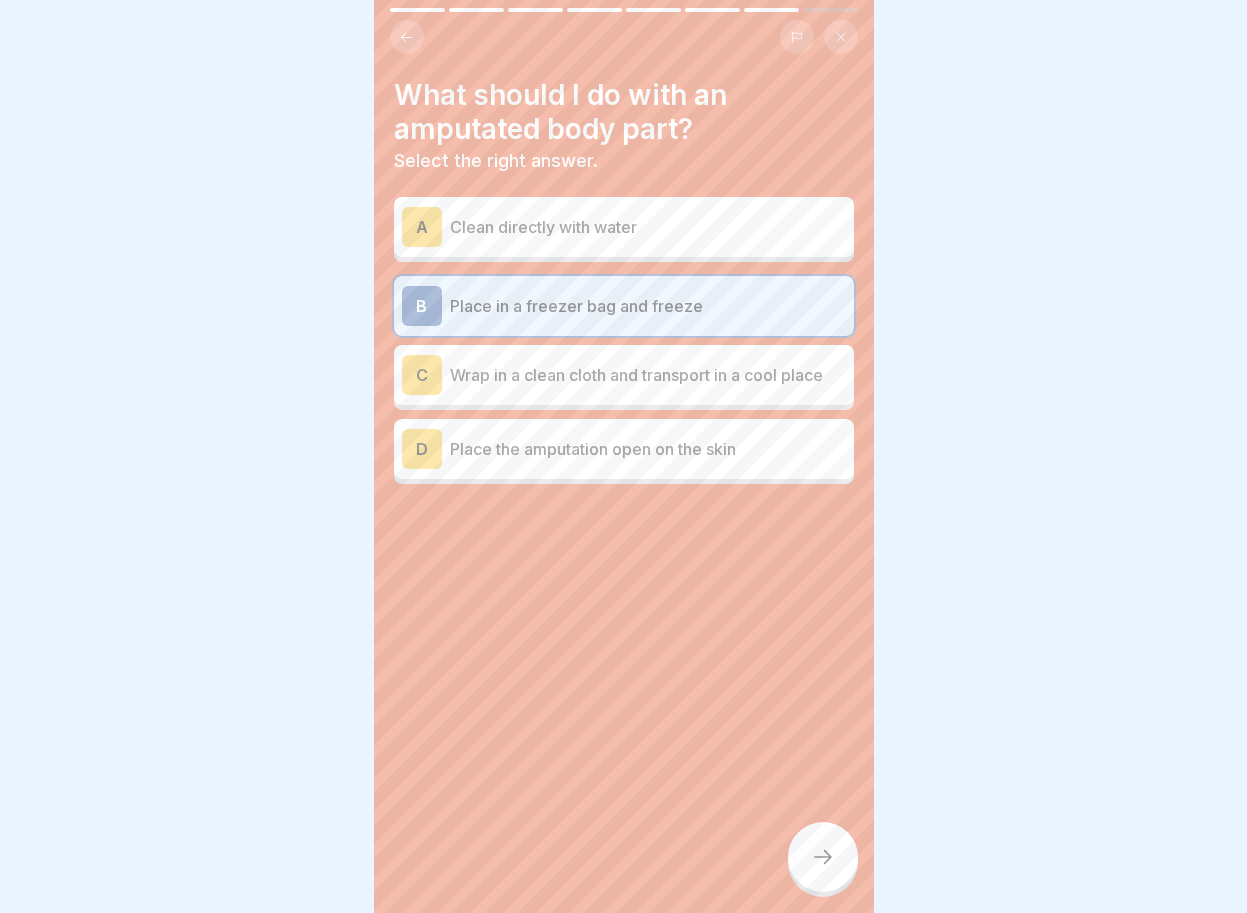 click on "C" at bounding box center (422, 375) 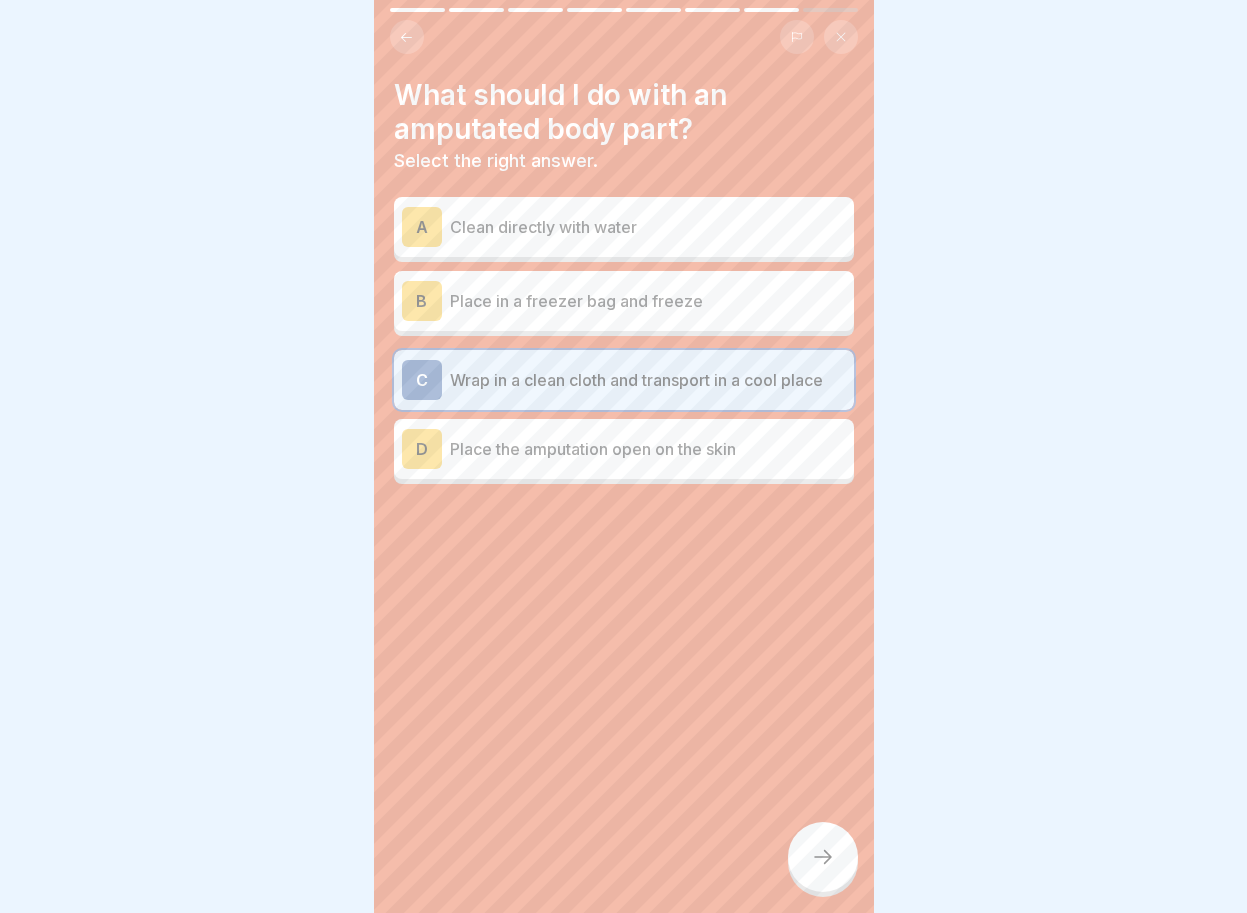 click on "B" at bounding box center (422, 301) 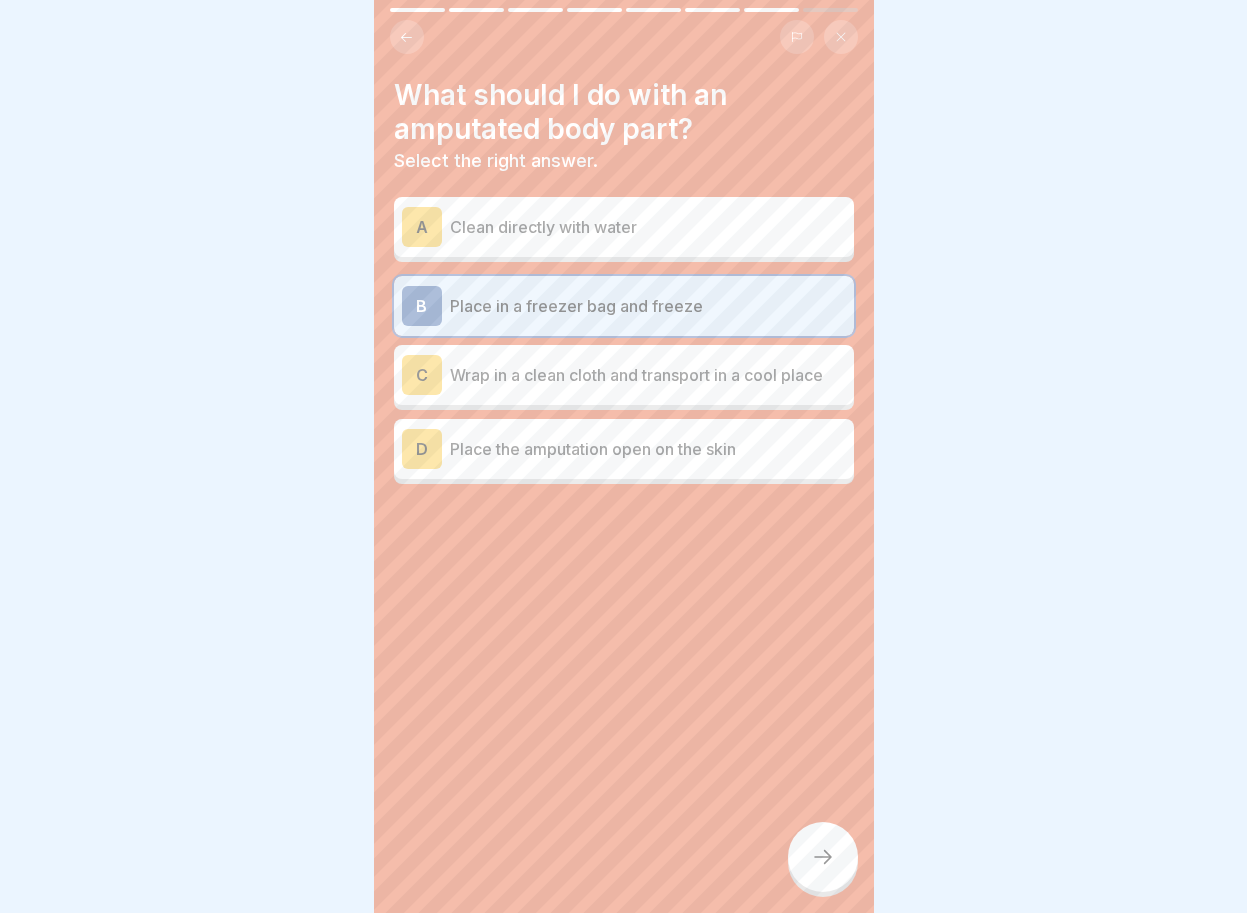 click at bounding box center (823, 857) 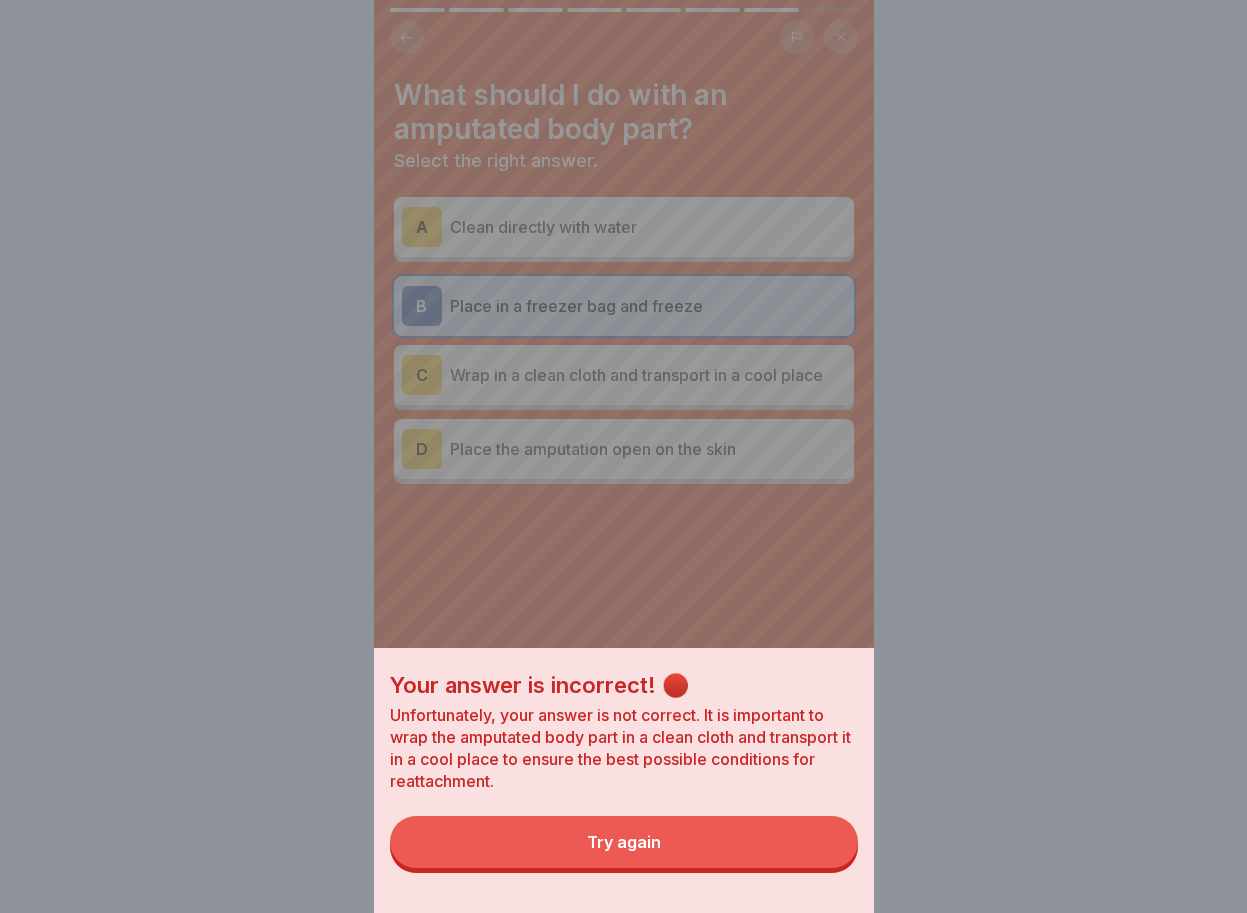 click on "Try again" at bounding box center [624, 842] 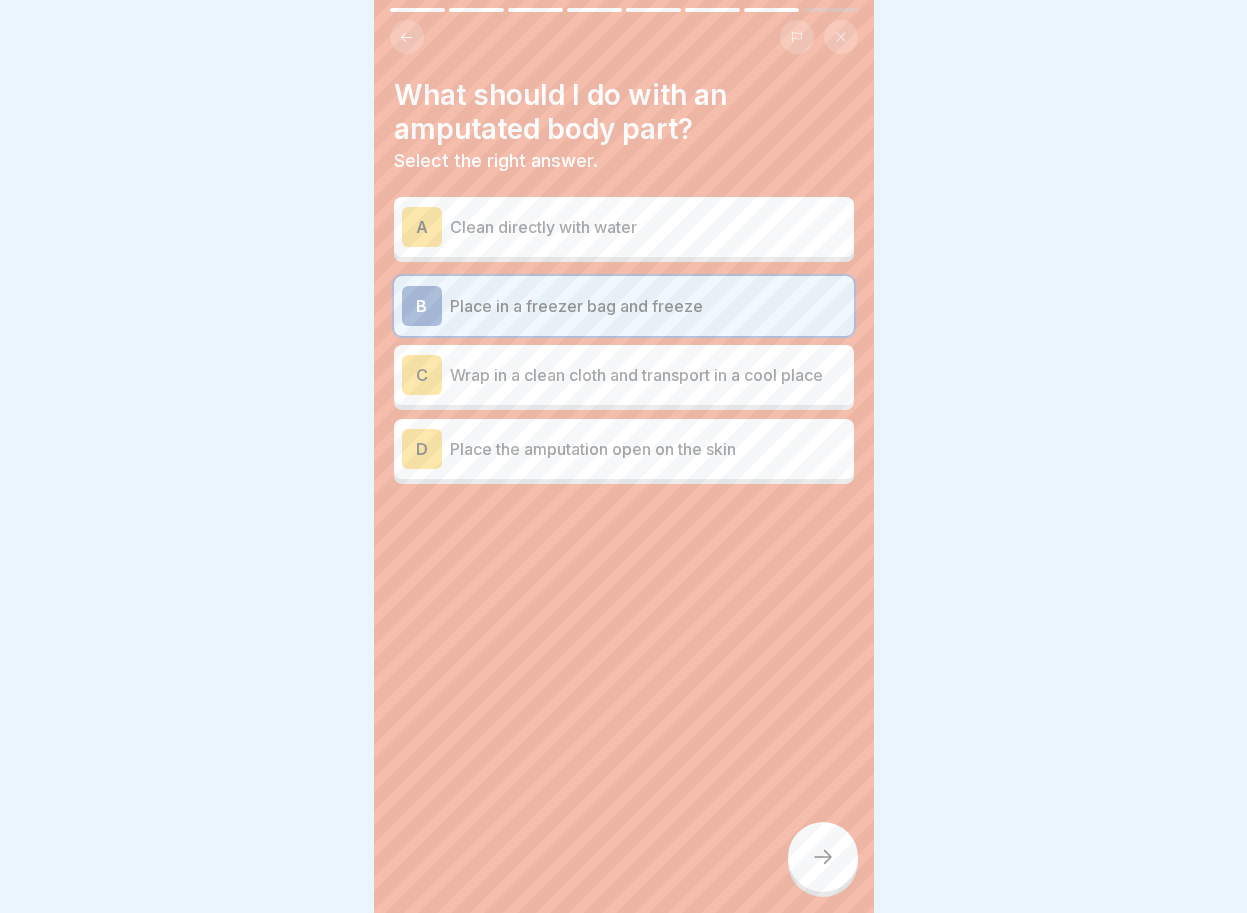 click on "C" at bounding box center [422, 375] 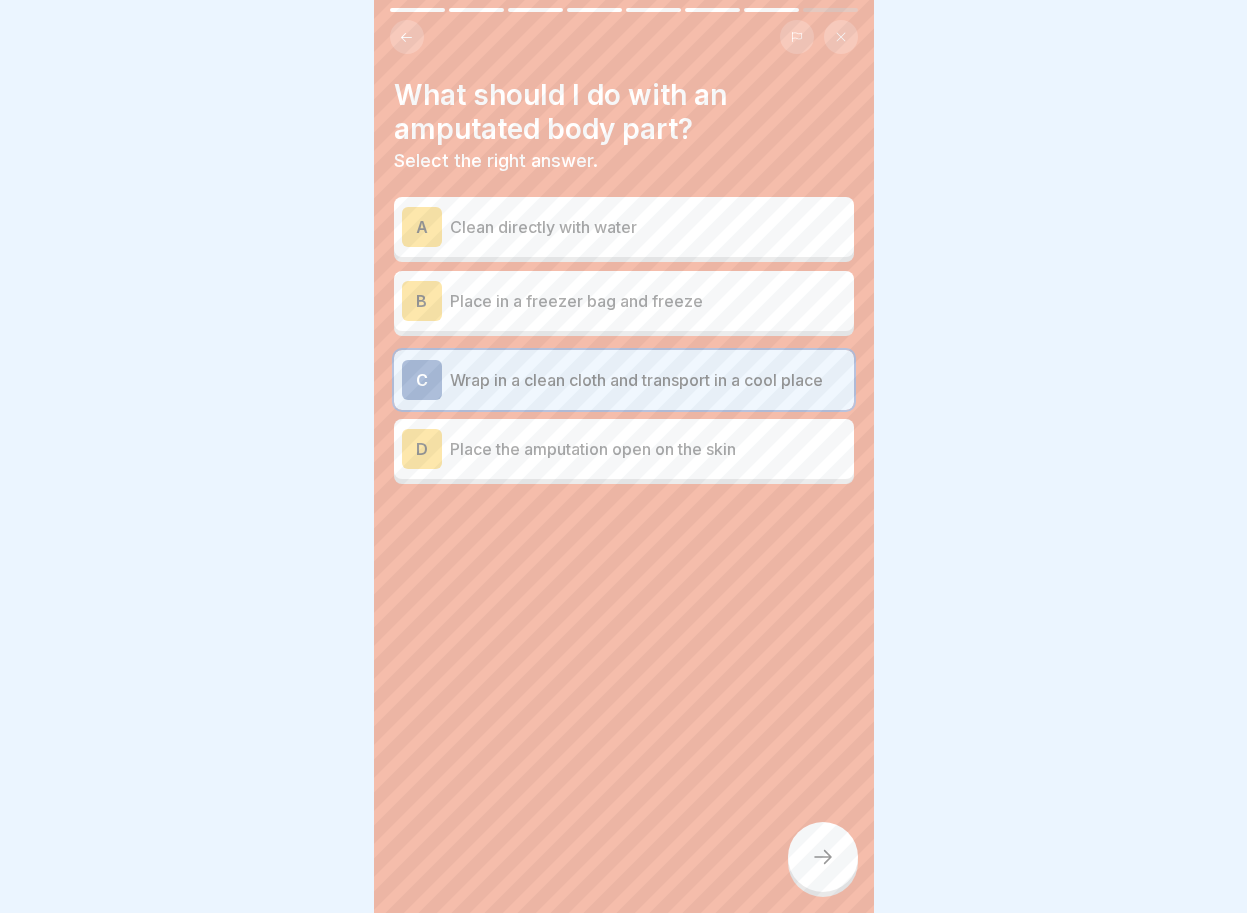 click at bounding box center [823, 857] 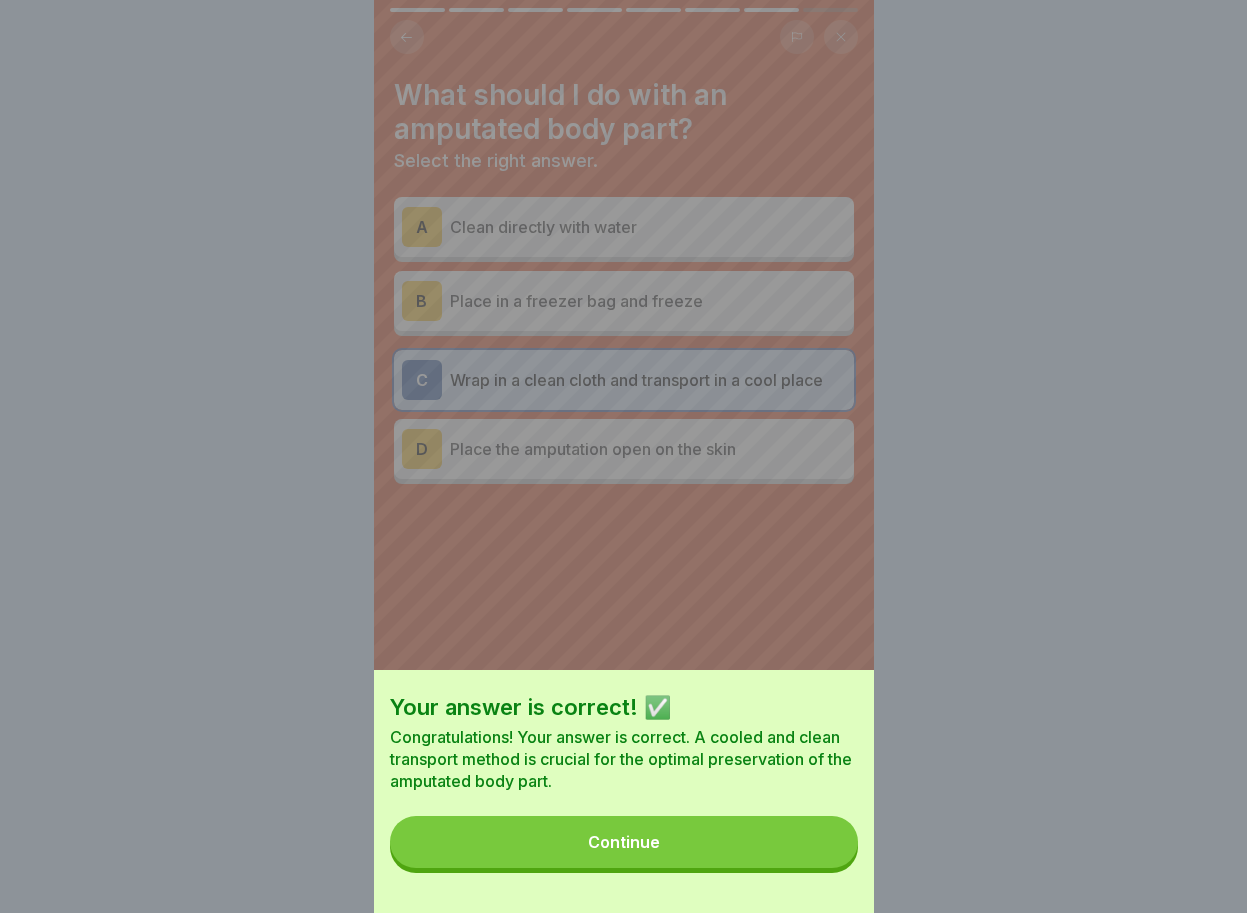 click on "Continue" at bounding box center [624, 842] 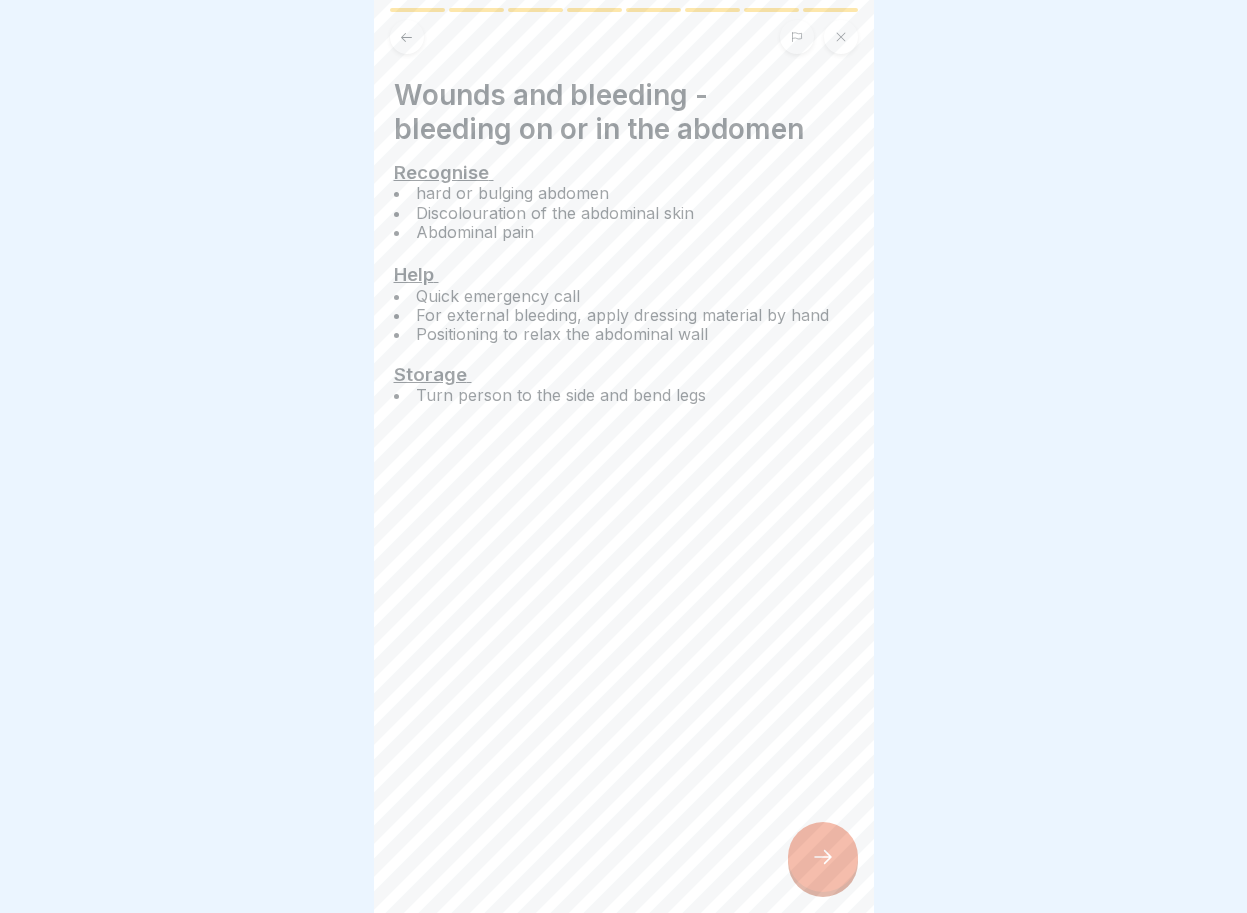click on "Wounds and bleeding - bleeding on or in the abdomen Recognise   hard or bulging abdomen   Discolouration of the abdominal skin   Abdominal pain     Help   Quick emergency call   For external bleeding, apply dressing material by hand   Positioning to relax the abdominal wall     Storage   Turn person to the side and bend legs" at bounding box center (624, 456) 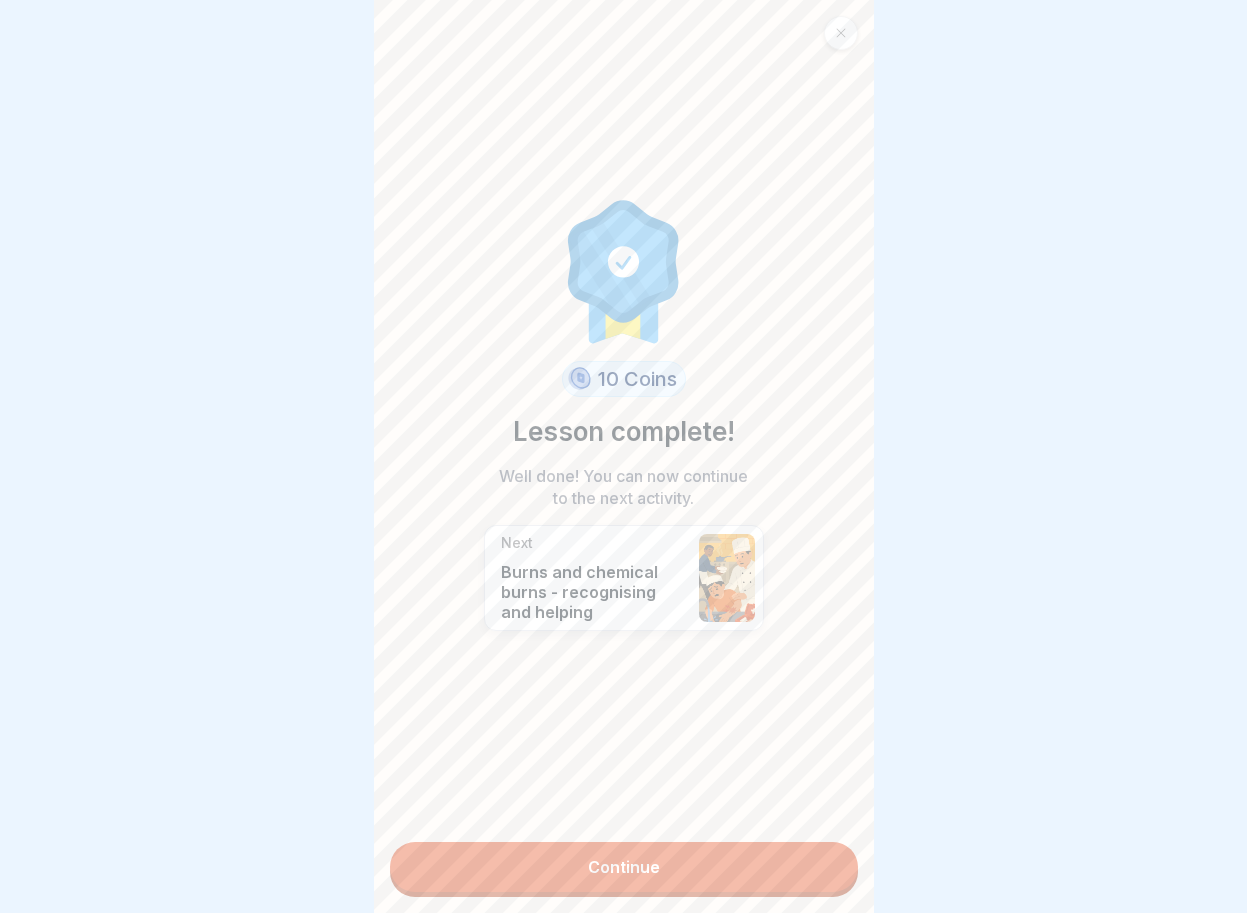 click on "Continue" at bounding box center (624, 867) 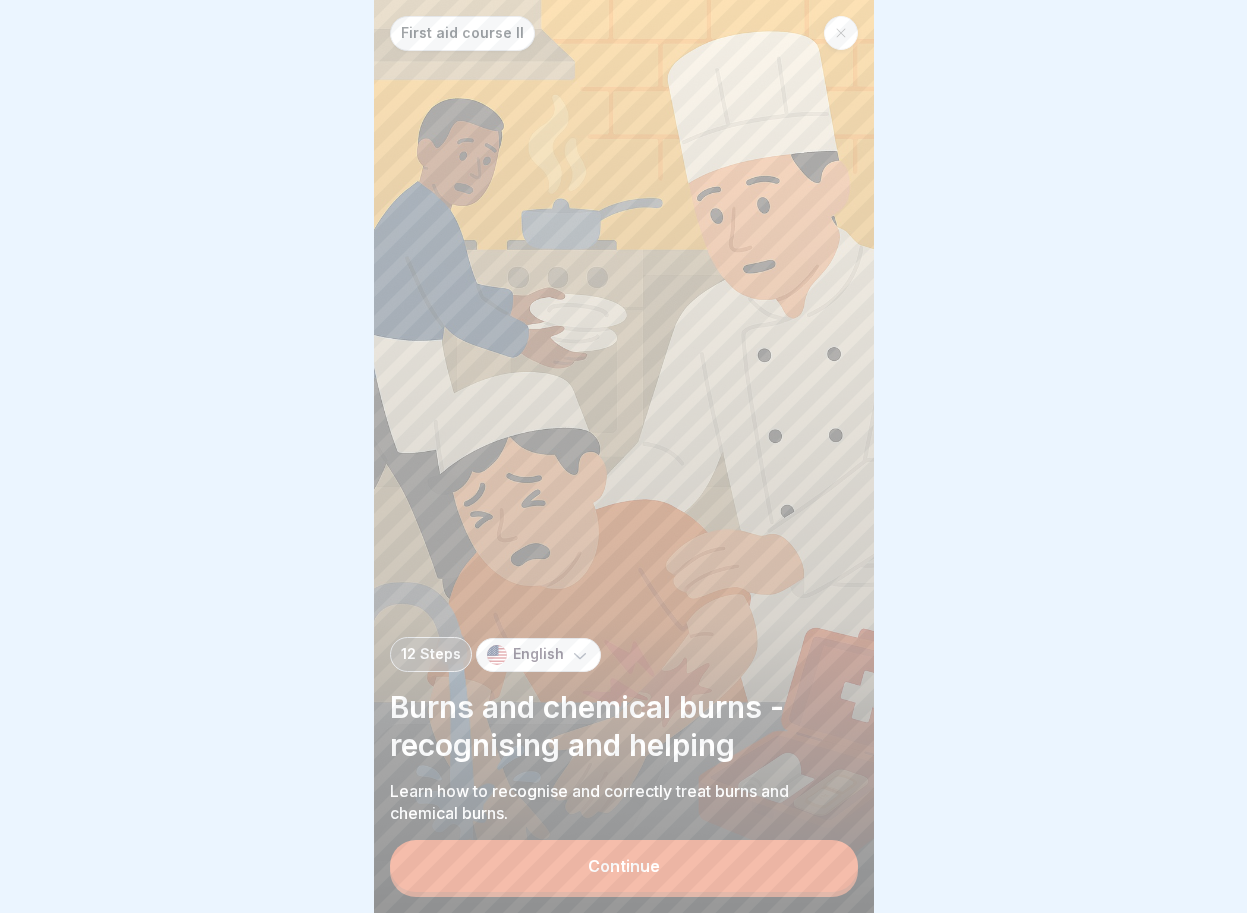 click on "Continue" at bounding box center (624, 866) 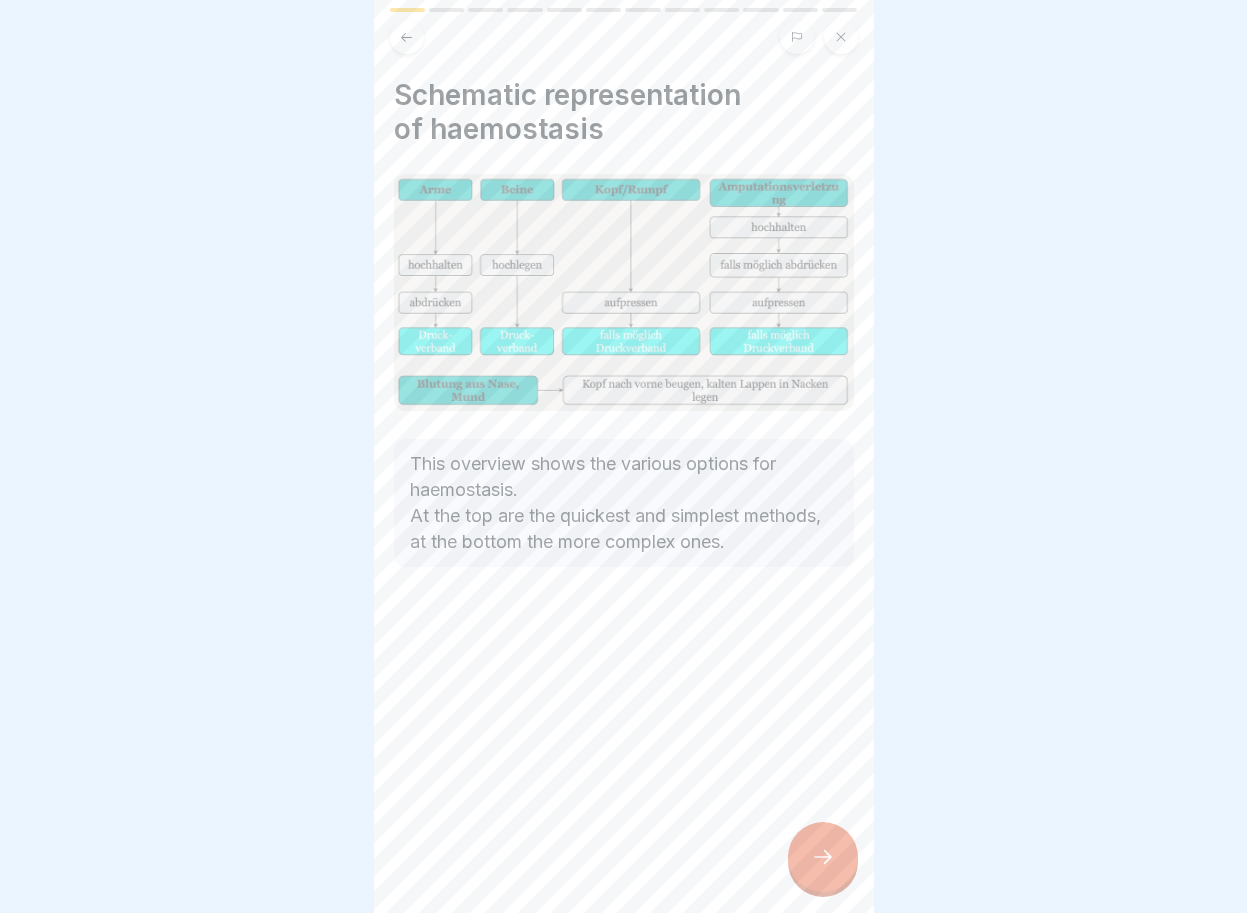 click 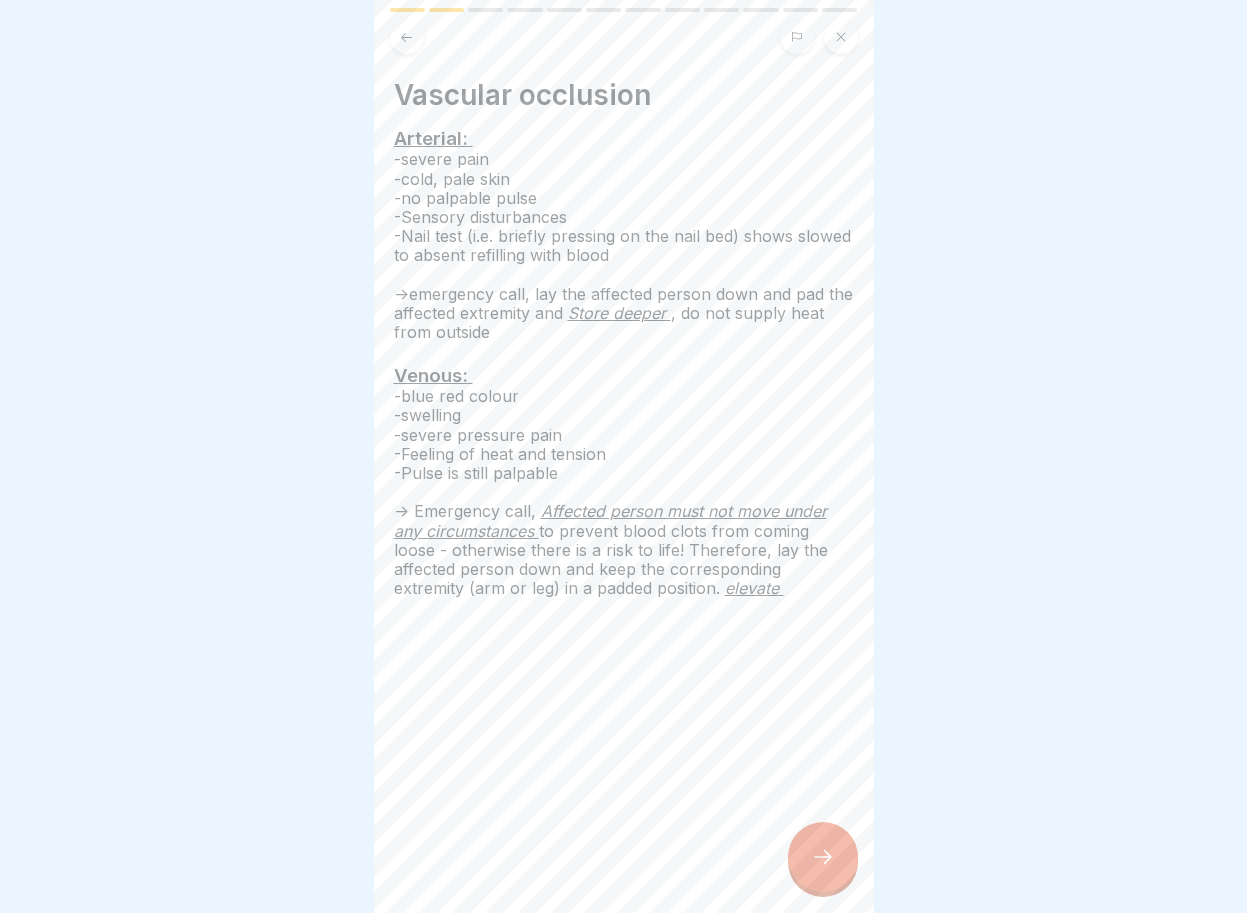 click at bounding box center [823, 857] 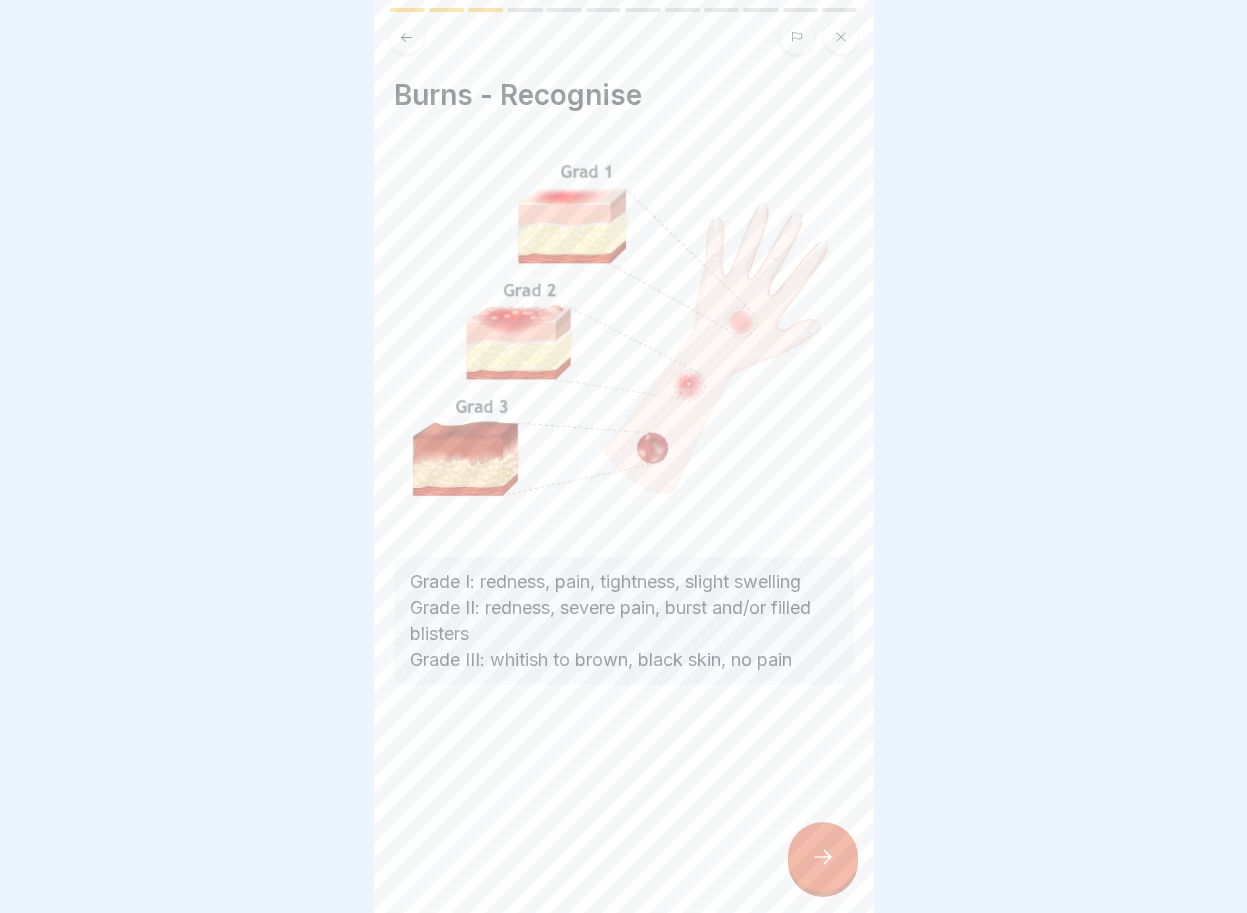 click on "First aid course II 12 Steps English Burns and chemical burns - recognising and helping Learn how to recognise and correctly treat burns and chemical burns. Continue Schematic representation of haemostasis This overview shows the various options for haemostasis.
At the top are the quickest and simplest methods, at the bottom the more complex ones.
Vascular occlusion Arterial:   -severe pain   -cold, pale skin   -no palpable pulse   -Sensory disturbances   -Nail test (i.e. briefly pressing on the nail bed) shows slowed to absent refilling with blood     ->emergency call, lay the affected person down and pad the affected extremity and    Store deeper   , do not supply heat from outside     Venous:   -blue red colour   -swelling   -severe pressure pain   -Feeling of heat and tension   -Pulse is still palpable     -> Emergency call,   Affected person must not move under any circumstances     elevate   Burns - Recognise Dangers of burns 1 Infection 2 Shock 3 Pain 4 1 2 3 4 5 Emergency call." at bounding box center [624, 456] 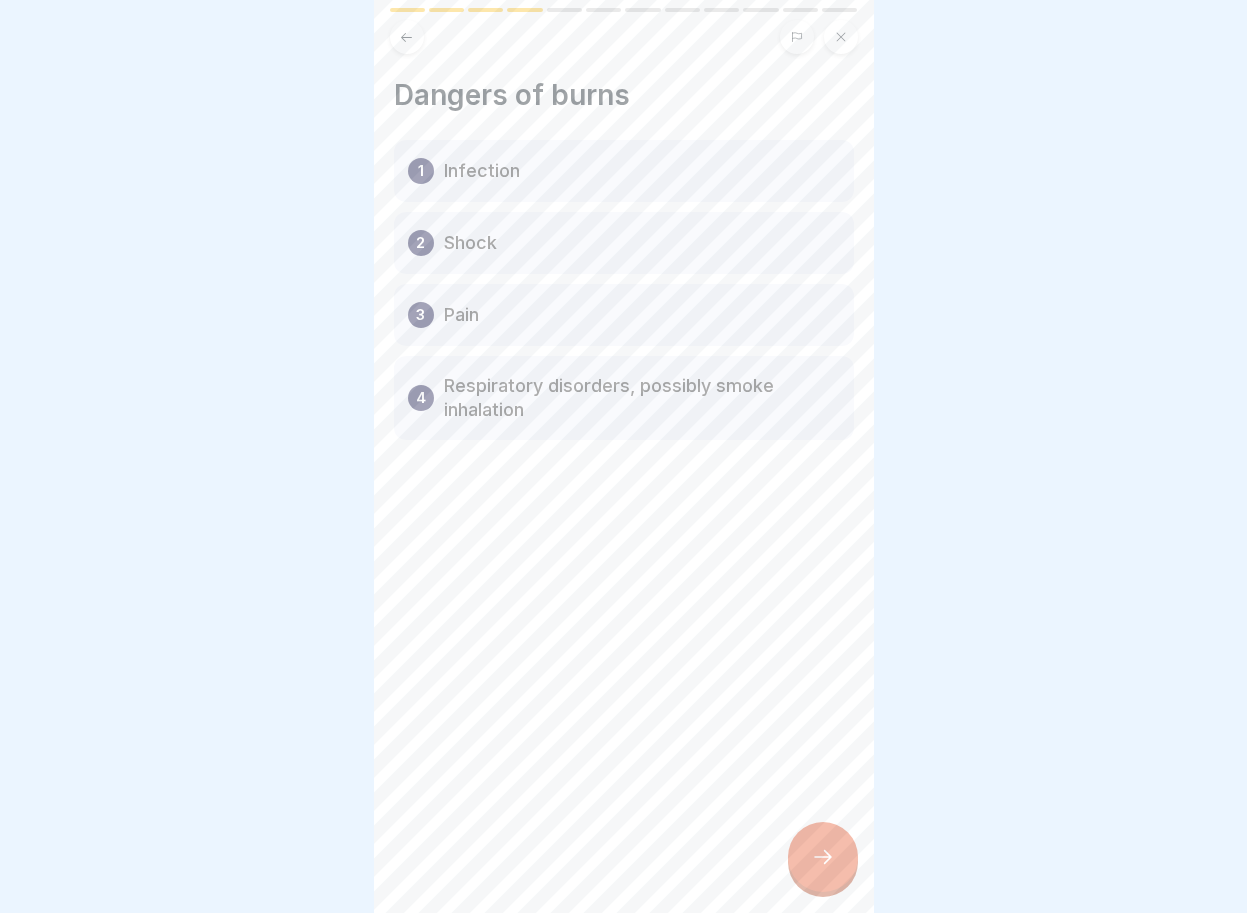 click 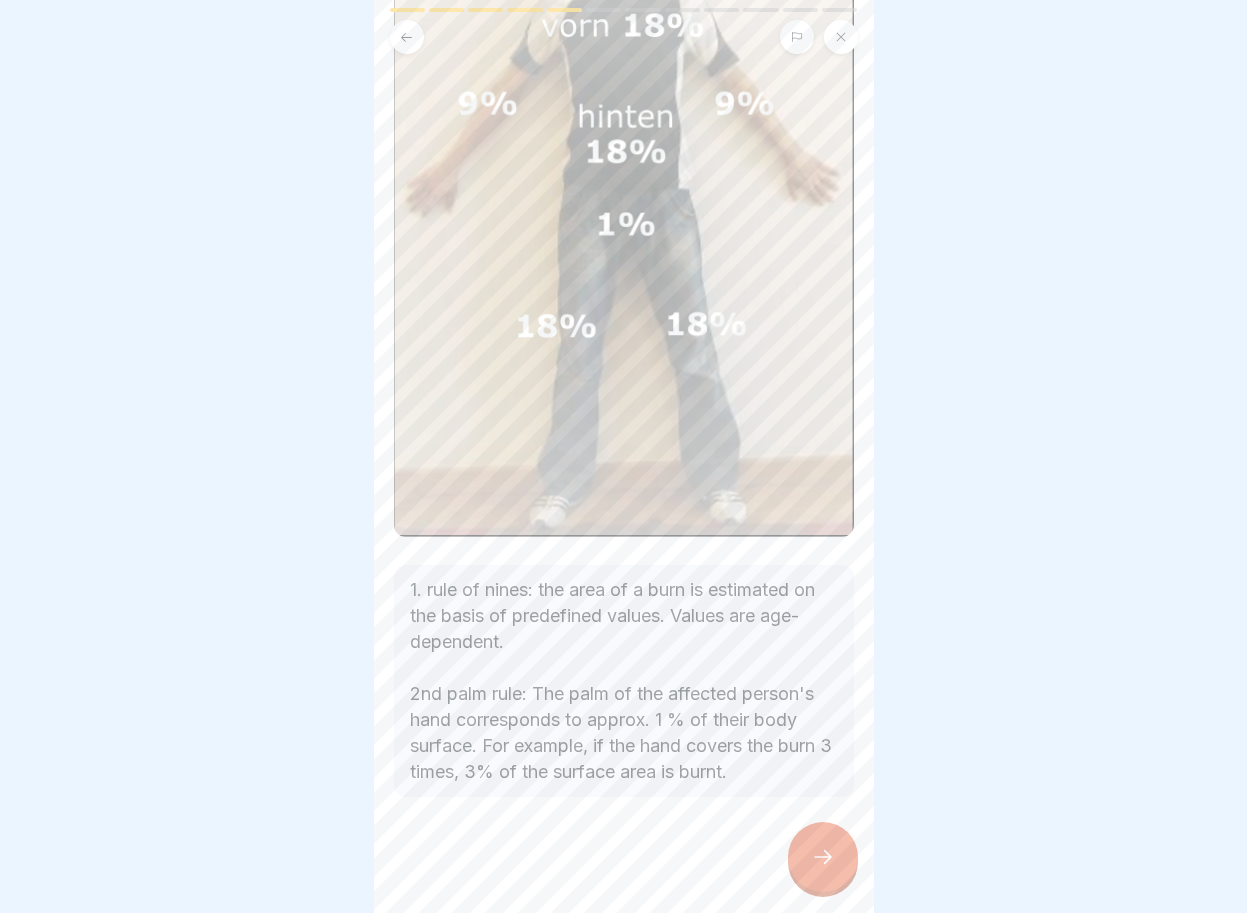 scroll, scrollTop: 316, scrollLeft: 0, axis: vertical 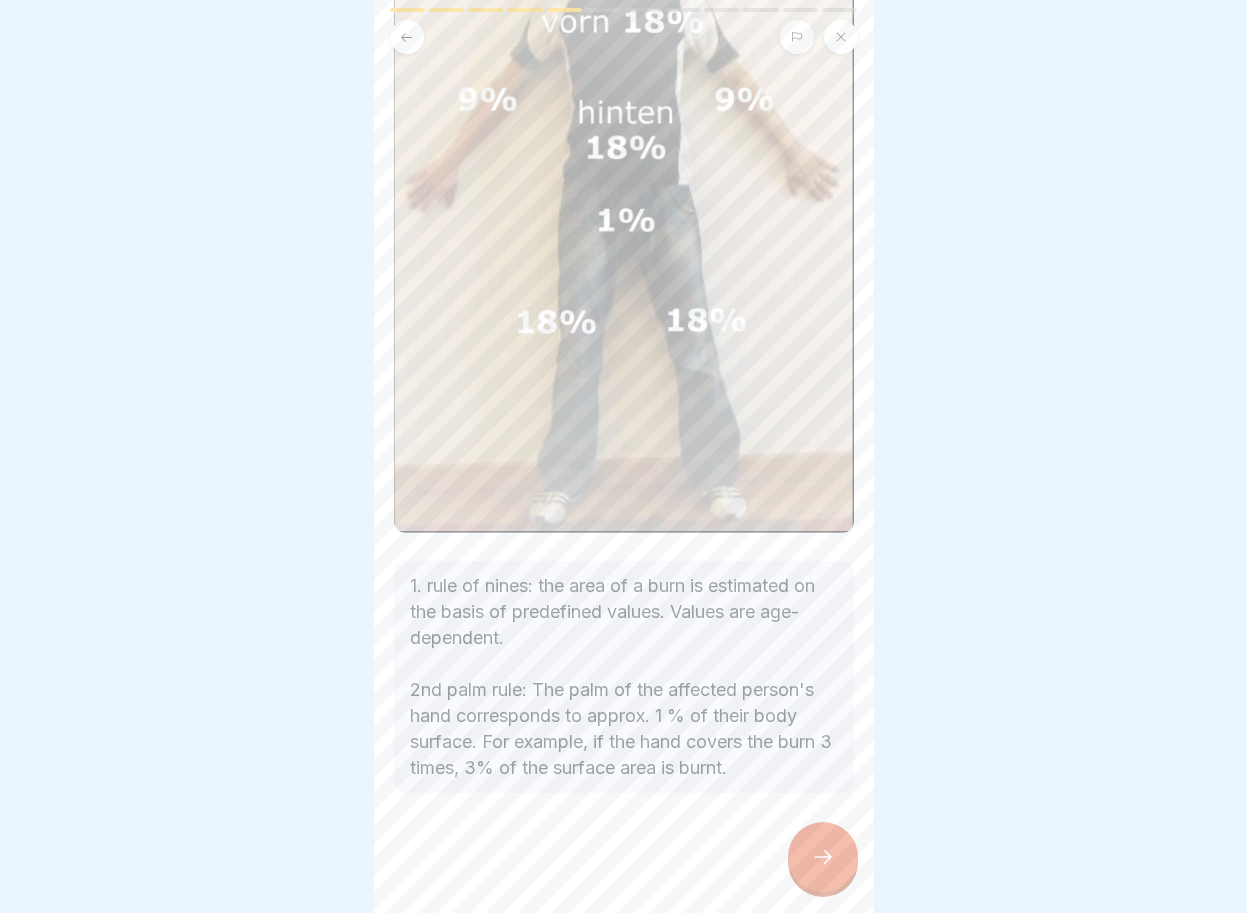 click at bounding box center [823, 857] 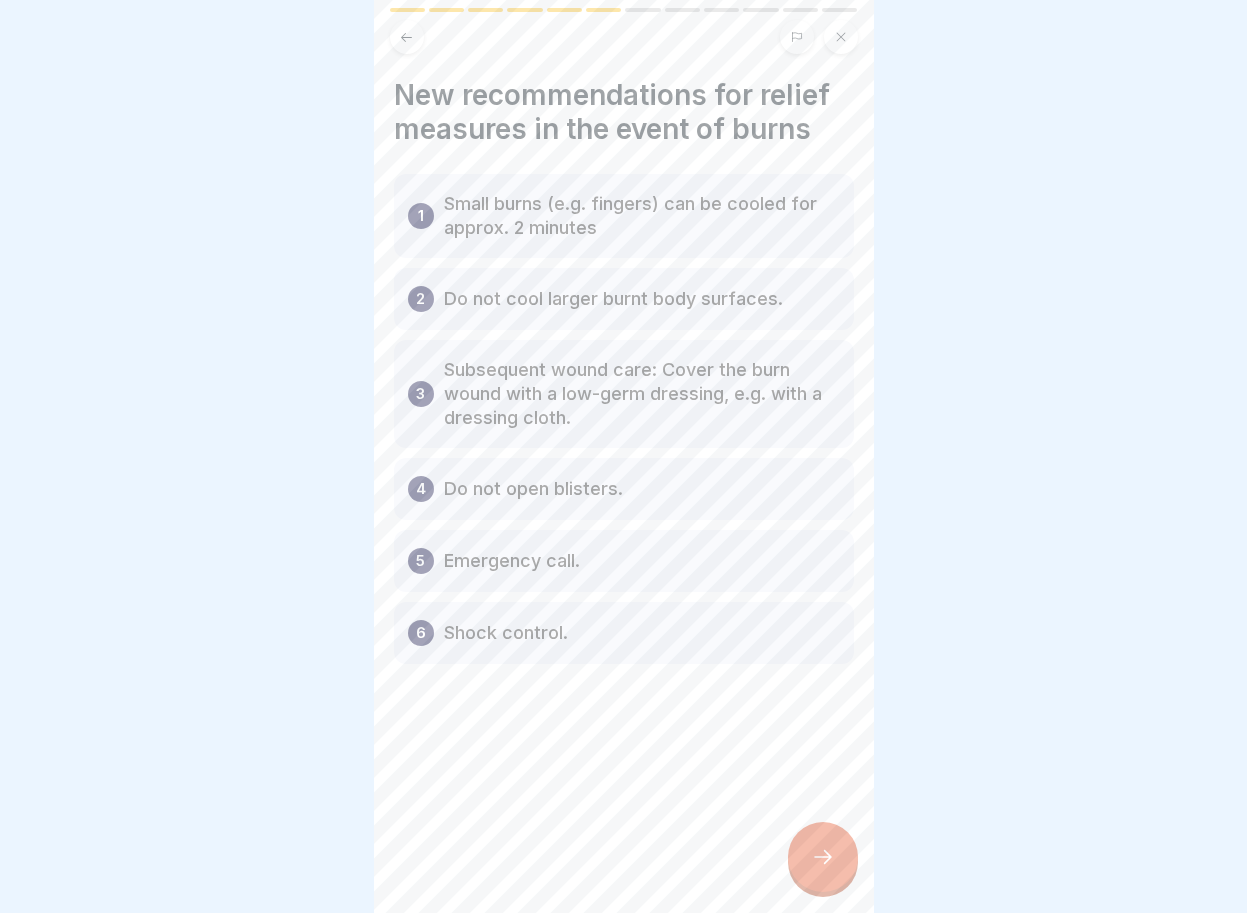 click at bounding box center (823, 857) 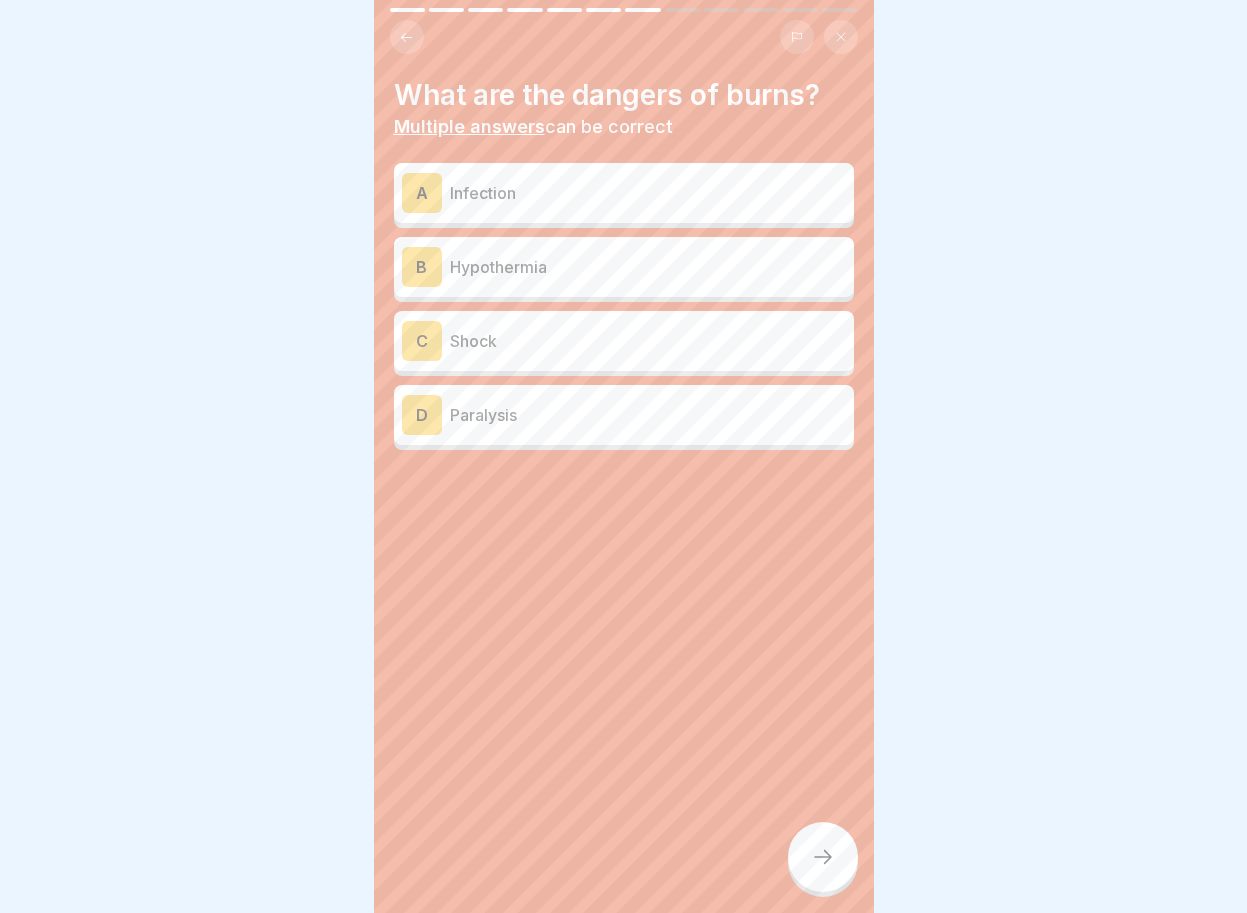 click on "C" at bounding box center (422, 341) 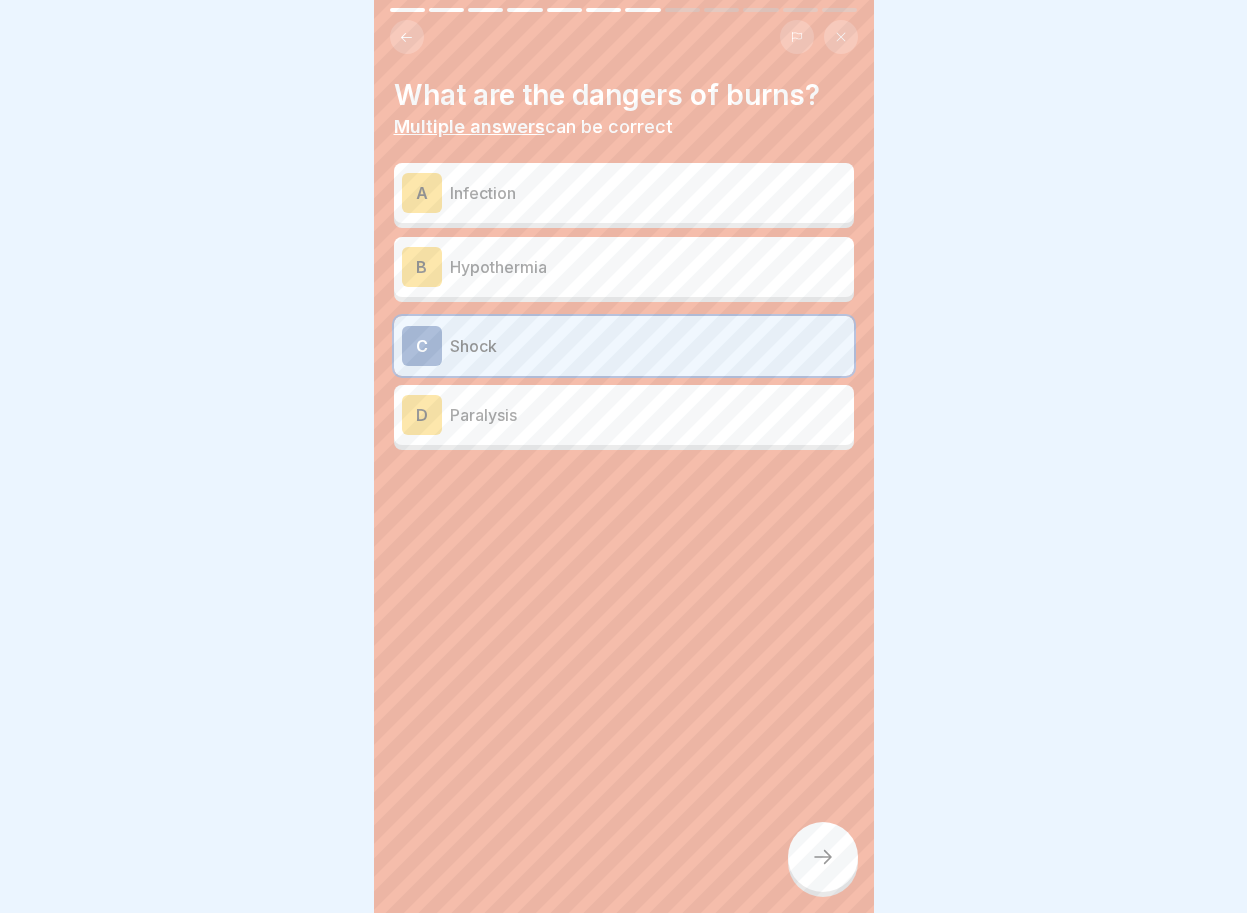 click 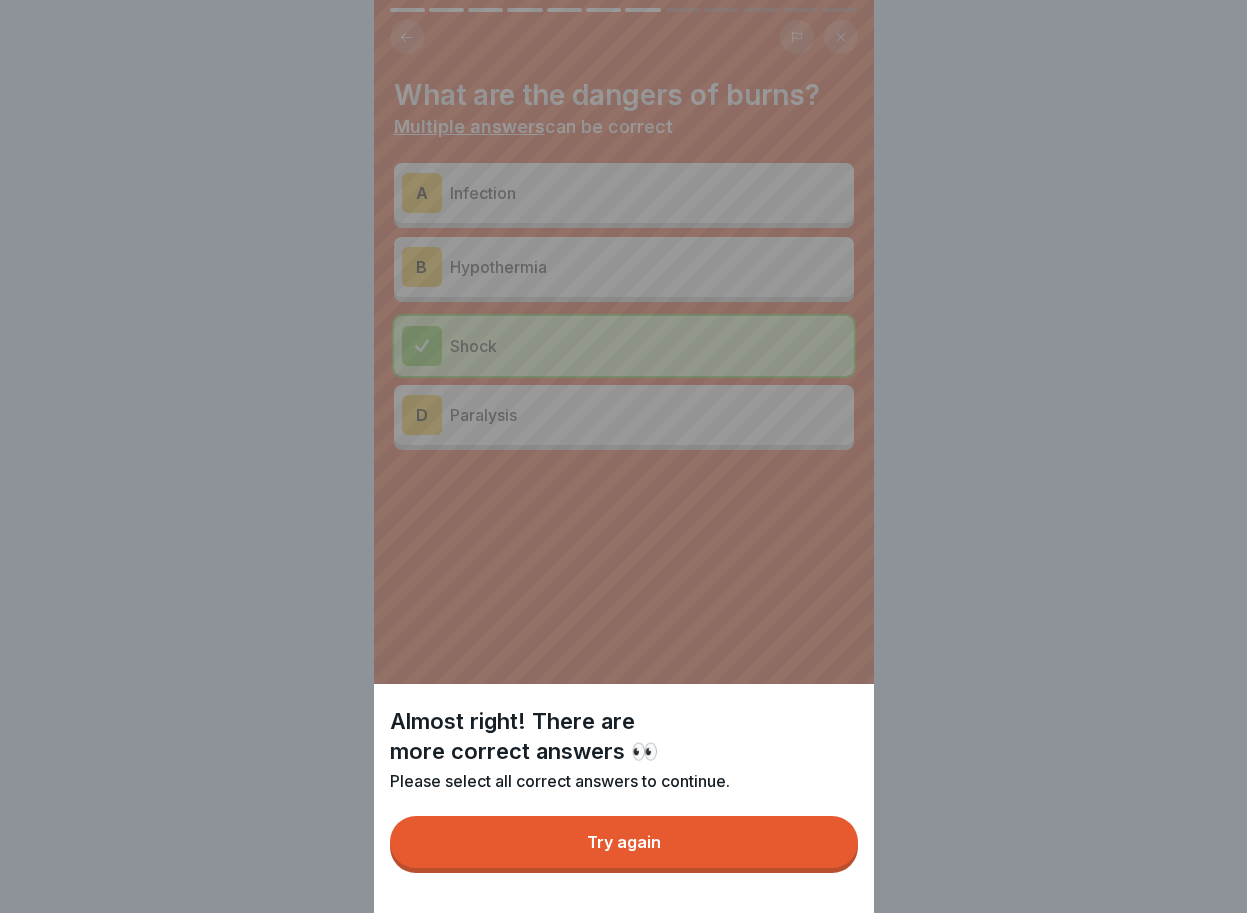 click on "Try again" at bounding box center (624, 842) 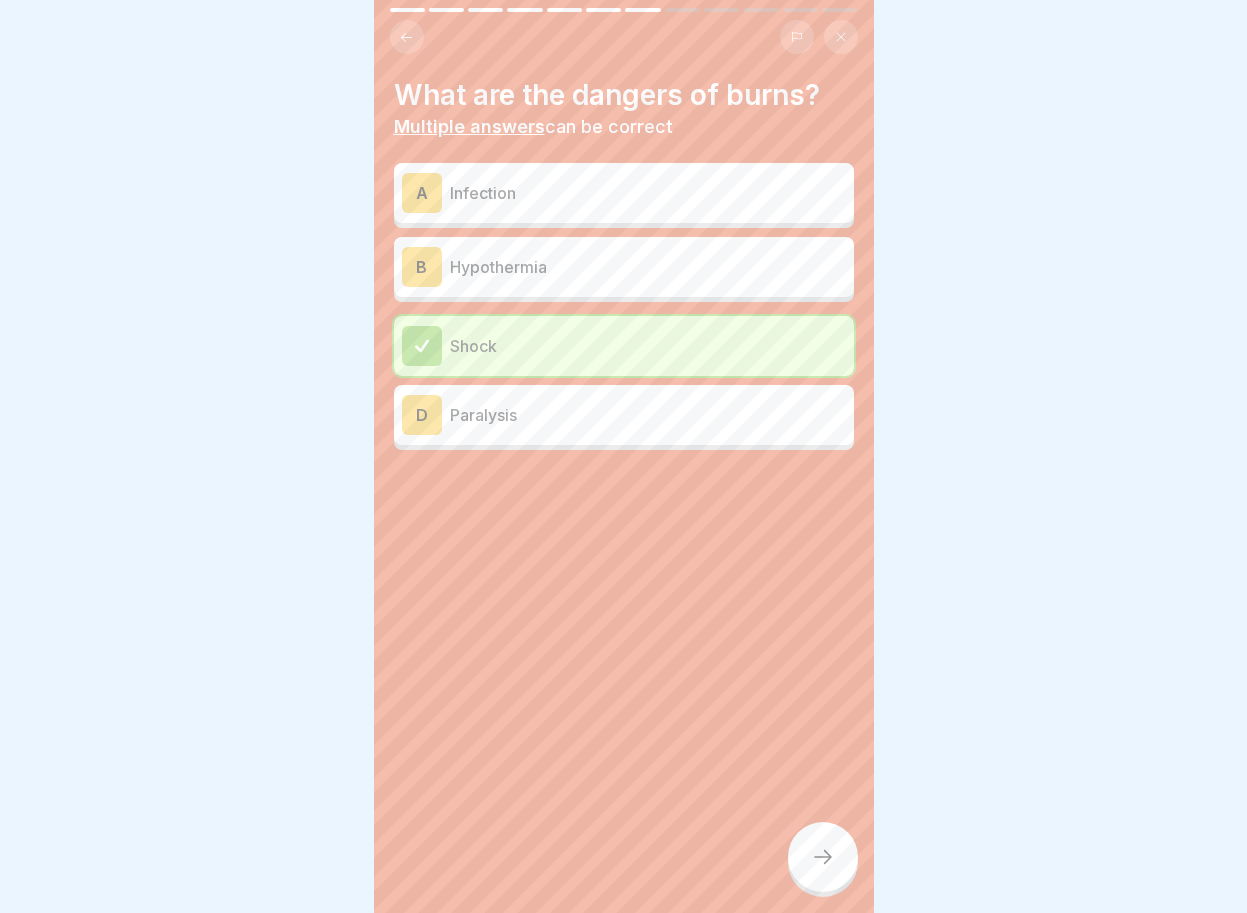 click on "D" at bounding box center [422, 415] 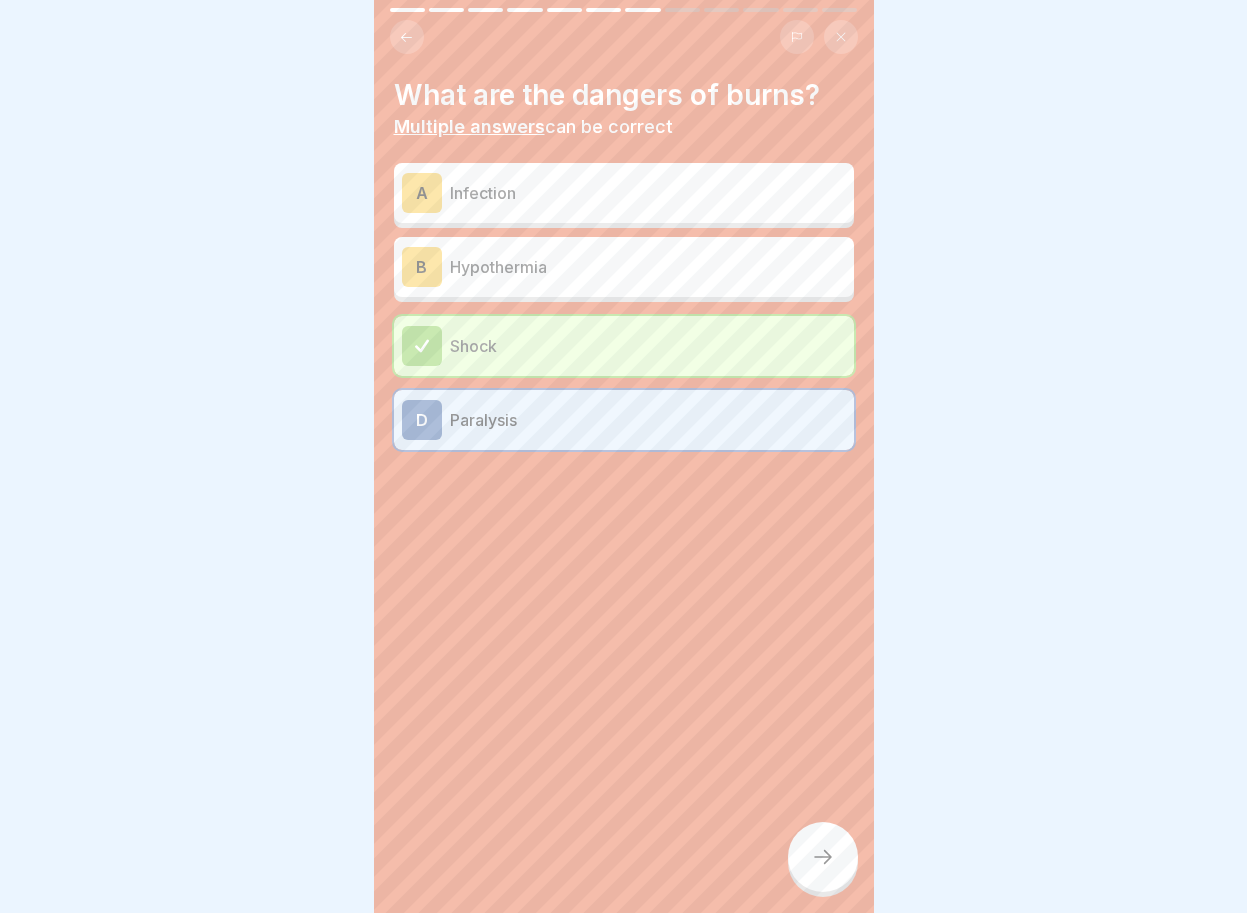 click on "D" at bounding box center [422, 420] 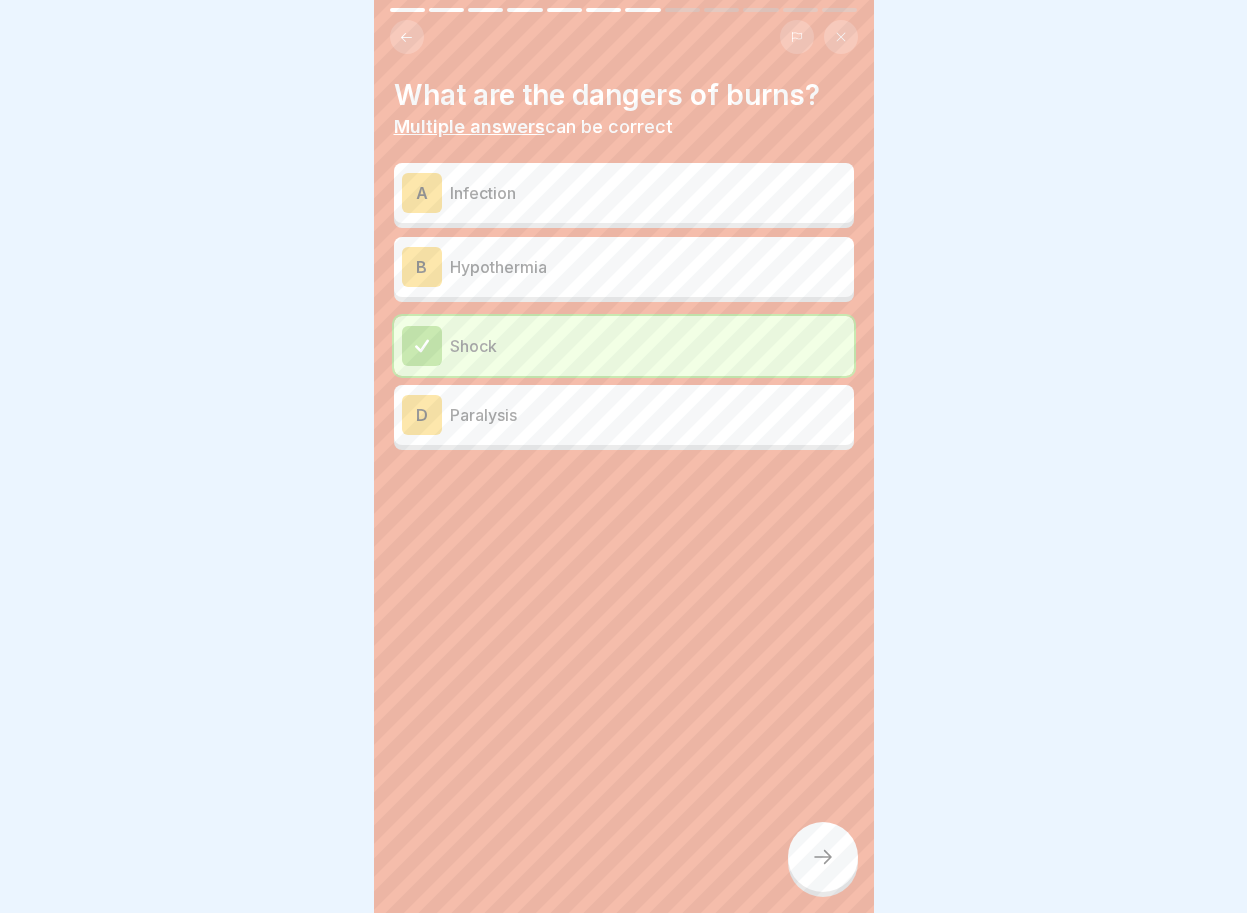 click on "B" at bounding box center (422, 267) 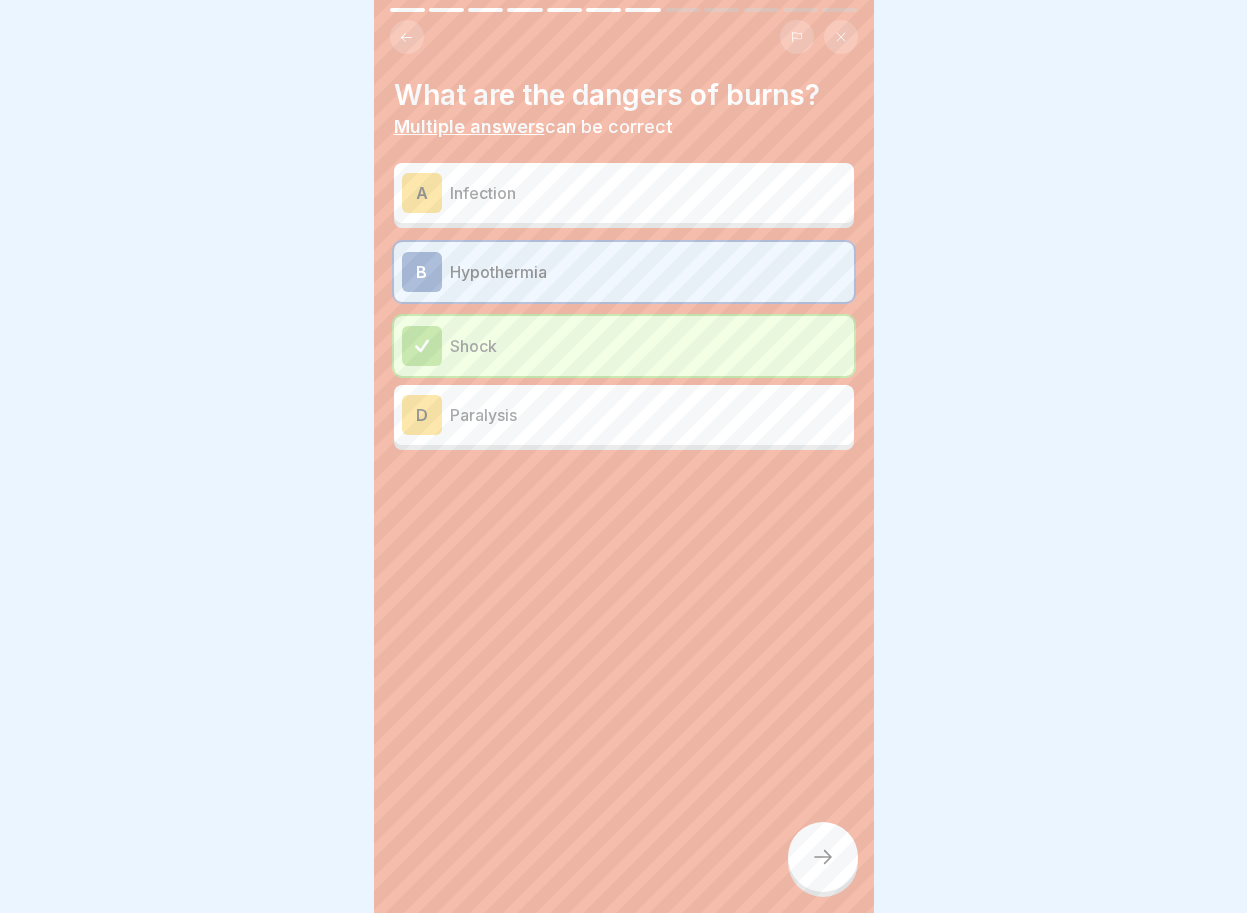 click 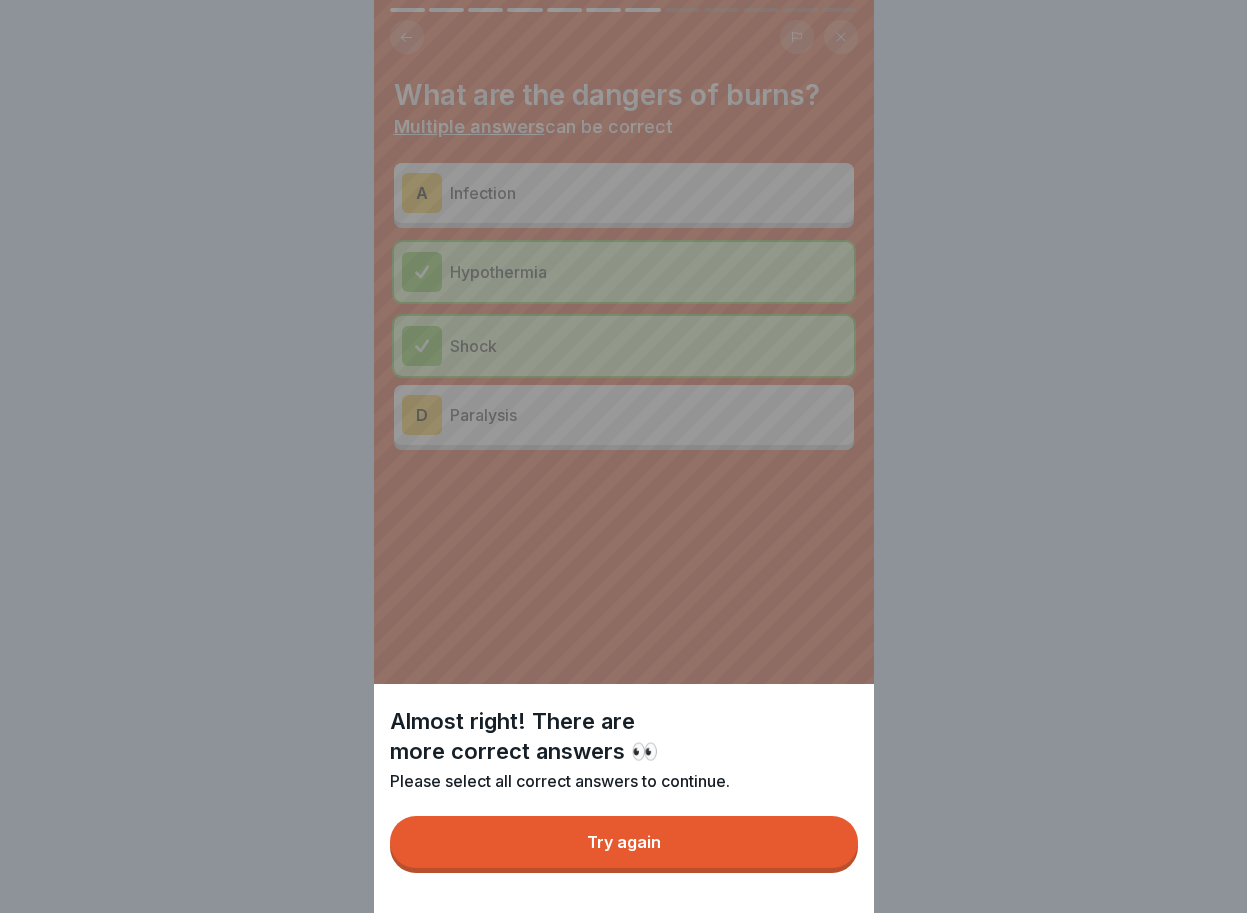 click on "Try again" at bounding box center [624, 842] 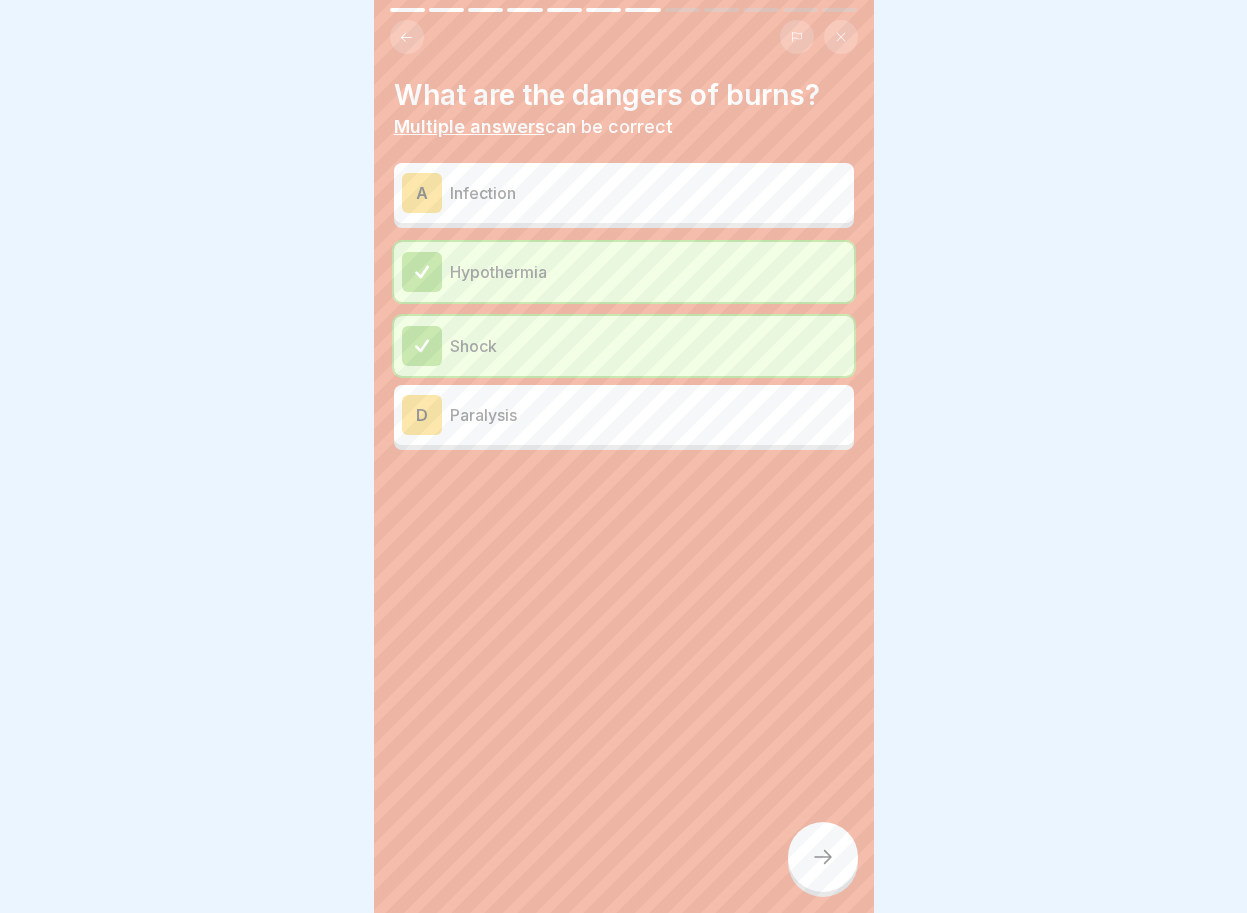 click on "D" at bounding box center (422, 415) 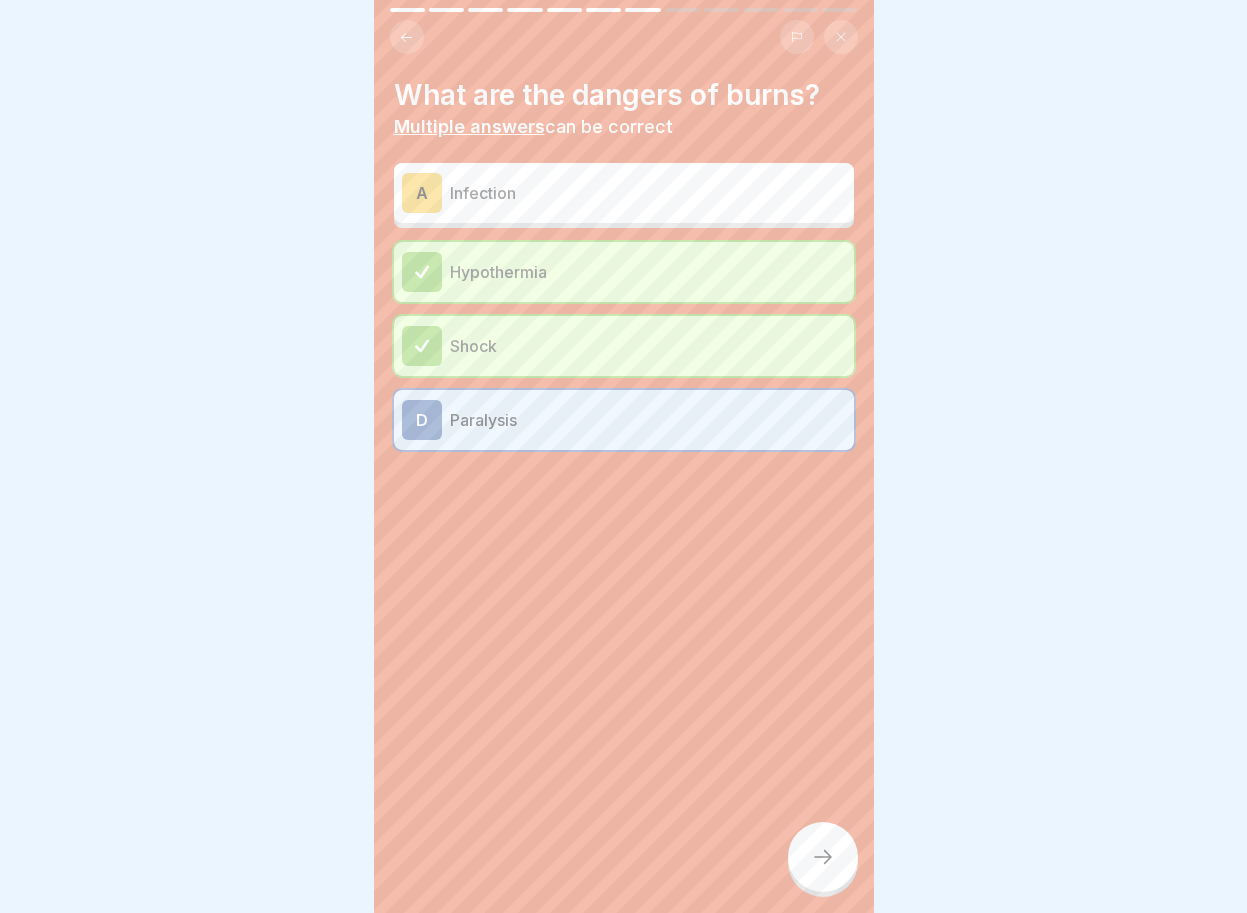 click at bounding box center [823, 857] 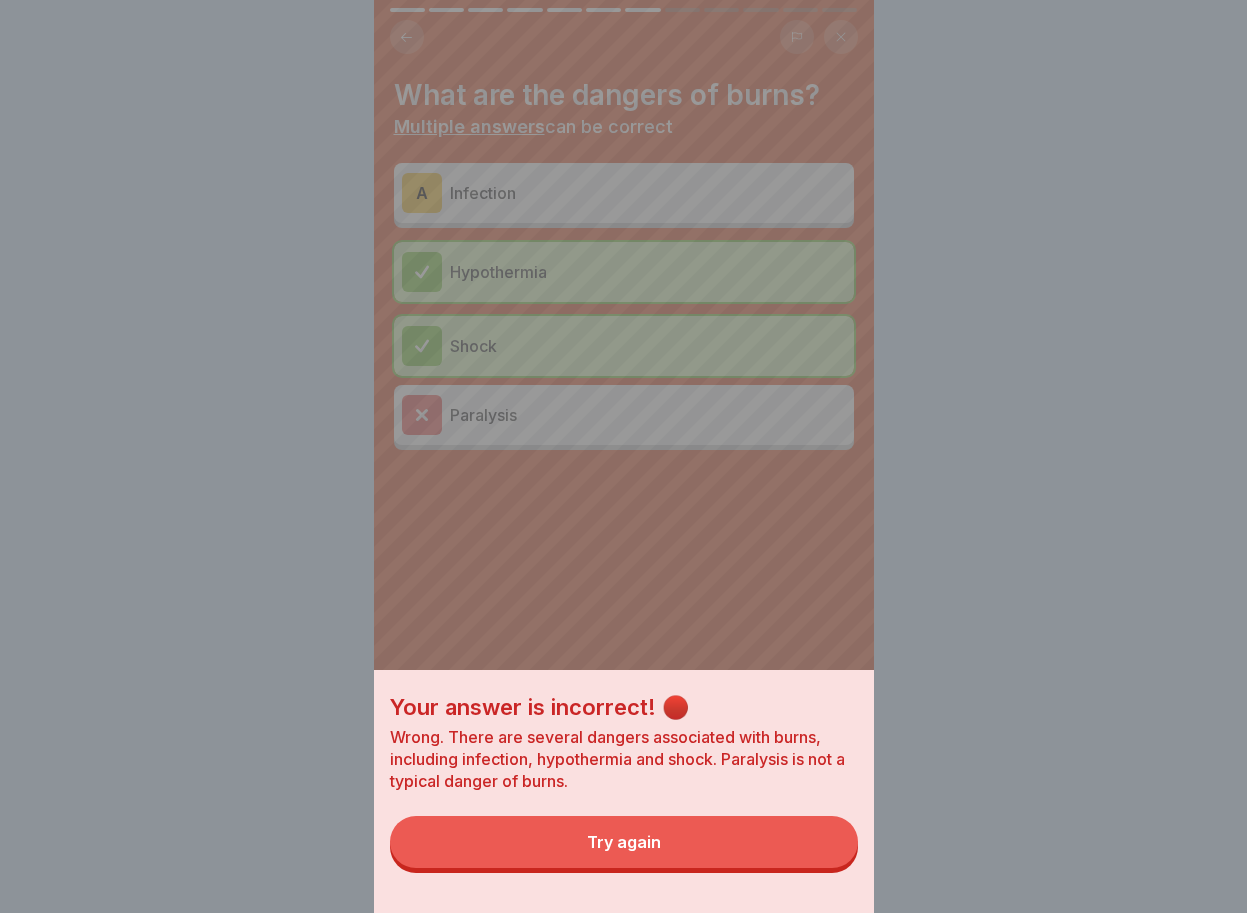 click on "Try again" at bounding box center [624, 842] 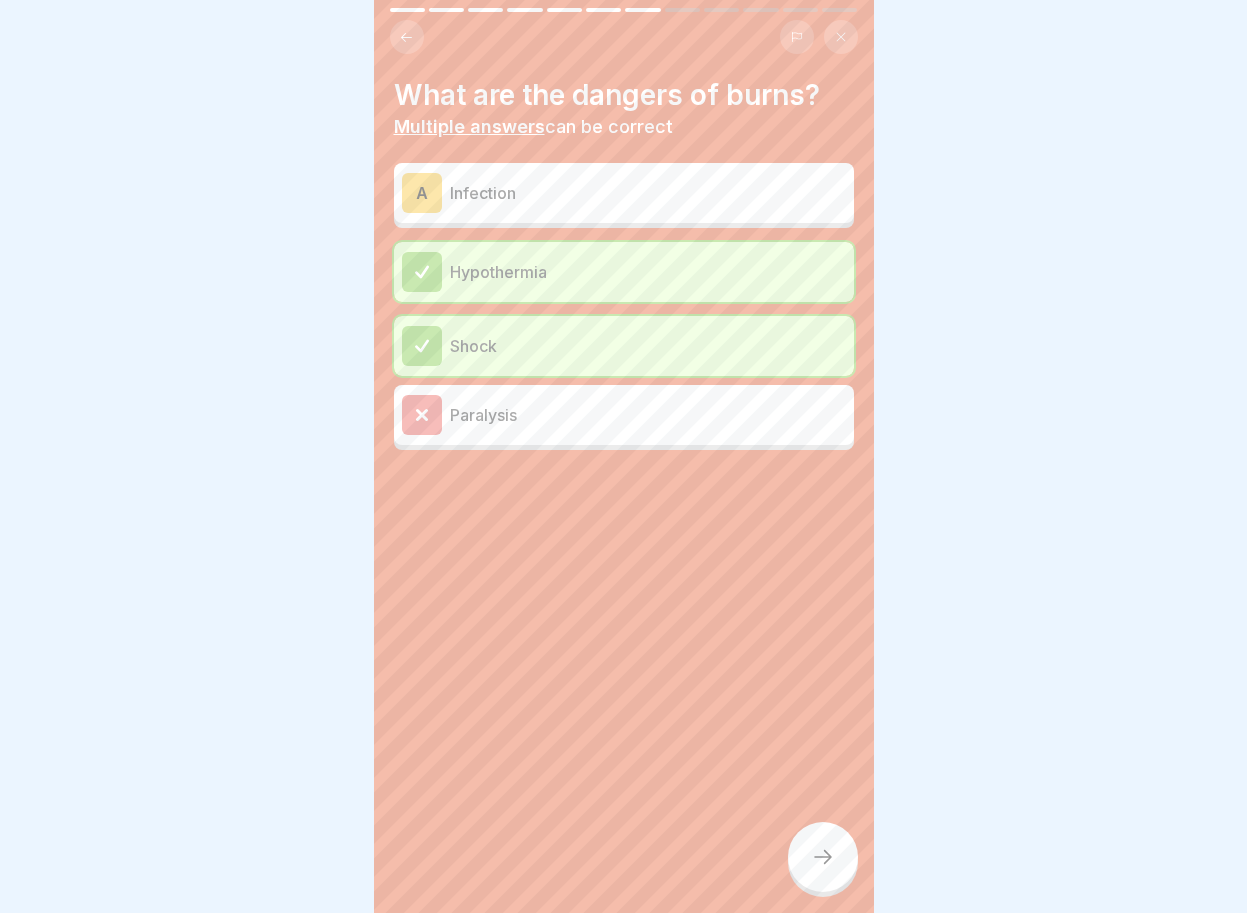 click on "A" at bounding box center [422, 193] 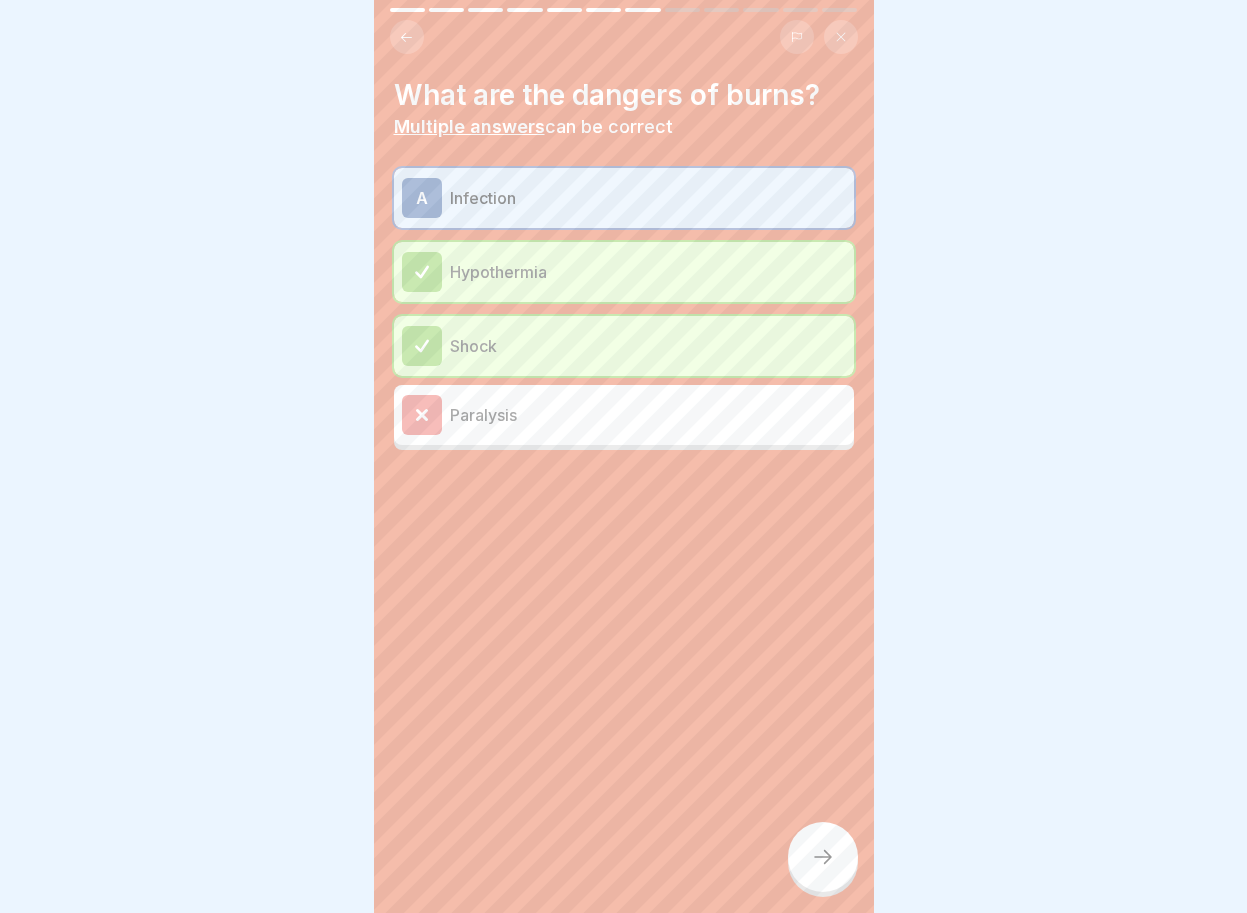 click 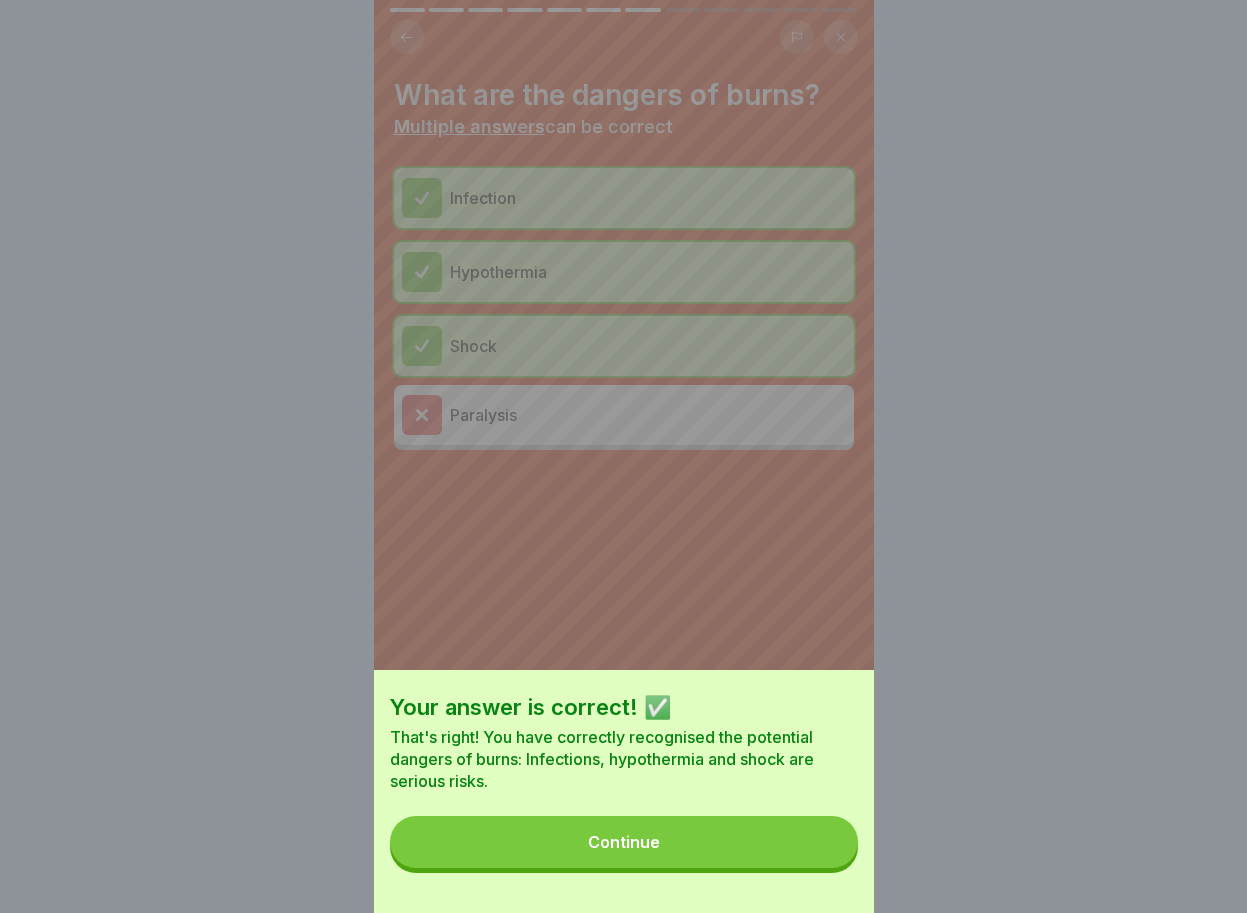 click on "Continue" at bounding box center (624, 842) 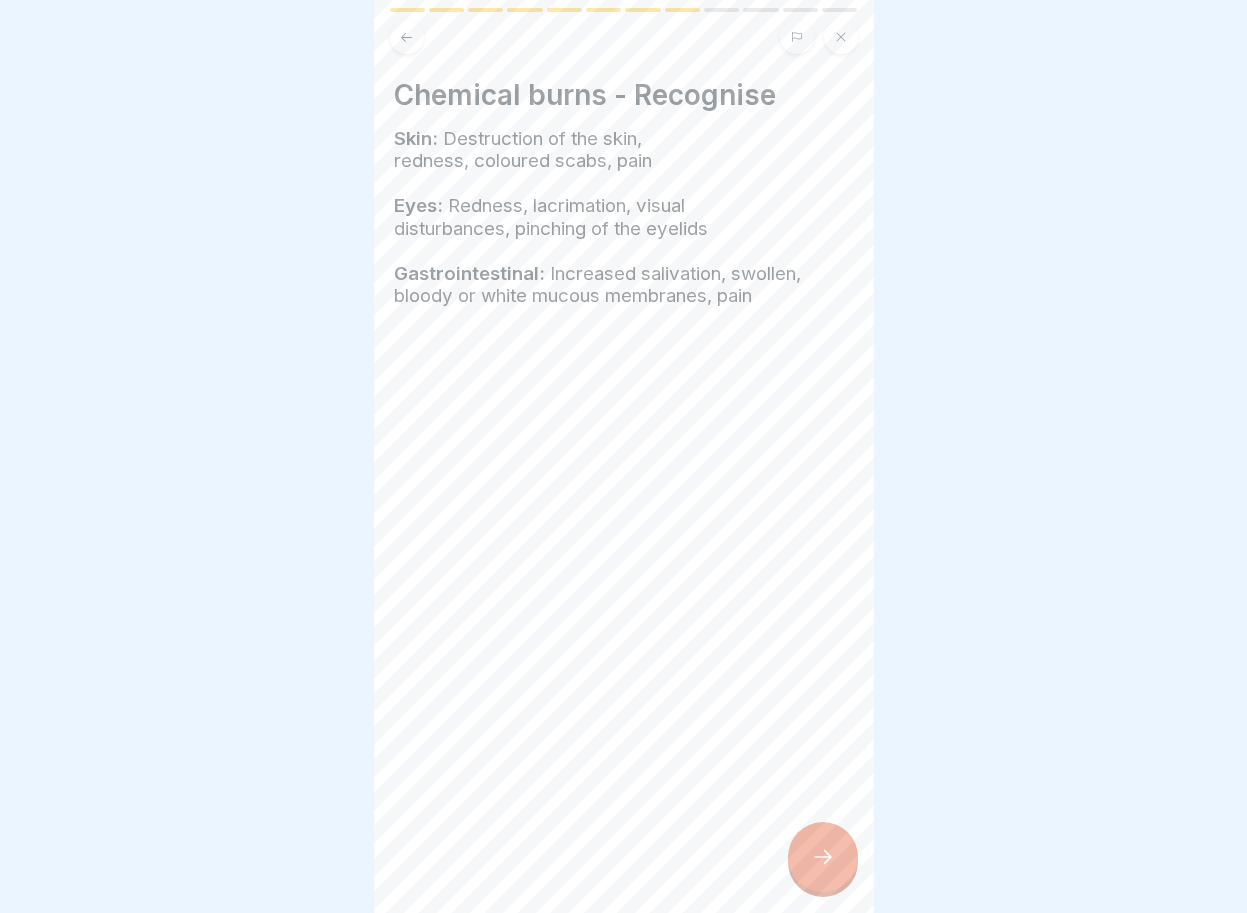 click at bounding box center [623, 456] 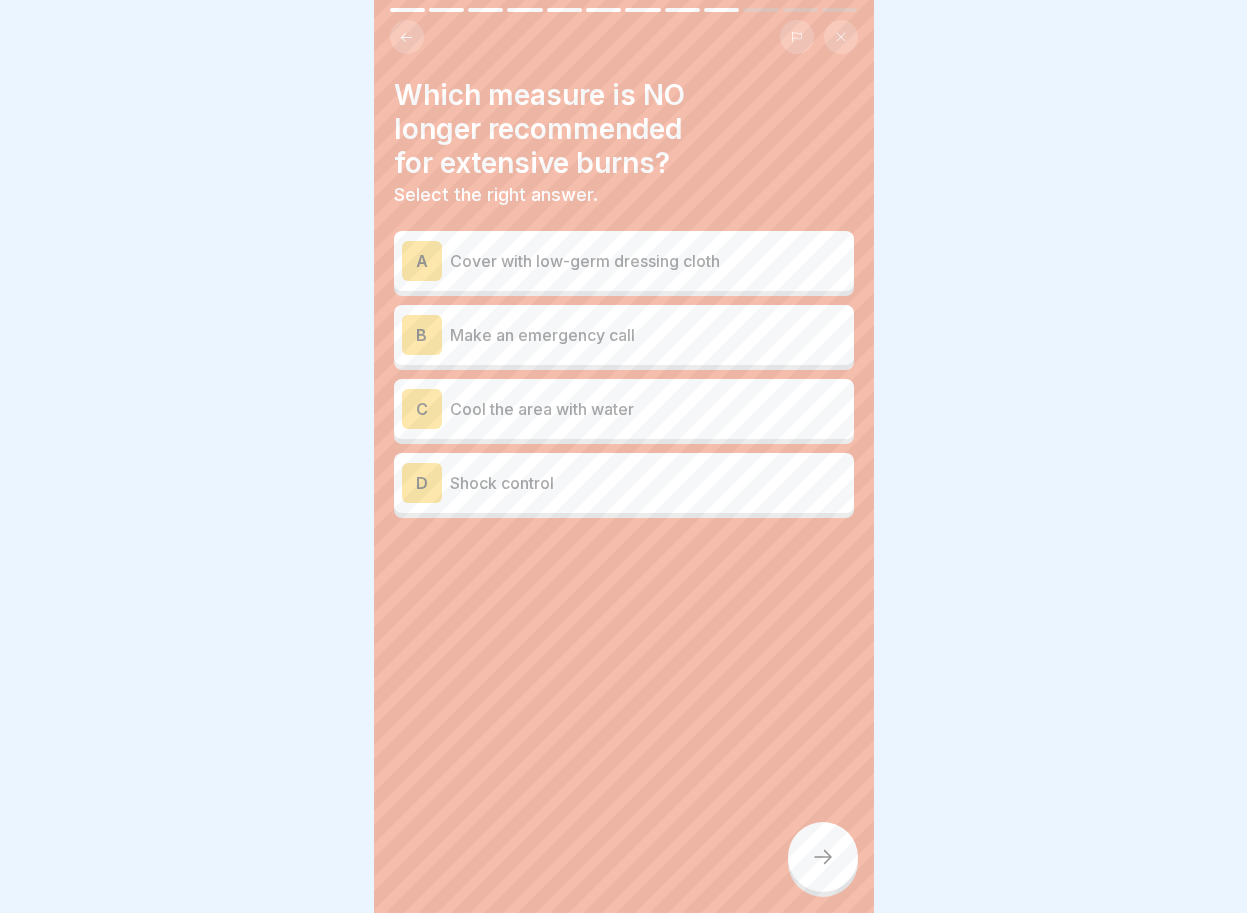 click on "C" at bounding box center [422, 409] 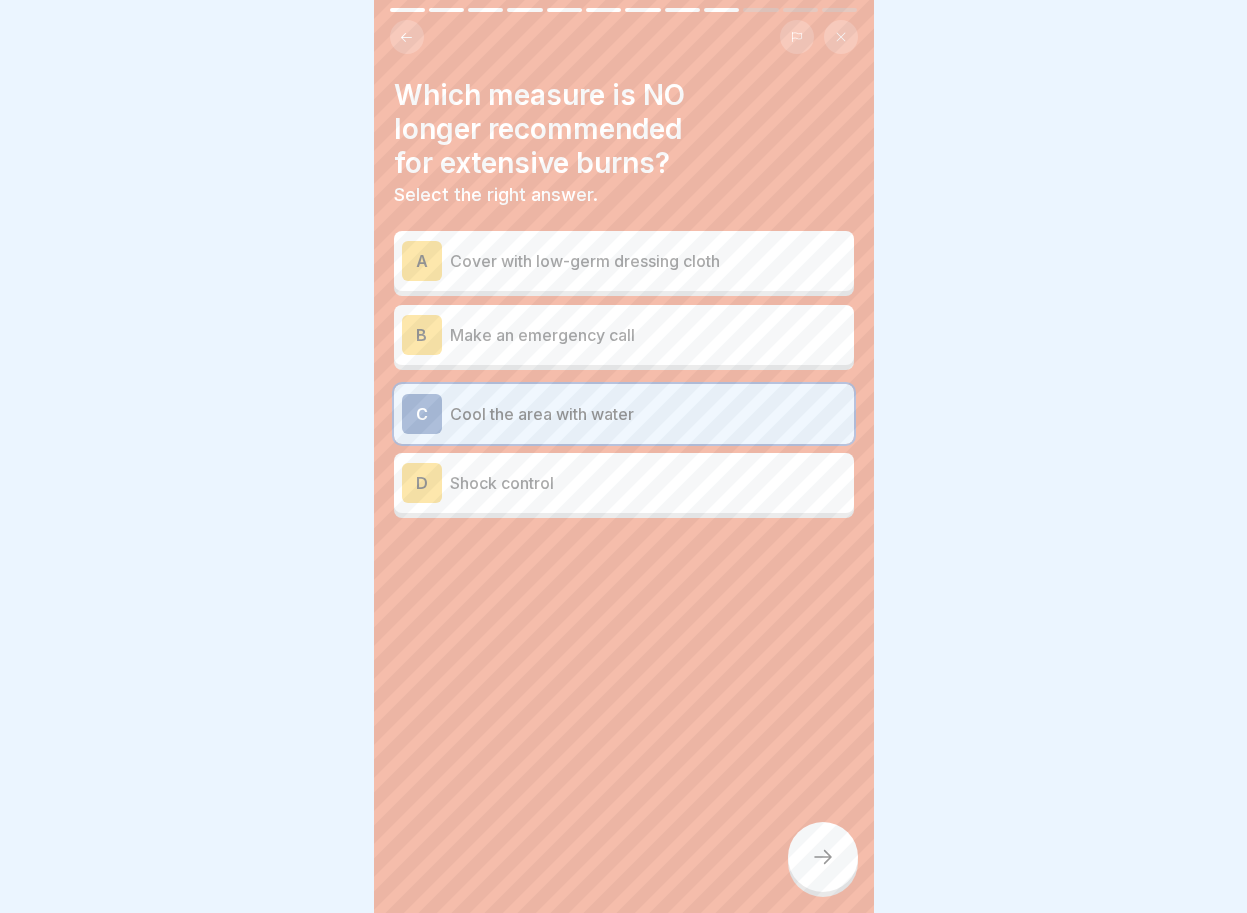 click at bounding box center [823, 857] 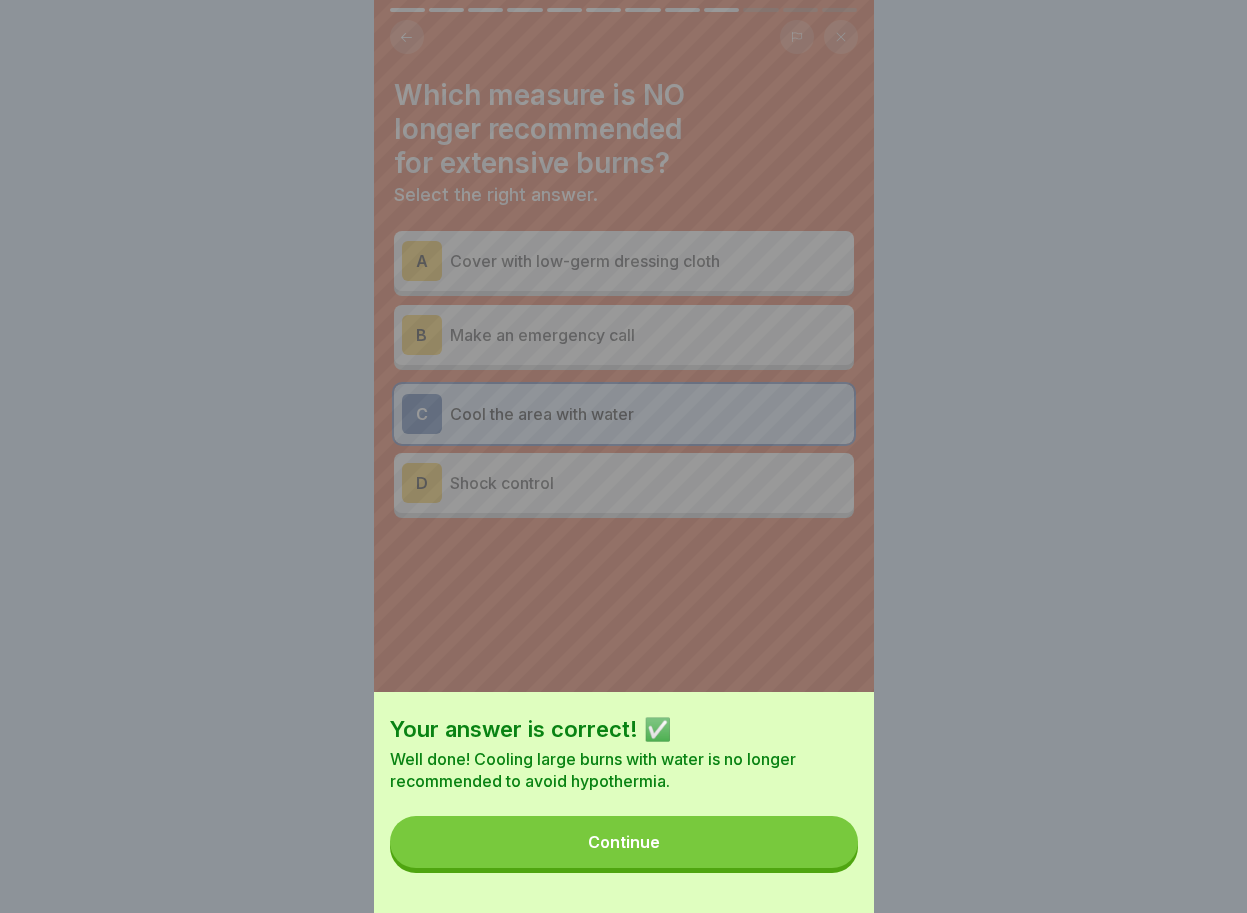 click on "Continue" at bounding box center (624, 842) 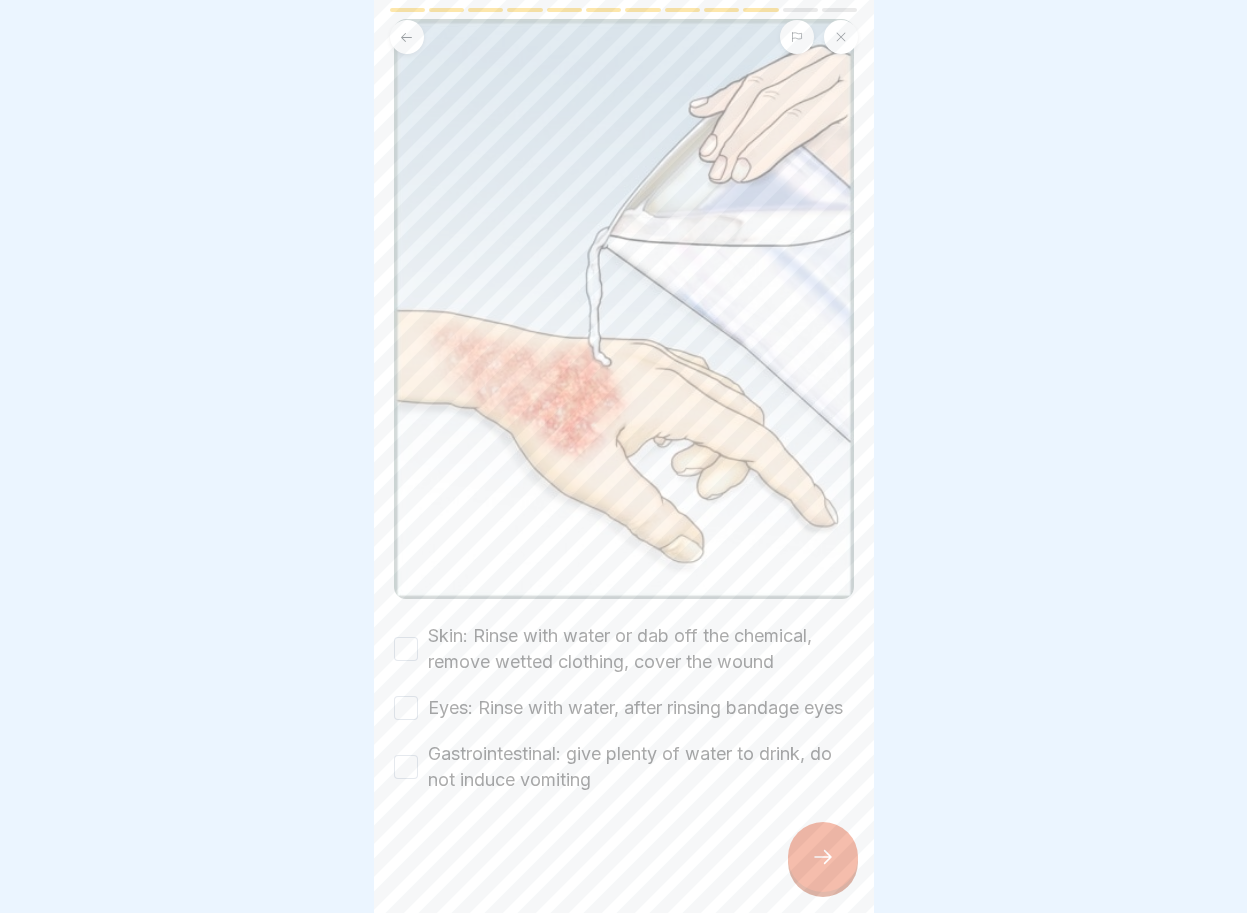 scroll, scrollTop: 163, scrollLeft: 0, axis: vertical 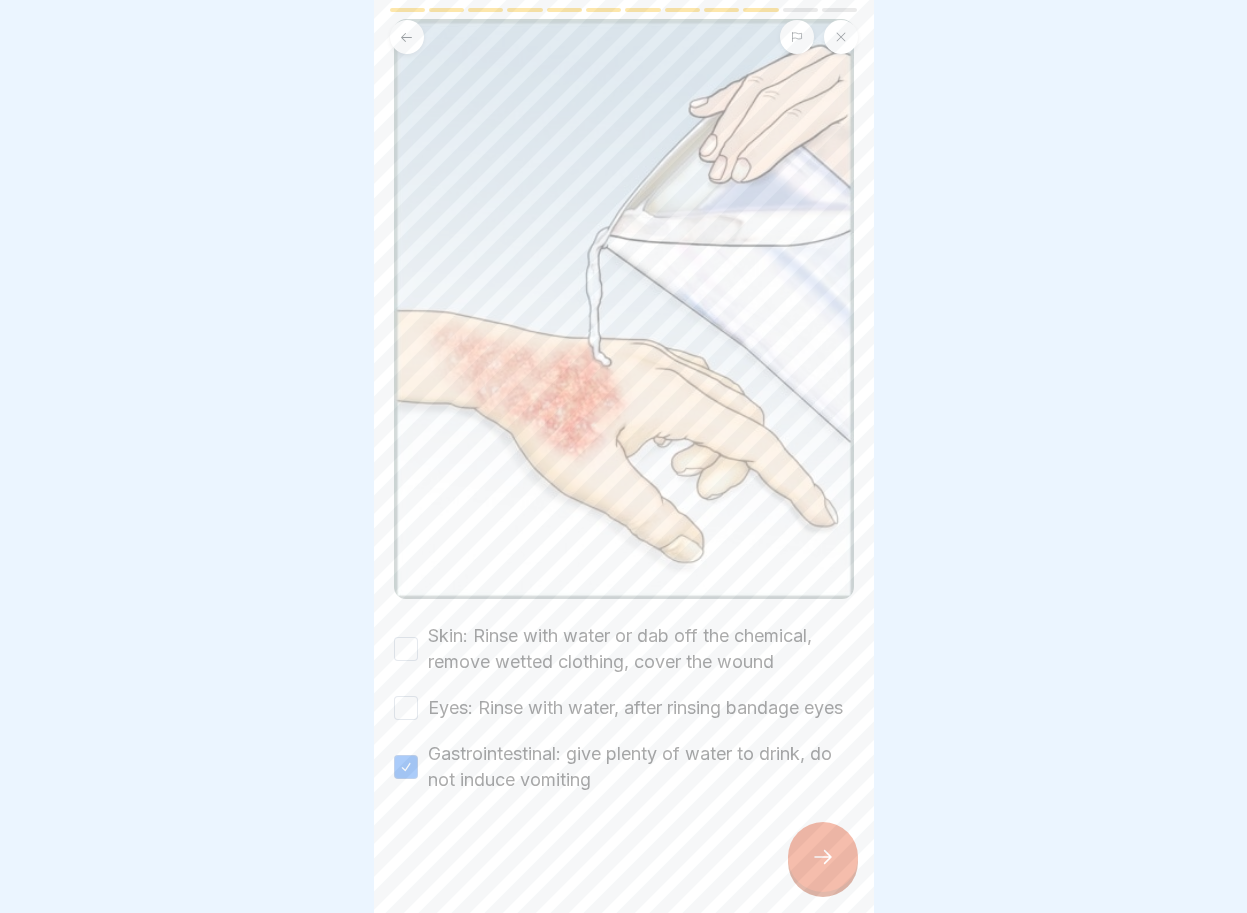 click on "Eyes: Rinse with water, after rinsing bandage eyes" at bounding box center (406, 708) 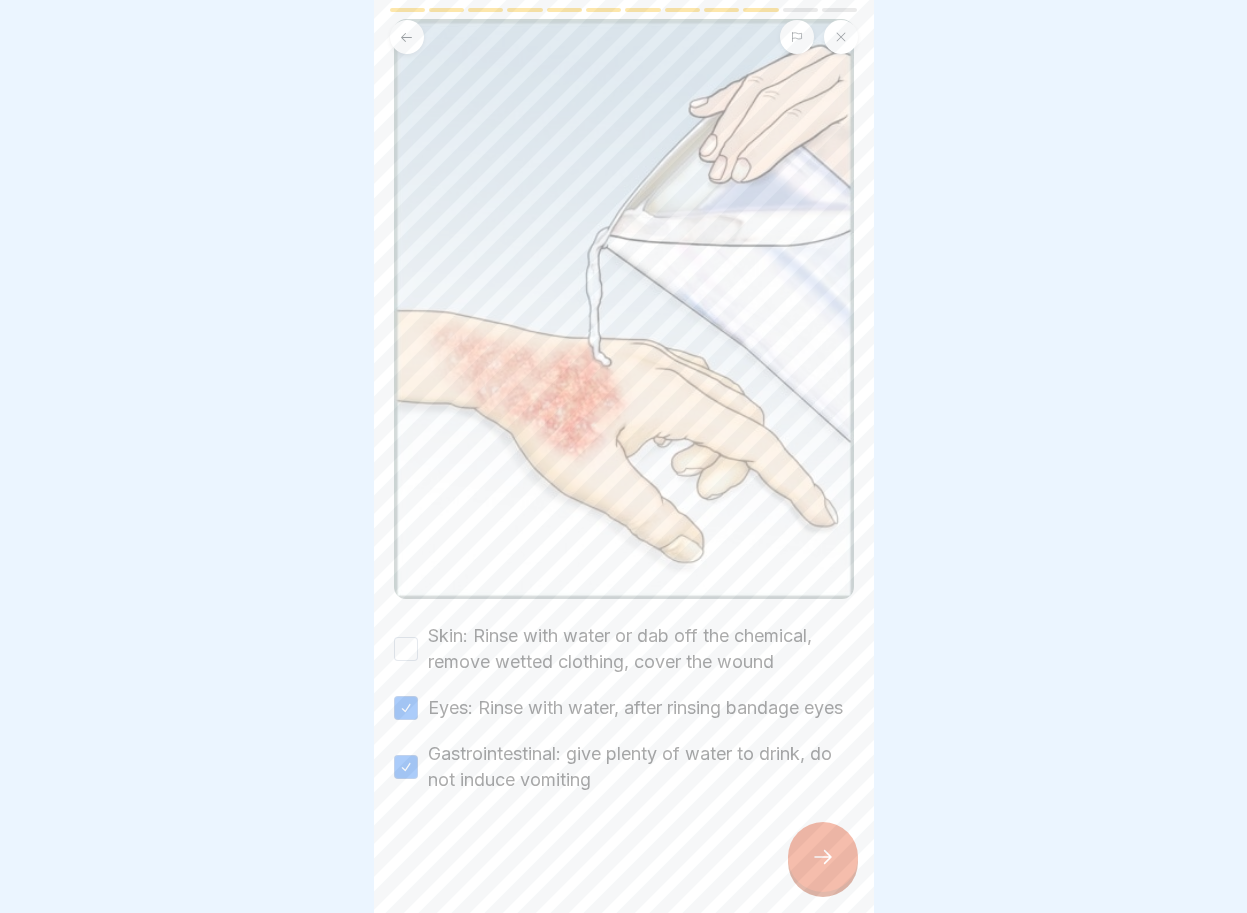 click on "Skin: Rinse with water or dab off the chemical, remove wetted clothing, cover the wound" at bounding box center [406, 649] 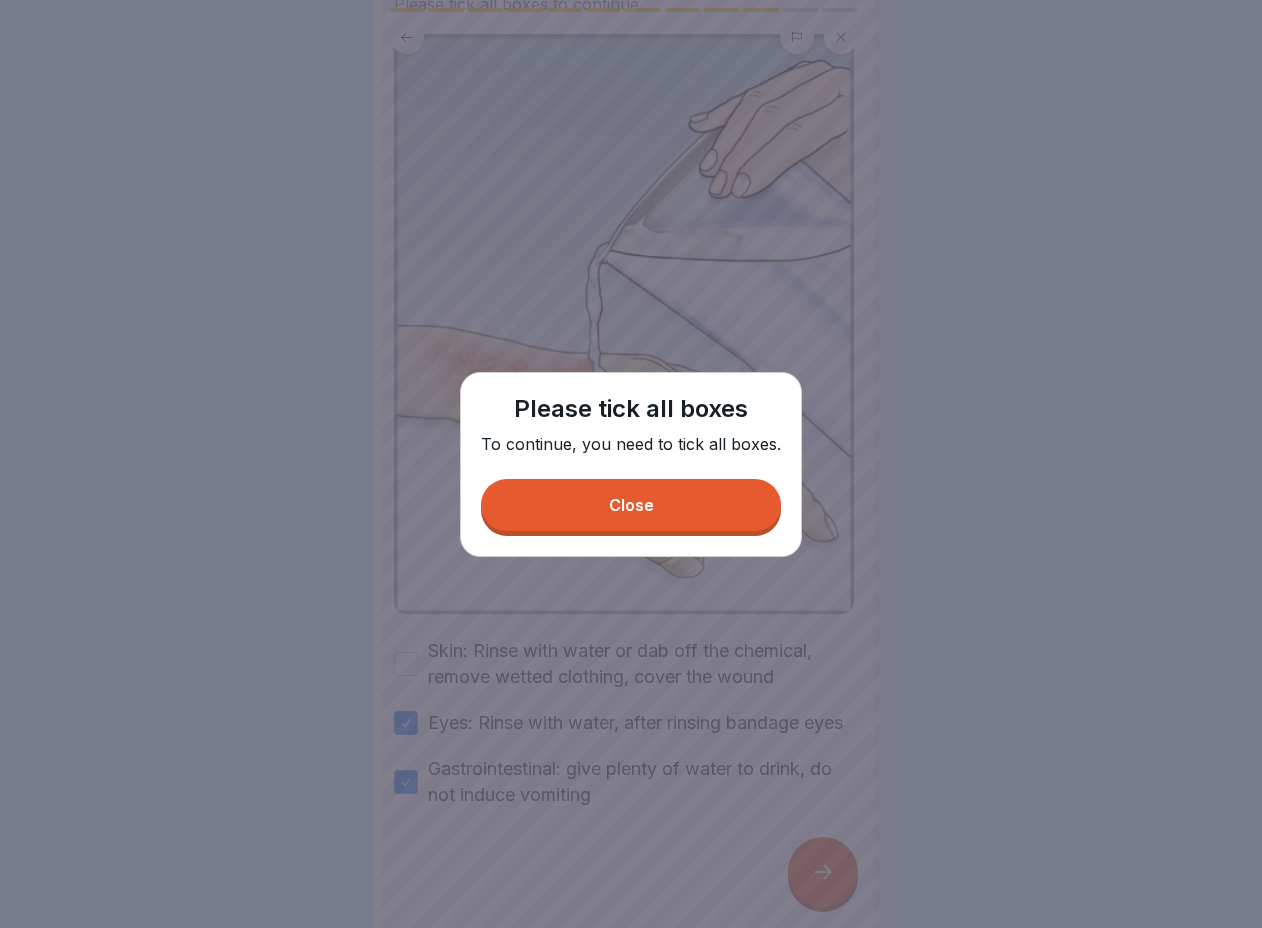 click on "Close" at bounding box center (631, 505) 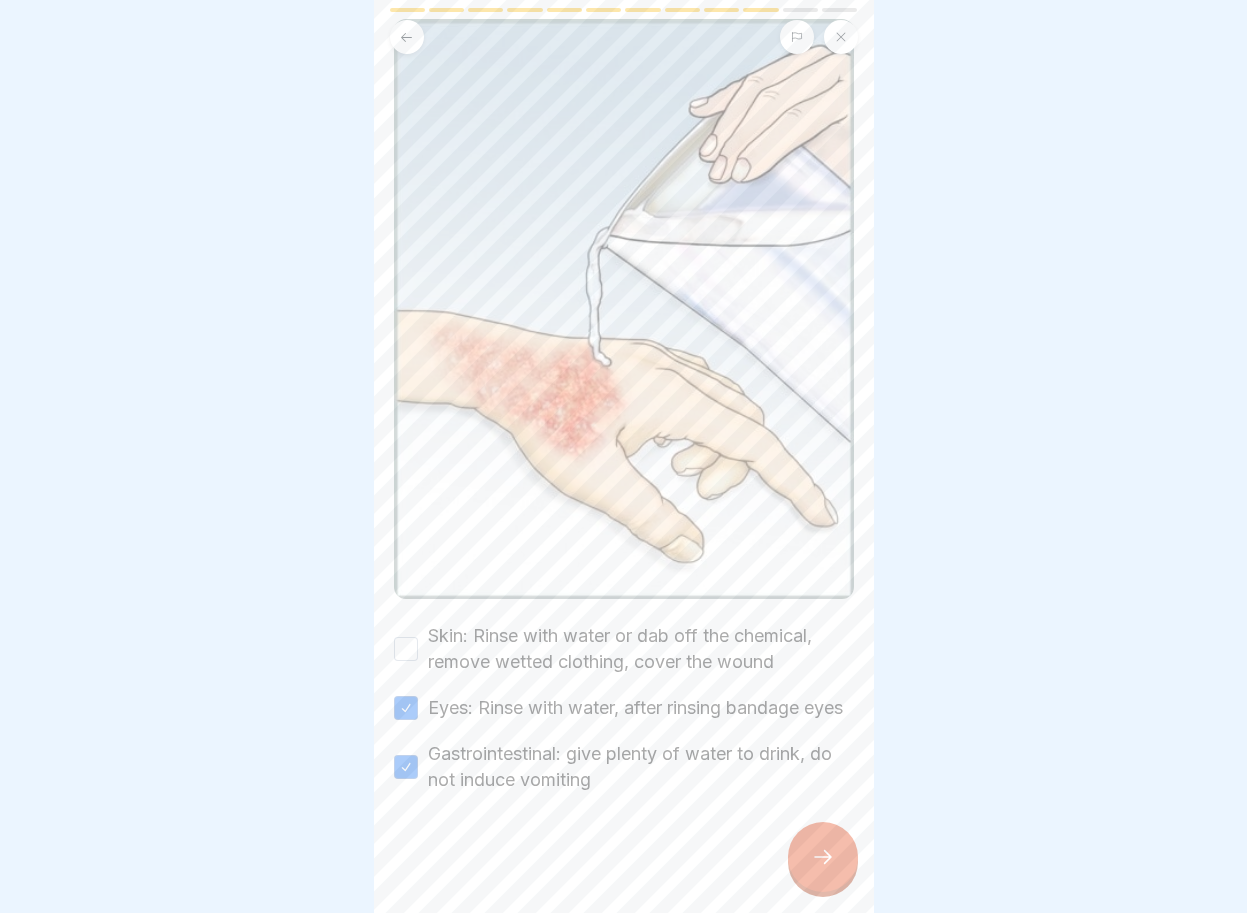 click on "Skin: Rinse with water or dab off the chemical, remove wetted clothing, cover the wound" at bounding box center (406, 649) 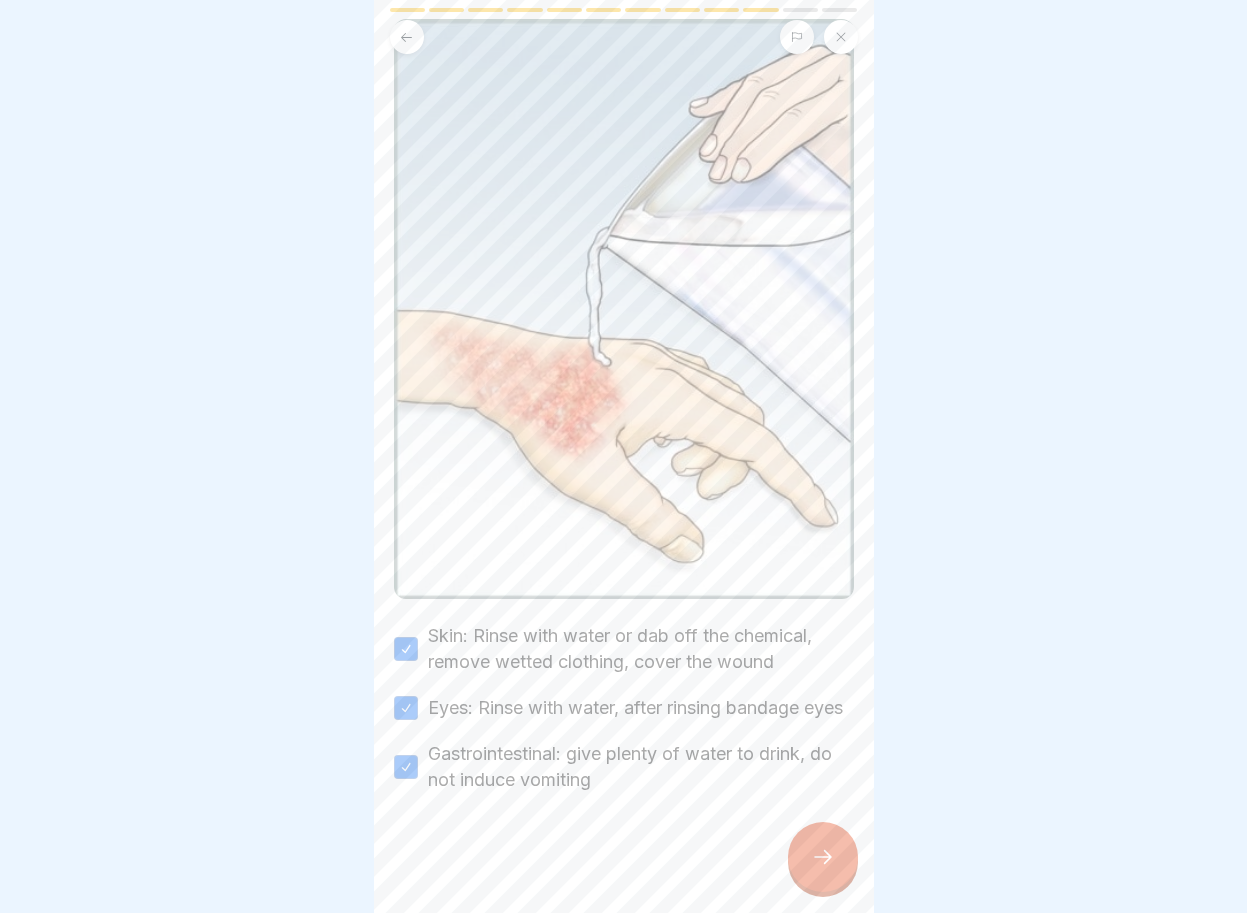 click at bounding box center [823, 857] 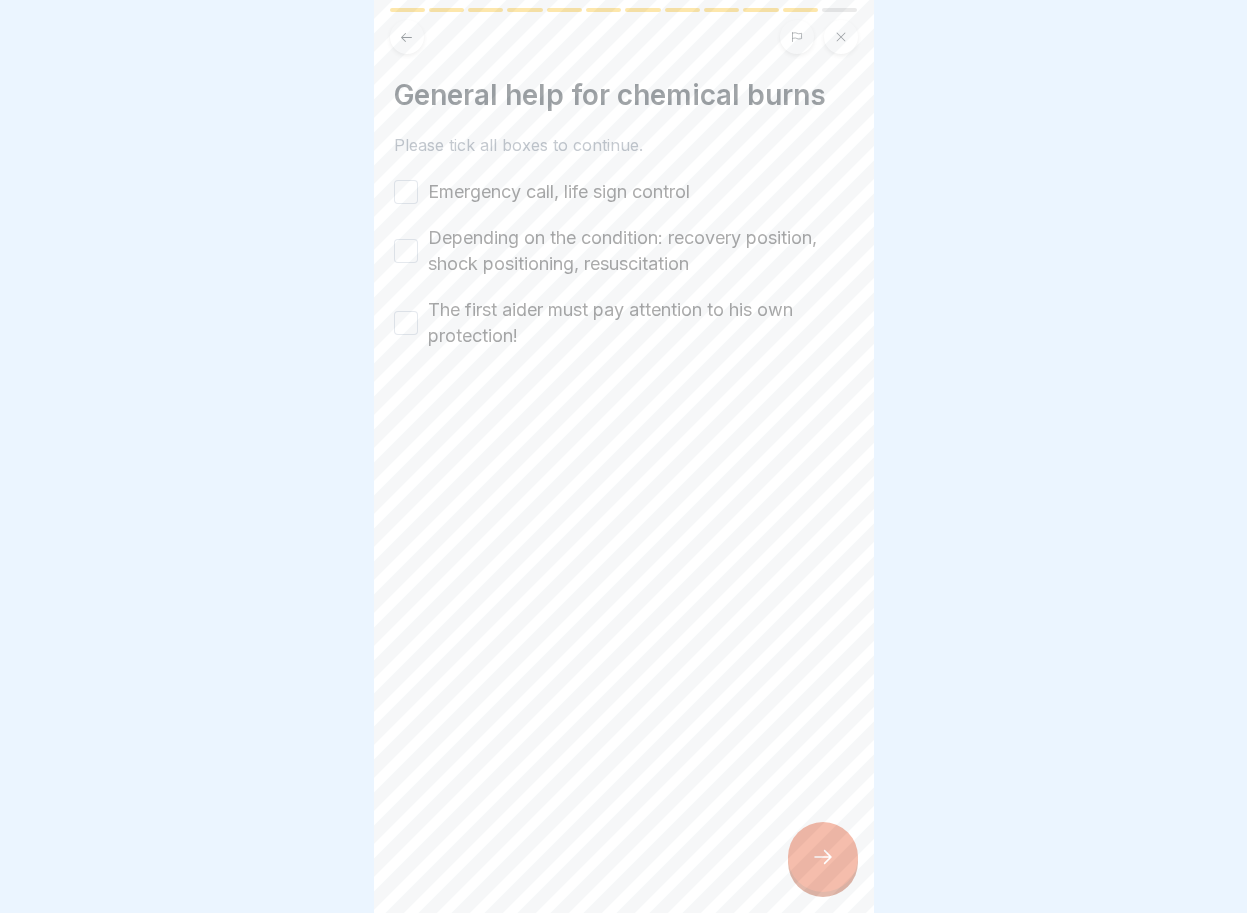click on "Emergency call, life sign control" at bounding box center (406, 192) 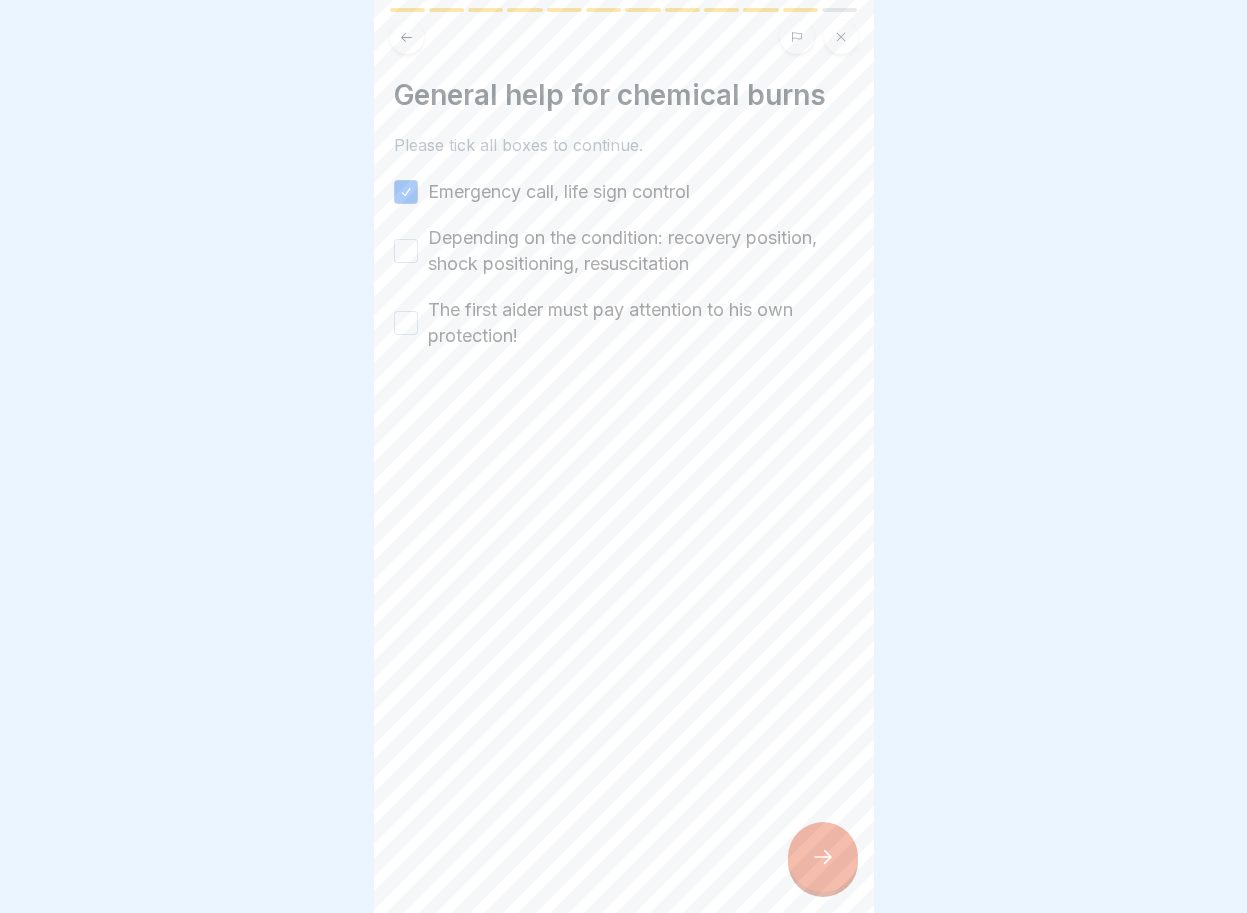 click on "Depending on the condition: recovery position, shock positioning, resuscitation" at bounding box center (406, 251) 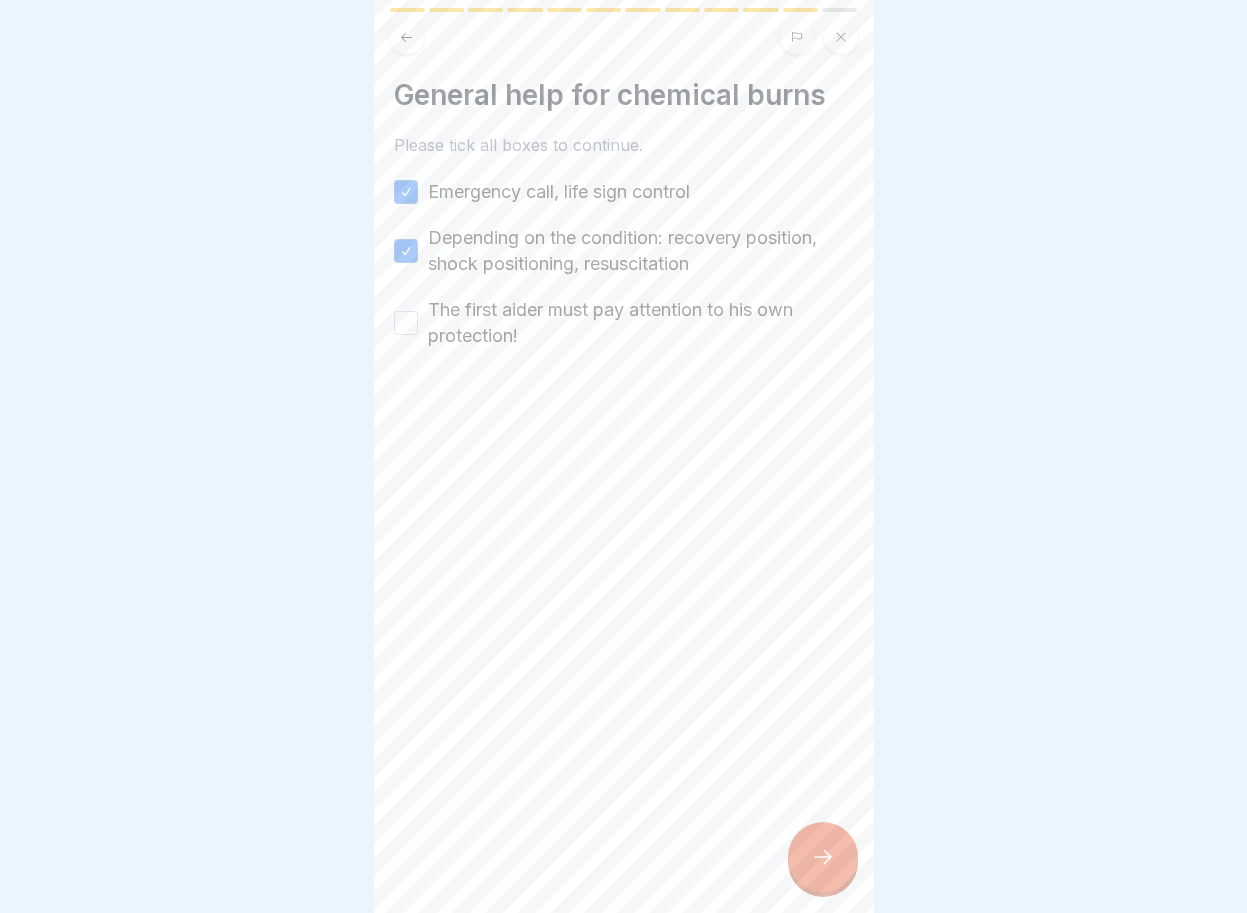 click on "The first aider must pay attention to his own protection!" at bounding box center [406, 323] 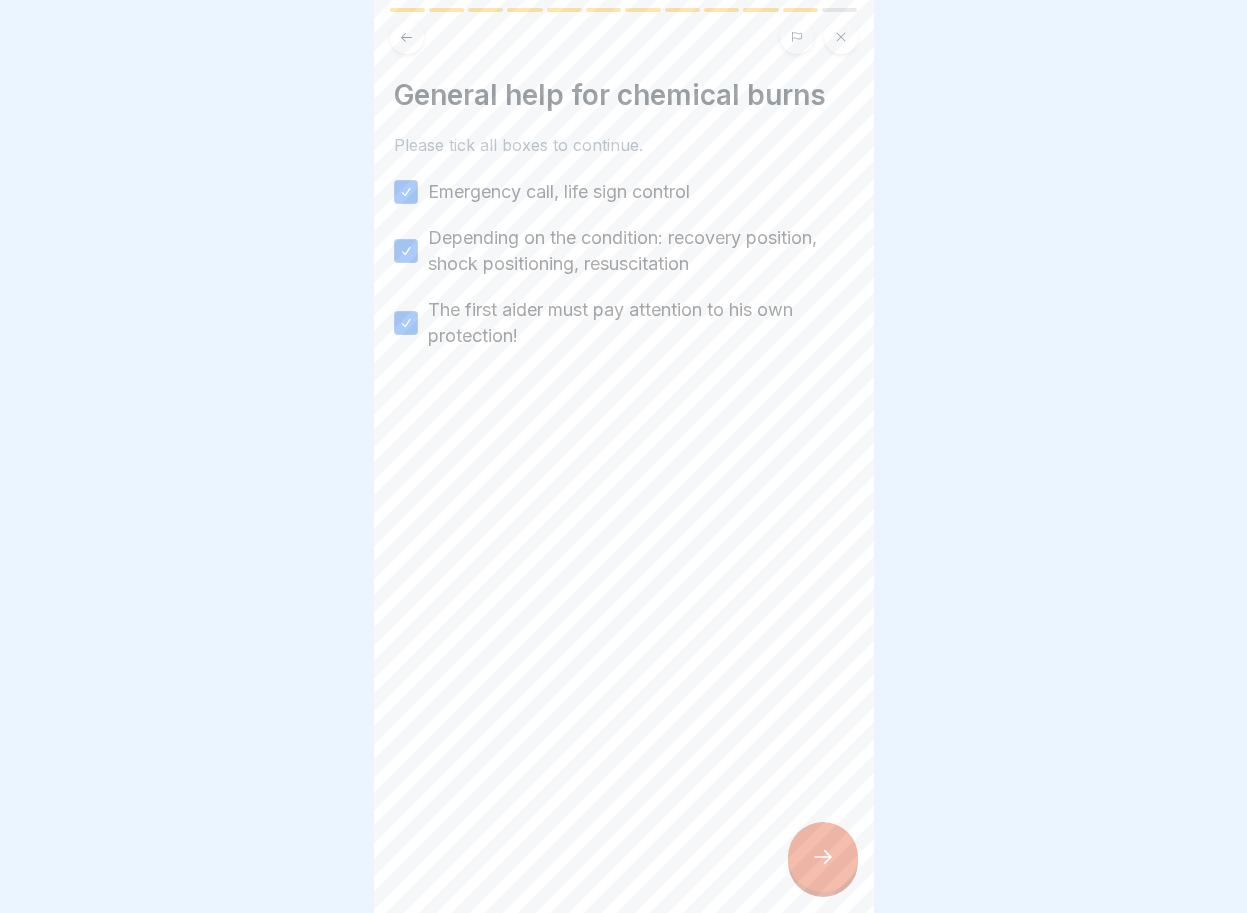 click at bounding box center (823, 857) 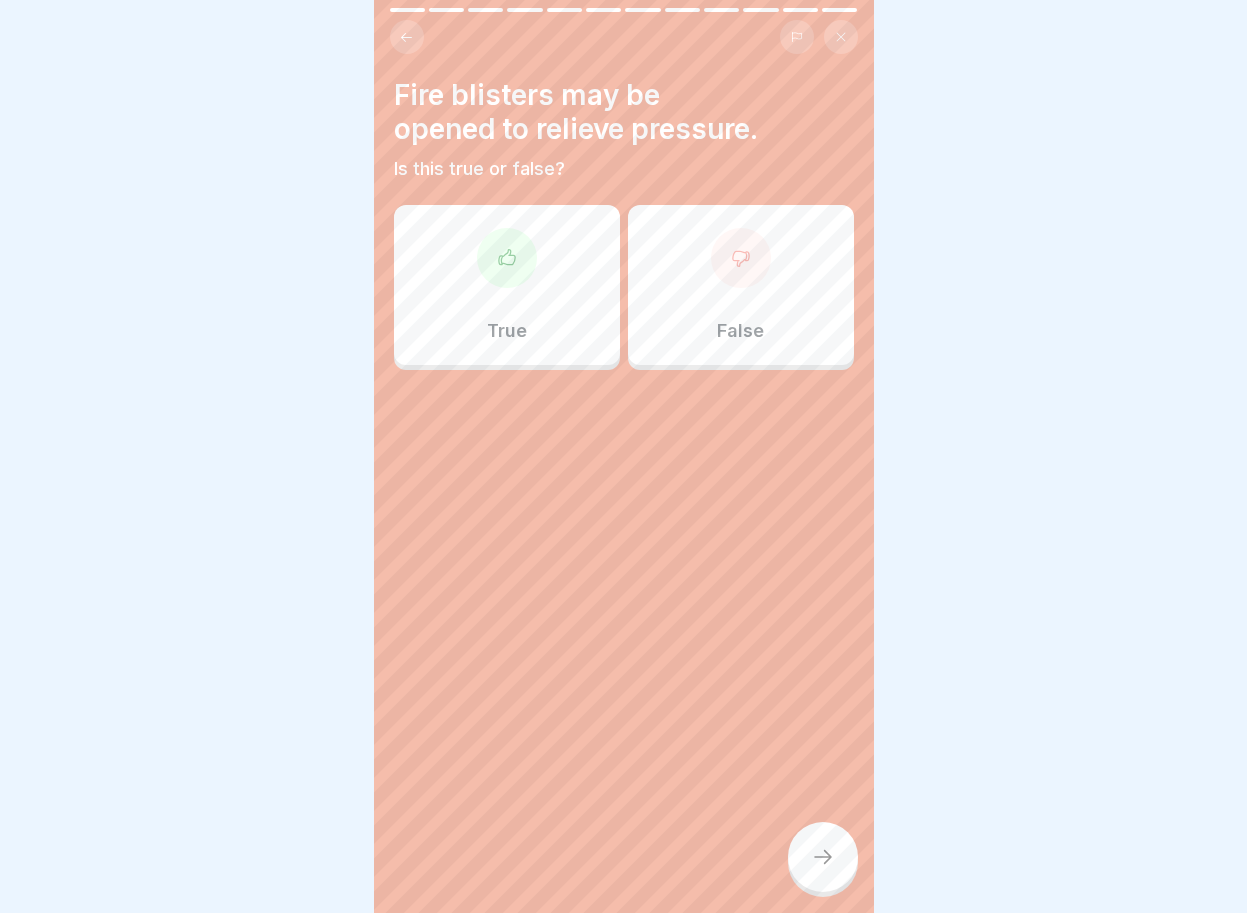 click at bounding box center (741, 258) 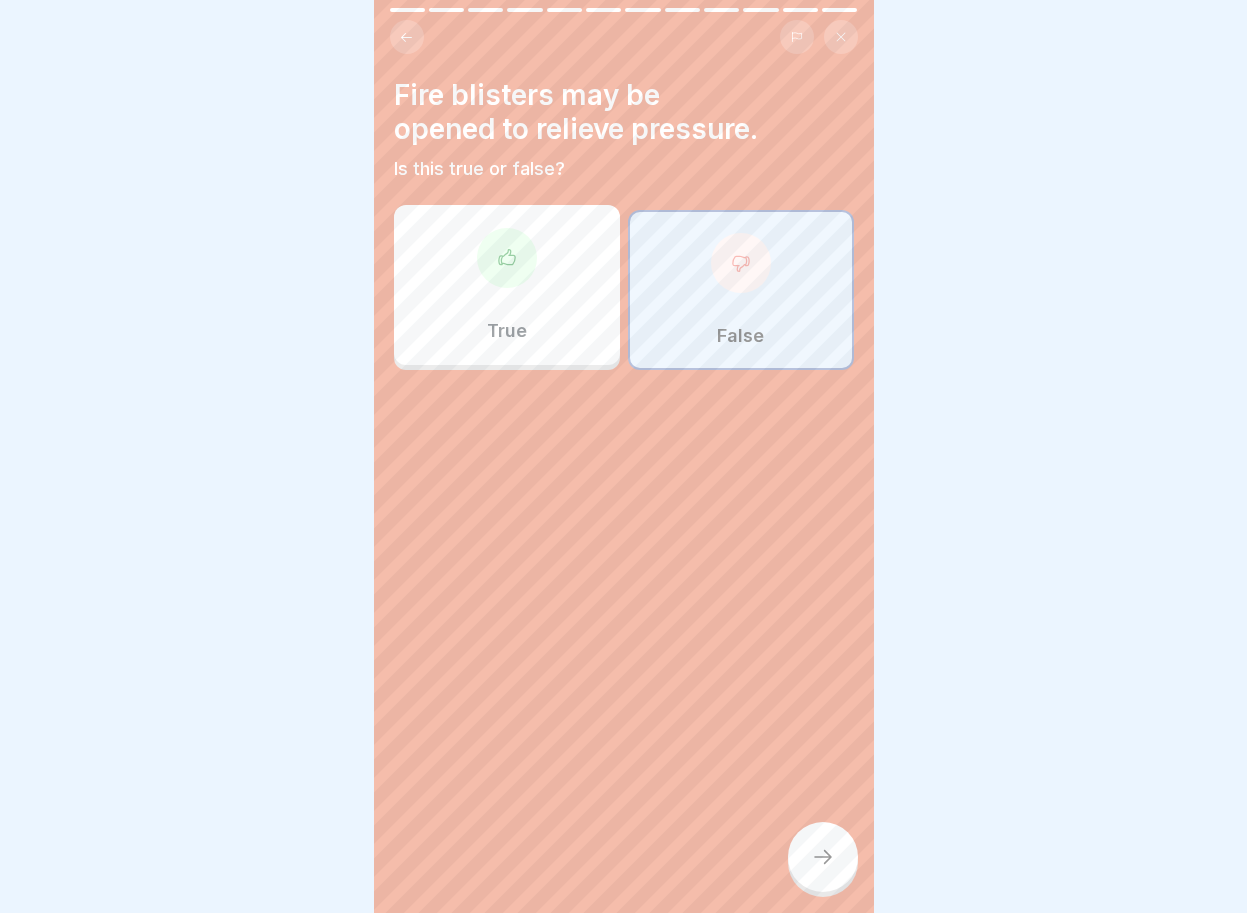click 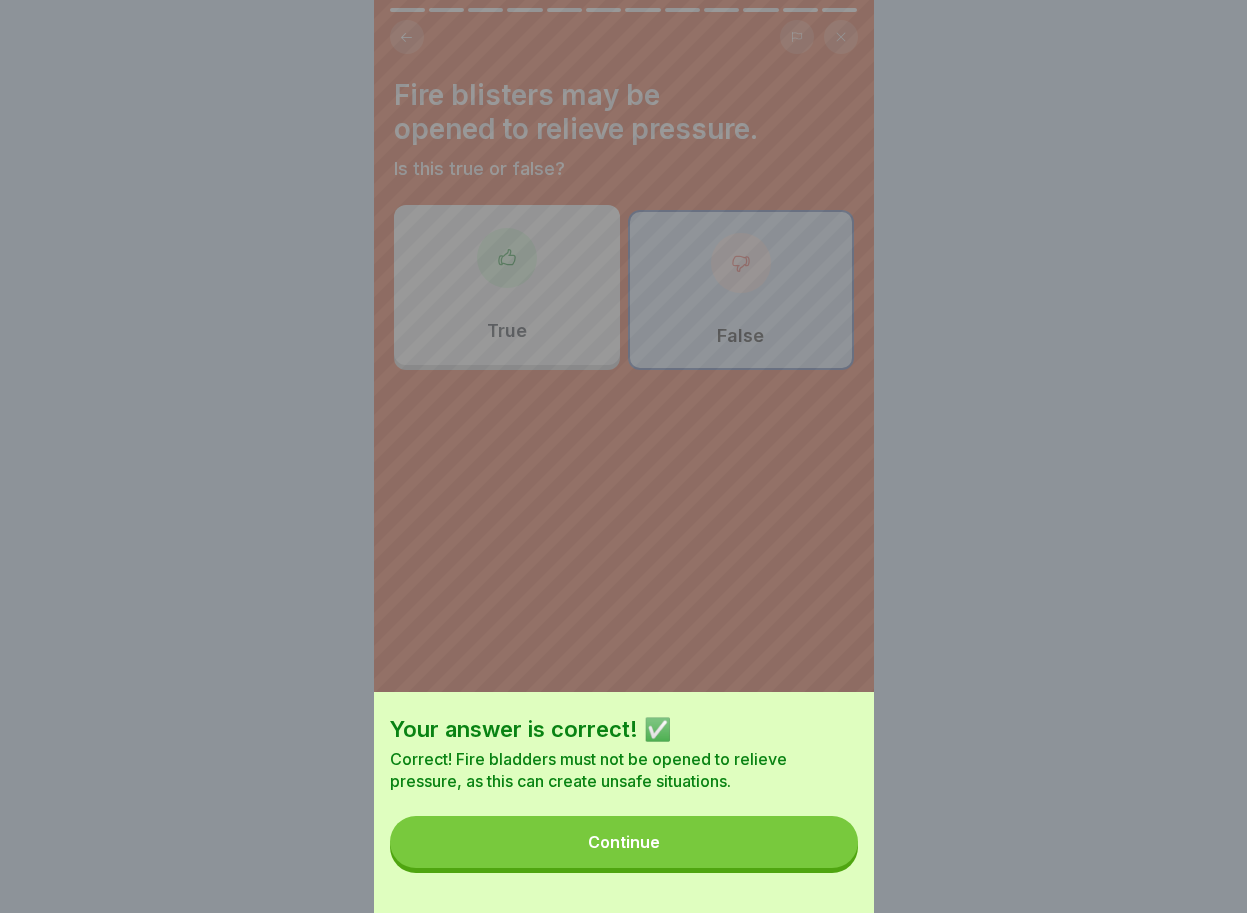 click on "Continue" at bounding box center (624, 842) 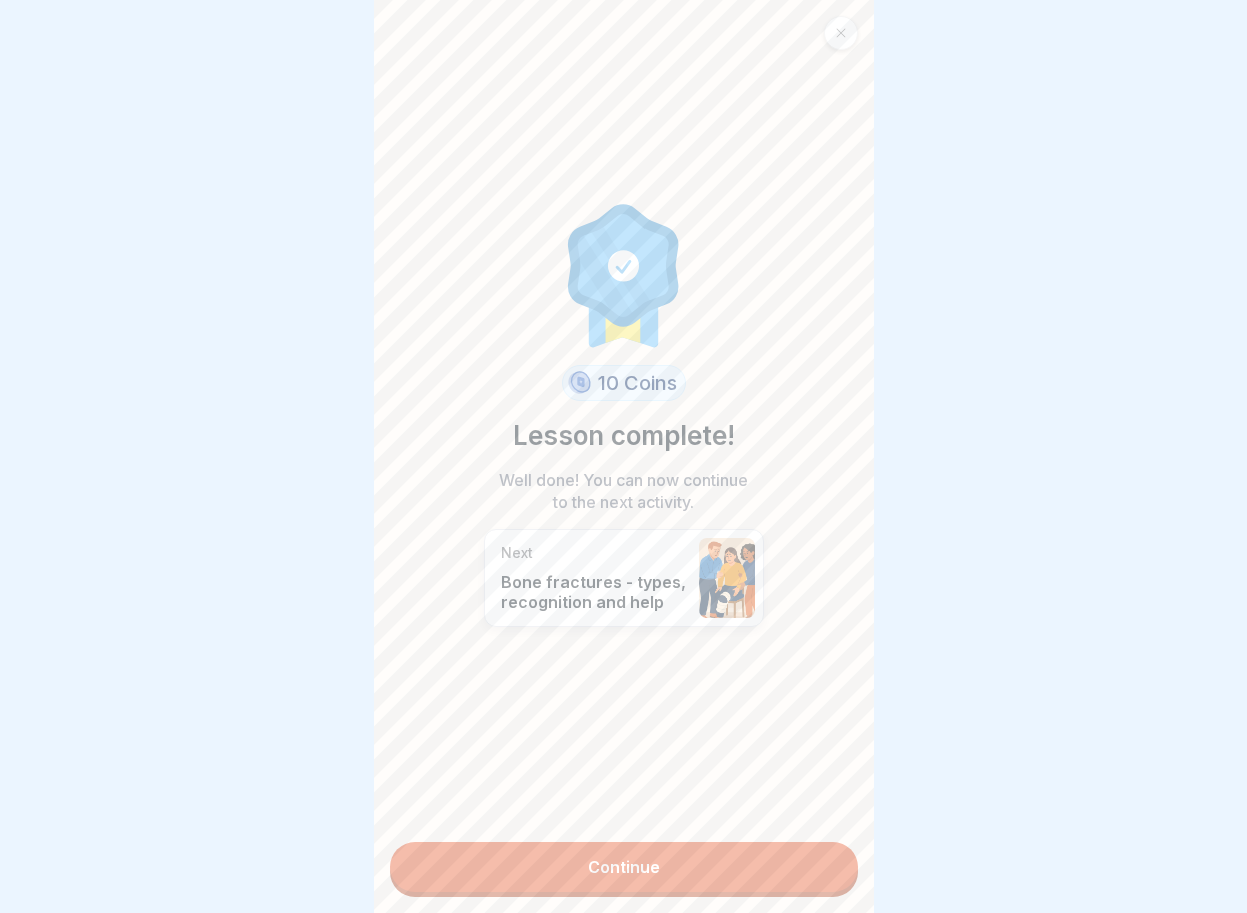click on "Continue" at bounding box center (624, 867) 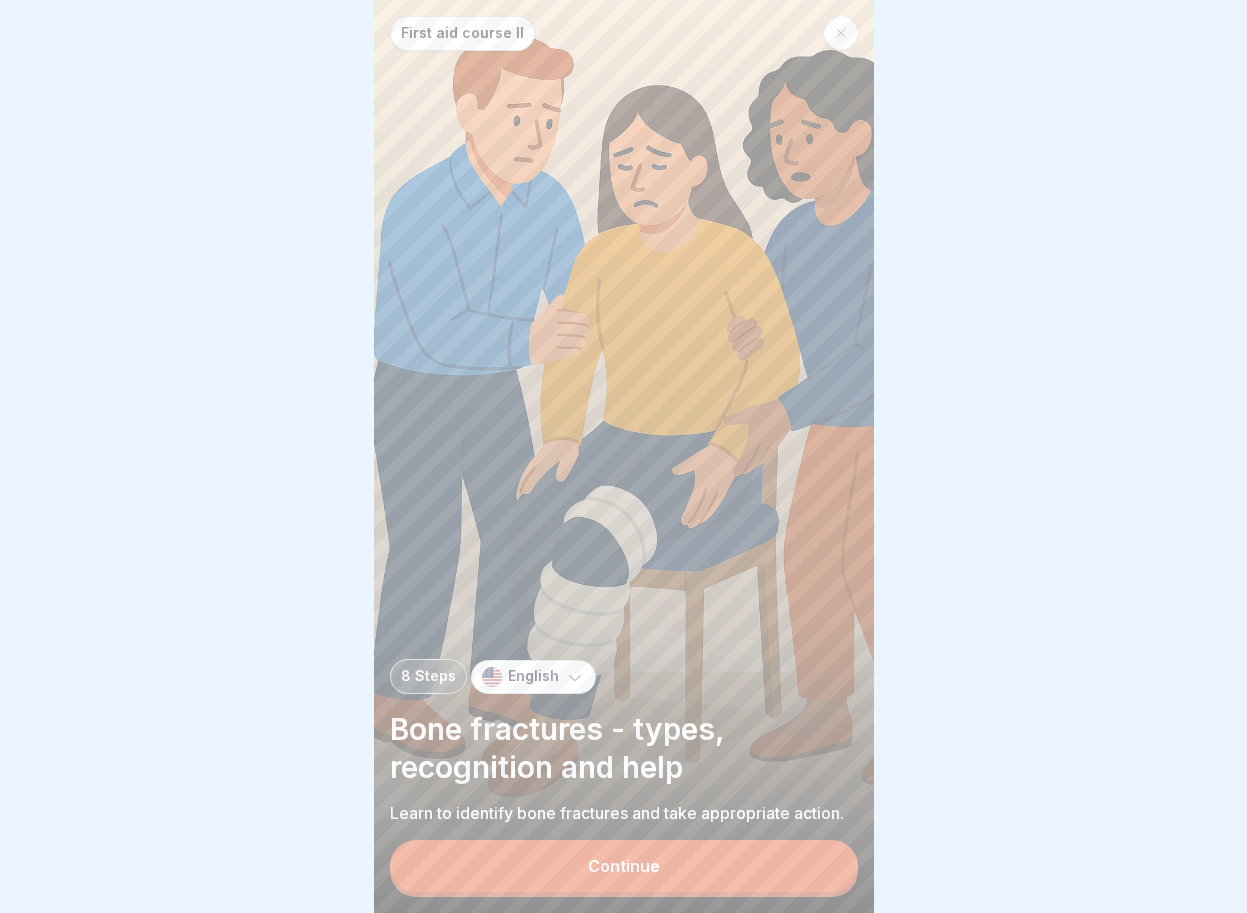 click on "Continue" at bounding box center [624, 866] 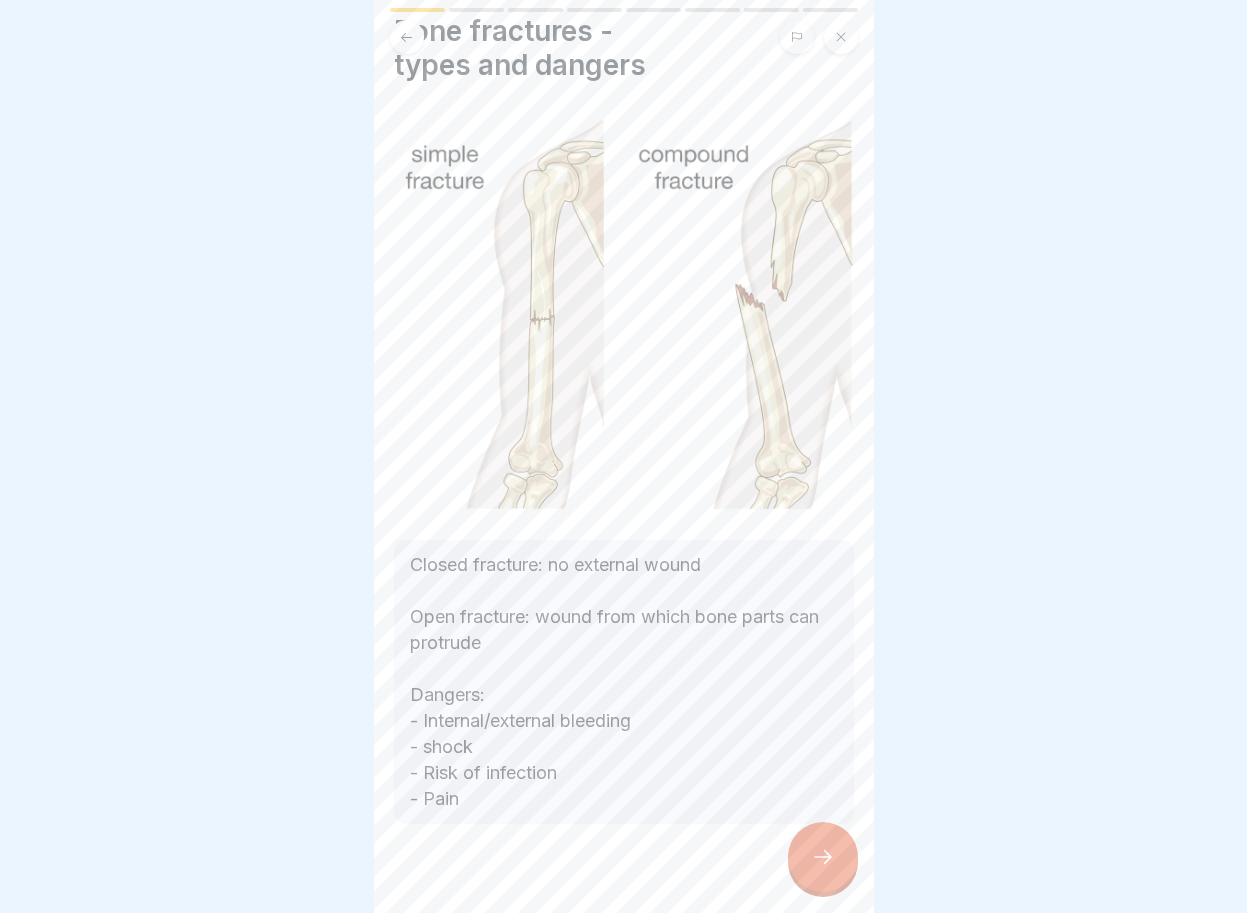 scroll, scrollTop: 69, scrollLeft: 0, axis: vertical 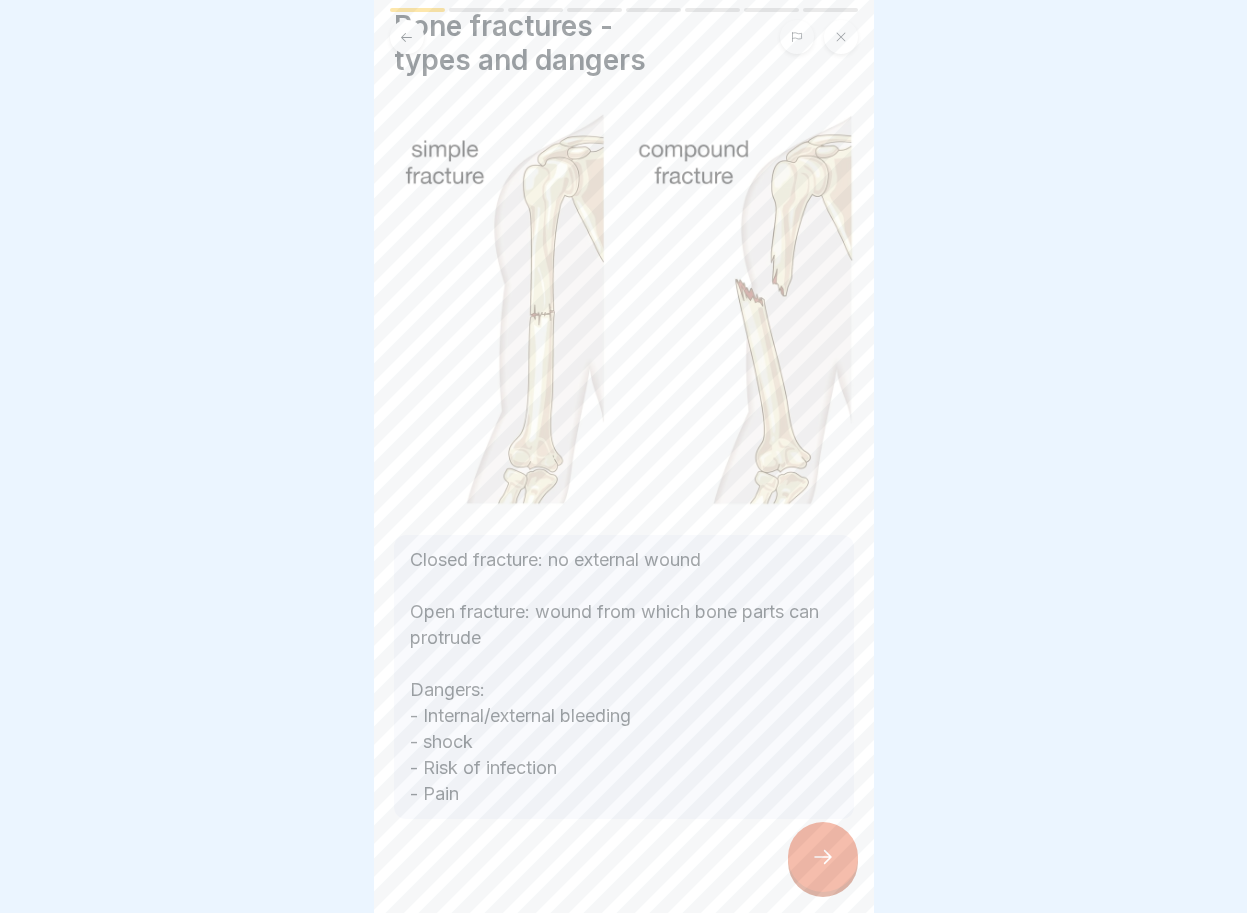 click at bounding box center [823, 857] 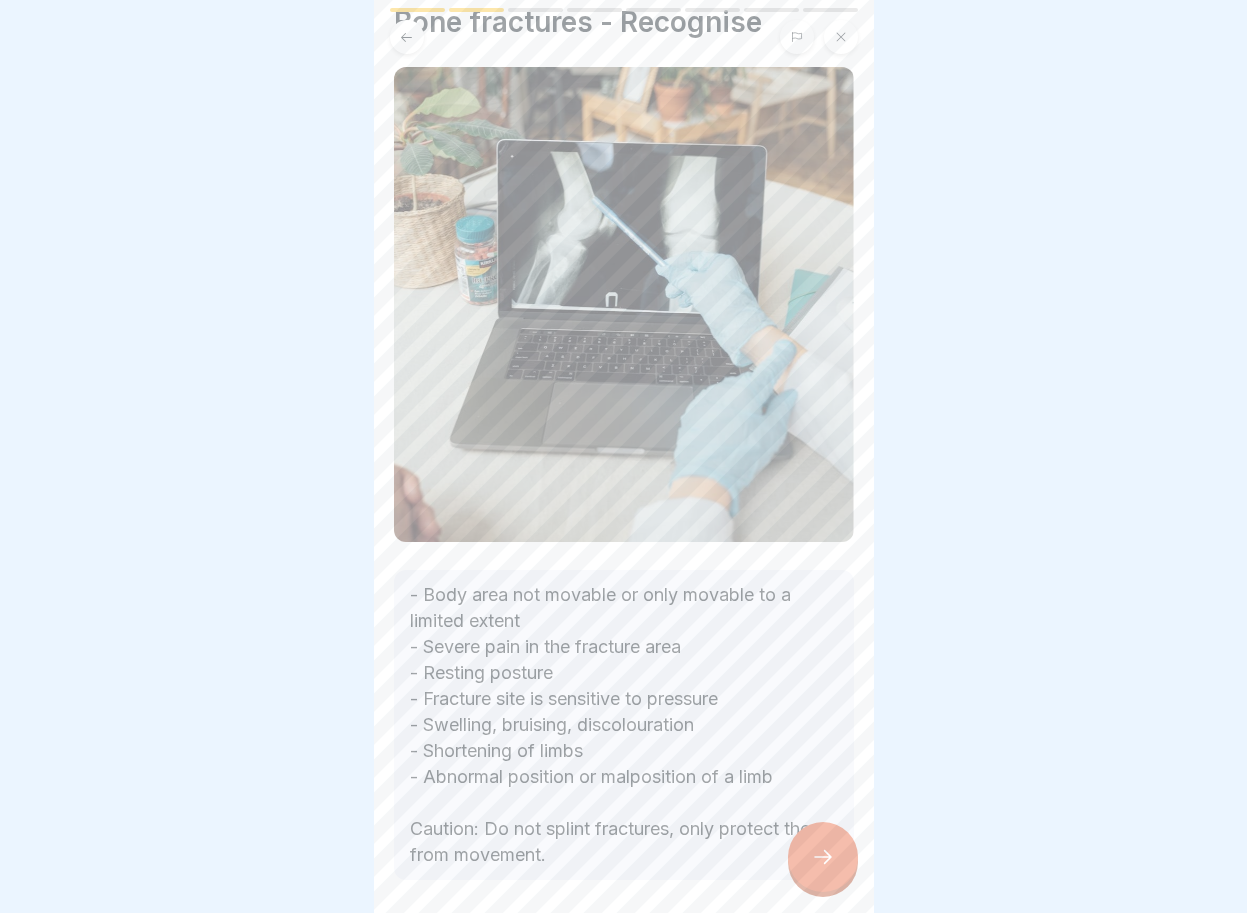 scroll, scrollTop: 87, scrollLeft: 0, axis: vertical 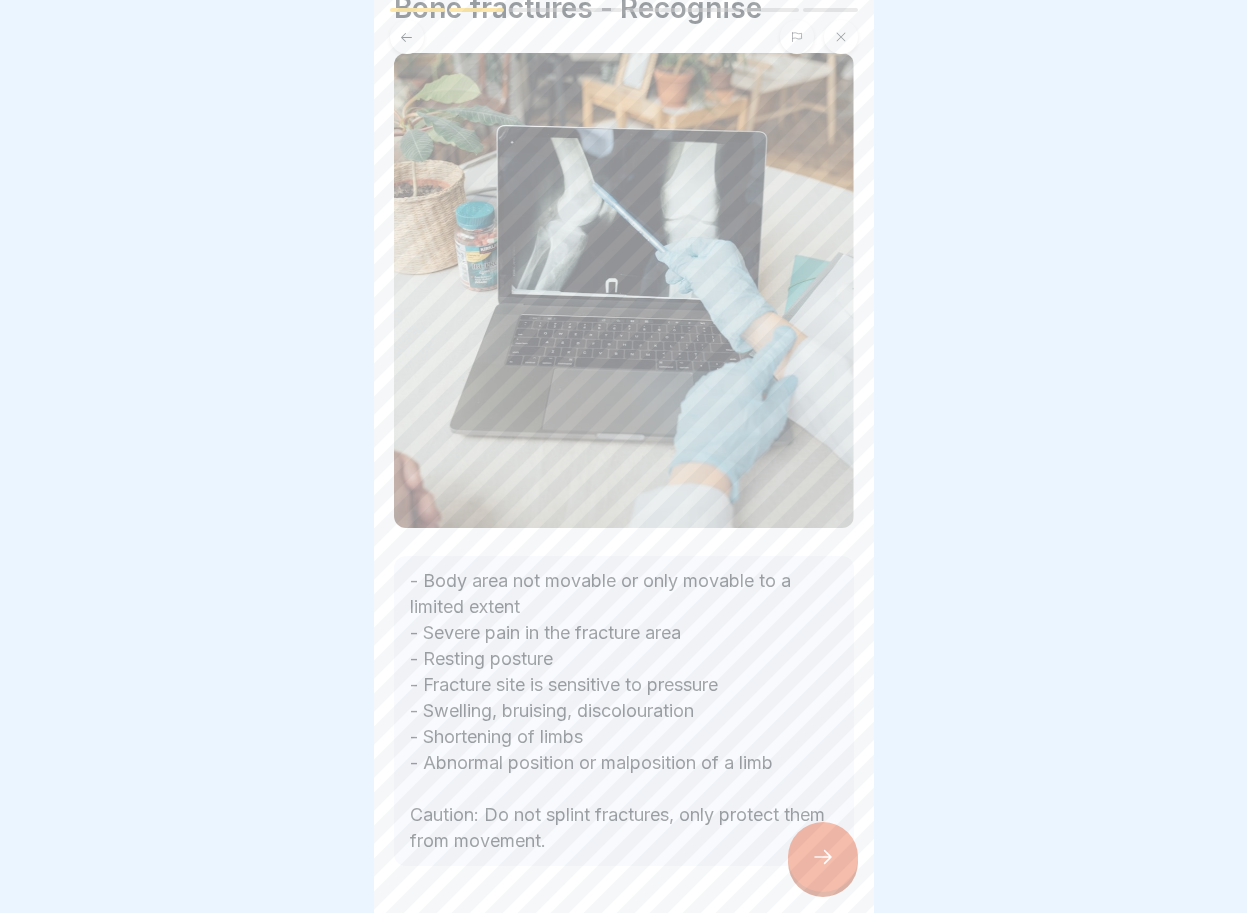 click at bounding box center [823, 857] 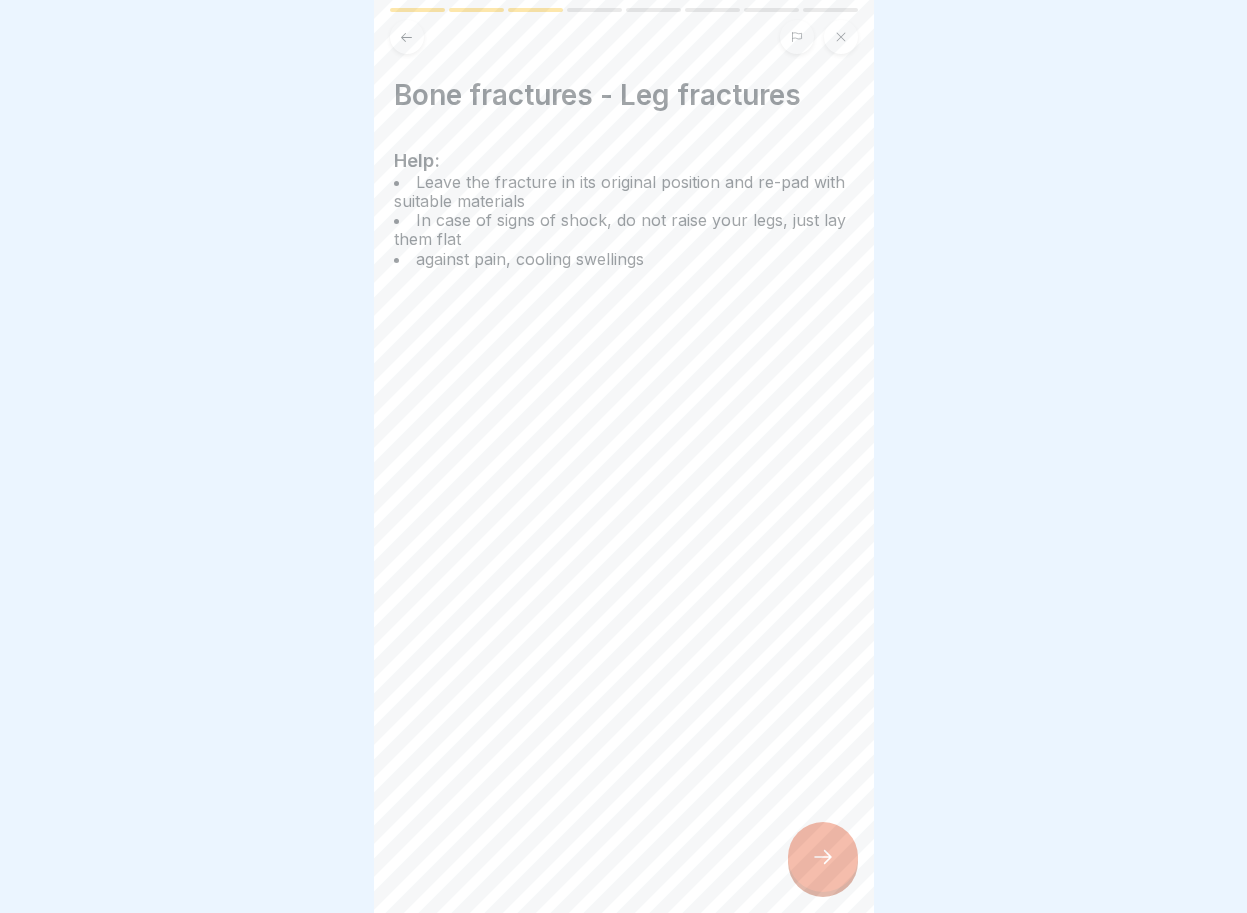 click at bounding box center [823, 857] 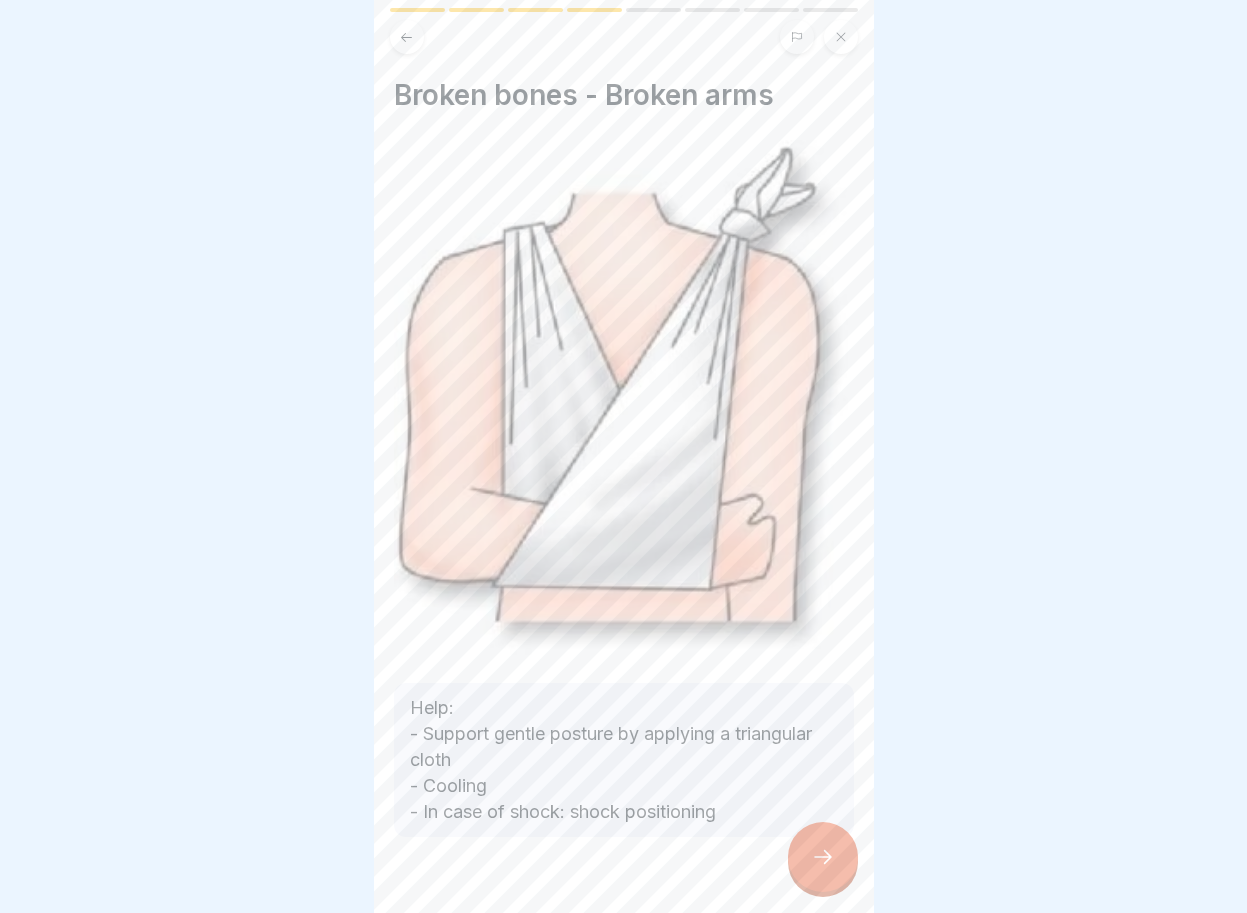 click at bounding box center [823, 857] 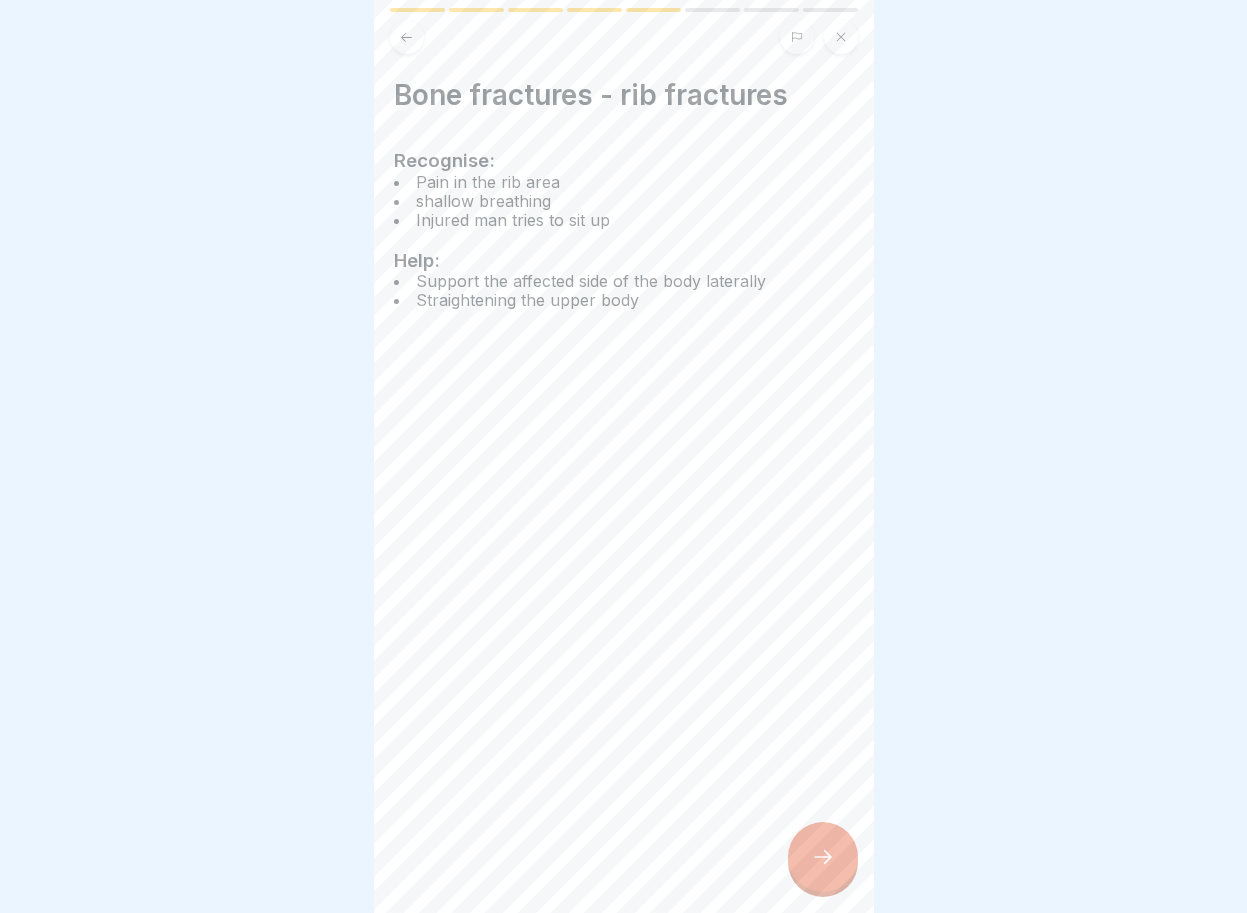 click at bounding box center (823, 857) 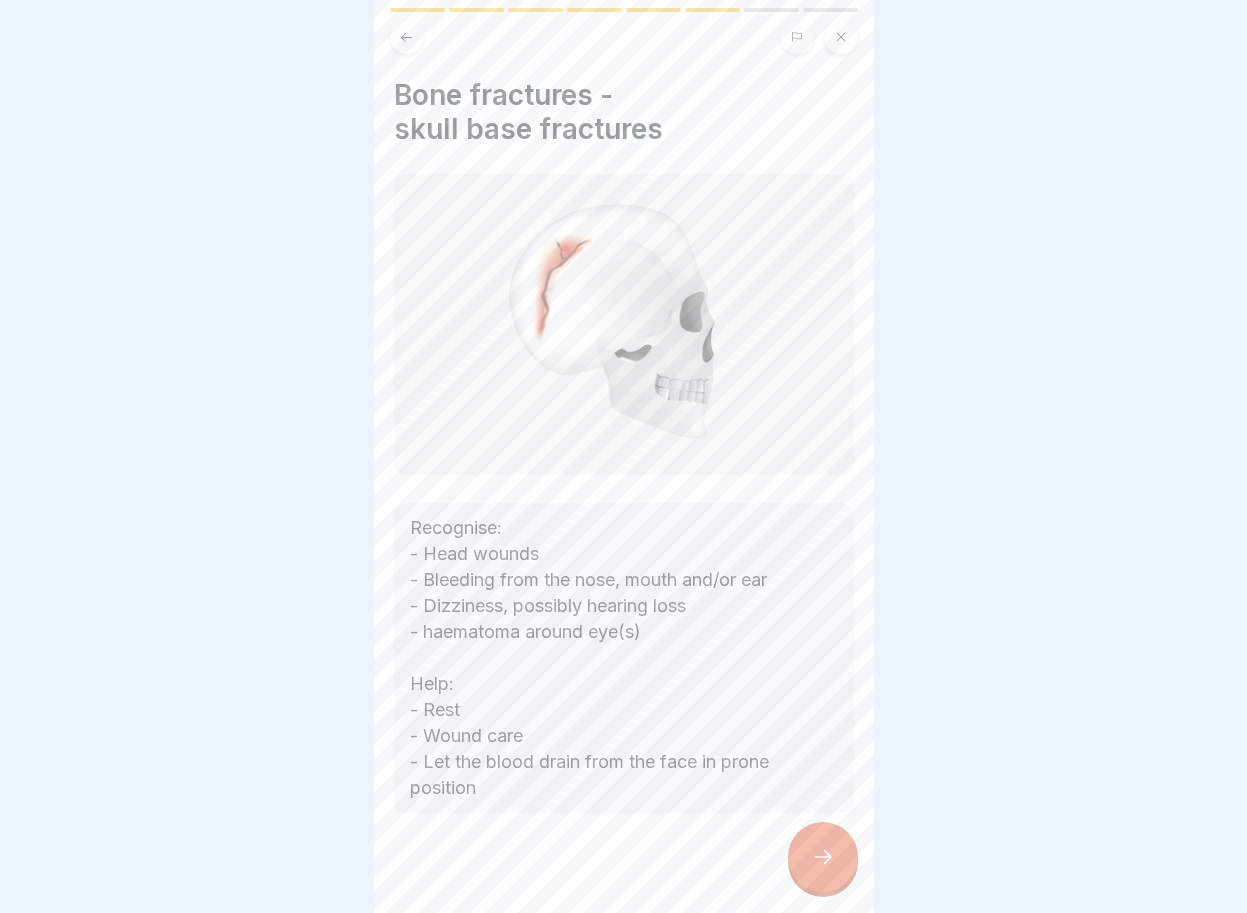 click at bounding box center (823, 857) 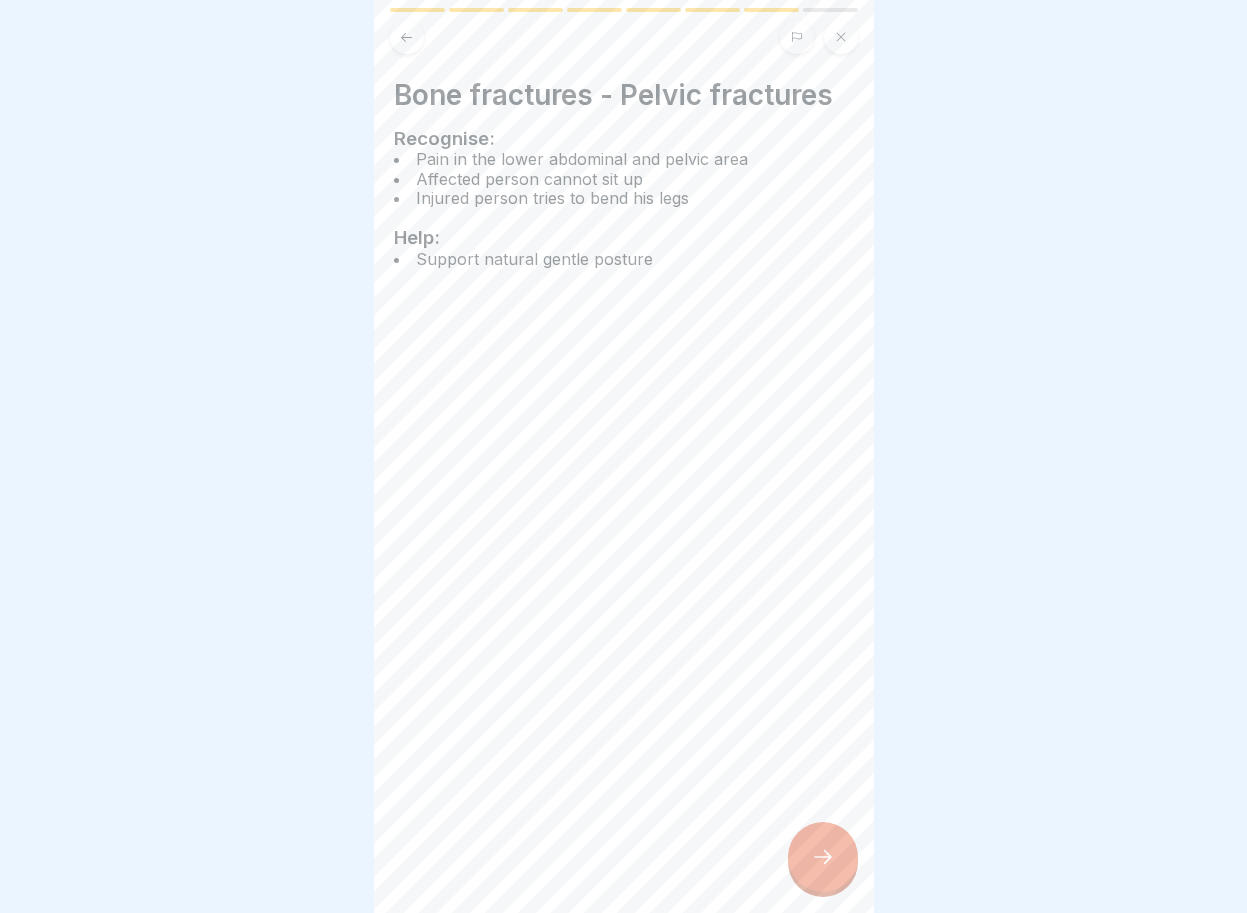 click at bounding box center [823, 857] 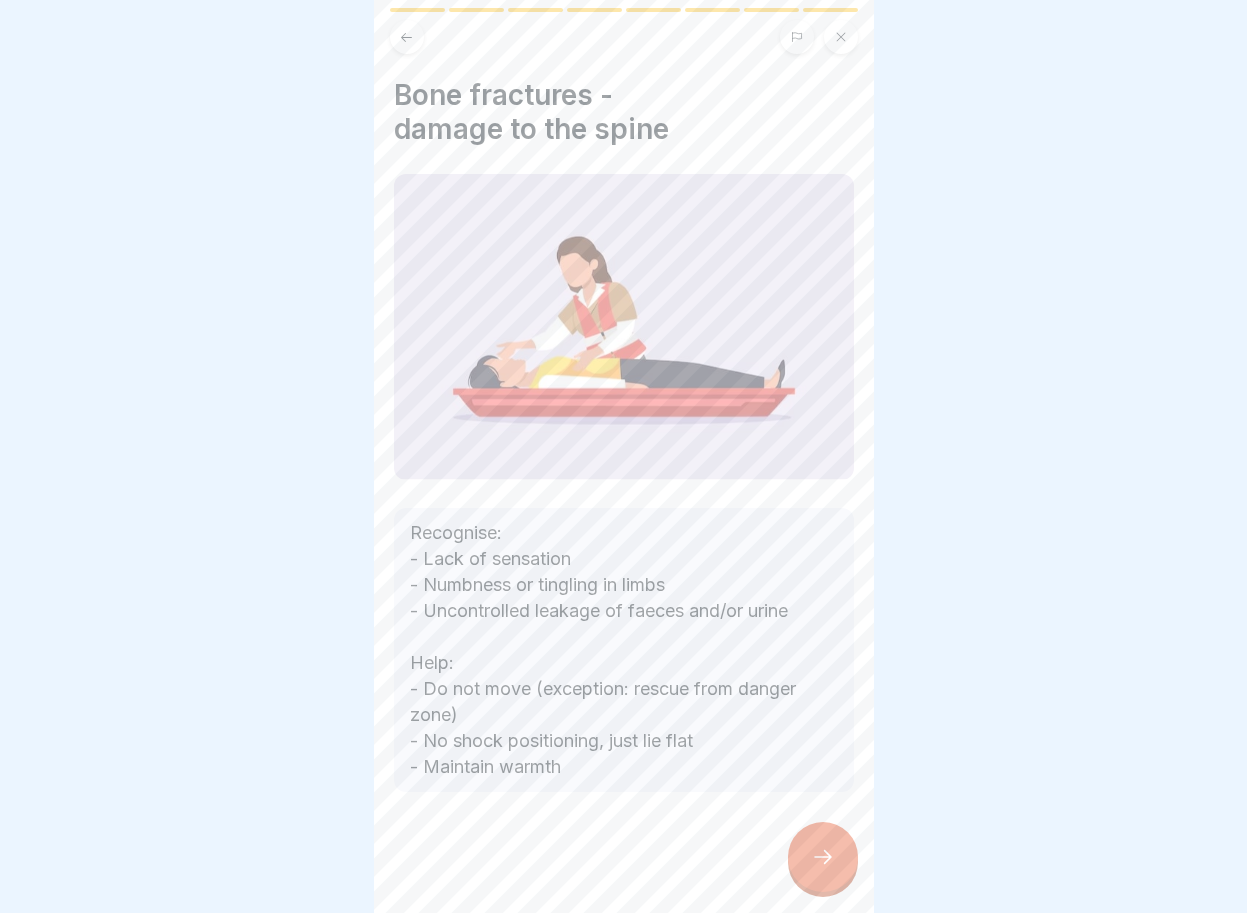 click at bounding box center (823, 857) 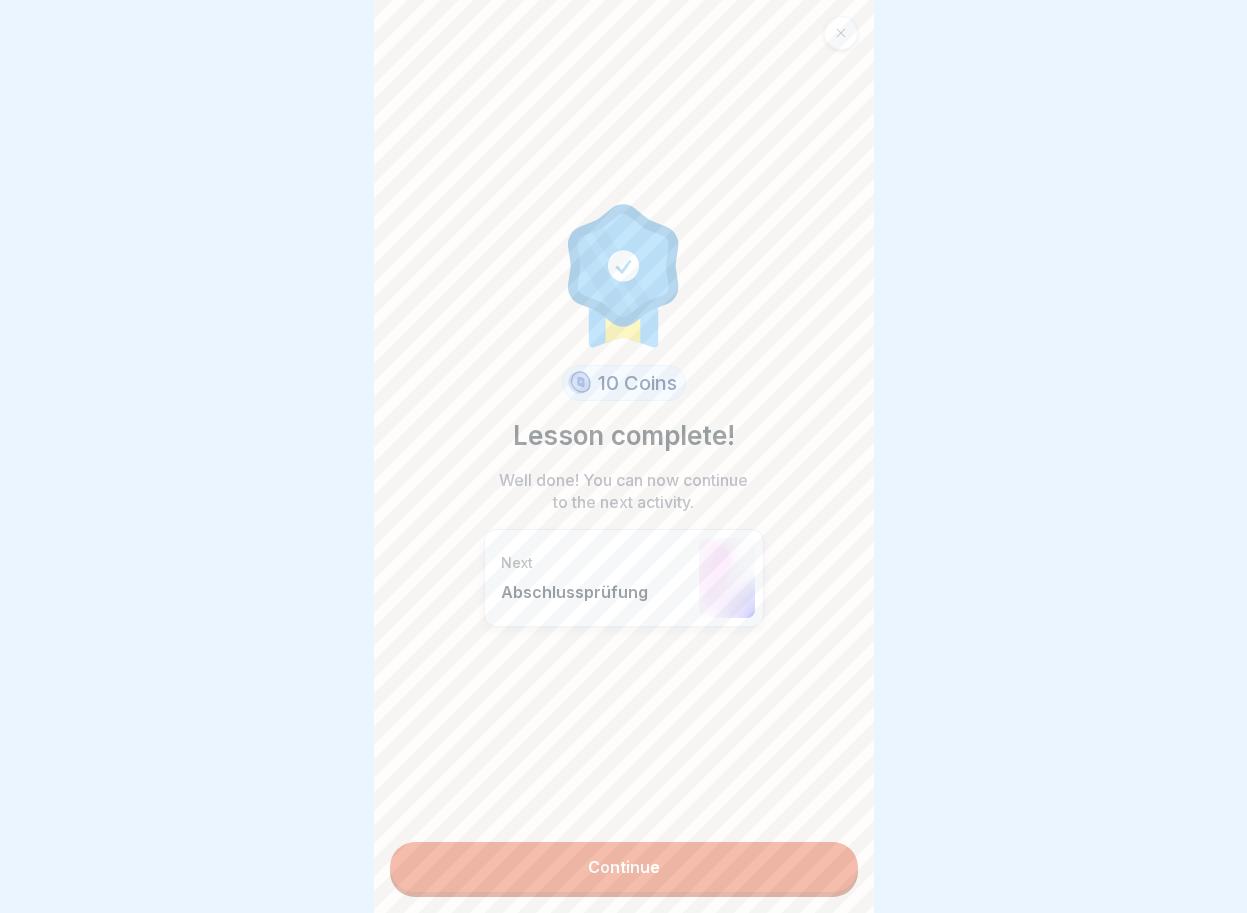 click on "Continue" at bounding box center [624, 867] 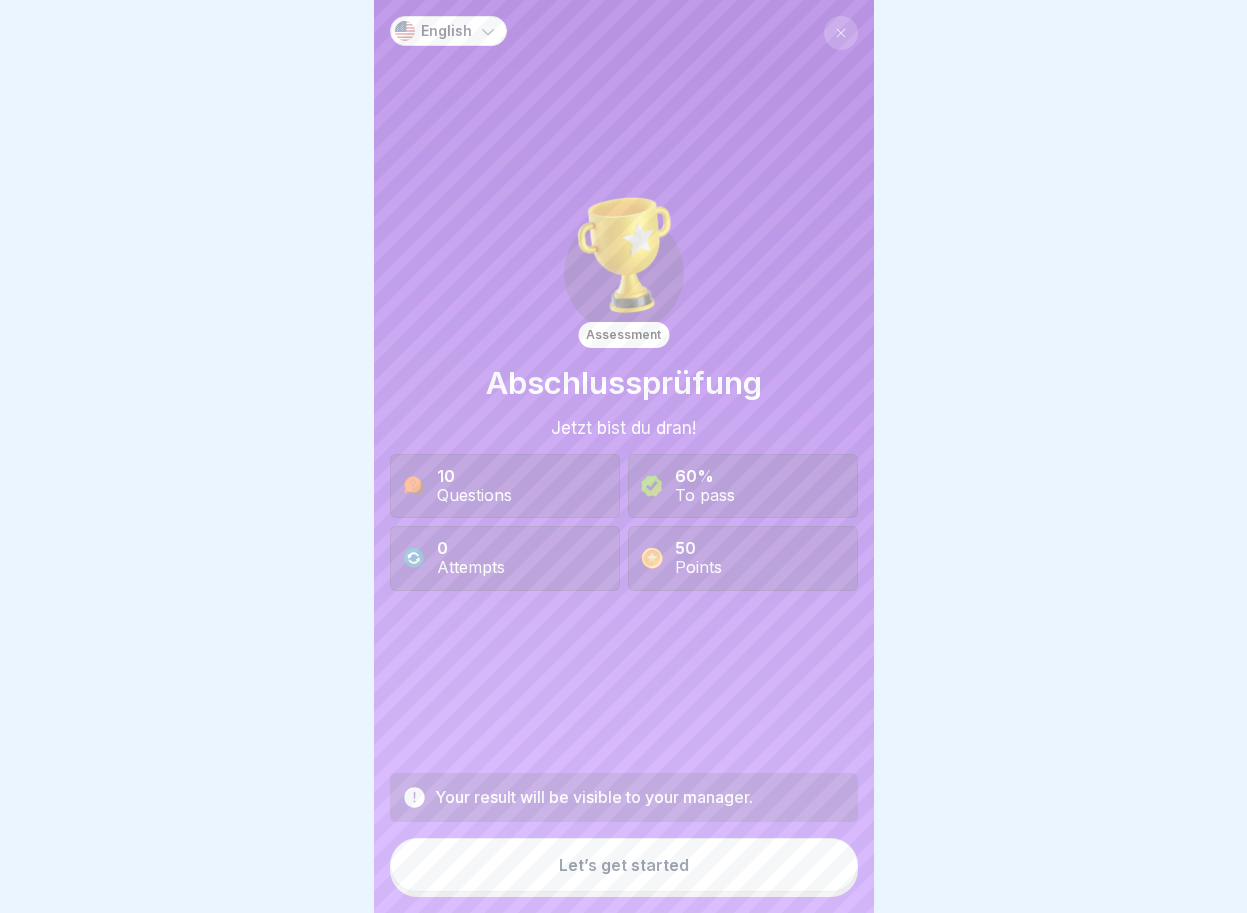 click on "Let’s get started" at bounding box center [624, 865] 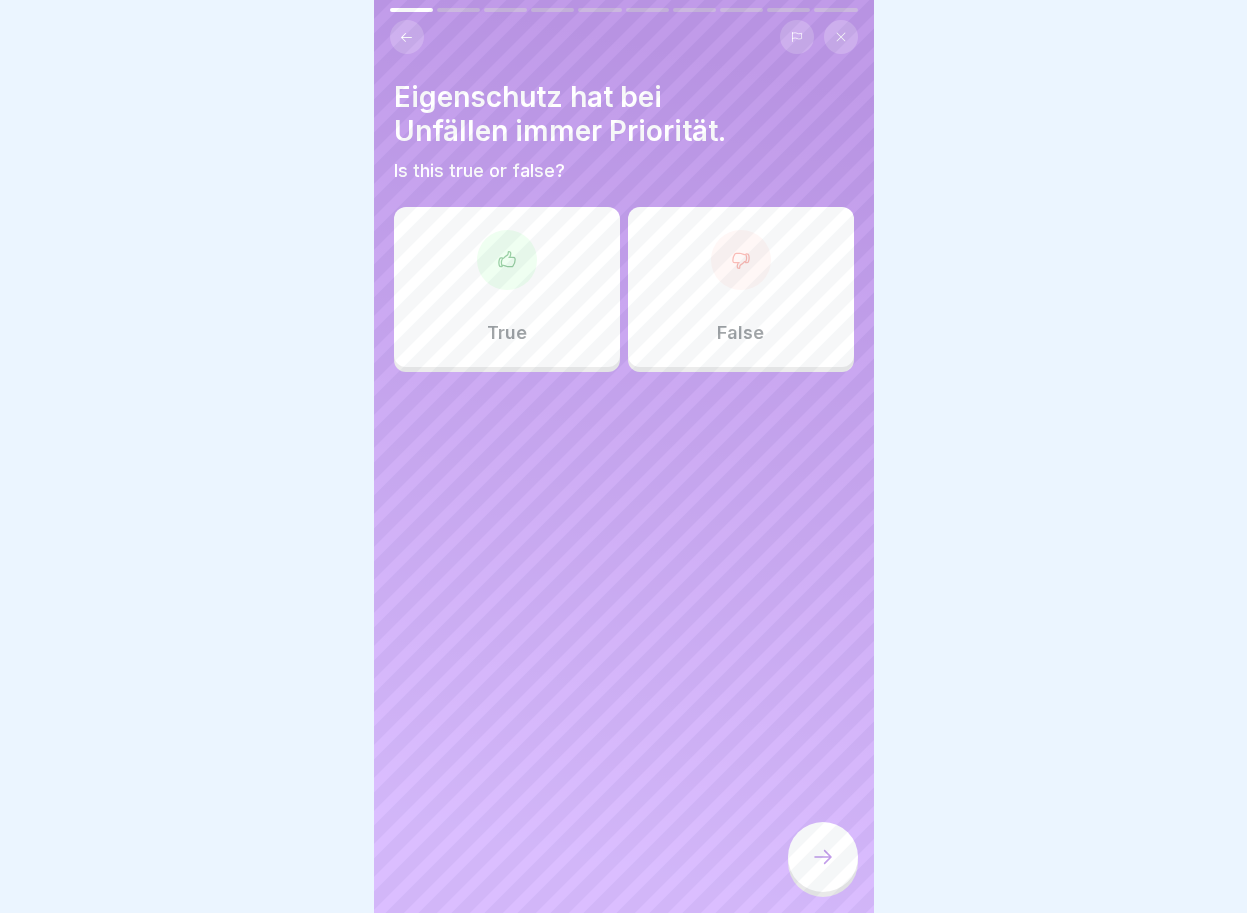 click at bounding box center (407, 37) 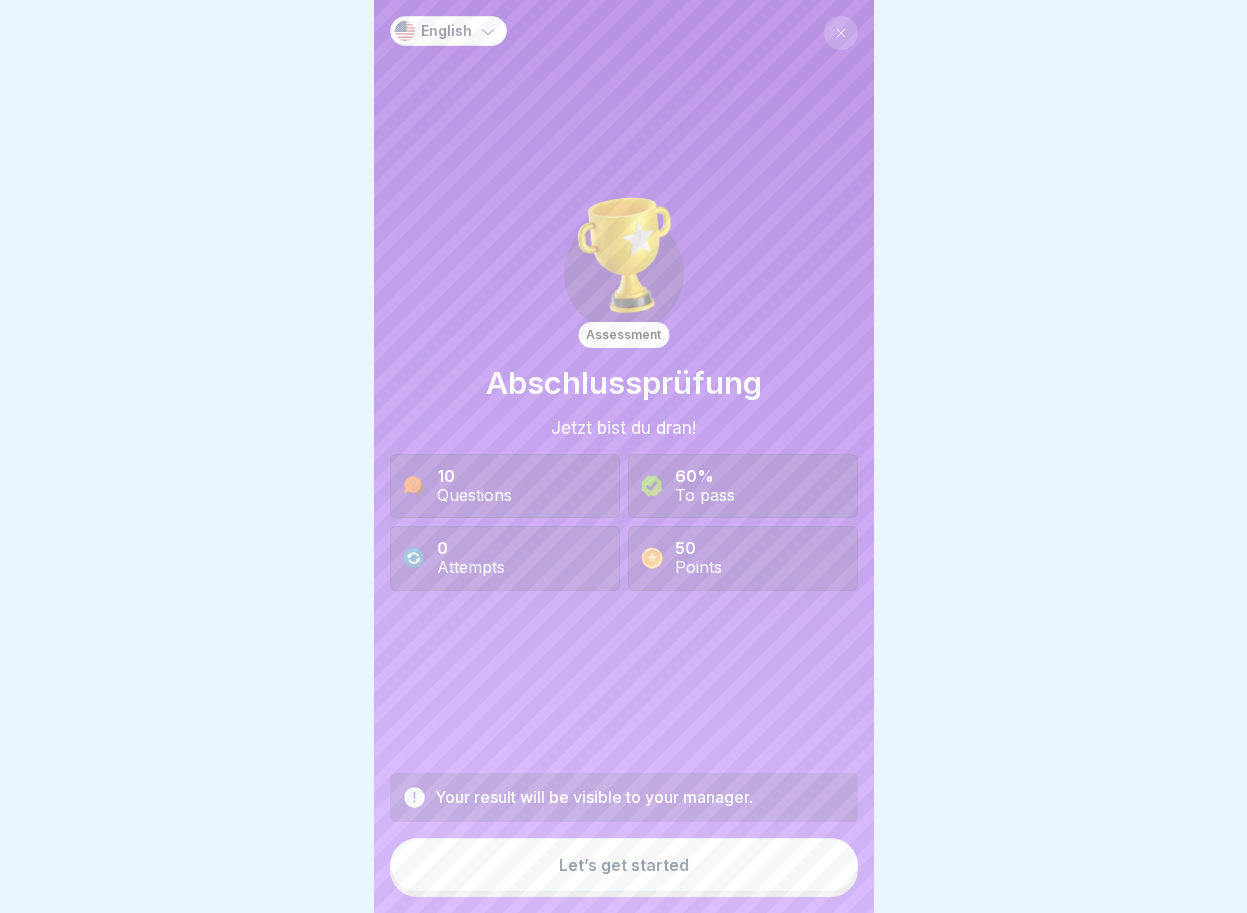 click on "Let’s get started" at bounding box center (624, 865) 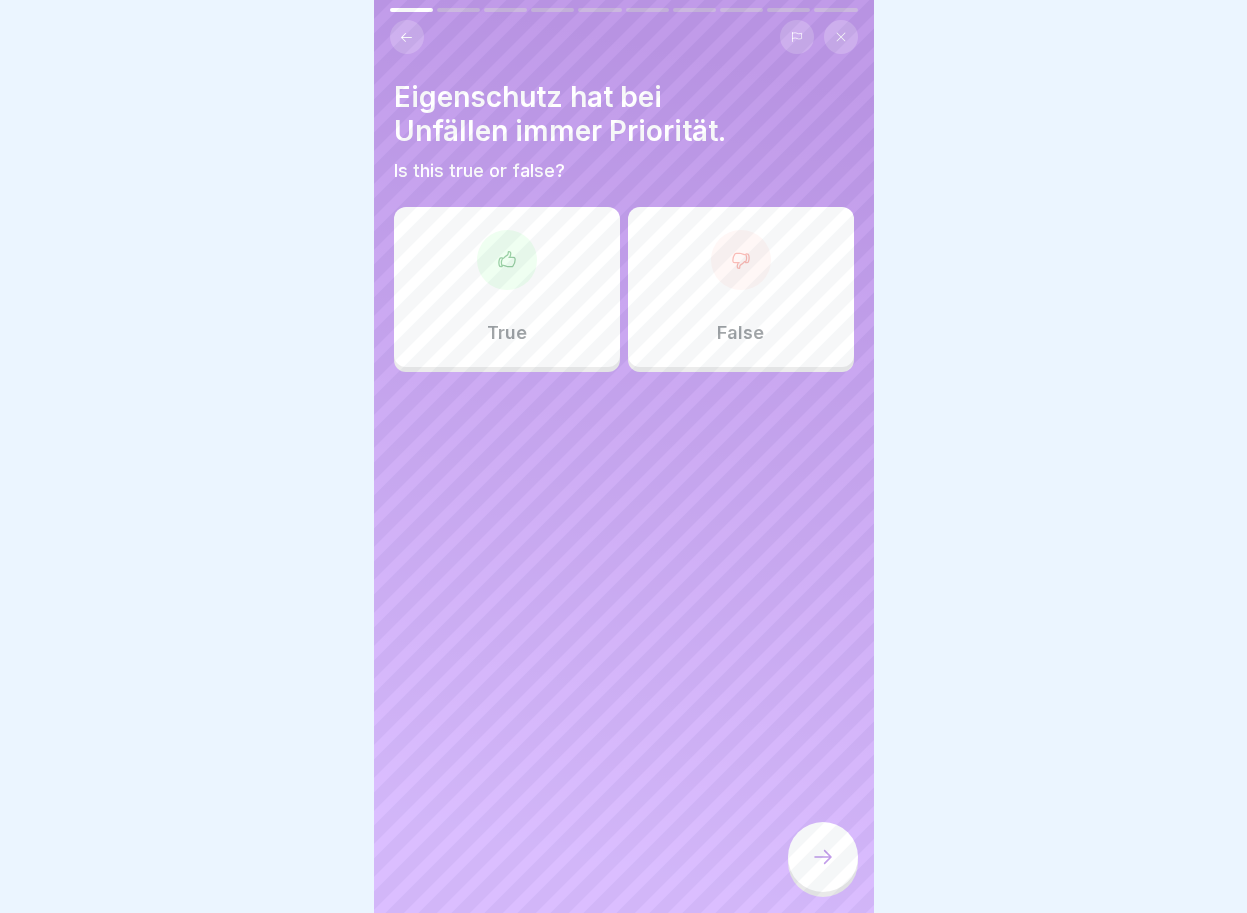 click 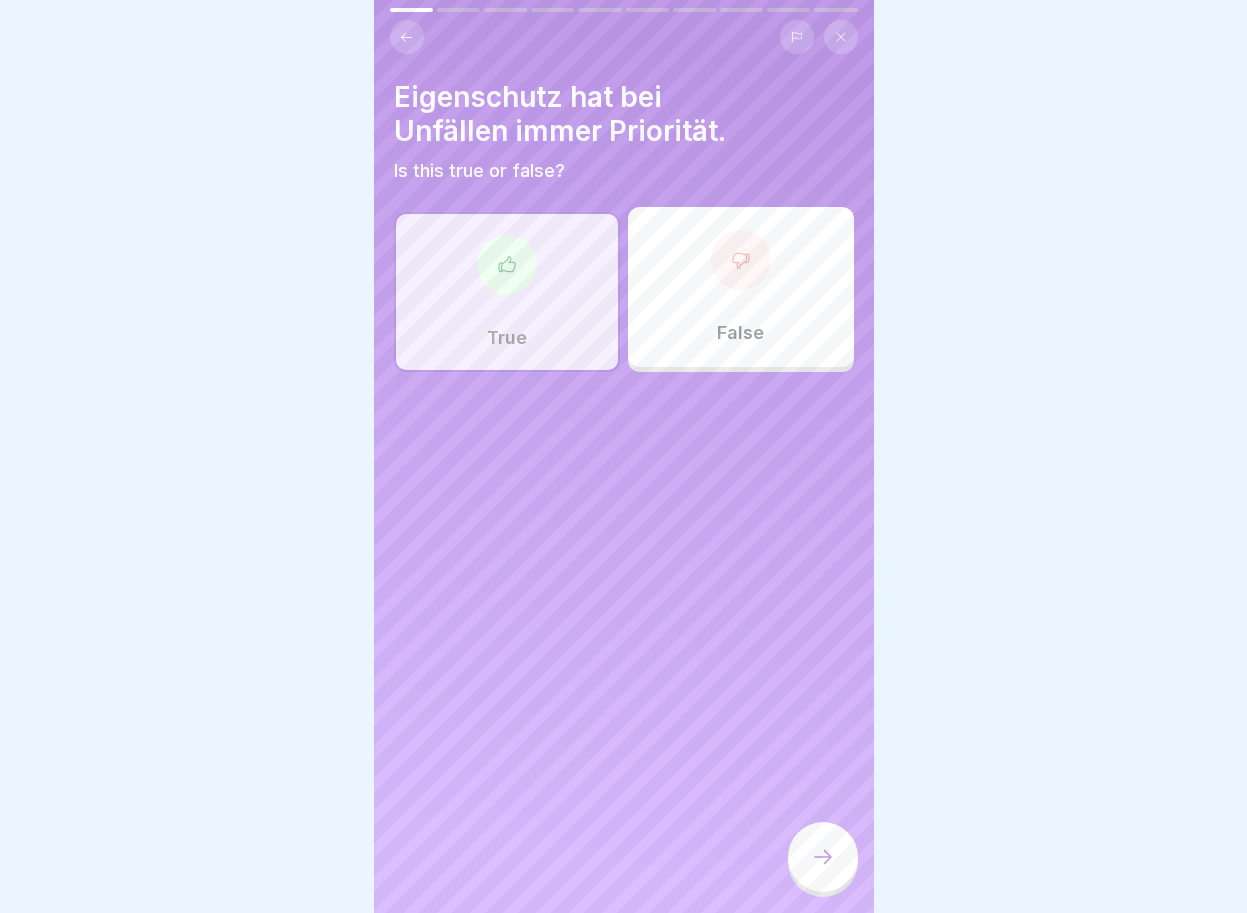 click at bounding box center (823, 857) 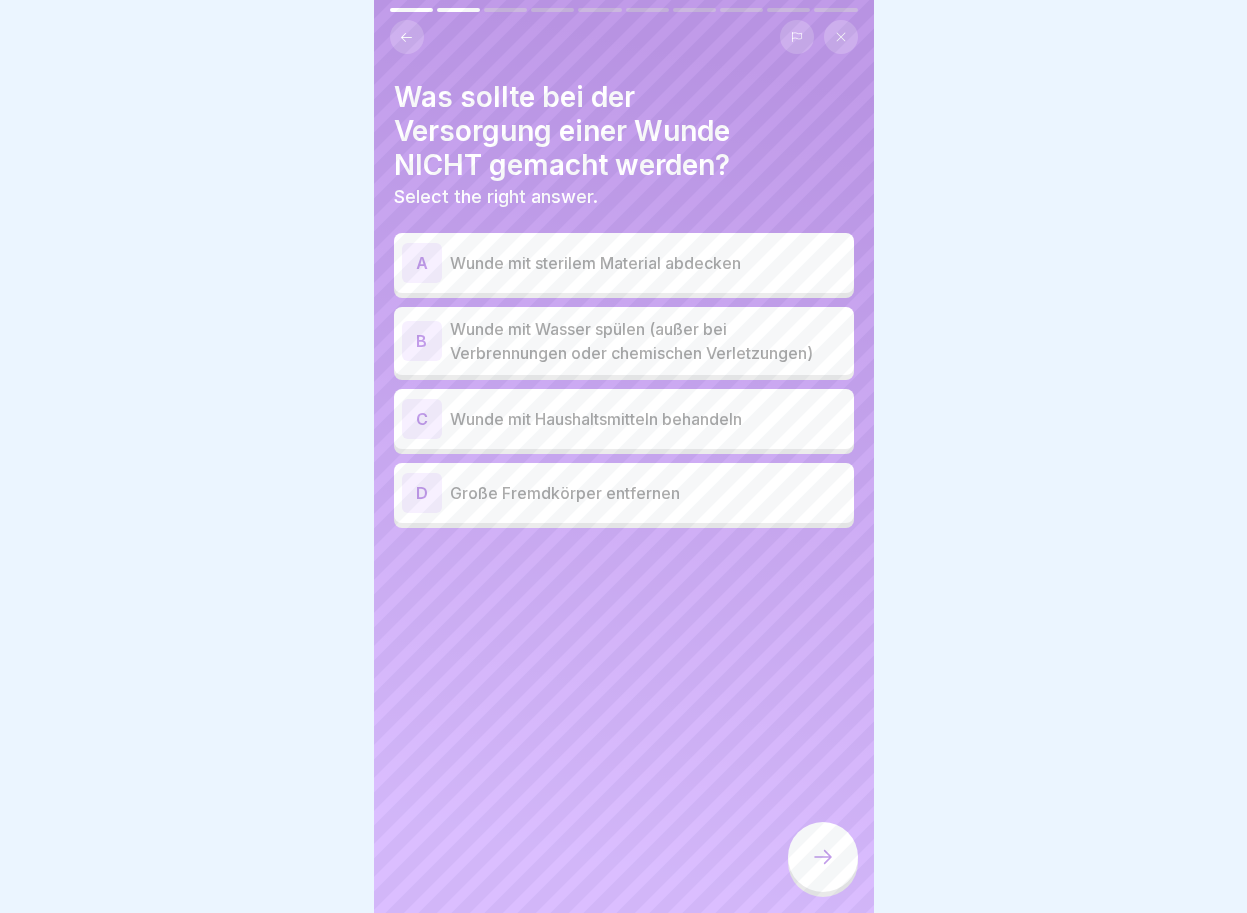 click at bounding box center [407, 37] 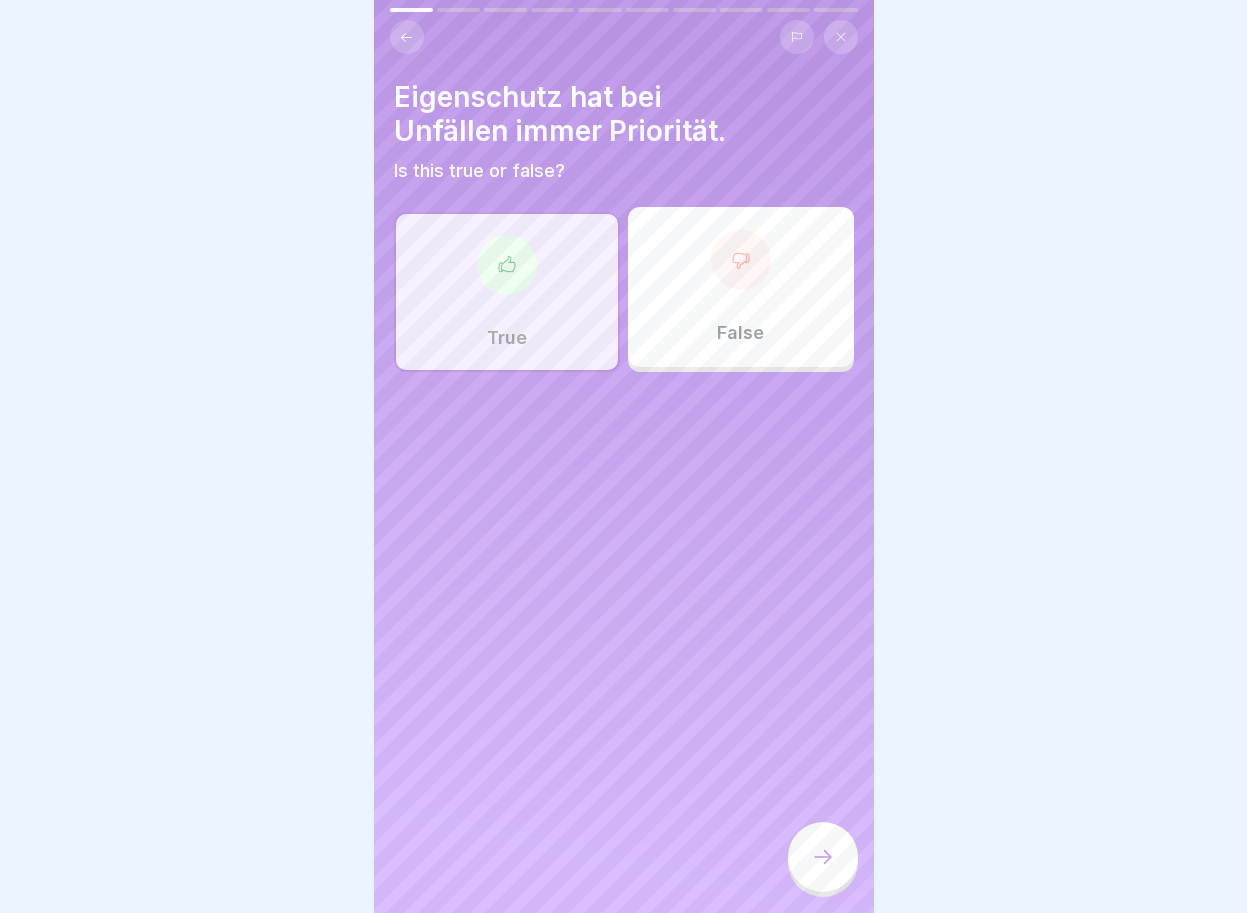 click at bounding box center (407, 37) 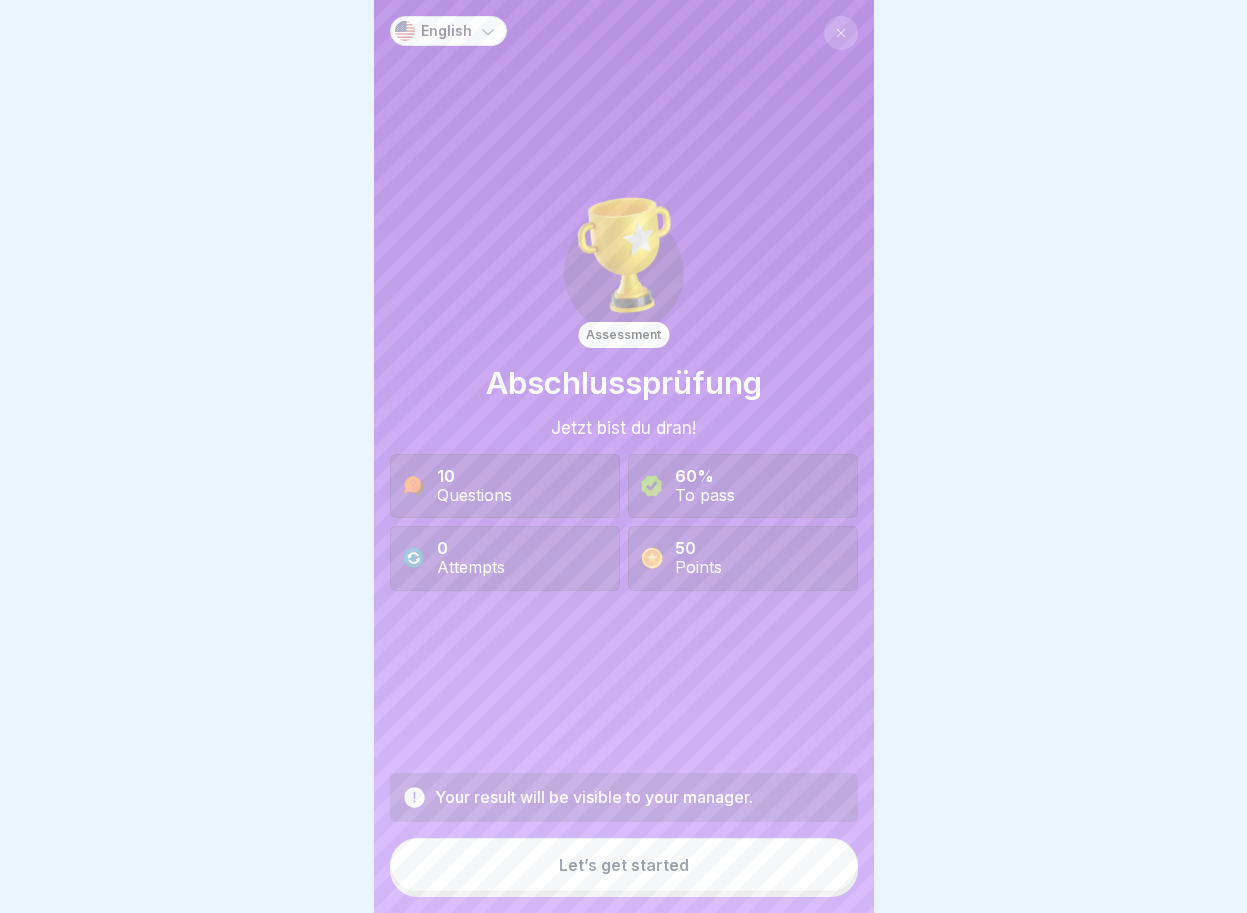 click 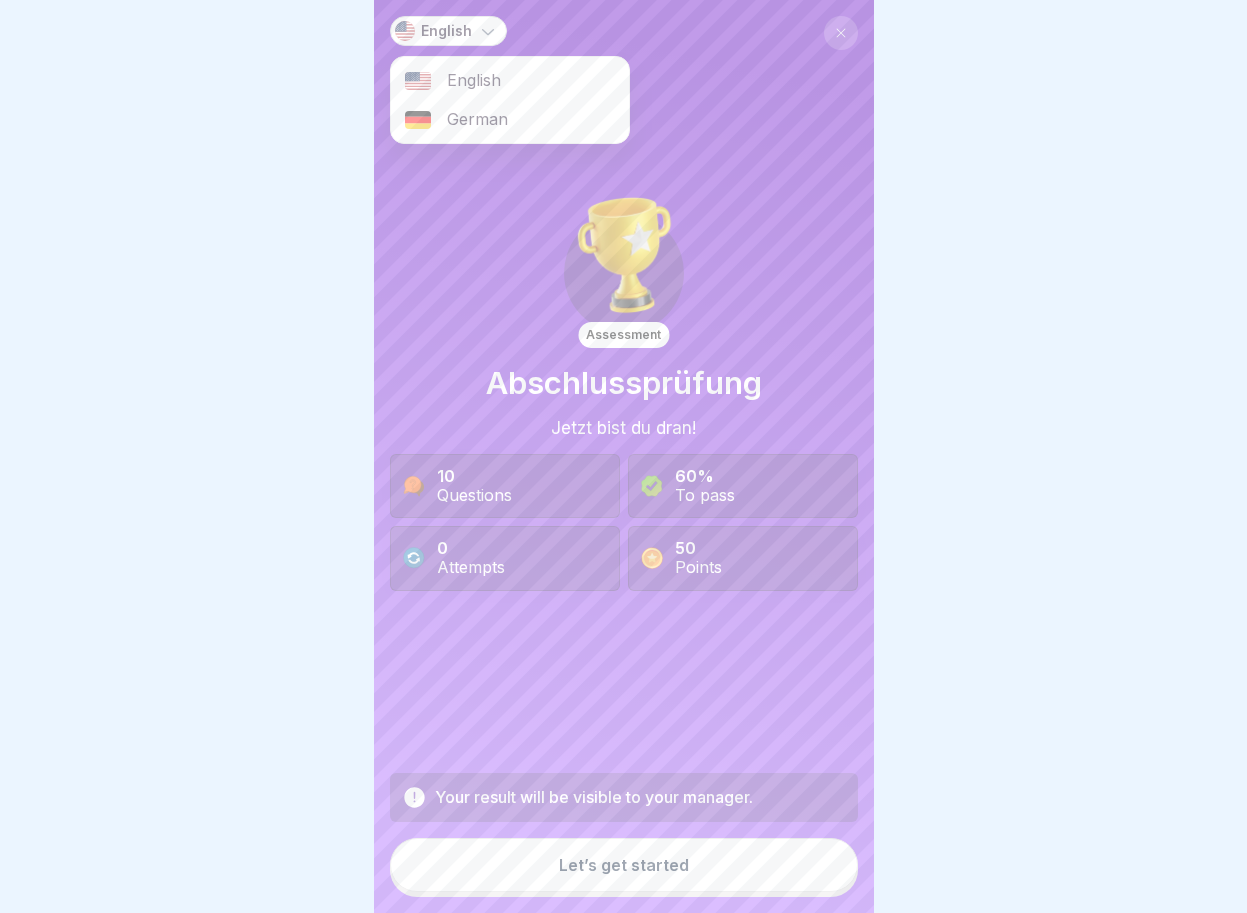click on "English" at bounding box center (474, 80) 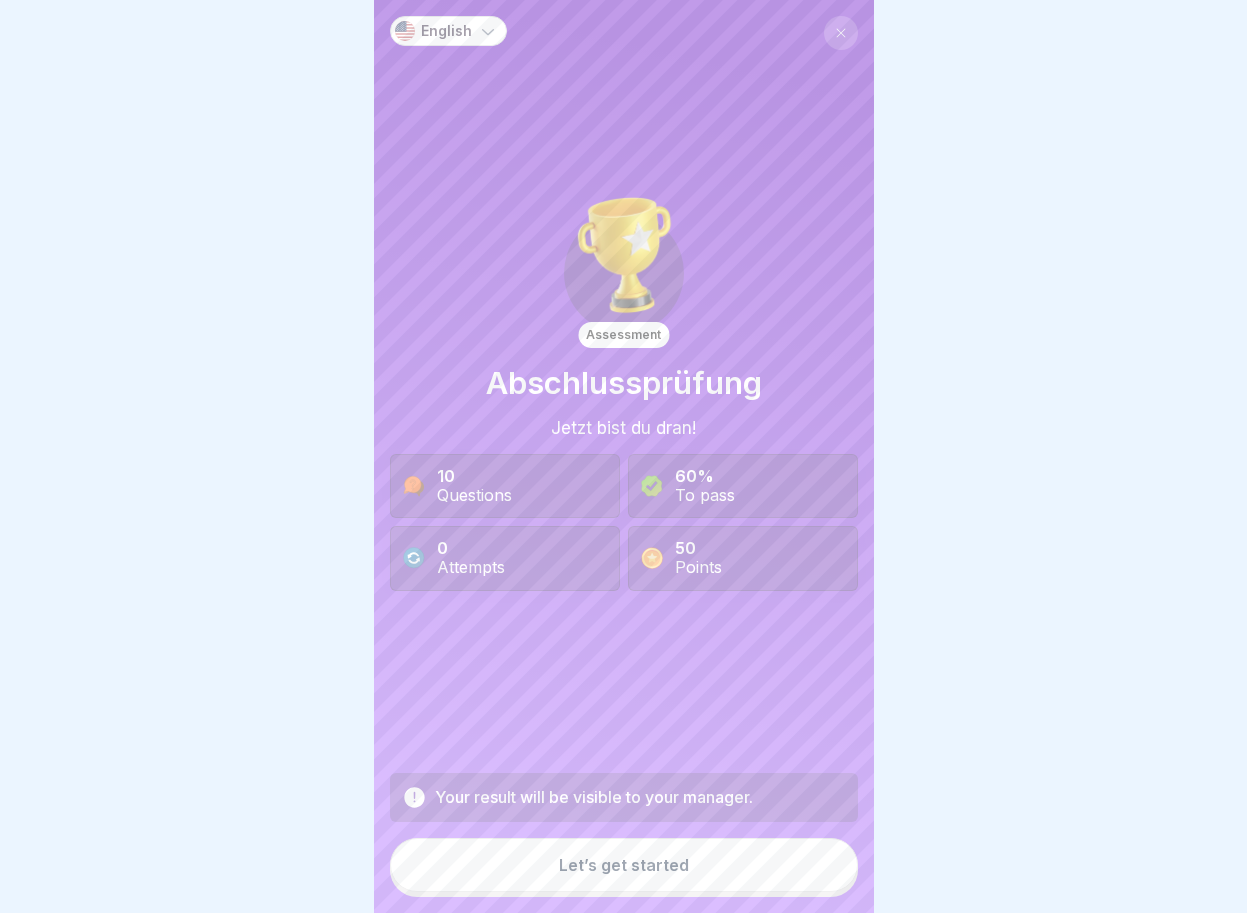 click on "Let’s get started" at bounding box center (624, 865) 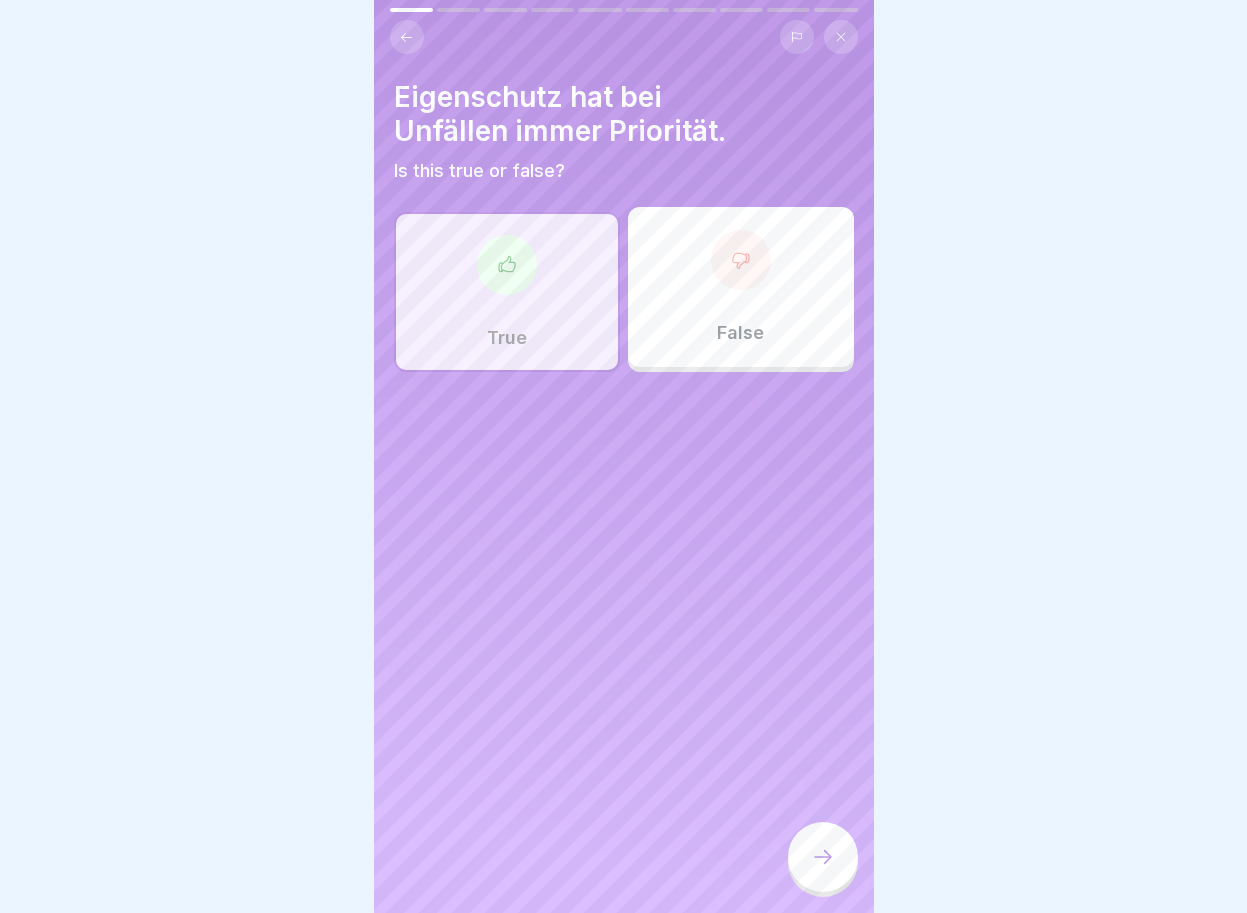 click at bounding box center [407, 37] 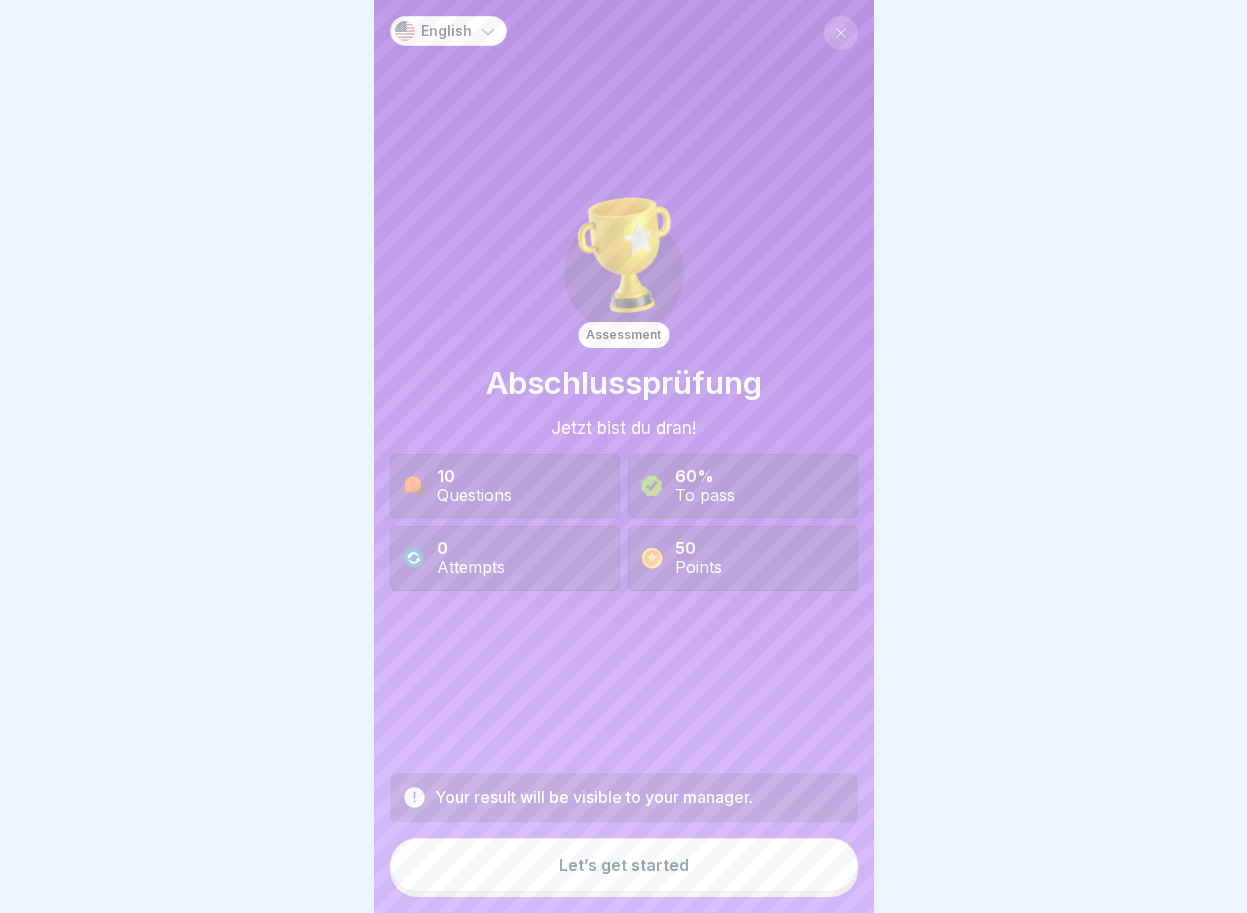 click on "Assessment Abschlussprüfung Jetzt bist du dran! 10 Questions 60% To pass 0 Attempts 50 Points" at bounding box center [624, 389] 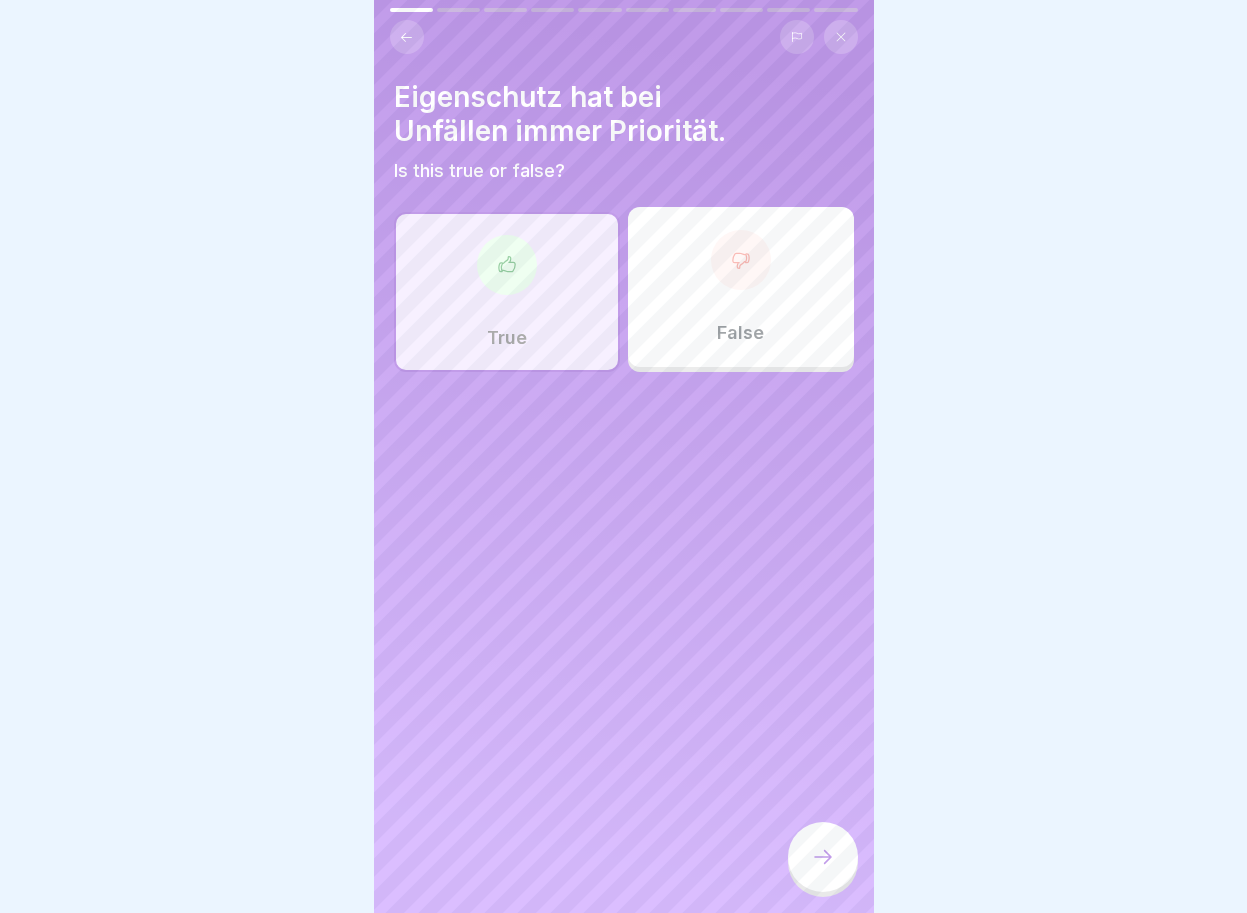 click 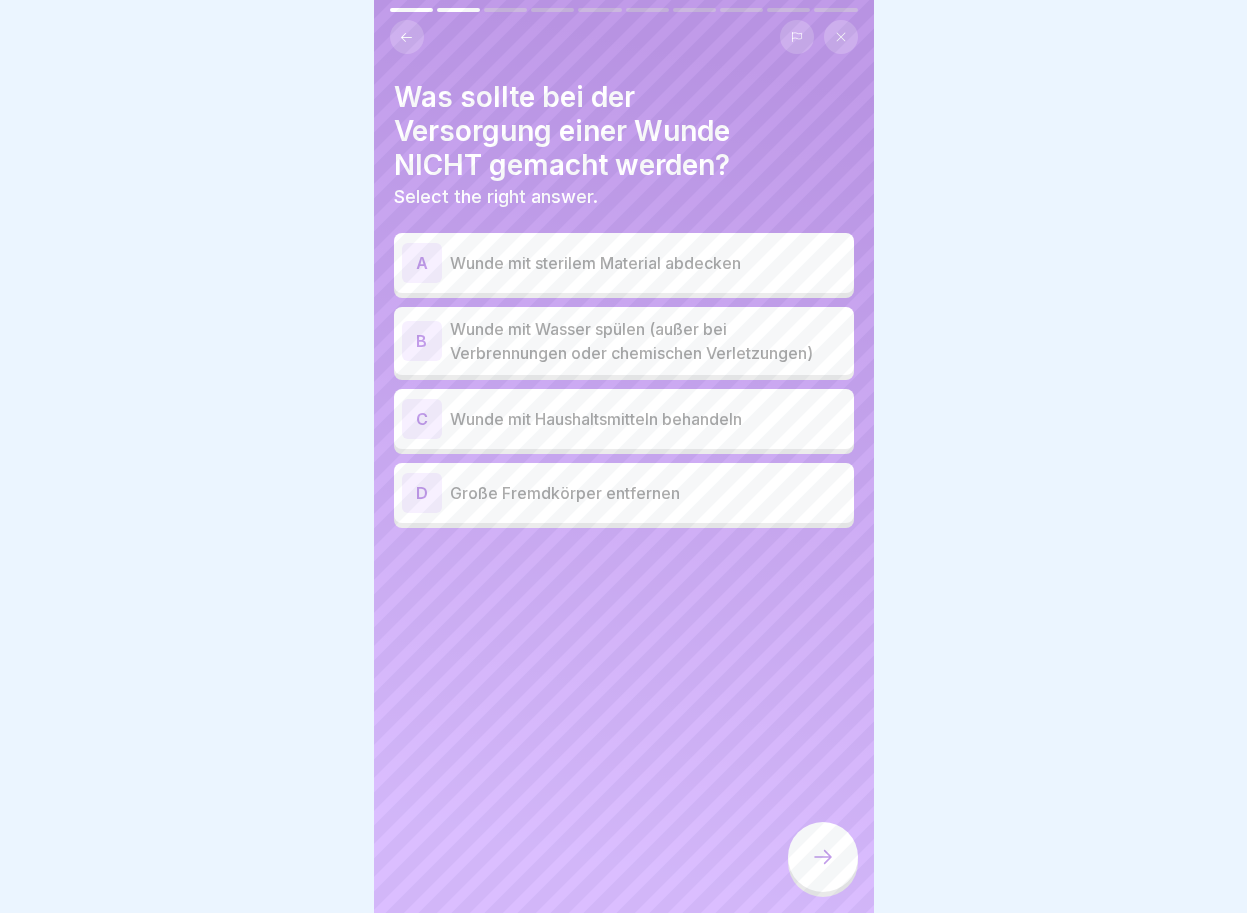 click on "C" at bounding box center (422, 419) 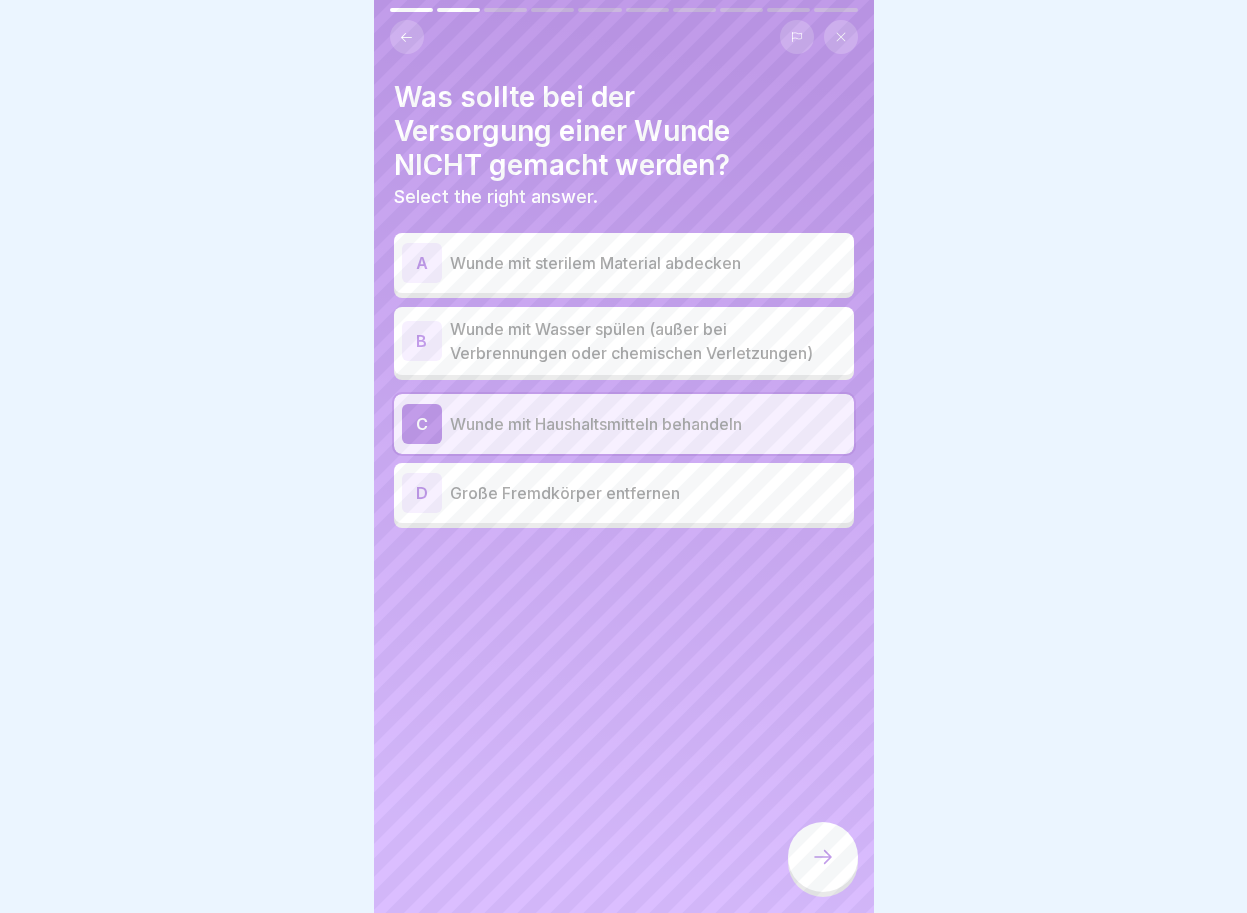 click on "D" at bounding box center (422, 493) 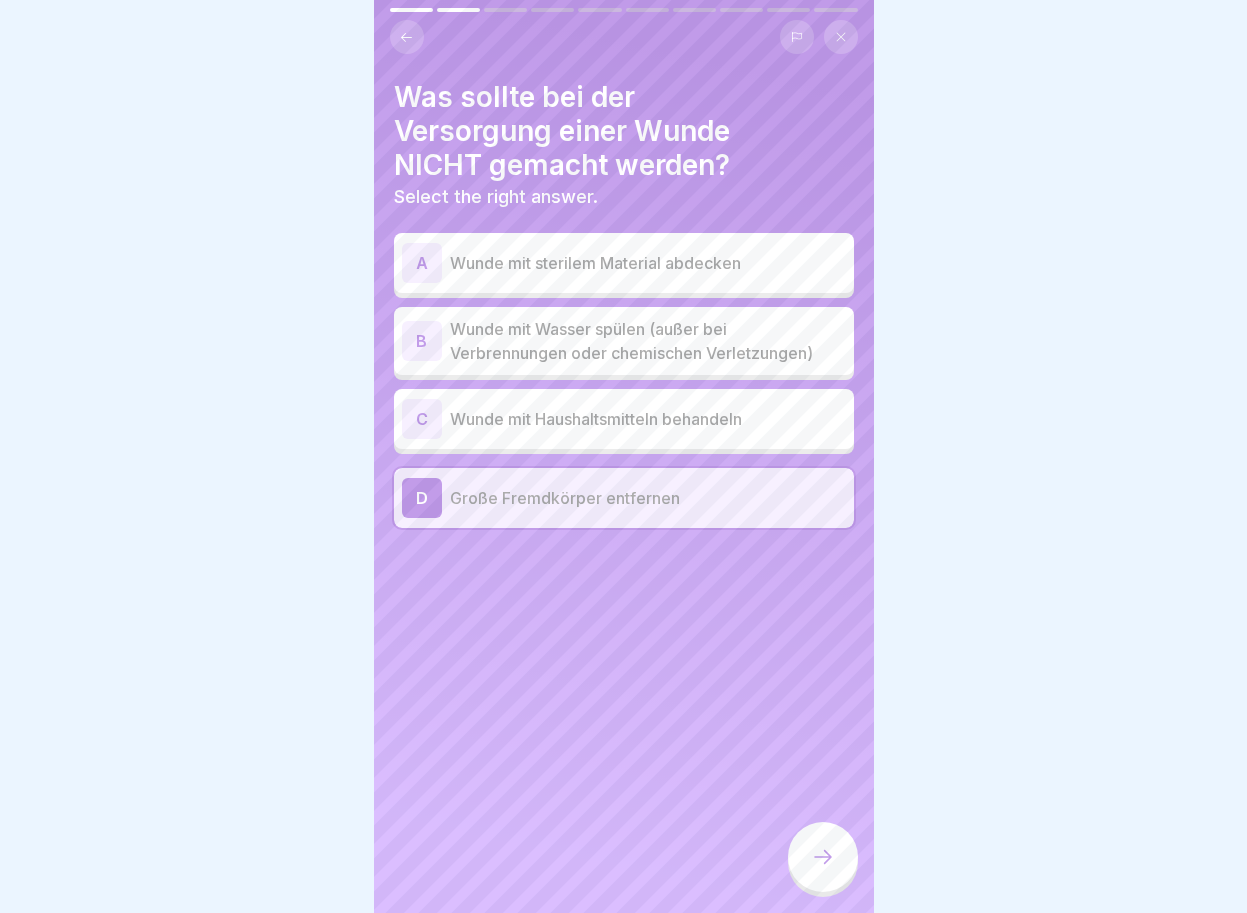 click on "C" at bounding box center [422, 419] 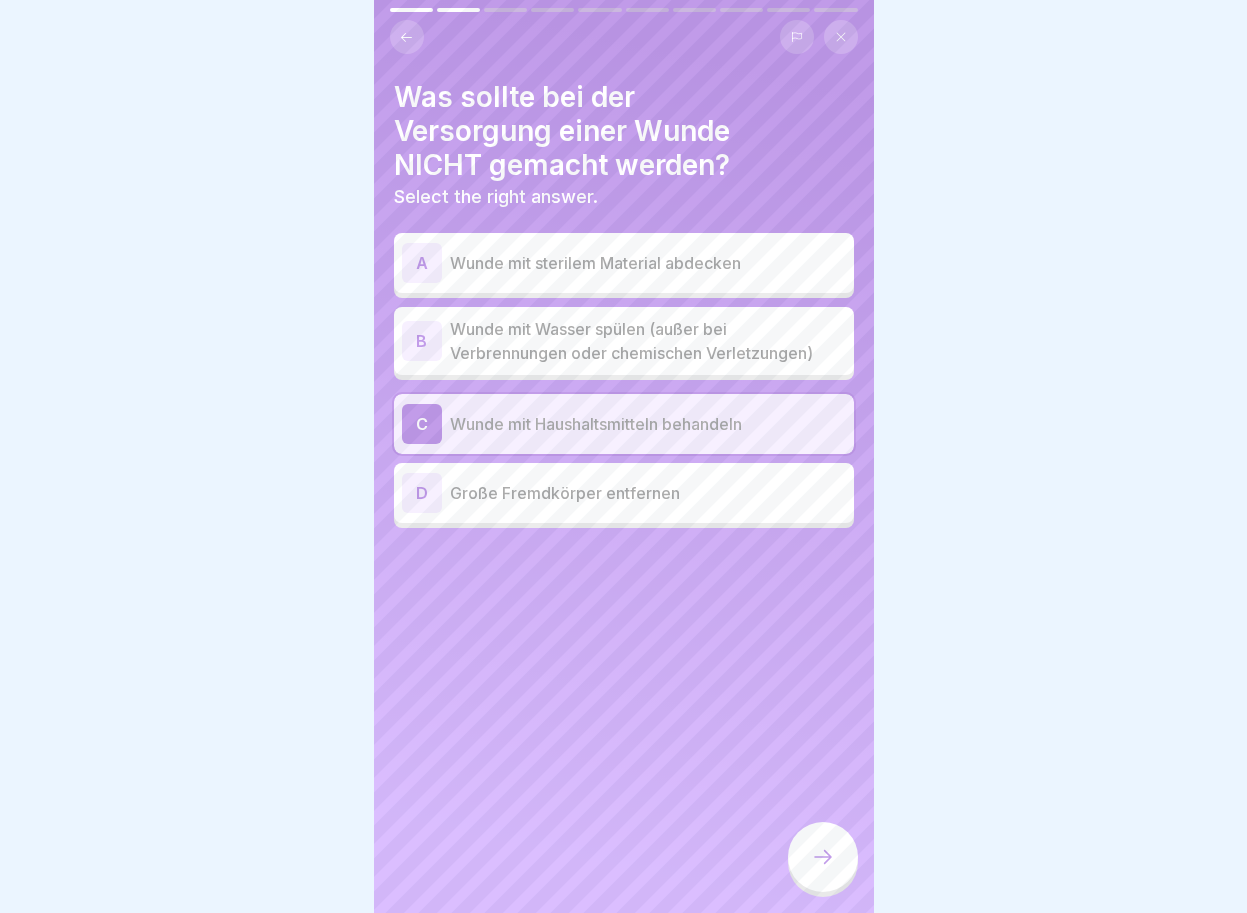 click on "D Große Fremdkörper entfernen" at bounding box center (624, 493) 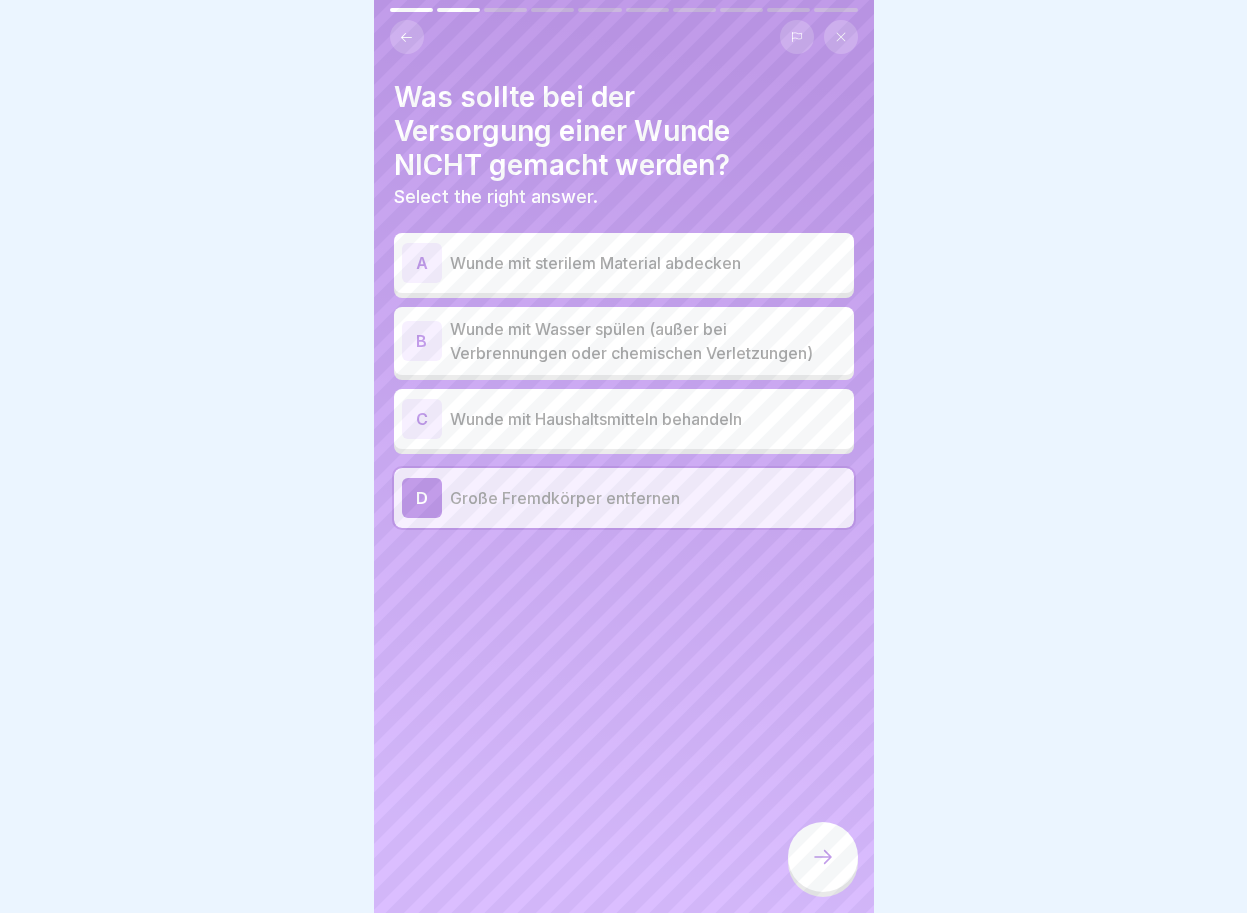 click at bounding box center [823, 857] 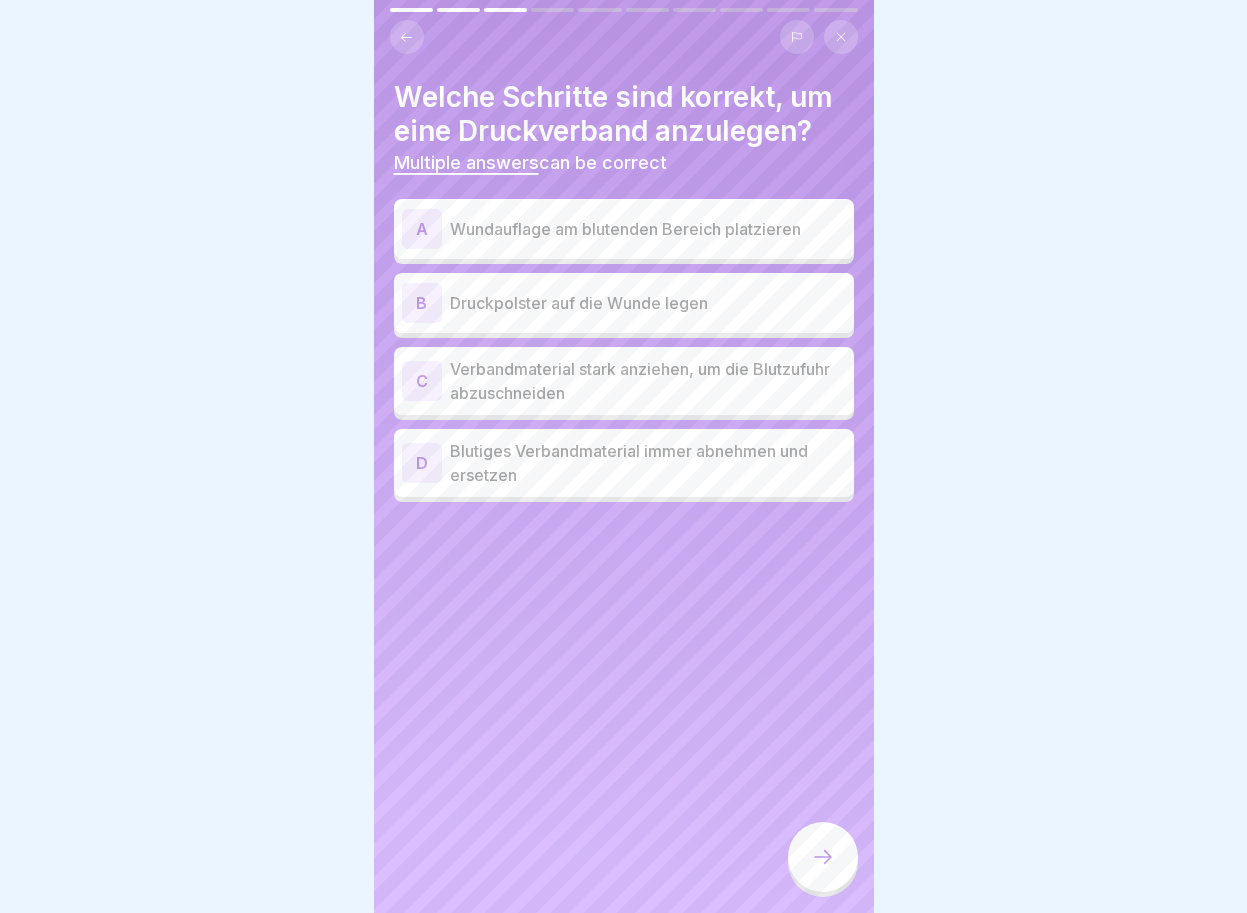 click on "Welche Schritte sind korrekt, um eine Druckverband anzulegen?" at bounding box center (624, 114) 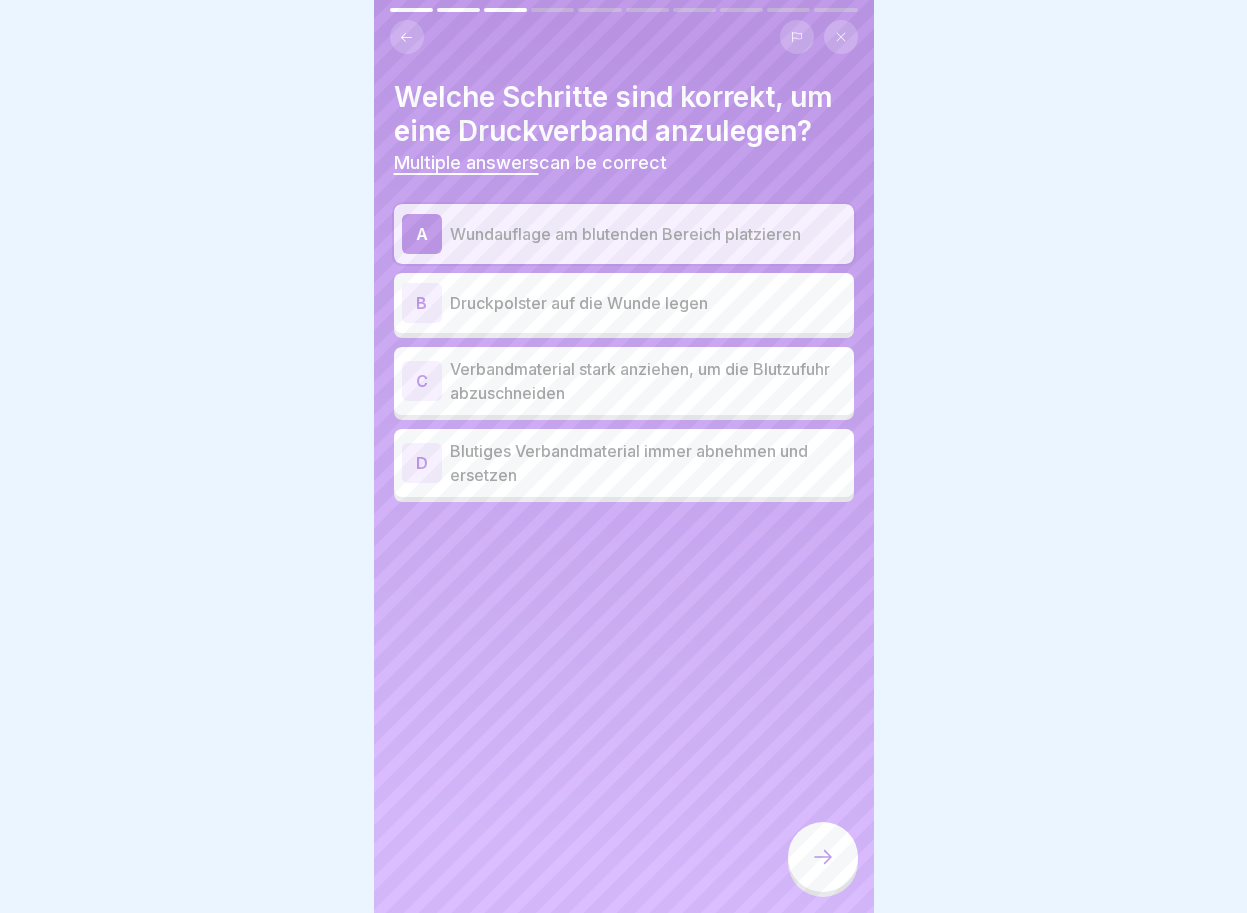 click on "B" at bounding box center (422, 303) 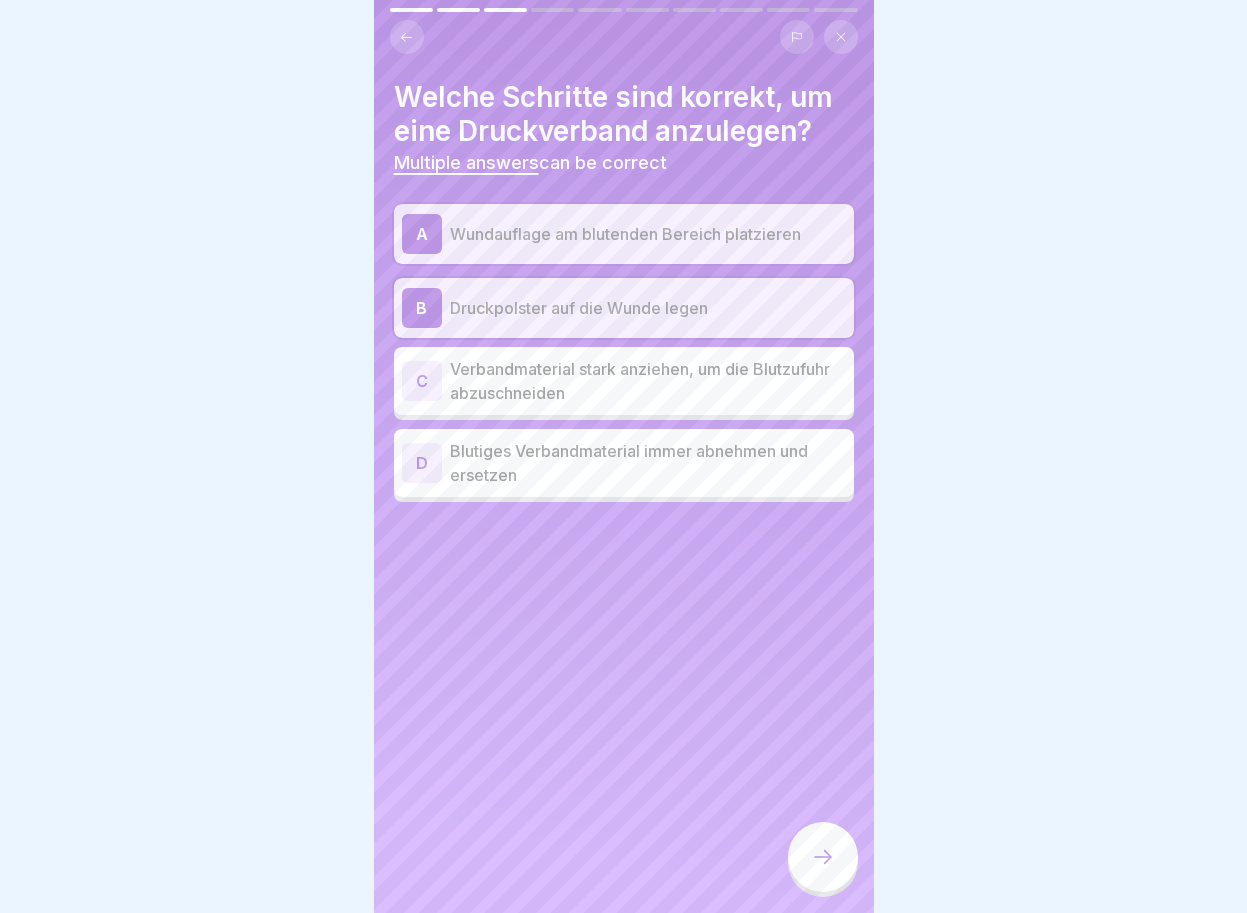 click on "C" at bounding box center [422, 381] 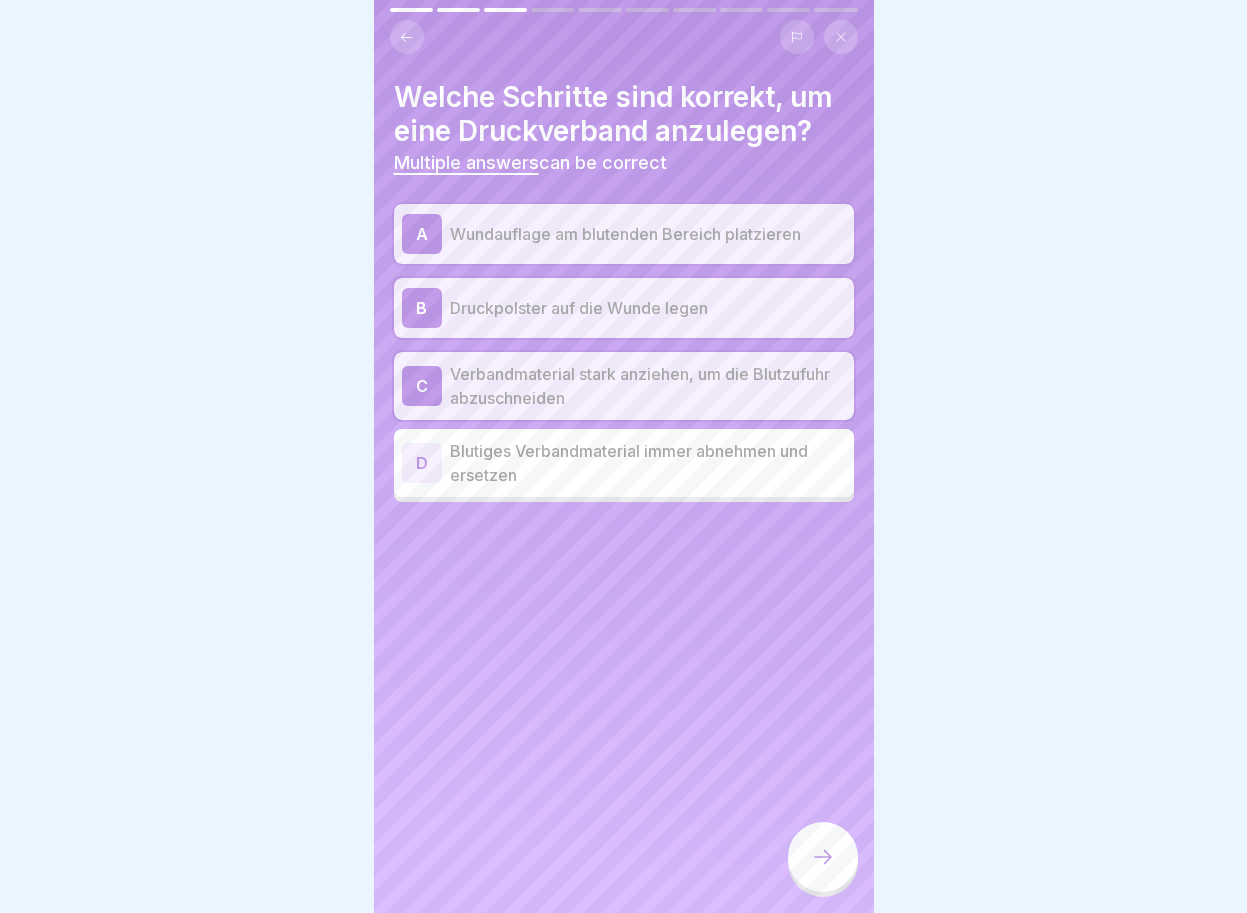 click at bounding box center [823, 857] 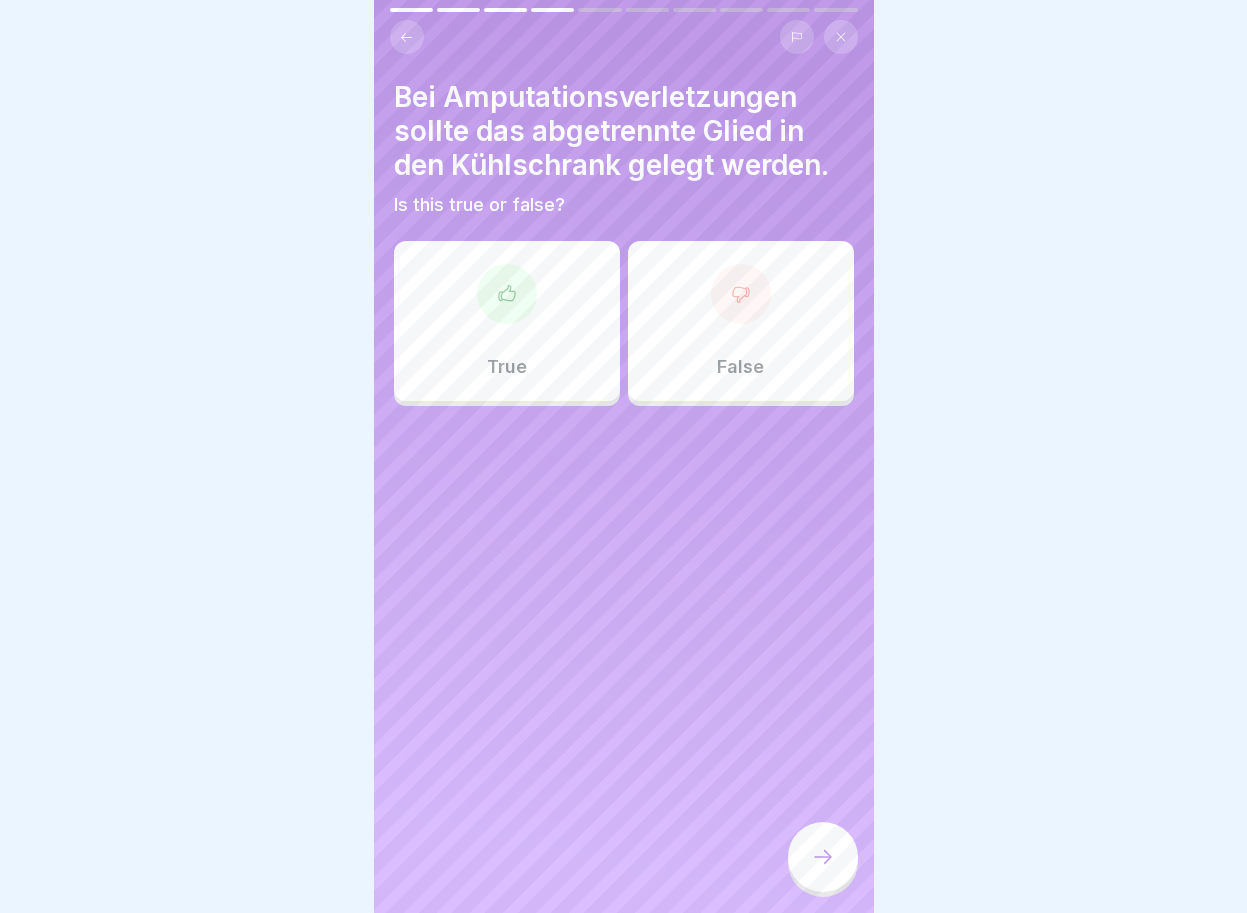 click at bounding box center [741, 294] 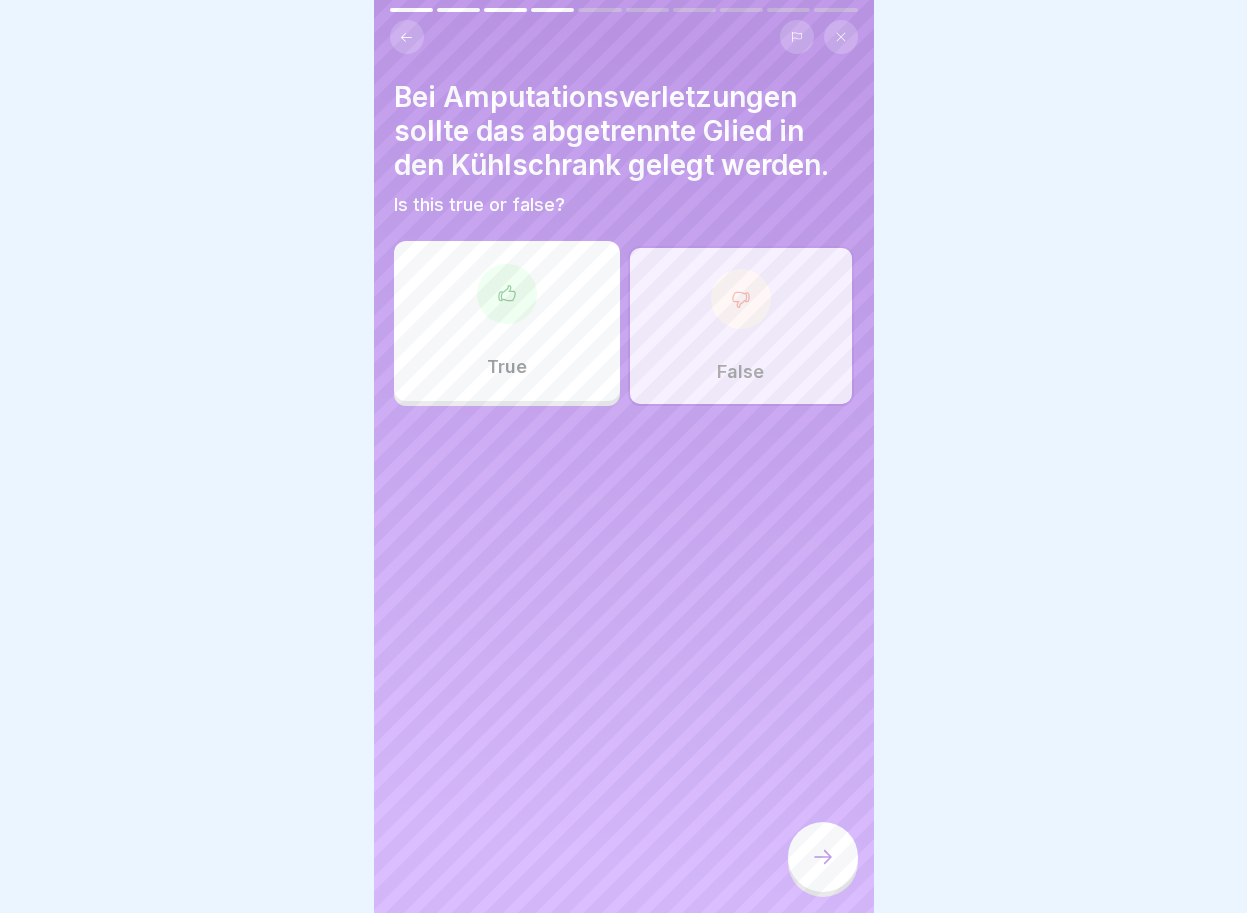 click at bounding box center (823, 857) 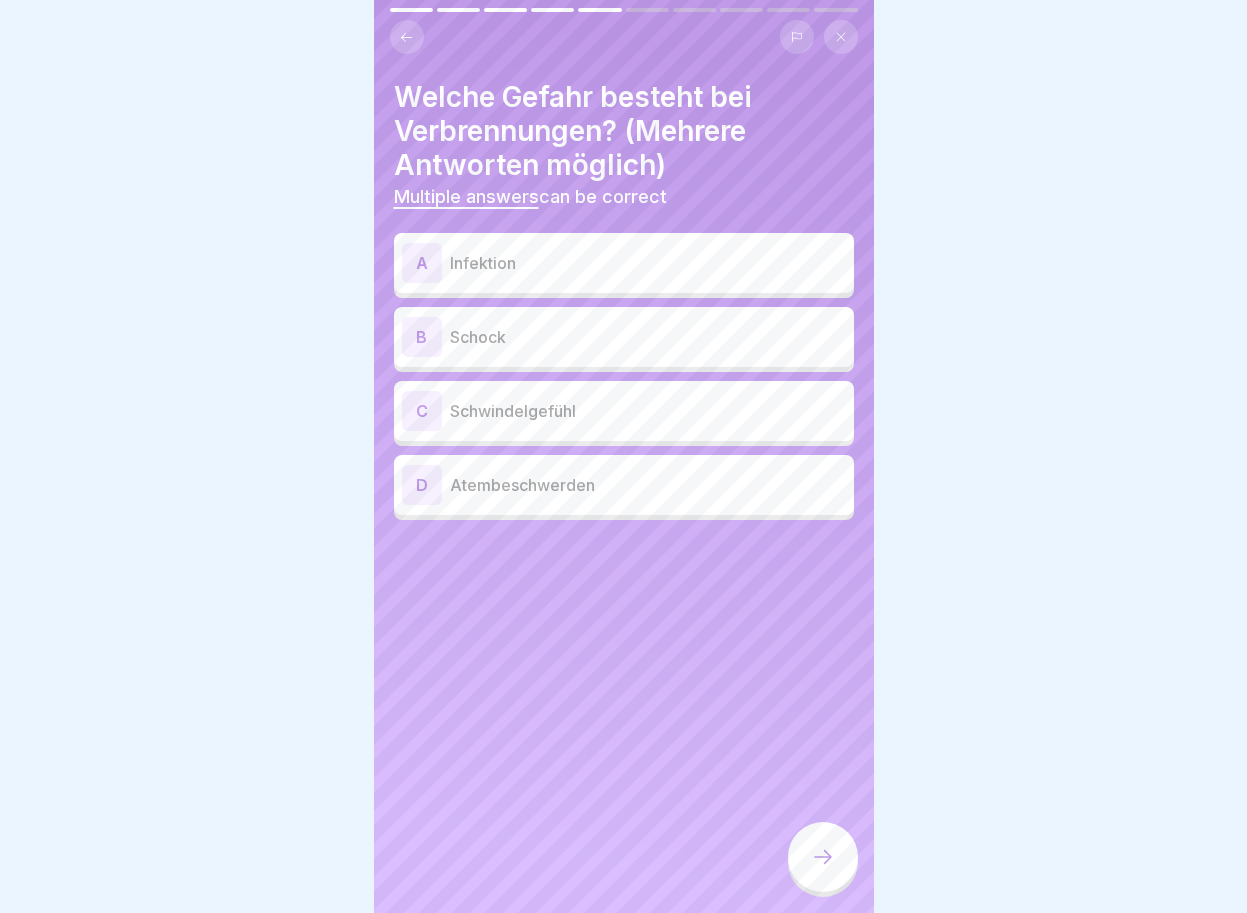click on "A" at bounding box center (422, 263) 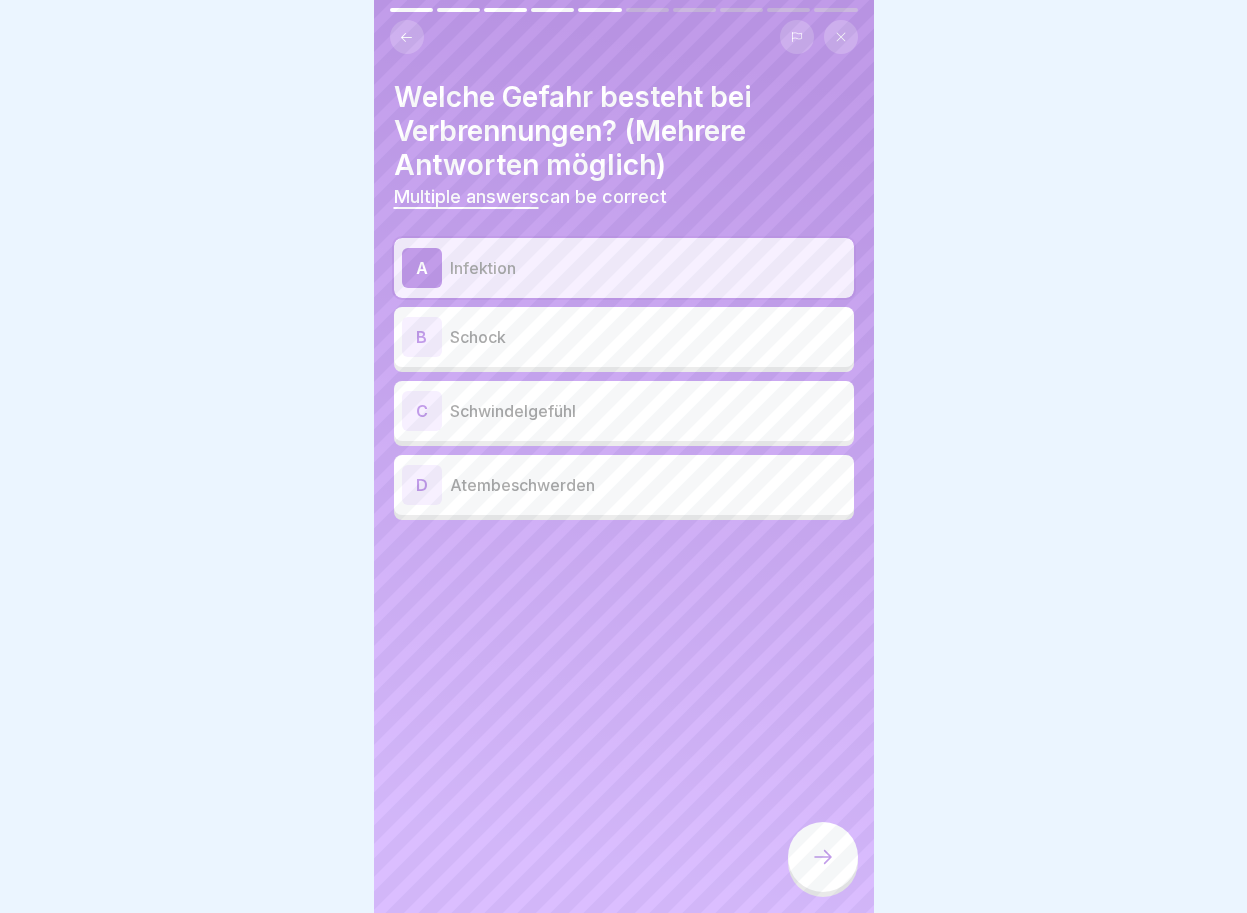 click on "B" at bounding box center [422, 337] 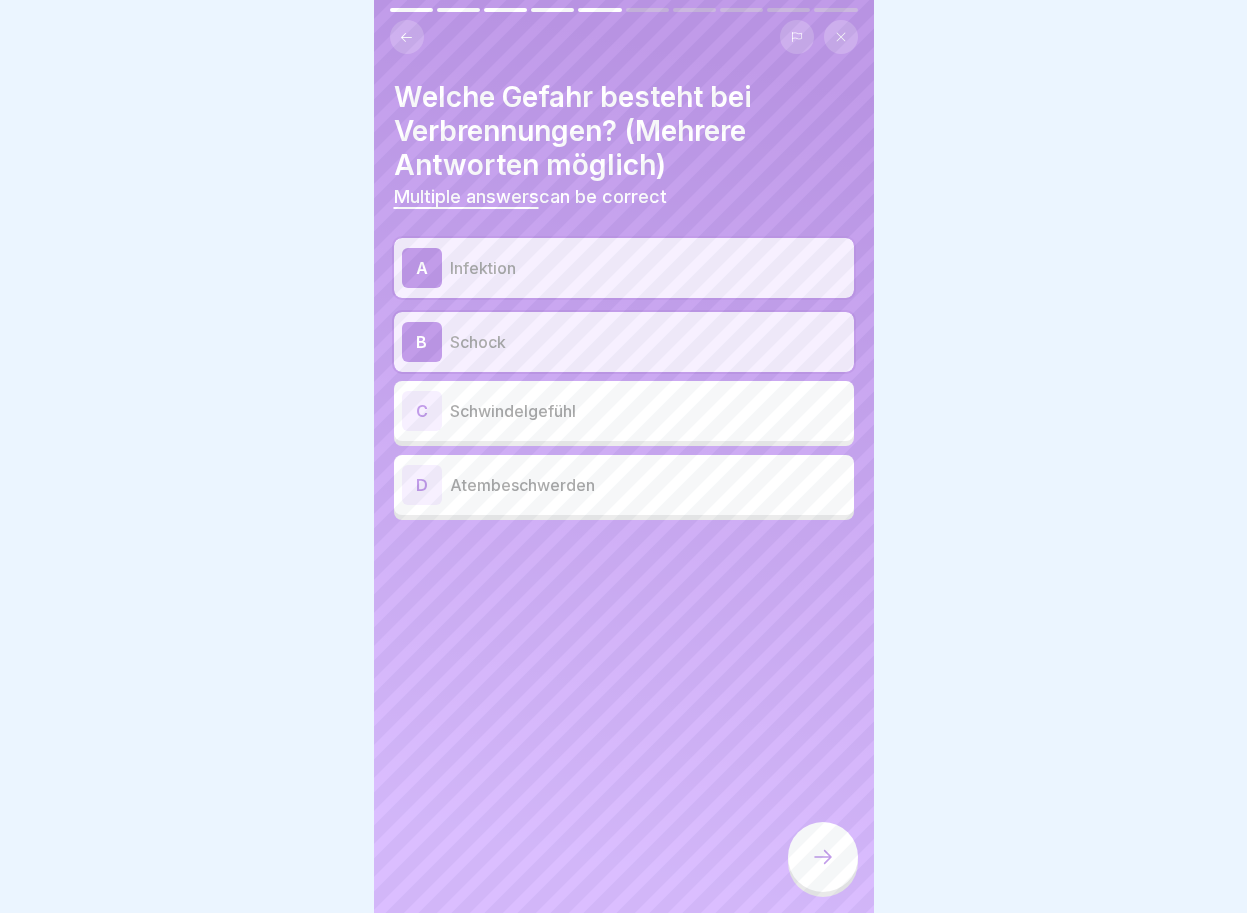 click on "C" at bounding box center (422, 411) 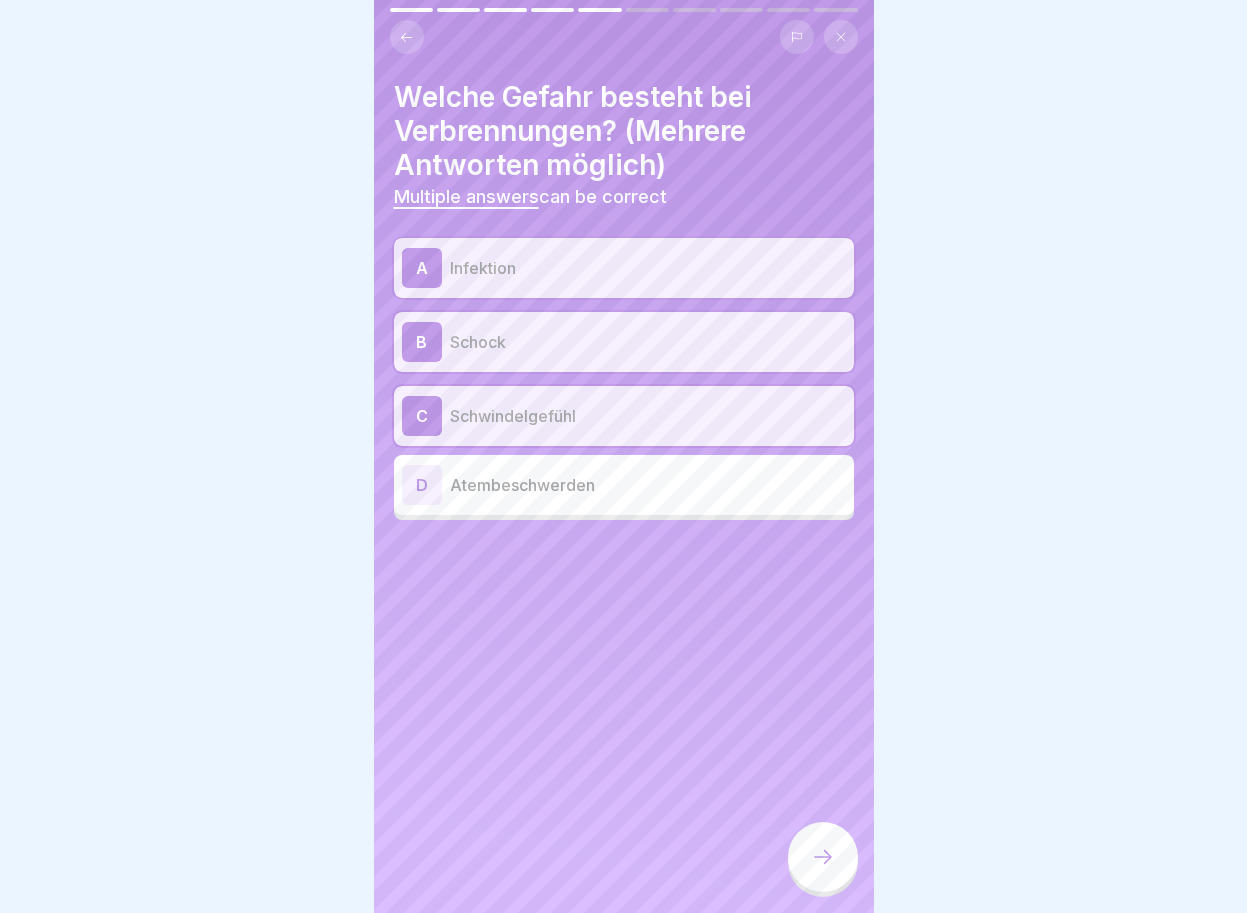 click 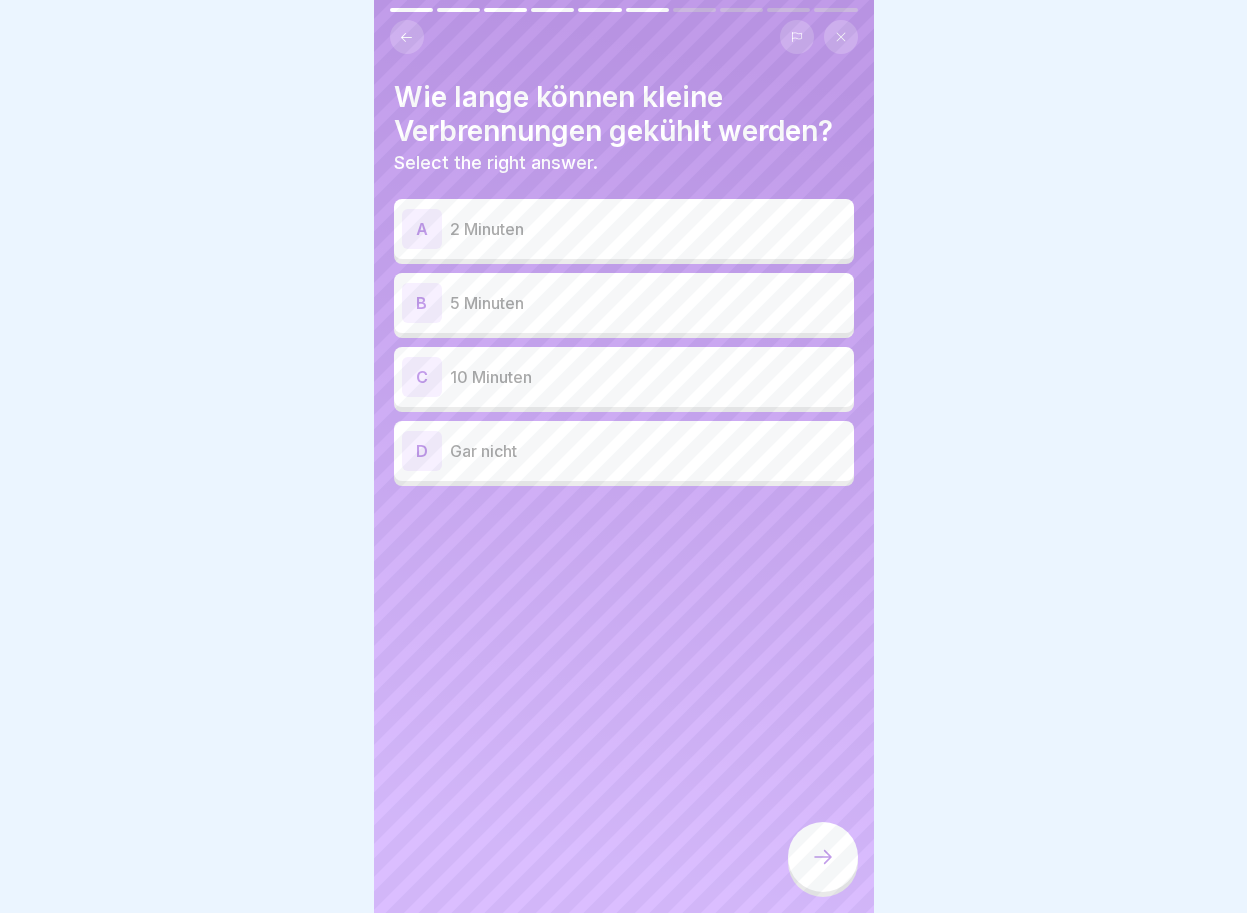 click on "A" at bounding box center [422, 229] 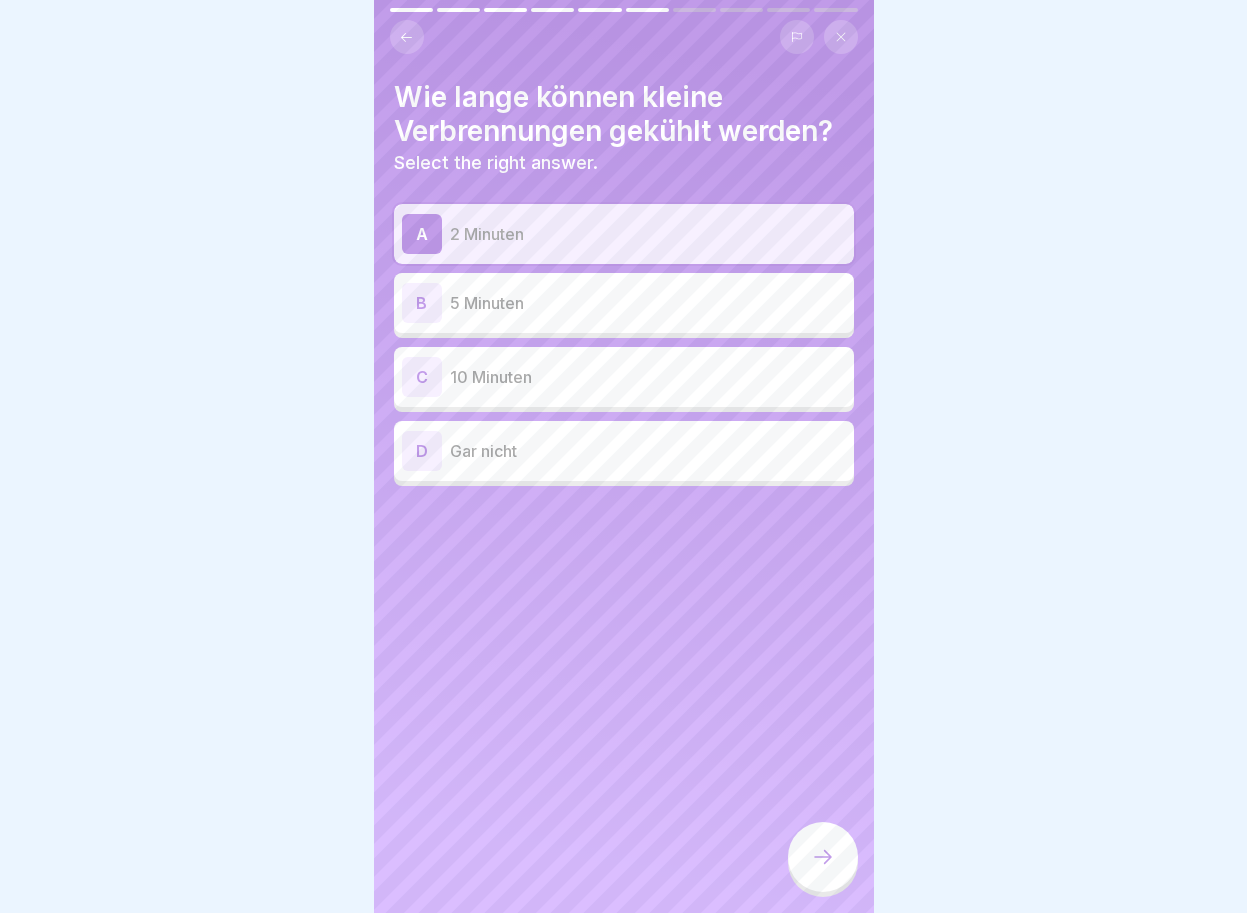 click 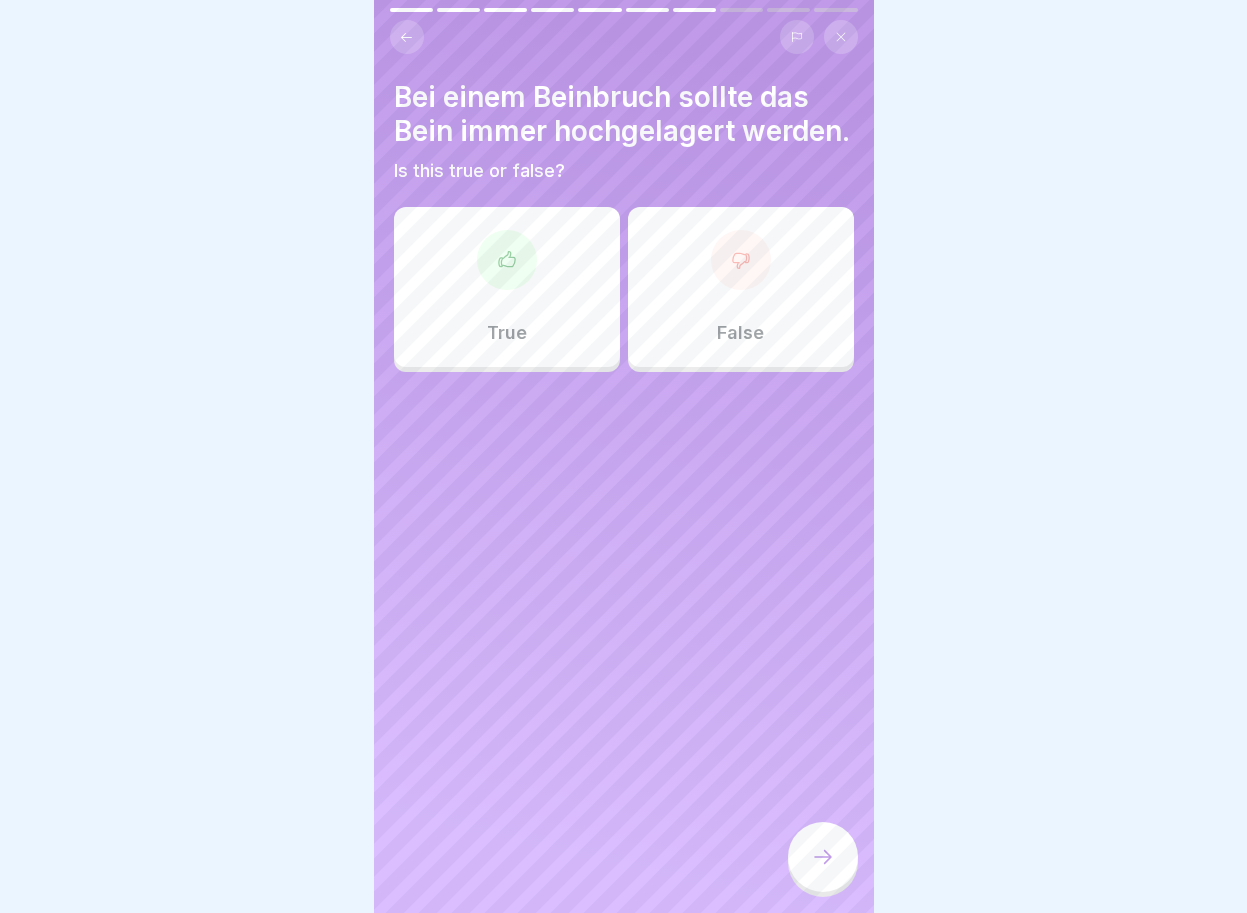 click at bounding box center (741, 260) 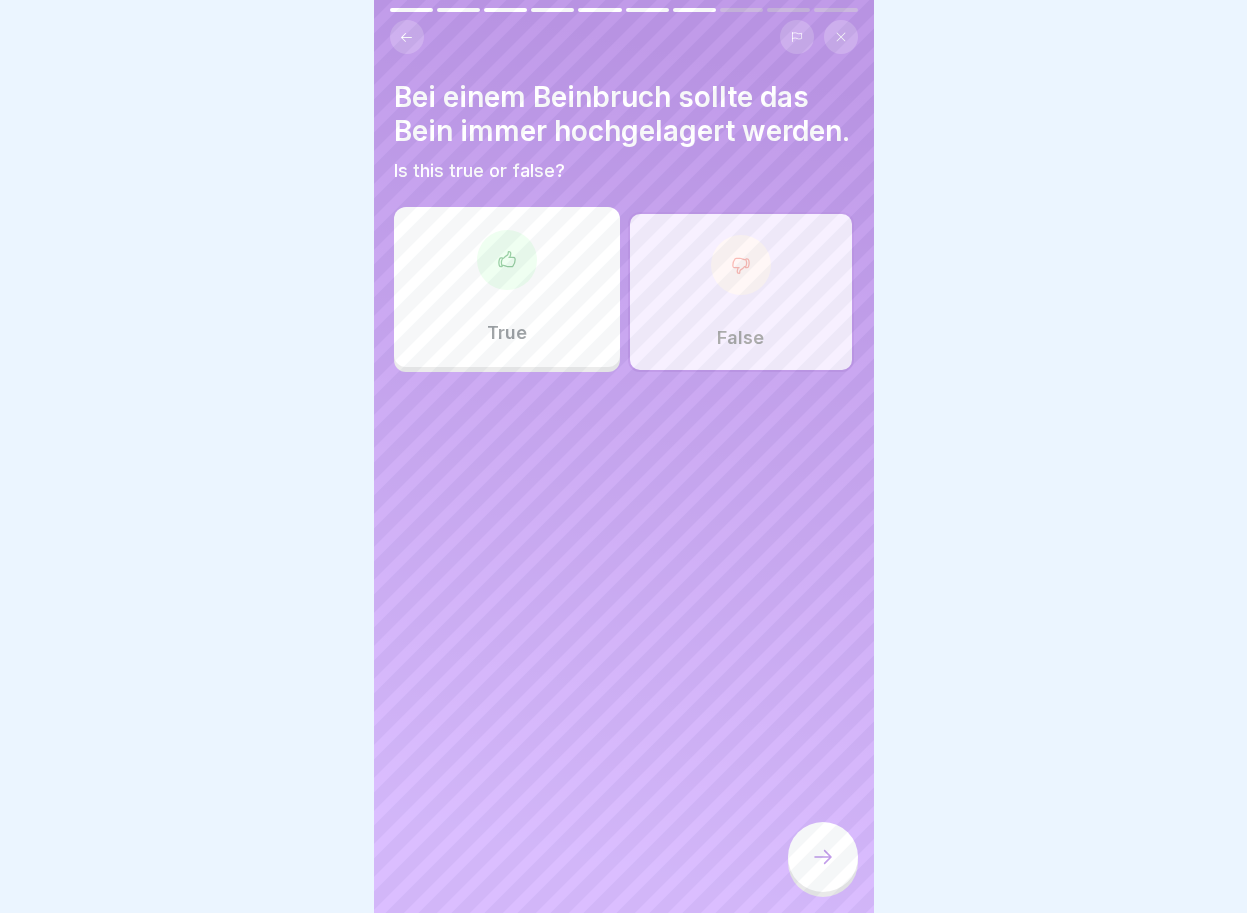 click at bounding box center (823, 857) 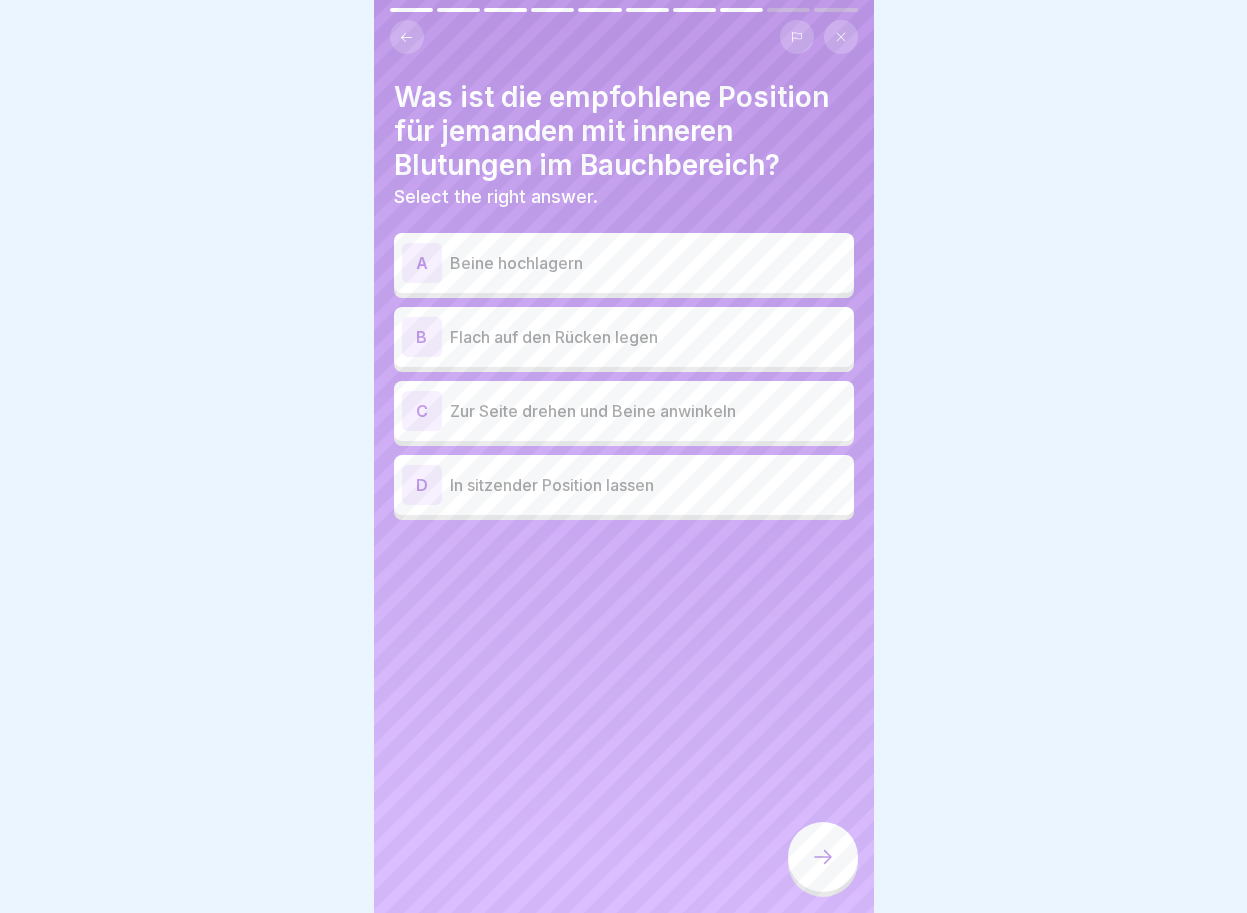 click at bounding box center [623, 456] 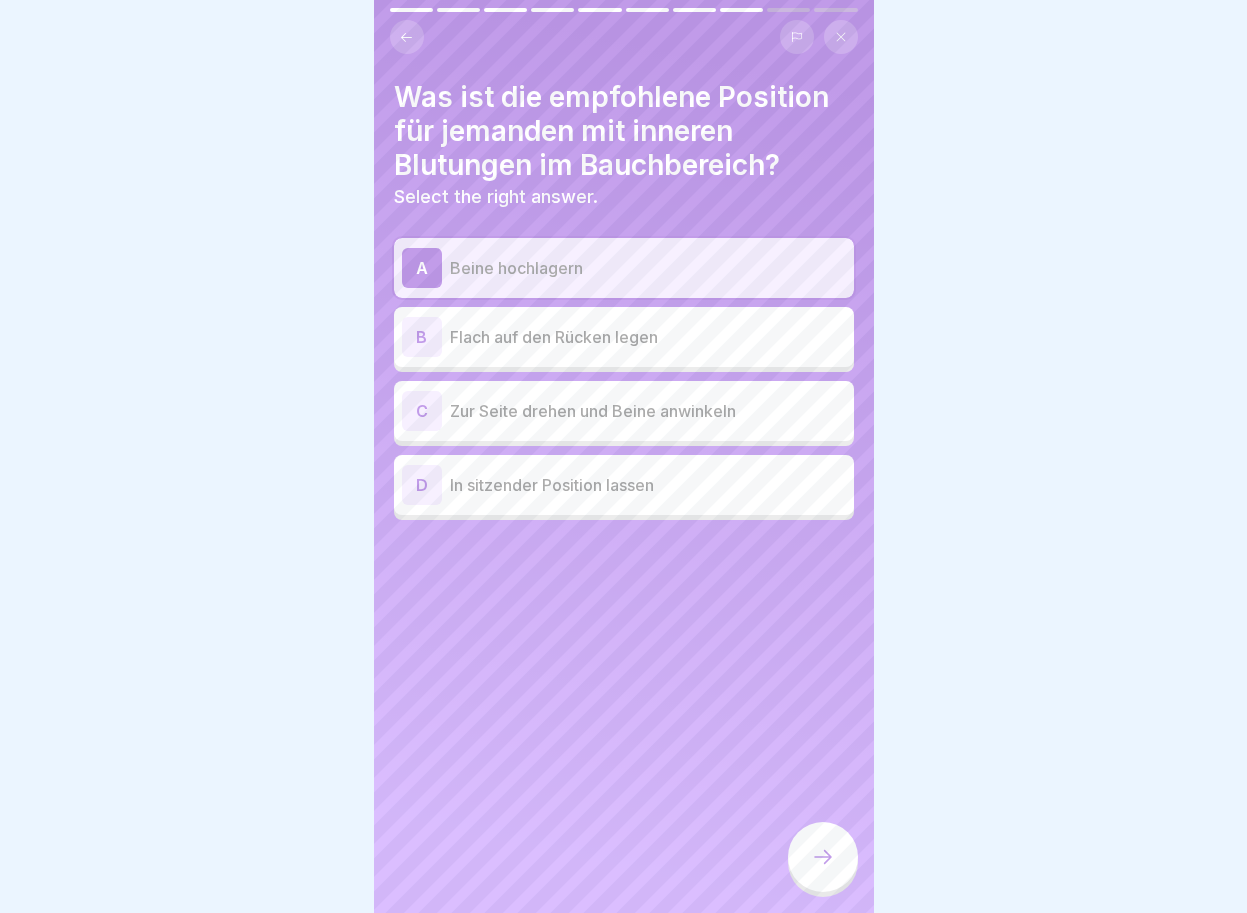 click on "D" at bounding box center [422, 485] 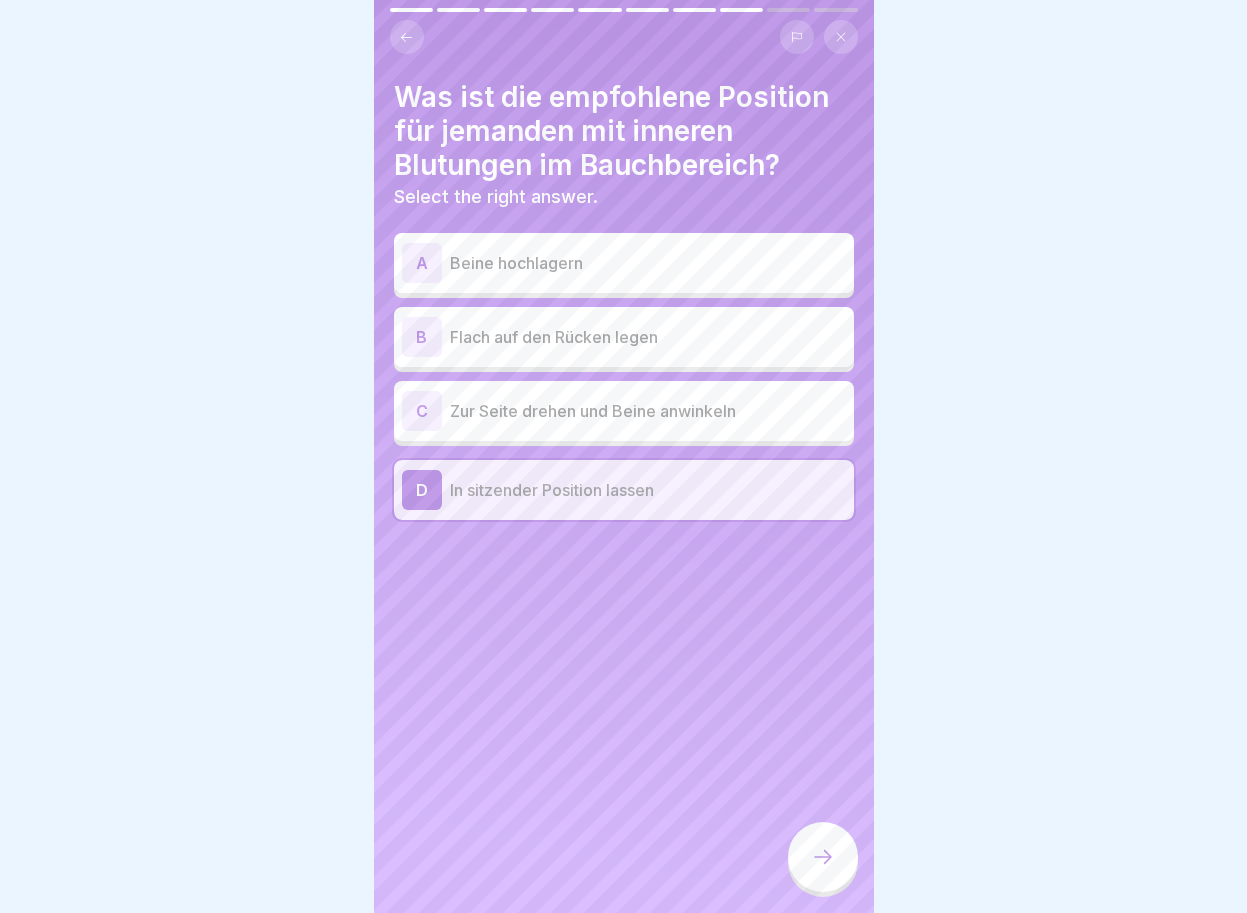 click on "B" at bounding box center [422, 337] 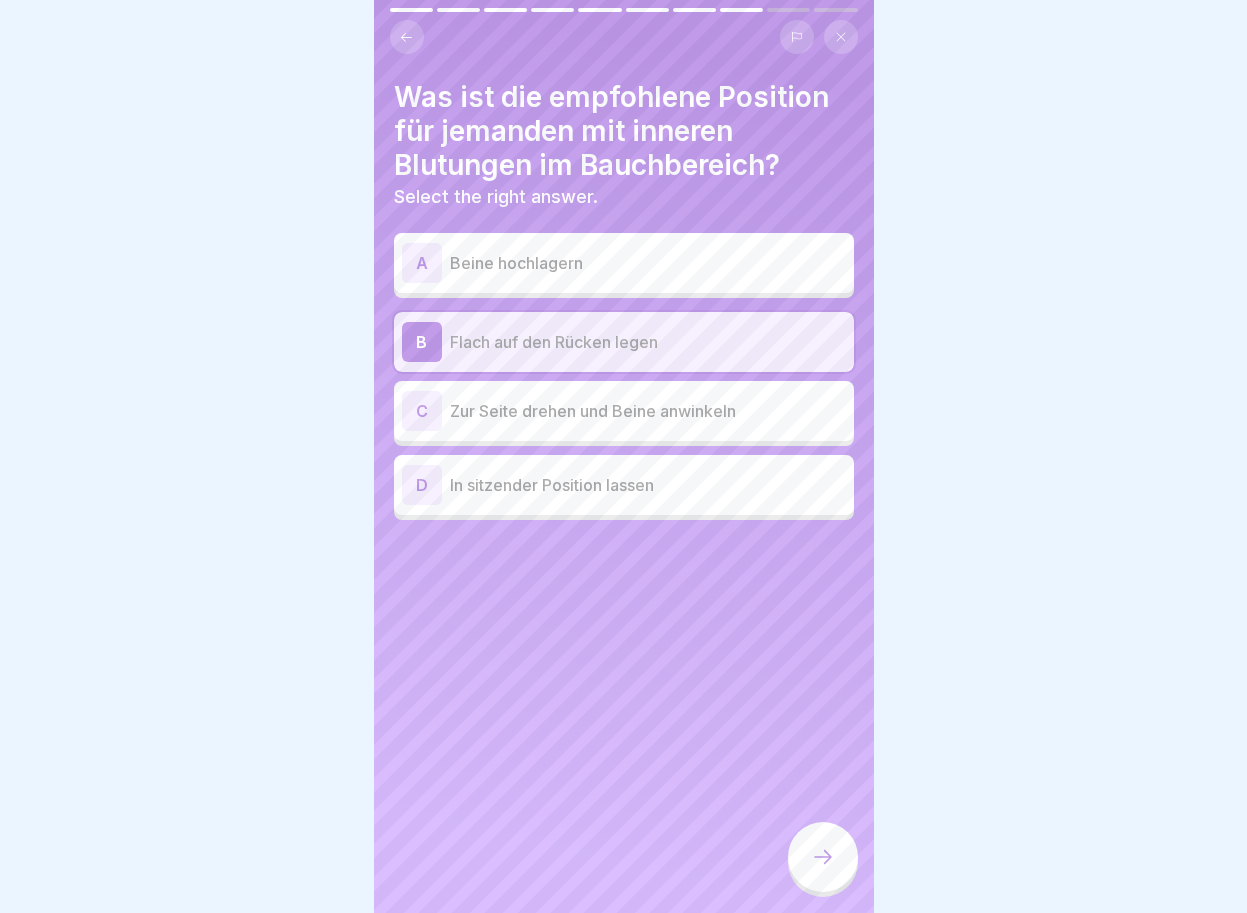click 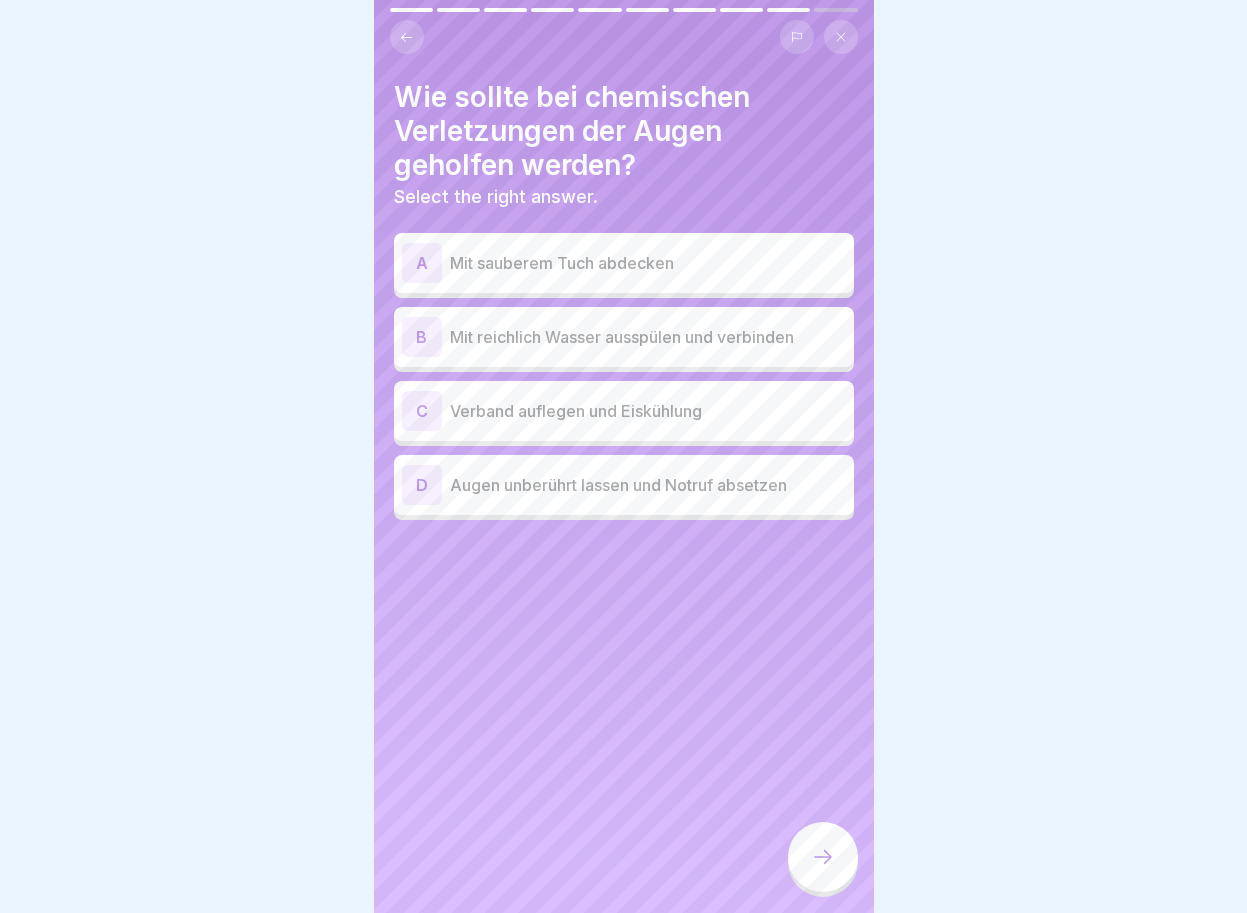 click on "B" at bounding box center [422, 337] 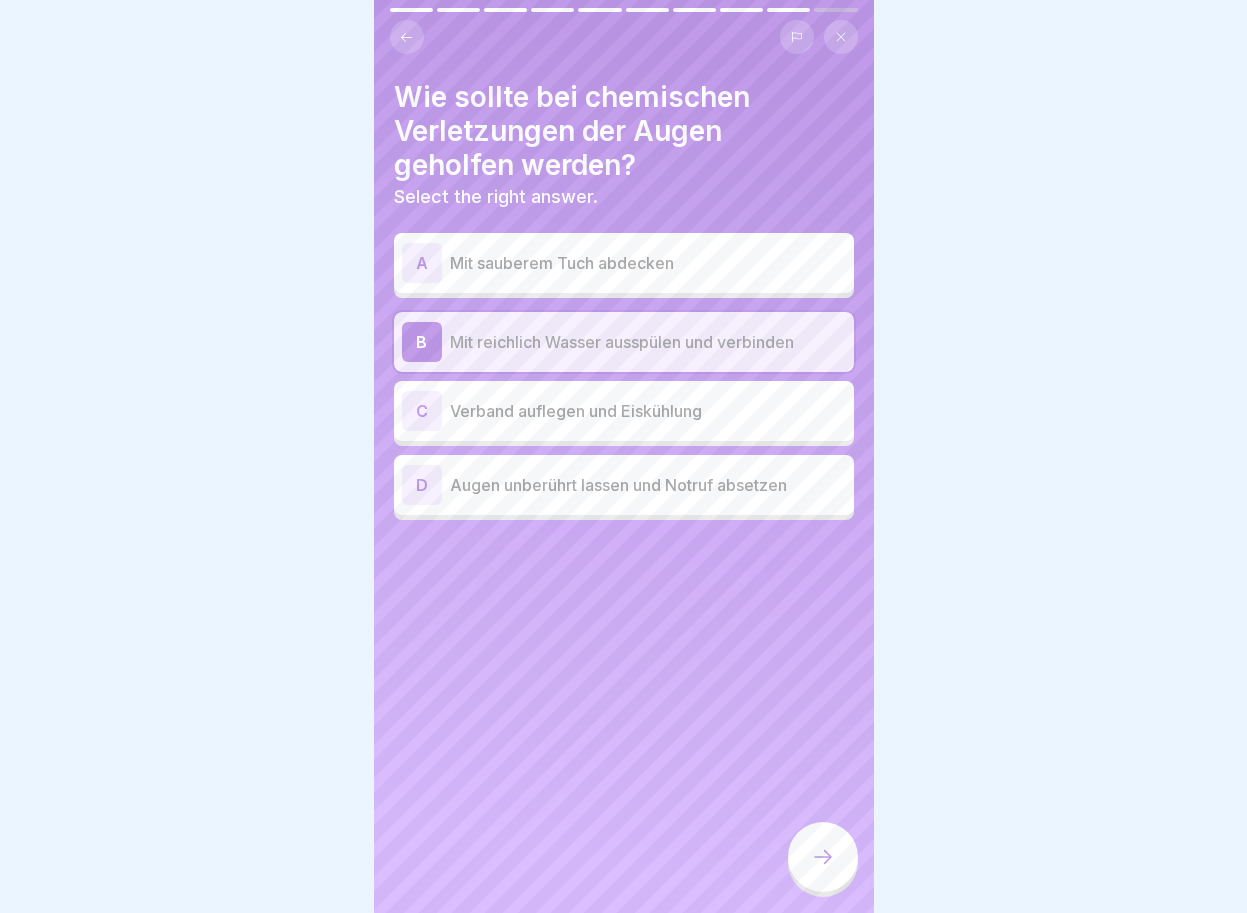 click 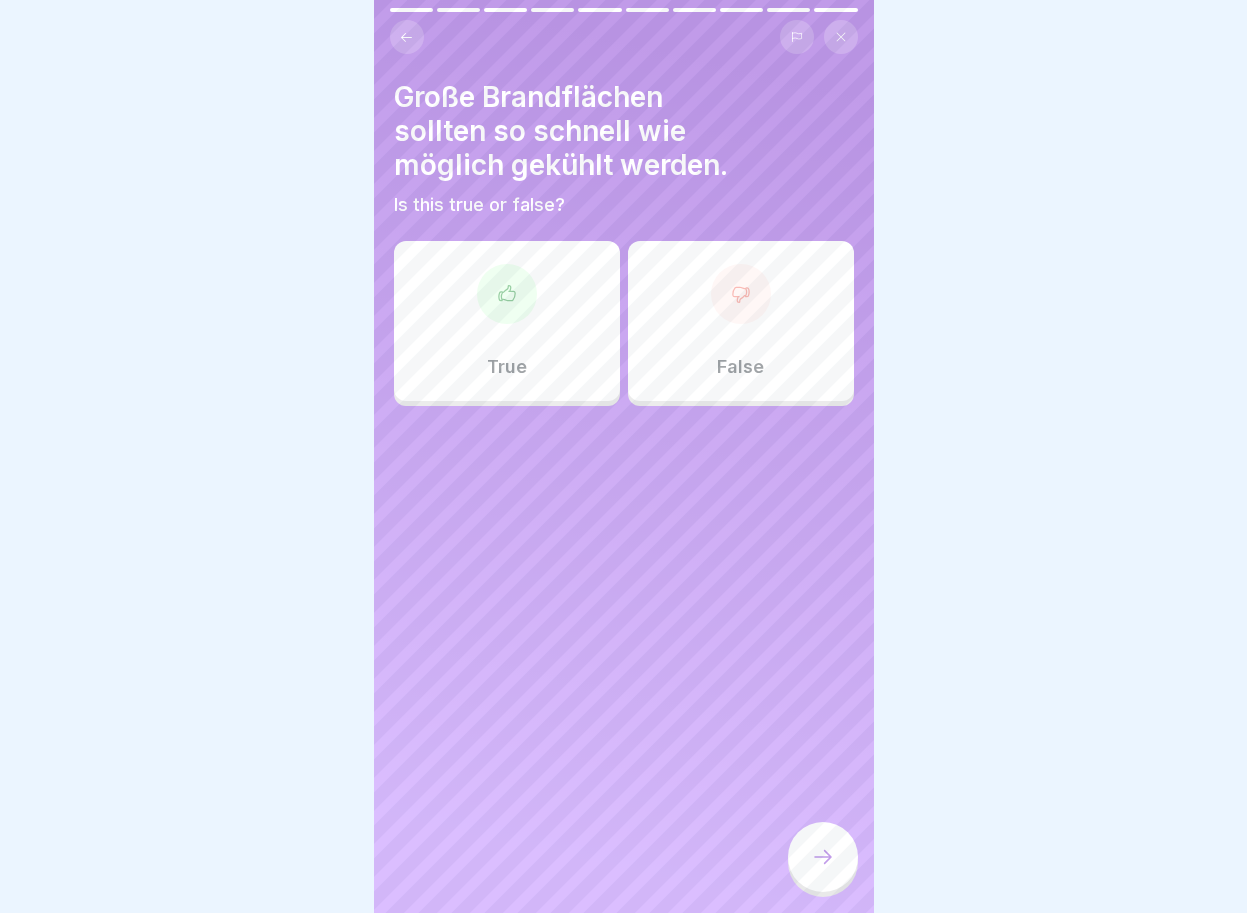 click 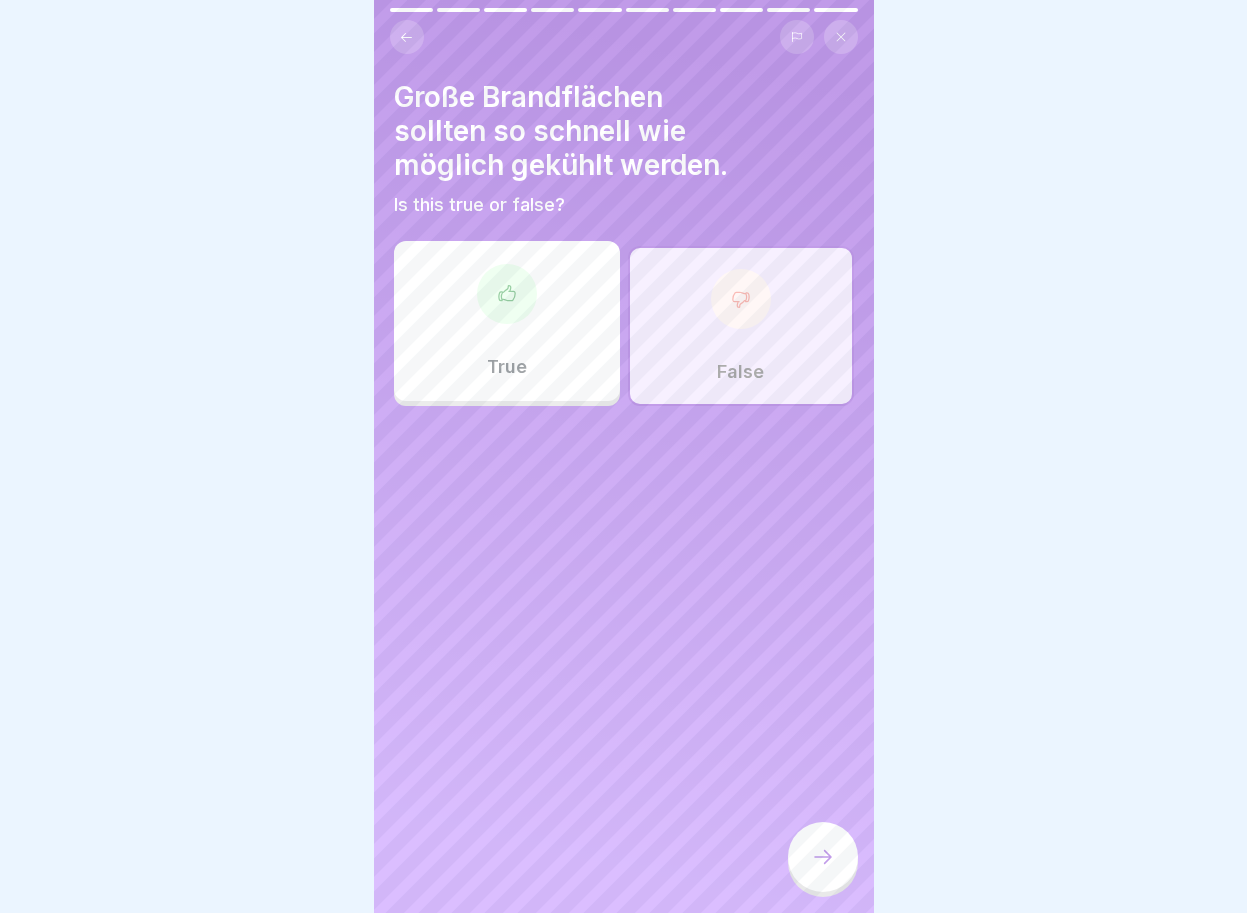 click 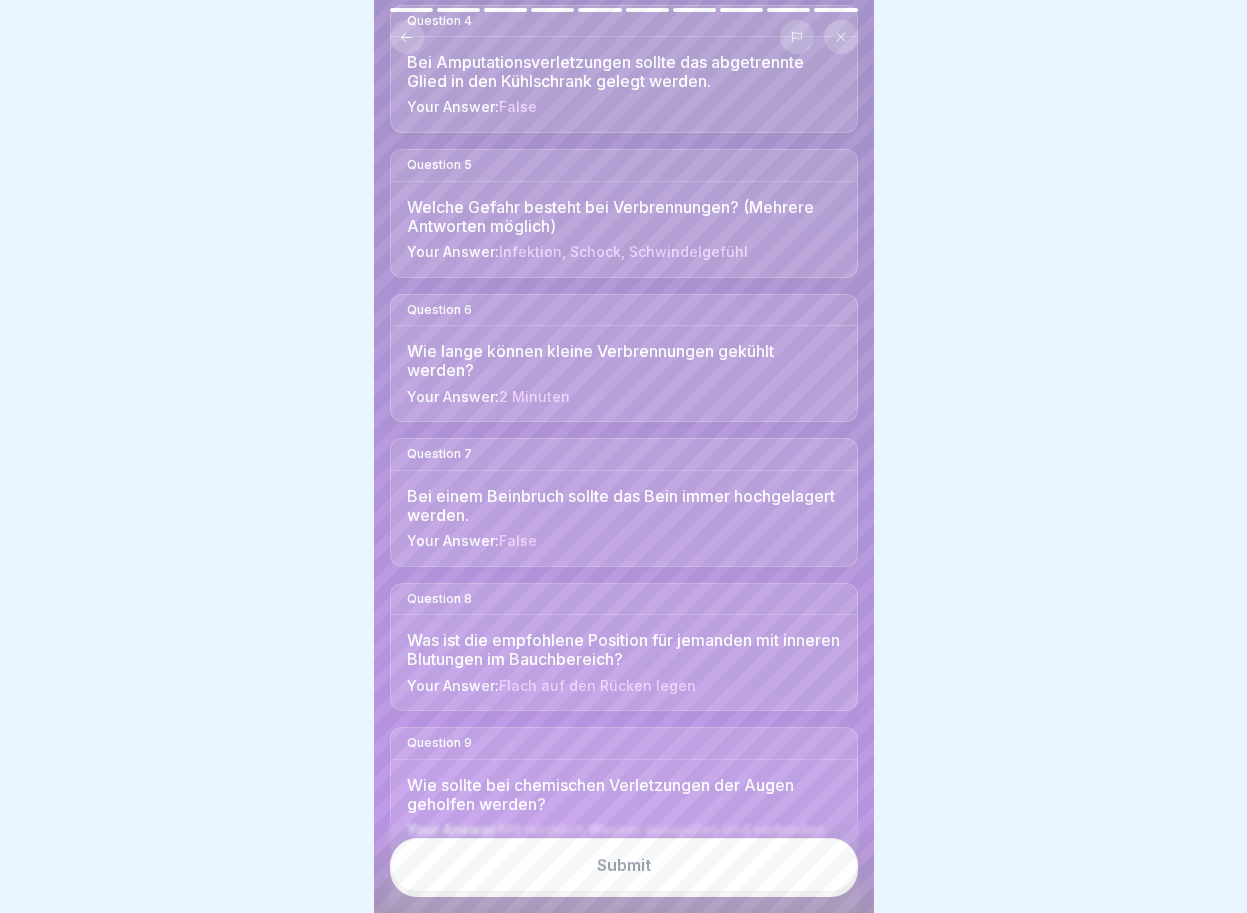 scroll, scrollTop: 826, scrollLeft: 0, axis: vertical 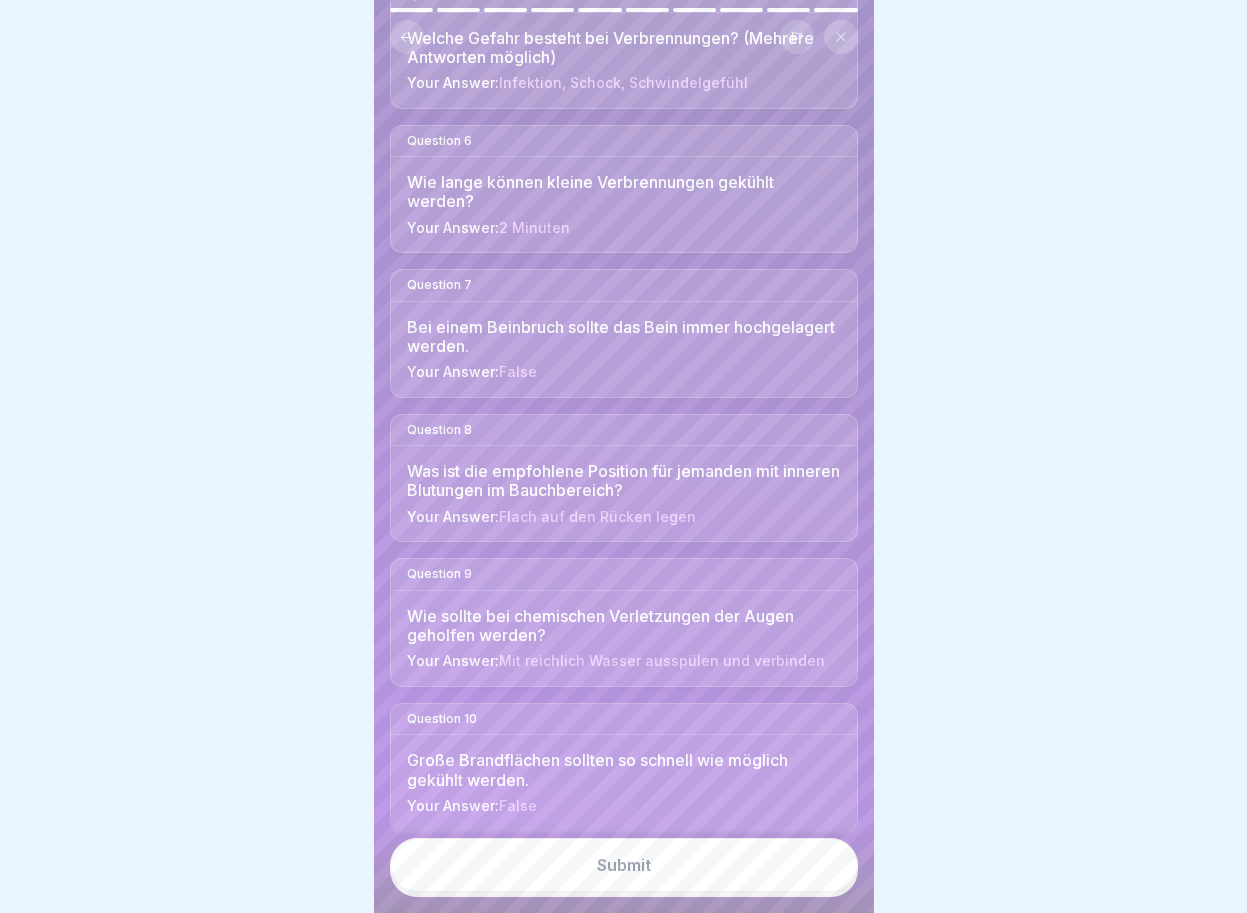 click on "Submit" at bounding box center [624, 865] 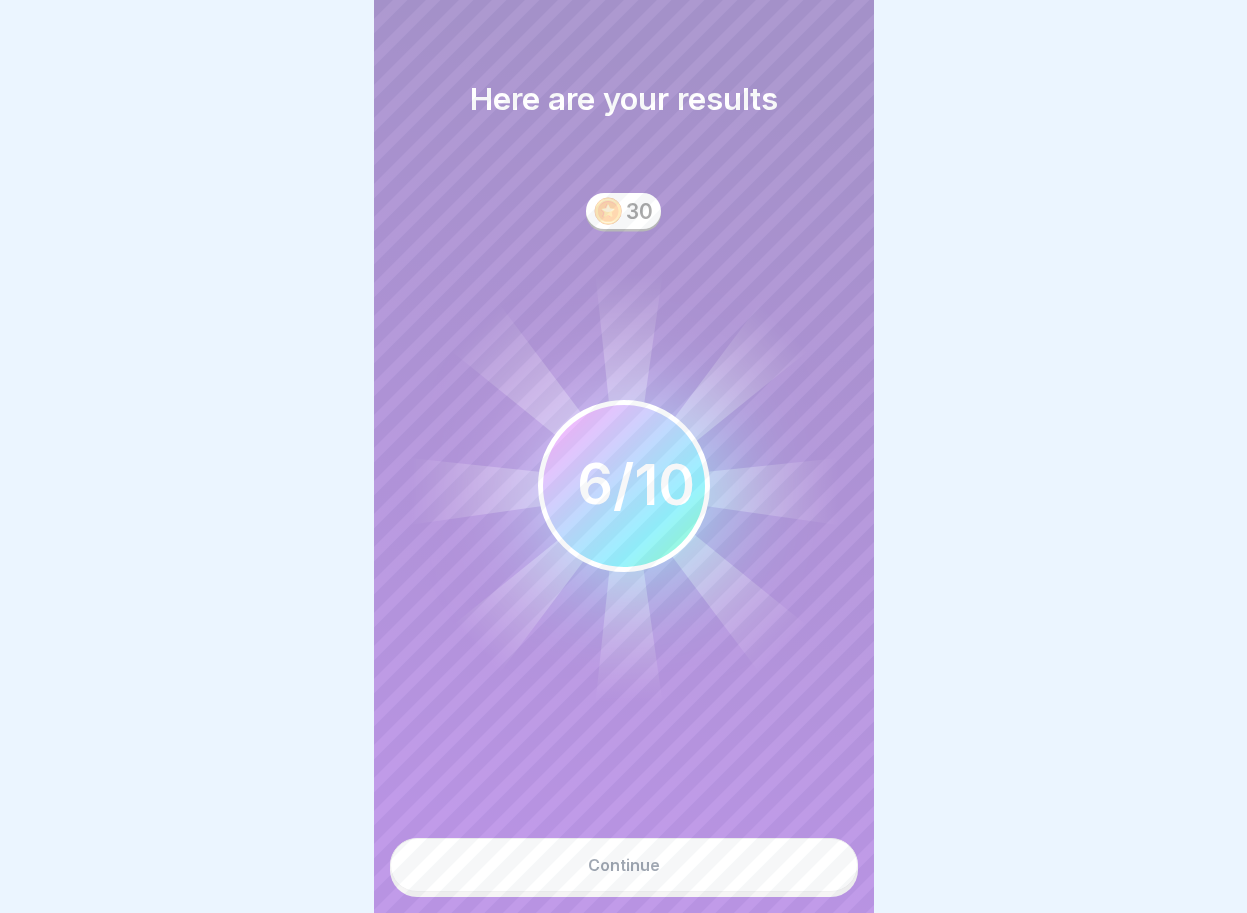click on "Continue" at bounding box center (624, 865) 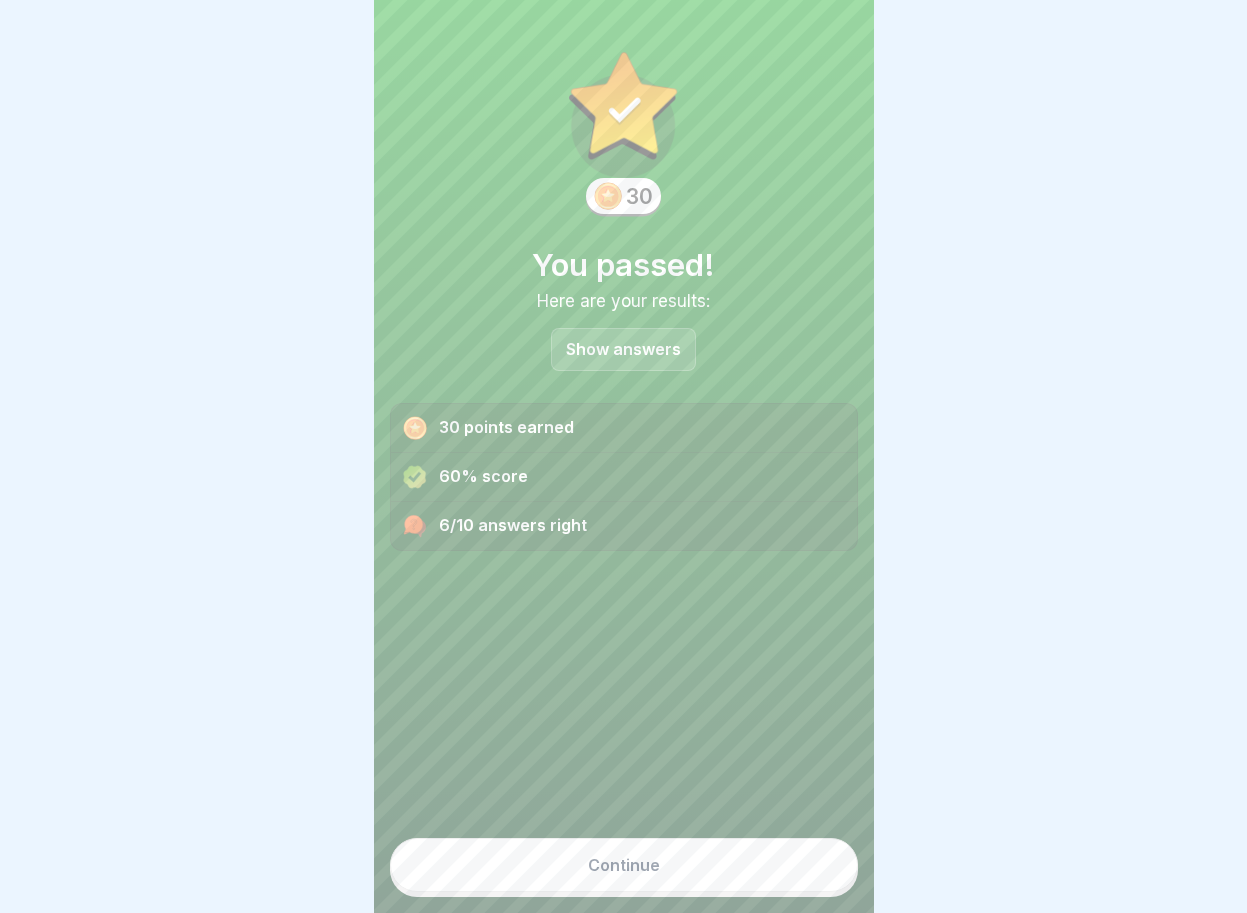 click on "Show answers" at bounding box center [623, 349] 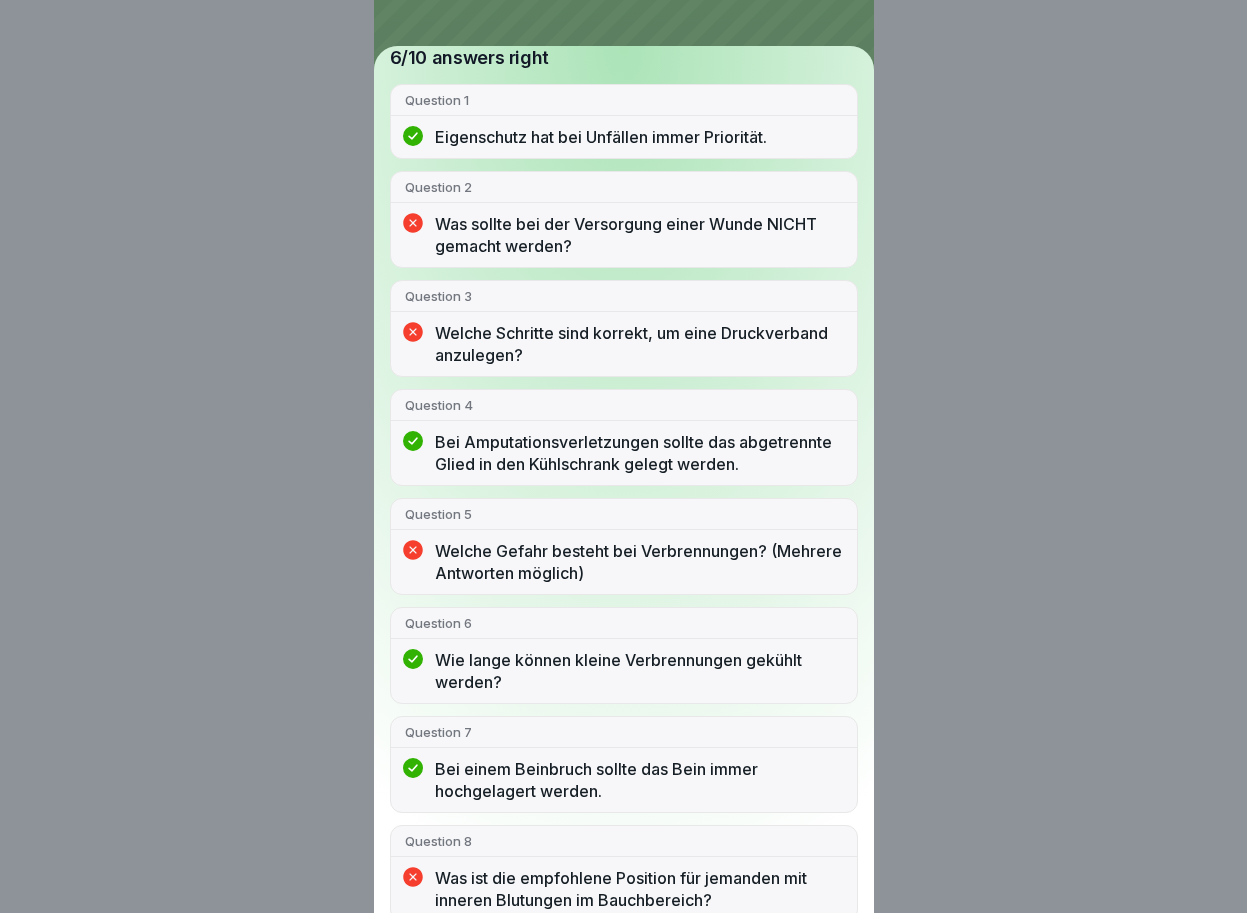 scroll, scrollTop: 168, scrollLeft: 0, axis: vertical 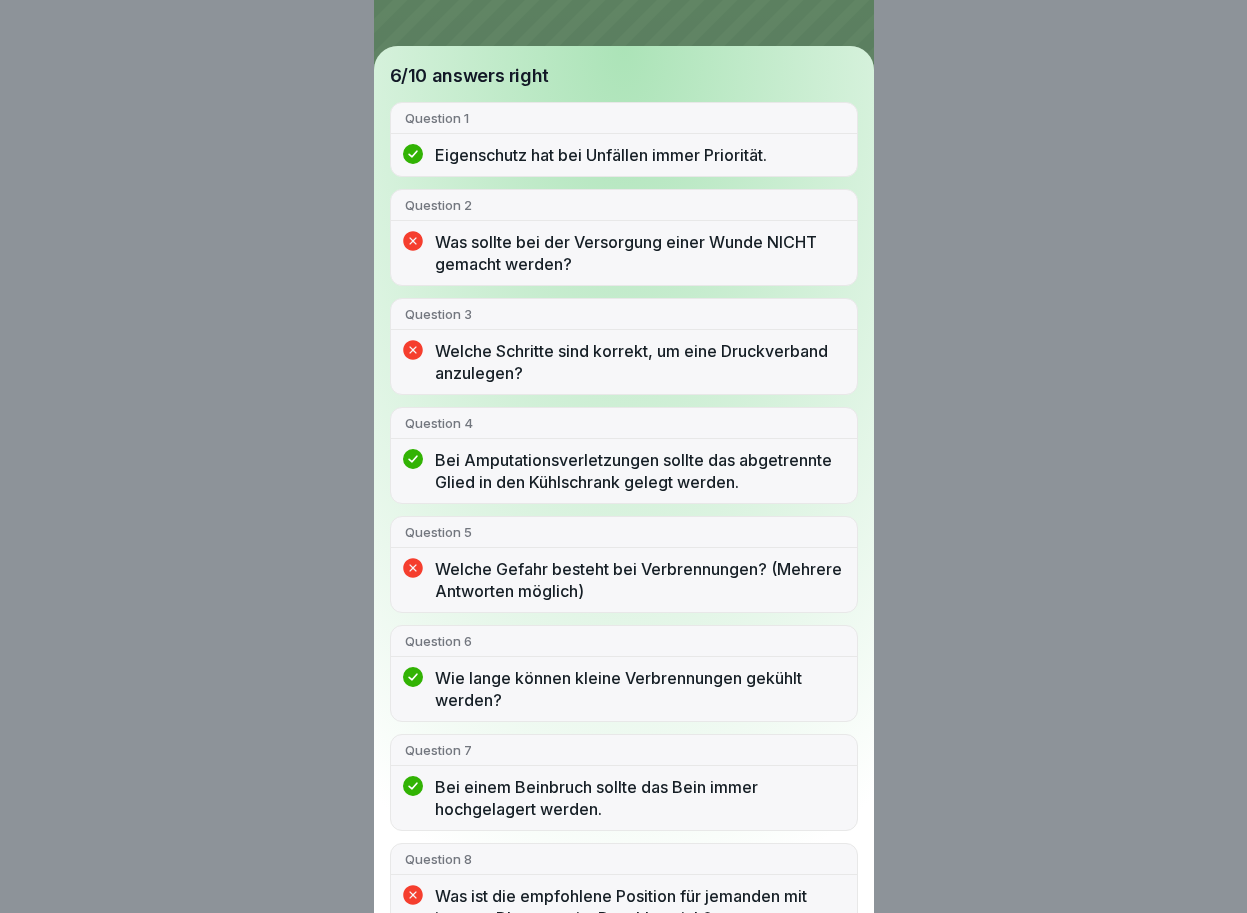 click on "Was sollte bei der Versorgung einer Wunde NICHT gemacht werden?" at bounding box center [639, 253] 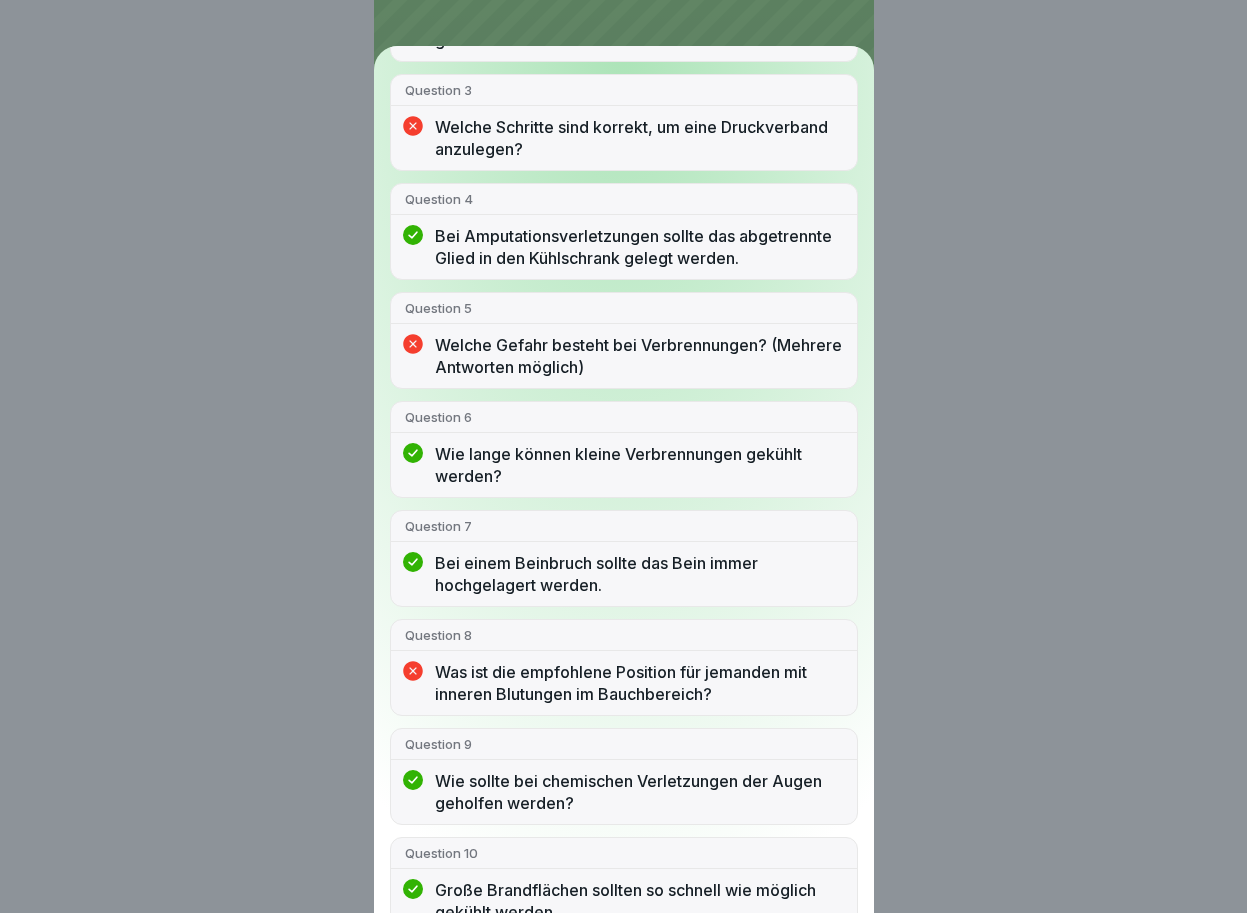 scroll, scrollTop: 436, scrollLeft: 0, axis: vertical 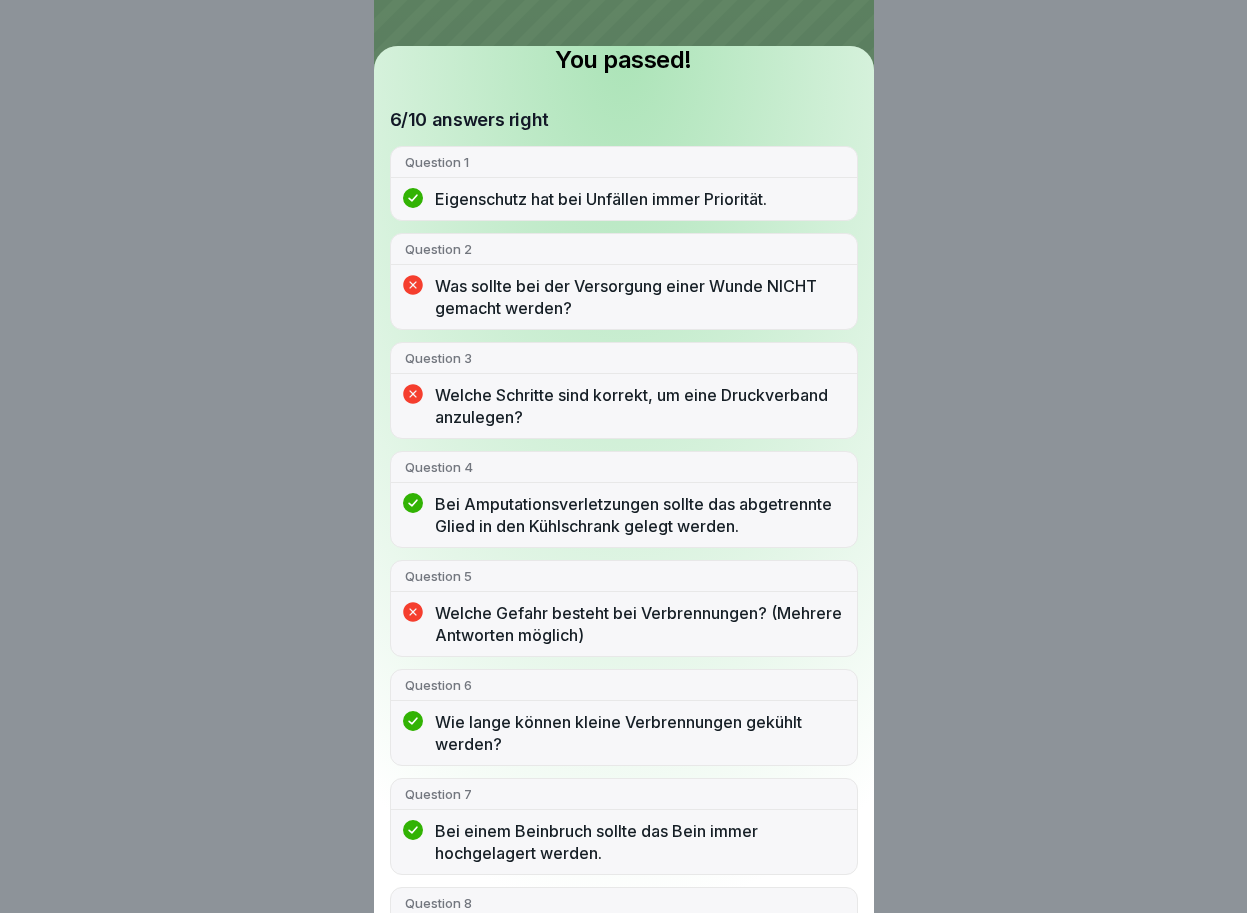 click on "Question 2" at bounding box center (624, 249) 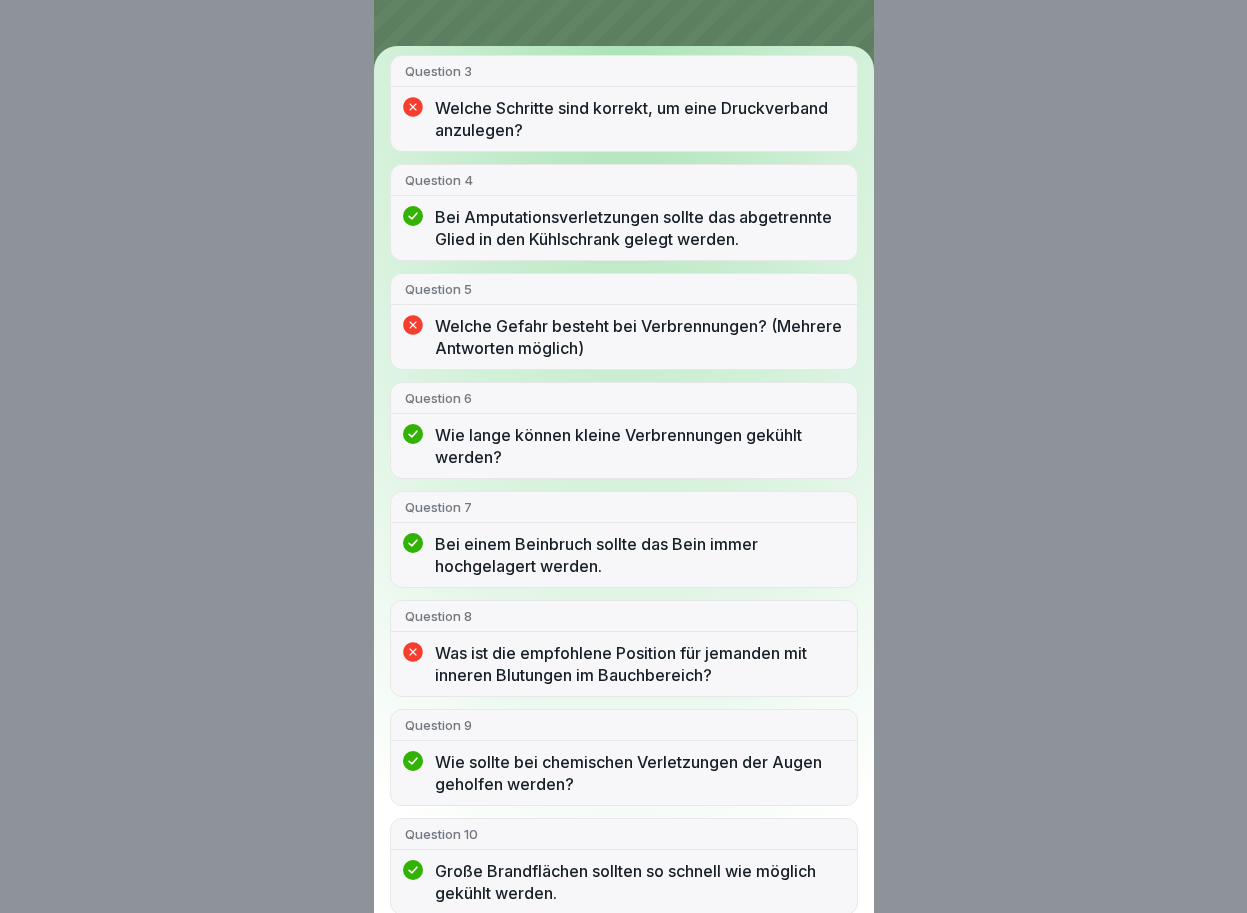 scroll, scrollTop: 436, scrollLeft: 0, axis: vertical 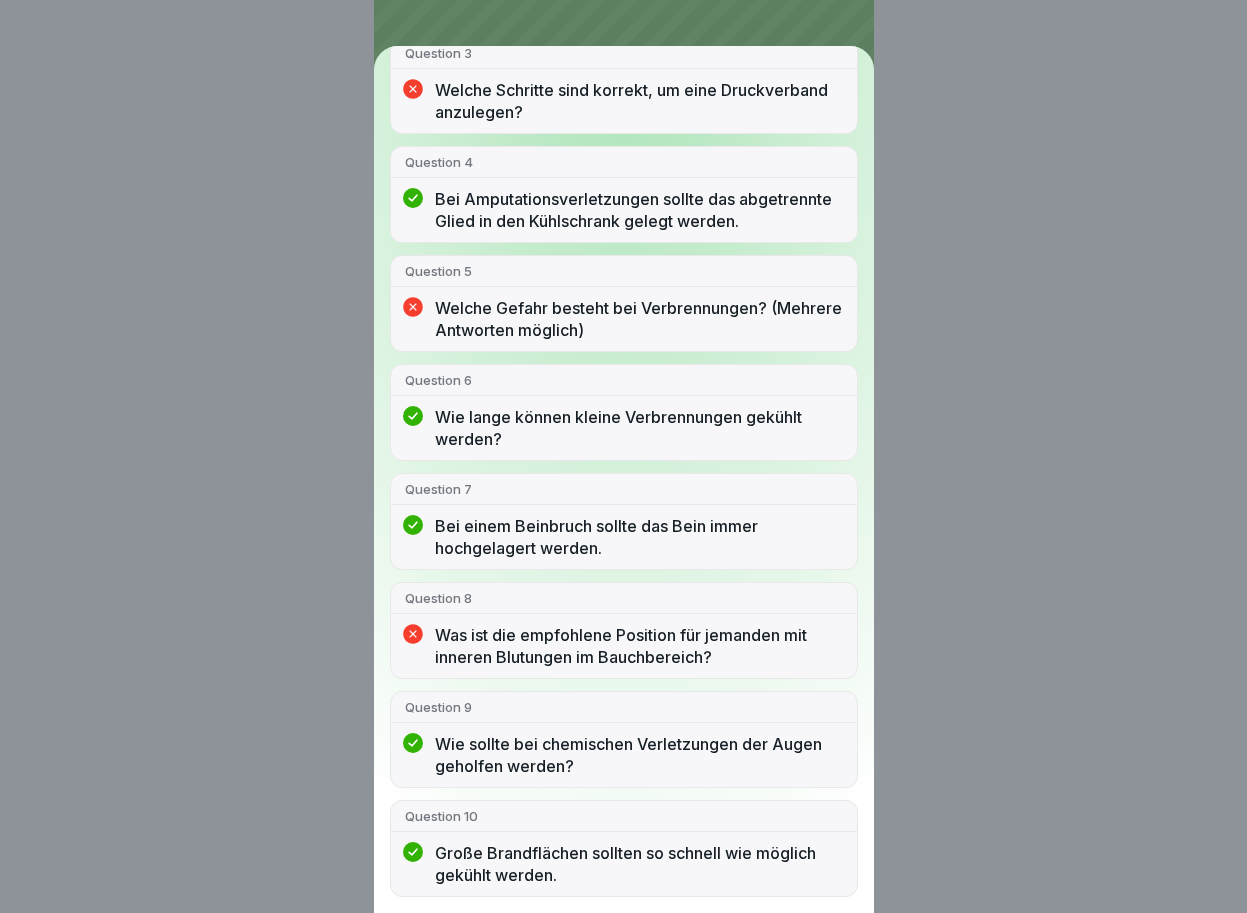 click on "You passed! 6/10 answers right Question 1 Eigenschutz hat bei Unfällen immer Priorität. Question 2 Was sollte bei der Versorgung einer Wunde NICHT gemacht werden? Question 3 Welche Schritte sind korrekt, um eine Druckverband anzulegen? Question 4 Bei Amputationsverletzungen sollte das abgetrennte Glied in den Kühlschrank gelegt werden. Question 5 Welche Gefahr besteht bei Verbrennungen? (Mehrere Antworten möglich) Question 6 Wie lange können kleine Verbrennungen gekühlt werden? Question 7 Bei einem Beinbruch sollte das Bein immer hochgelagert werden. Question 8 Was ist die empfohlene Position für jemanden mit inneren Blutungen im Bauchbereich? Question 9 Wie sollte bei chemischen Verletzungen der Augen geholfen werden? Question 10 Große Brandflächen sollten so schnell wie möglich gekühlt werden." at bounding box center [623, 456] 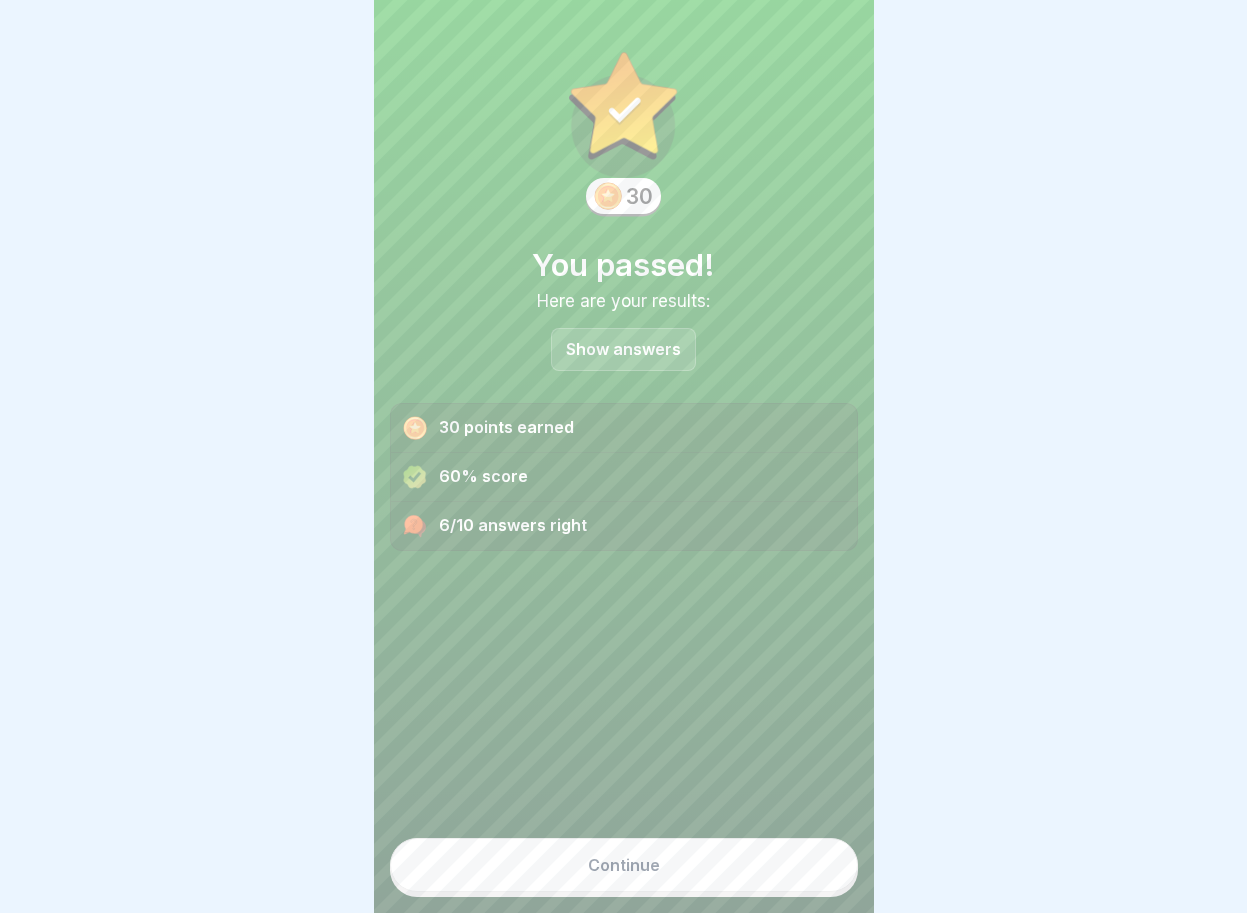 click on "6/10 answers right" at bounding box center (624, 526) 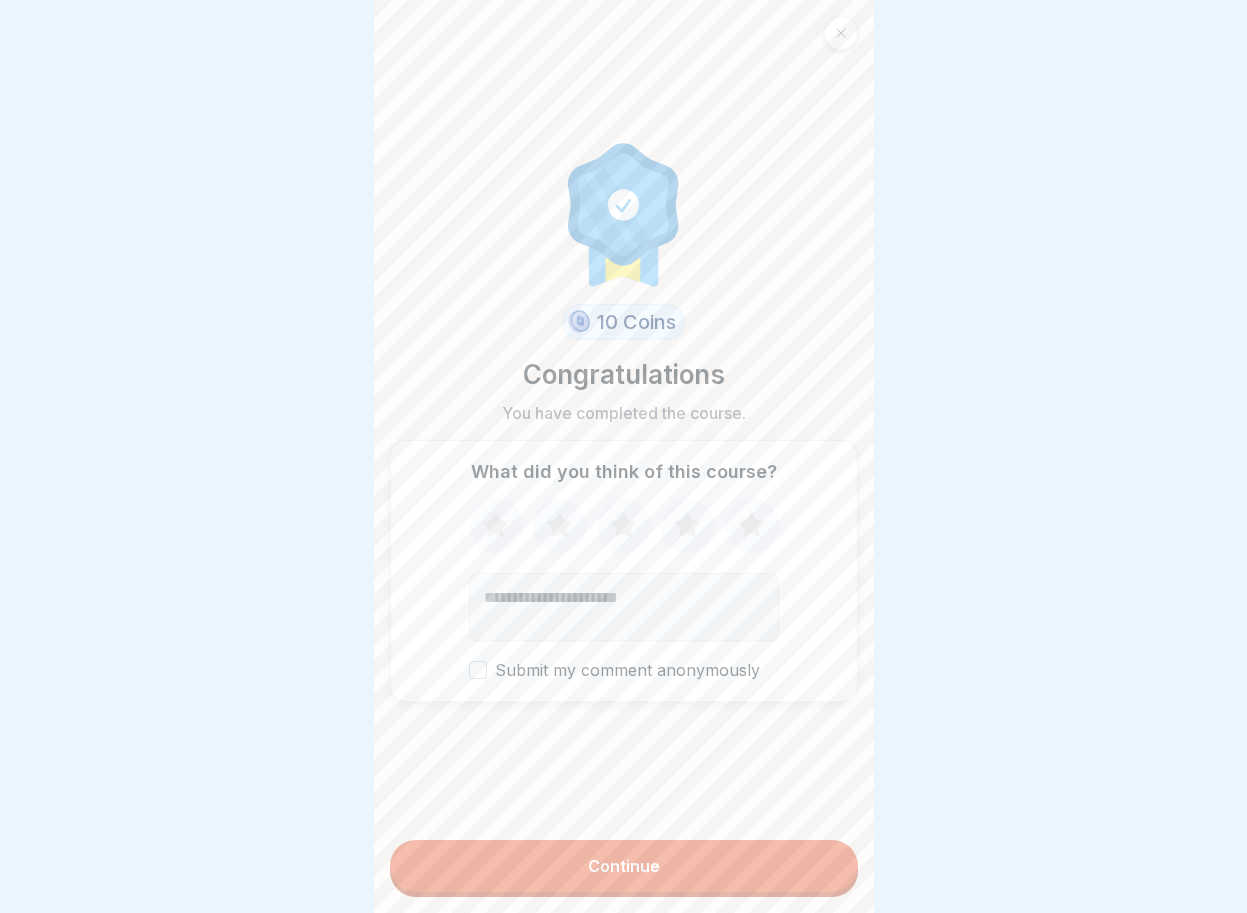 click on "Continue" at bounding box center (624, 866) 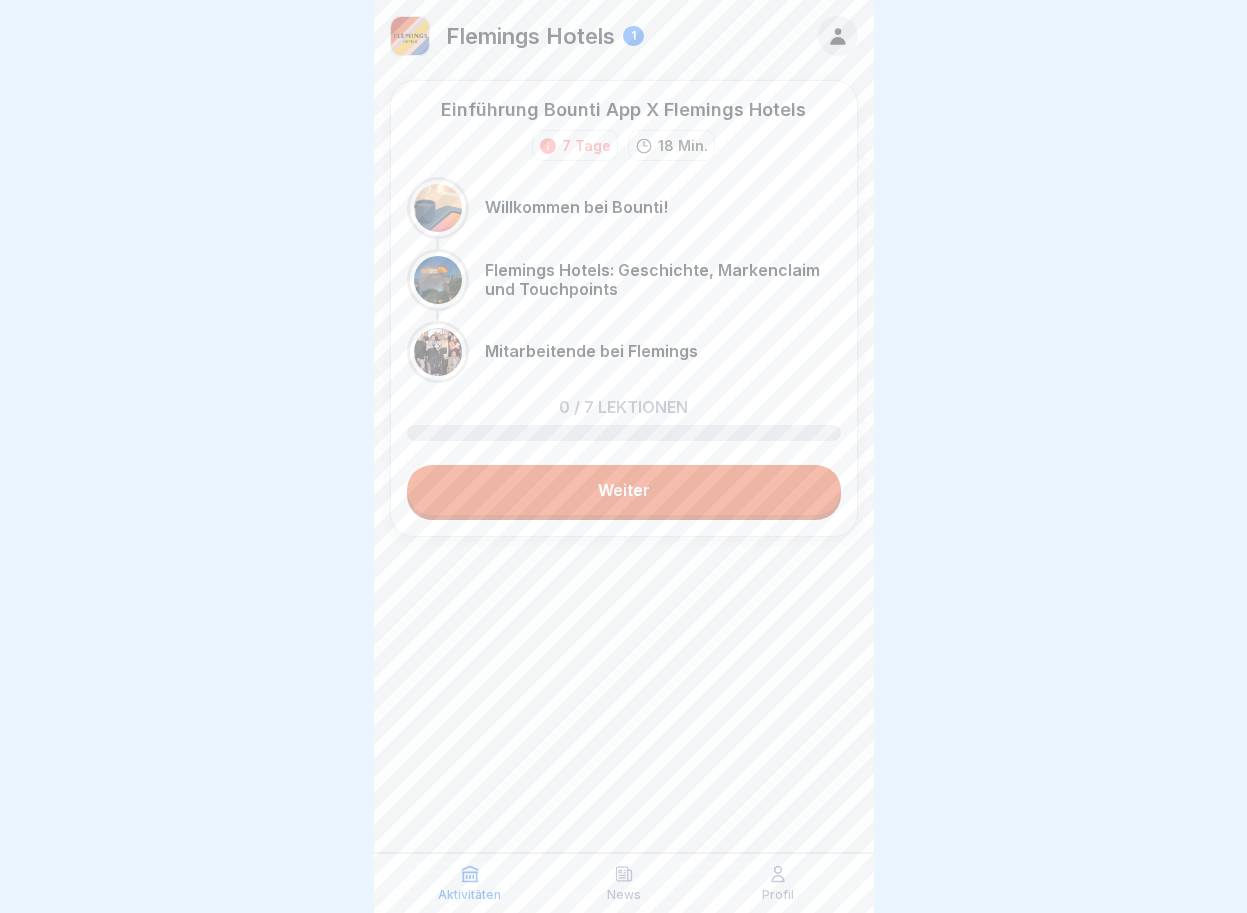 click on "Weiter" at bounding box center [624, 490] 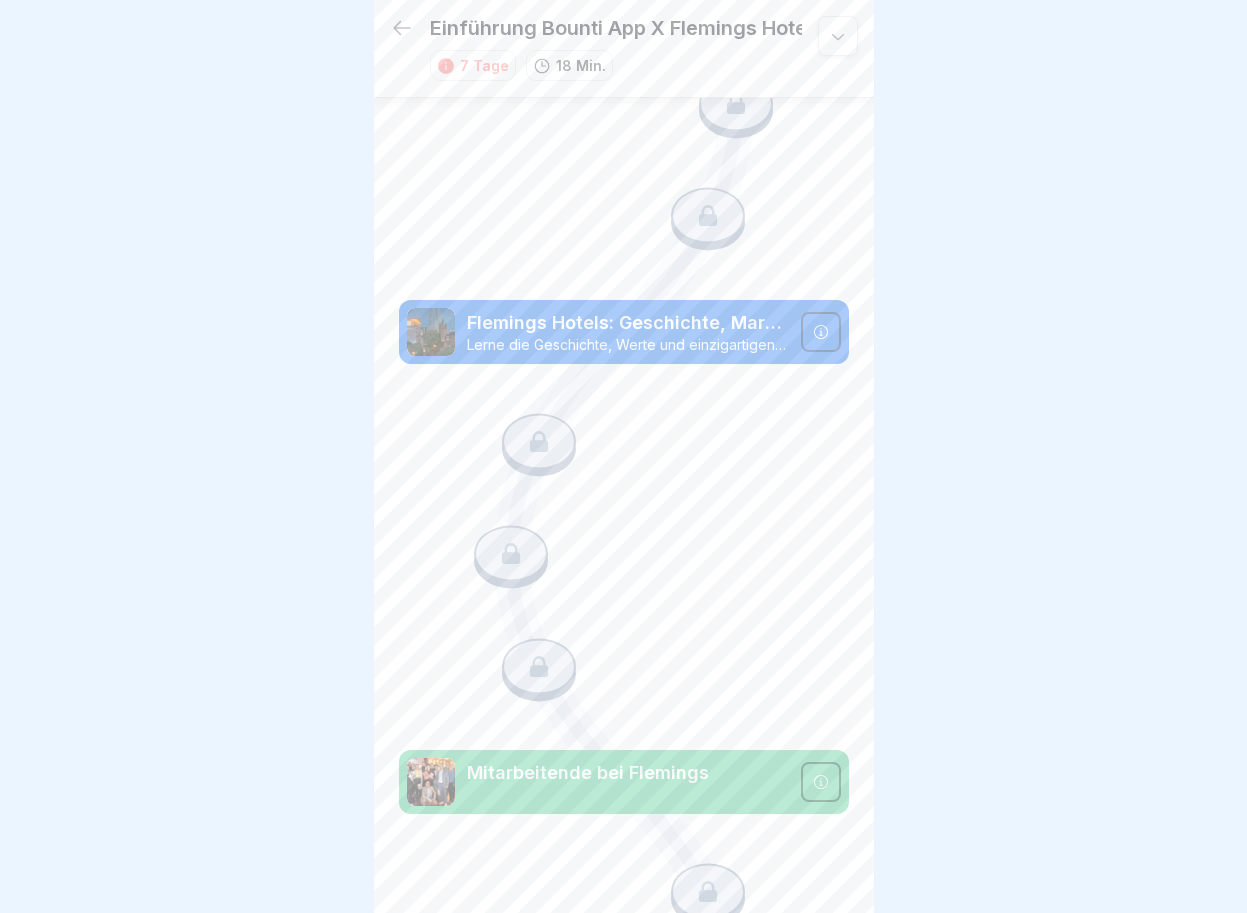 scroll, scrollTop: 0, scrollLeft: 0, axis: both 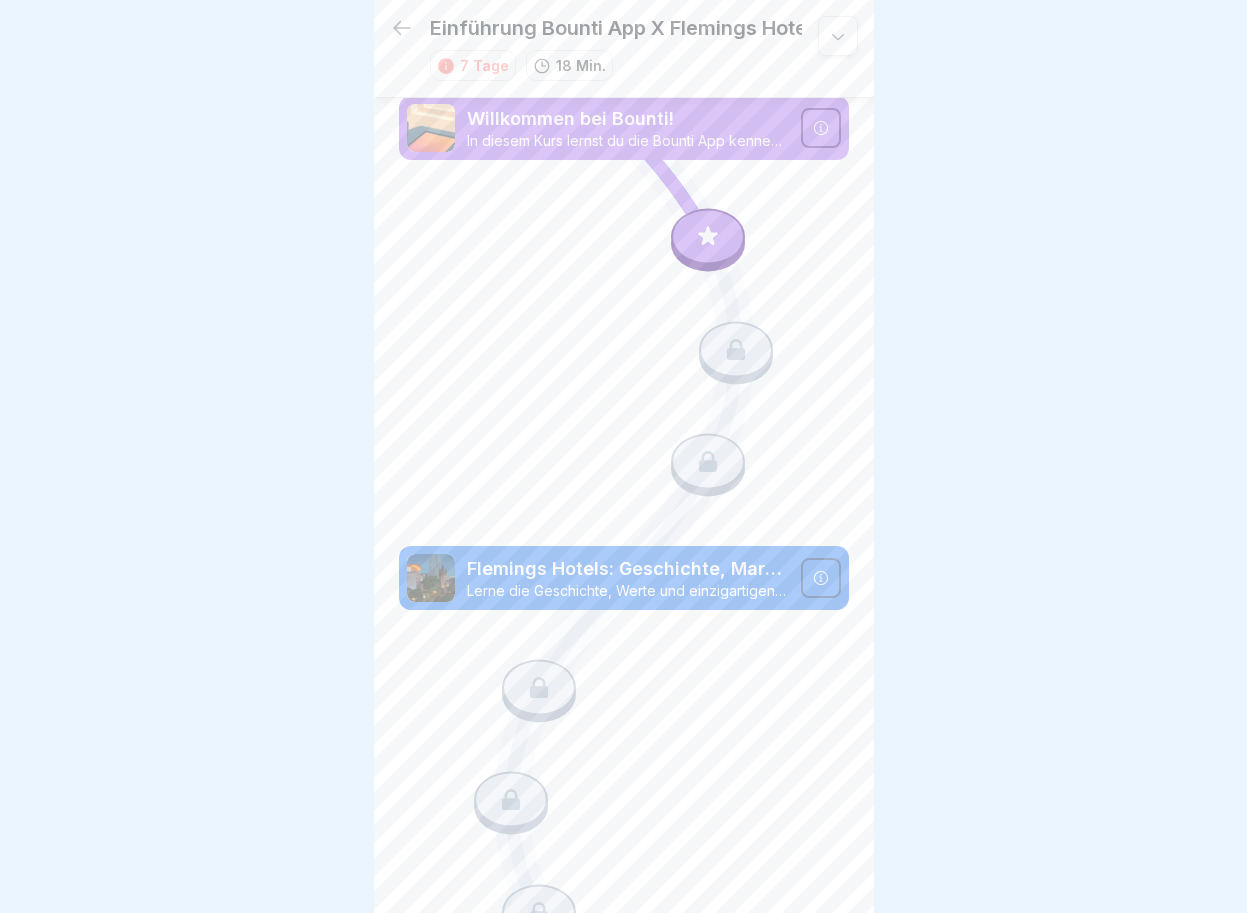 click at bounding box center (821, 128) 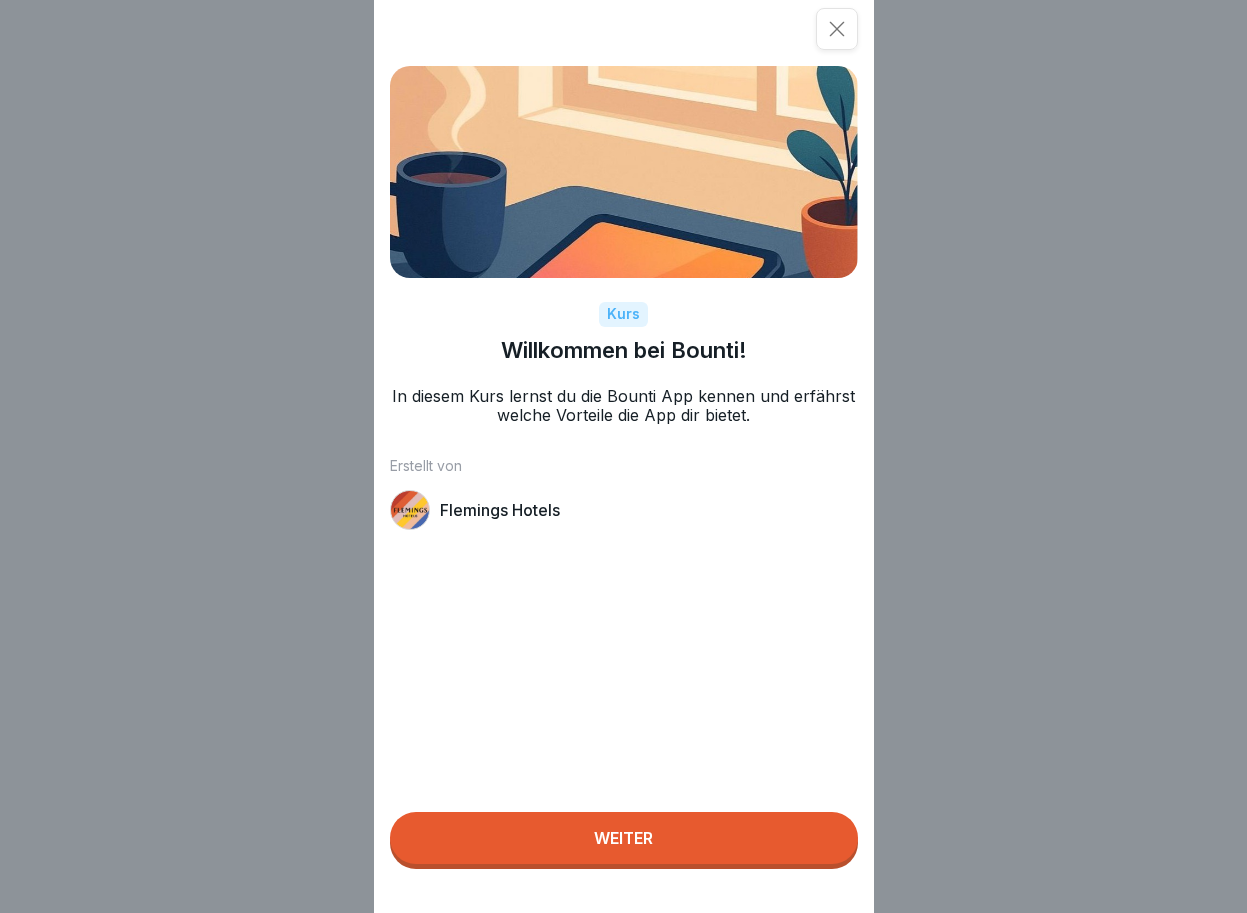 drag, startPoint x: 667, startPoint y: 854, endPoint x: 698, endPoint y: 852, distance: 31.06445 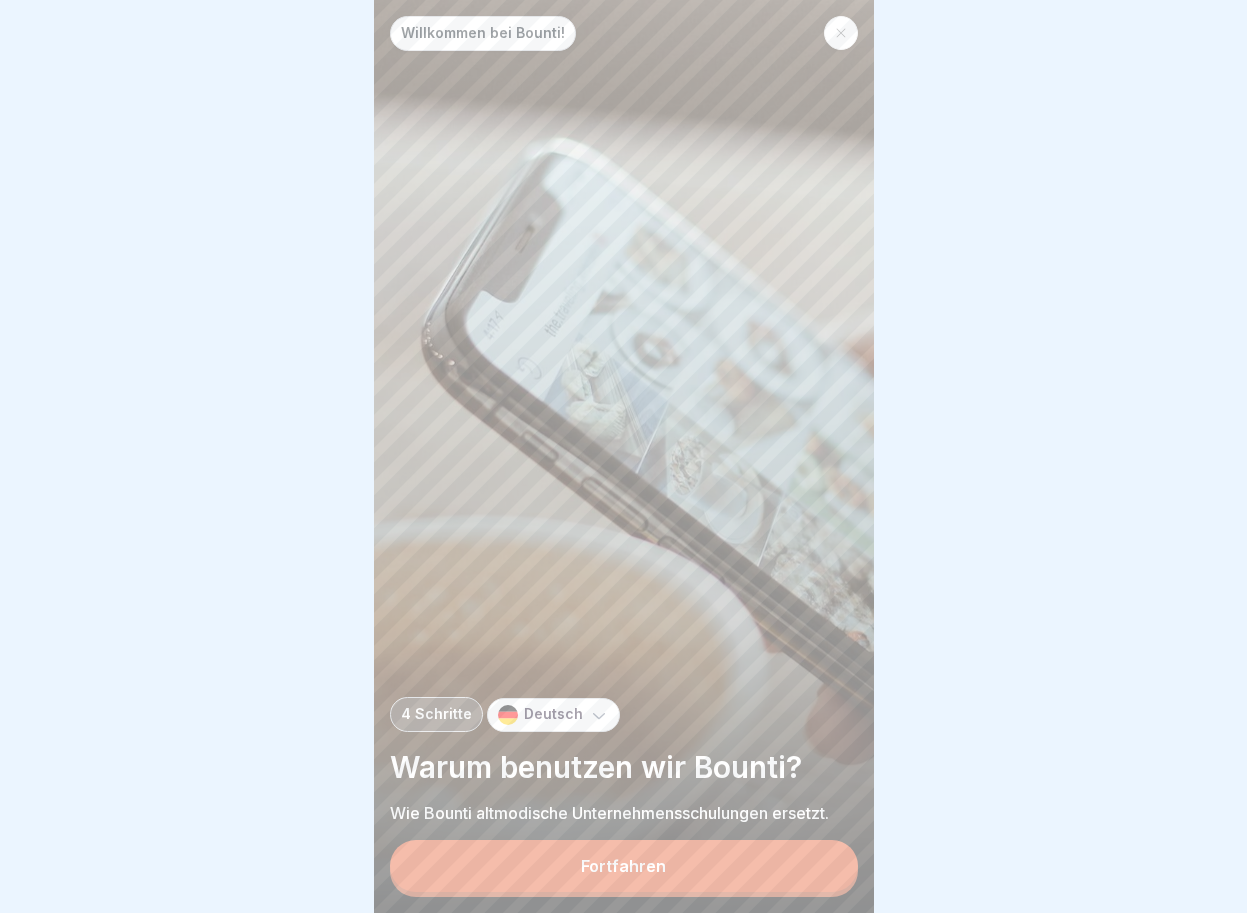 click 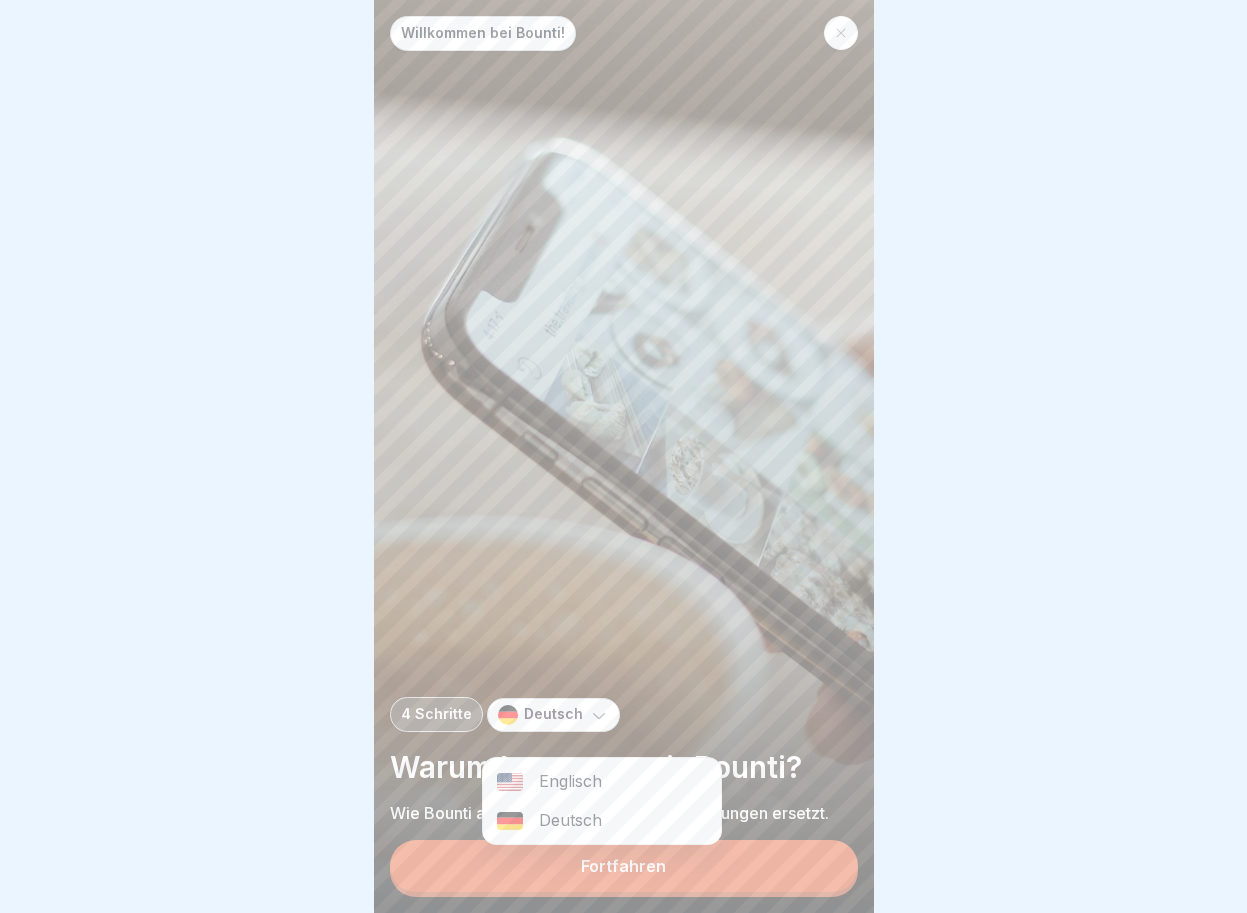 click on "Englisch" at bounding box center (602, 781) 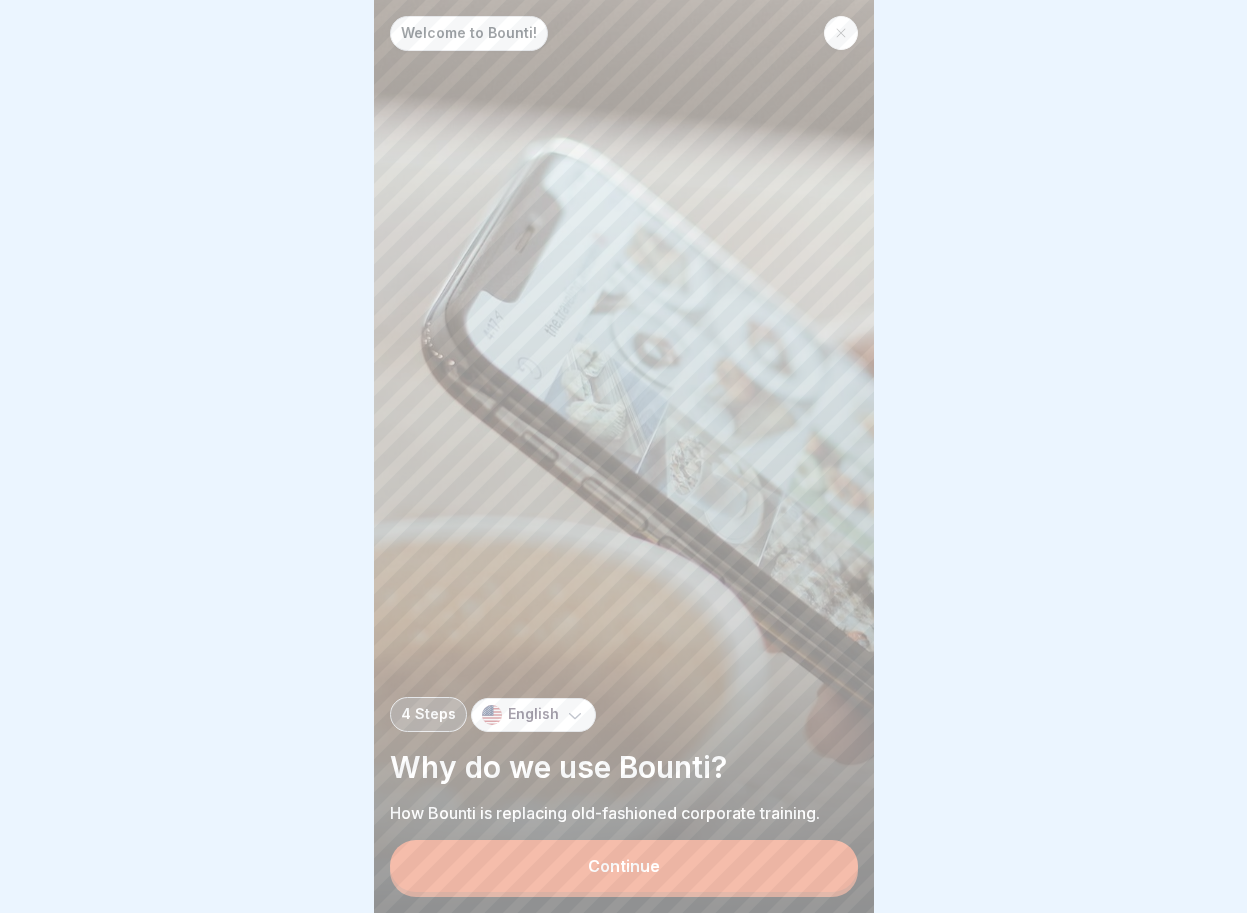 click on "Continue" at bounding box center [624, 866] 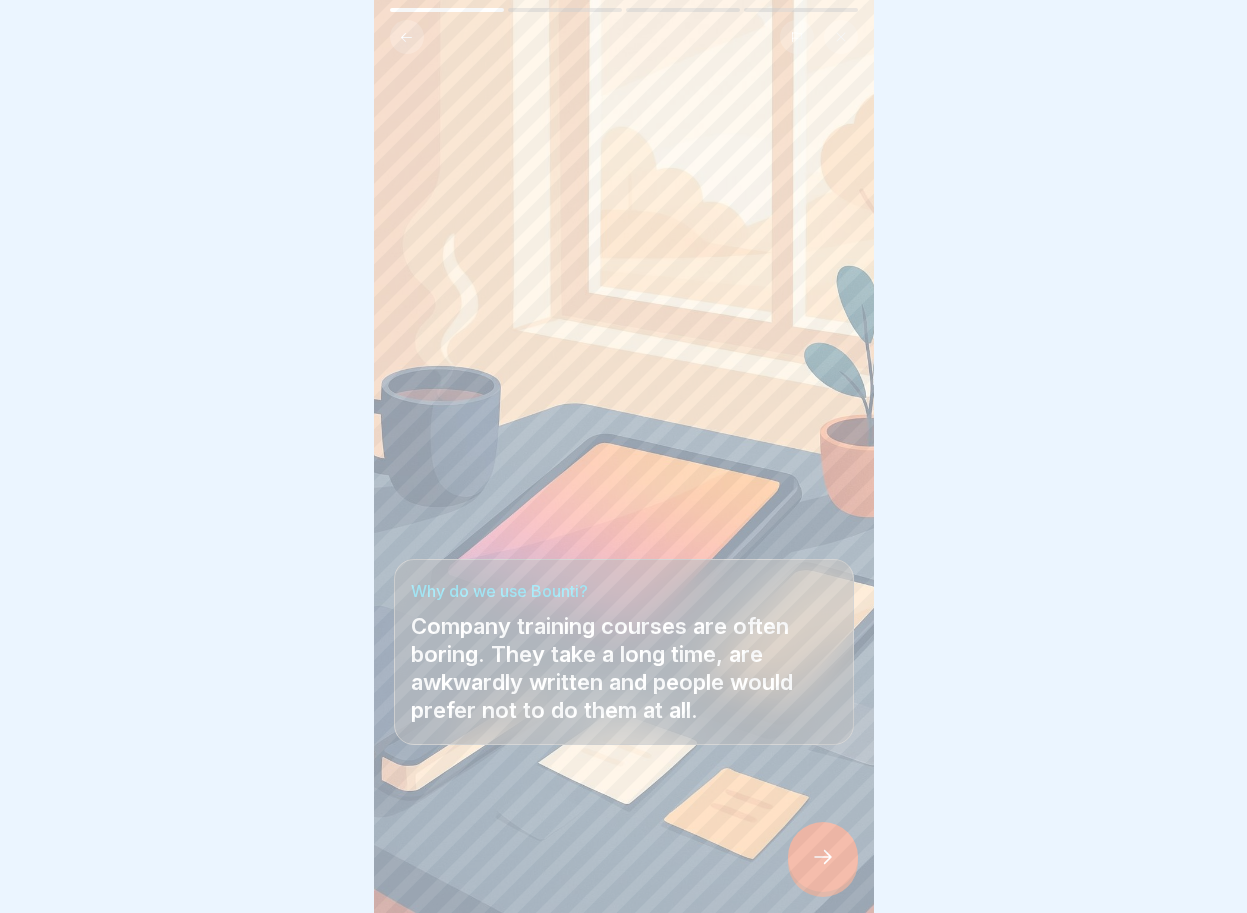 click at bounding box center [823, 857] 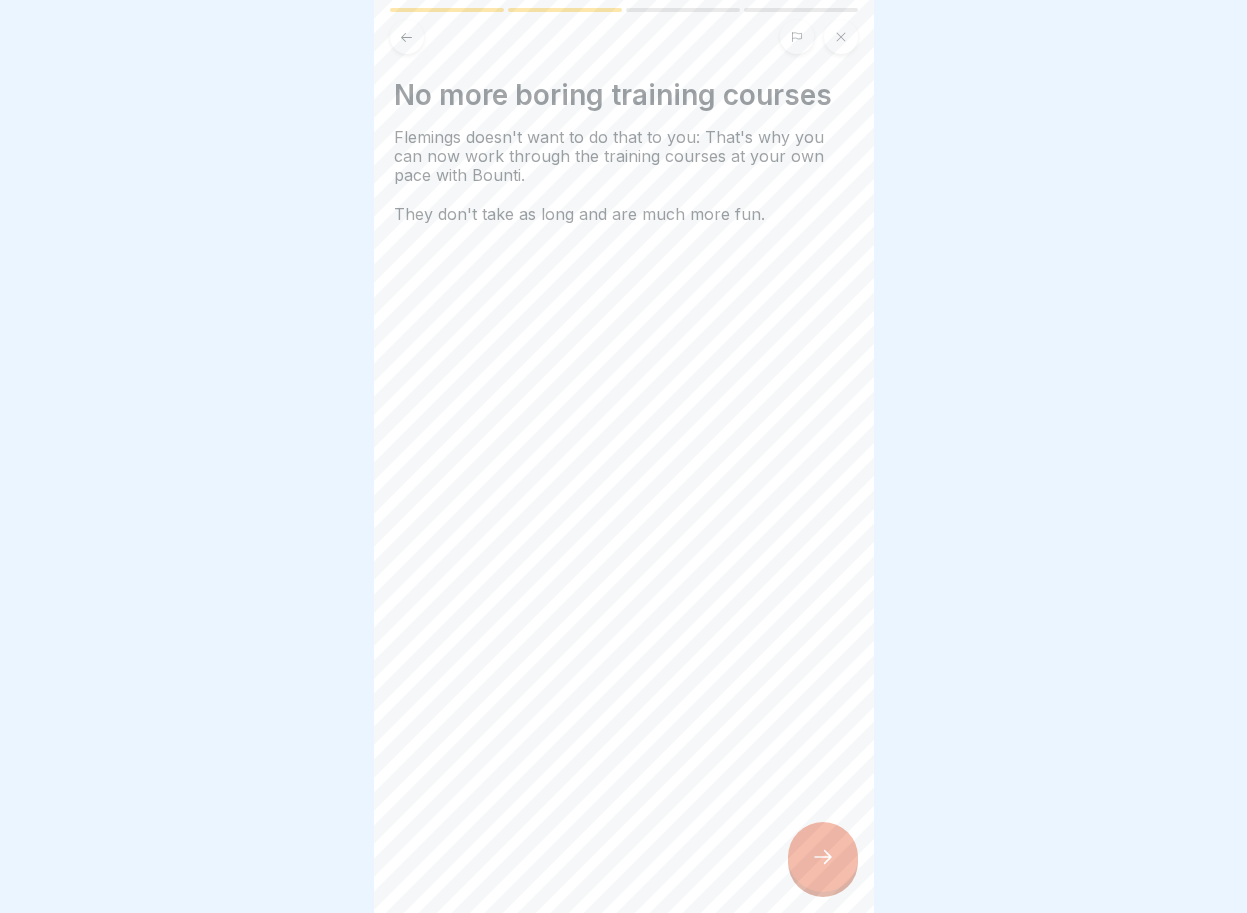 click at bounding box center [823, 857] 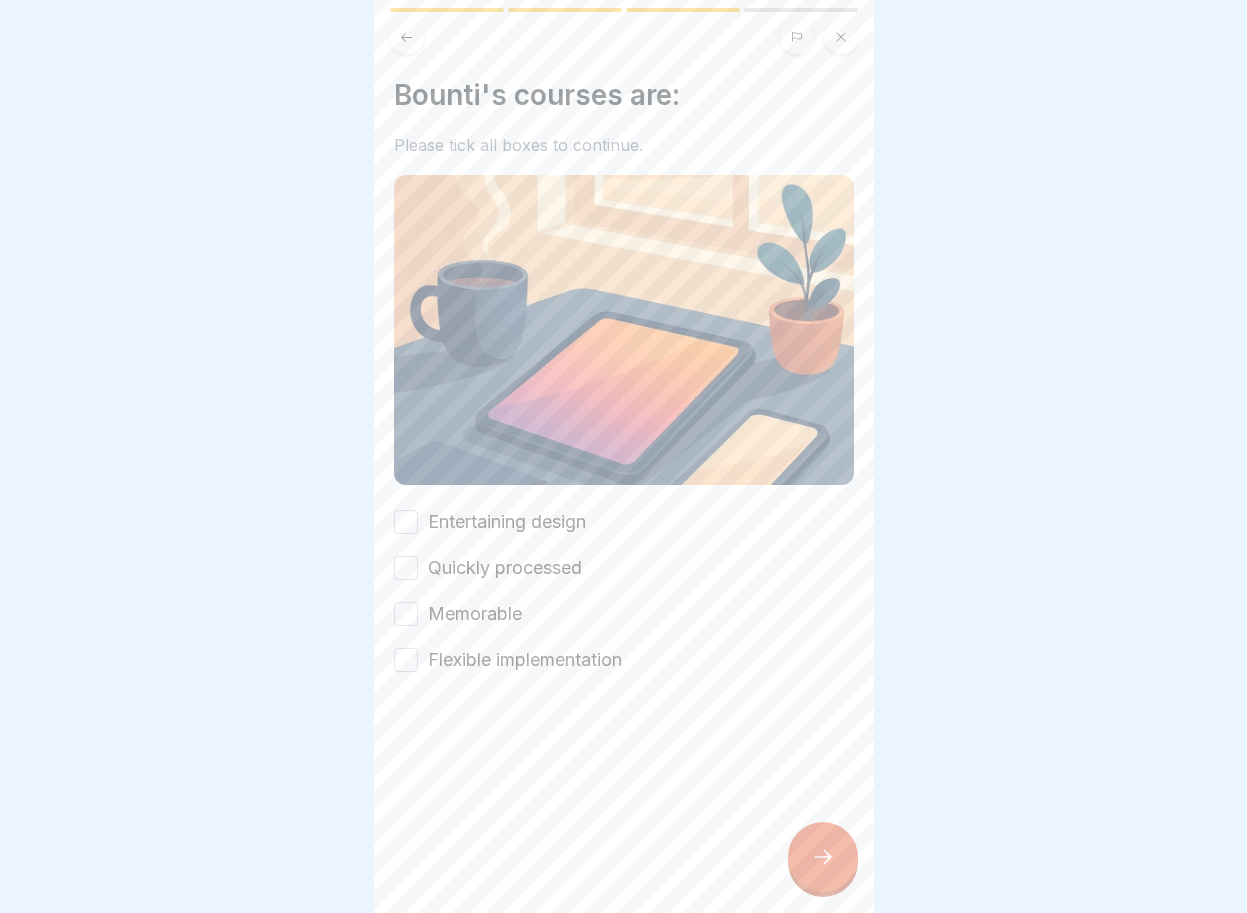 click on "Entertaining design" at bounding box center (624, 522) 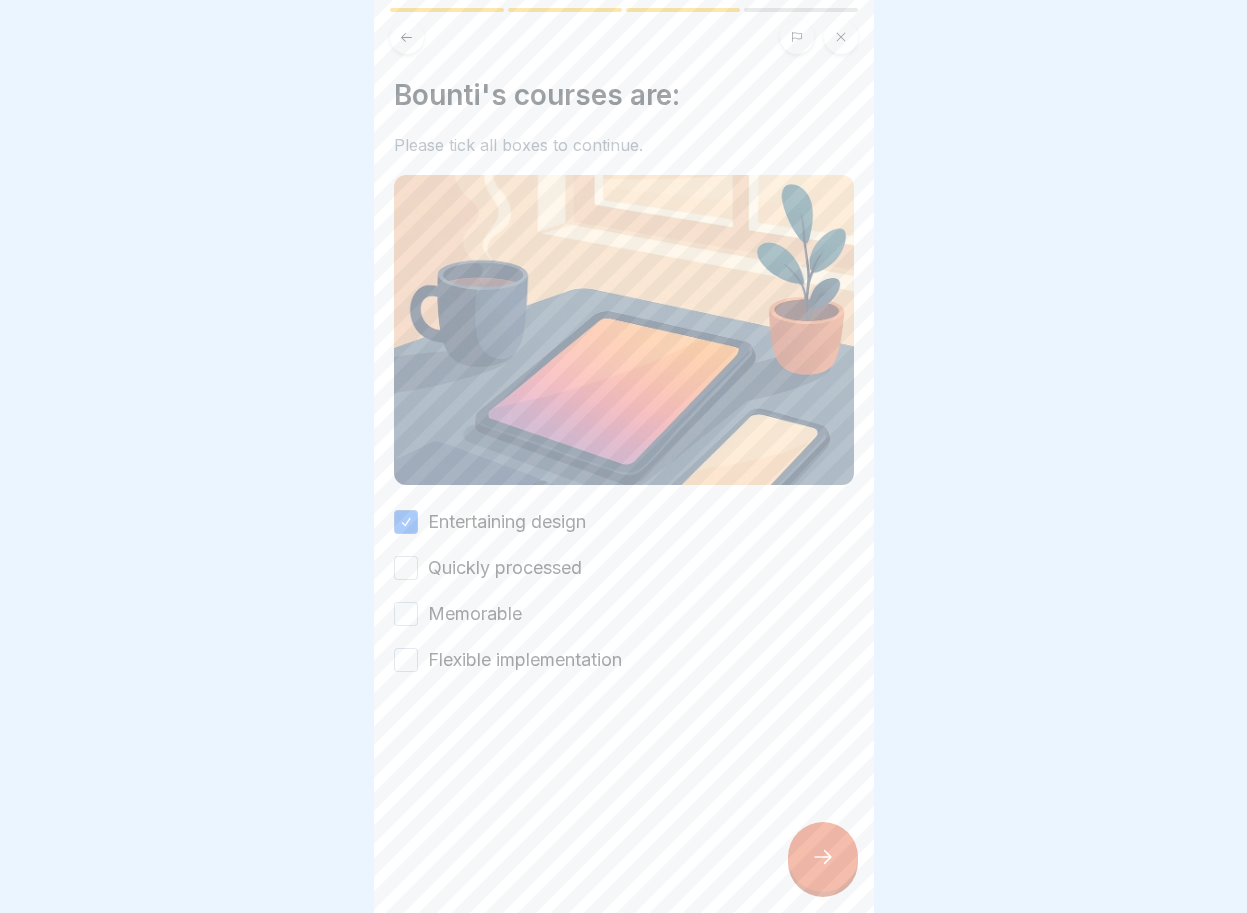 click on "Quickly processed" at bounding box center [406, 568] 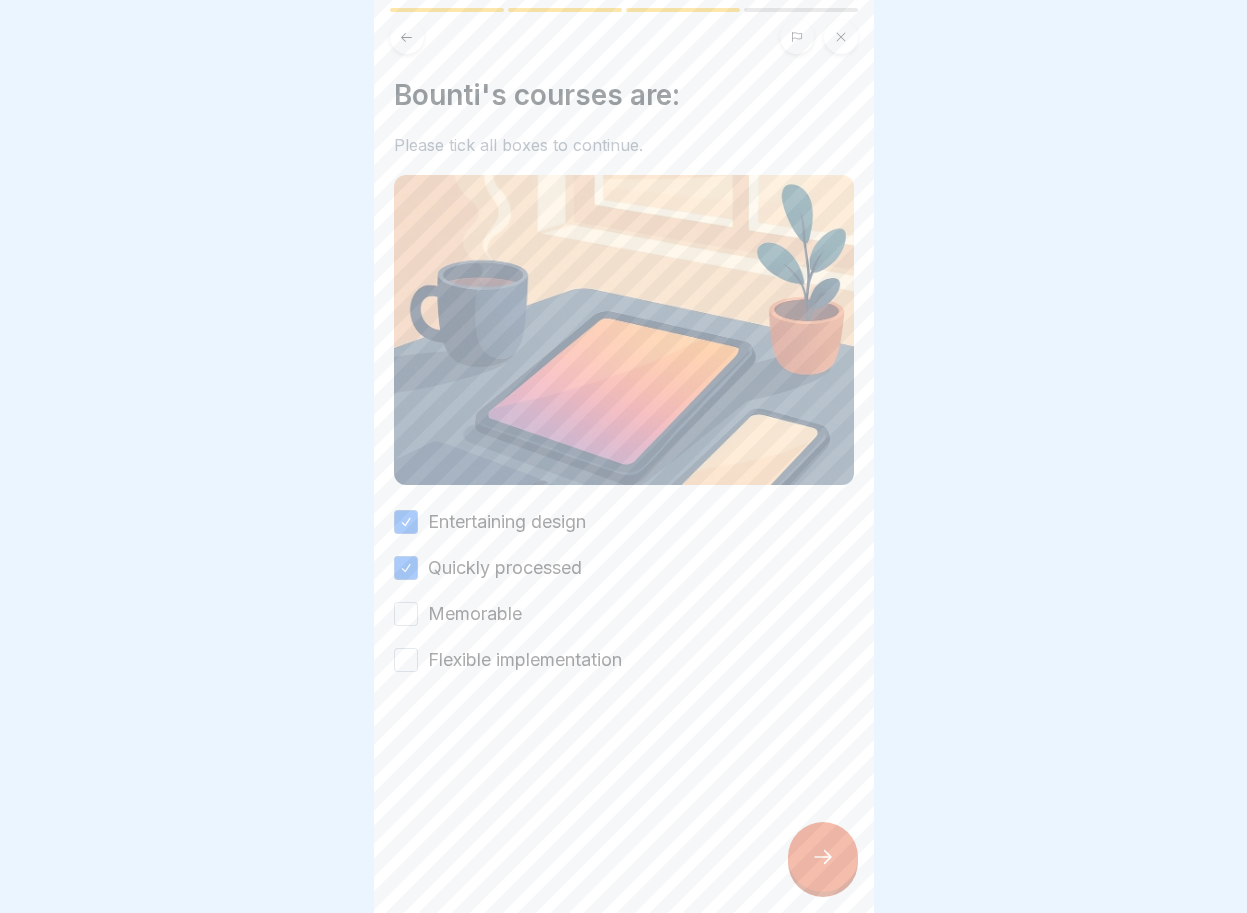 click on "Memorable" at bounding box center (406, 614) 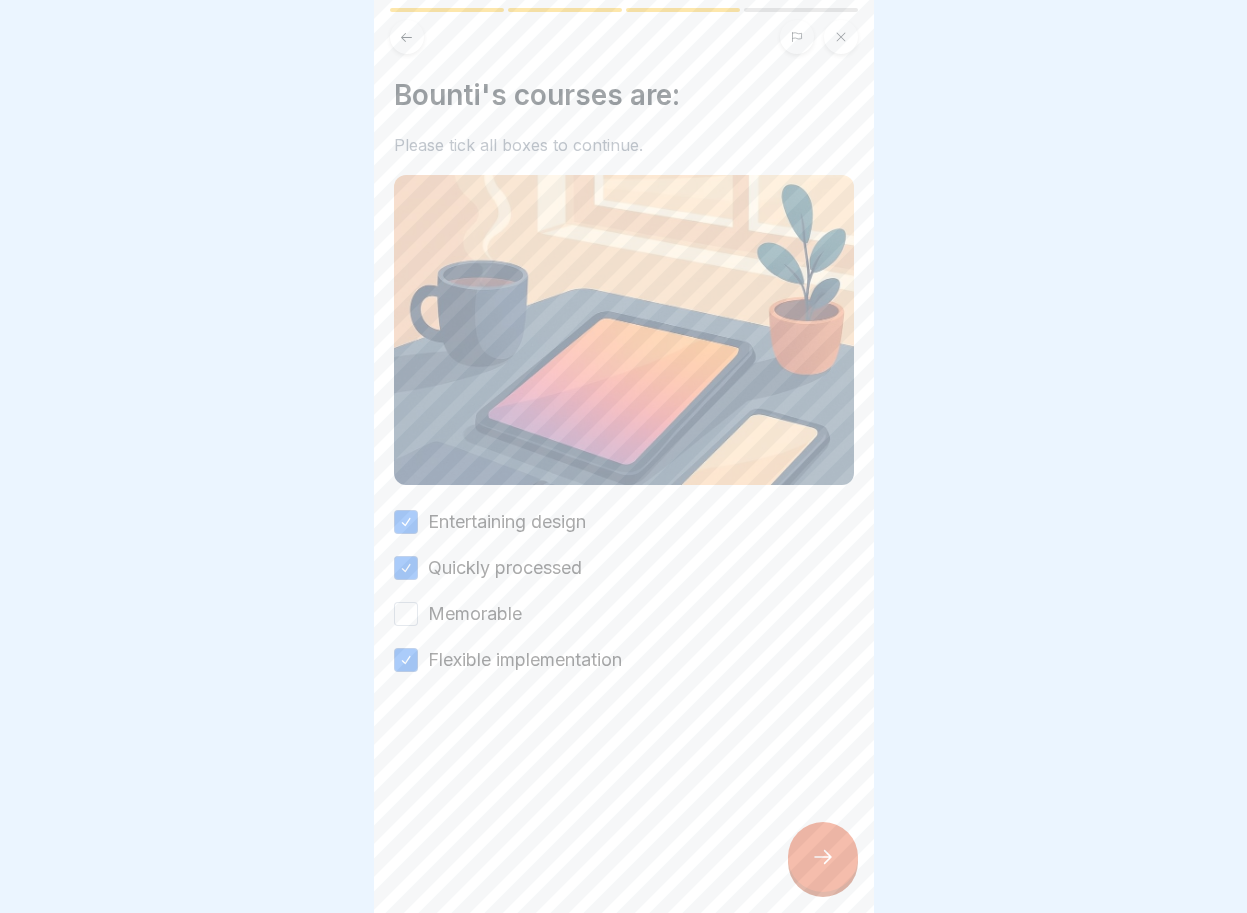 click on "Memorable" at bounding box center (406, 614) 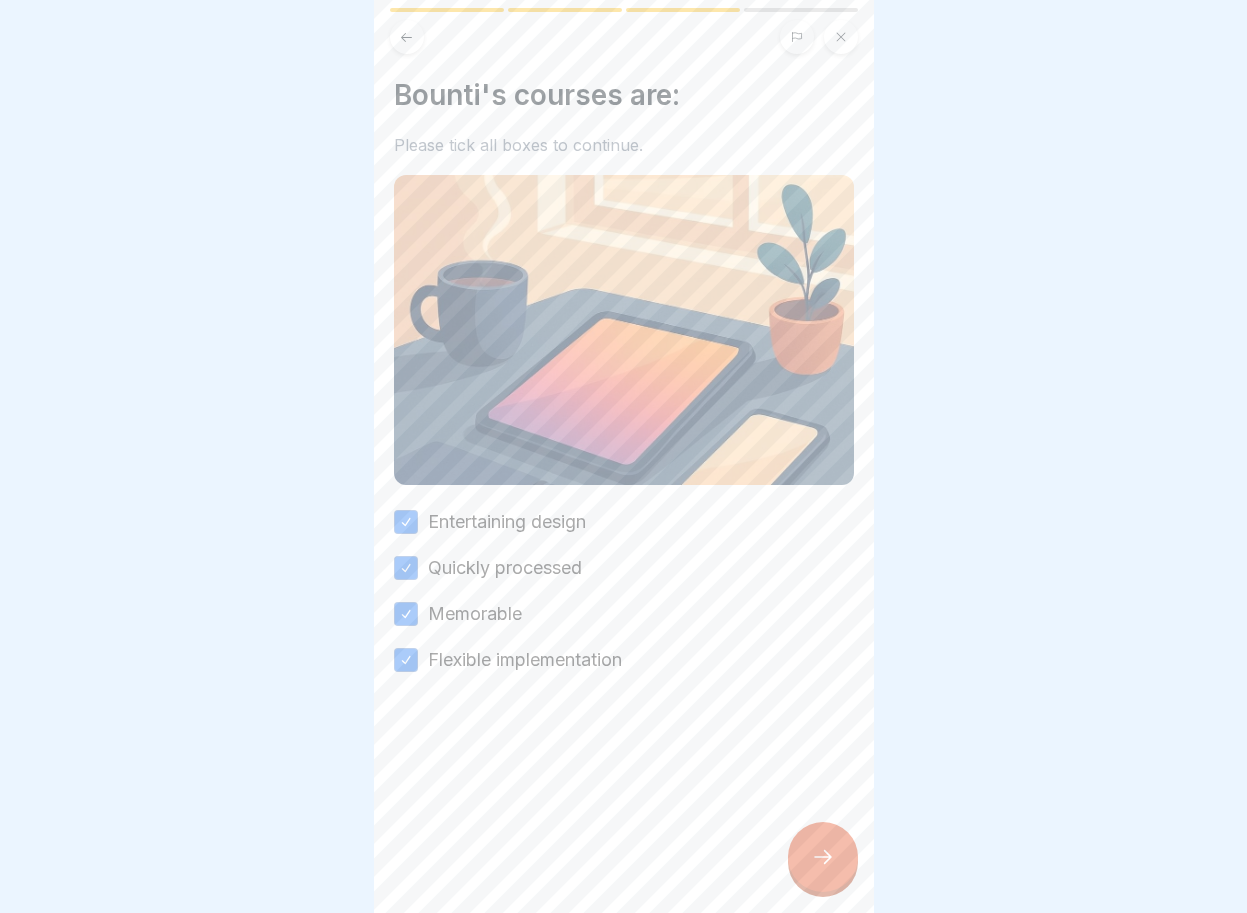 click at bounding box center (823, 857) 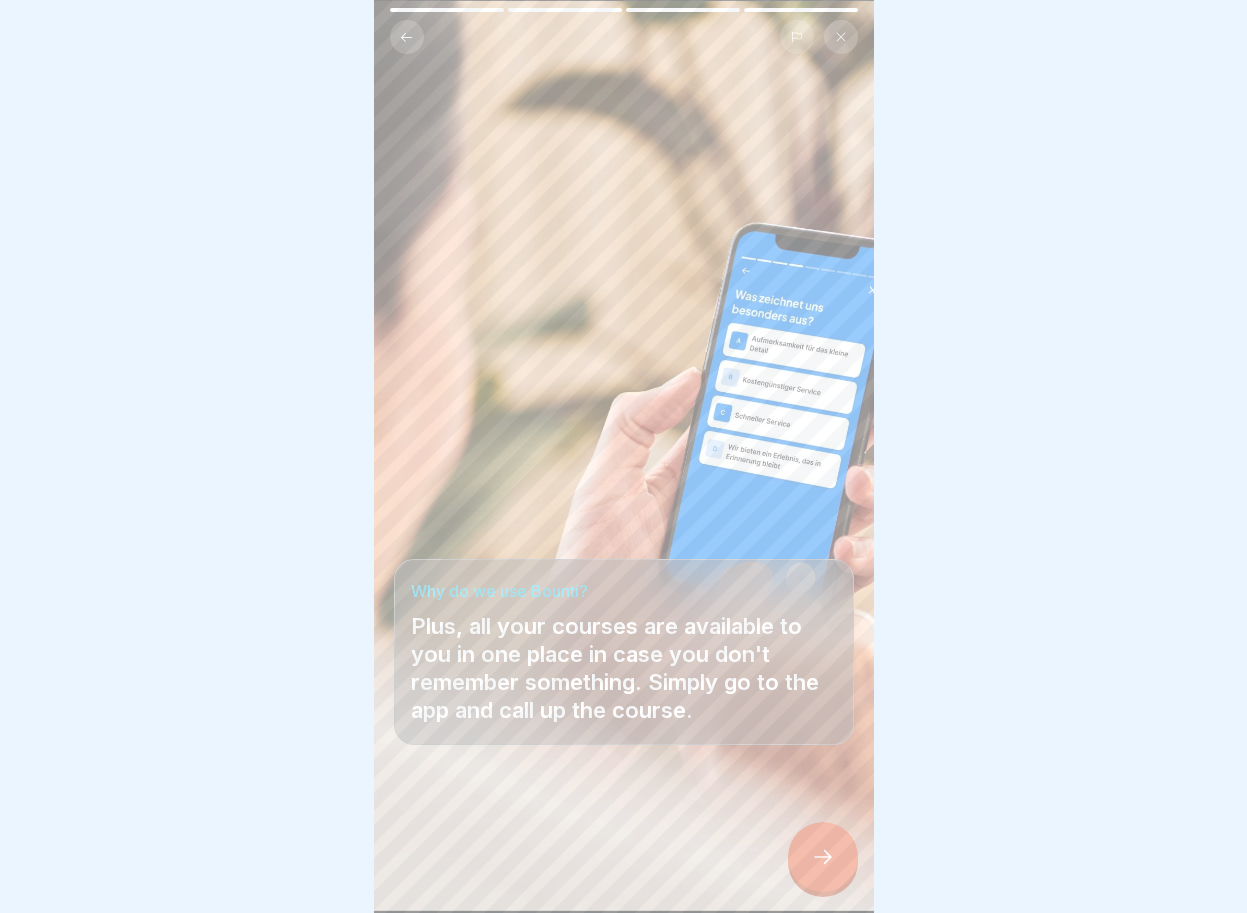 click at bounding box center (823, 857) 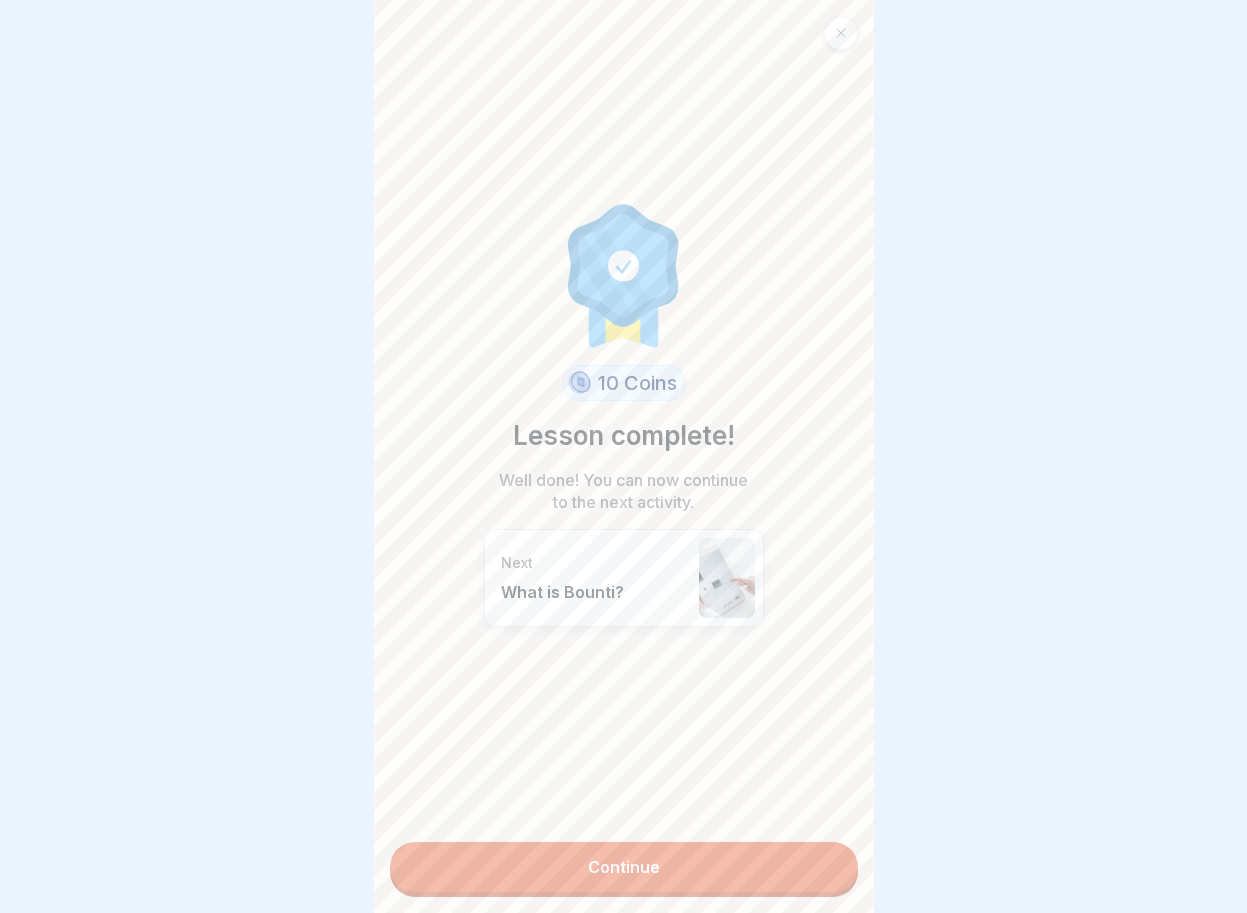 click on "Continue" at bounding box center [624, 867] 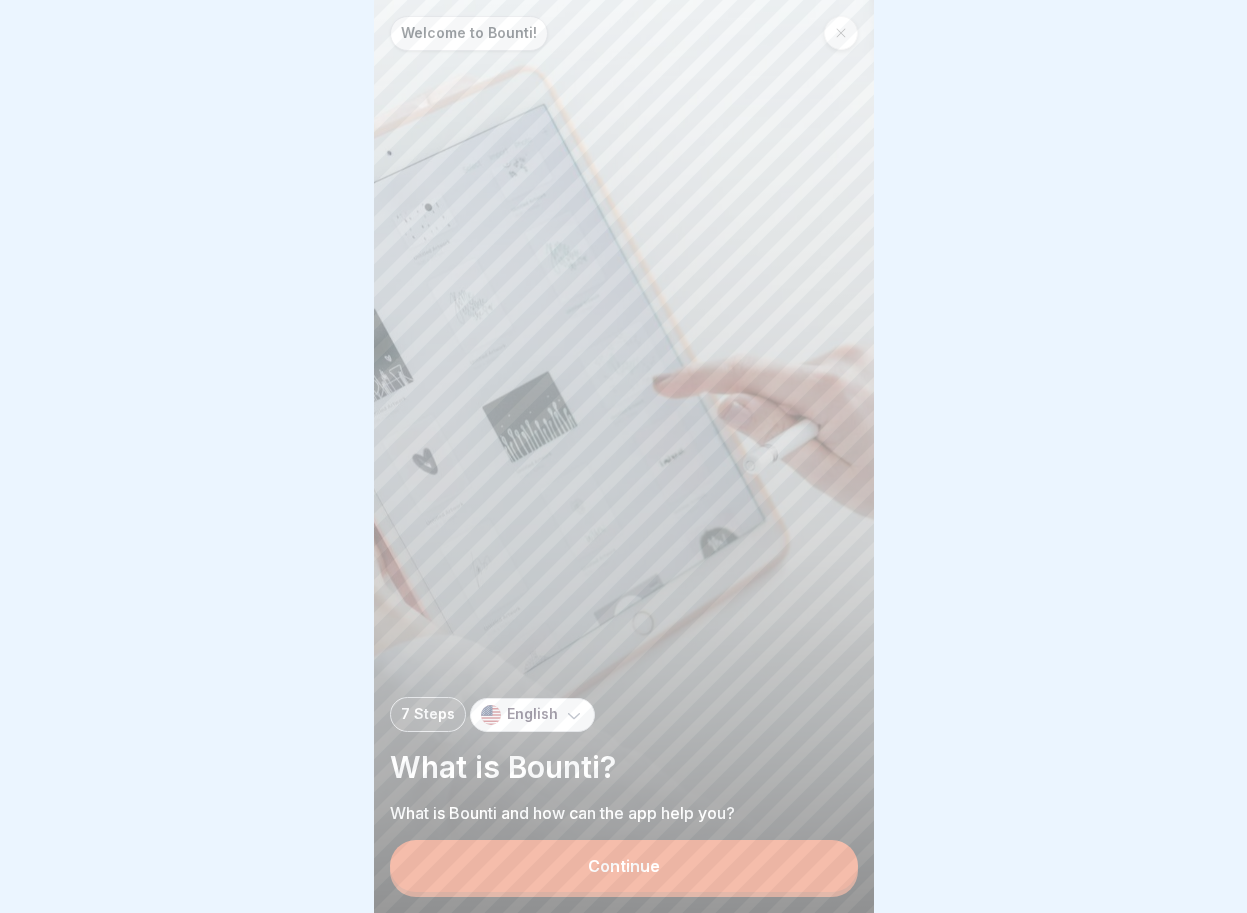 click on "Continue" at bounding box center [624, 866] 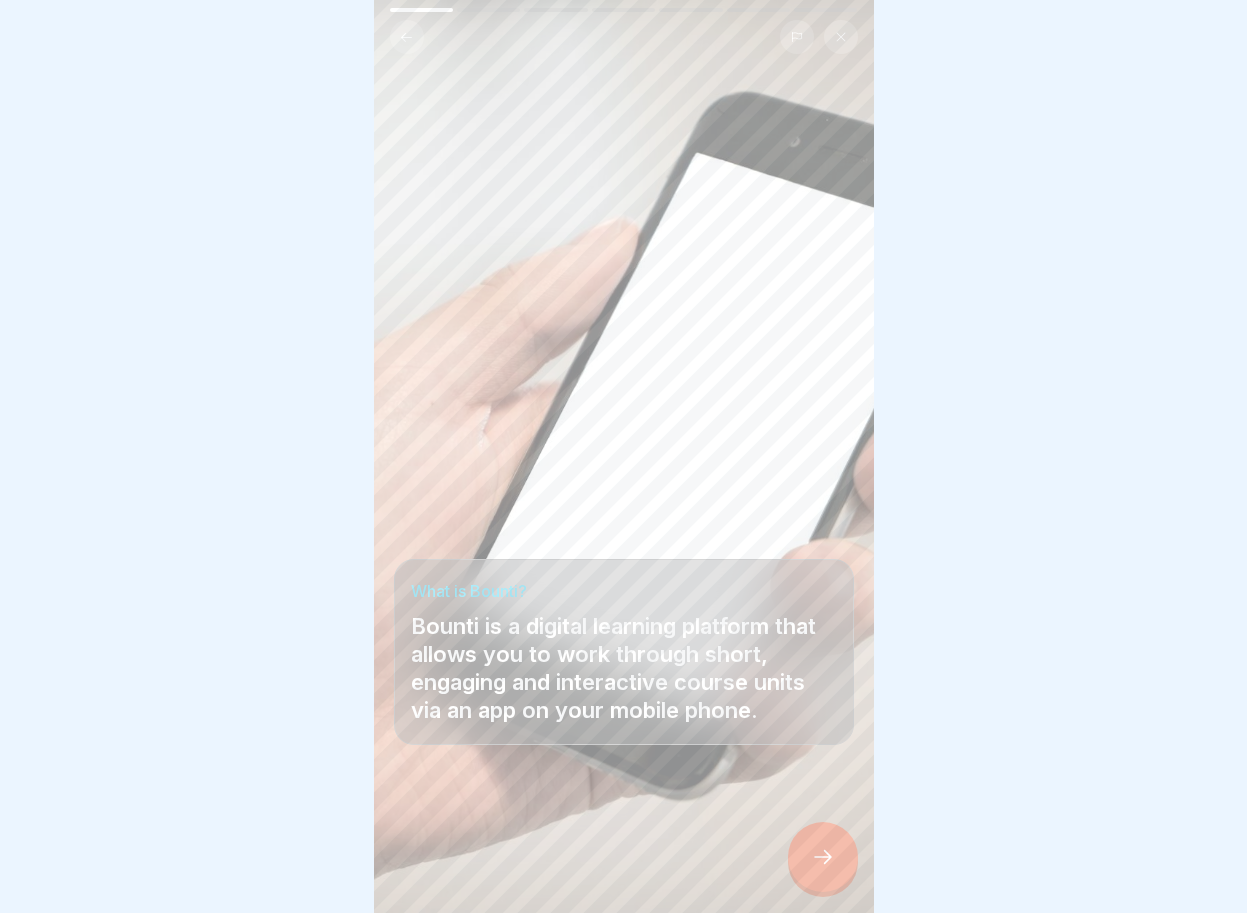 click at bounding box center [823, 857] 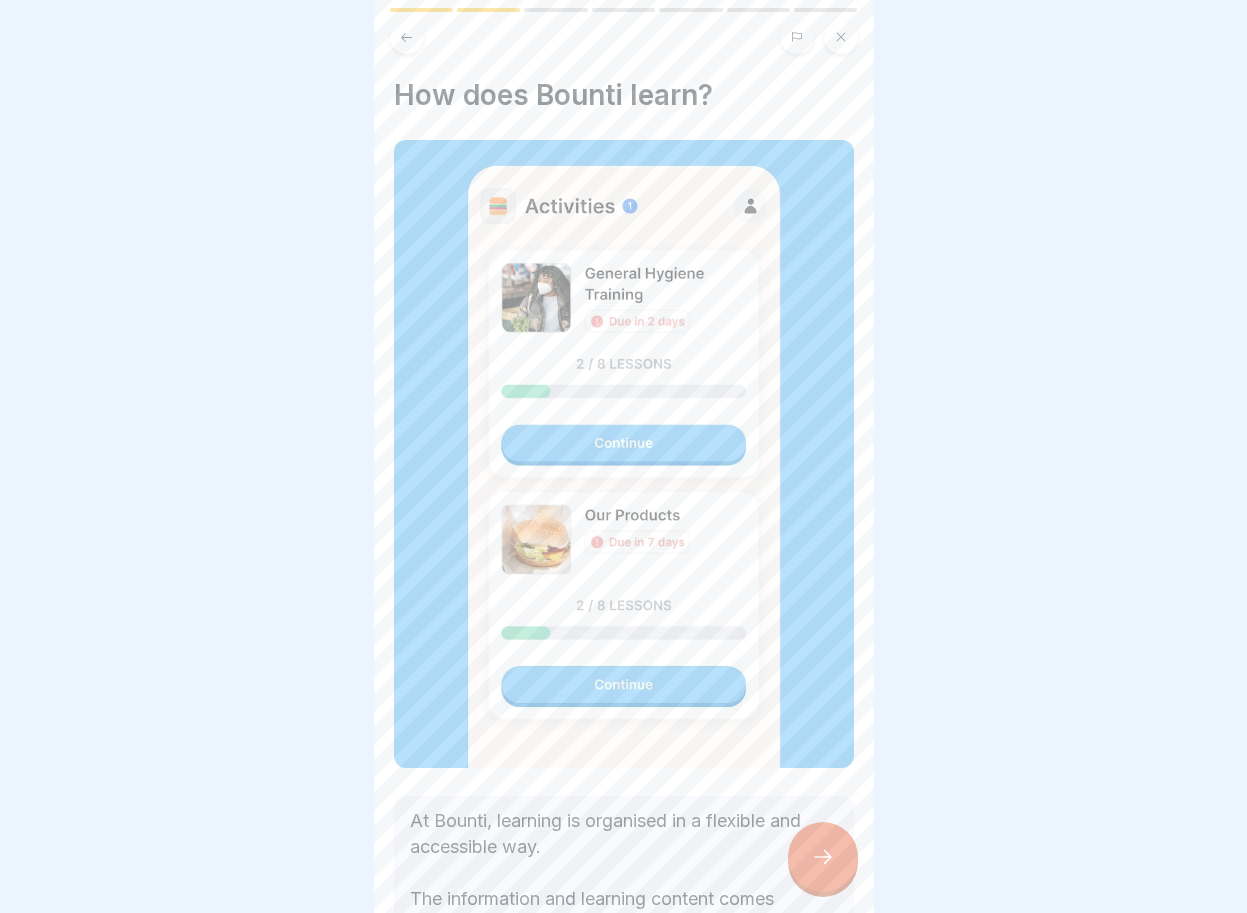 scroll, scrollTop: 214, scrollLeft: 0, axis: vertical 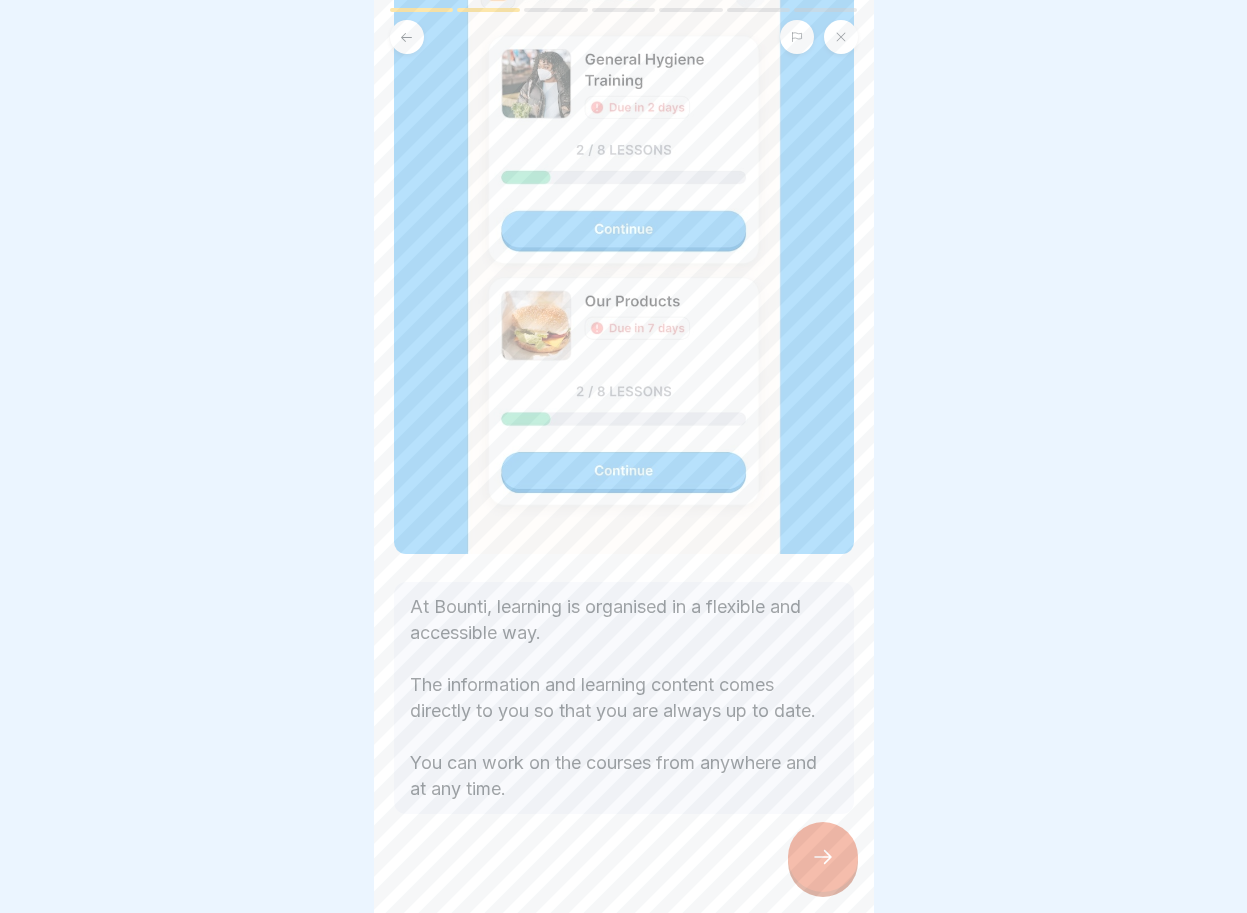 click at bounding box center [823, 857] 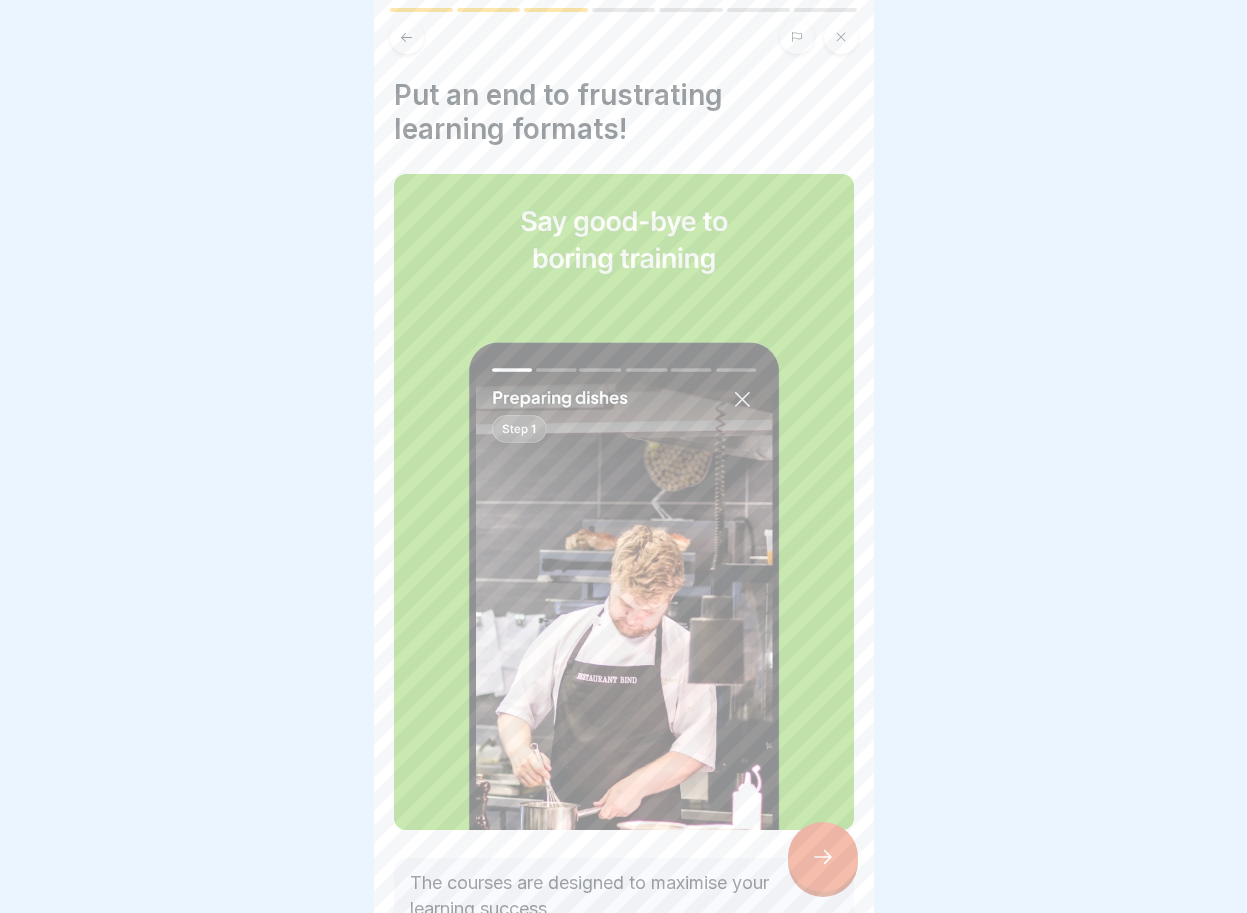 click at bounding box center [823, 857] 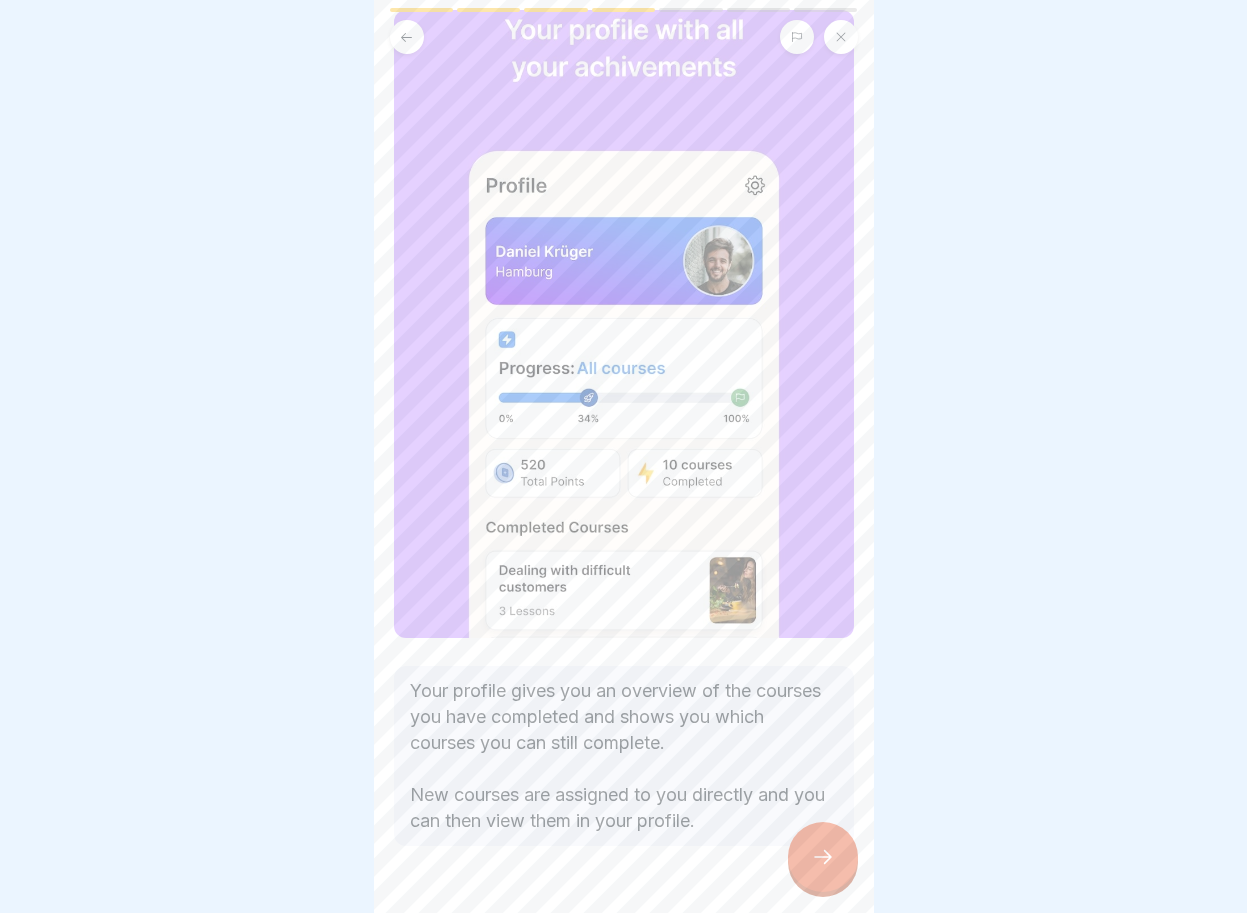 scroll, scrollTop: 162, scrollLeft: 0, axis: vertical 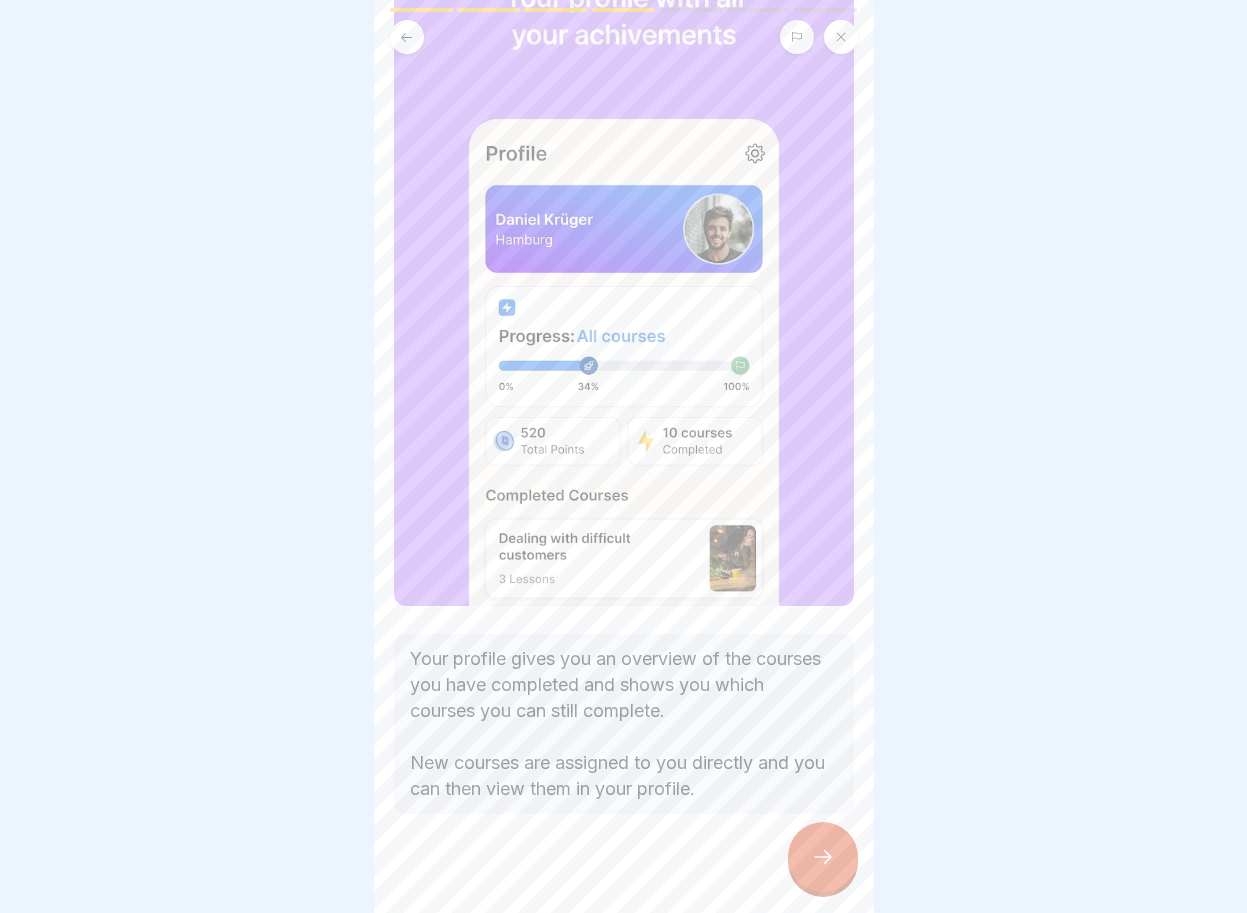 click at bounding box center (823, 857) 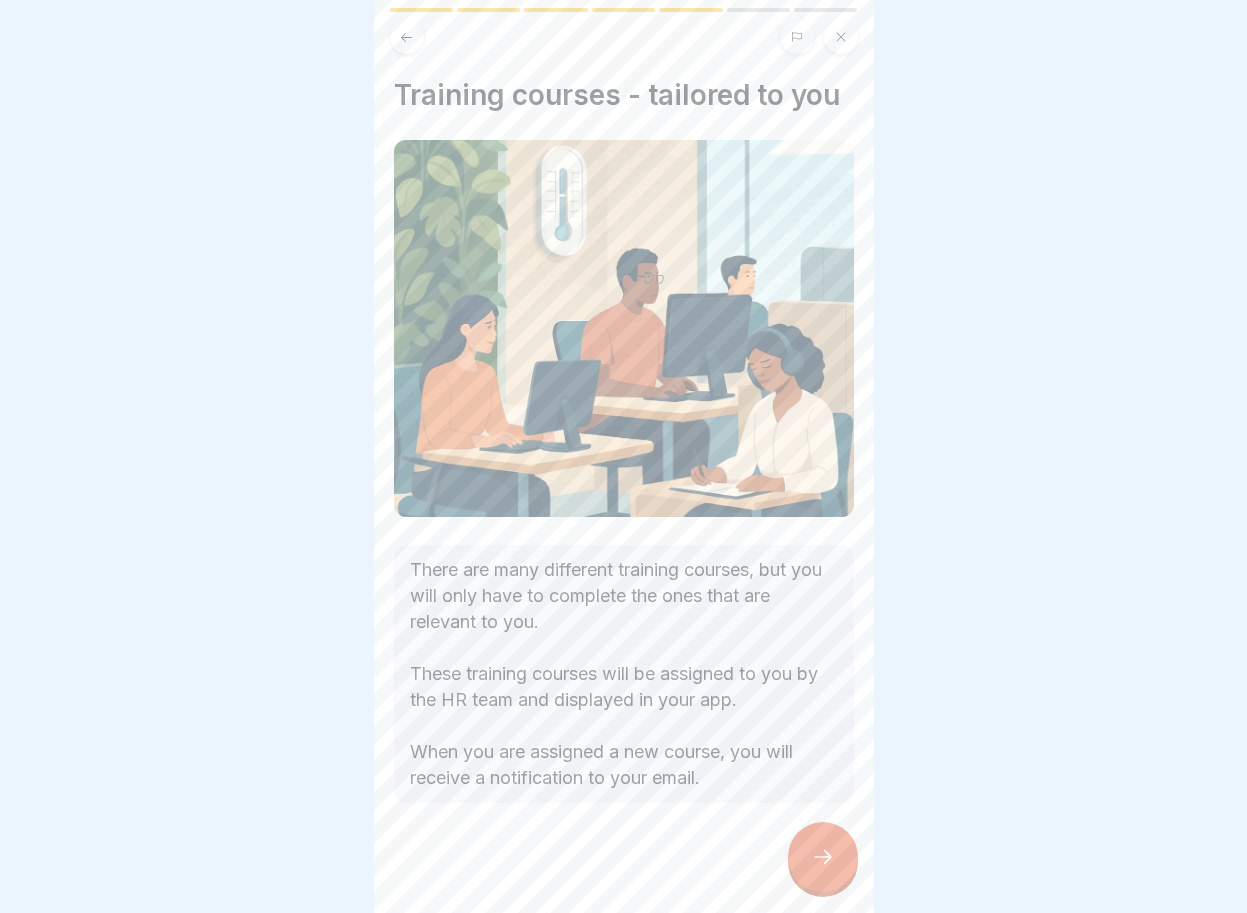 click at bounding box center (823, 857) 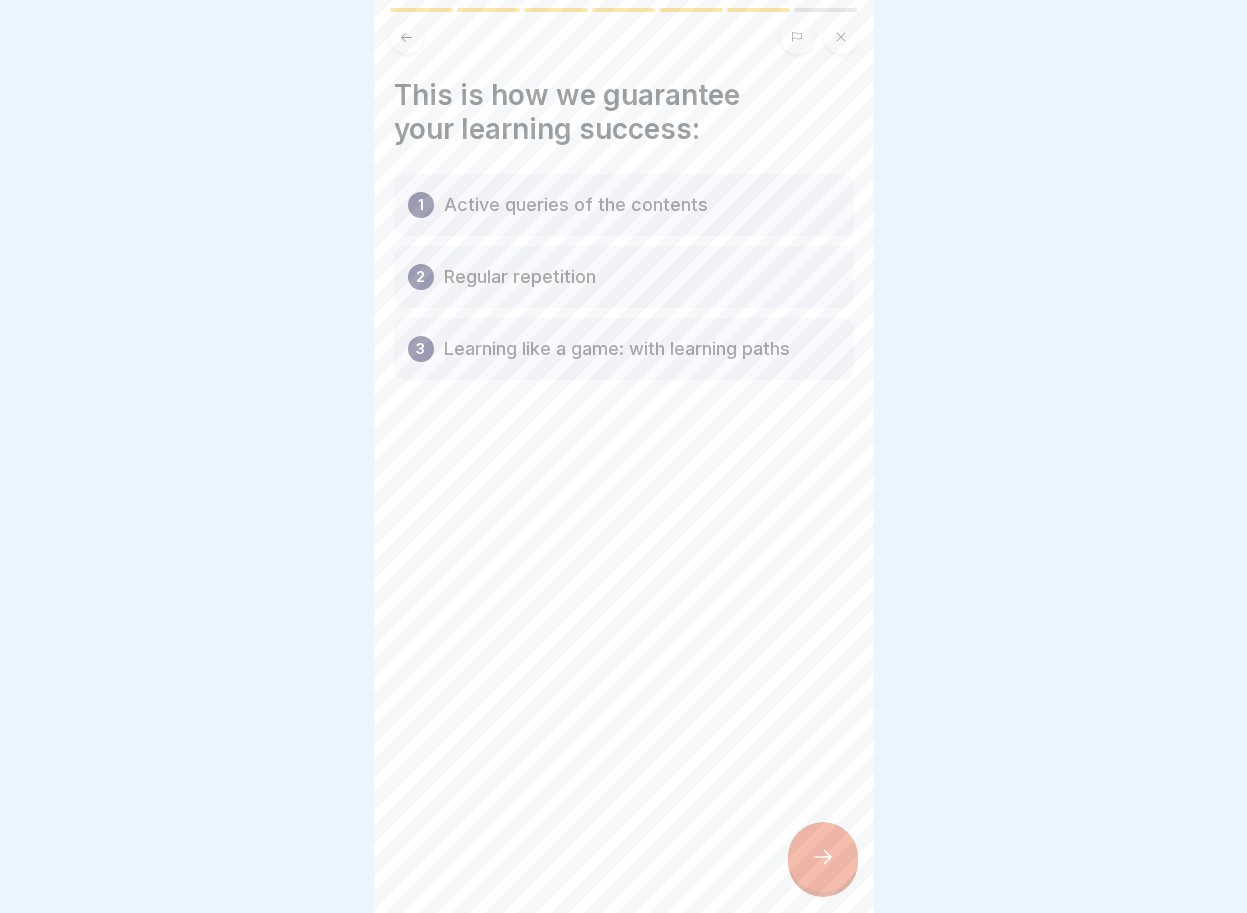 click on "This is how we guarantee your learning success: 1 Active queries of the contents 2 Regular repetition 3 Learning like a game: with learning paths" at bounding box center [624, 456] 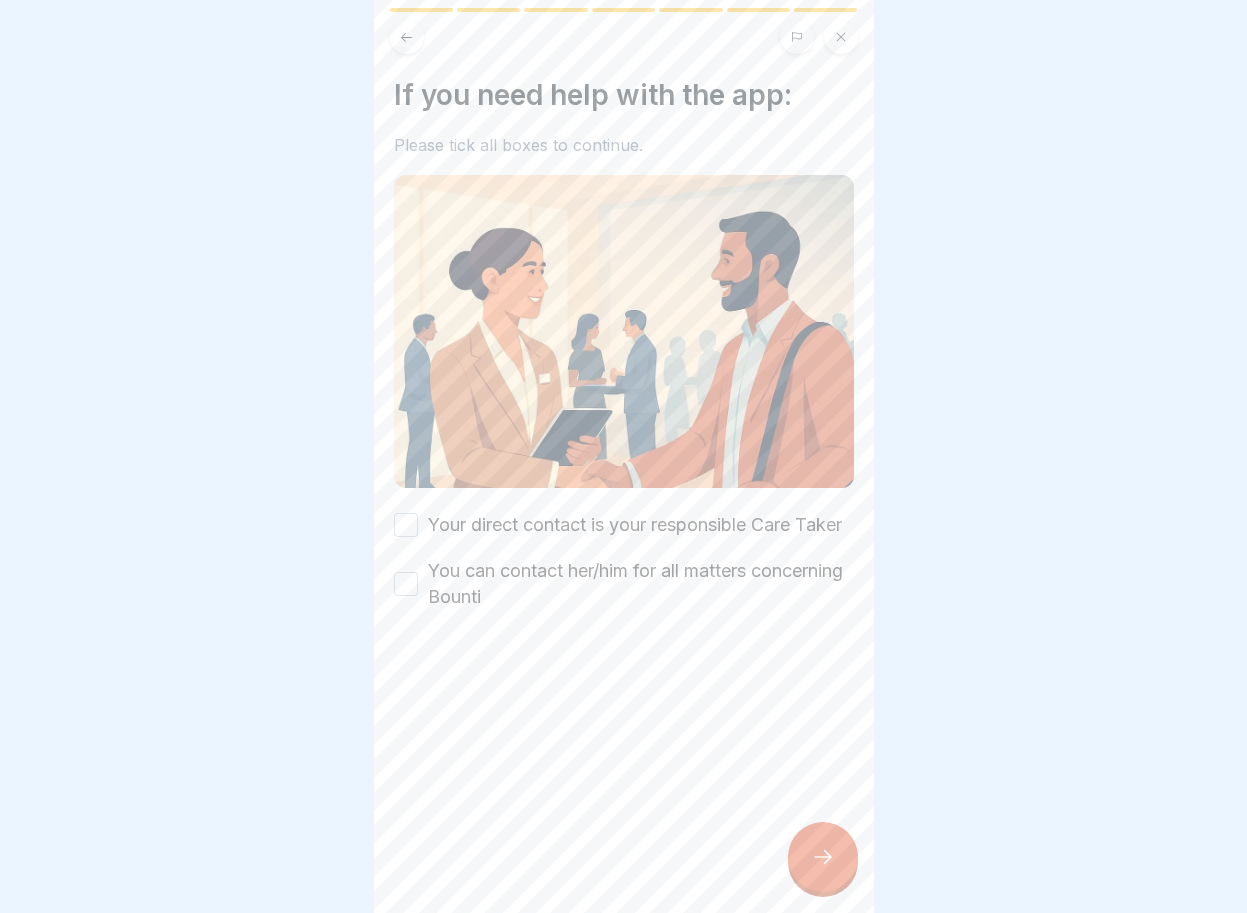 click on "Your direct contact is your responsible Care Taker" at bounding box center (406, 525) 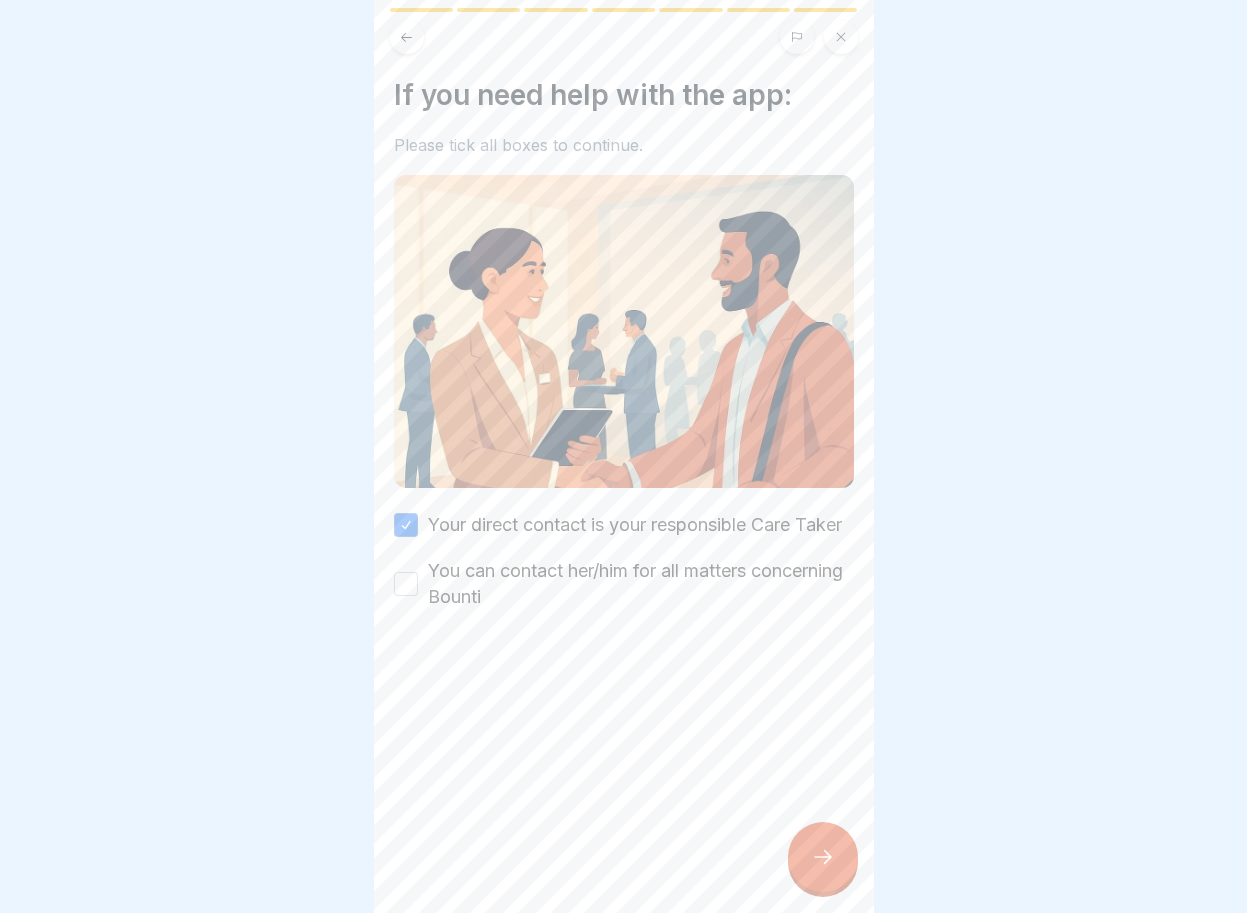 click on "You can contact her/him for all matters concerning Bounti" at bounding box center [406, 584] 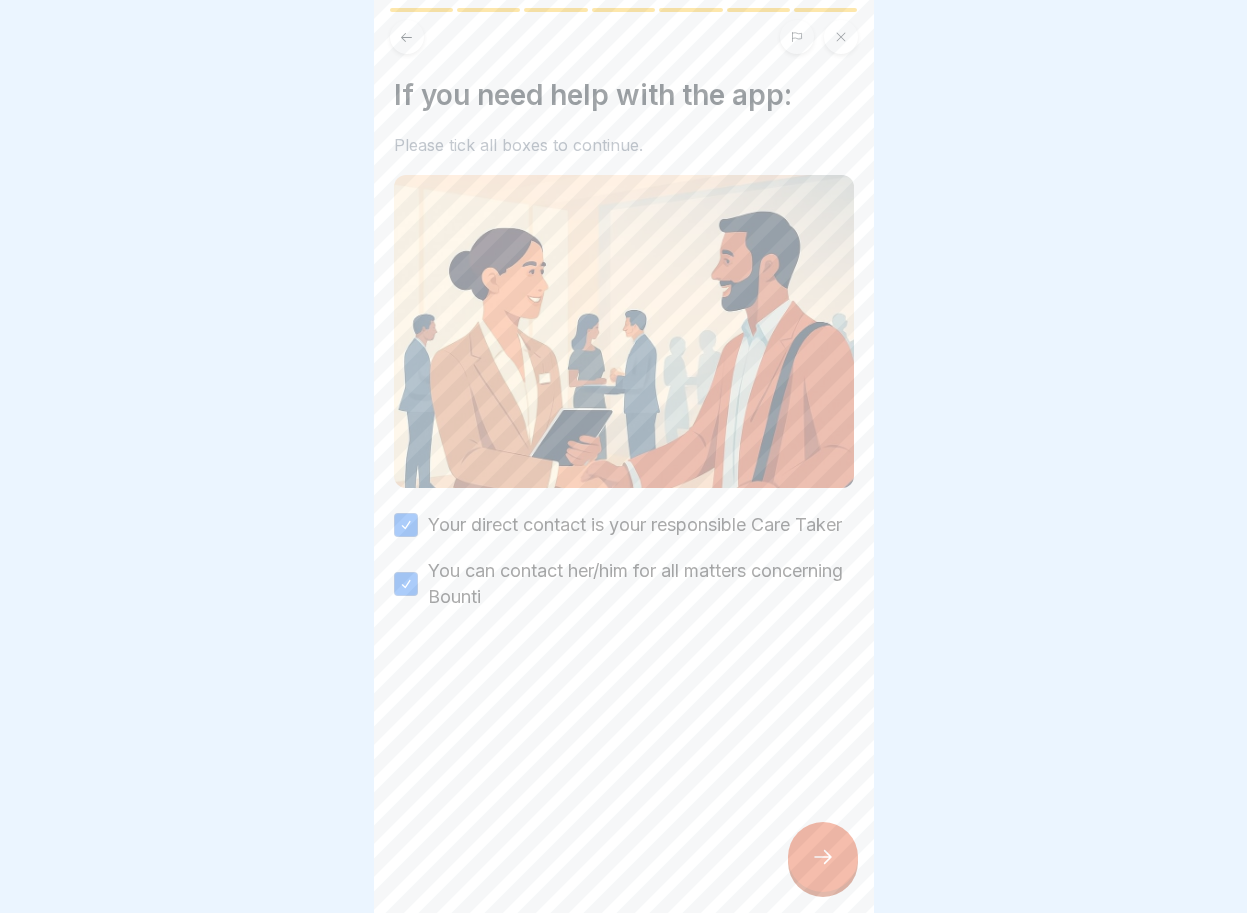 click at bounding box center (823, 857) 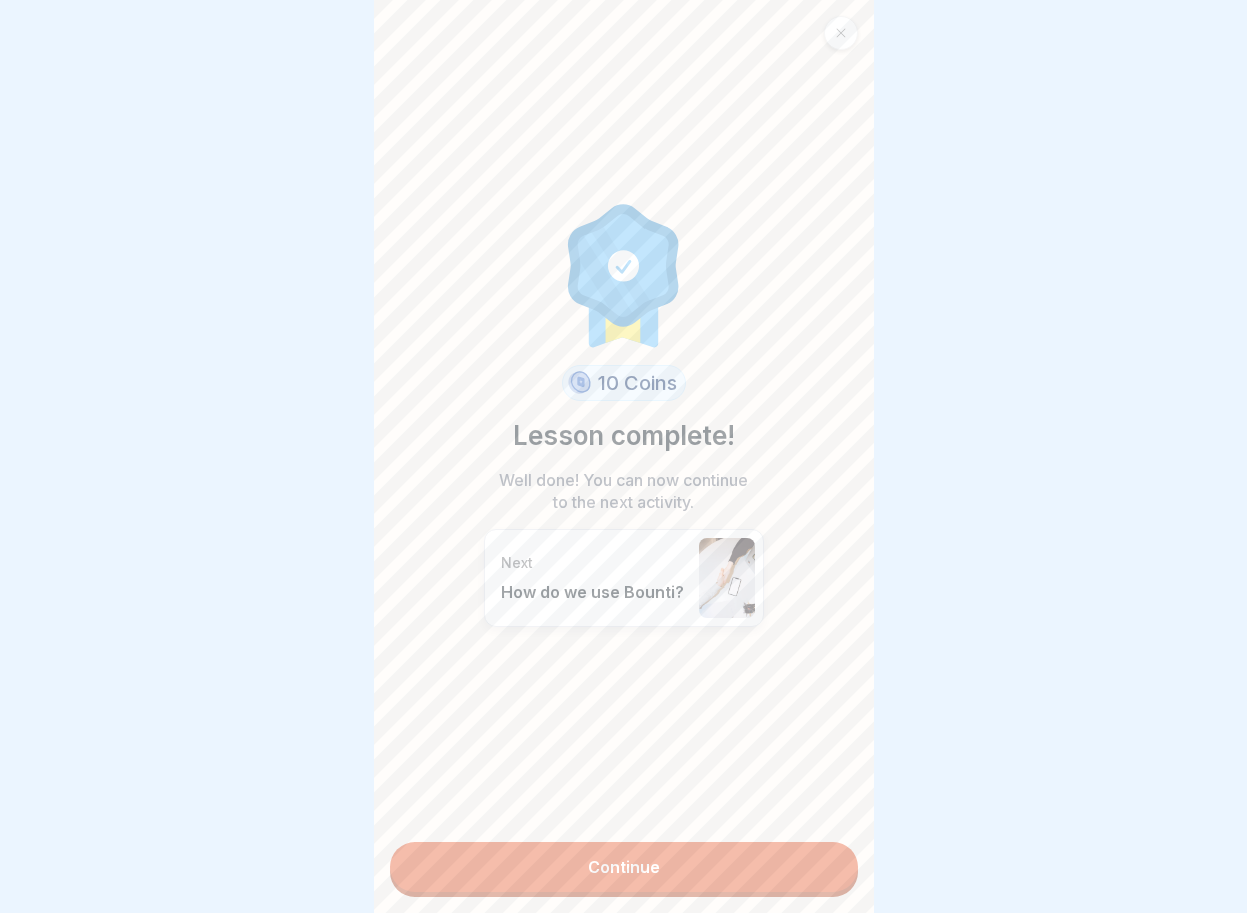click on "Continue" at bounding box center (624, 867) 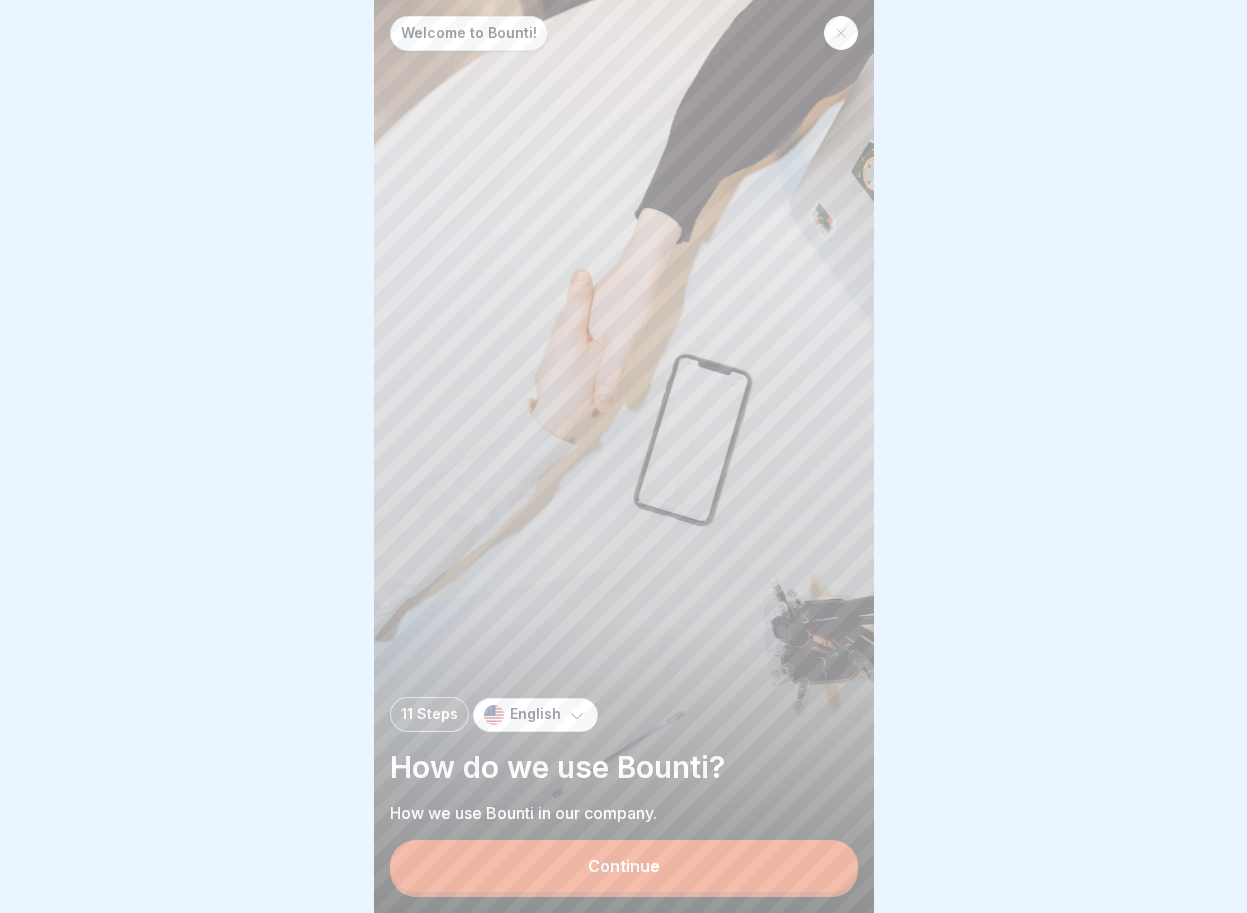 click on "Continue" at bounding box center (624, 866) 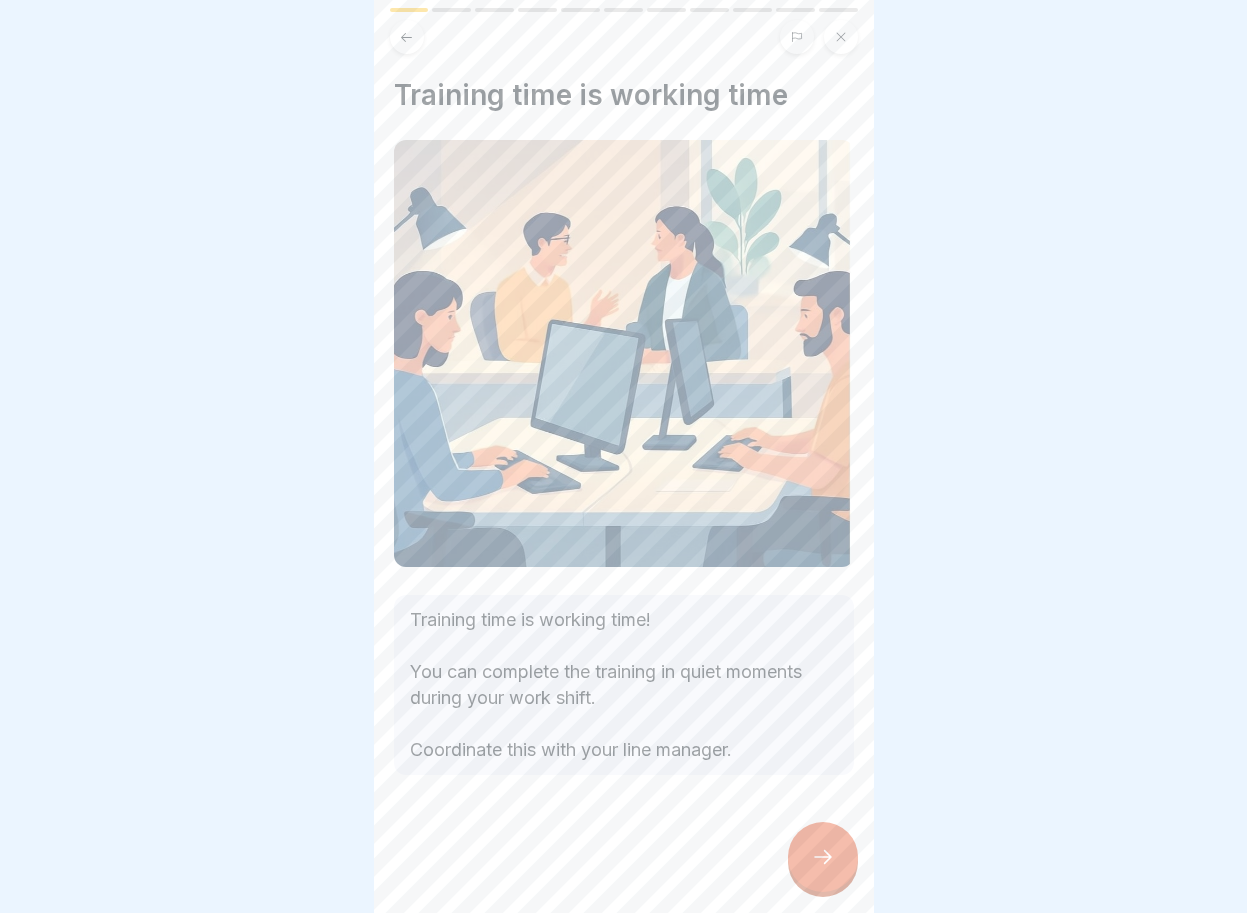 click 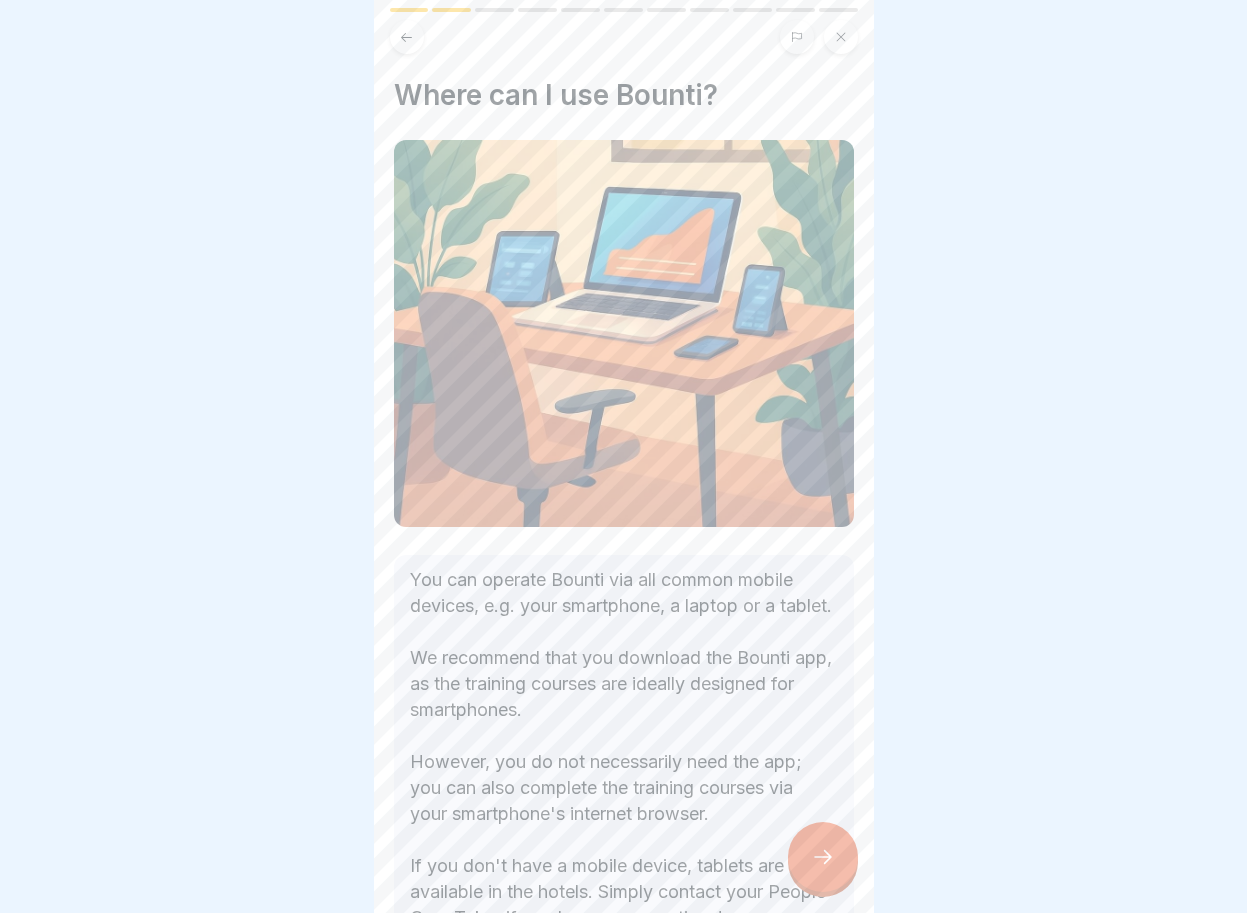 click at bounding box center (823, 857) 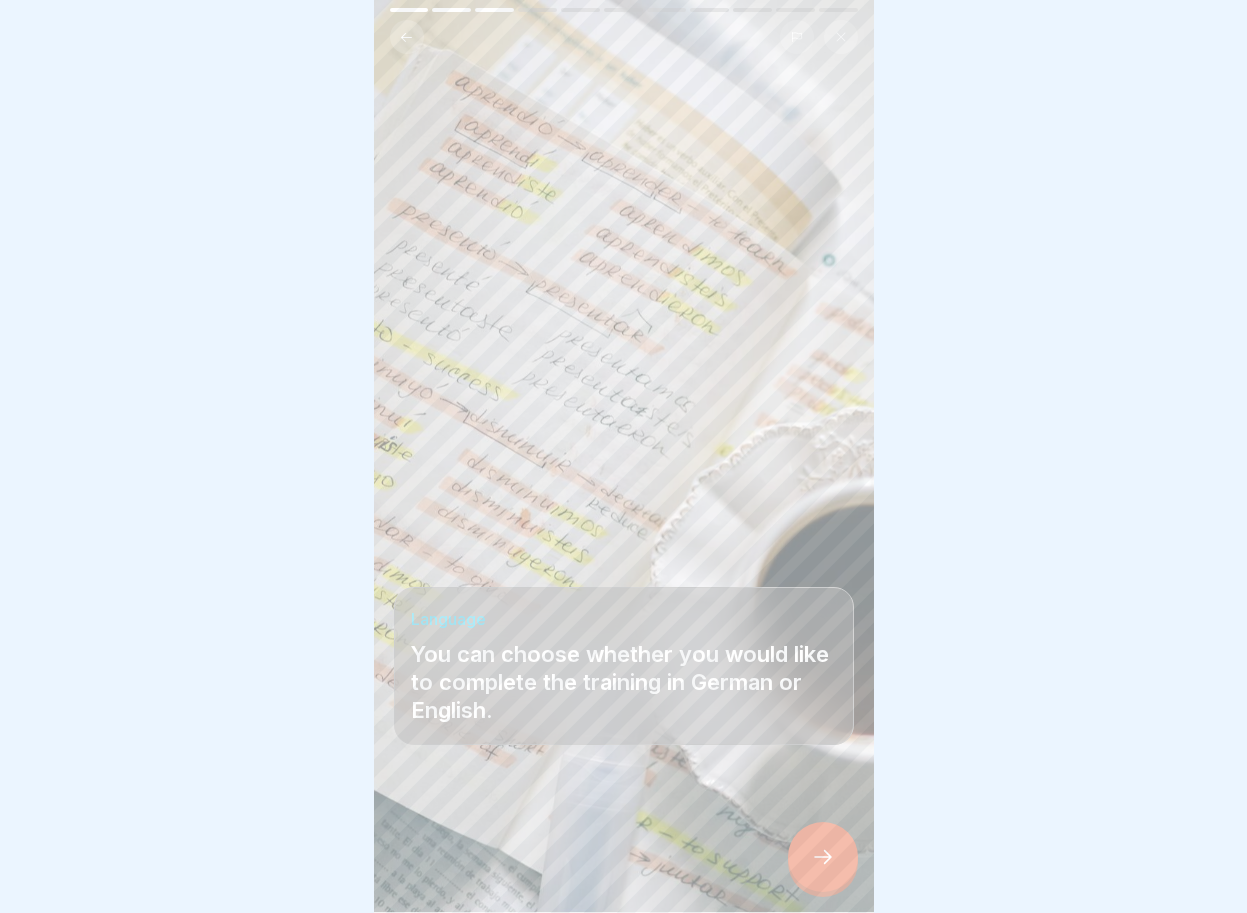 click at bounding box center (823, 857) 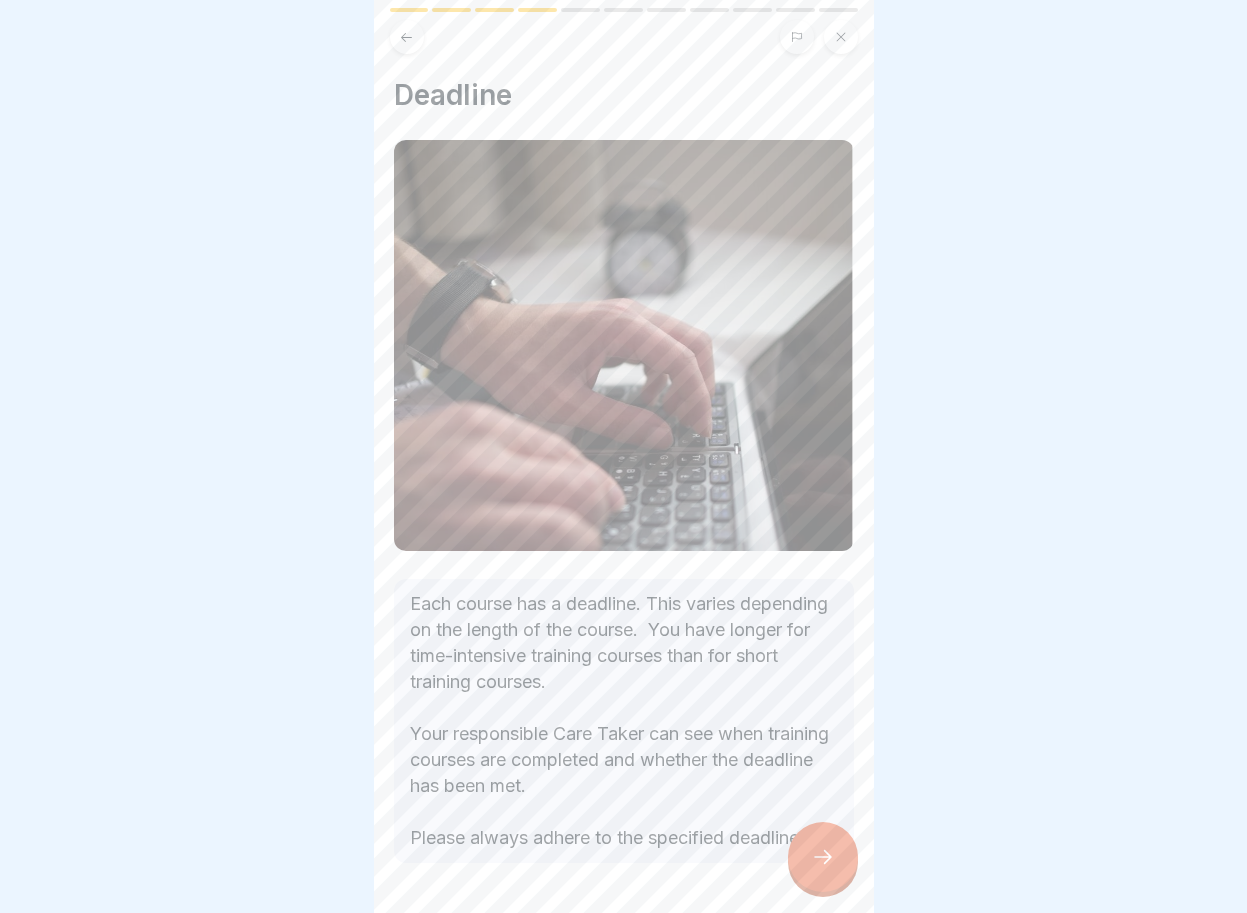 click at bounding box center [823, 857] 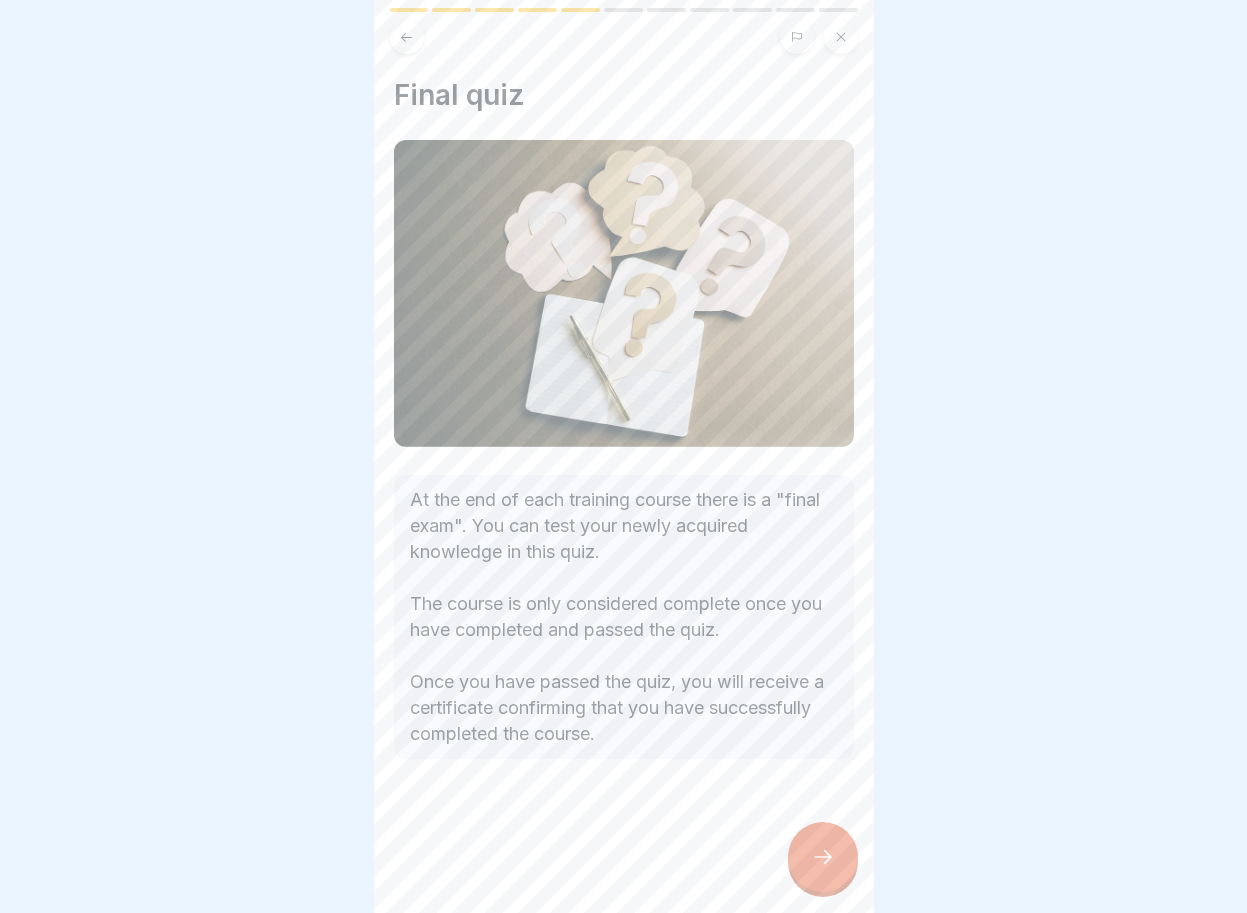 click at bounding box center [823, 857] 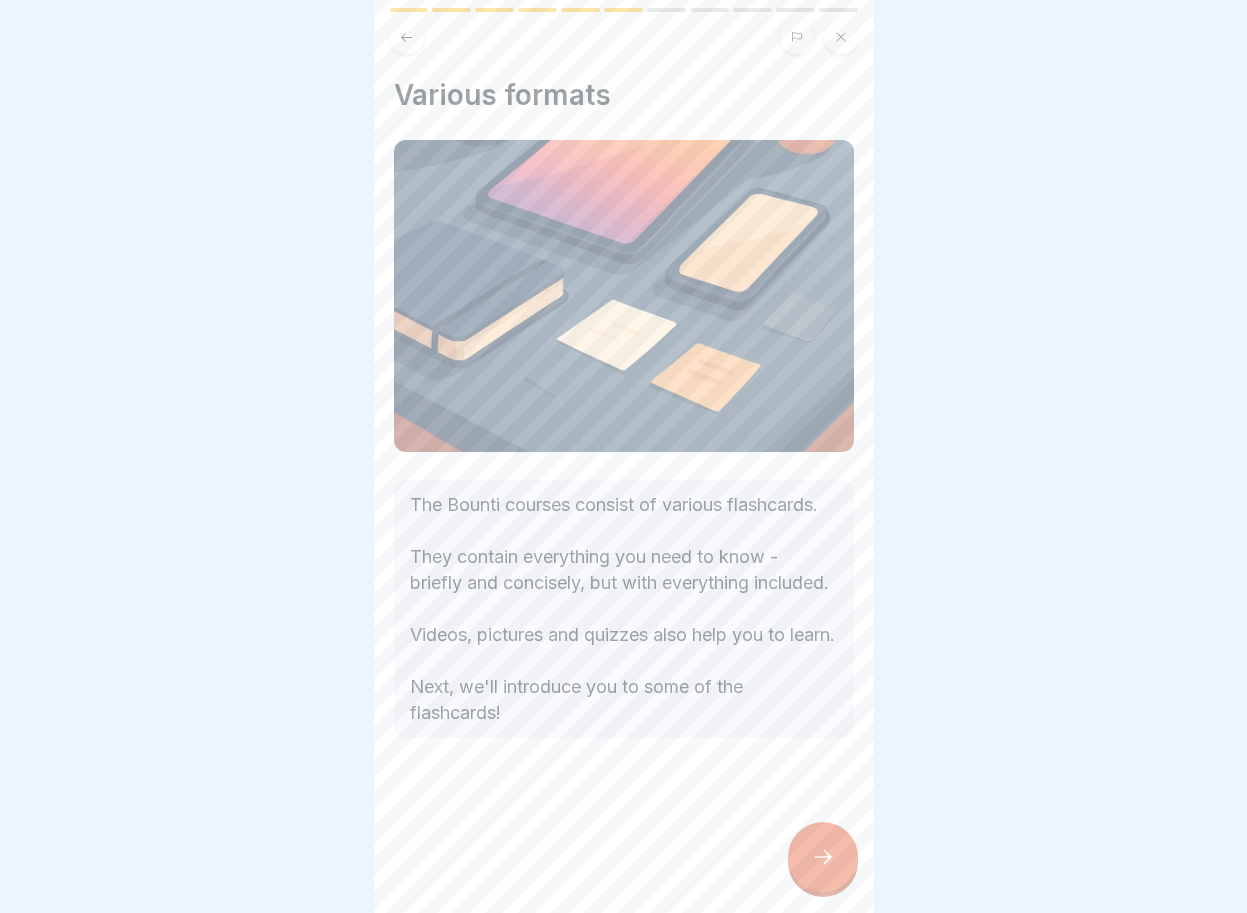 click at bounding box center [823, 857] 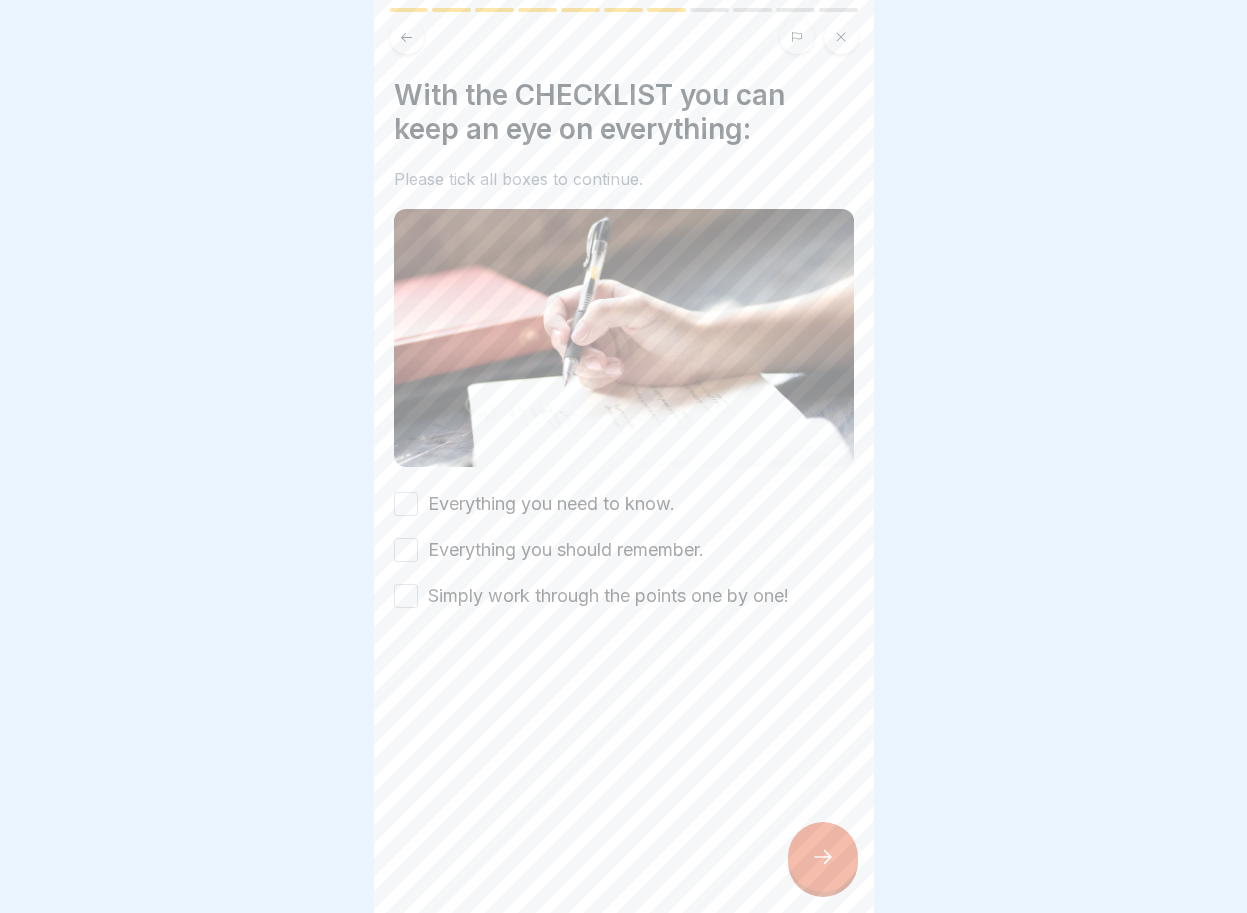 click on "With the CHECKLIST you can keep an eye on everything:   Please tick all boxes to continue. Everything you need to know. Everything you should remember. Simply work through the points one by one!" at bounding box center (624, 343) 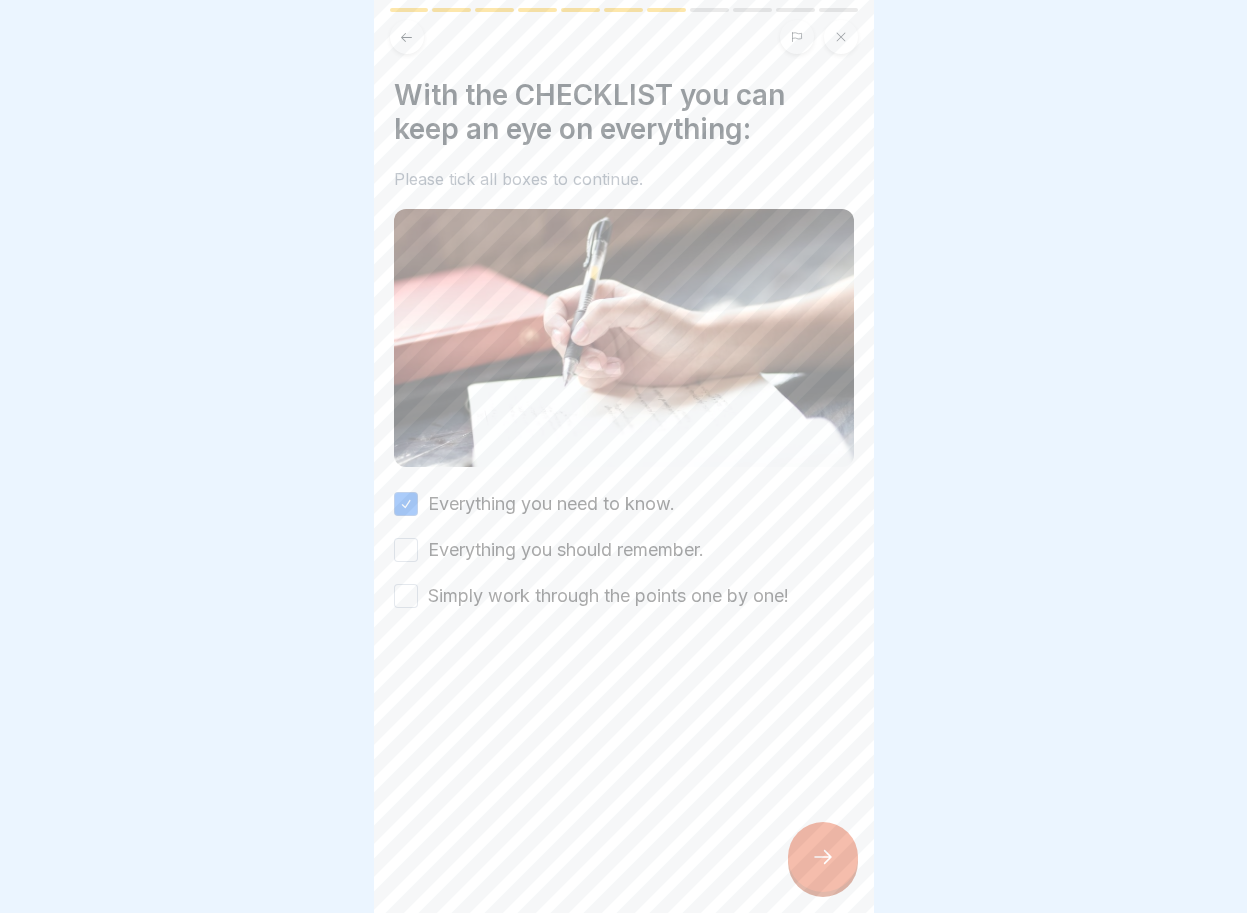 click on "Everything you should remember." at bounding box center [406, 550] 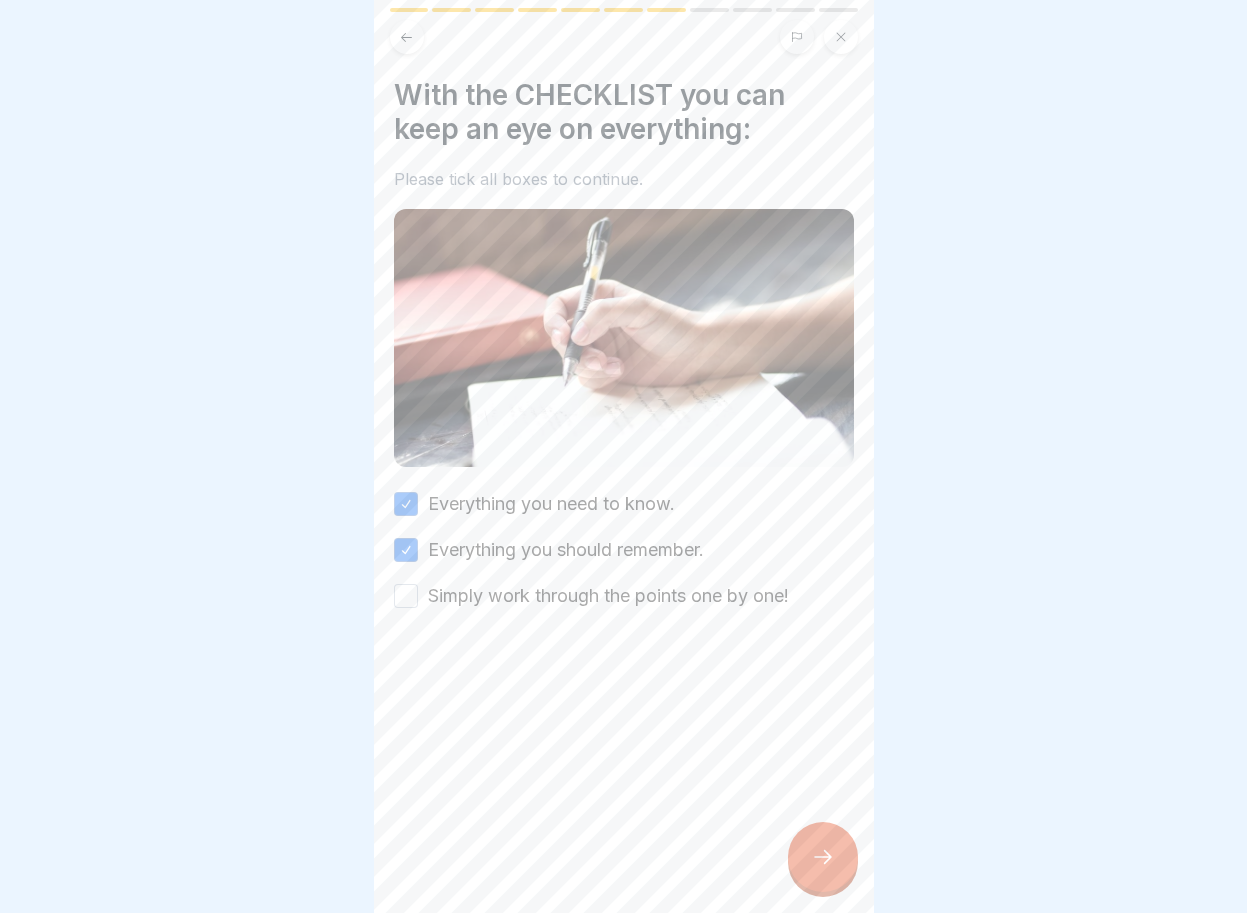 click on "Simply work through the points one by one!" at bounding box center [406, 596] 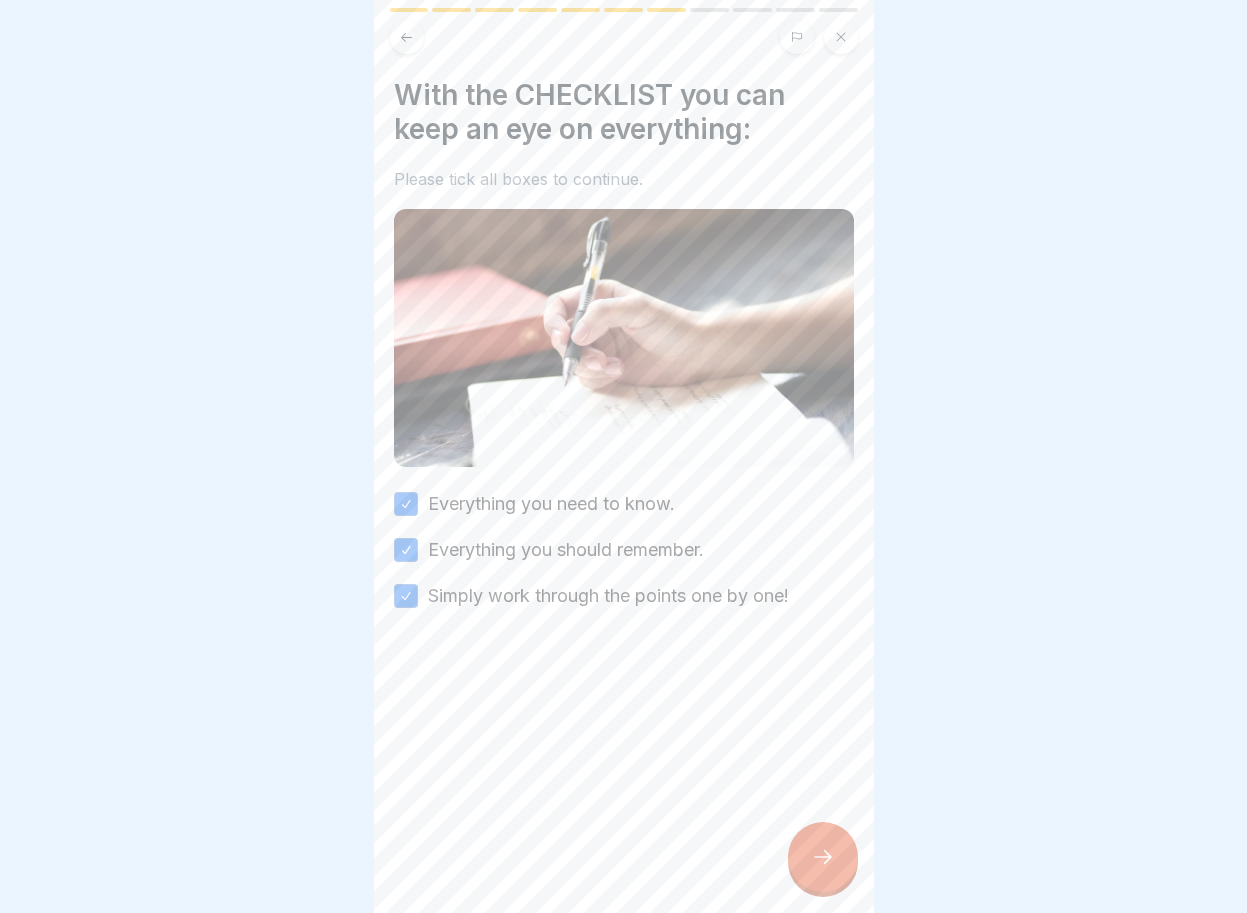 click 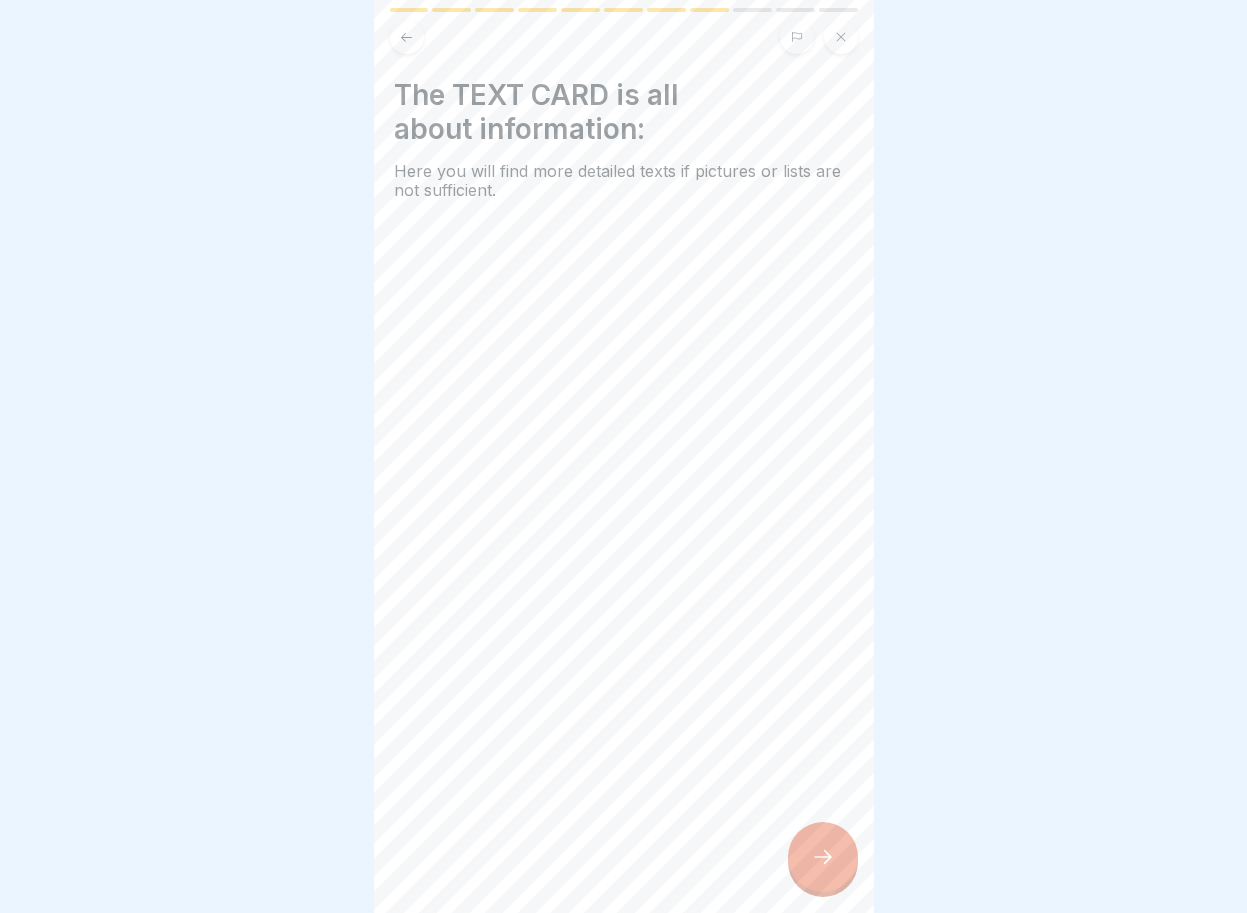 click at bounding box center [823, 857] 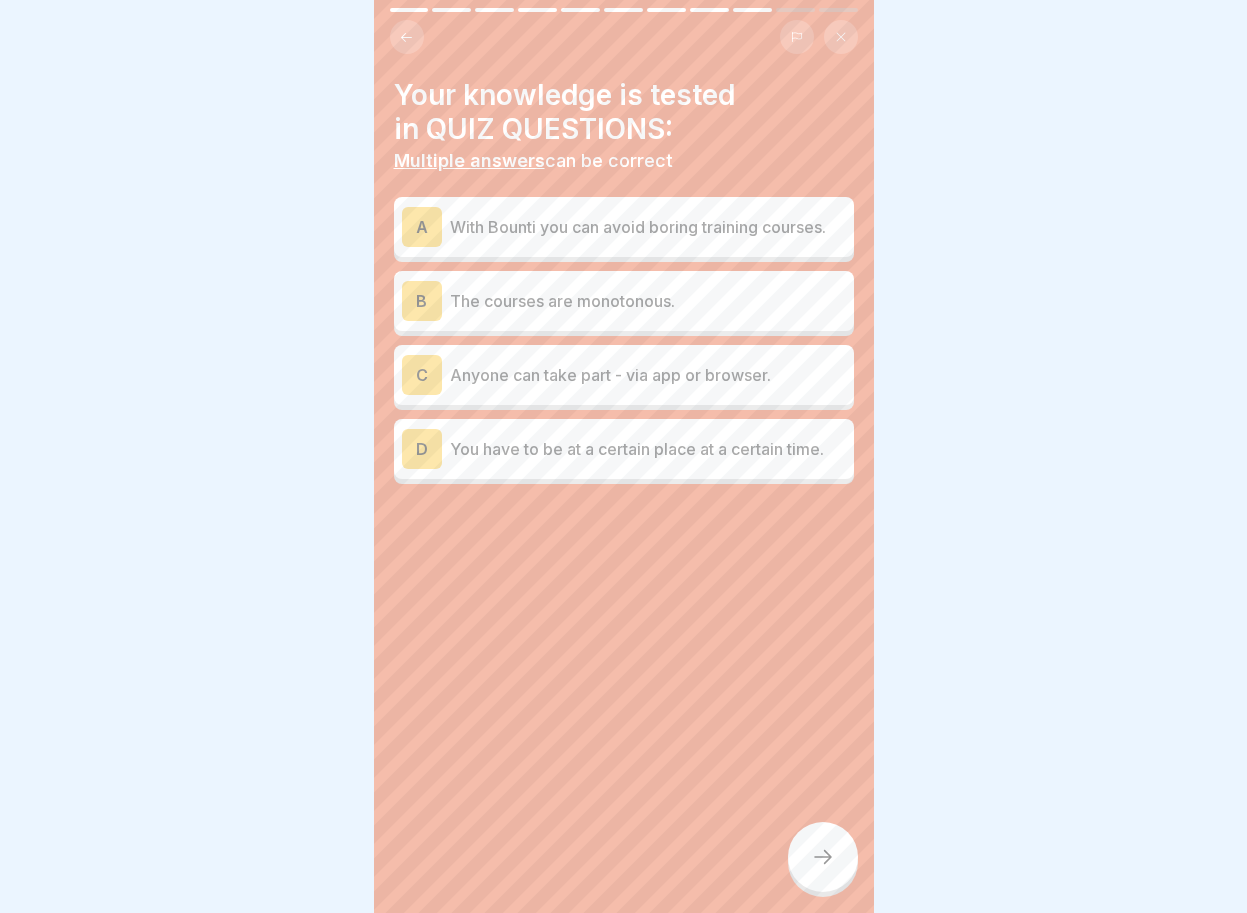 click on "C" at bounding box center [422, 375] 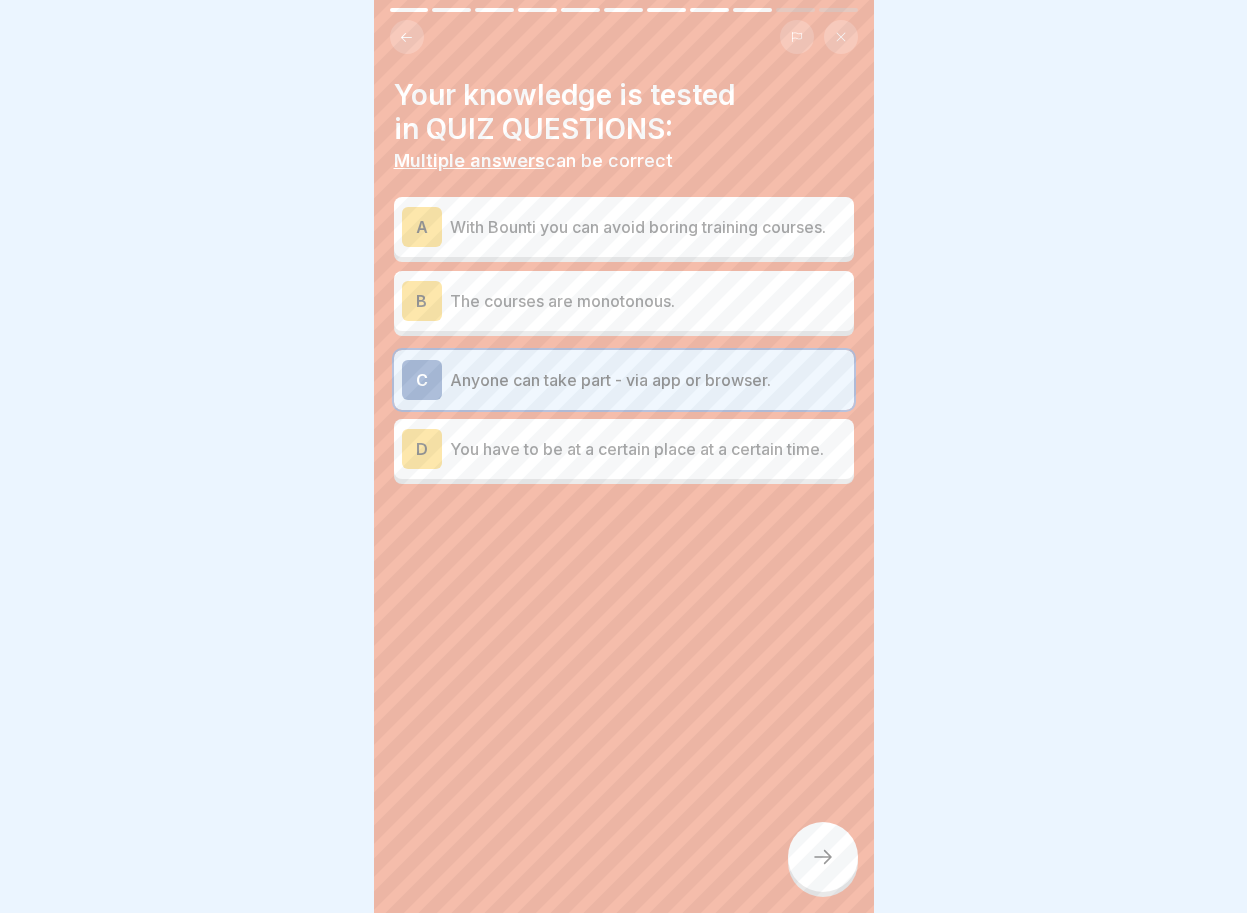 click on "A" at bounding box center (422, 227) 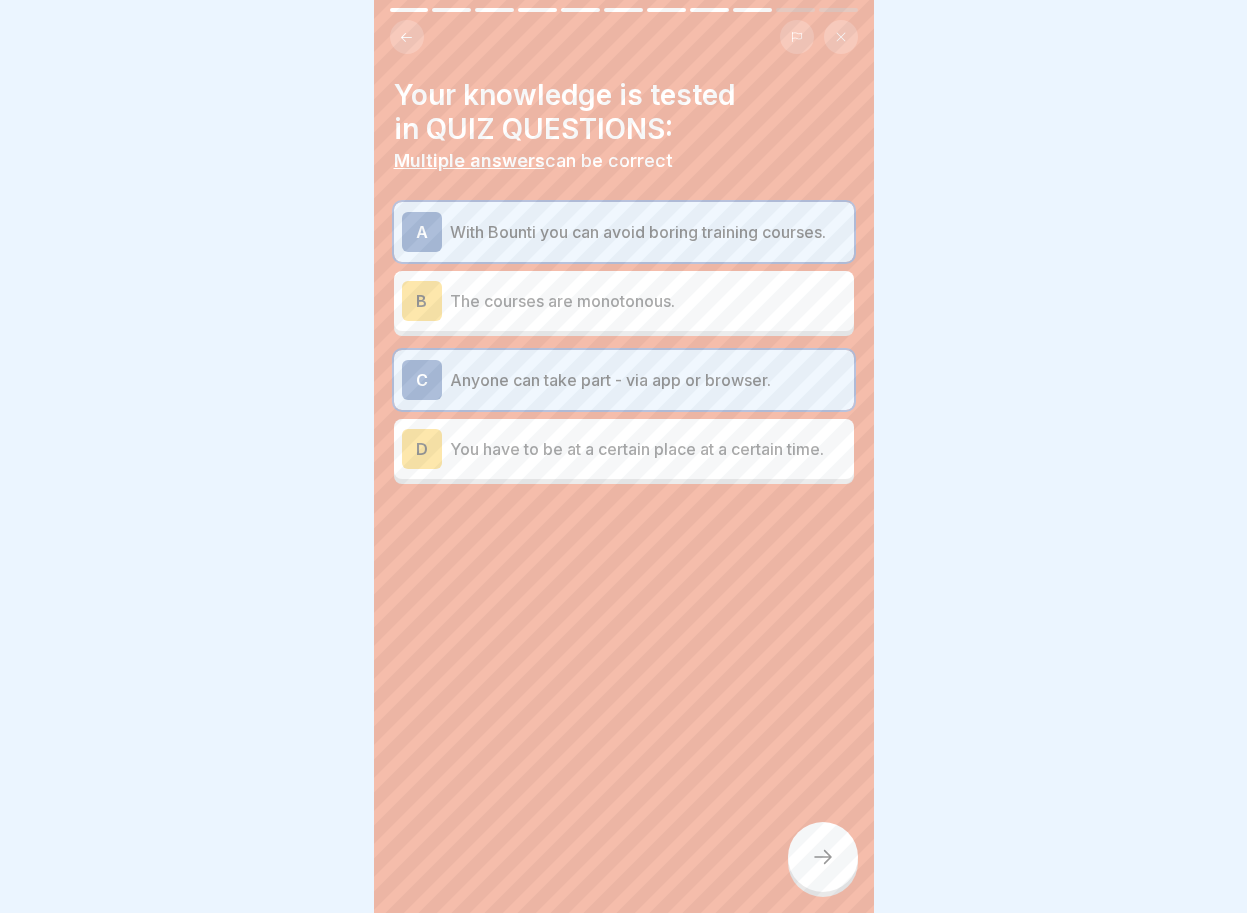 click on "B" at bounding box center [422, 301] 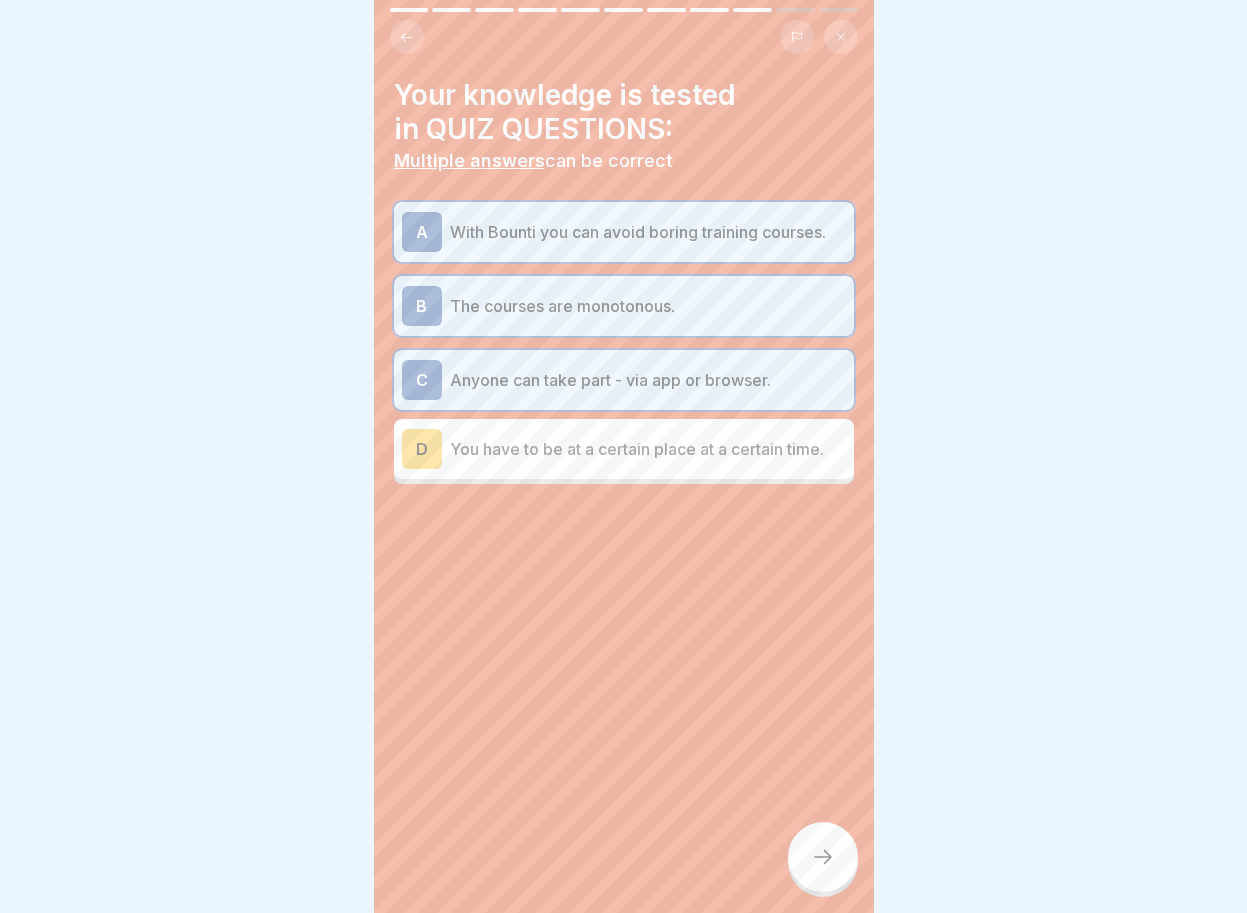 click at bounding box center (823, 857) 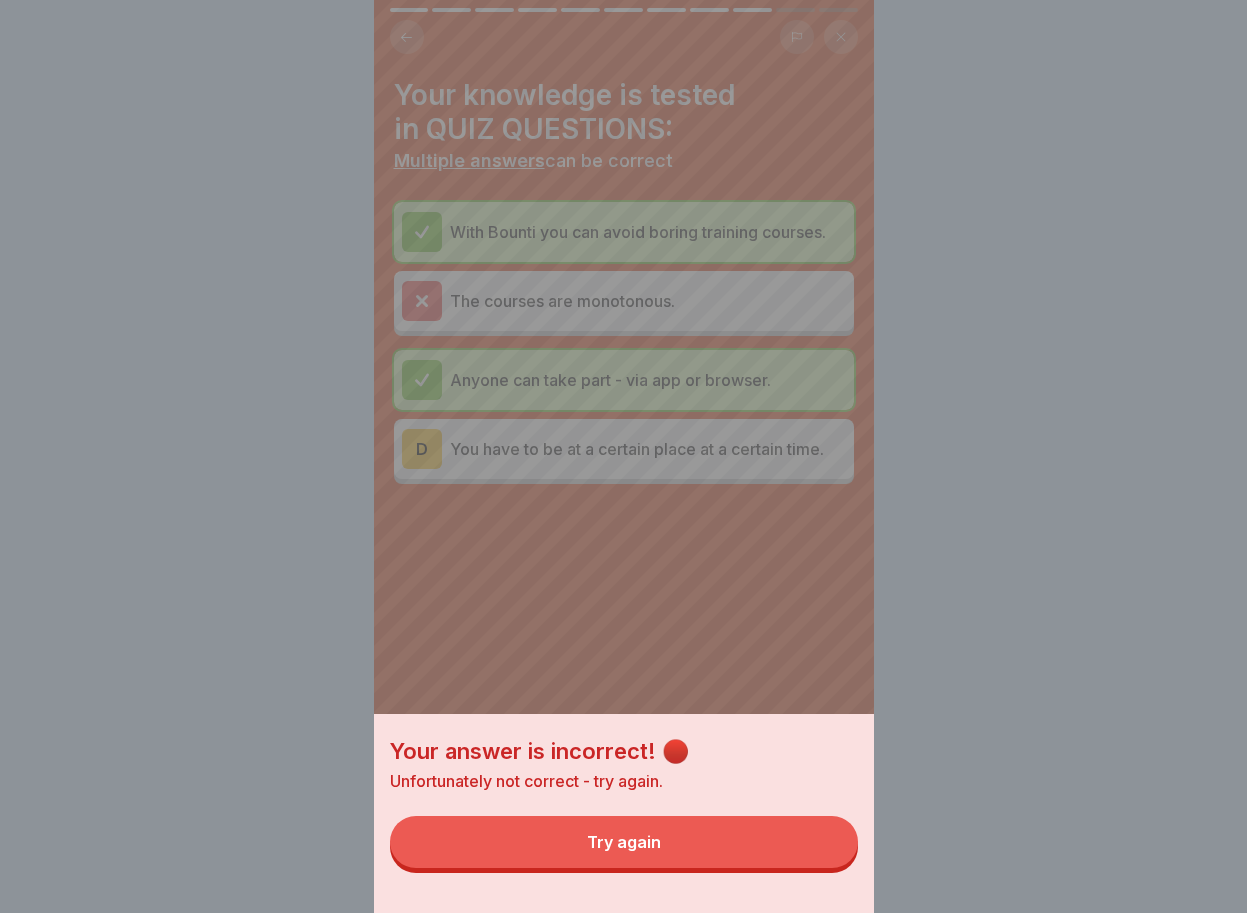 click on "Try again" at bounding box center [624, 842] 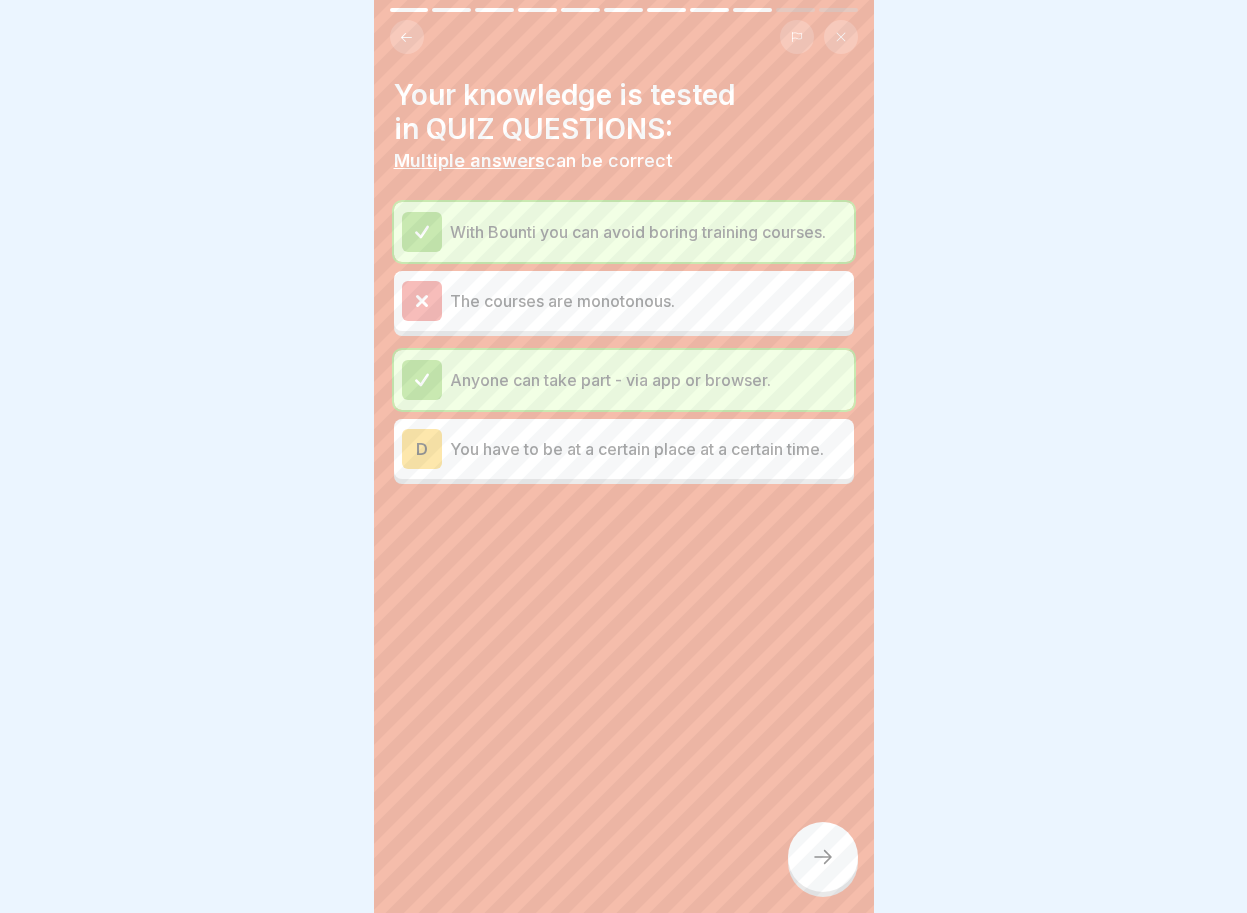 click on "D" at bounding box center (422, 449) 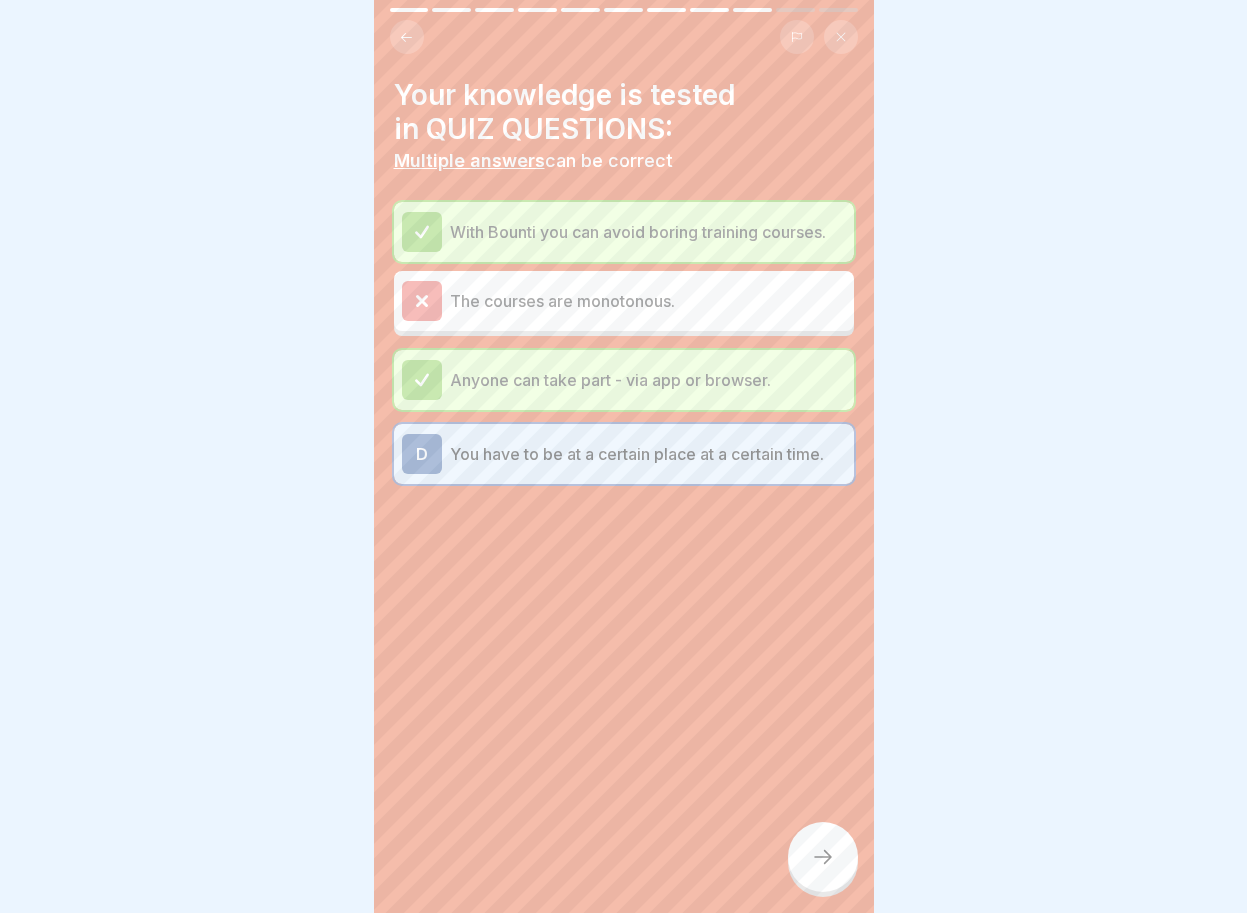 click at bounding box center [823, 857] 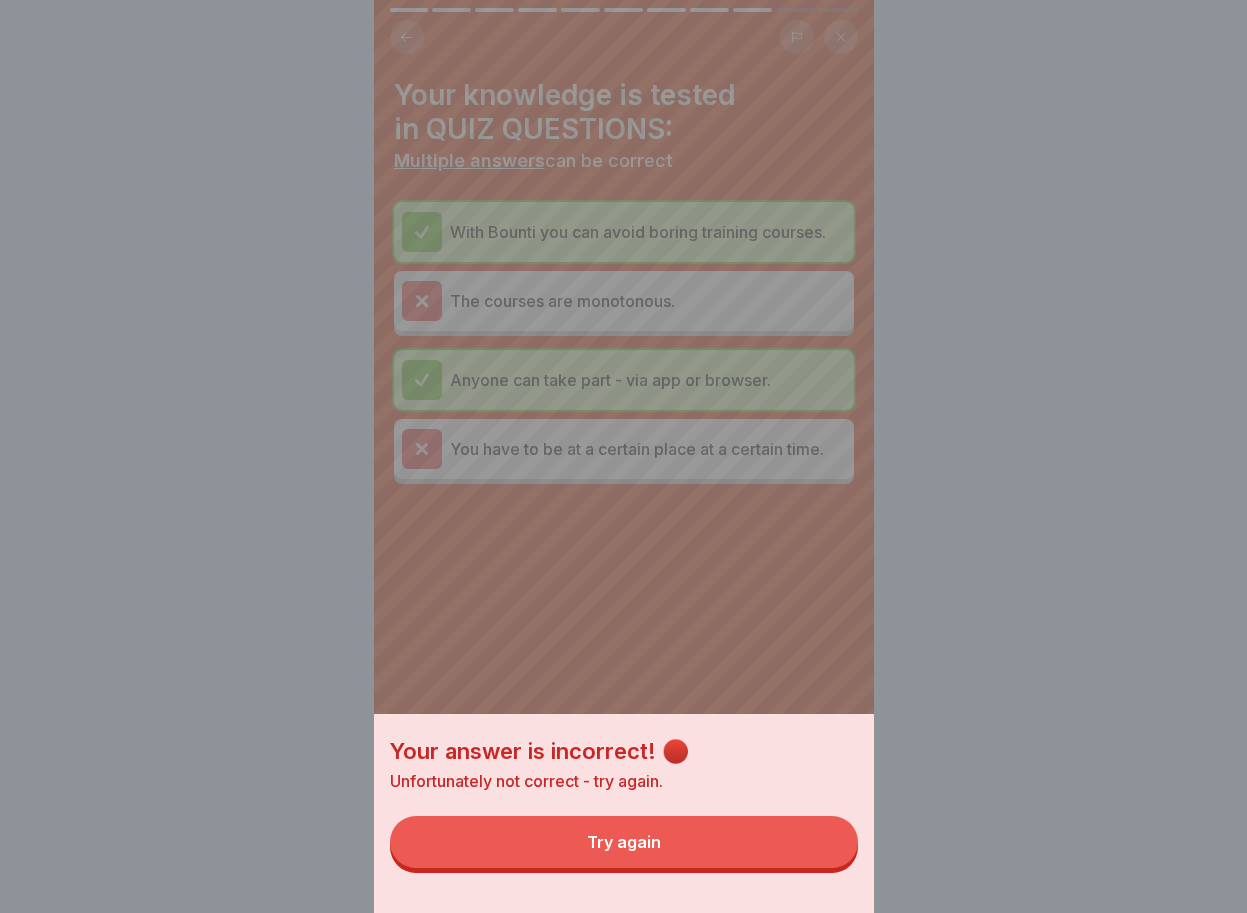 click on "Try again" at bounding box center (624, 842) 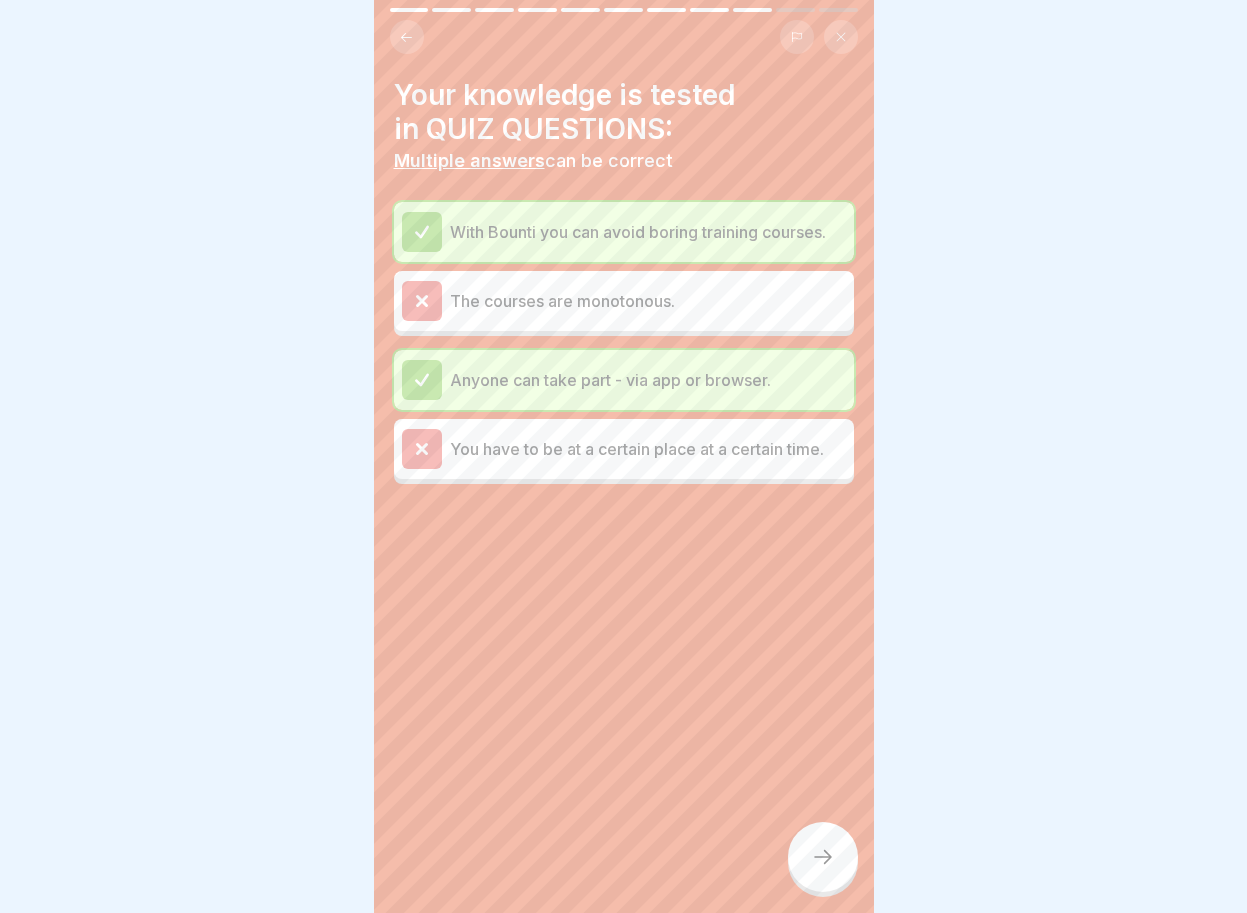 click 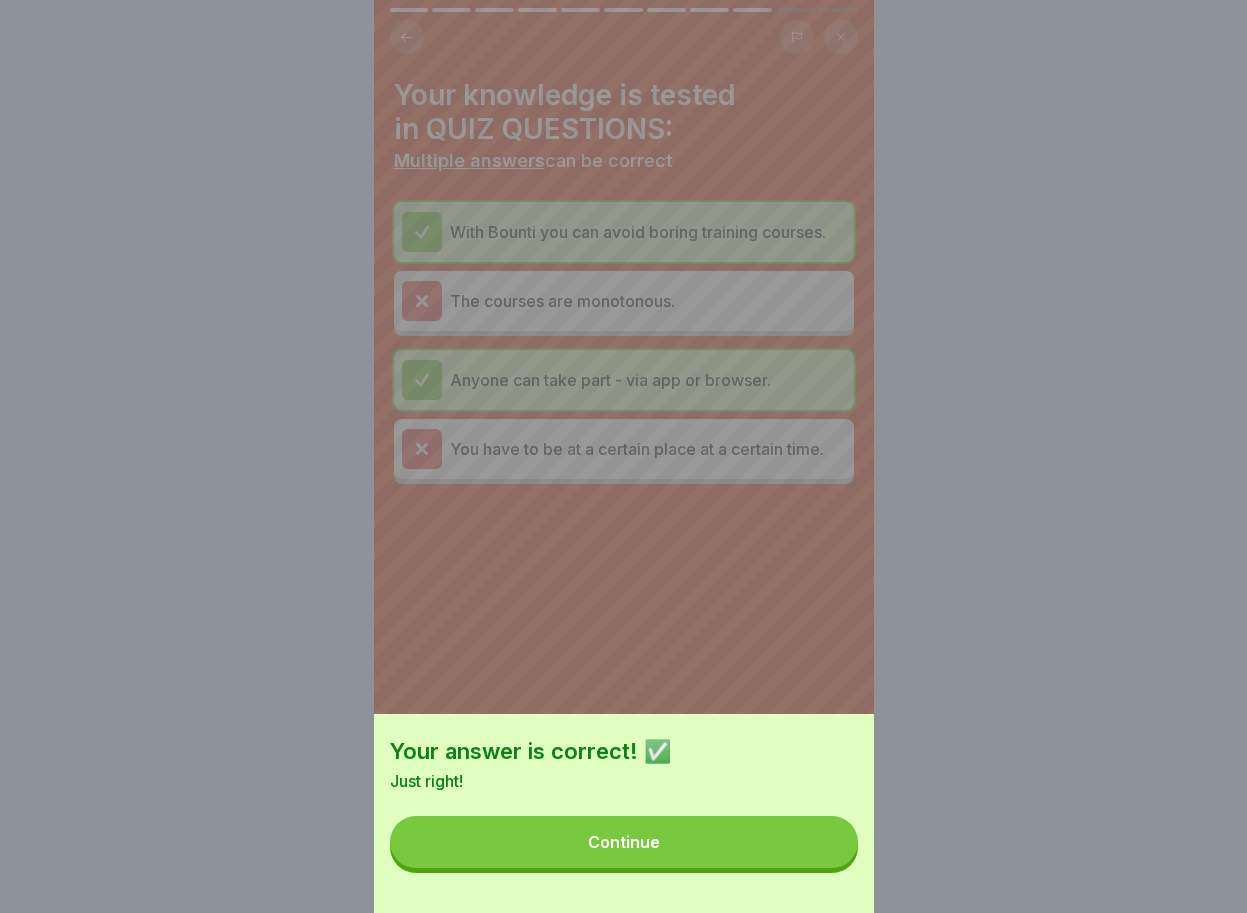 click on "Continue" at bounding box center [624, 842] 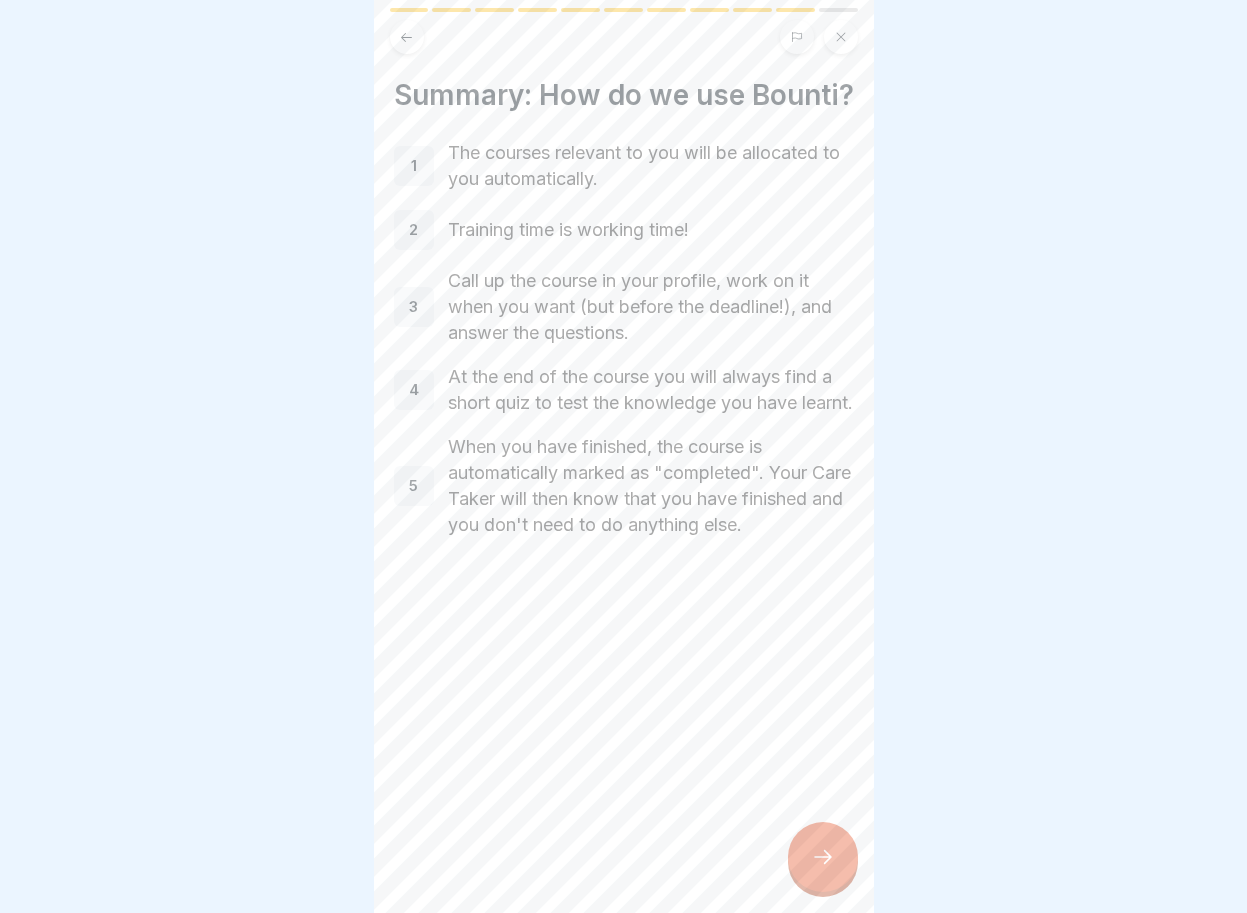 click at bounding box center (823, 857) 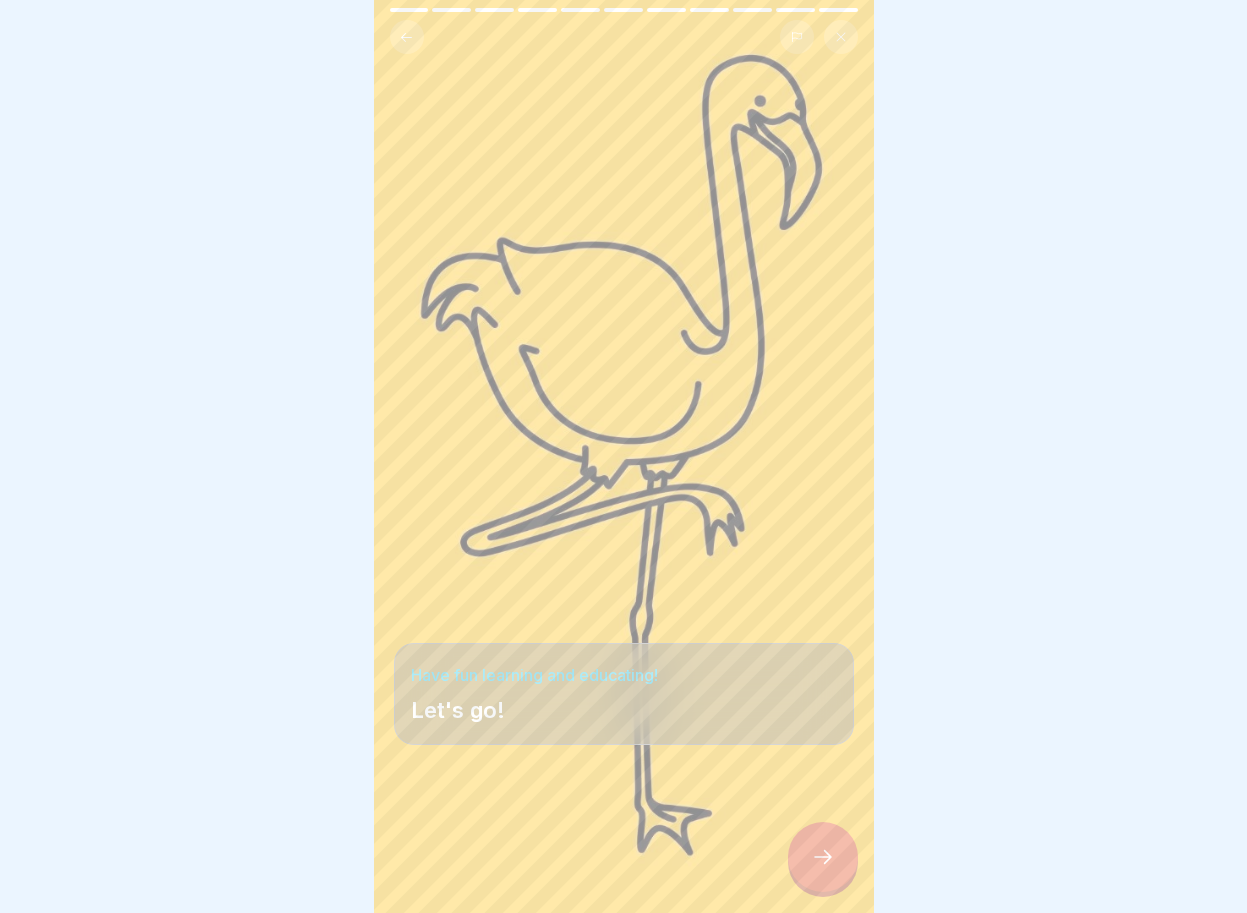 click at bounding box center (823, 857) 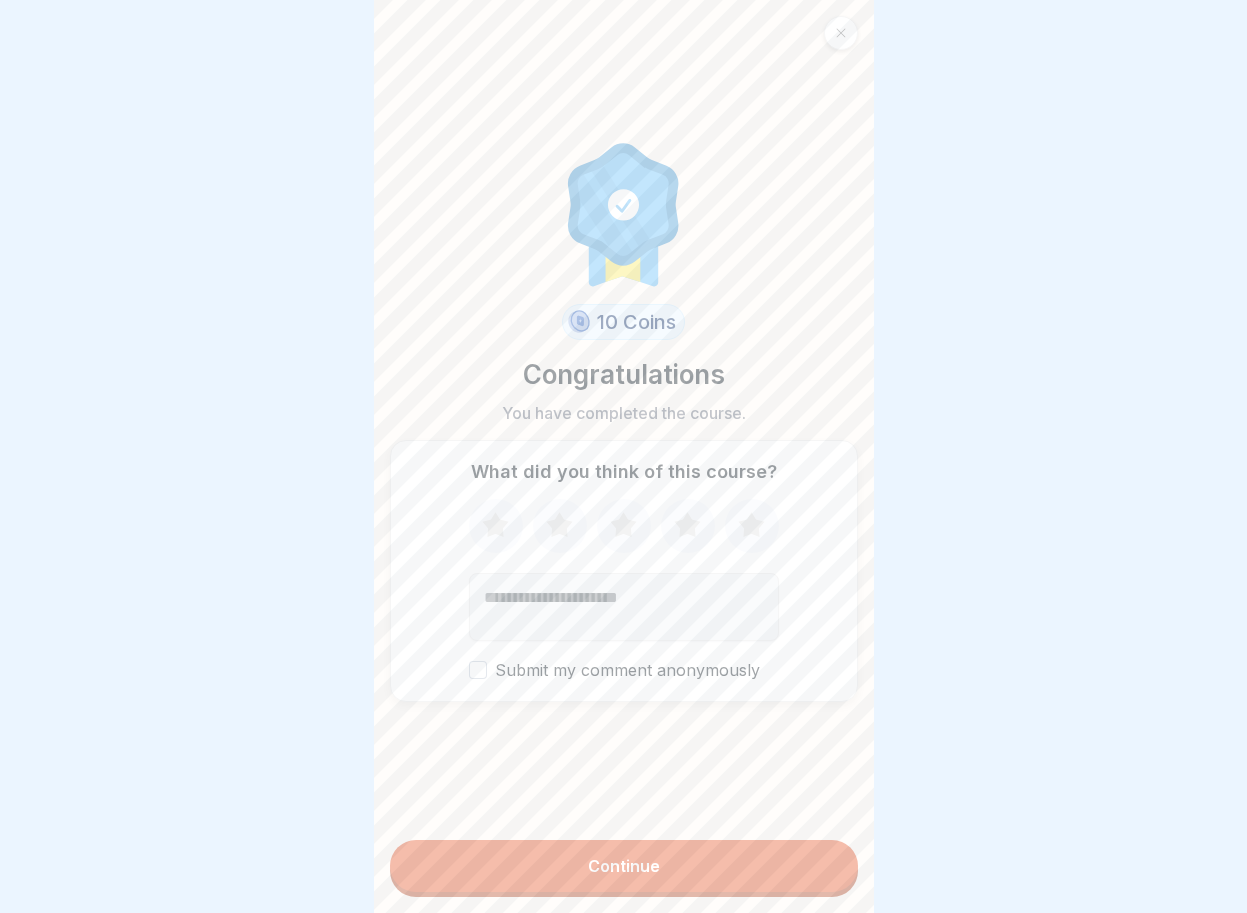 click on "Continue" at bounding box center (624, 866) 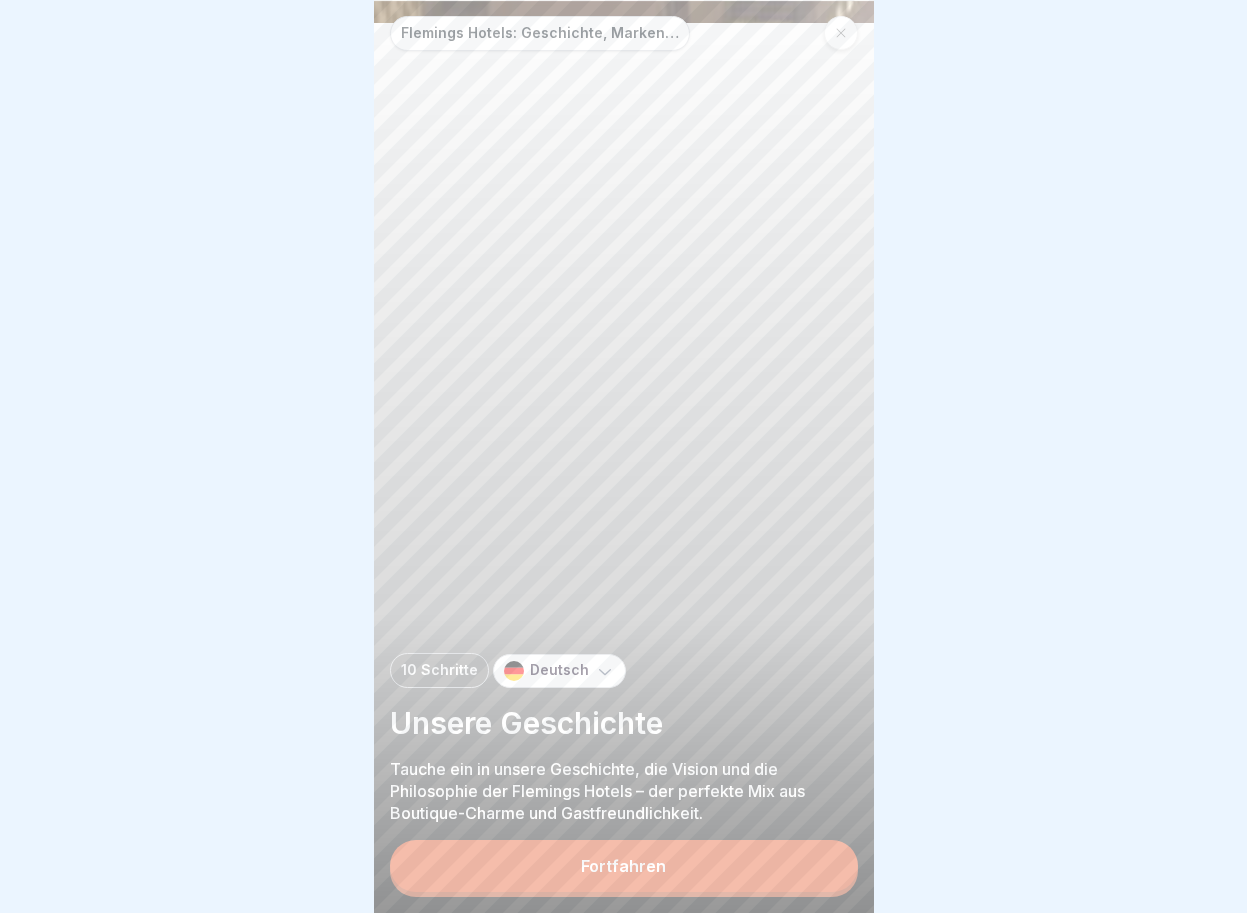 click 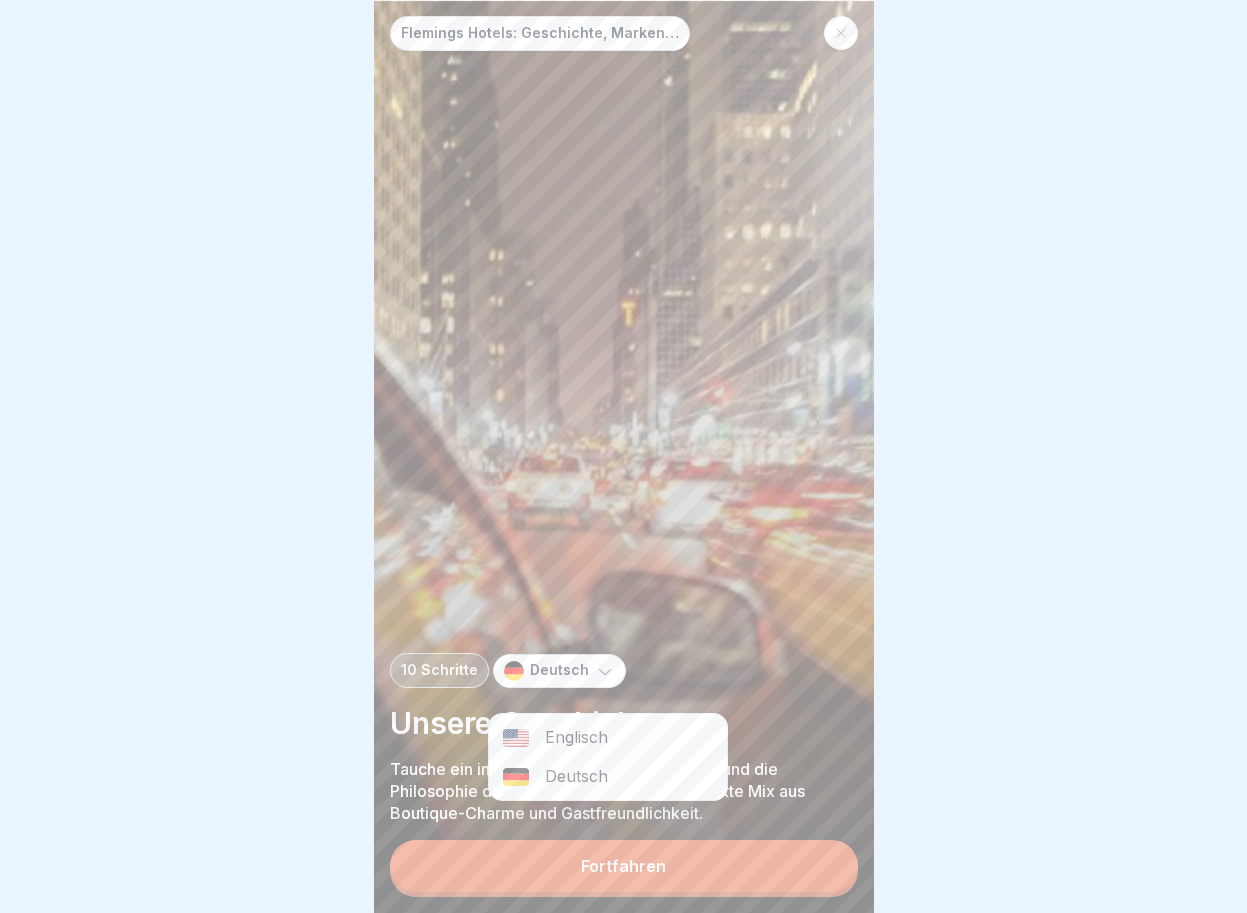 click on "Englisch" at bounding box center [608, 737] 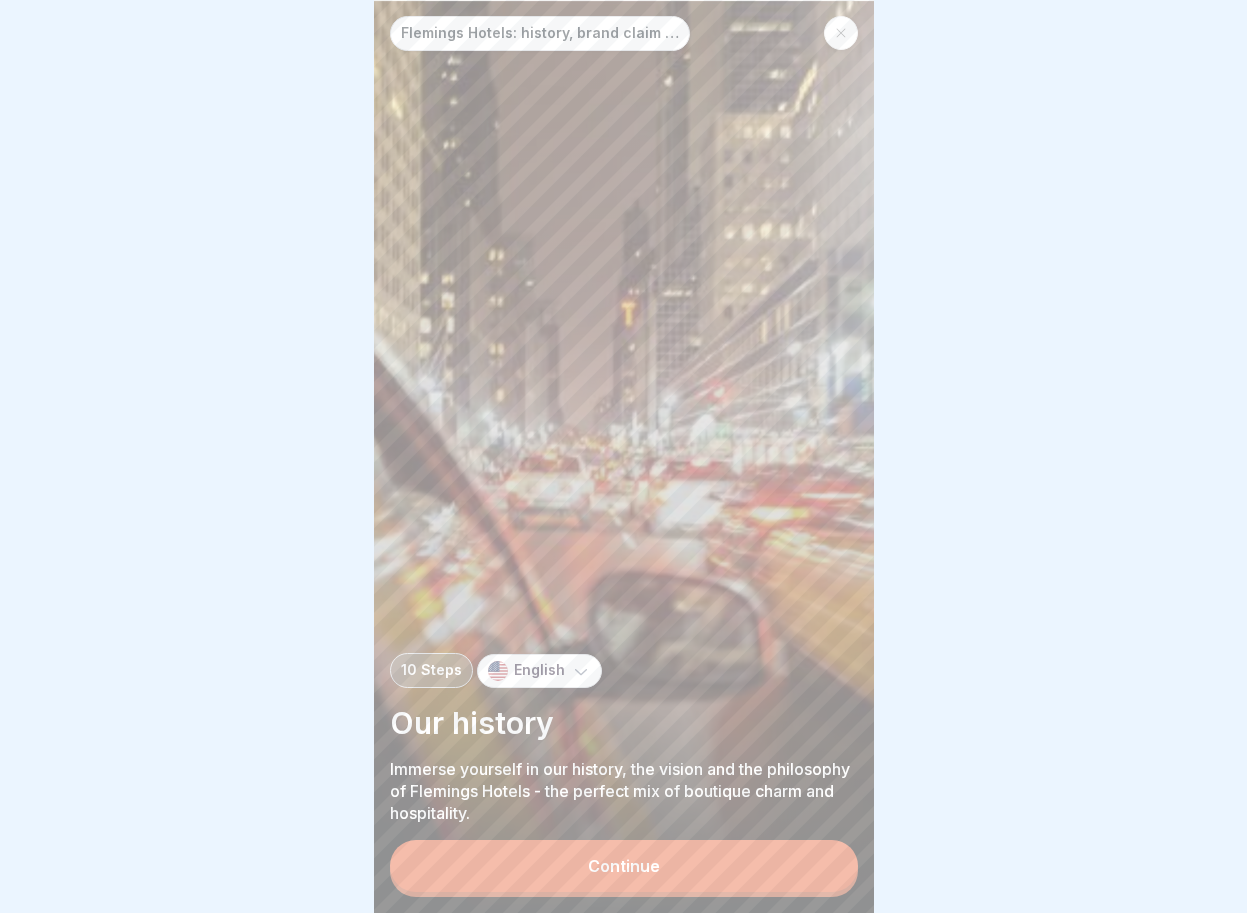 click on "Continue" at bounding box center [624, 866] 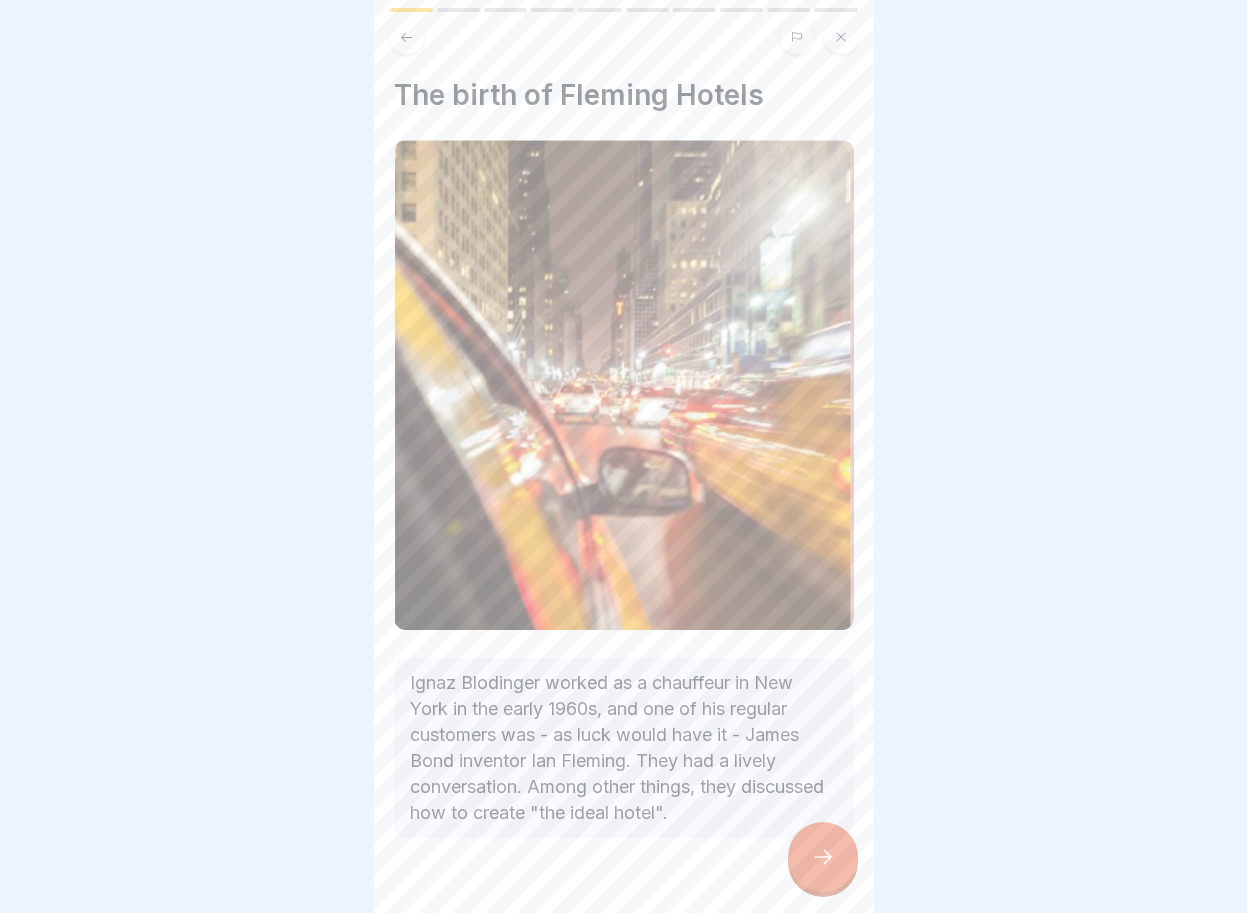 drag, startPoint x: 763, startPoint y: 855, endPoint x: 721, endPoint y: 892, distance: 55.97321 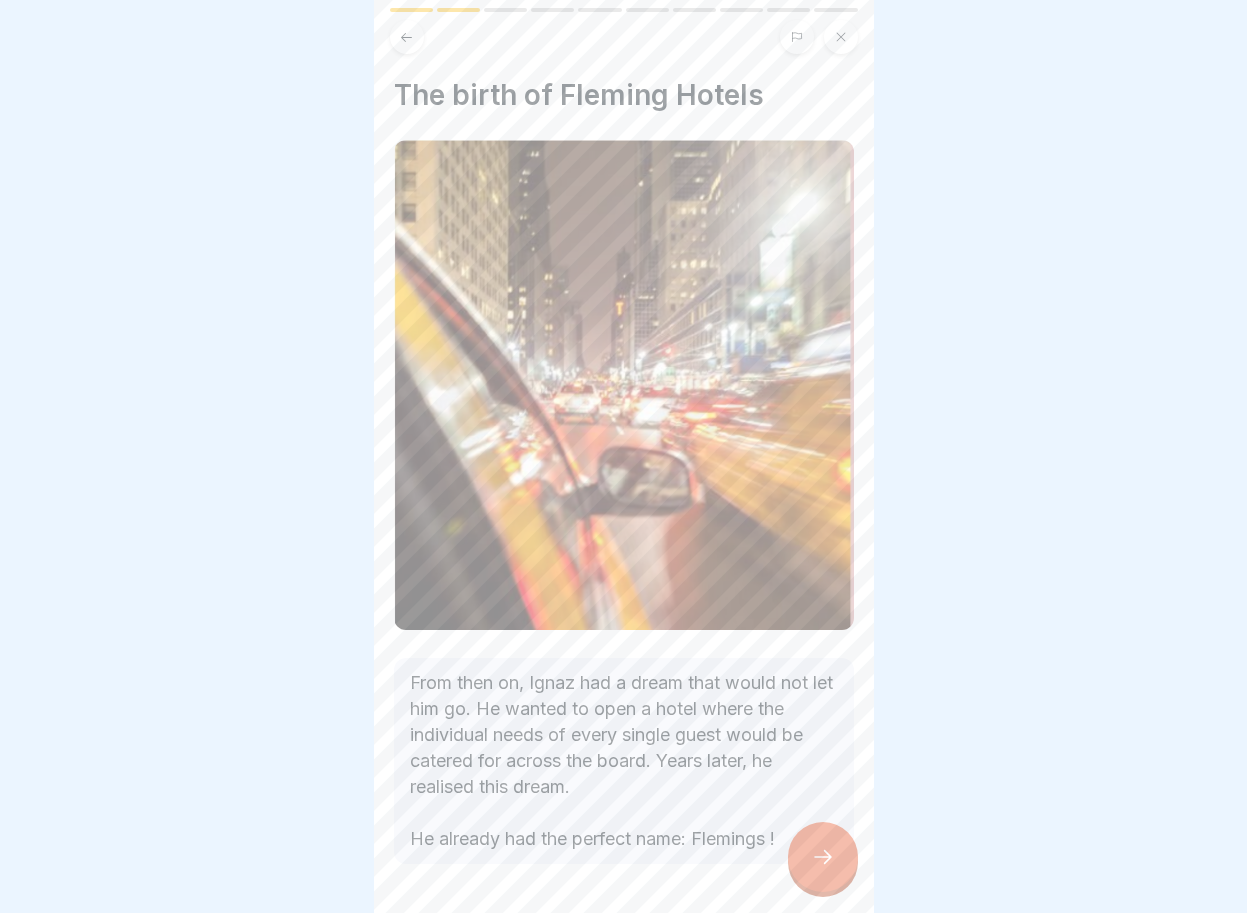 click at bounding box center (407, 37) 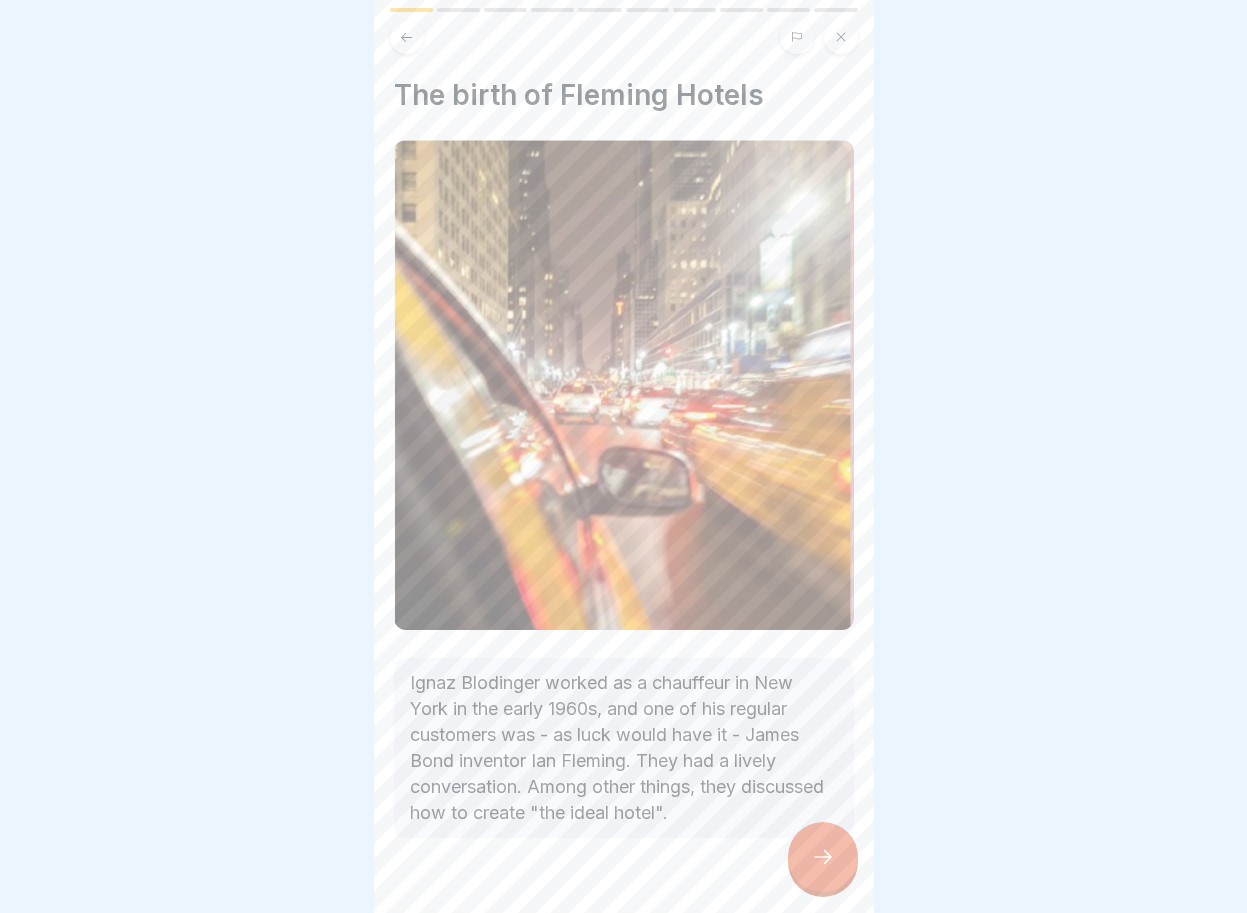 click 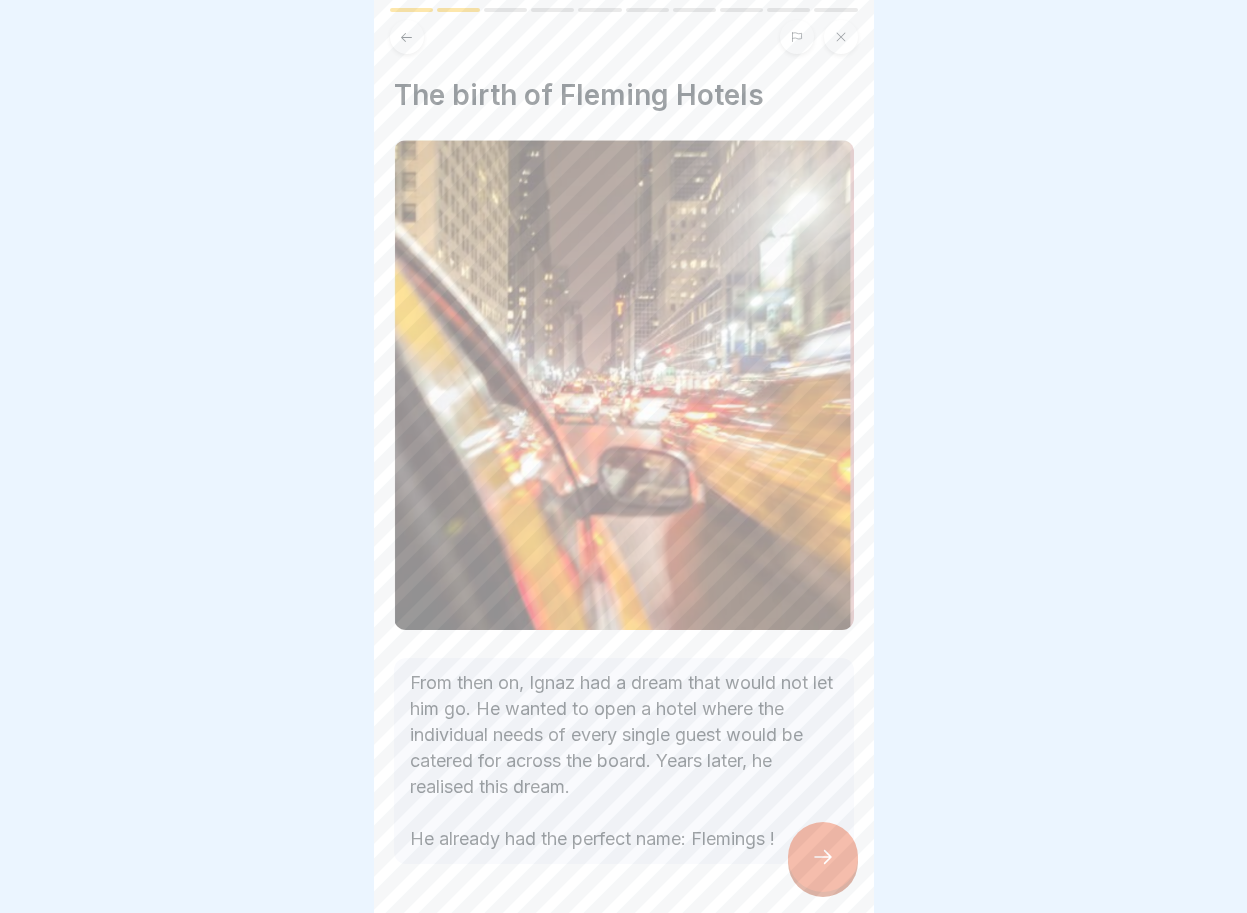 click 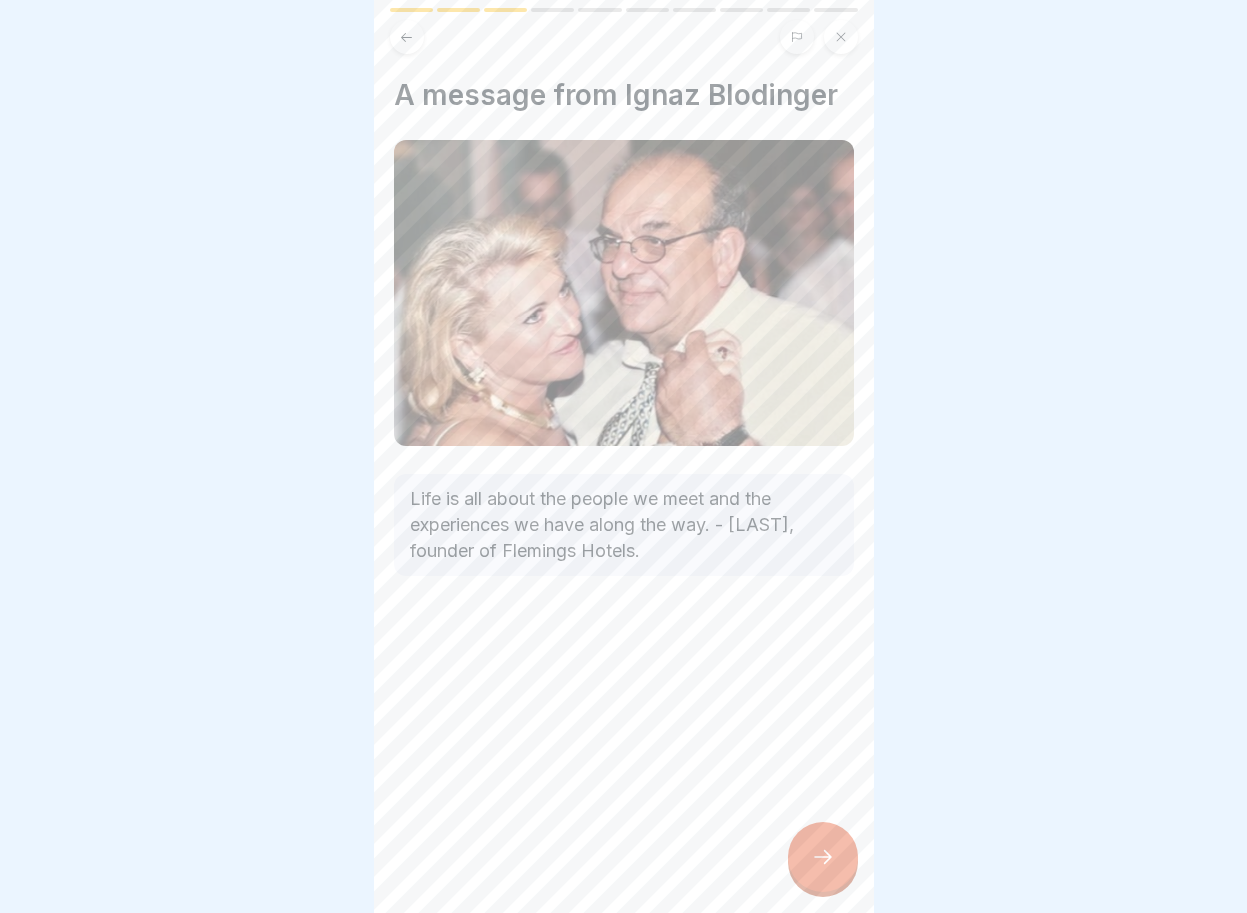 click 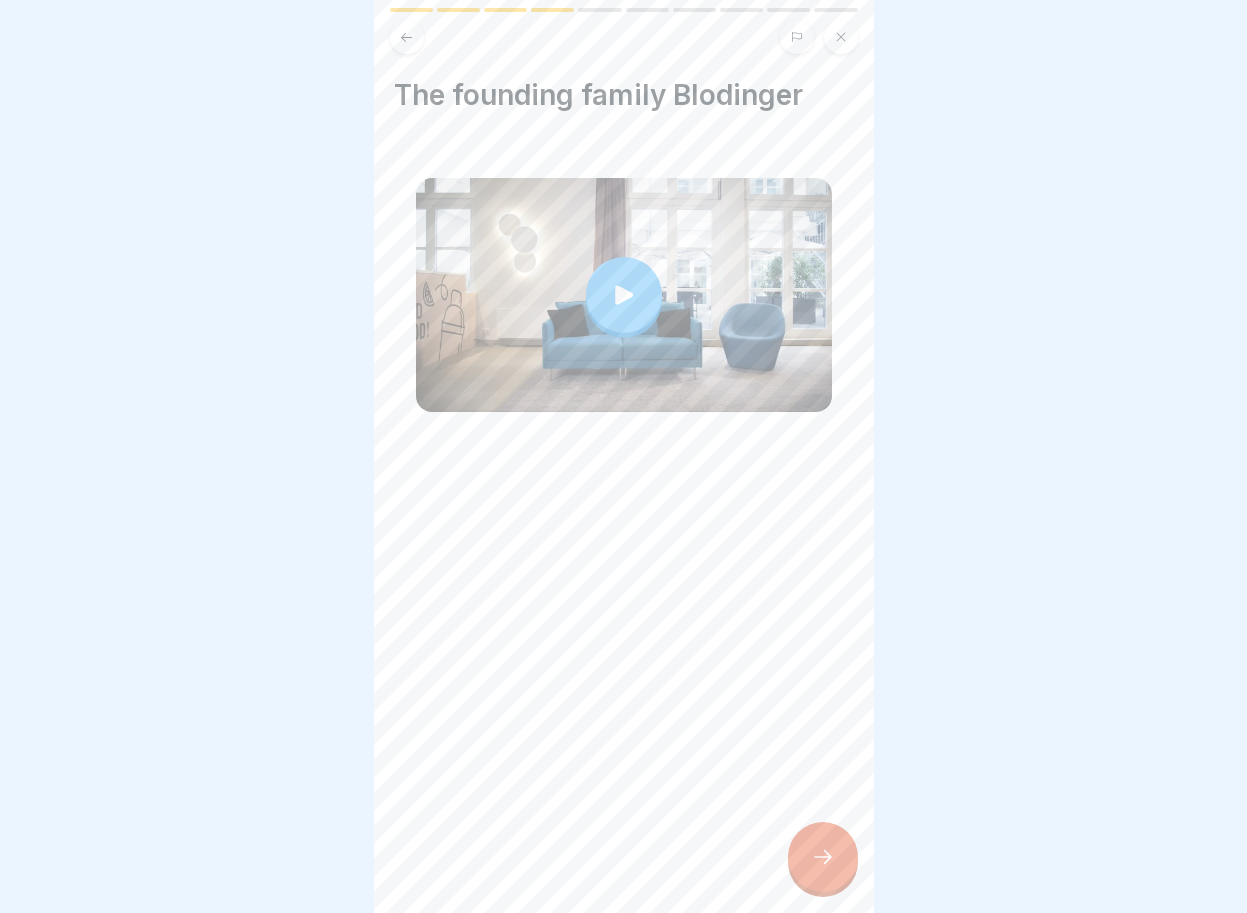click 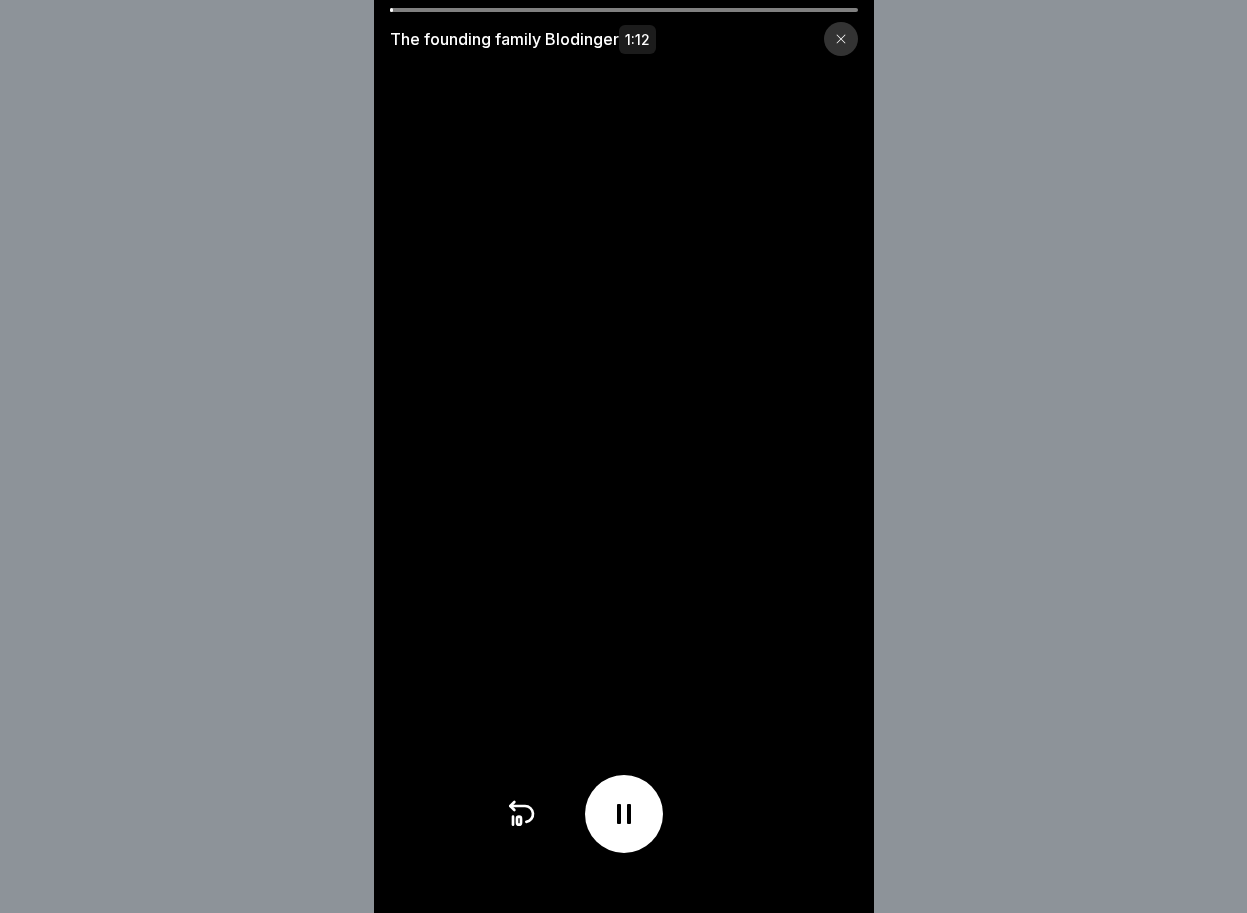 click at bounding box center (841, 39) 